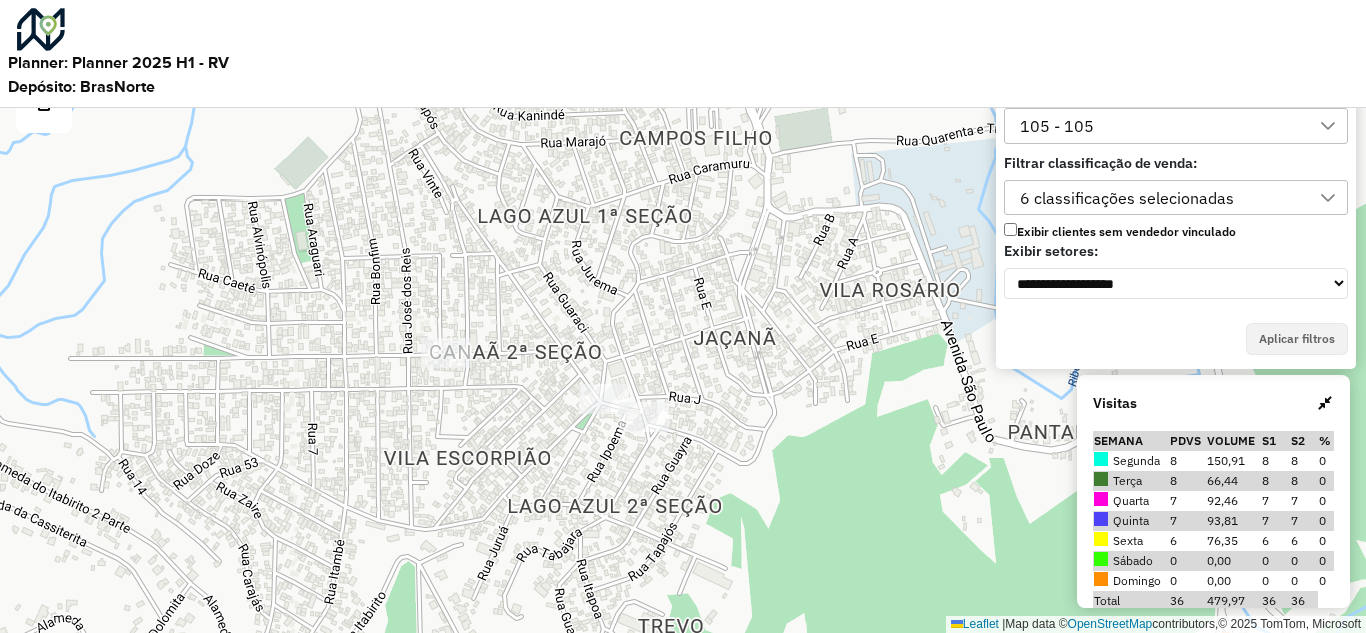 scroll, scrollTop: 0, scrollLeft: 0, axis: both 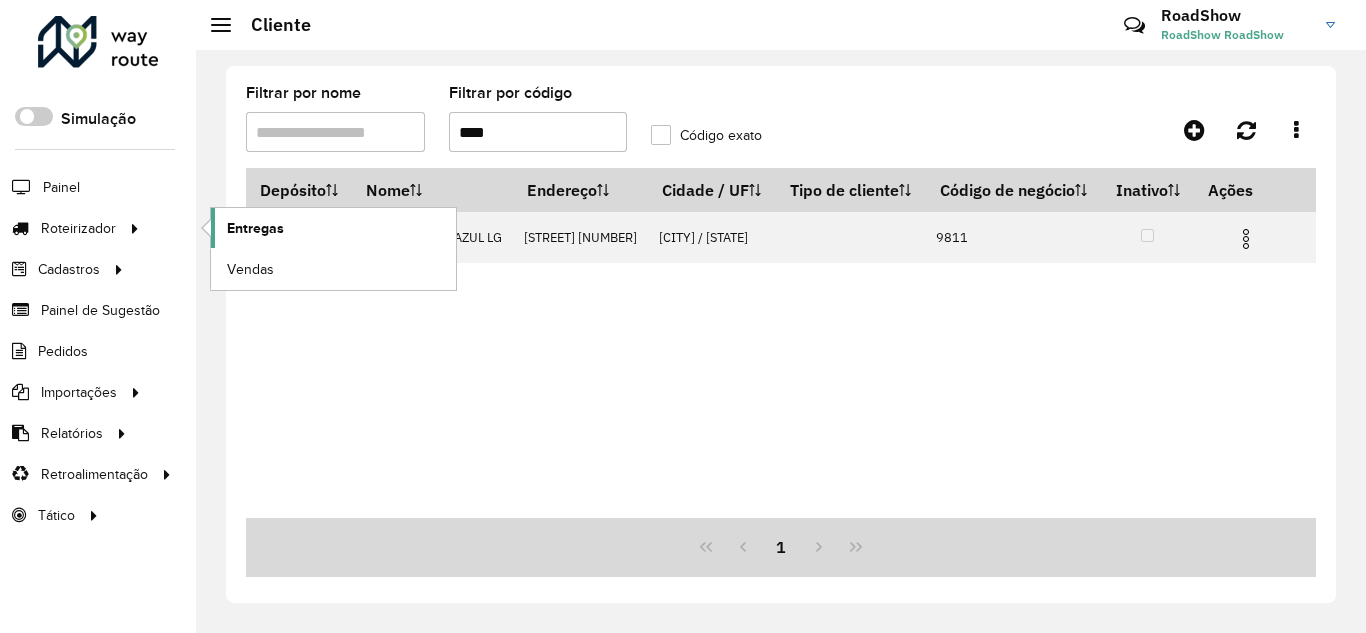 click on "Entregas" 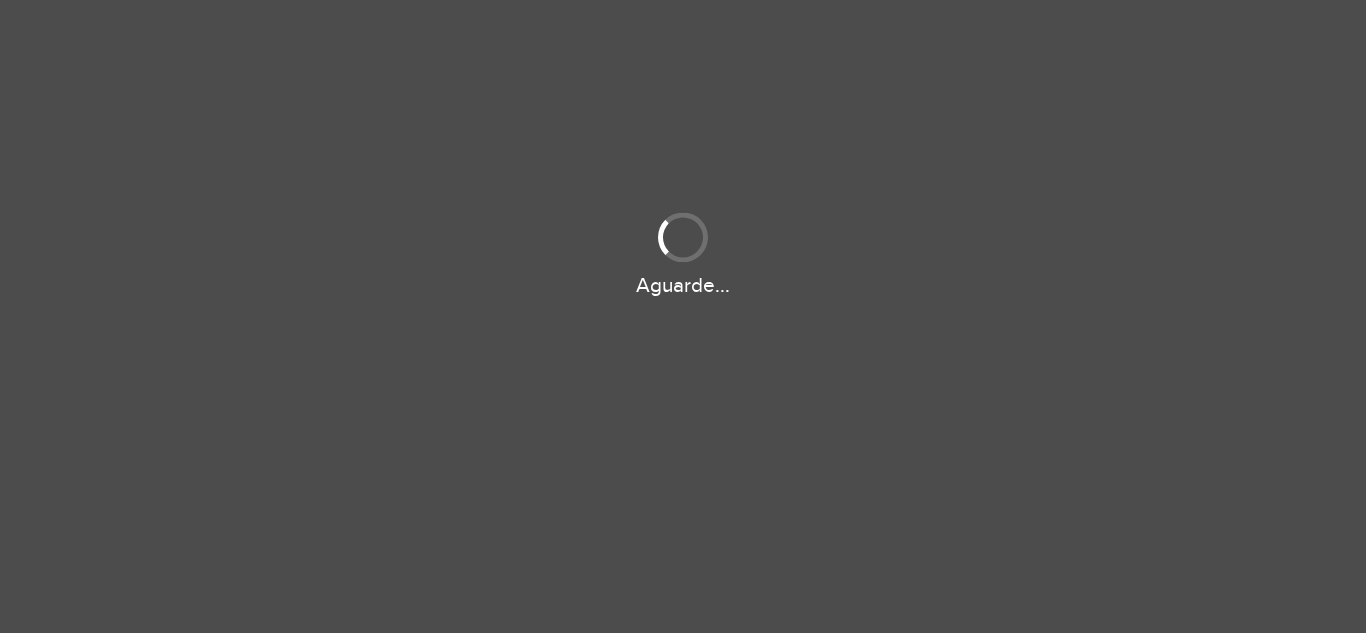 scroll, scrollTop: 0, scrollLeft: 0, axis: both 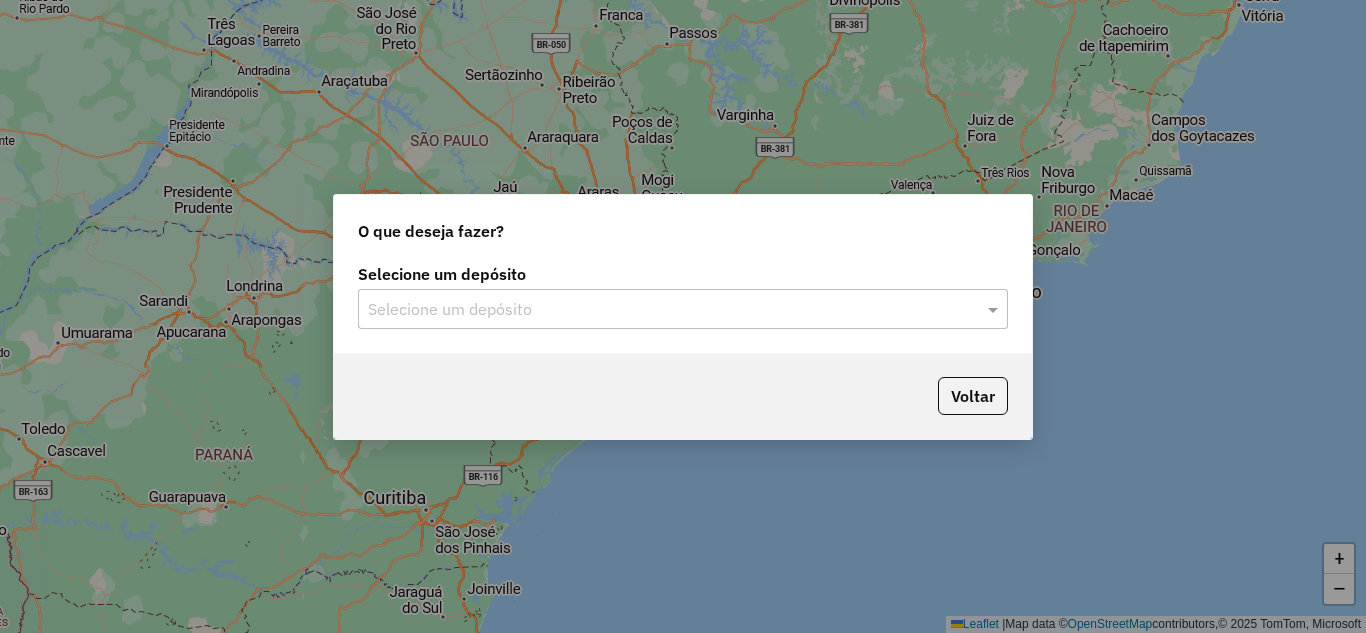 drag, startPoint x: 623, startPoint y: 309, endPoint x: 608, endPoint y: 313, distance: 15.524175 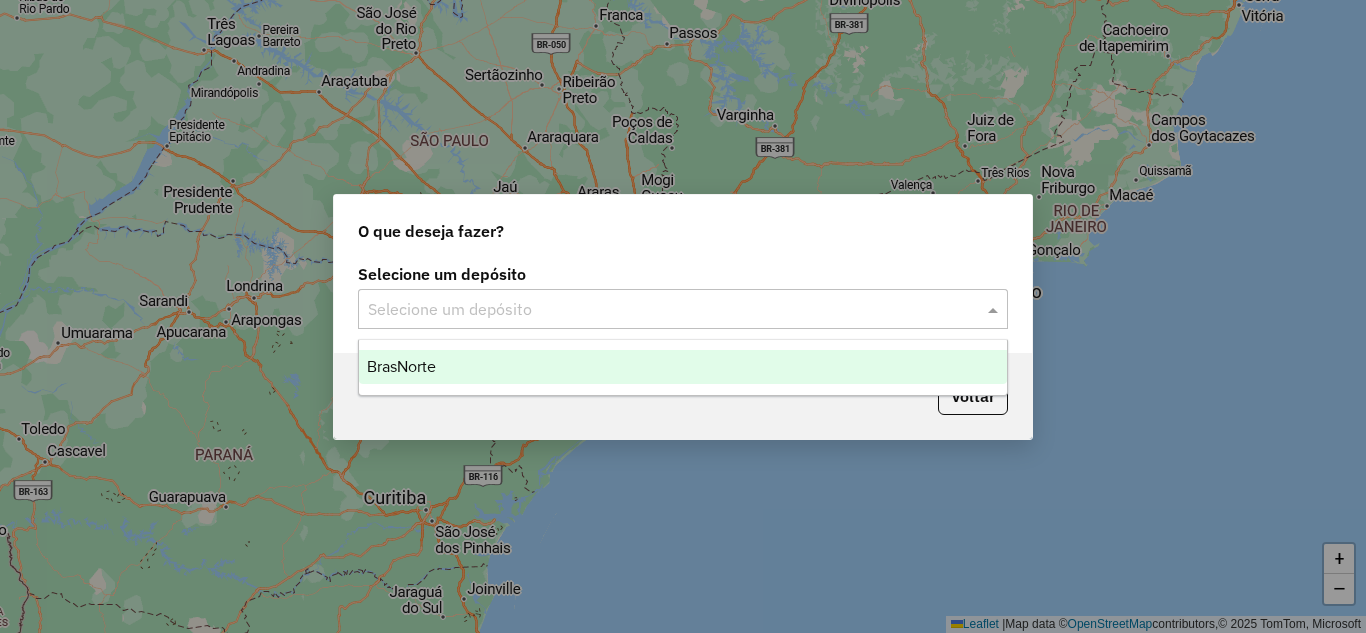 click on "BrasNorte" at bounding box center [683, 367] 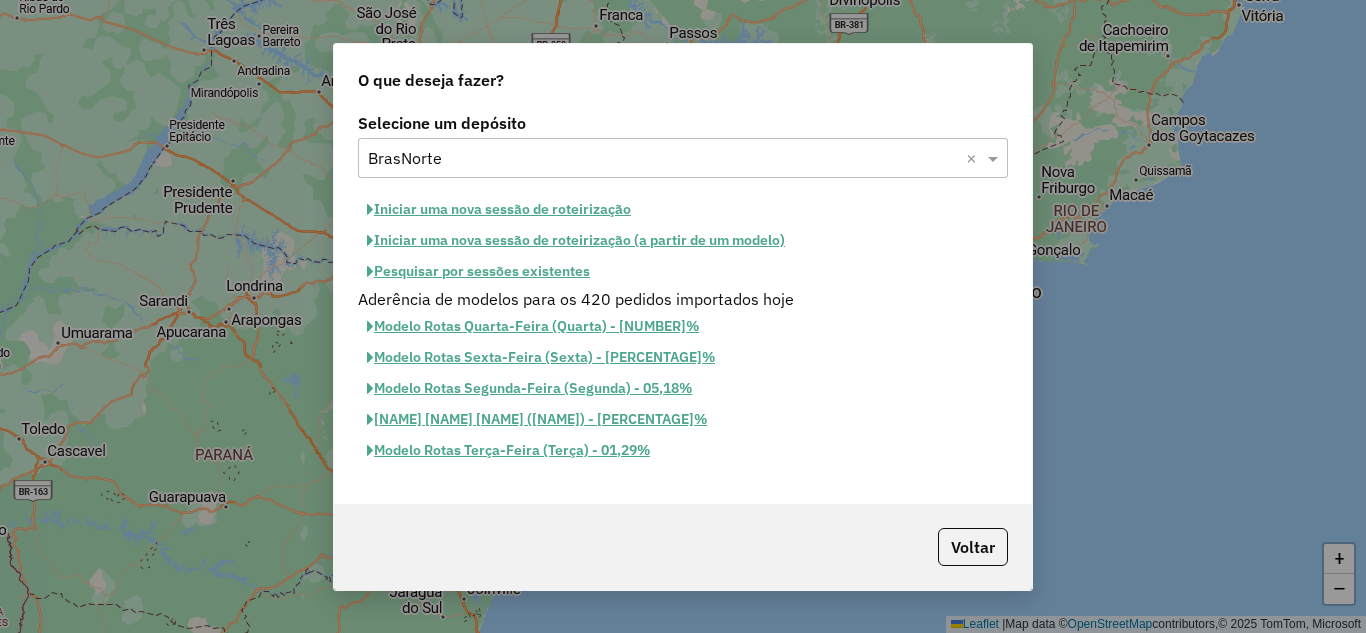 click on "Iniciar uma nova sessão de roteirização" 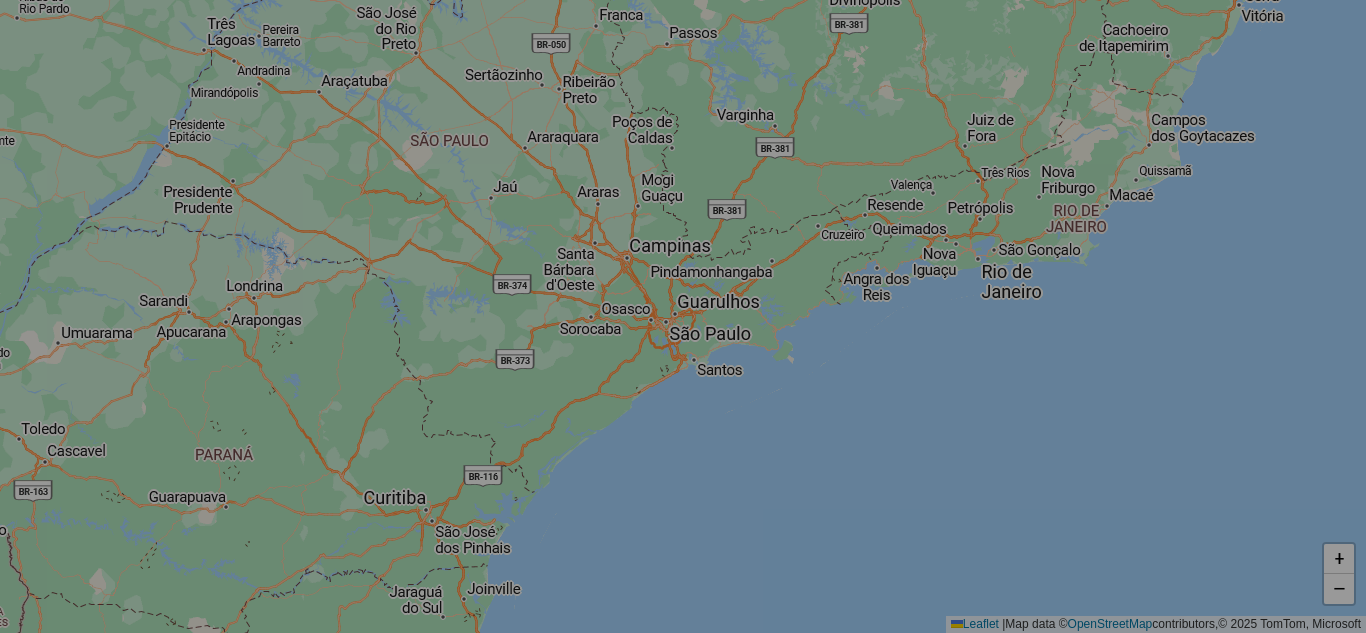 select on "*" 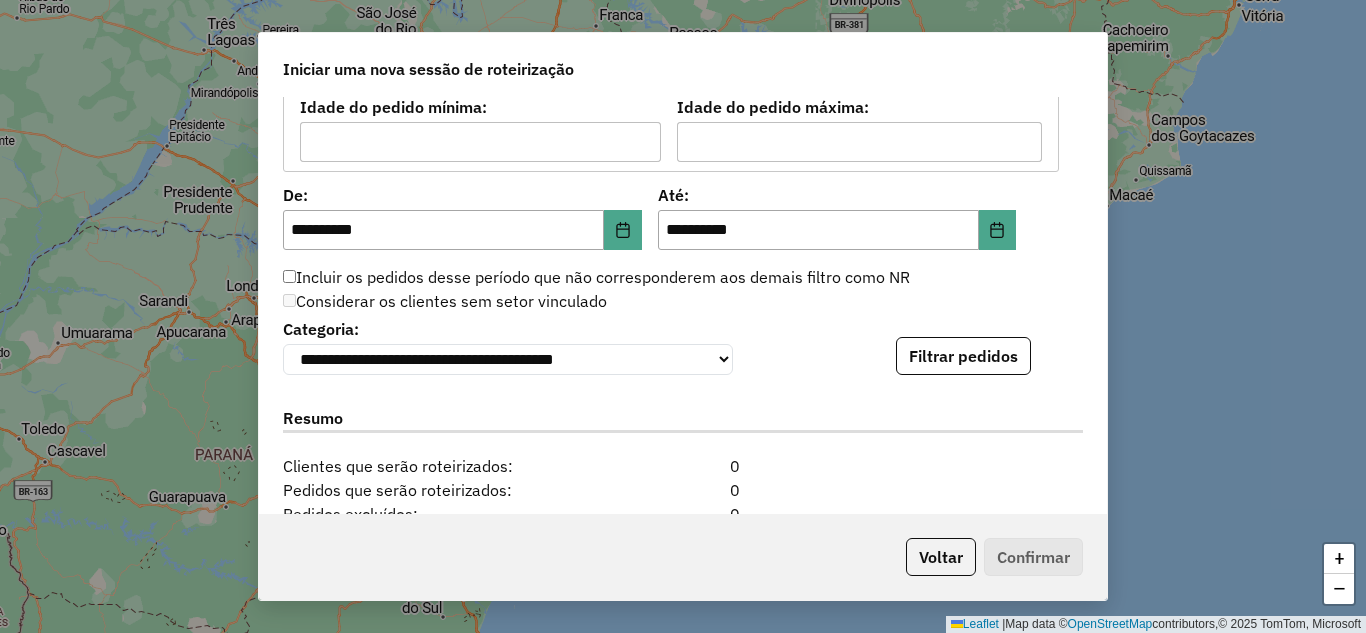 scroll, scrollTop: 2021, scrollLeft: 0, axis: vertical 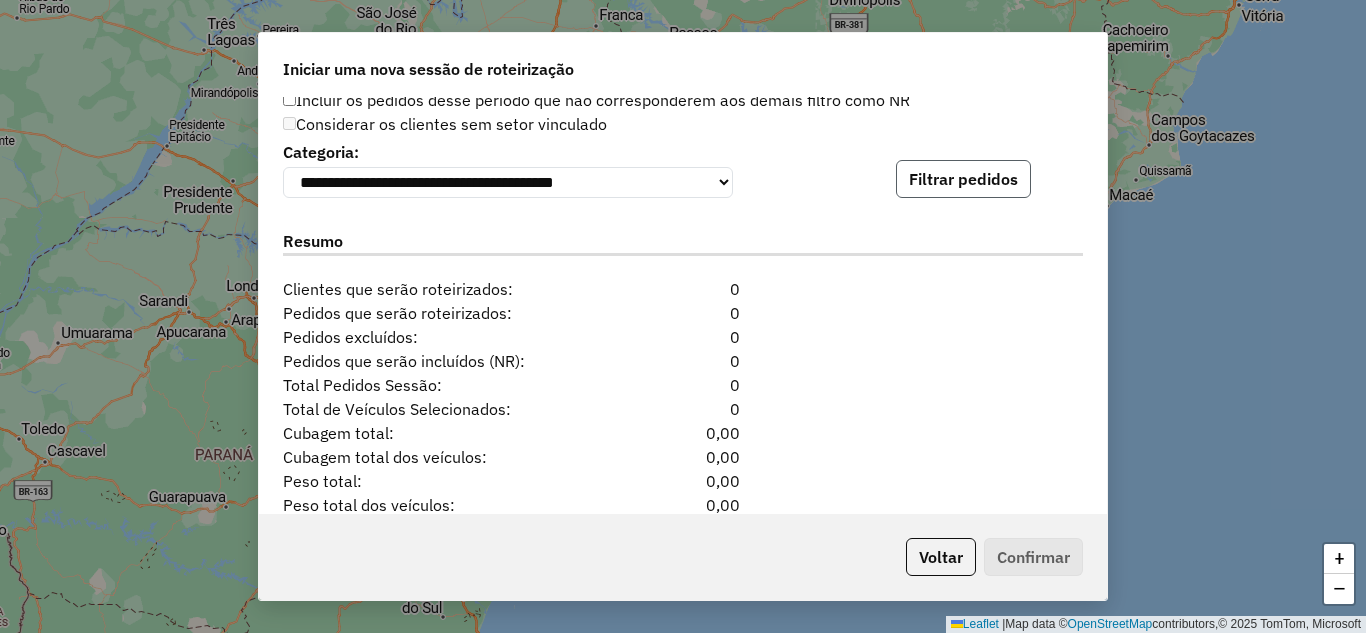 click on "Filtrar pedidos" 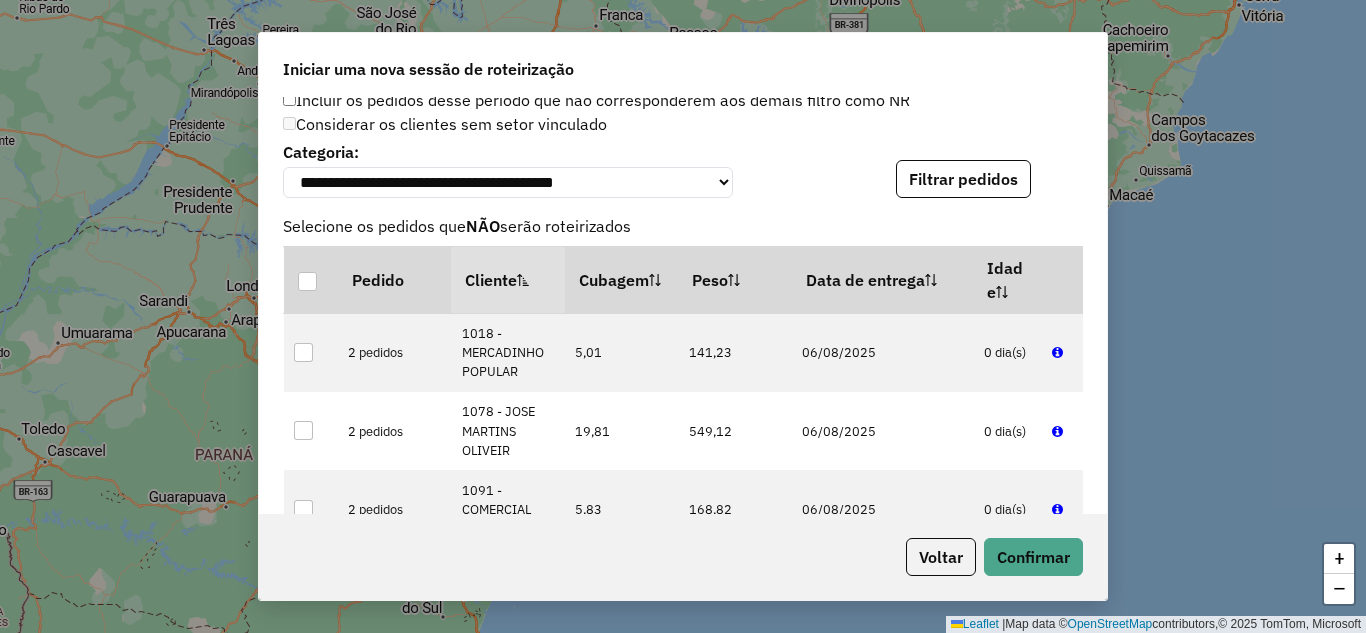 drag, startPoint x: 1107, startPoint y: 418, endPoint x: 1097, endPoint y: 485, distance: 67.74216 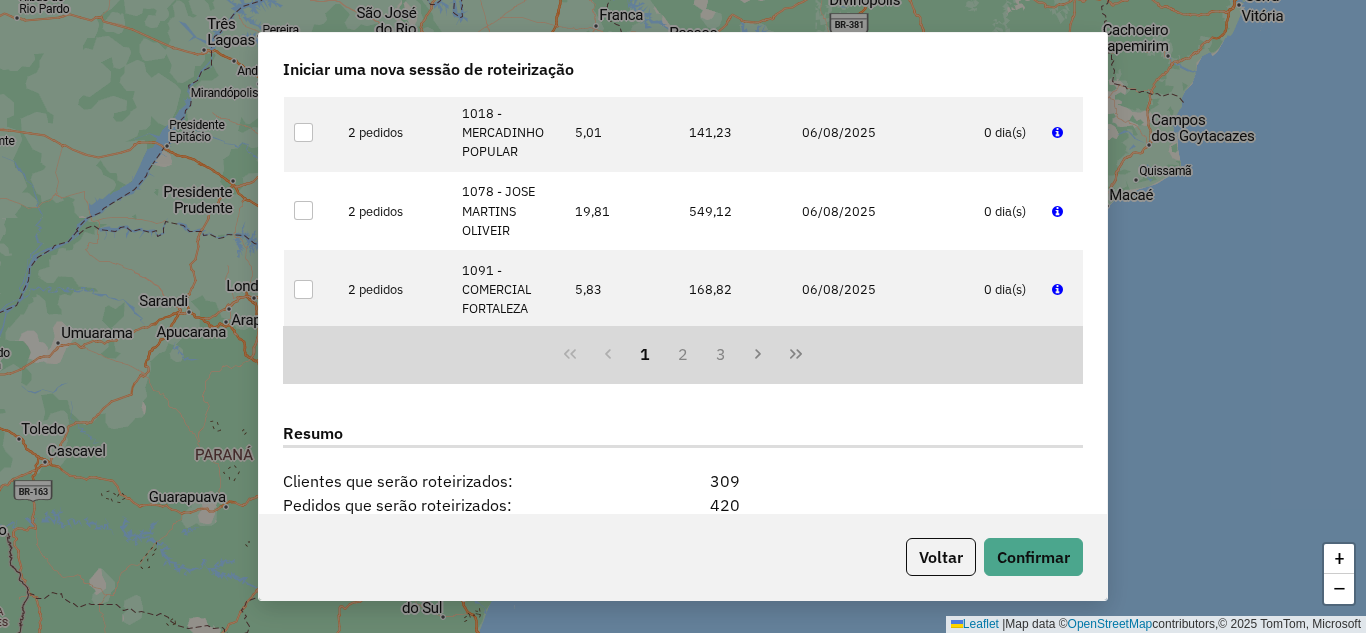 scroll, scrollTop: 2531, scrollLeft: 0, axis: vertical 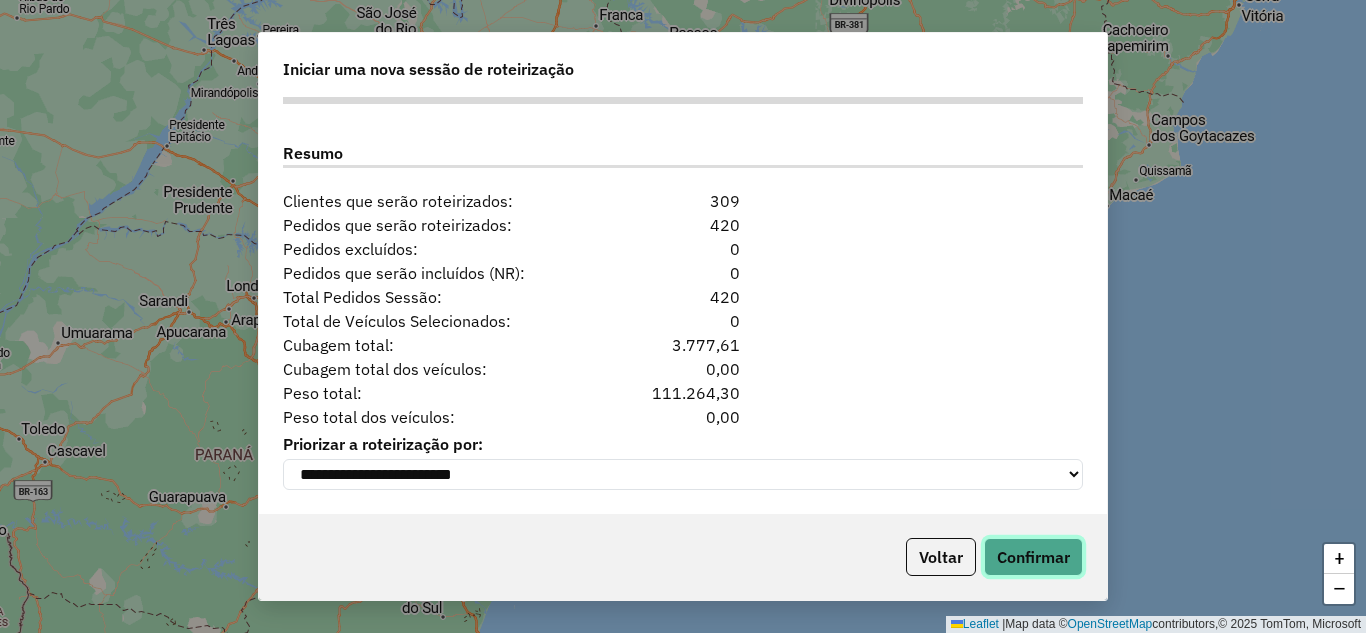 click on "Confirmar" 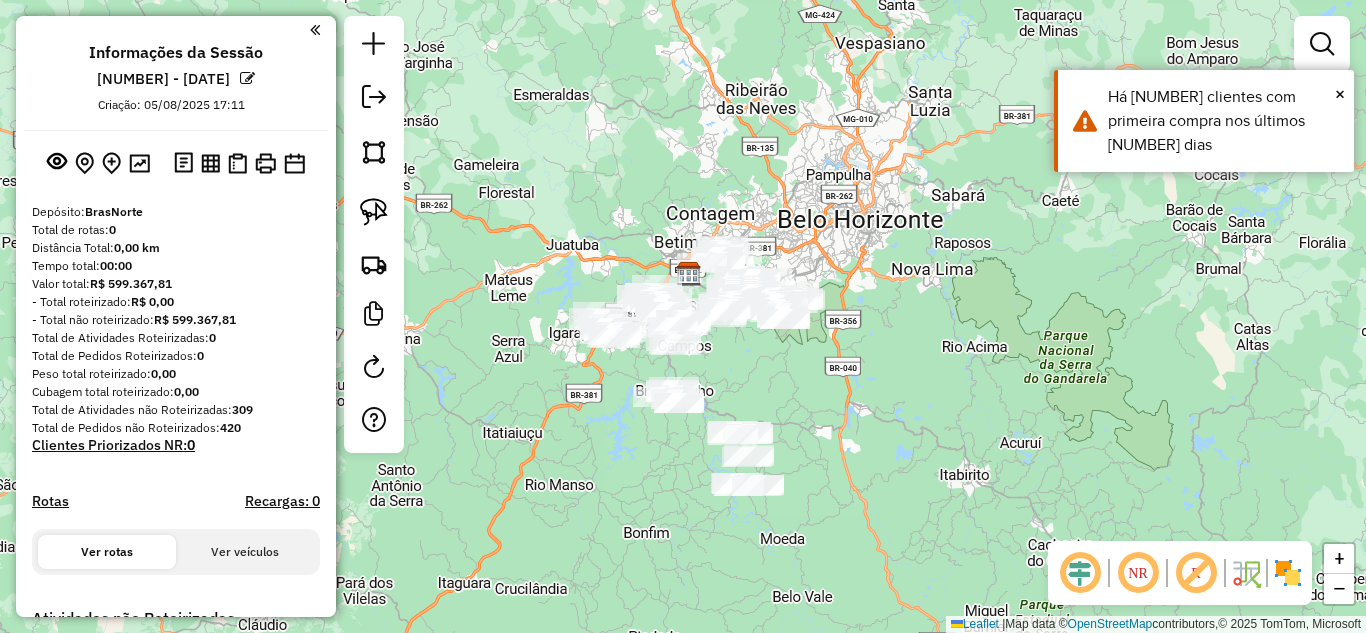 drag, startPoint x: 894, startPoint y: 493, endPoint x: 905, endPoint y: 419, distance: 74.8131 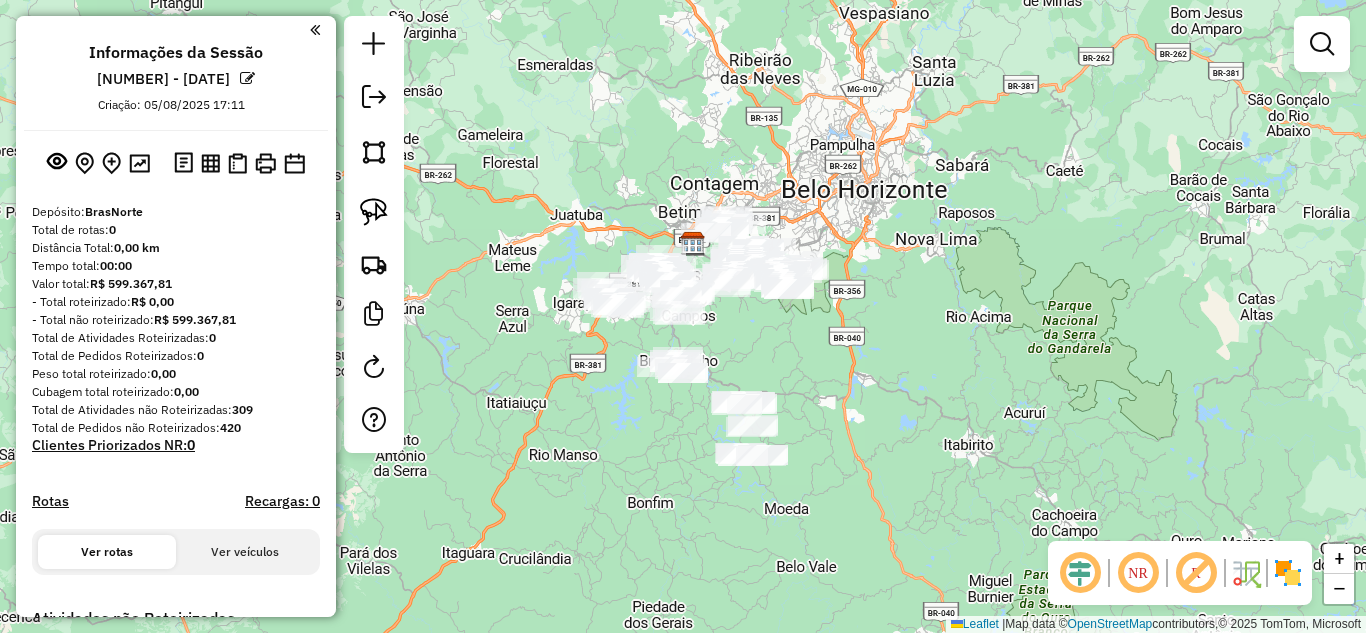 drag, startPoint x: 852, startPoint y: 509, endPoint x: 808, endPoint y: 385, distance: 131.57507 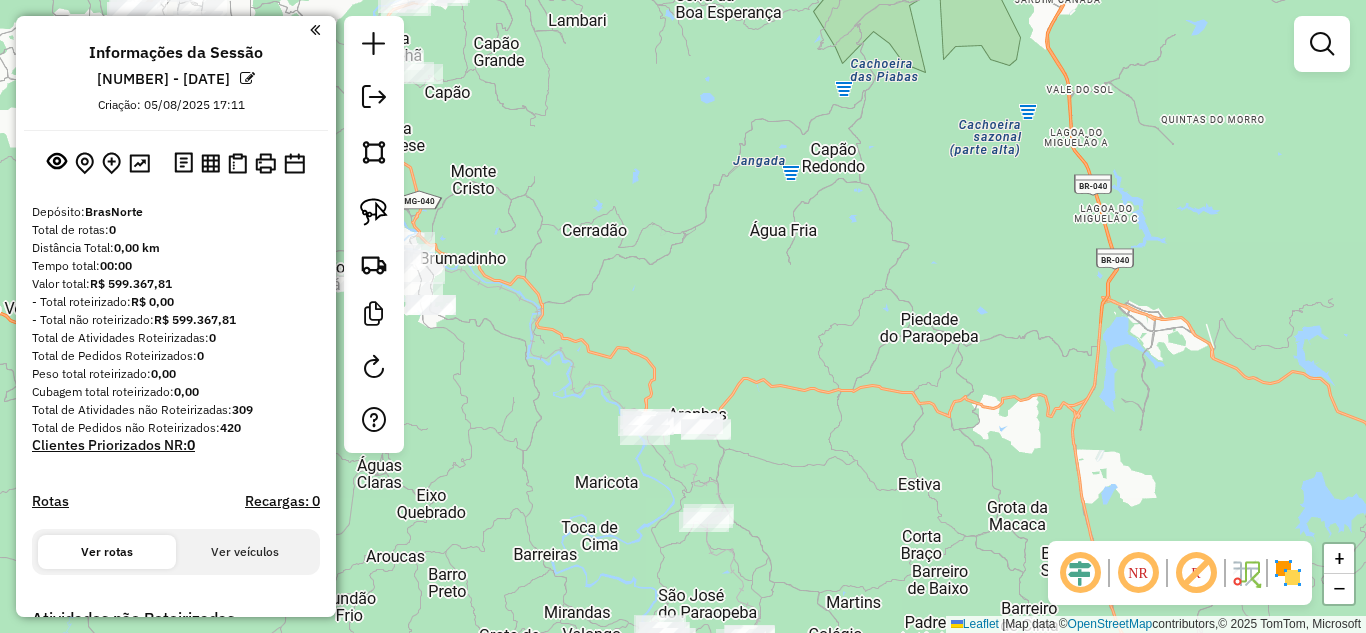 drag, startPoint x: 794, startPoint y: 348, endPoint x: 861, endPoint y: 302, distance: 81.27115 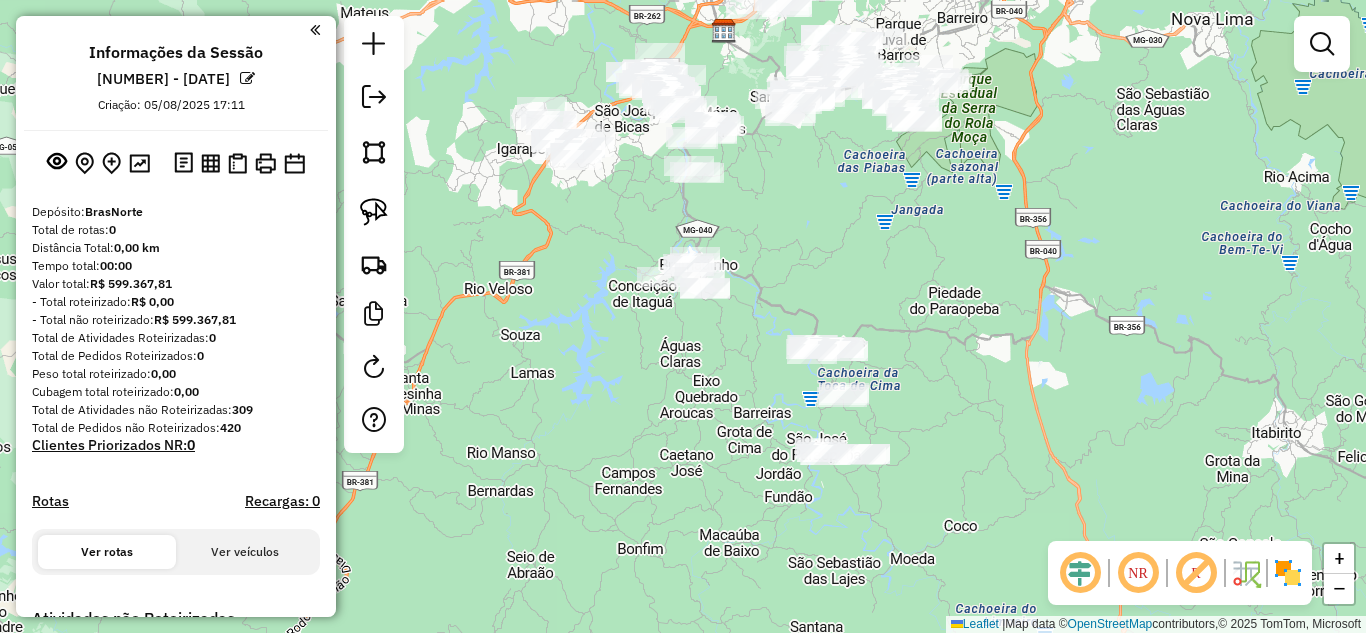 drag, startPoint x: 922, startPoint y: 424, endPoint x: 932, endPoint y: 420, distance: 10.770329 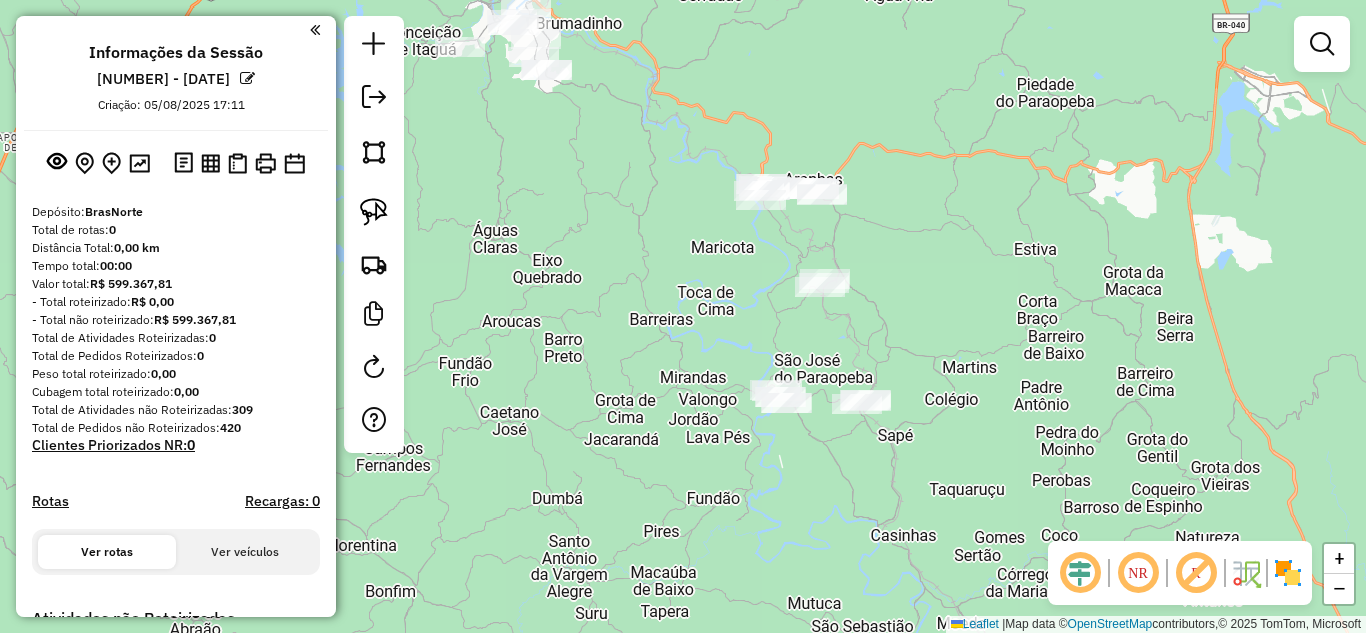 drag, startPoint x: 946, startPoint y: 309, endPoint x: 874, endPoint y: 188, distance: 140.80128 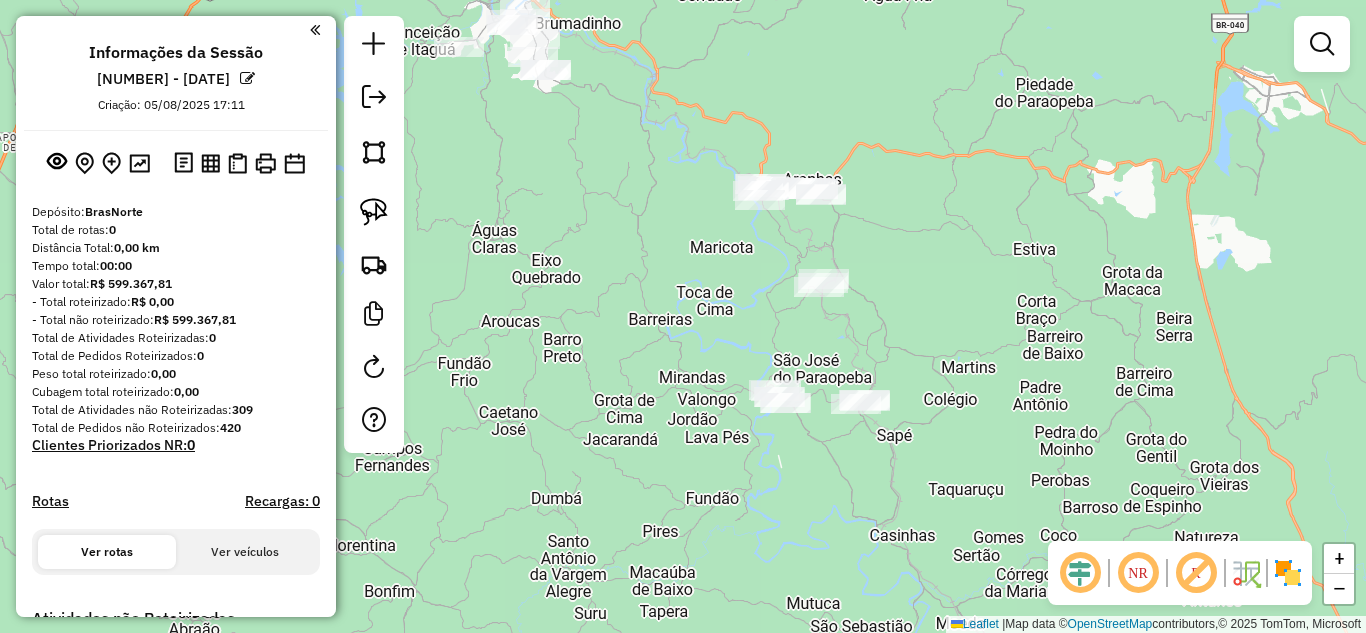 drag, startPoint x: 365, startPoint y: 221, endPoint x: 693, endPoint y: 259, distance: 330.19388 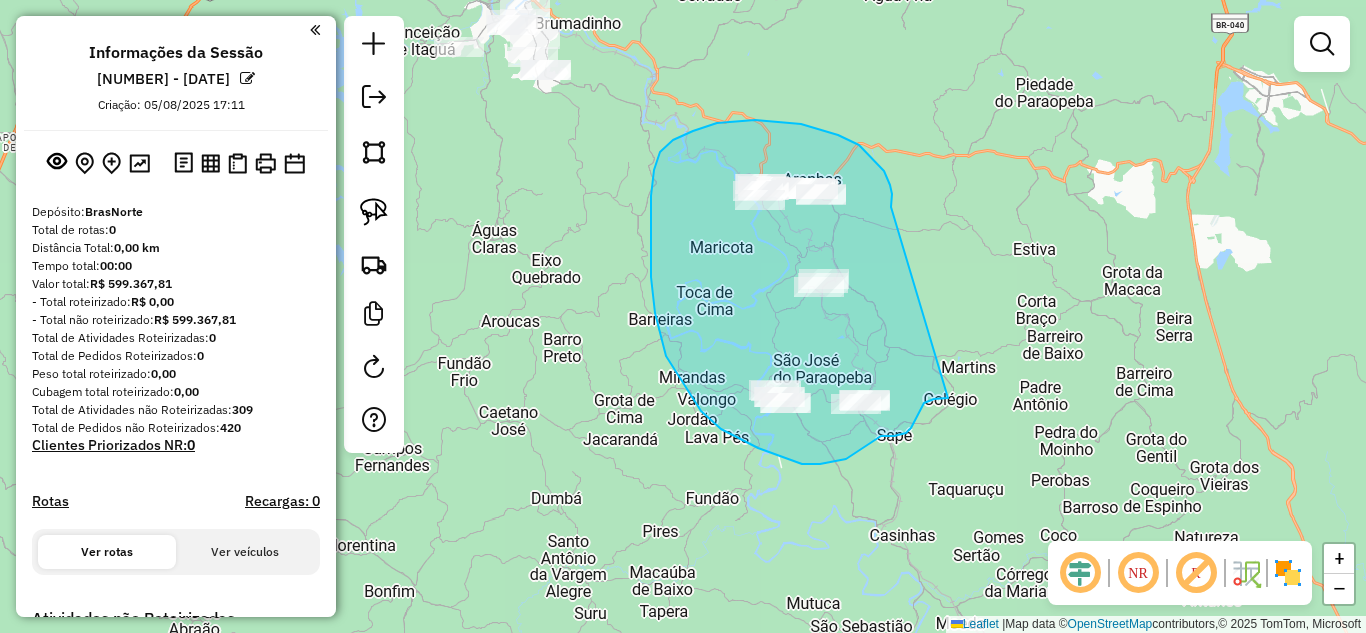 drag, startPoint x: 892, startPoint y: 194, endPoint x: 949, endPoint y: 382, distance: 196.45102 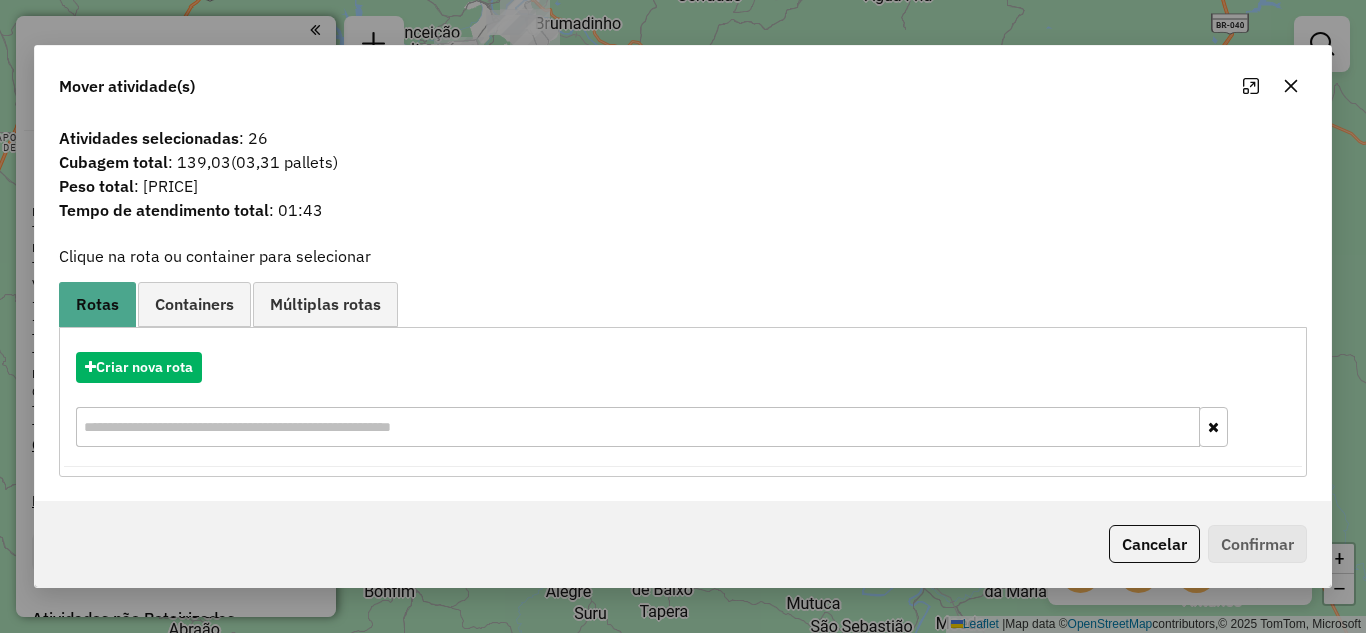 drag, startPoint x: 1294, startPoint y: 88, endPoint x: 1215, endPoint y: 96, distance: 79.40403 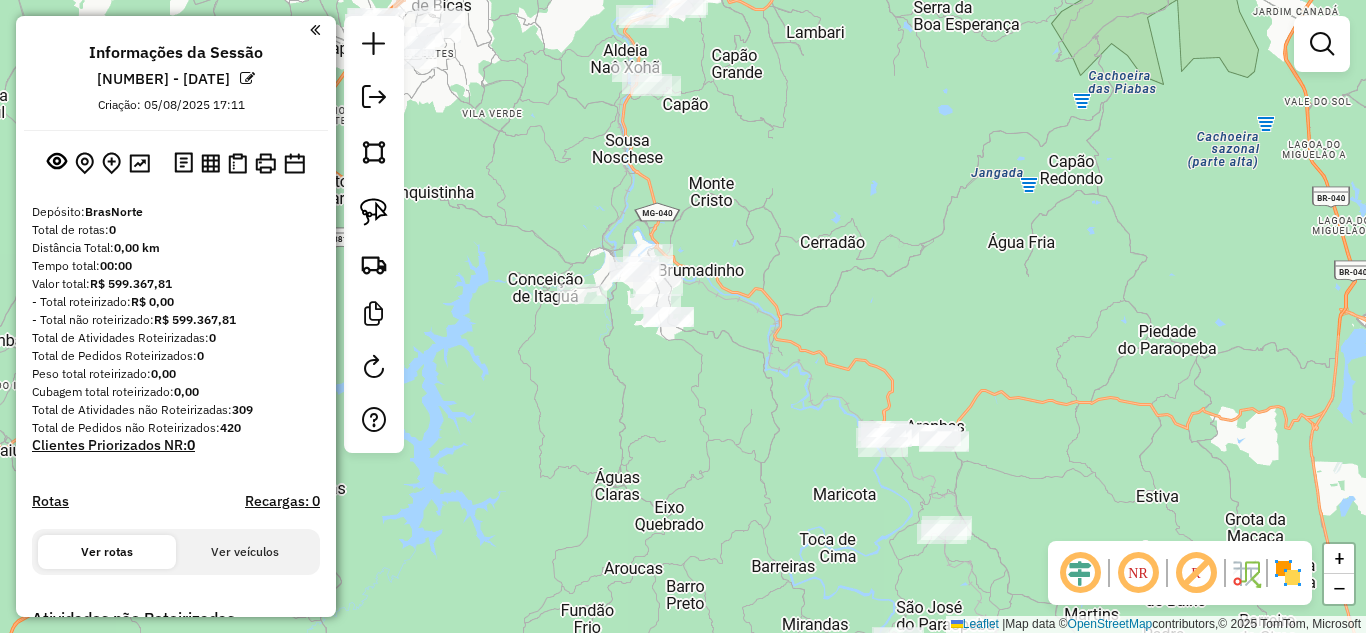 drag, startPoint x: 584, startPoint y: 306, endPoint x: 669, endPoint y: 439, distance: 157.84169 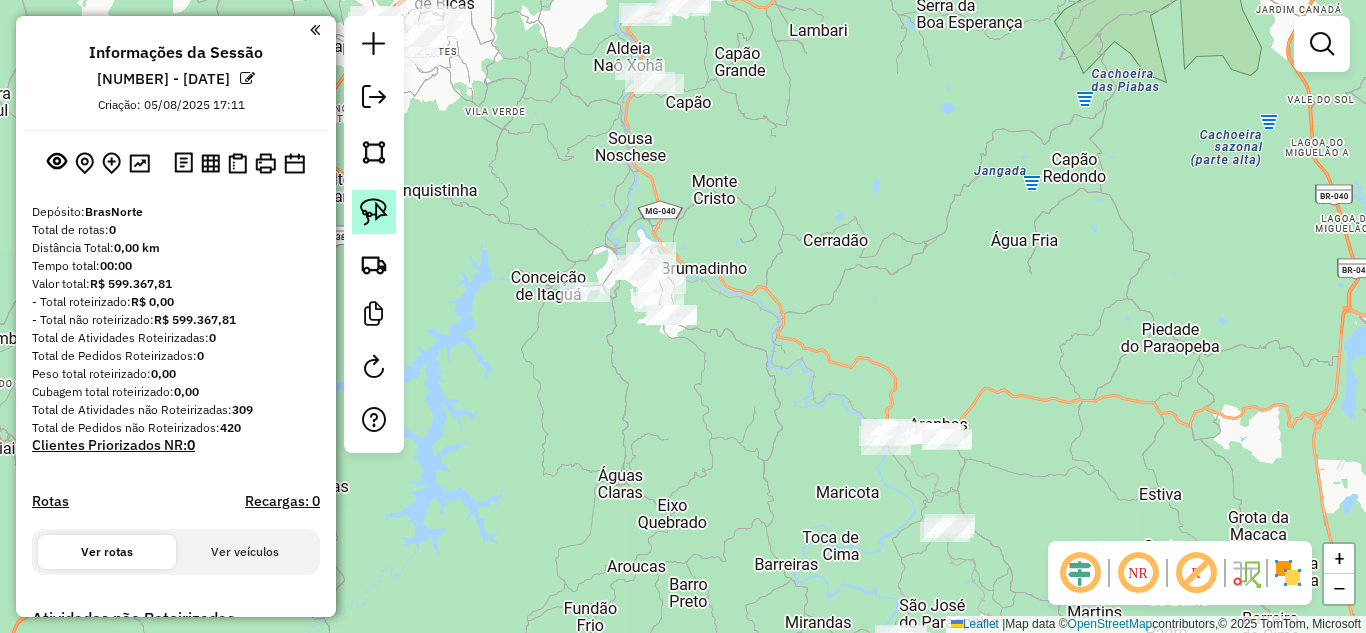 click 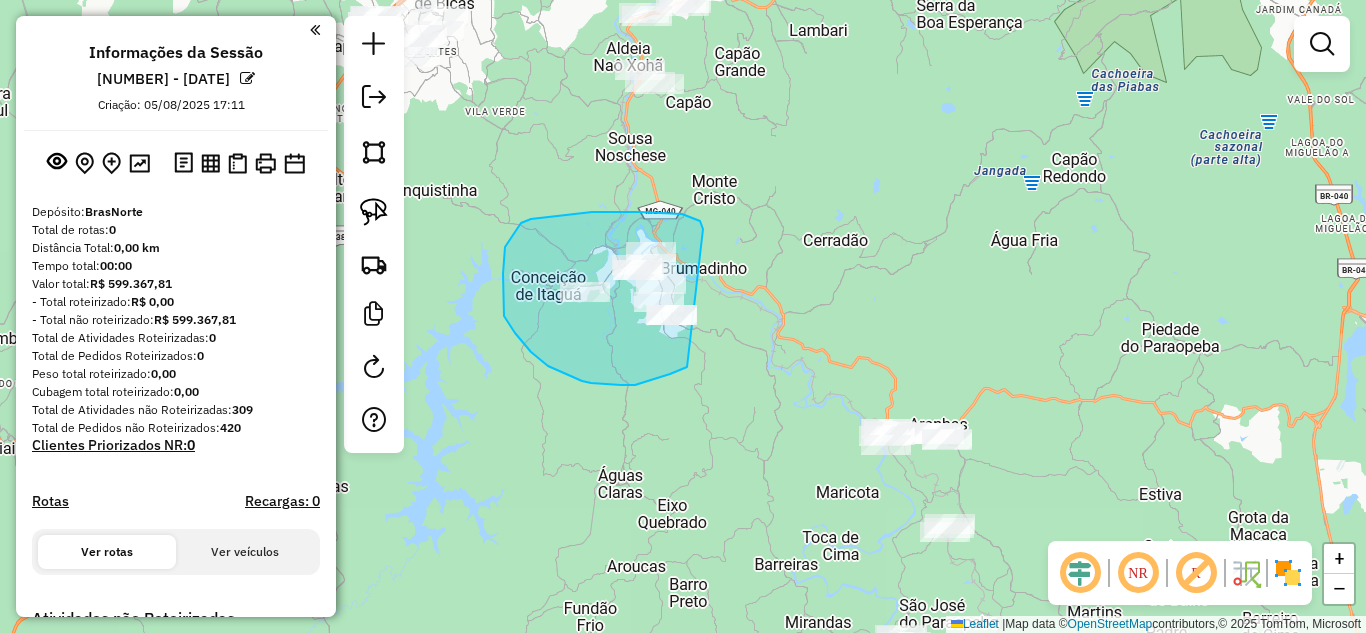 drag, startPoint x: 703, startPoint y: 229, endPoint x: 813, endPoint y: 255, distance: 113.03097 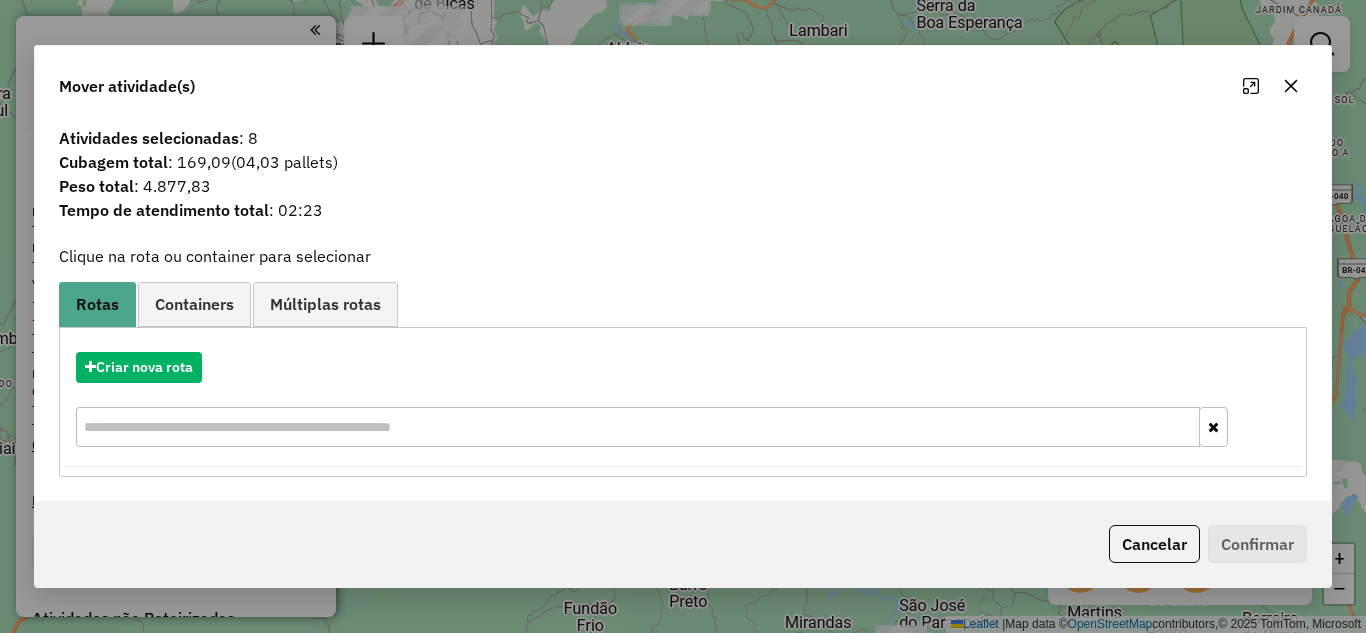 click 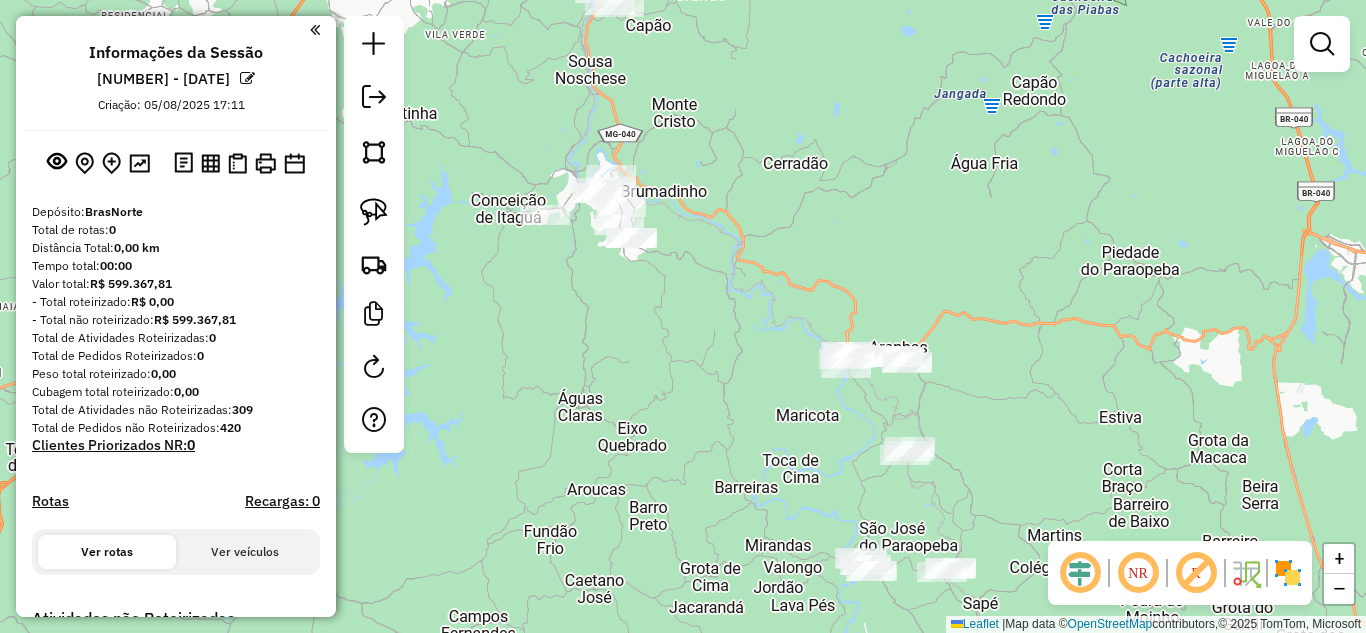 drag, startPoint x: 915, startPoint y: 254, endPoint x: 875, endPoint y: 173, distance: 90.33826 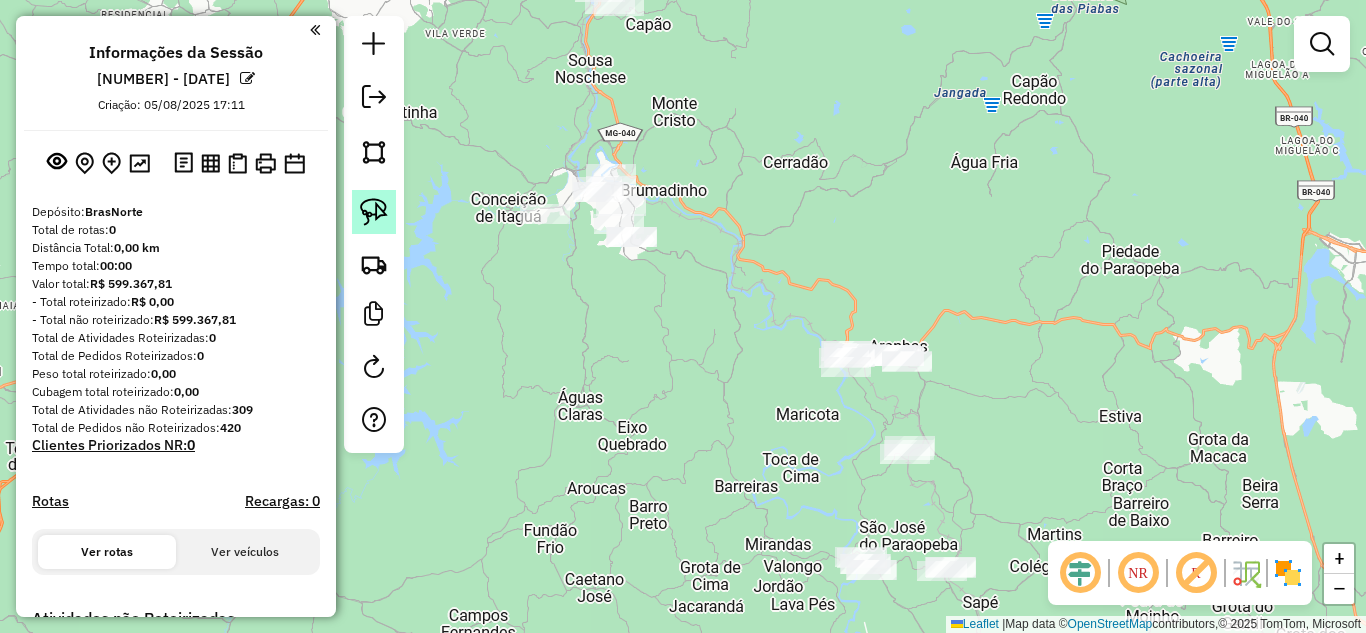click 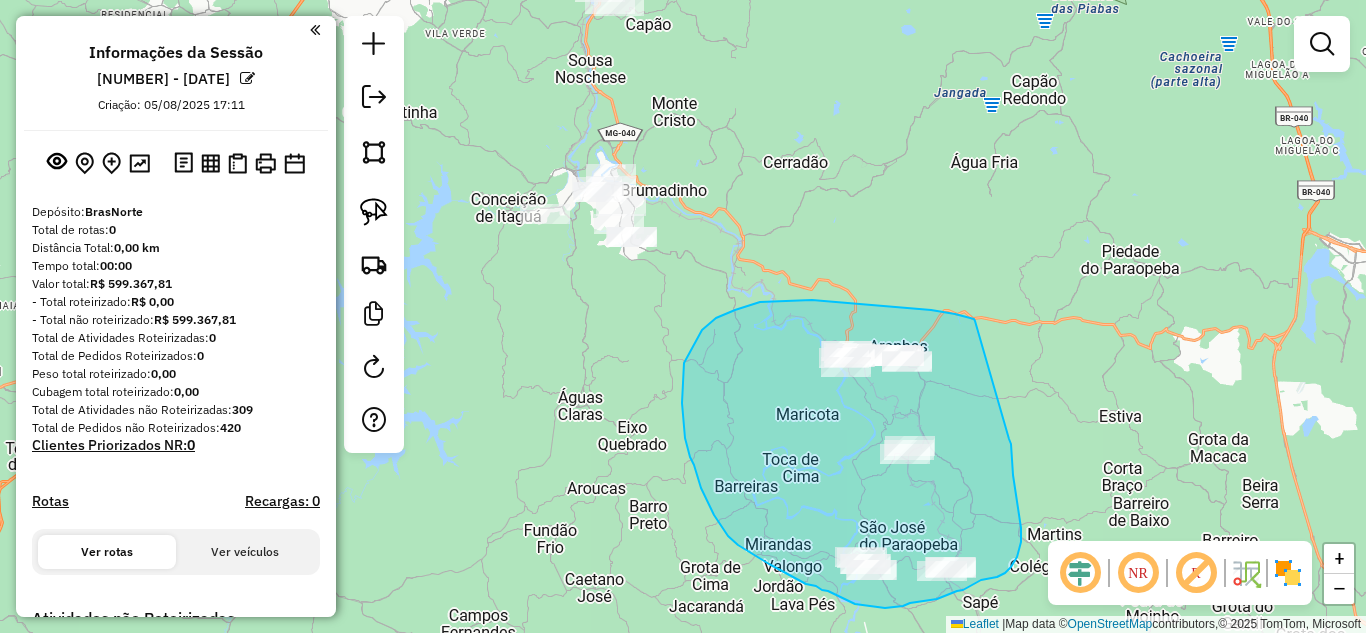 drag, startPoint x: 955, startPoint y: 314, endPoint x: 892, endPoint y: 404, distance: 109.859 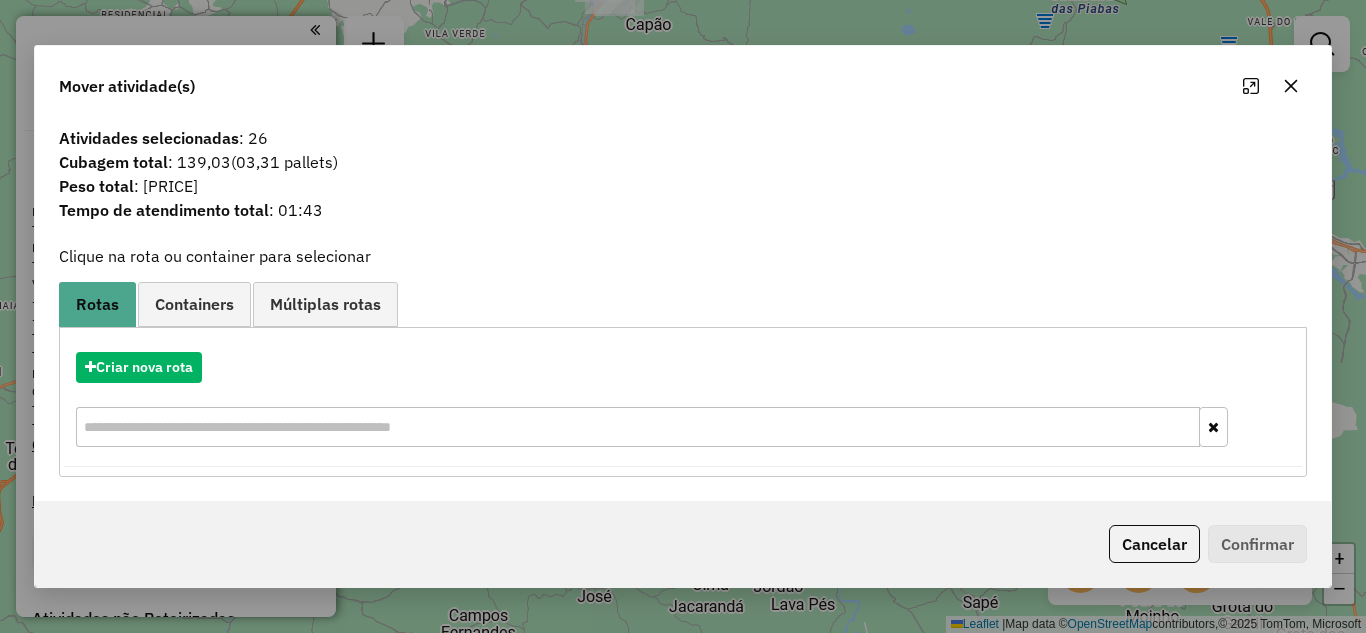 click 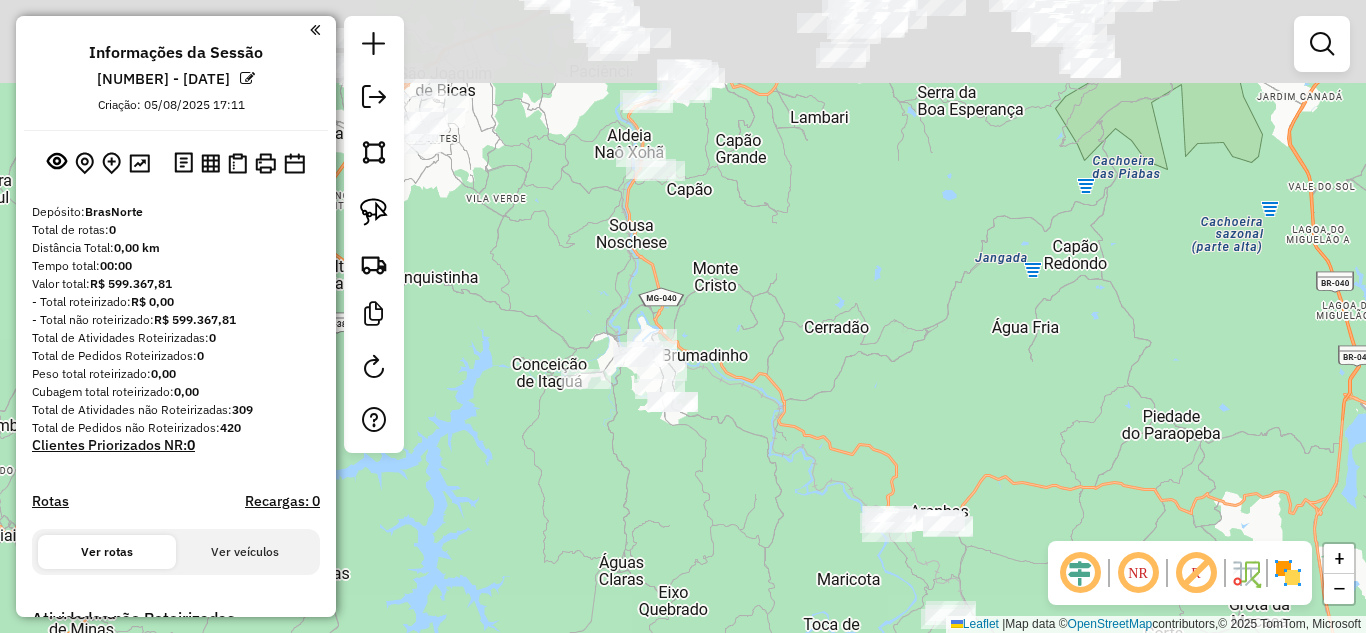 drag, startPoint x: 677, startPoint y: 367, endPoint x: 722, endPoint y: 508, distance: 148.00676 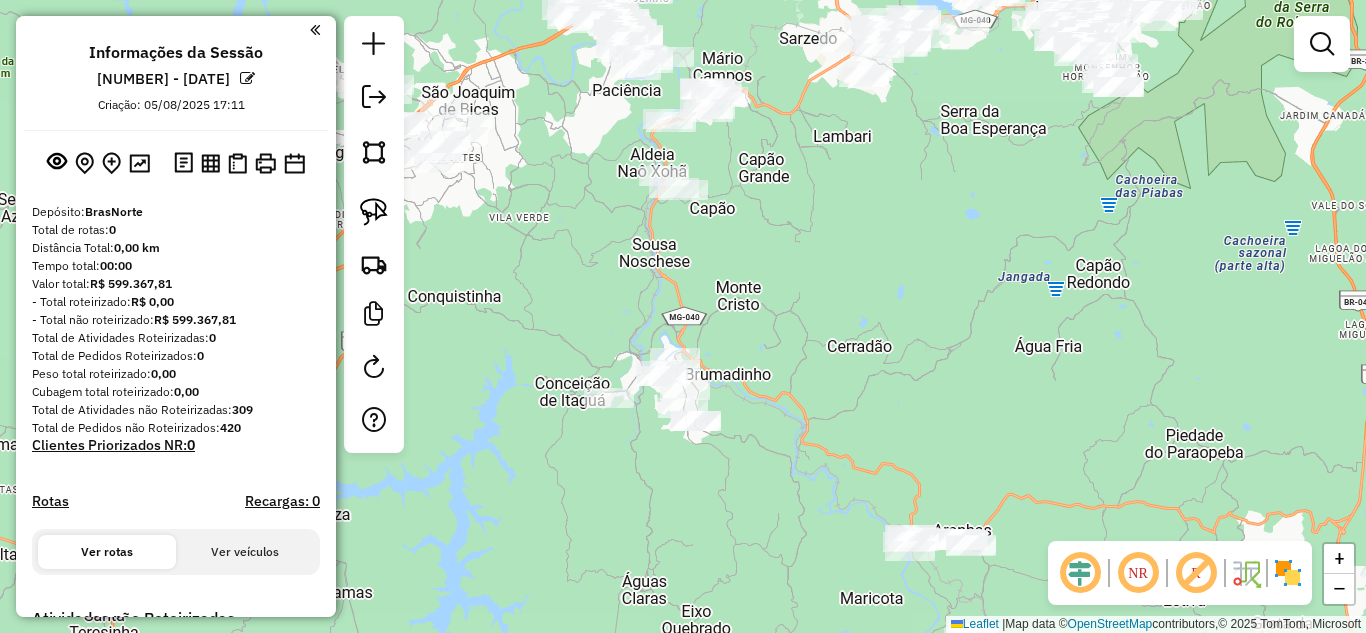 drag, startPoint x: 874, startPoint y: 345, endPoint x: 1058, endPoint y: 439, distance: 206.62042 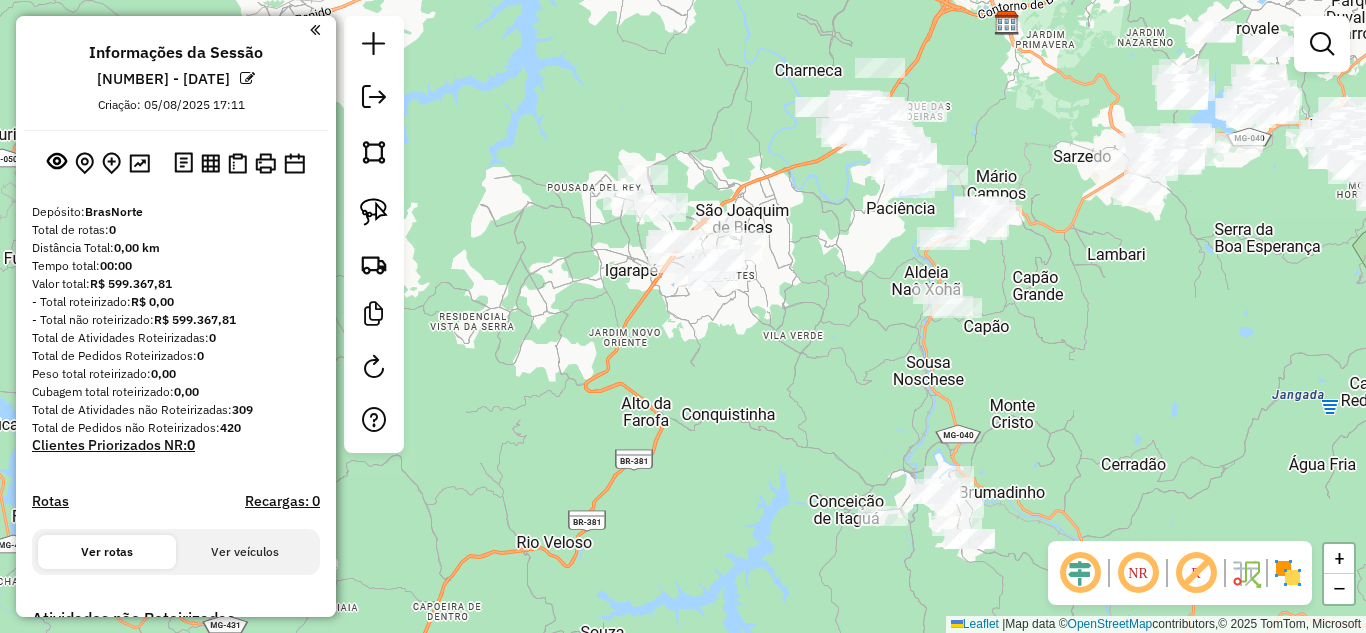 drag, startPoint x: 784, startPoint y: 330, endPoint x: 816, endPoint y: 337, distance: 32.75668 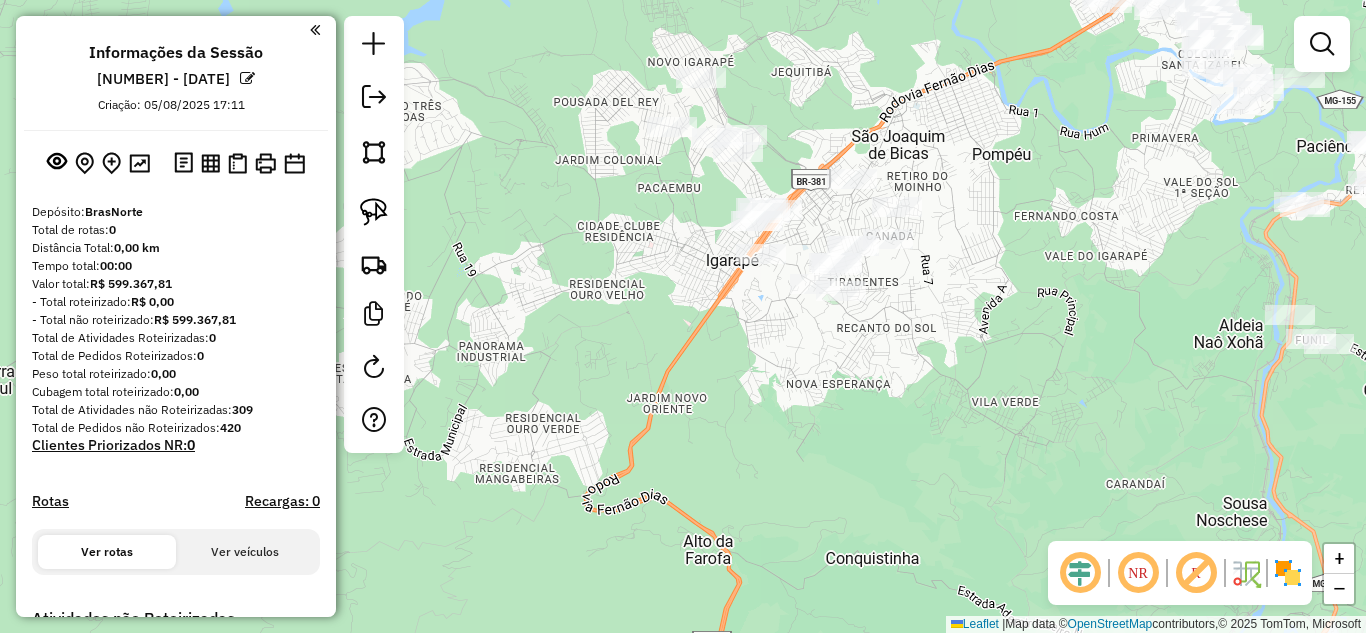 drag, startPoint x: 764, startPoint y: 339, endPoint x: 788, endPoint y: 345, distance: 24.738634 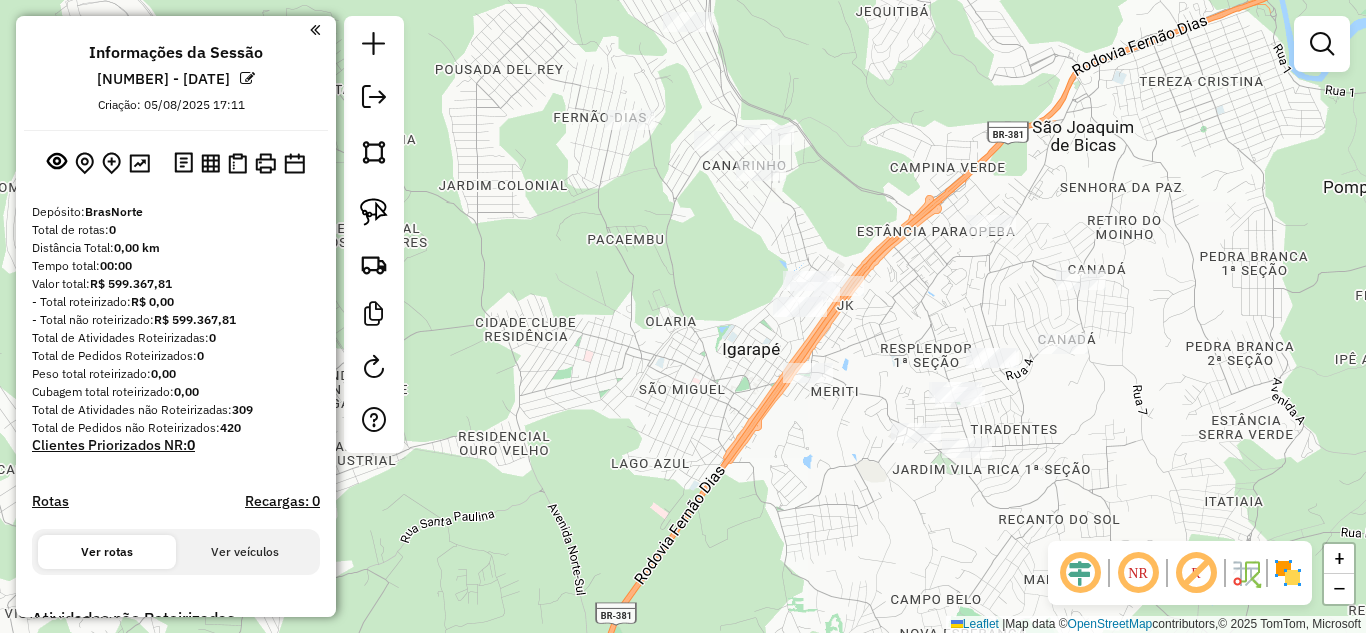 drag, startPoint x: 805, startPoint y: 400, endPoint x: 833, endPoint y: 483, distance: 87.595665 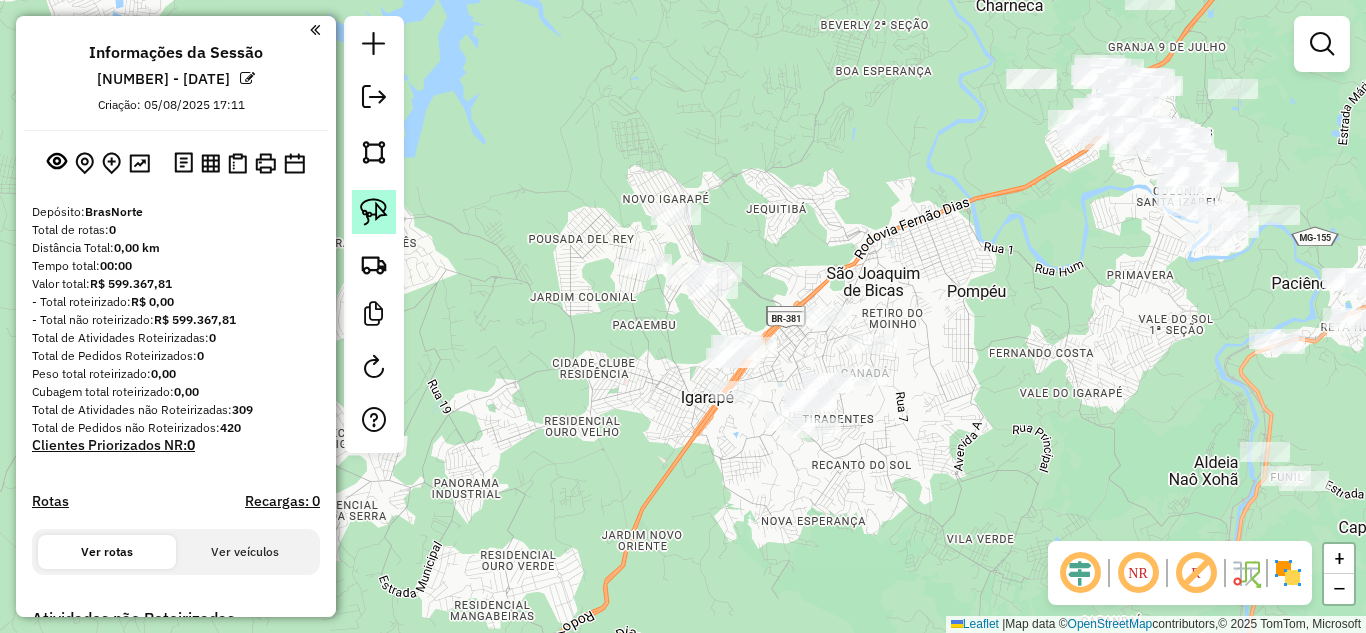 click 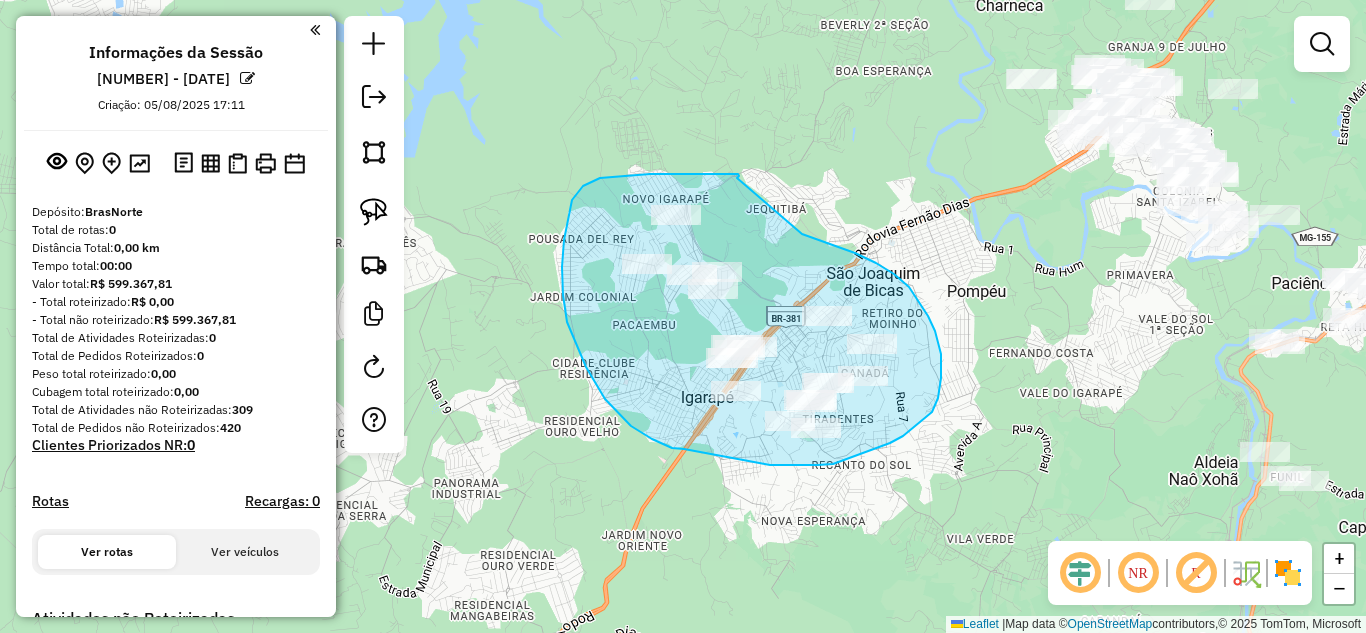 drag, startPoint x: 687, startPoint y: 174, endPoint x: 800, endPoint y: 234, distance: 127.94139 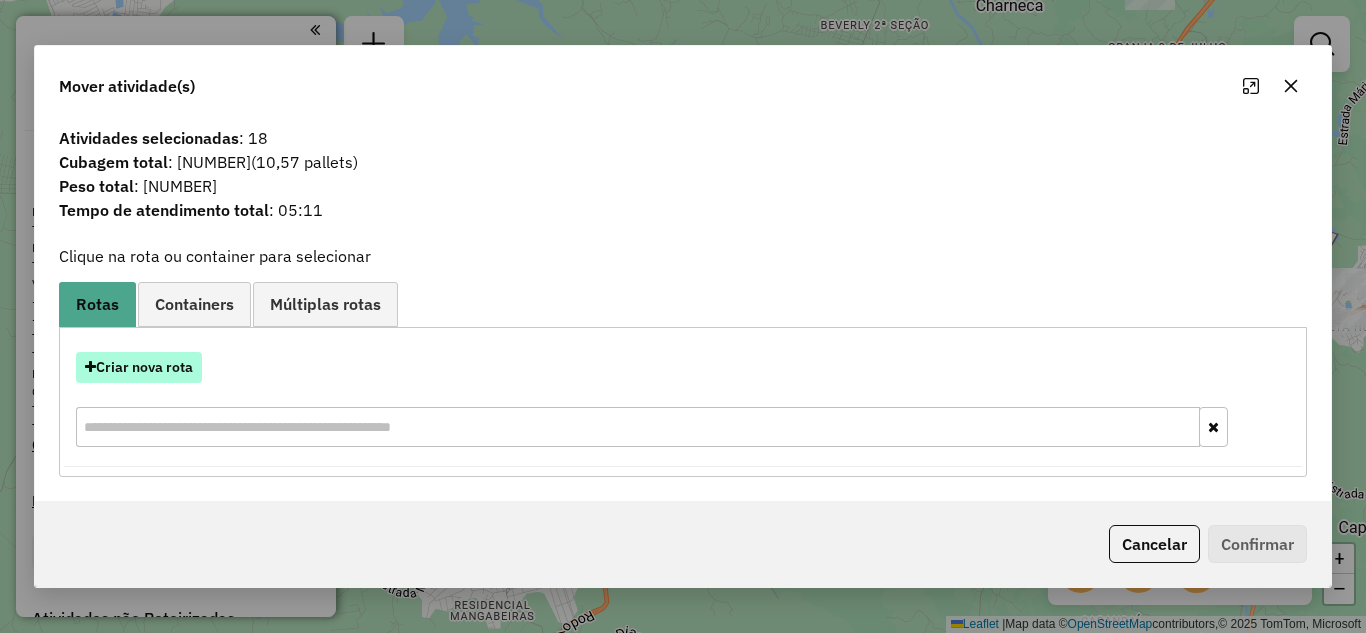 click on "Criar nova rota" at bounding box center (139, 367) 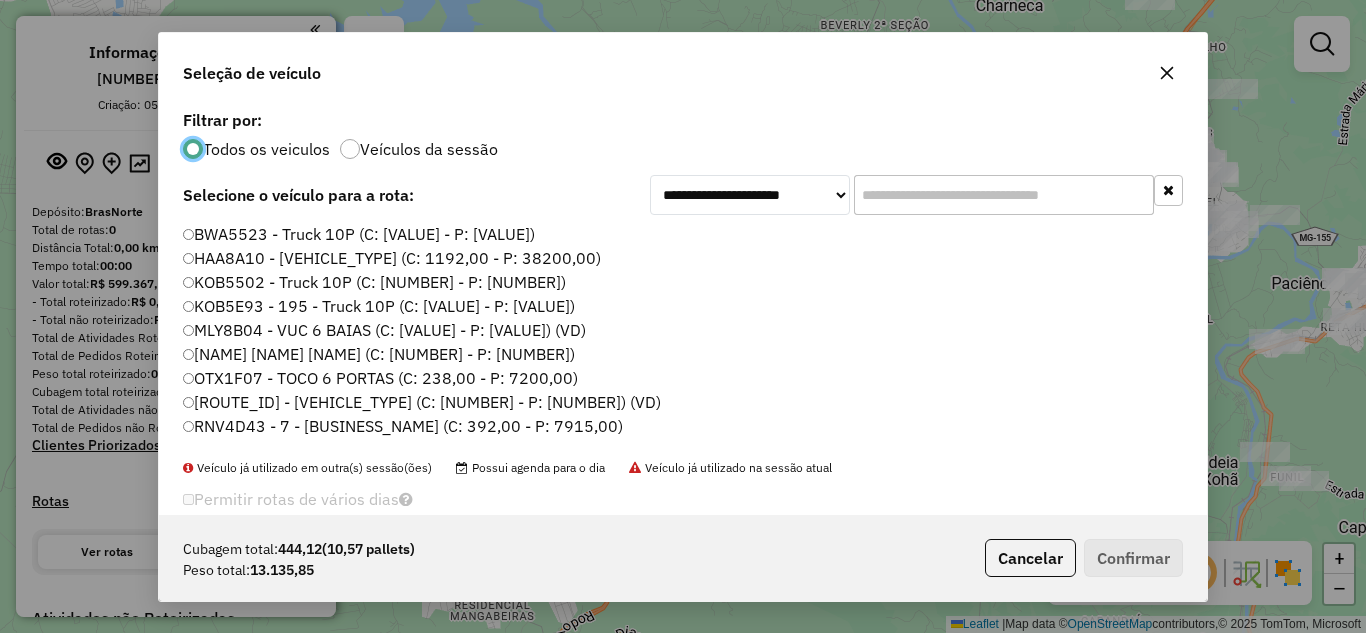 scroll, scrollTop: 11, scrollLeft: 6, axis: both 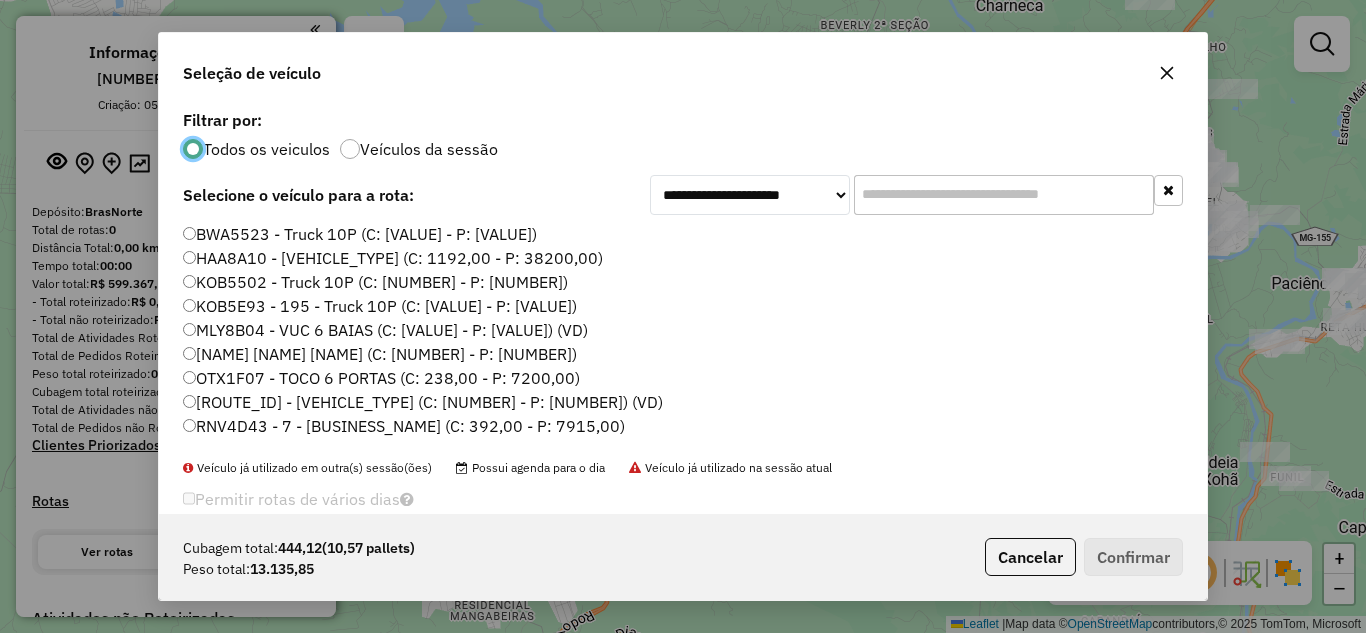 click 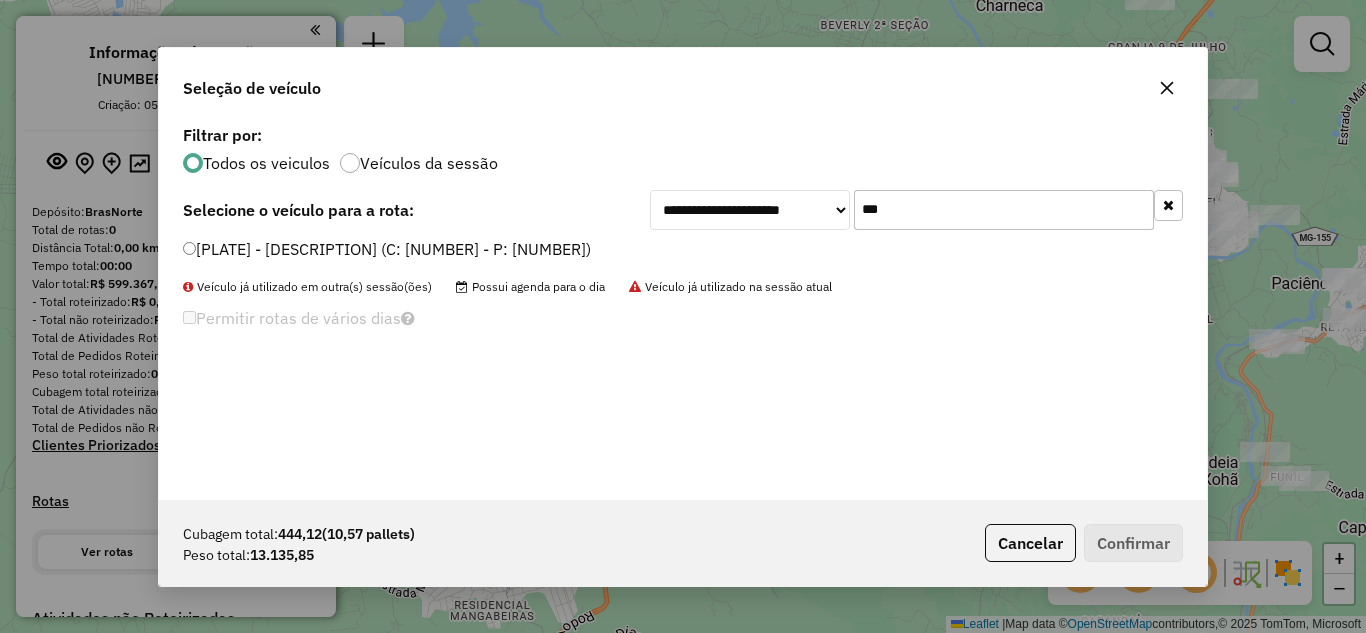 type on "***" 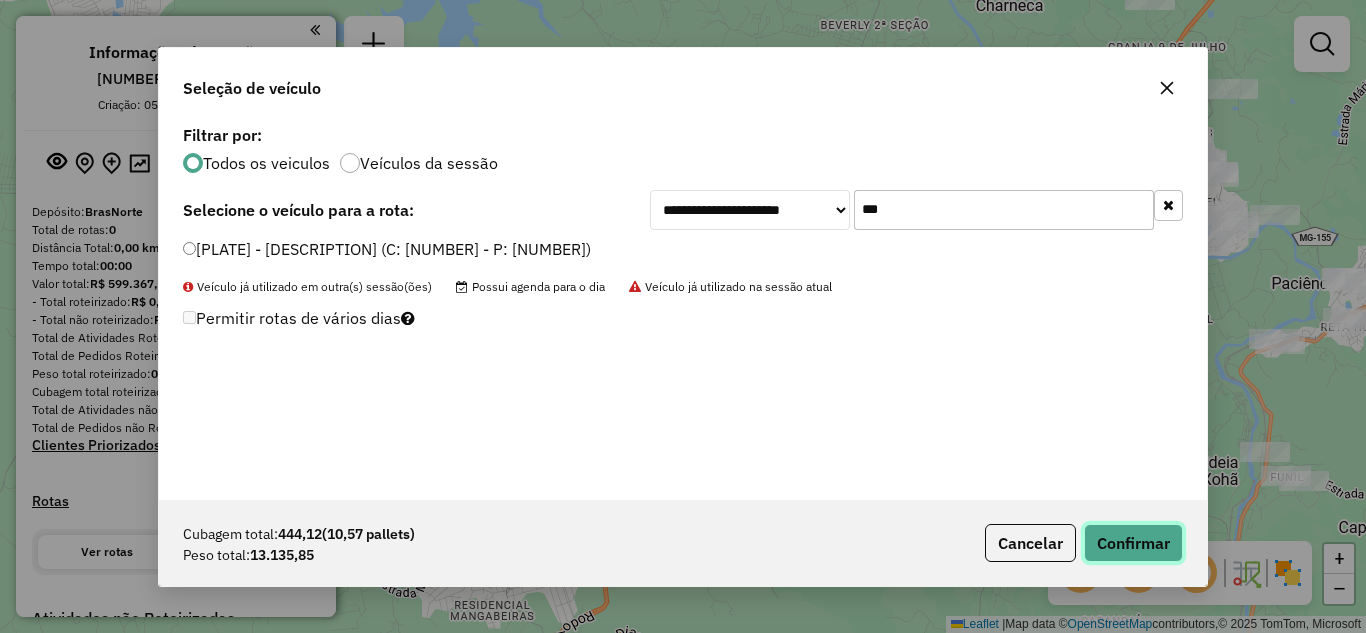 click on "Confirmar" 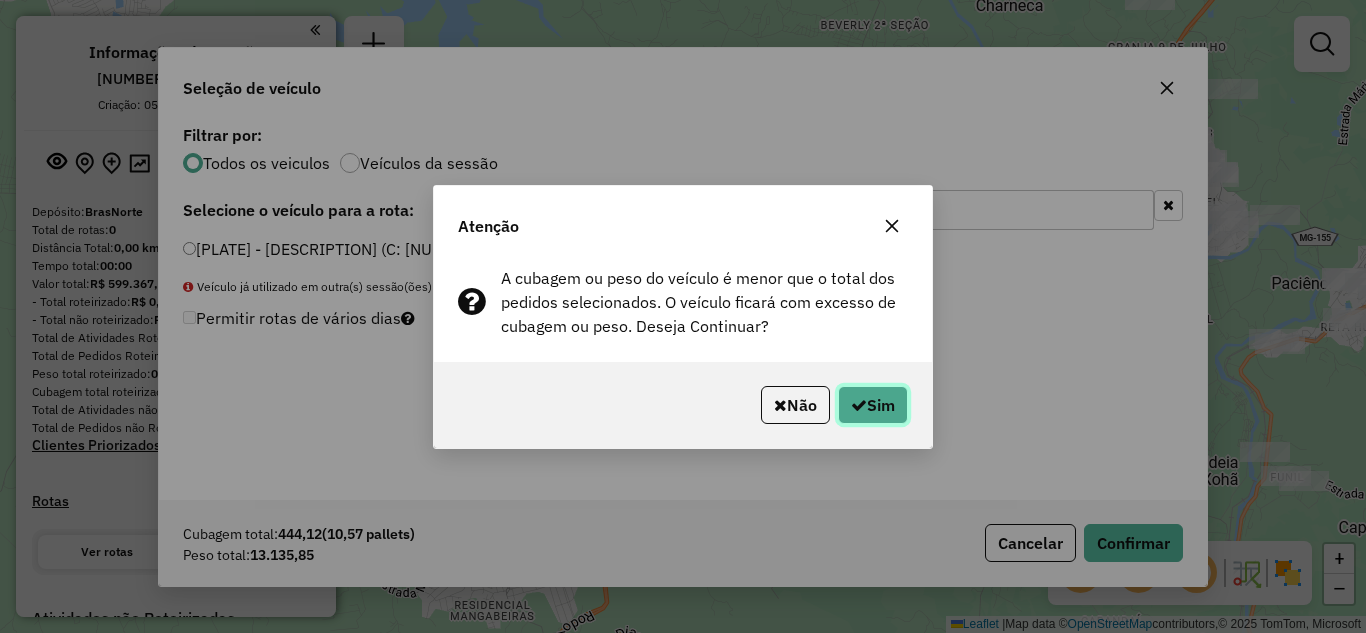 click on "Sim" 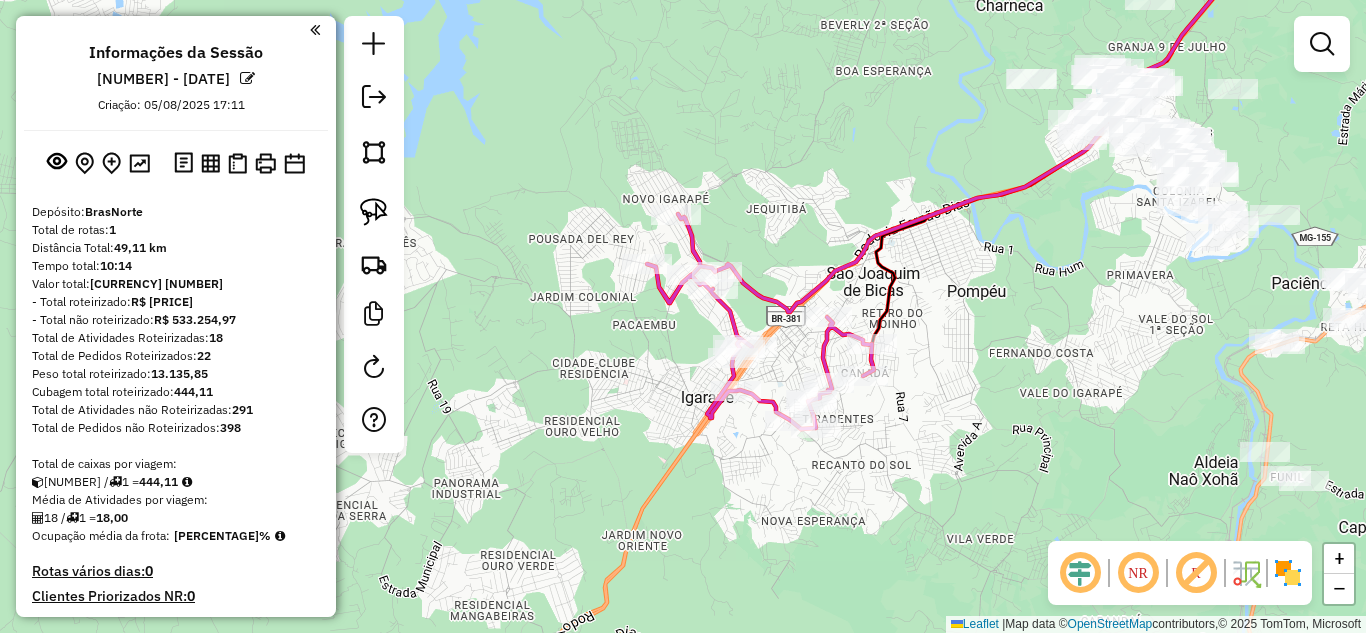 click 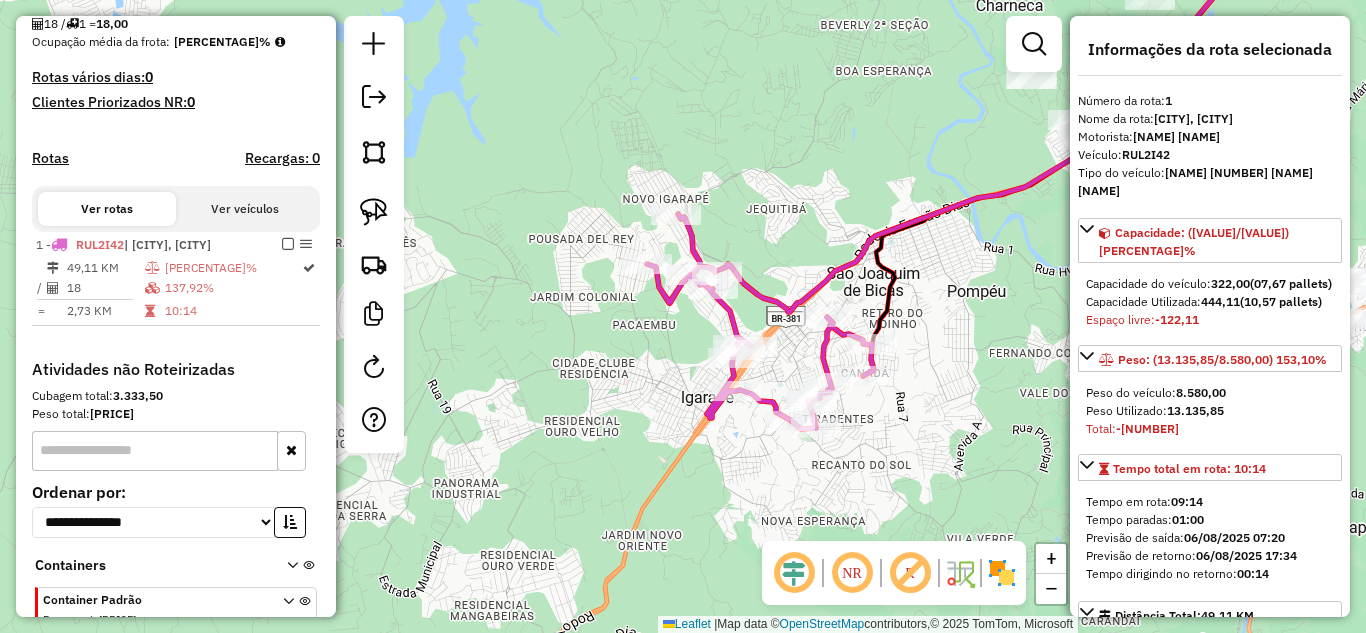 scroll, scrollTop: 614, scrollLeft: 0, axis: vertical 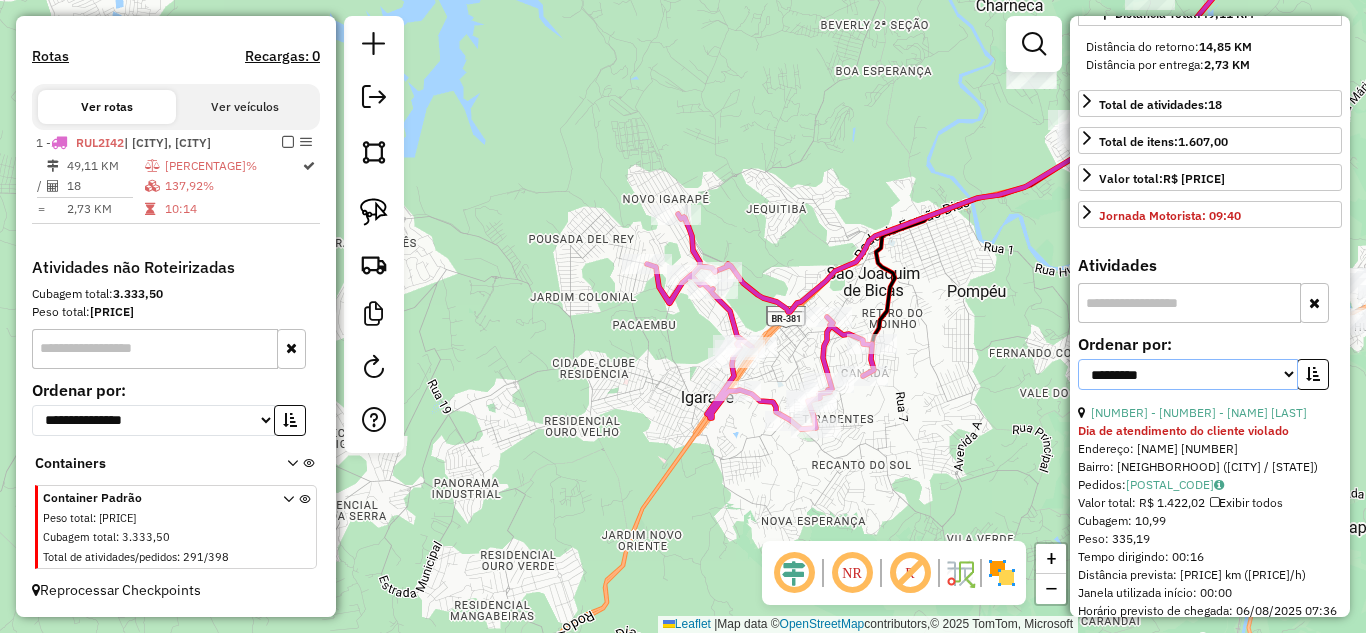 drag, startPoint x: 1277, startPoint y: 405, endPoint x: 1257, endPoint y: 409, distance: 20.396078 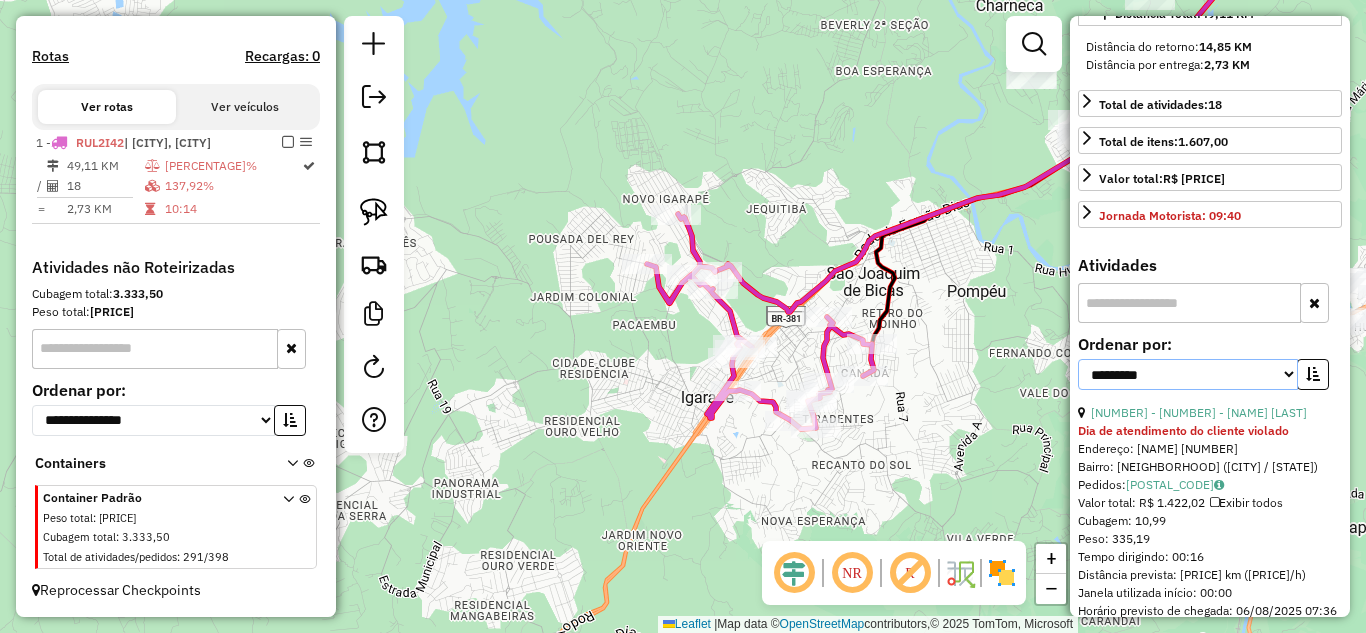 select on "*********" 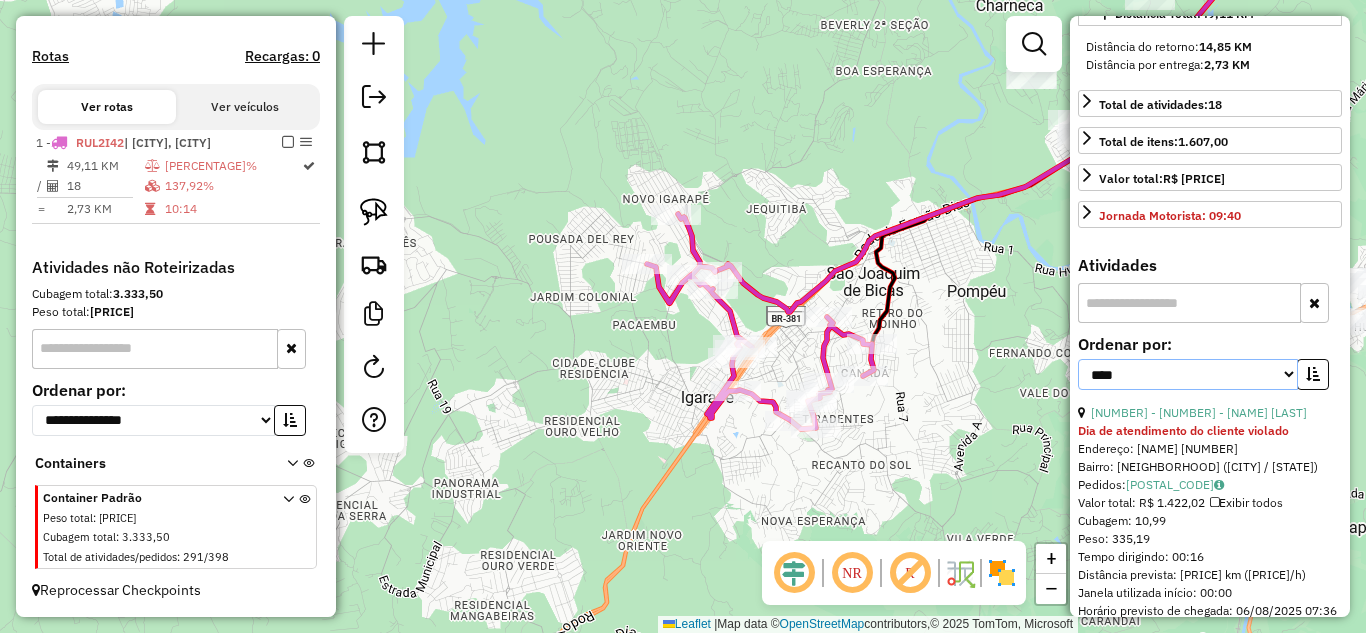 click on "**********" at bounding box center [1188, 374] 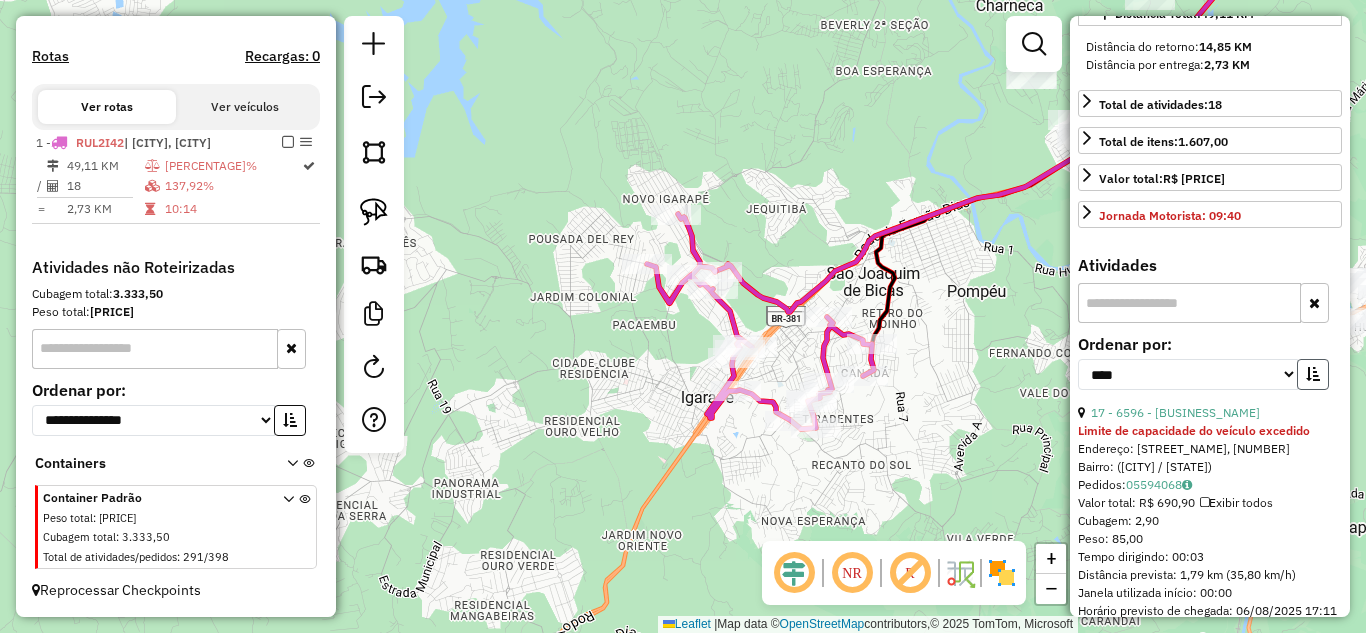 click at bounding box center [1313, 374] 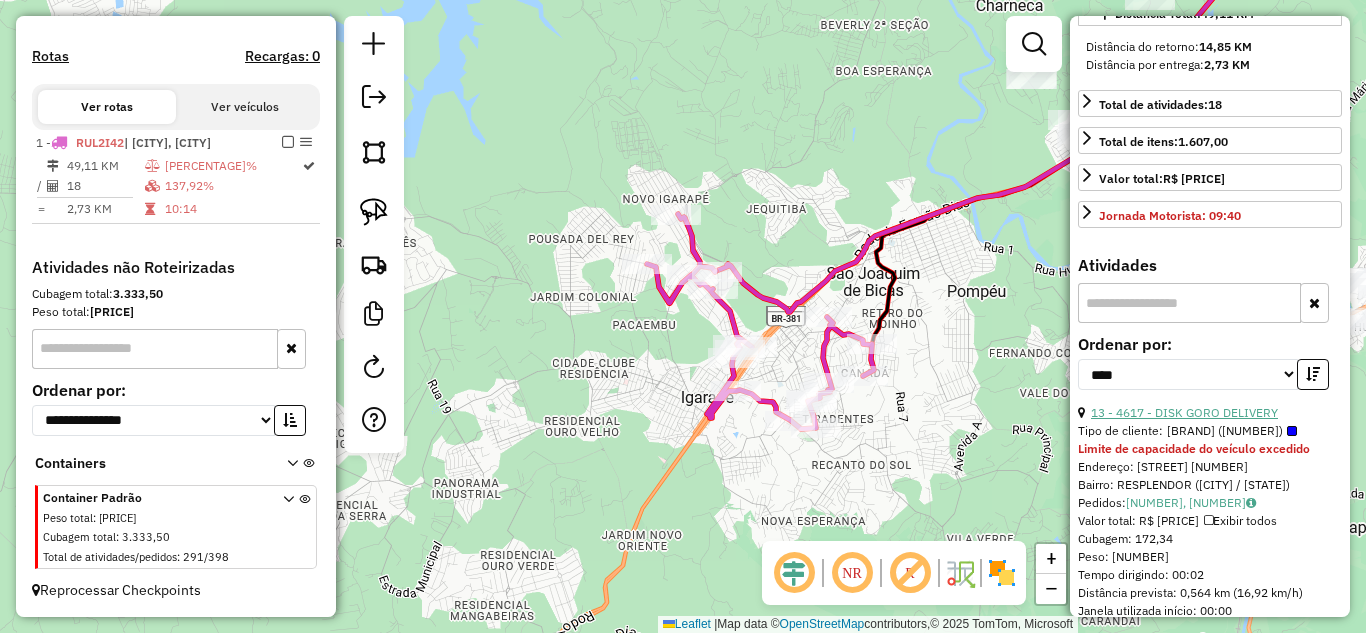 click on "13 - 4617 - DISK GORO DELIVERY" at bounding box center [1184, 412] 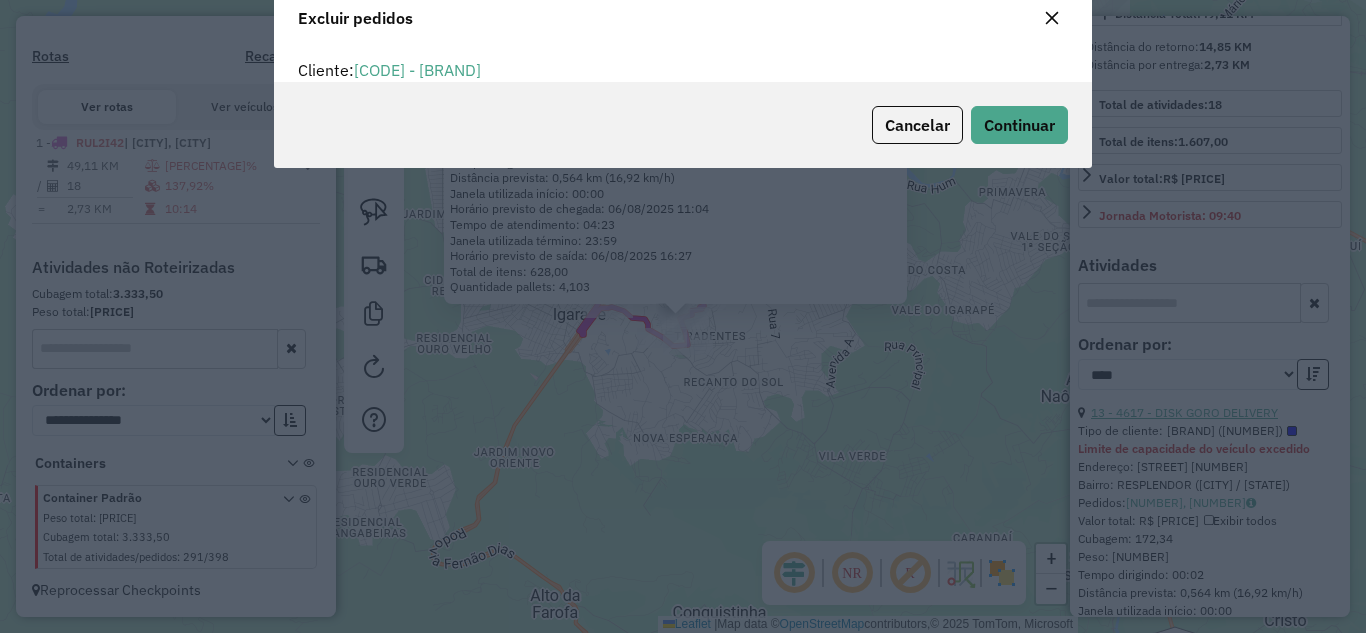 scroll, scrollTop: 82, scrollLeft: 0, axis: vertical 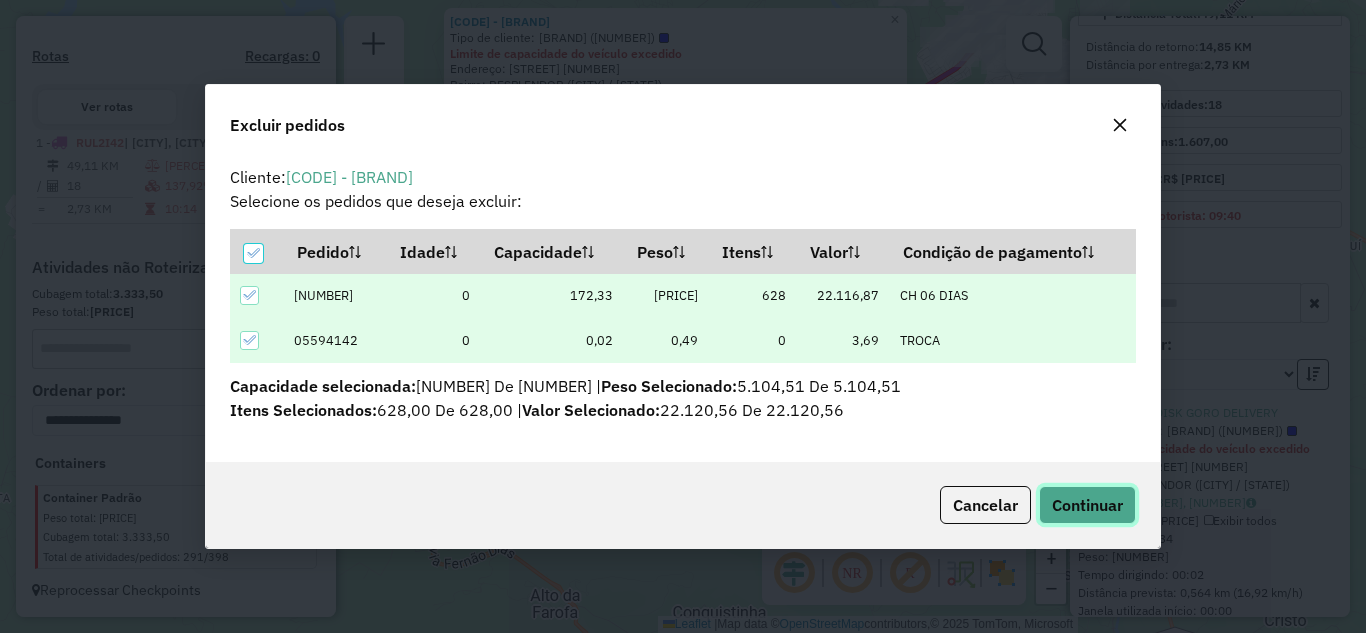 click on "Continuar" 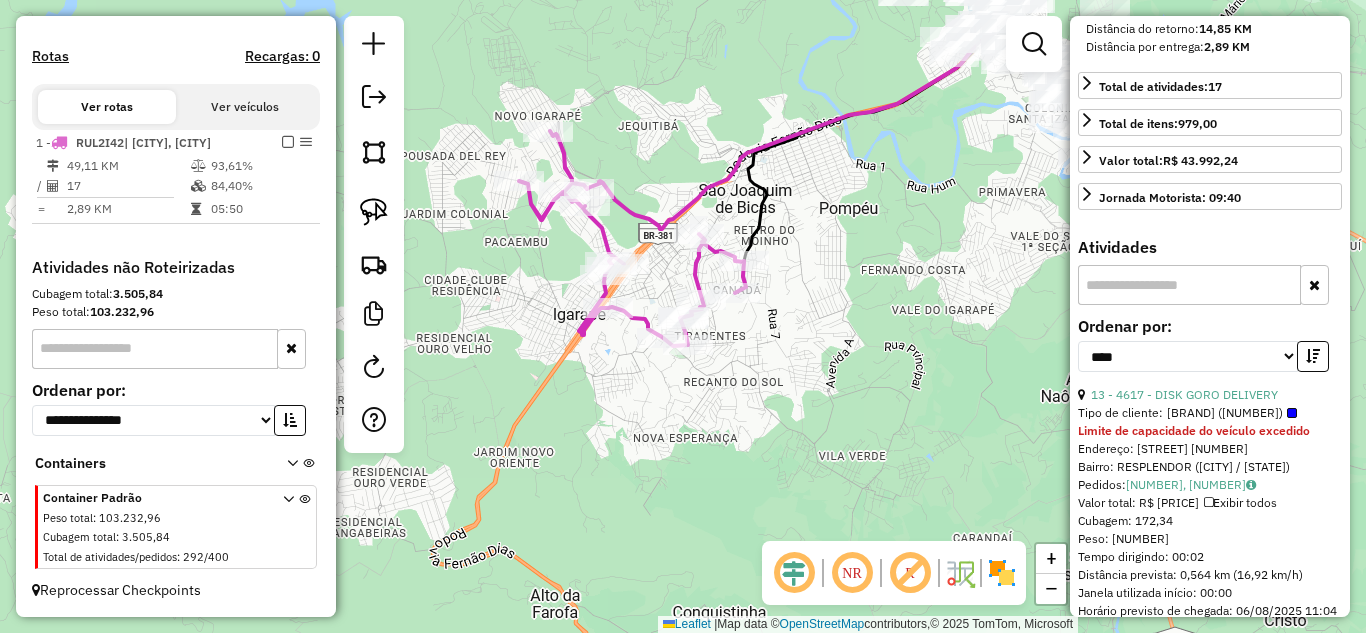 scroll, scrollTop: 582, scrollLeft: 0, axis: vertical 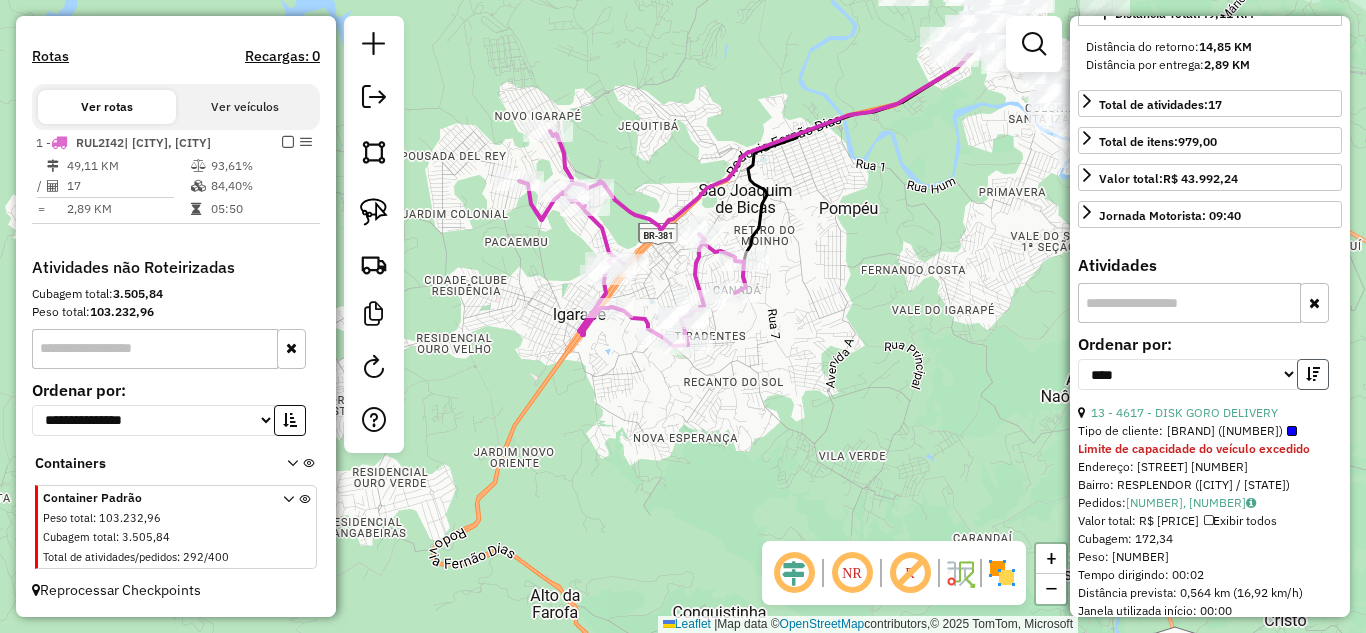 click at bounding box center [1313, 374] 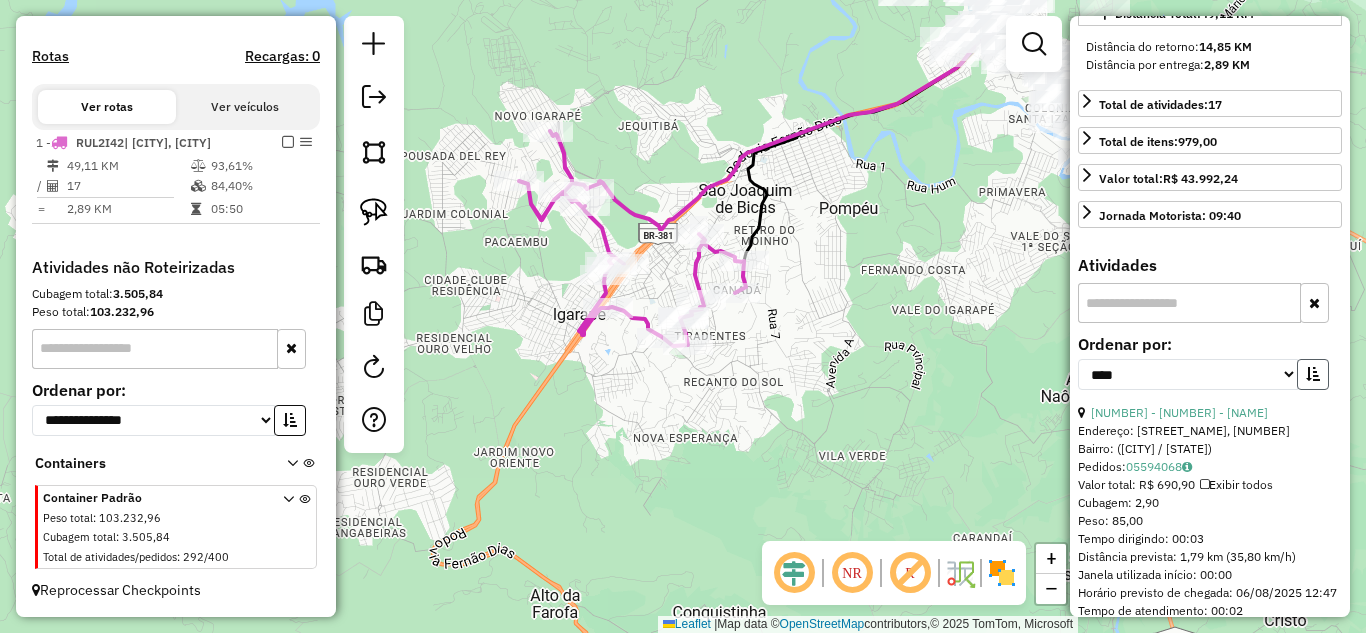 click at bounding box center [1313, 374] 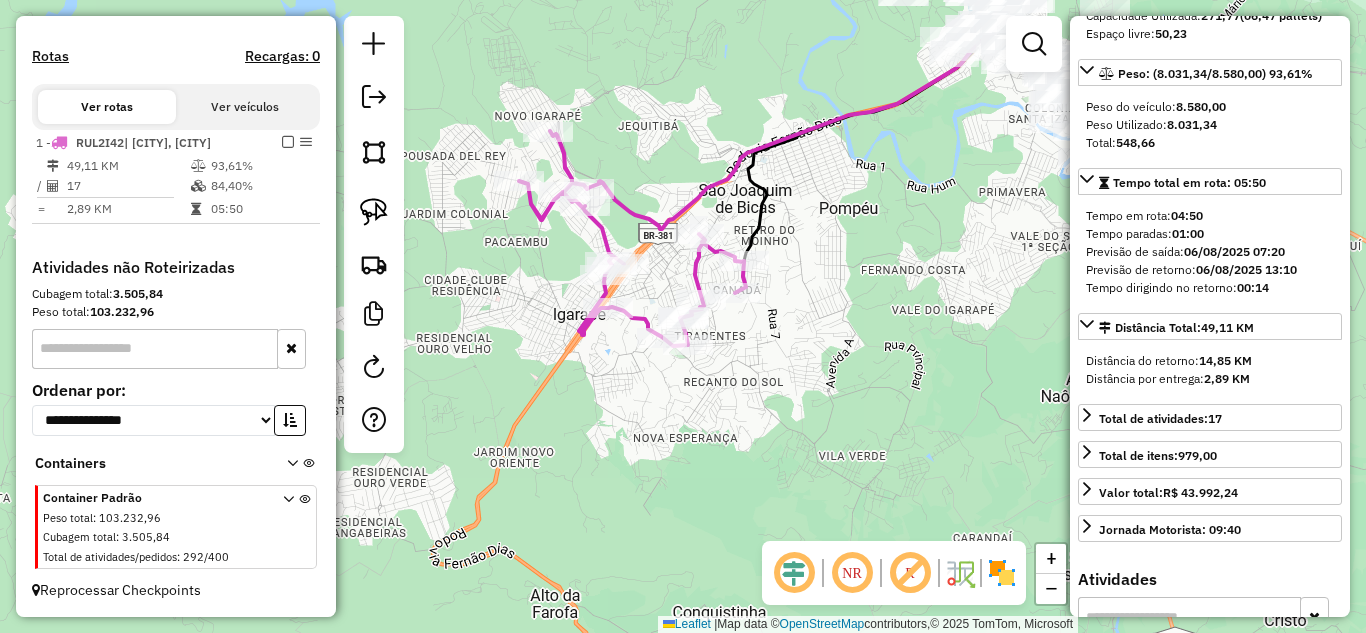scroll, scrollTop: 300, scrollLeft: 0, axis: vertical 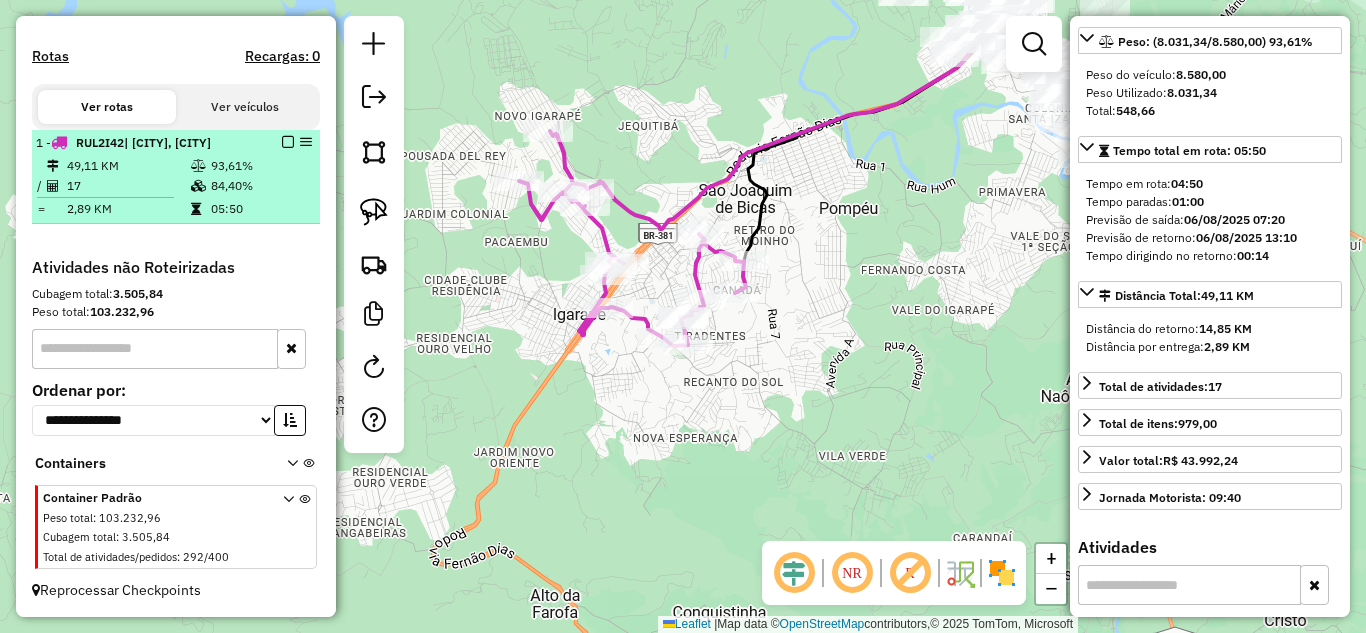 click at bounding box center (288, 142) 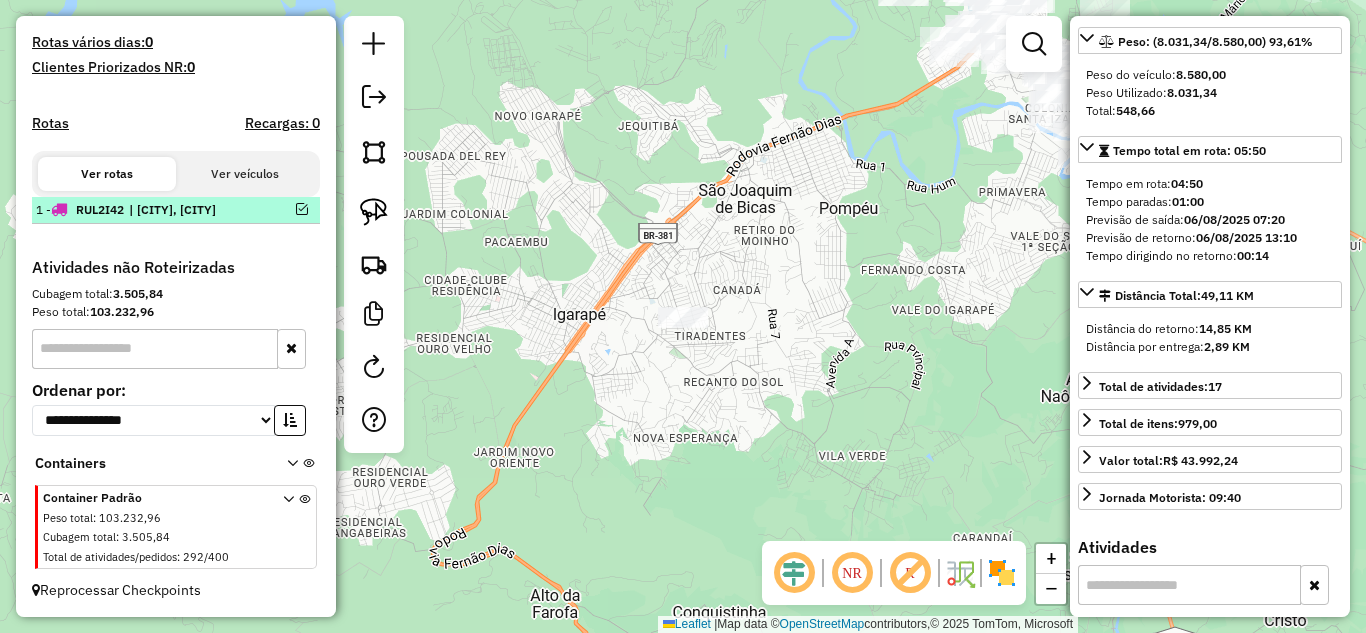 scroll, scrollTop: 529, scrollLeft: 0, axis: vertical 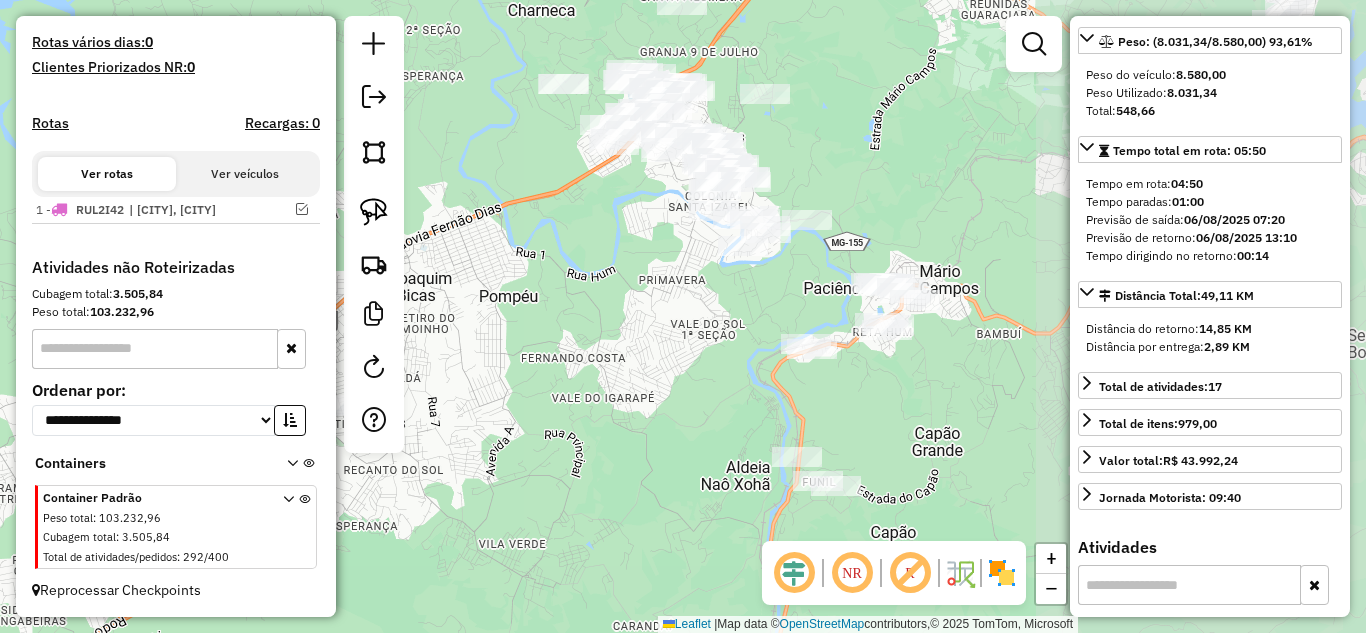 drag, startPoint x: 616, startPoint y: 382, endPoint x: 523, endPoint y: 411, distance: 97.41663 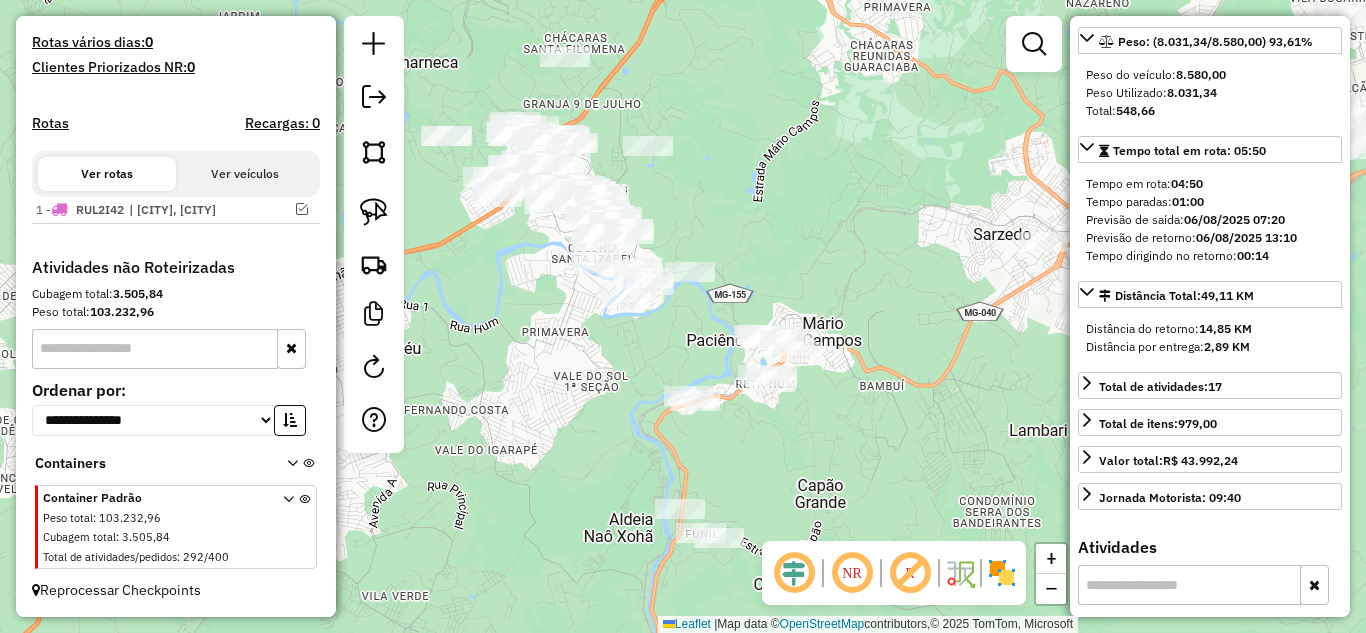 drag, startPoint x: 601, startPoint y: 377, endPoint x: 541, endPoint y: 411, distance: 68.96376 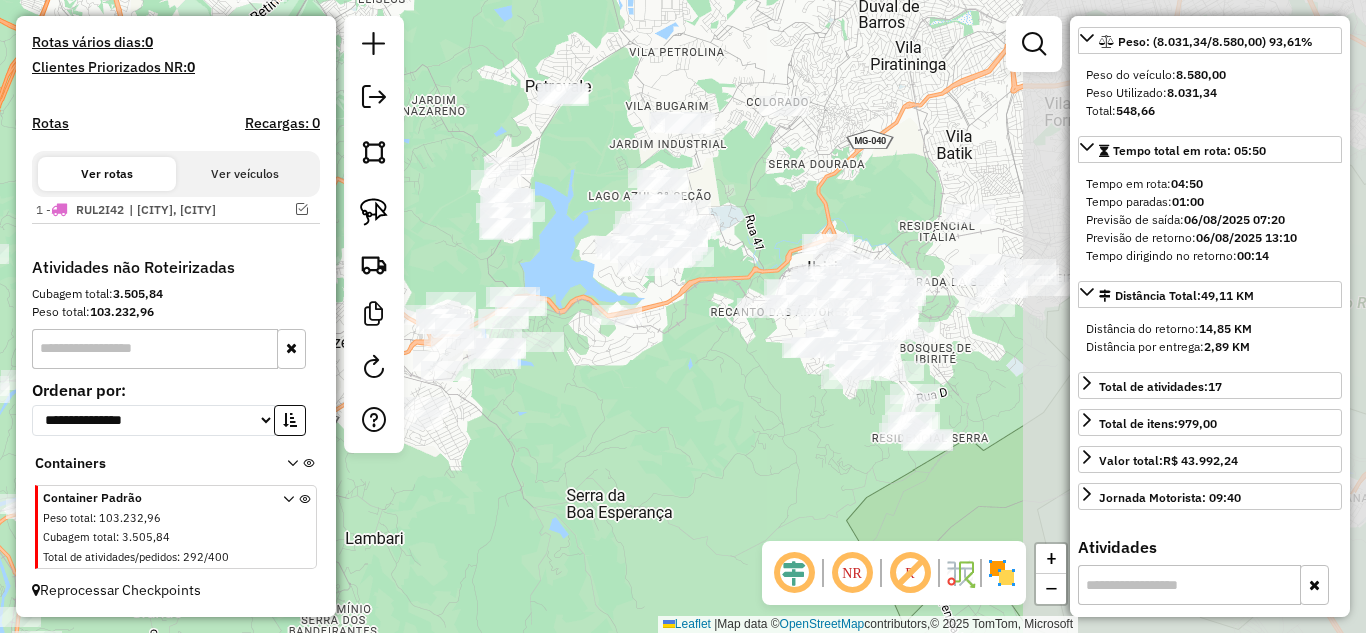 drag, startPoint x: 844, startPoint y: 427, endPoint x: 588, endPoint y: 418, distance: 256.15814 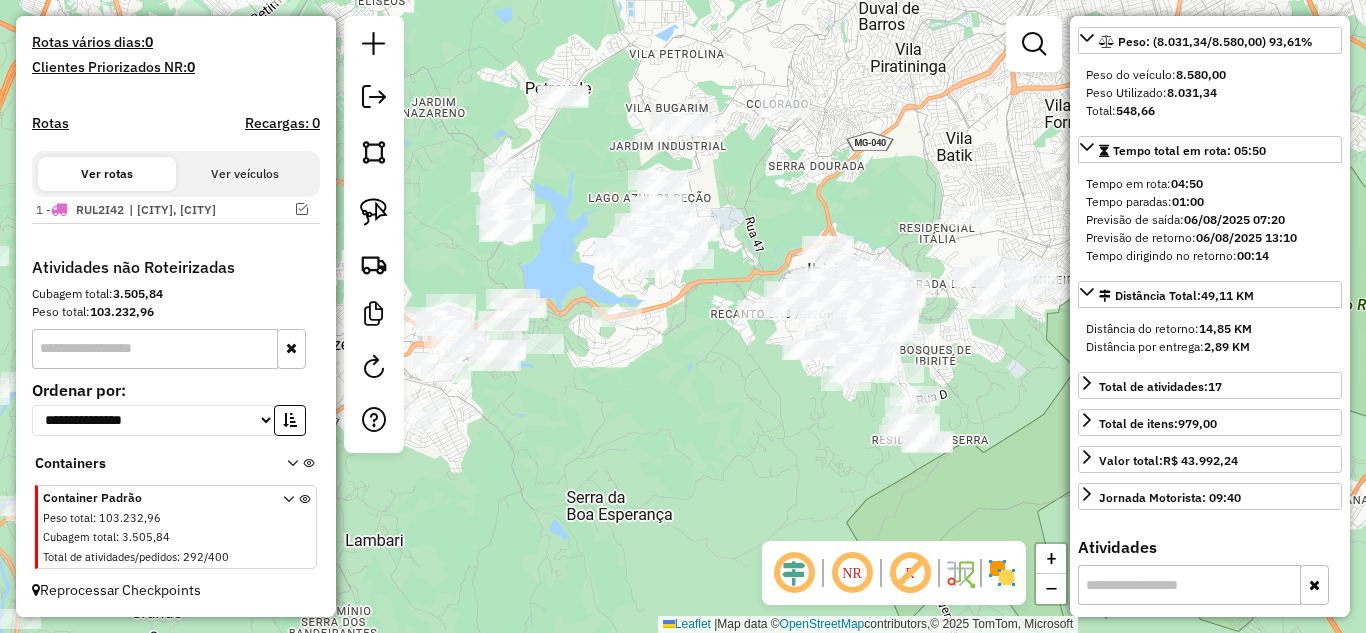 click on "Janela de atendimento Grade de atendimento Capacidade Transportadoras Veículos Cliente Pedidos  Rotas Selecione os dias de semana para filtrar as janelas de atendimento  Seg   Ter   Qua   Qui   Sex   Sáb   Dom  Informe o período da janela de atendimento: De: Até:  Filtrar exatamente a janela do cliente  Considerar janela de atendimento padrão  Selecione os dias de semana para filtrar as grades de atendimento  Seg   Ter   Qua   Qui   Sex   Sáb   Dom   Considerar clientes sem dia de atendimento cadastrado  Clientes fora do dia de atendimento selecionado Filtrar as atividades entre os valores definidos abaixo:  Peso mínimo:   Peso máximo:   Cubagem mínima:   Cubagem máxima:   De:   Até:  Filtrar as atividades entre o tempo de atendimento definido abaixo:  De:   Até:   Considerar capacidade total dos clientes não roteirizados Transportadora: Selecione um ou mais itens Tipo de veículo: Selecione um ou mais itens Veículo: Selecione um ou mais itens Motorista: Selecione um ou mais itens Nome: Rótulo:" 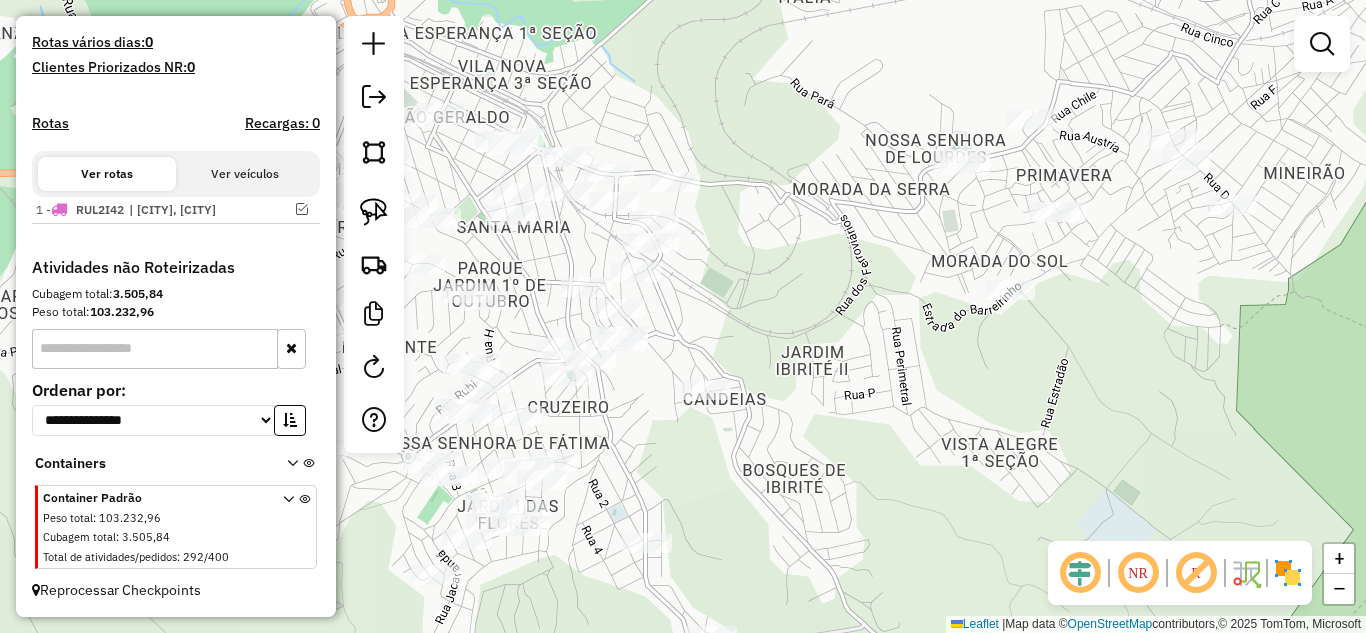 drag, startPoint x: 919, startPoint y: 387, endPoint x: 566, endPoint y: 673, distance: 454.31818 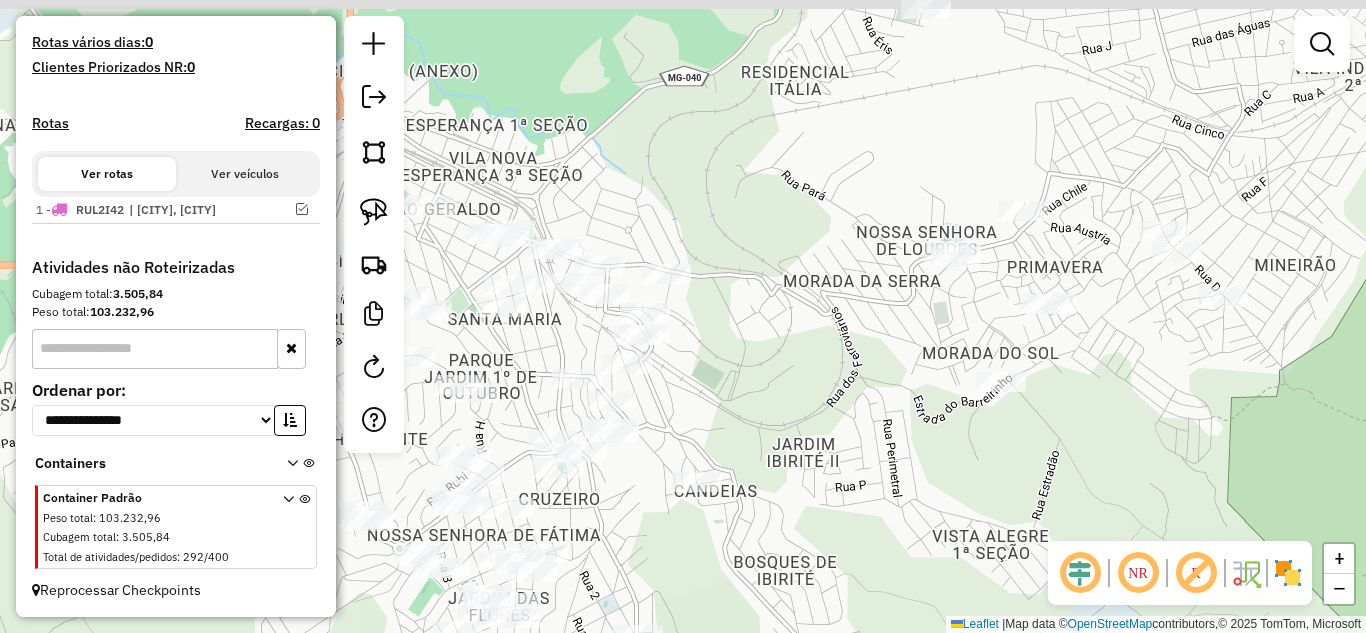 drag, startPoint x: 922, startPoint y: 480, endPoint x: 924, endPoint y: 537, distance: 57.035076 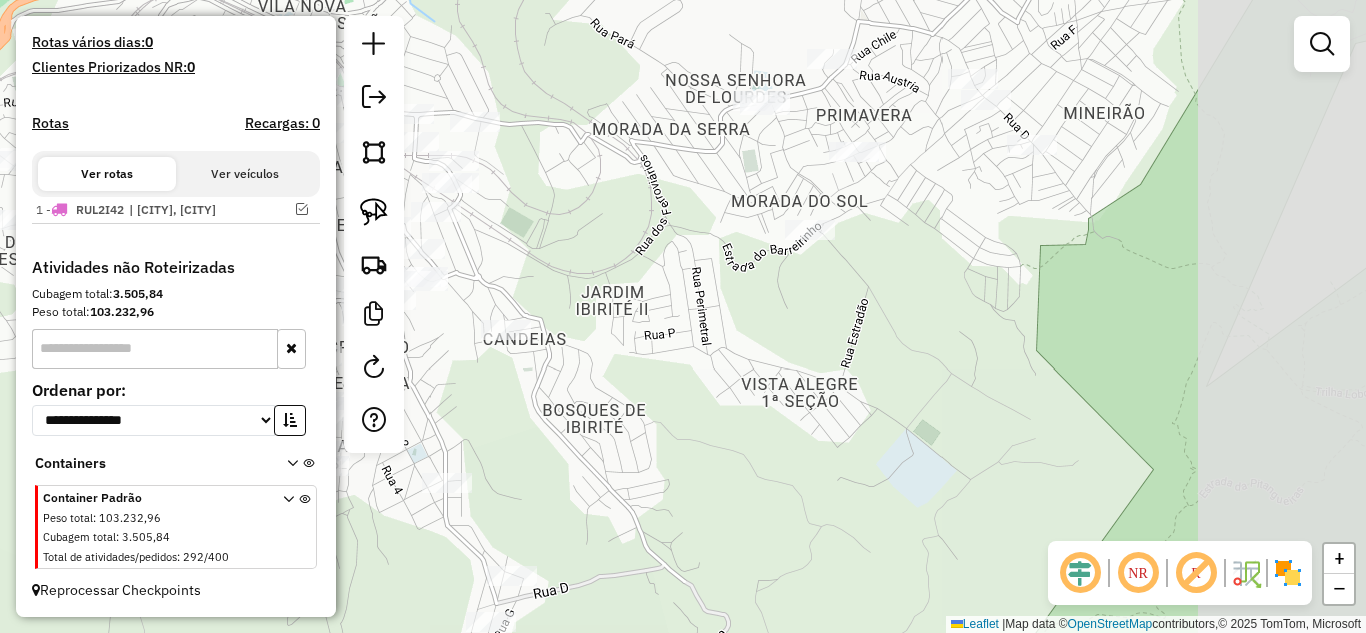 drag, startPoint x: 1104, startPoint y: 453, endPoint x: 913, endPoint y: 314, distance: 236.22447 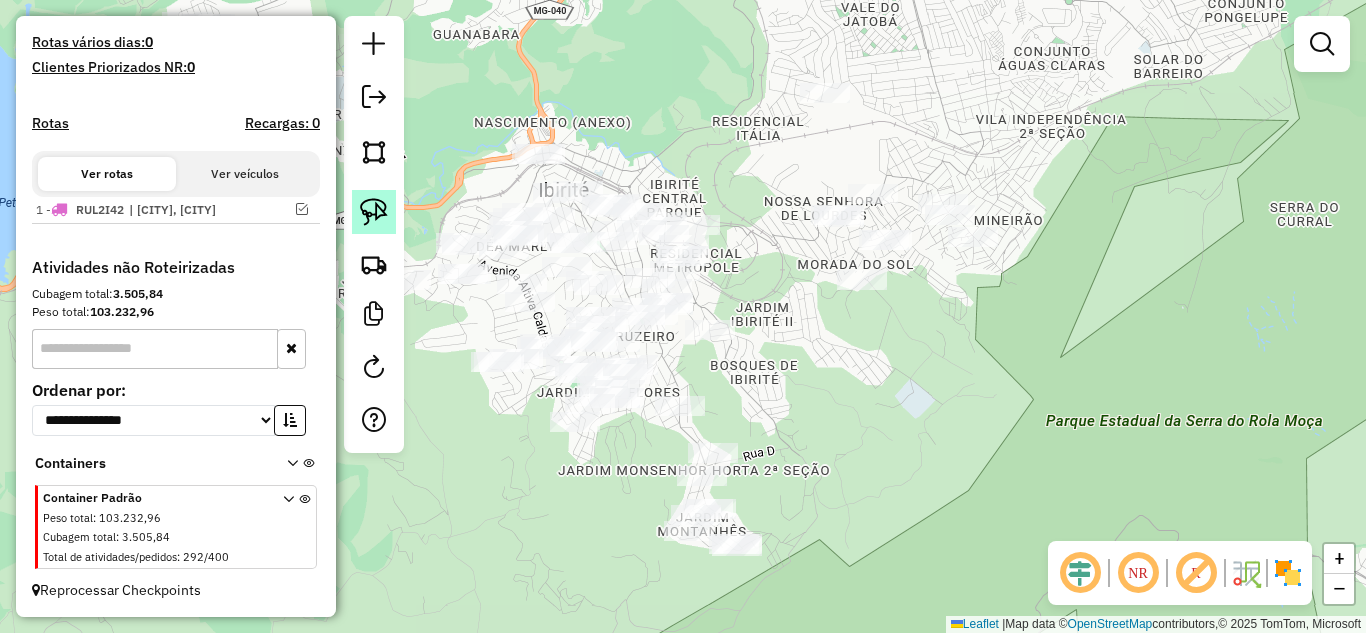click 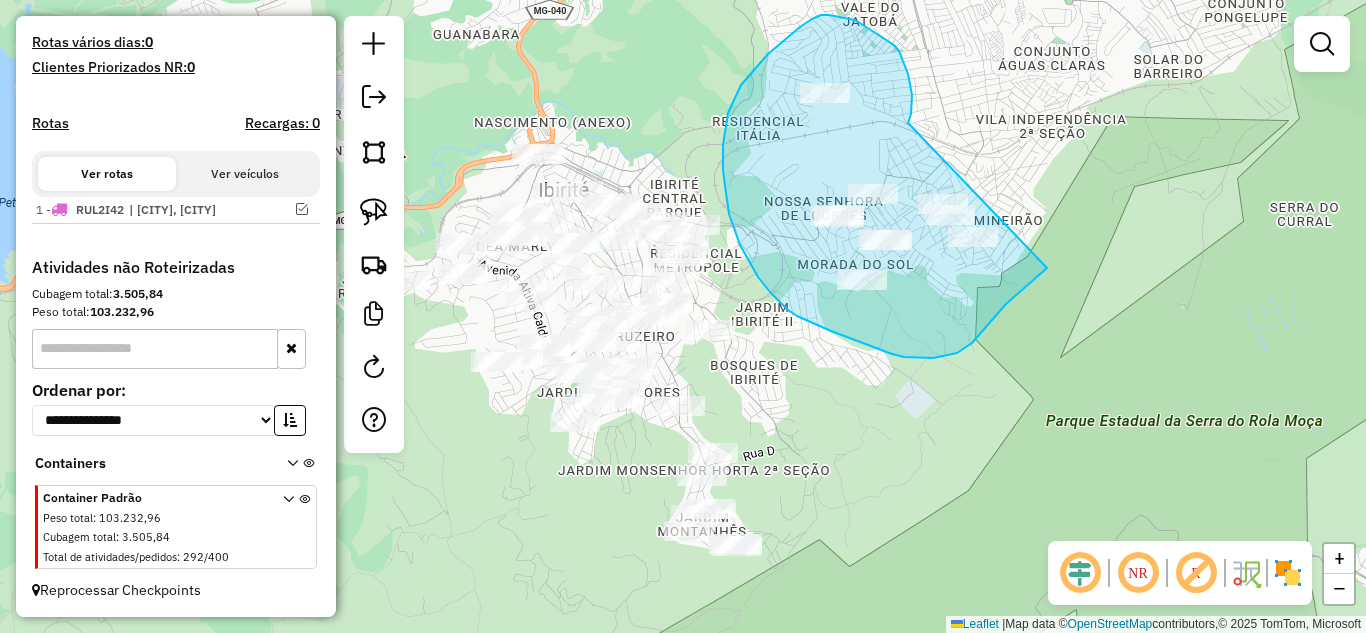 drag, startPoint x: 908, startPoint y: 74, endPoint x: 1082, endPoint y: 169, distance: 198.2448 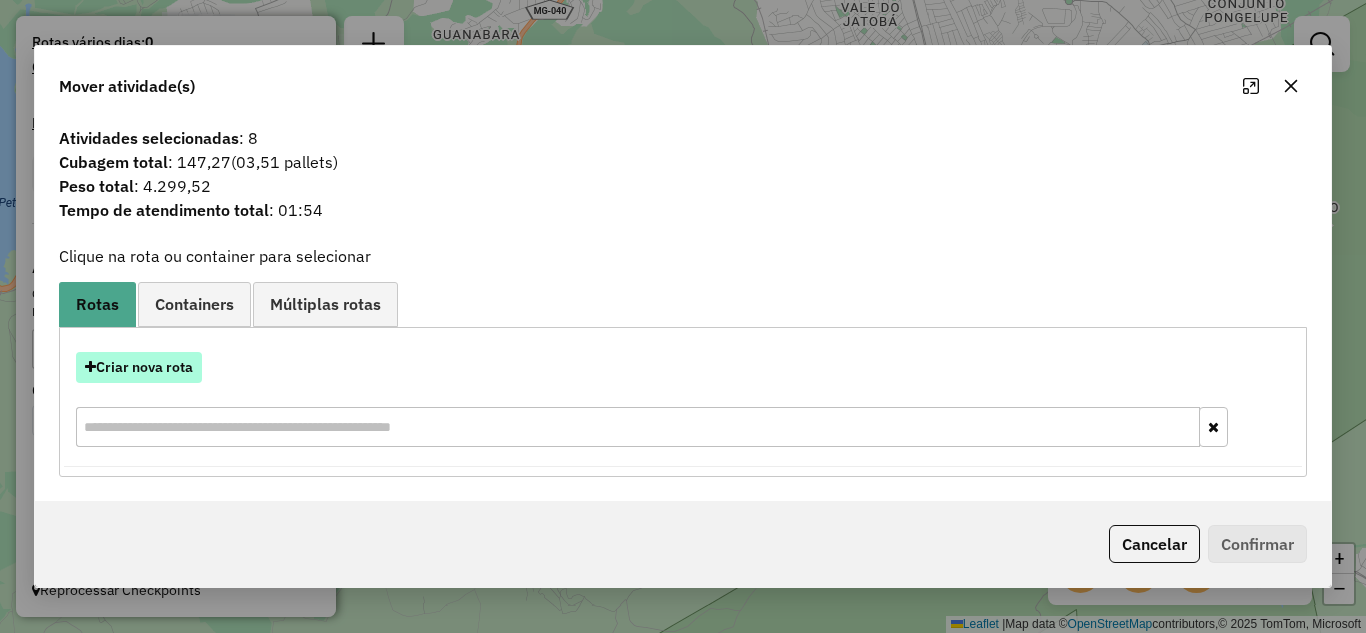 click on "Criar nova rota" at bounding box center [139, 367] 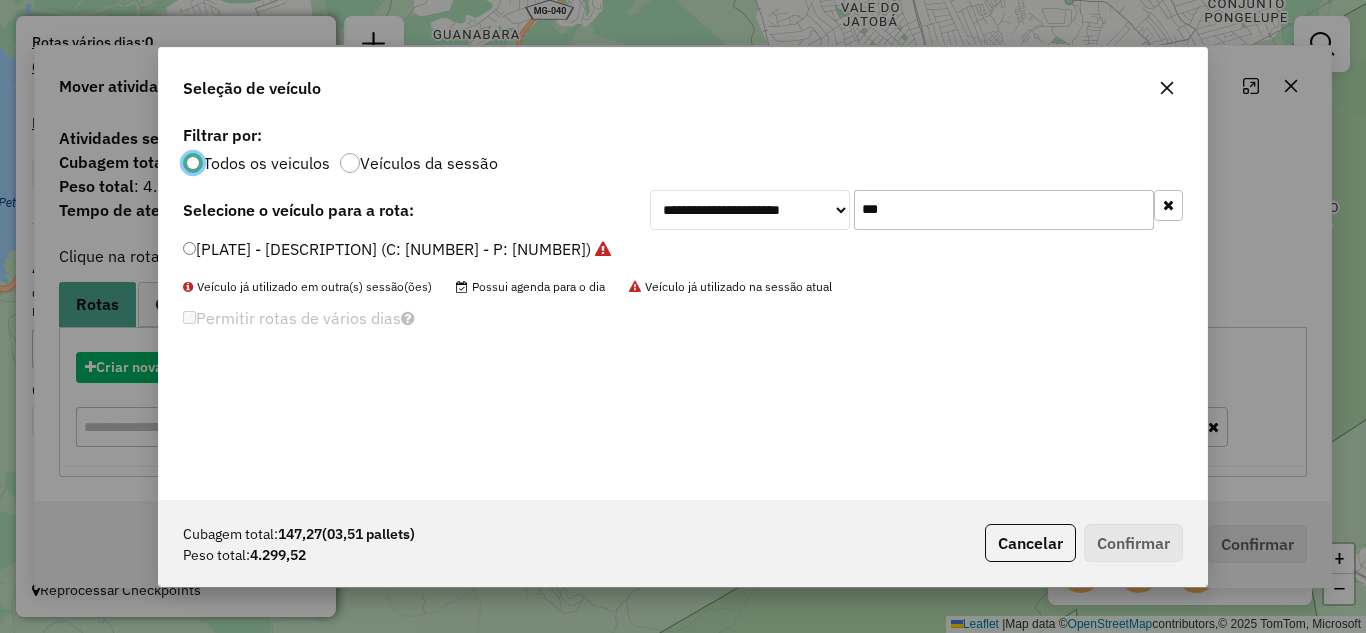 scroll, scrollTop: 11, scrollLeft: 6, axis: both 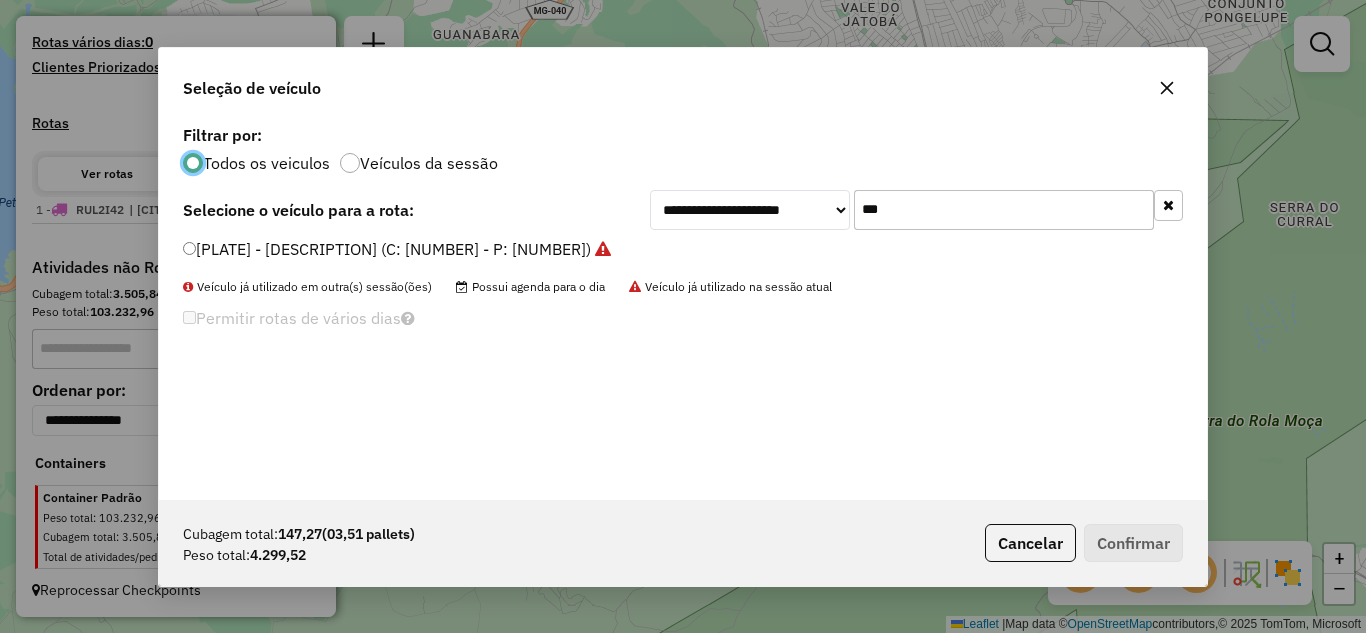 click on "***" 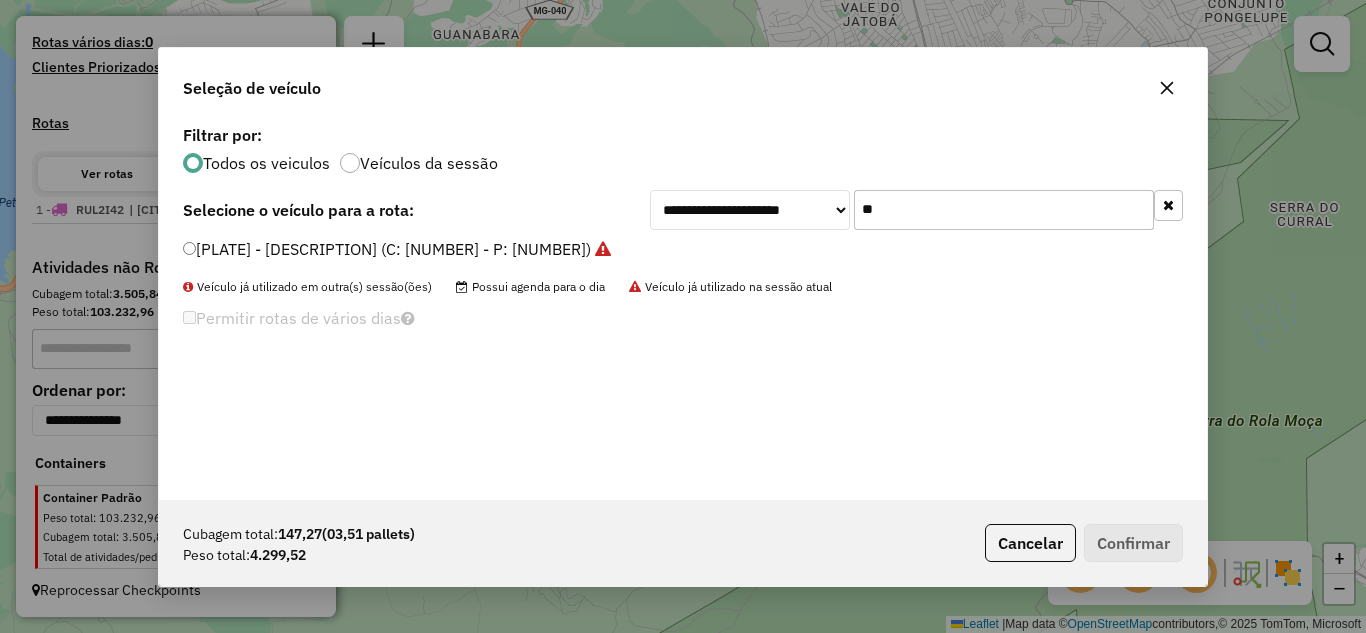 type on "*" 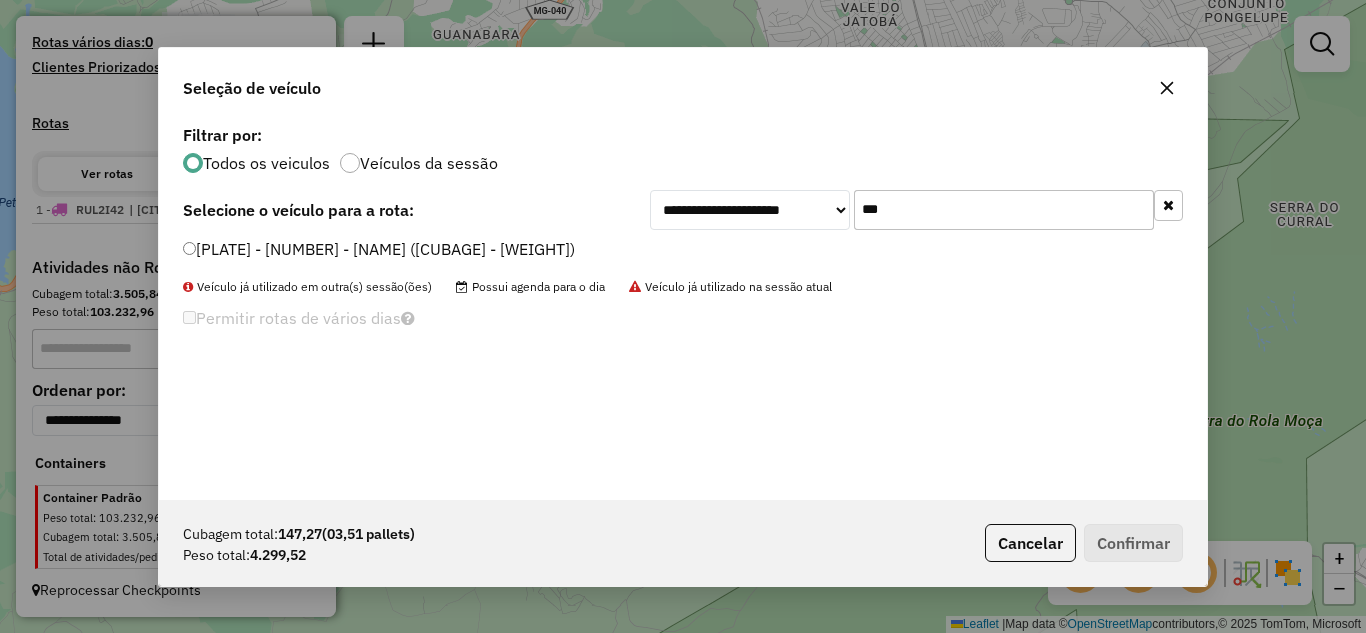 type on "***" 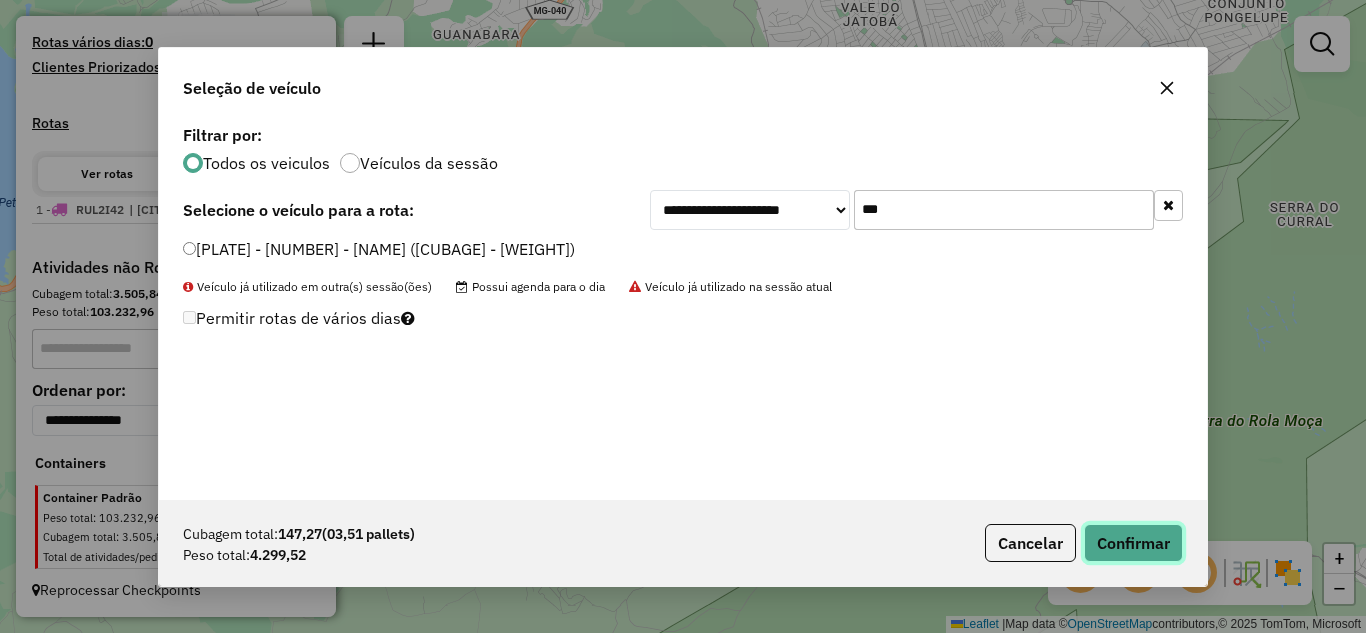 click on "Confirmar" 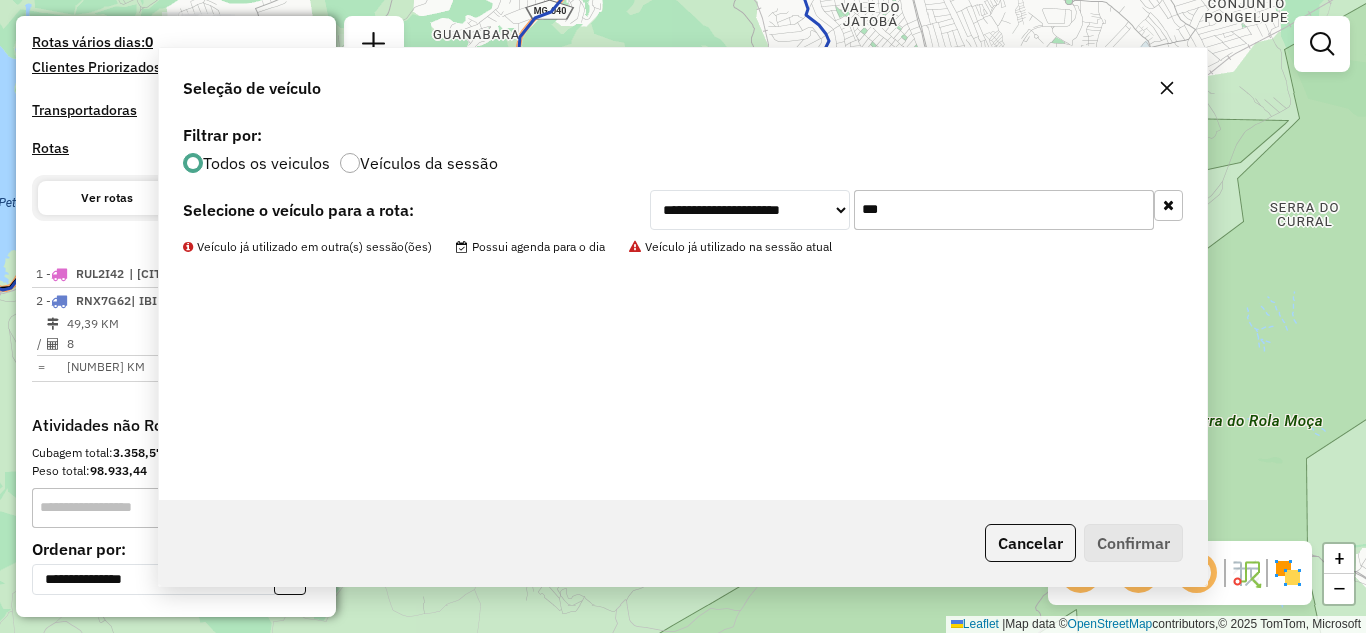 scroll, scrollTop: 639, scrollLeft: 0, axis: vertical 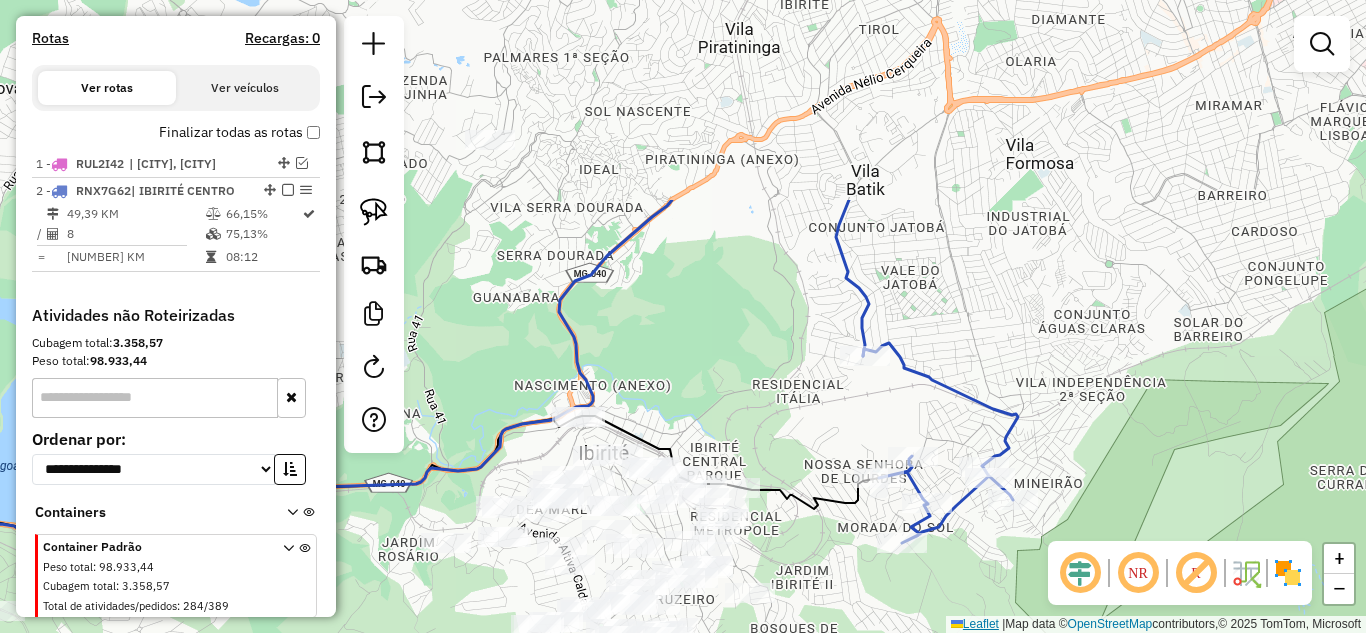 drag, startPoint x: 912, startPoint y: 437, endPoint x: 950, endPoint y: 630, distance: 196.70537 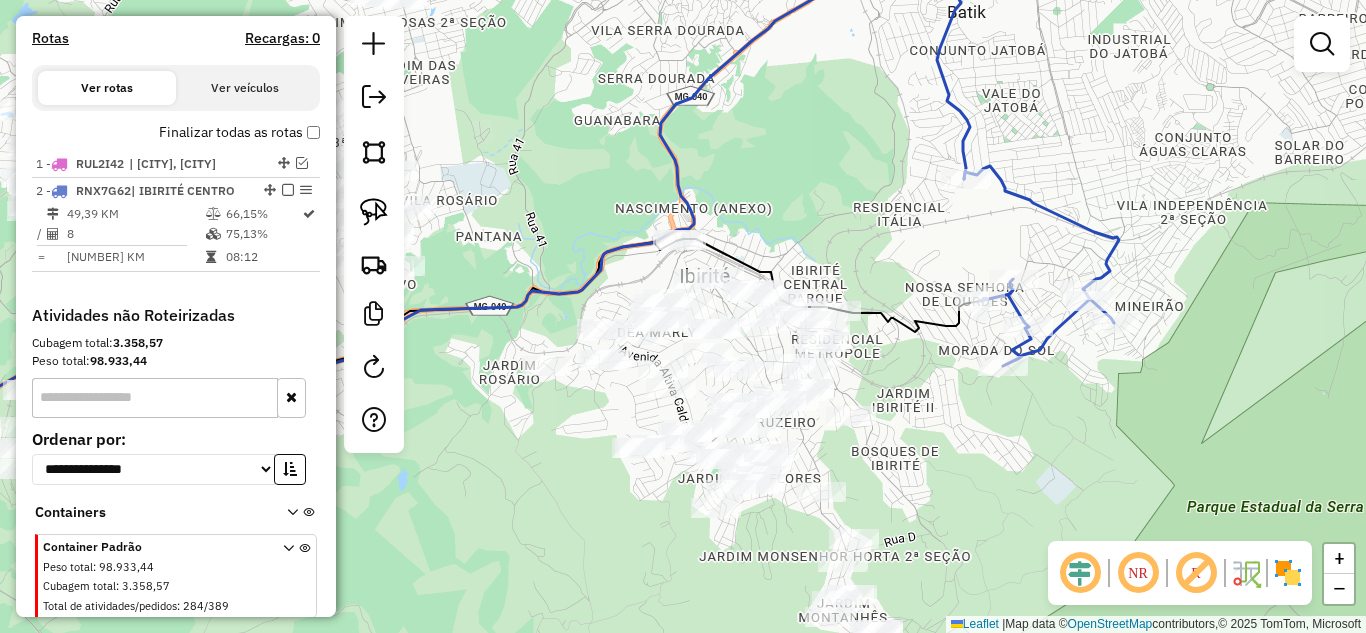 drag, startPoint x: 822, startPoint y: 359, endPoint x: 889, endPoint y: 195, distance: 177.15813 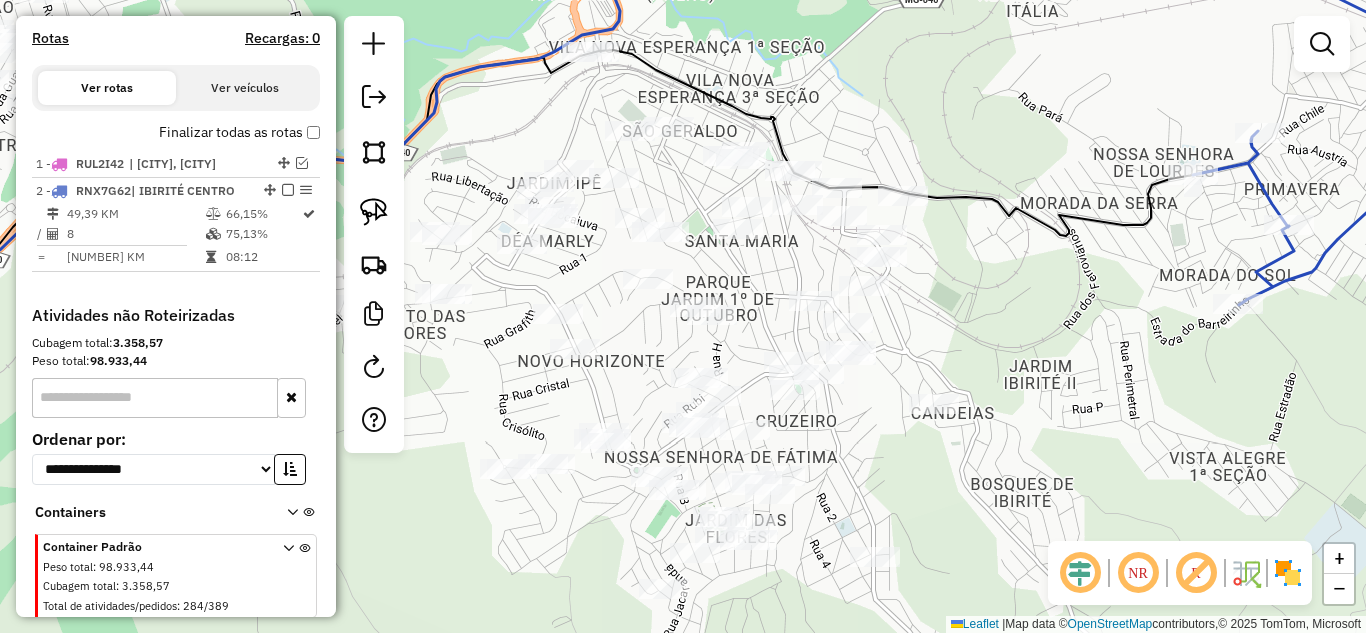 drag, startPoint x: 913, startPoint y: 403, endPoint x: 1028, endPoint y: 331, distance: 135.67976 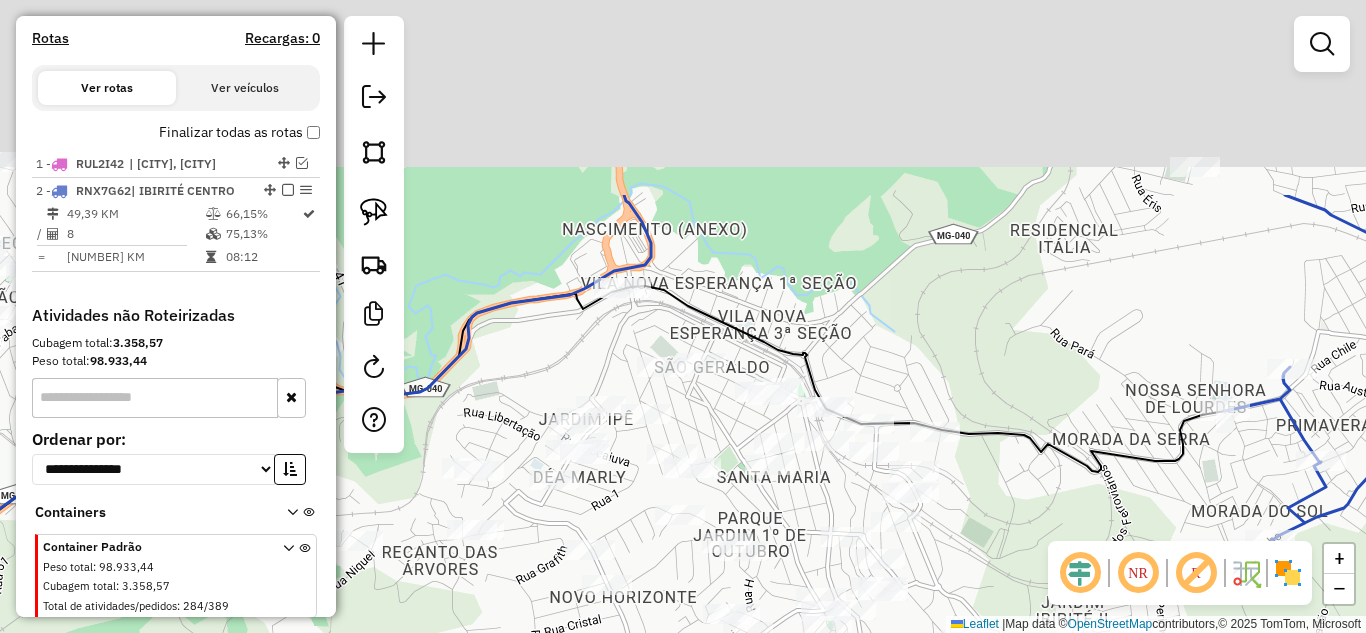 drag, startPoint x: 1030, startPoint y: 551, endPoint x: 1041, endPoint y: 661, distance: 110.54863 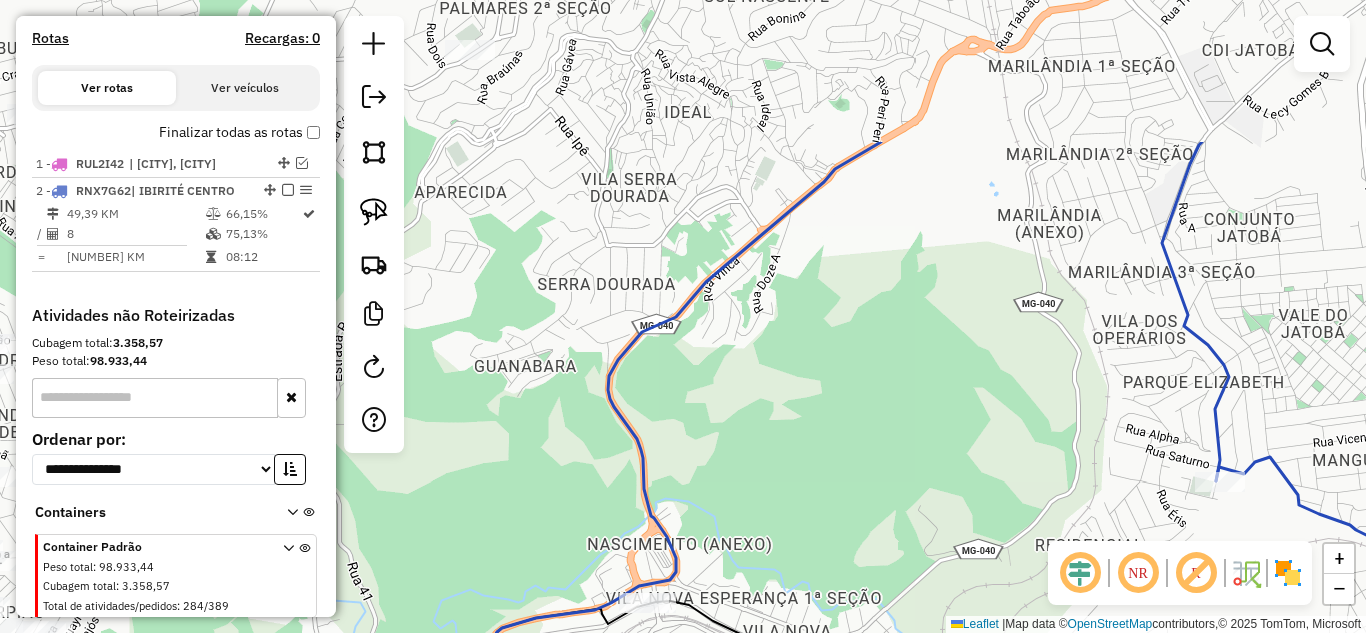 drag, startPoint x: 912, startPoint y: 572, endPoint x: 898, endPoint y: 576, distance: 14.56022 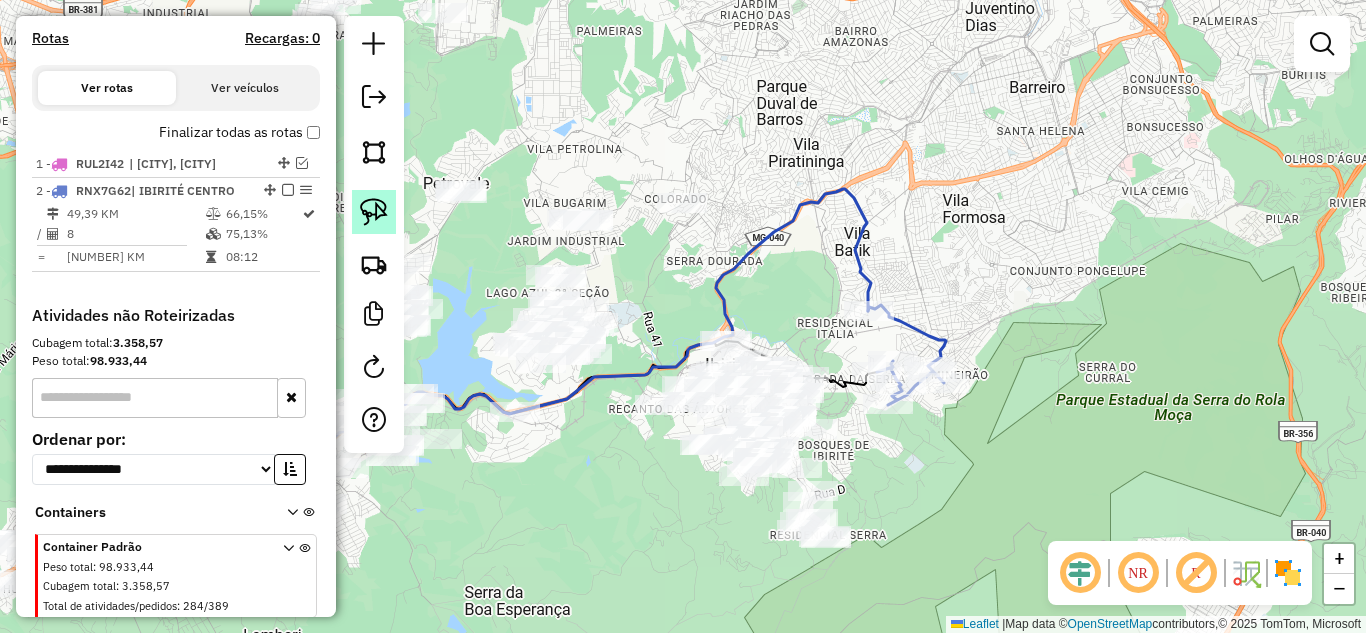 click 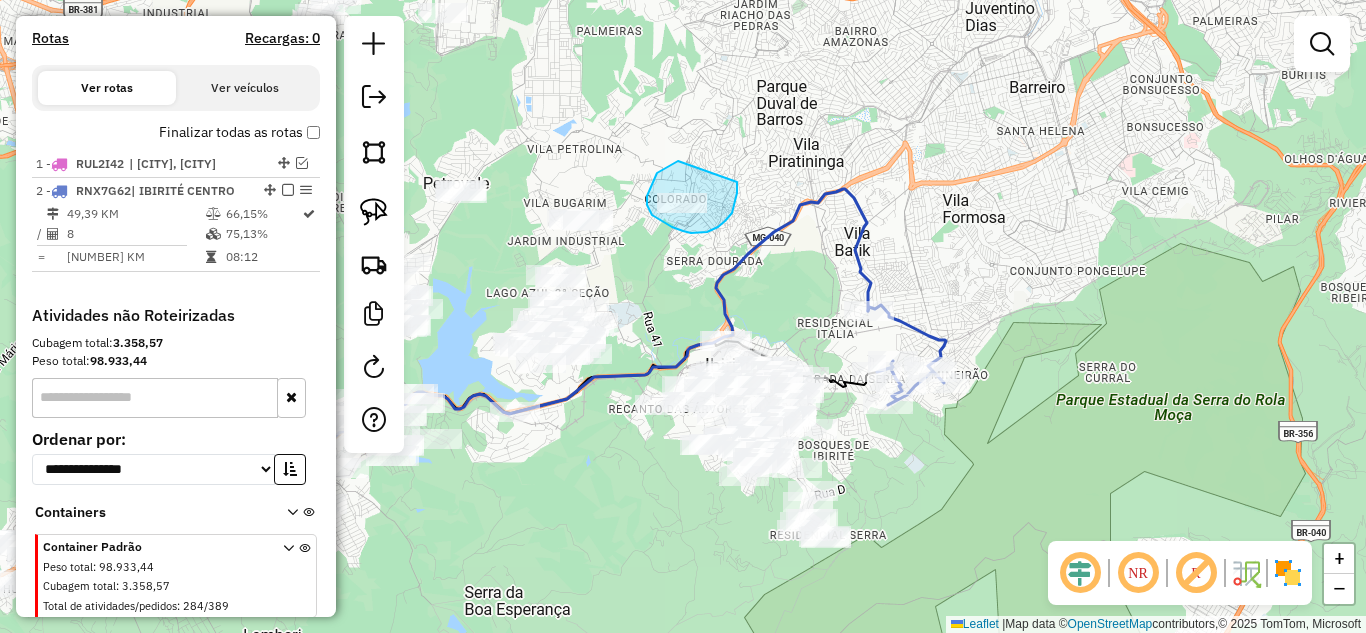 drag, startPoint x: 678, startPoint y: 161, endPoint x: 738, endPoint y: 172, distance: 61 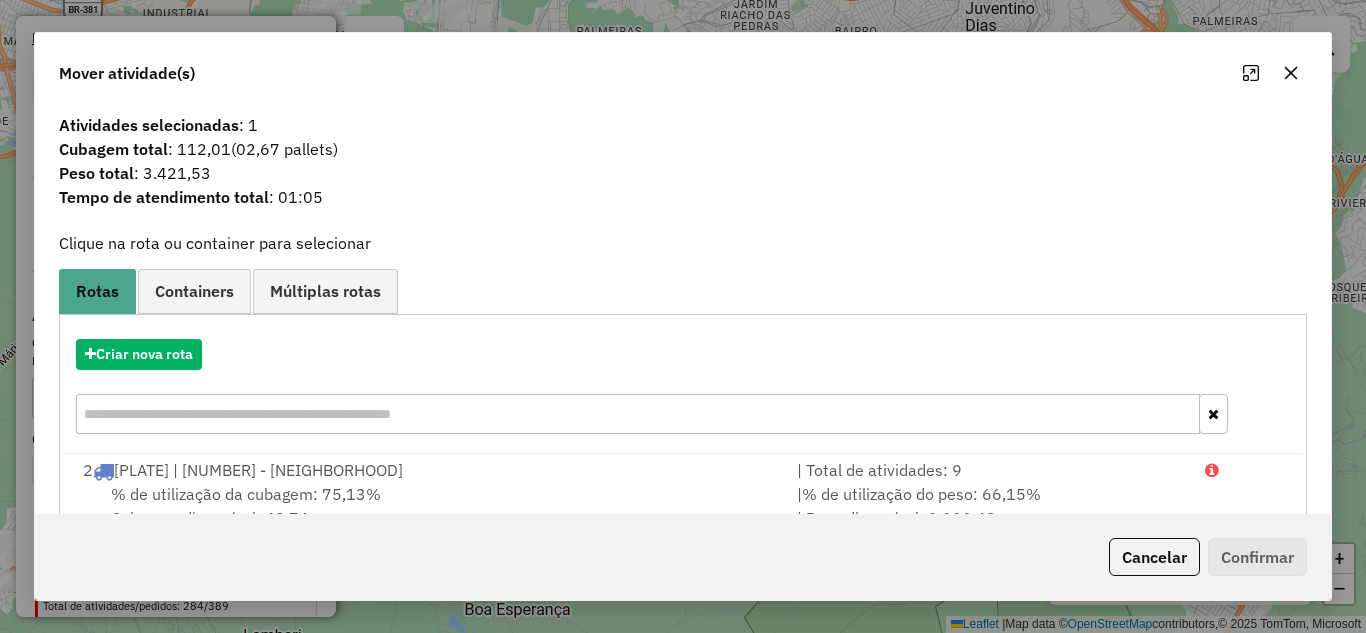 click 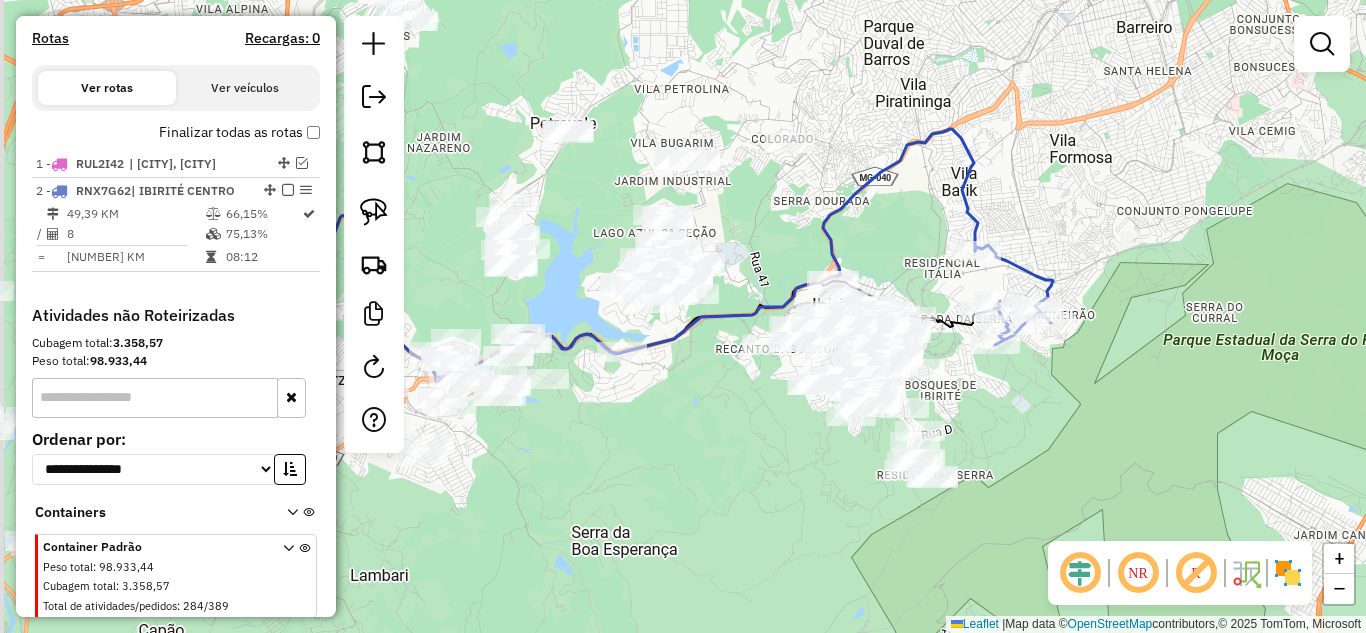 drag, startPoint x: 1154, startPoint y: 326, endPoint x: 1208, endPoint y: 284, distance: 68.41052 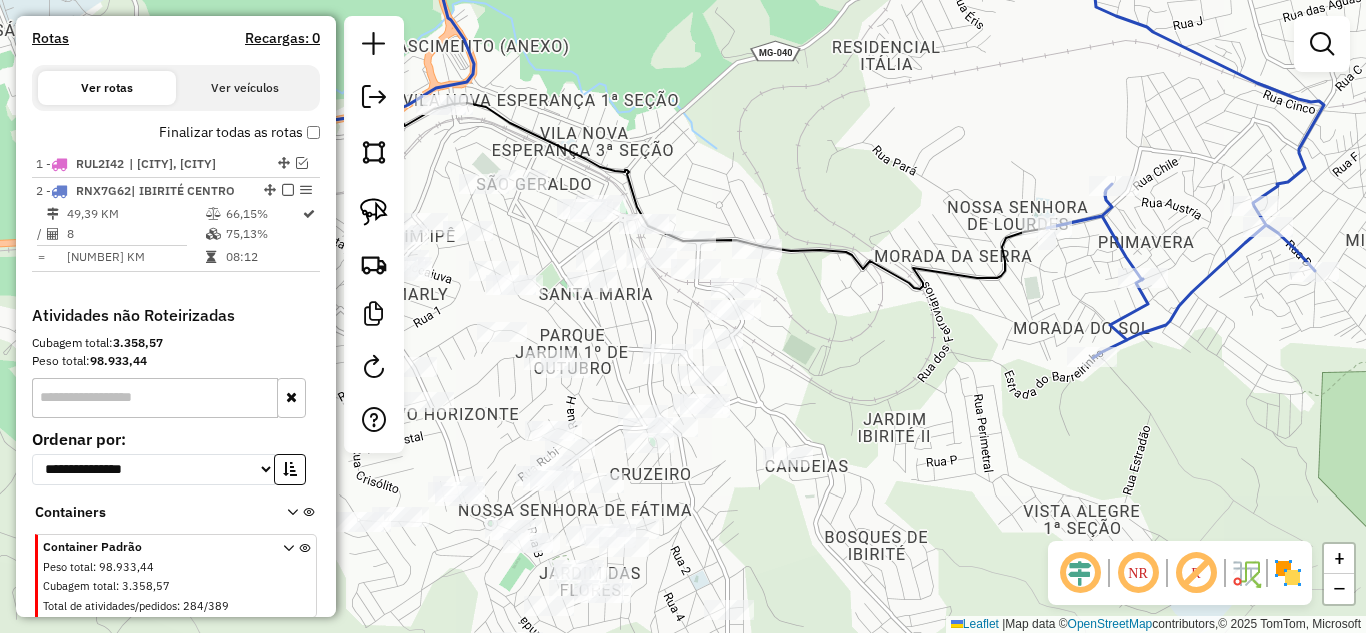 drag, startPoint x: 907, startPoint y: 389, endPoint x: 884, endPoint y: 377, distance: 25.942244 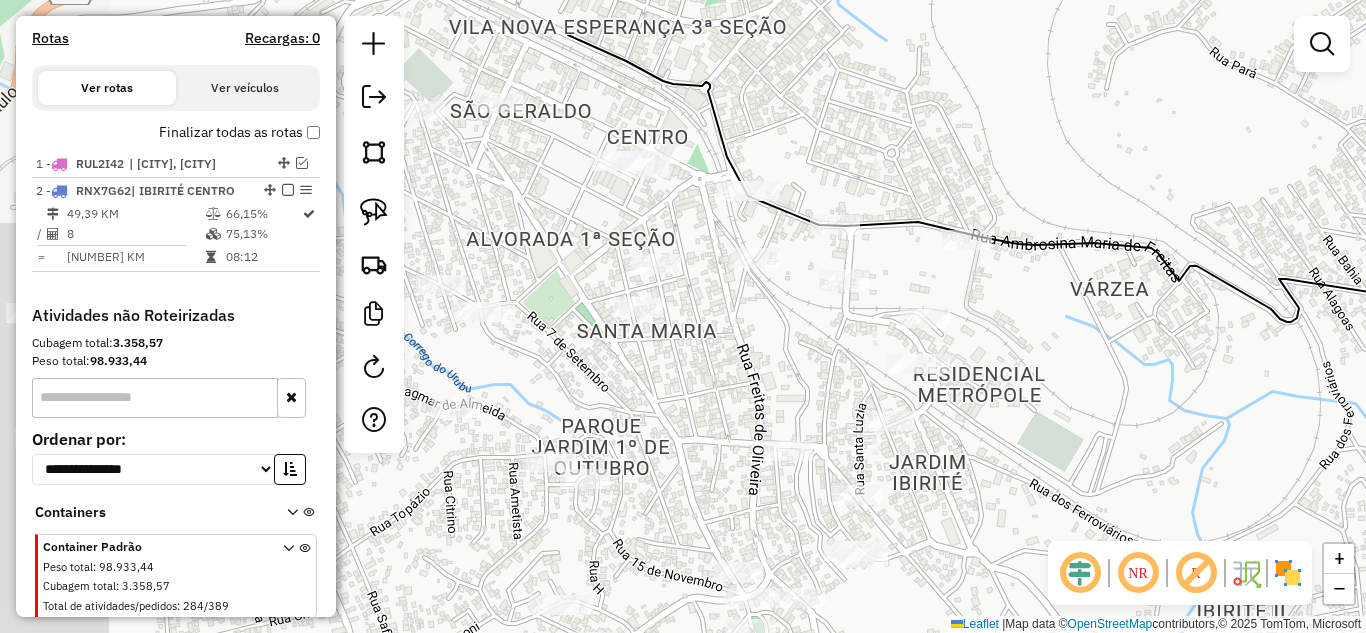 drag, startPoint x: 844, startPoint y: 335, endPoint x: 1056, endPoint y: 389, distance: 218.76929 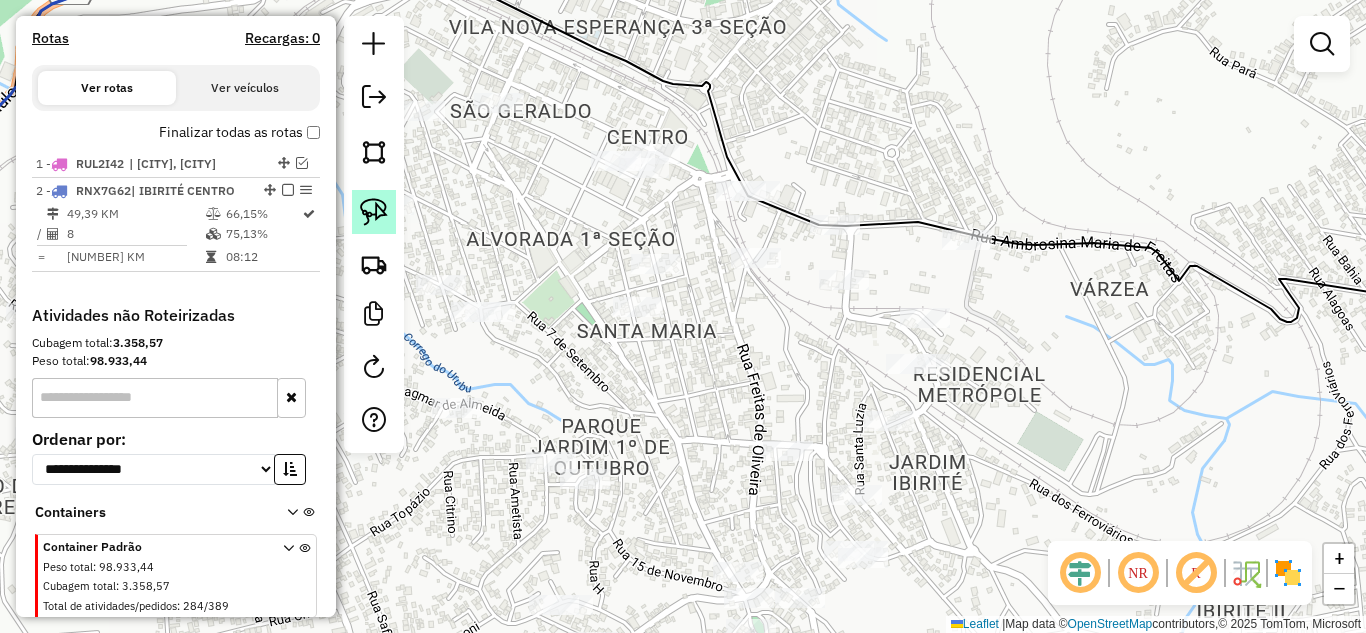 click 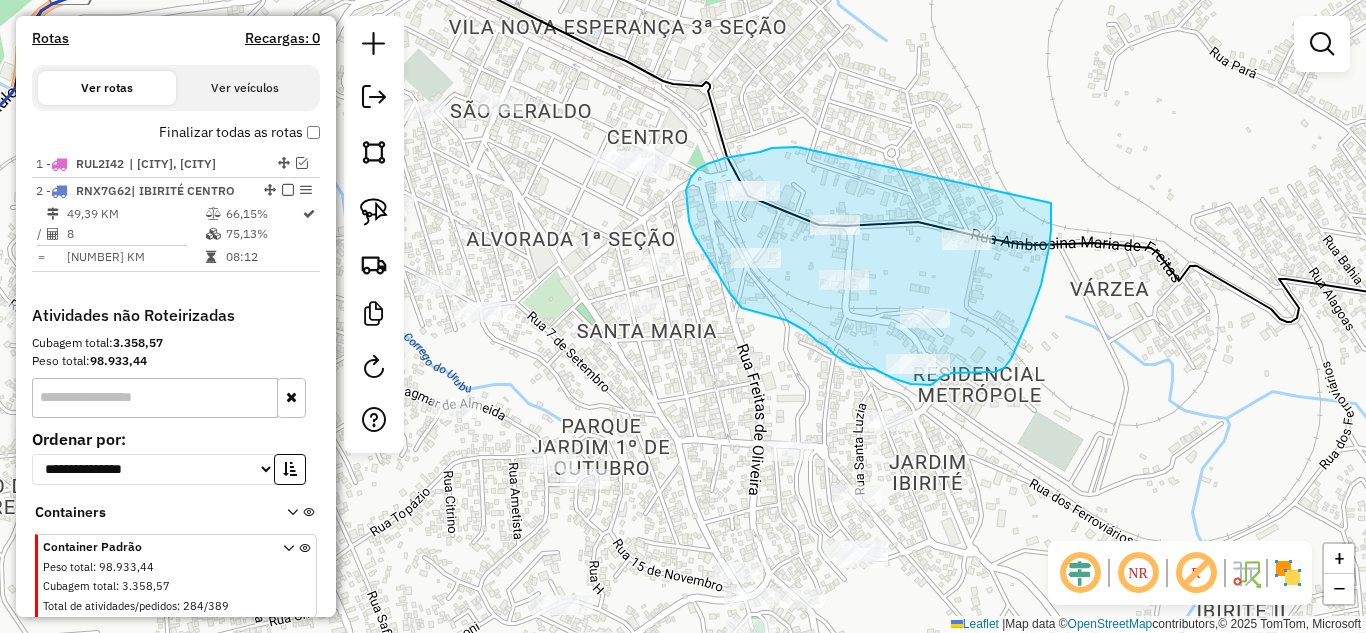 drag, startPoint x: 784, startPoint y: 147, endPoint x: 1049, endPoint y: 200, distance: 270.24805 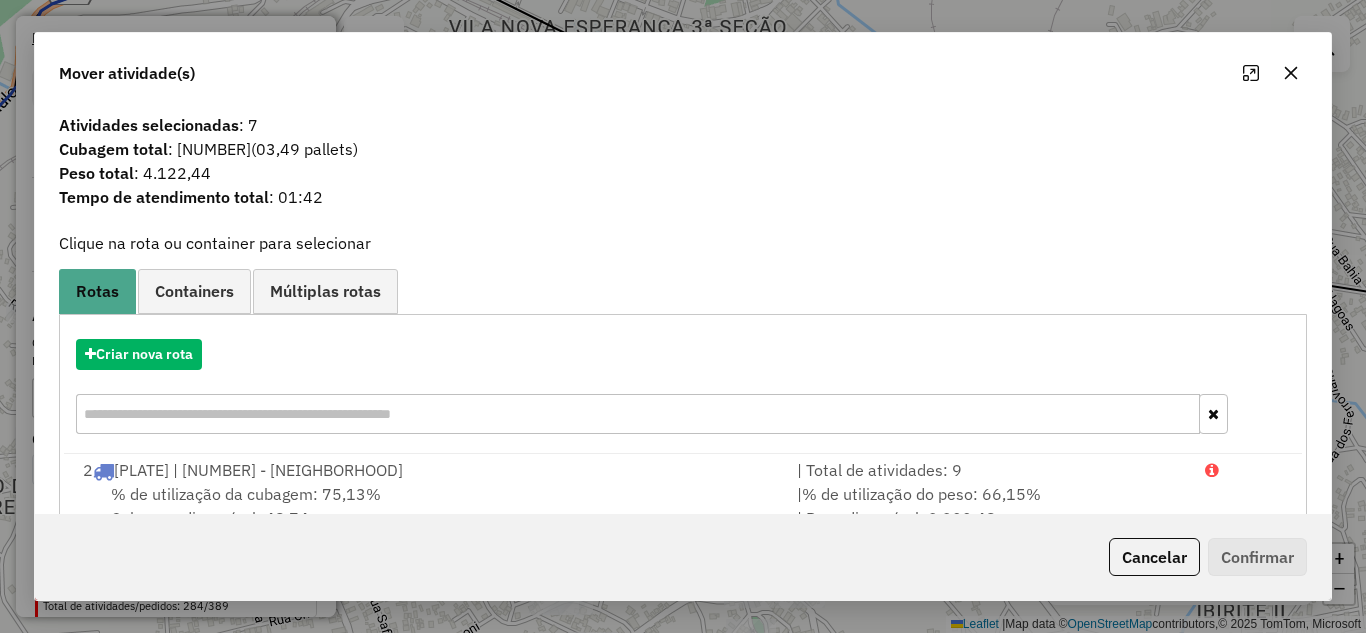 click 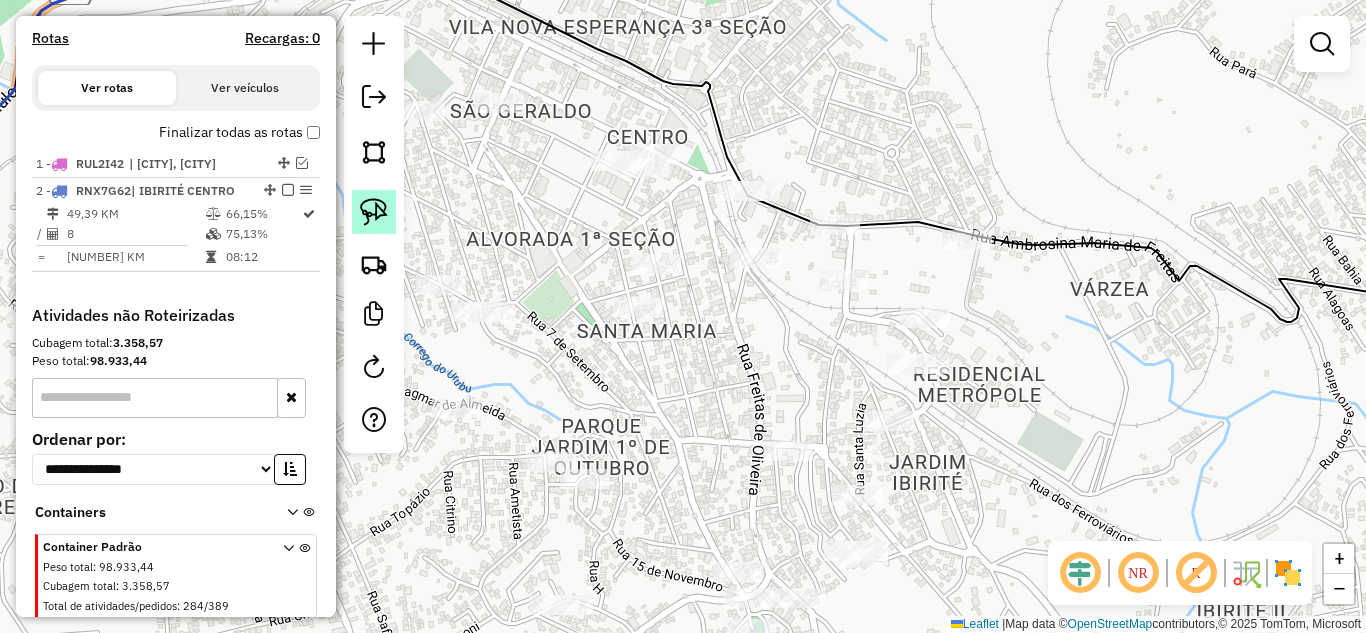 click 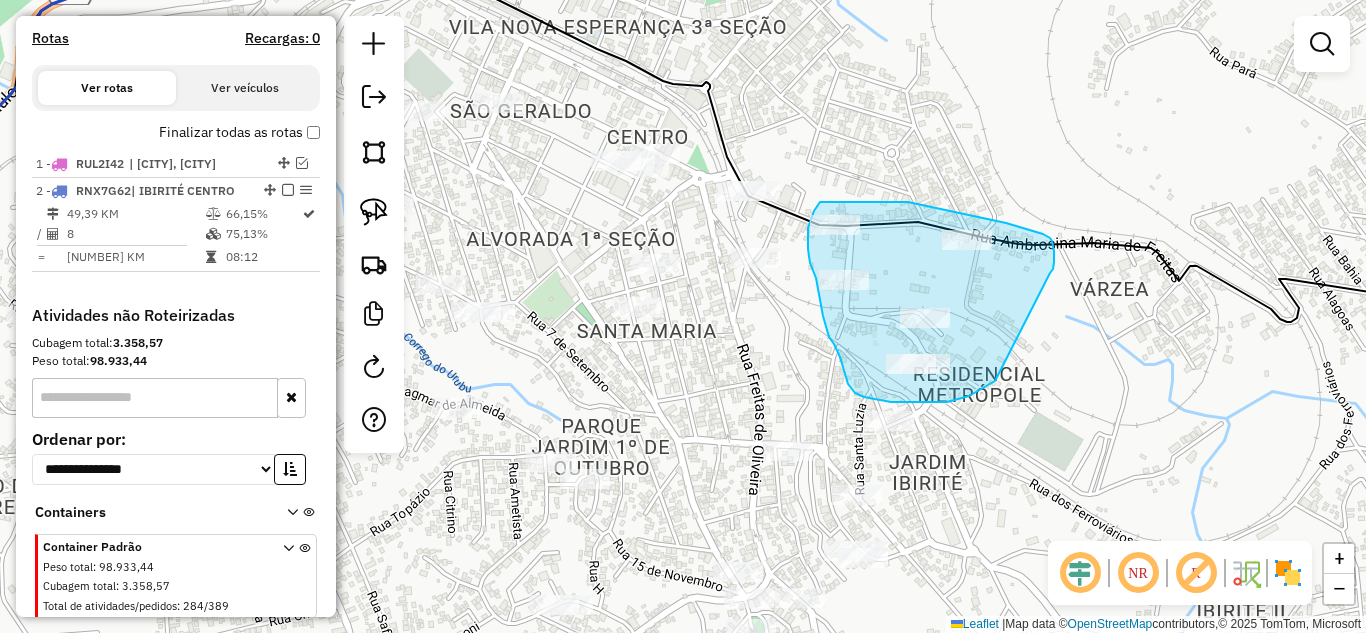 drag, startPoint x: 1054, startPoint y: 251, endPoint x: 1003, endPoint y: 373, distance: 132.23087 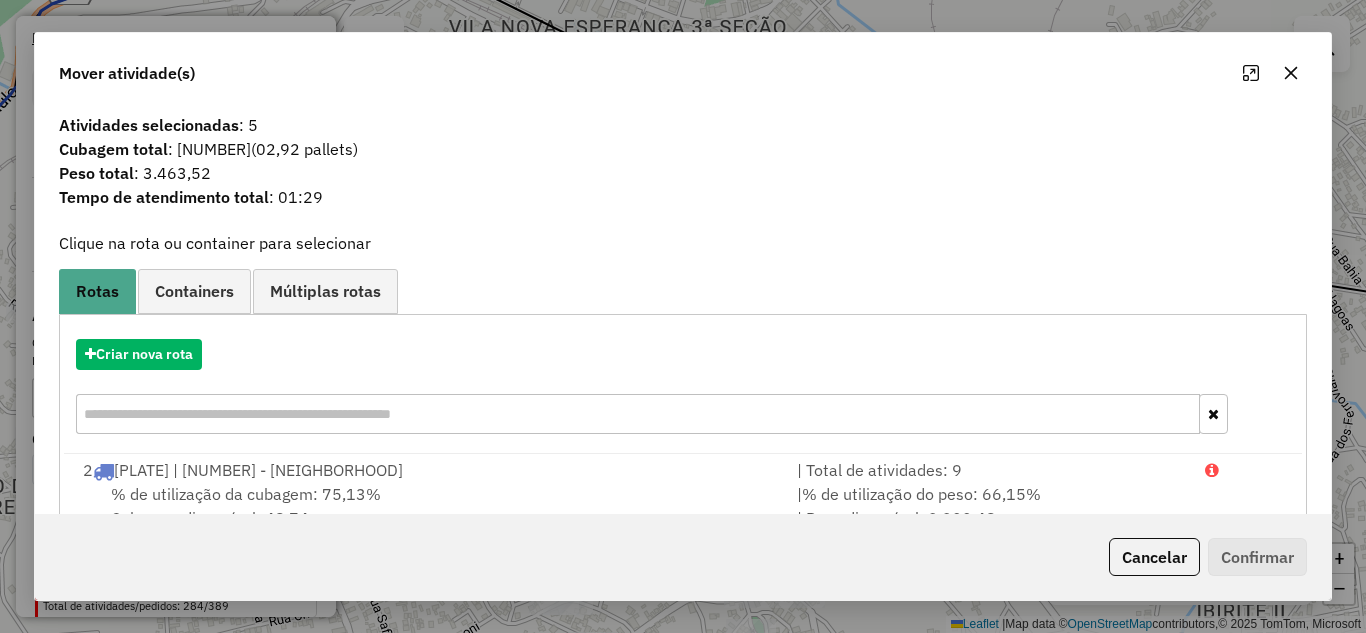 click 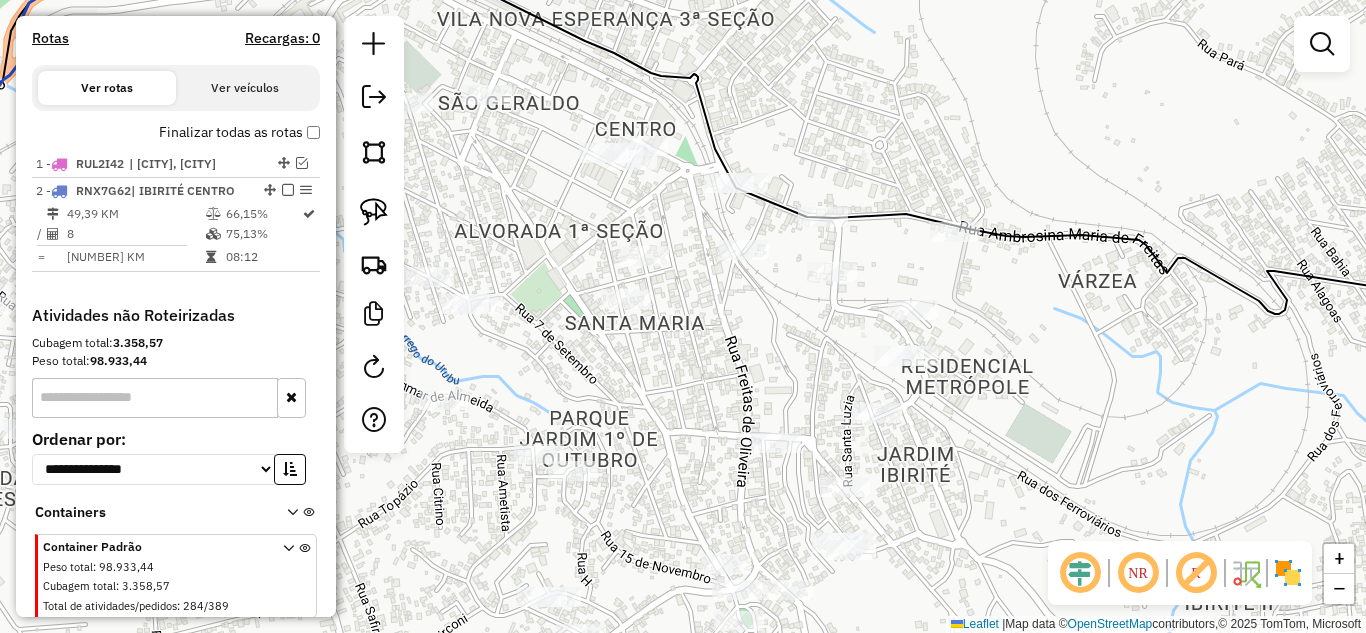 drag, startPoint x: 1091, startPoint y: 387, endPoint x: 639, endPoint y: 323, distance: 456.50848 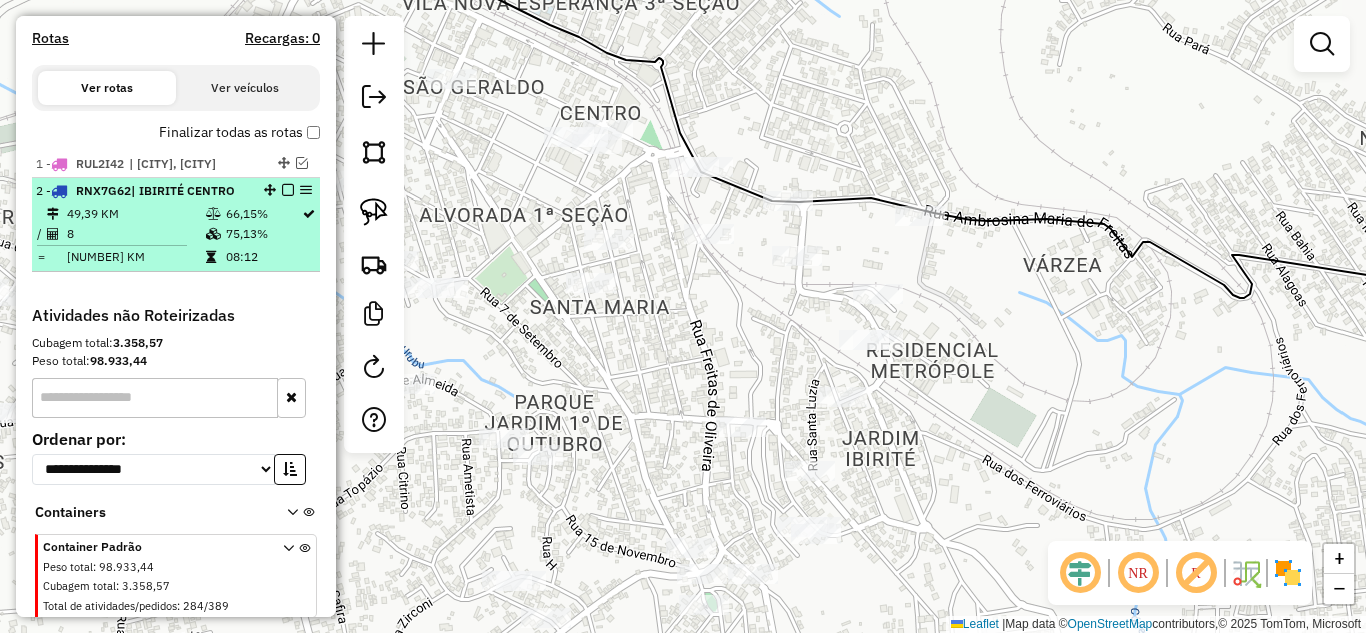click at bounding box center (288, 190) 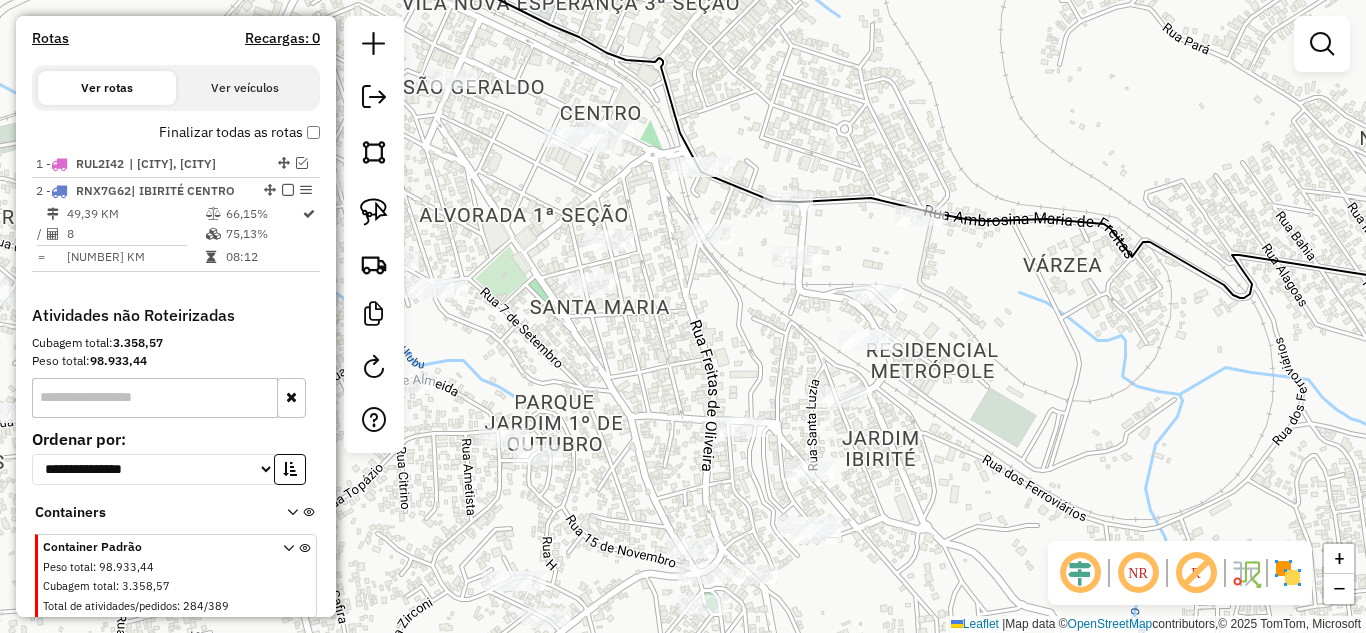 scroll, scrollTop: 621, scrollLeft: 0, axis: vertical 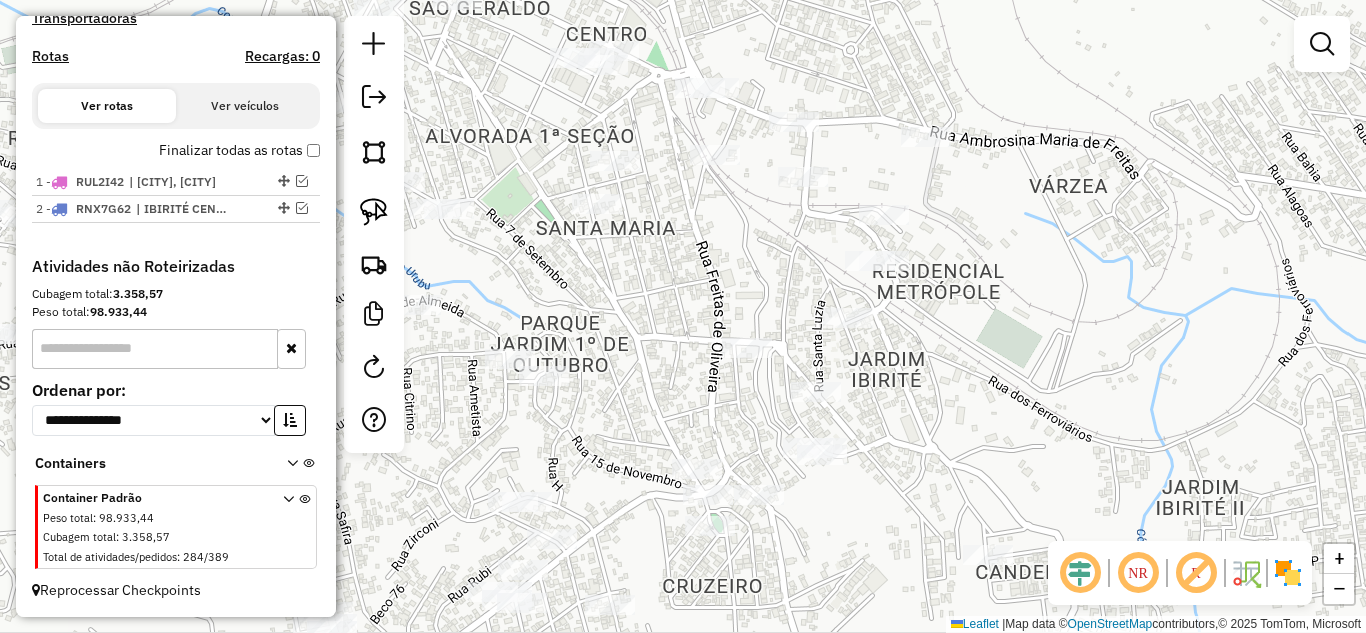 drag, startPoint x: 709, startPoint y: 351, endPoint x: 815, endPoint y: 335, distance: 107.200745 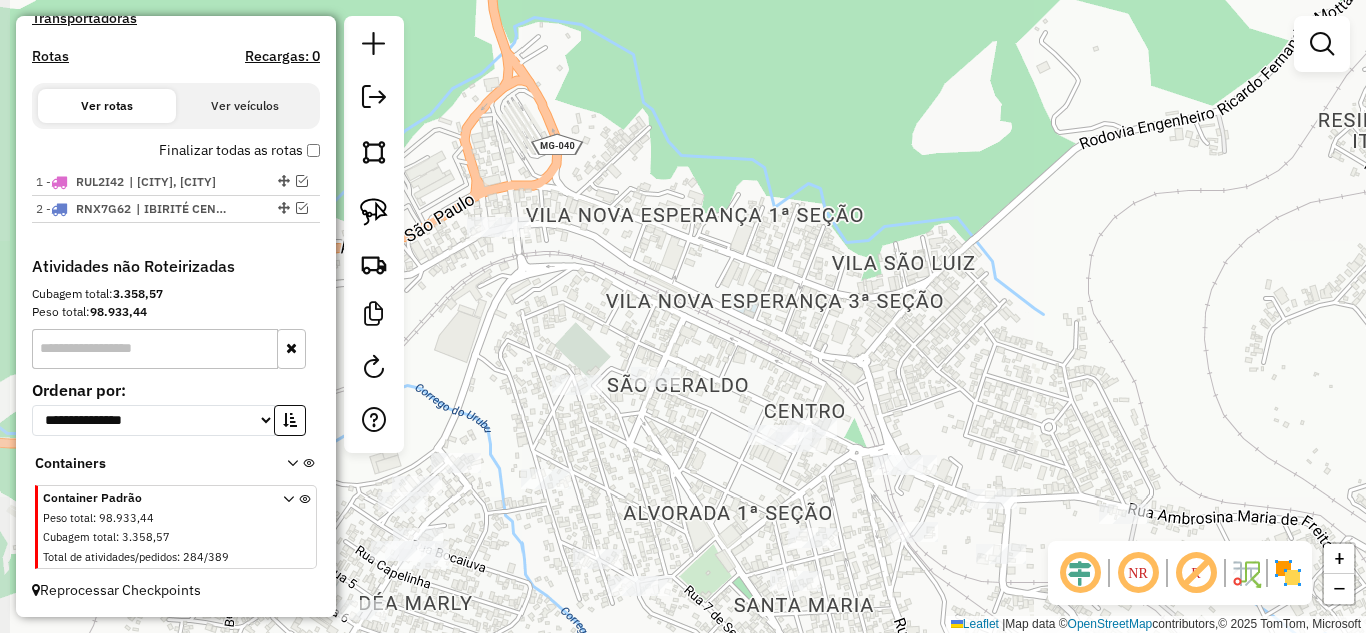 drag, startPoint x: 694, startPoint y: 312, endPoint x: 853, endPoint y: 516, distance: 258.64453 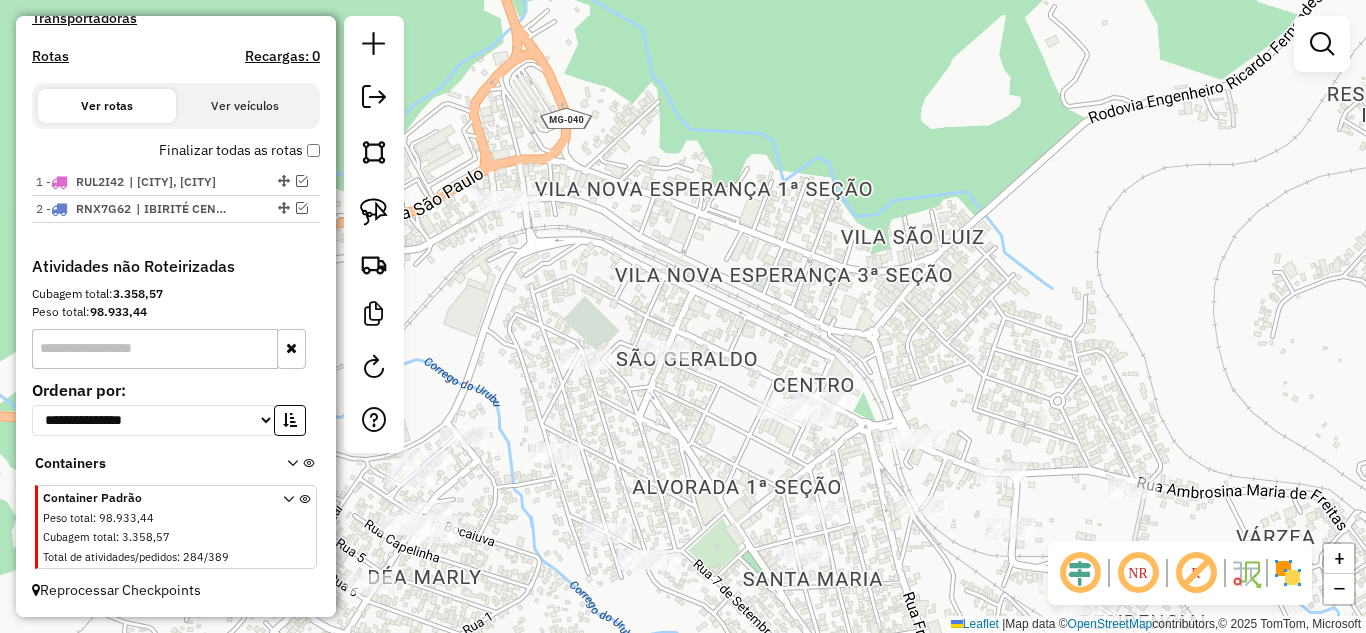 drag, startPoint x: 694, startPoint y: 218, endPoint x: 807, endPoint y: 436, distance: 245.54633 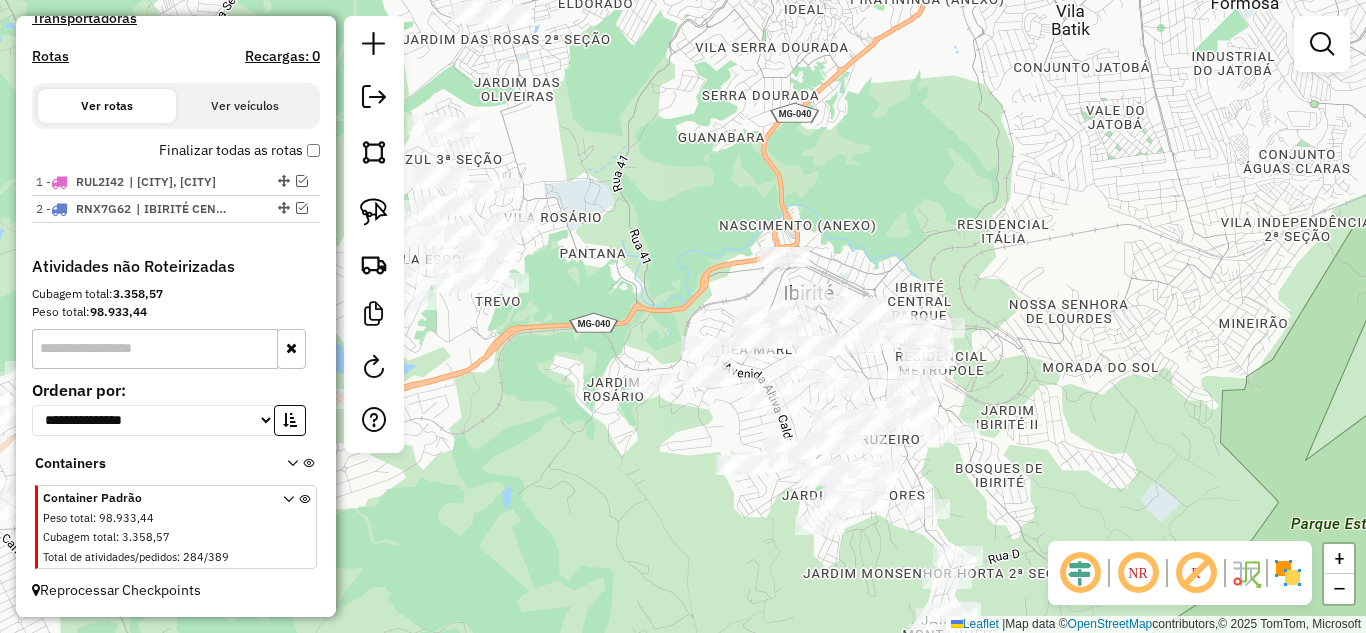 drag, startPoint x: 774, startPoint y: 264, endPoint x: 863, endPoint y: 204, distance: 107.33592 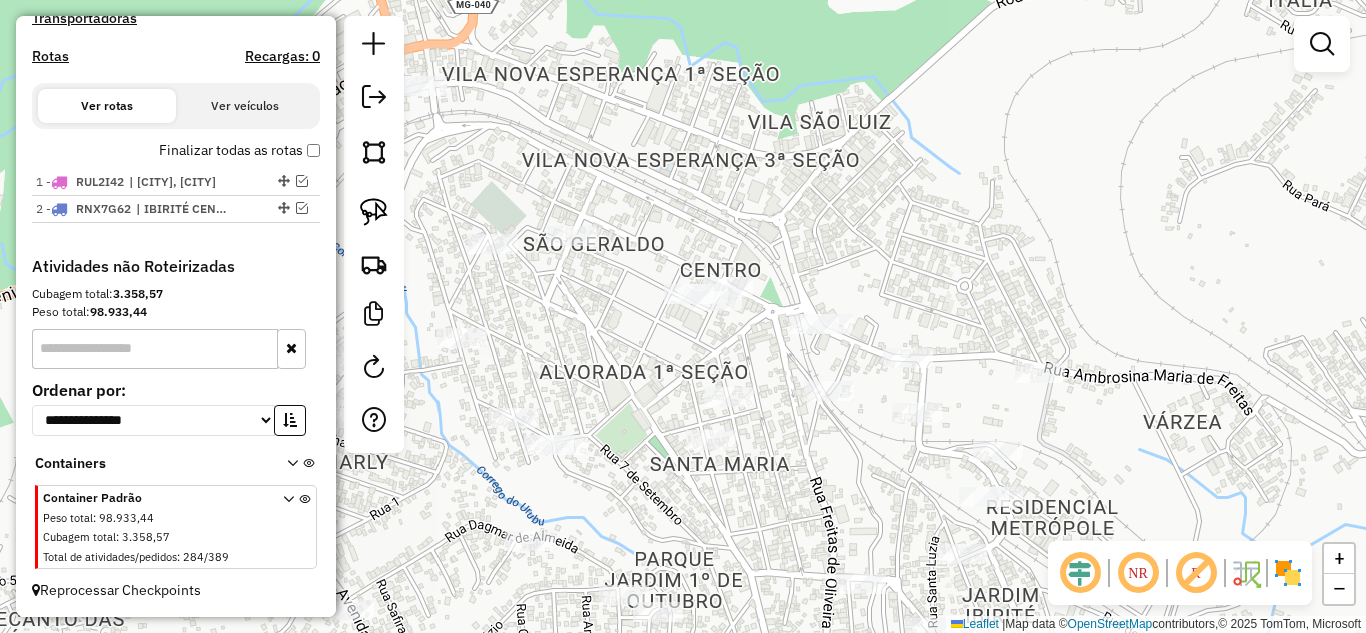 drag, startPoint x: 874, startPoint y: 249, endPoint x: 899, endPoint y: 171, distance: 81.908485 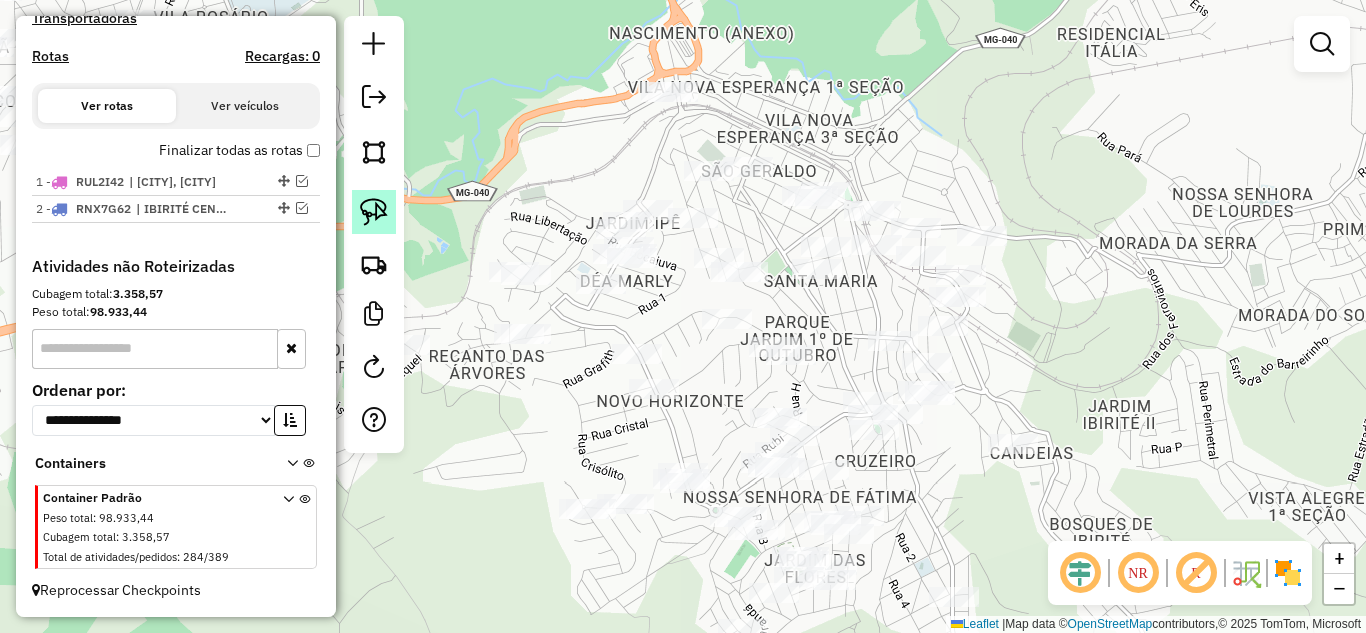 click 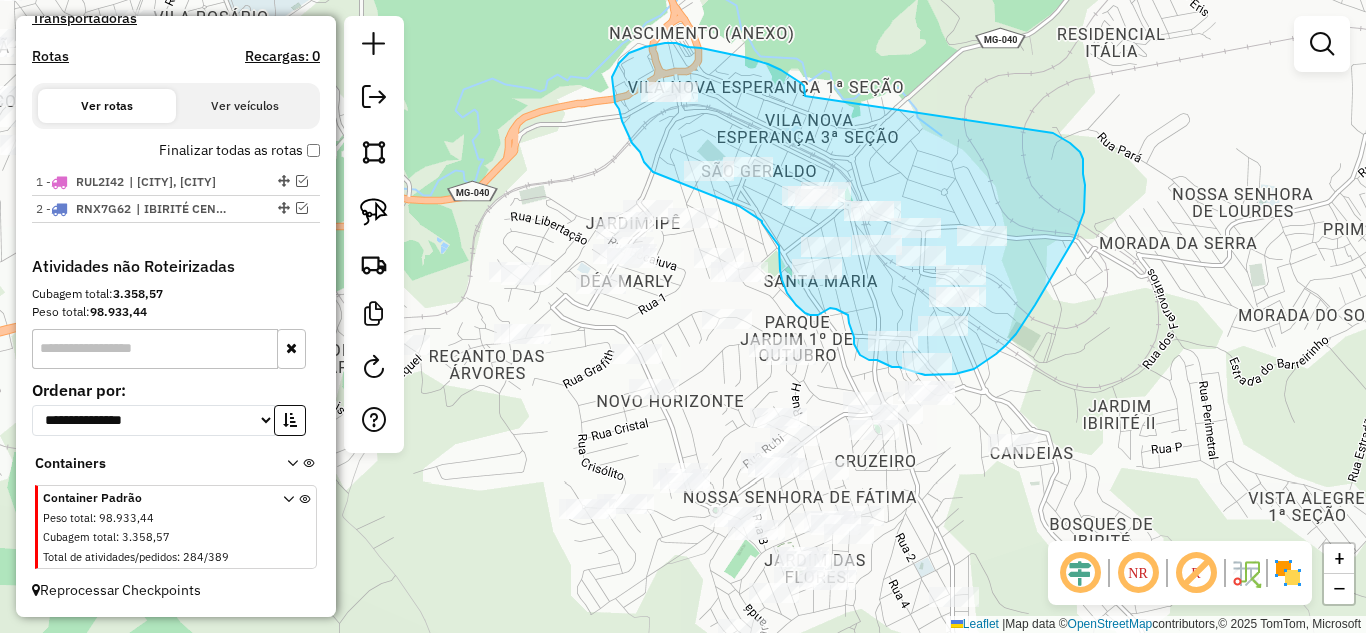 drag, startPoint x: 804, startPoint y: 88, endPoint x: 1016, endPoint y: 122, distance: 214.7091 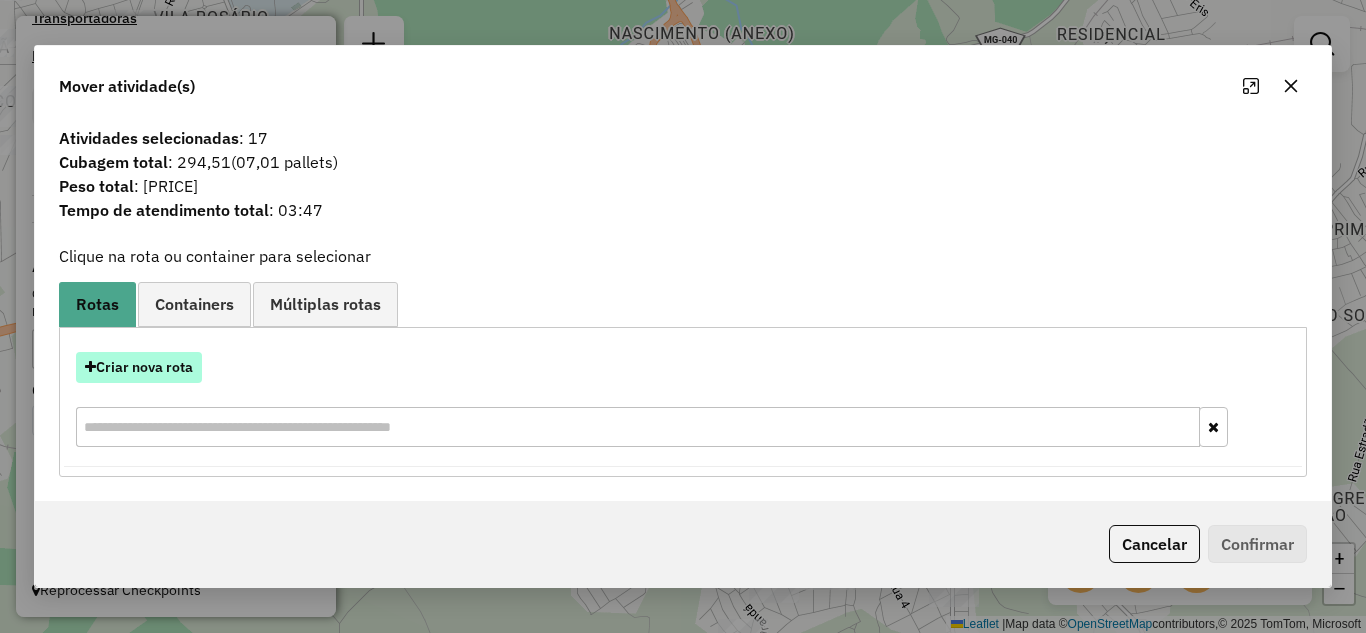 click on "Criar nova rota" at bounding box center [139, 367] 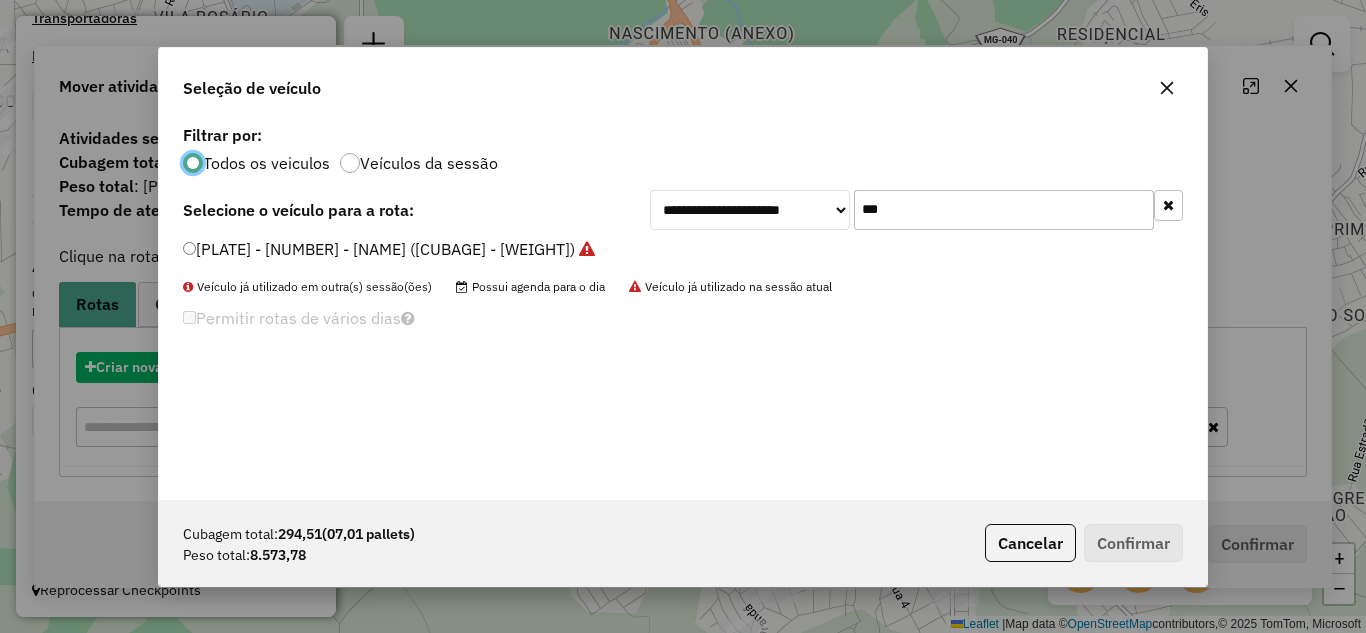 scroll, scrollTop: 11, scrollLeft: 6, axis: both 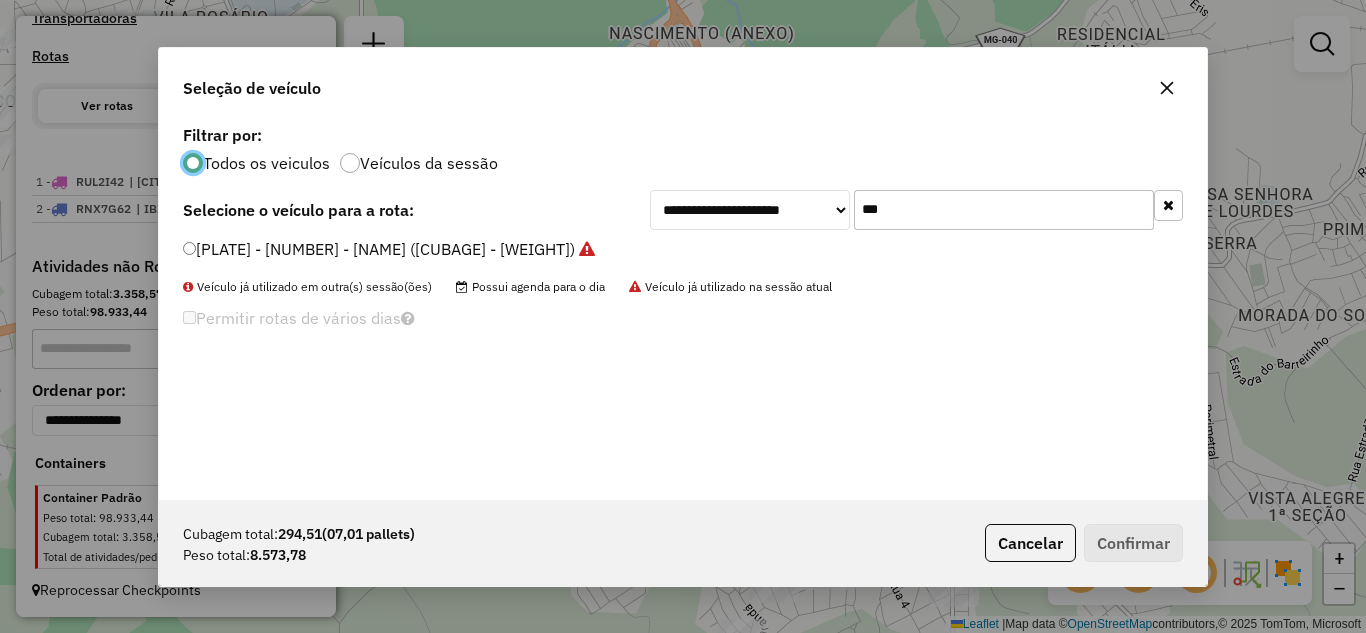 click on "***" 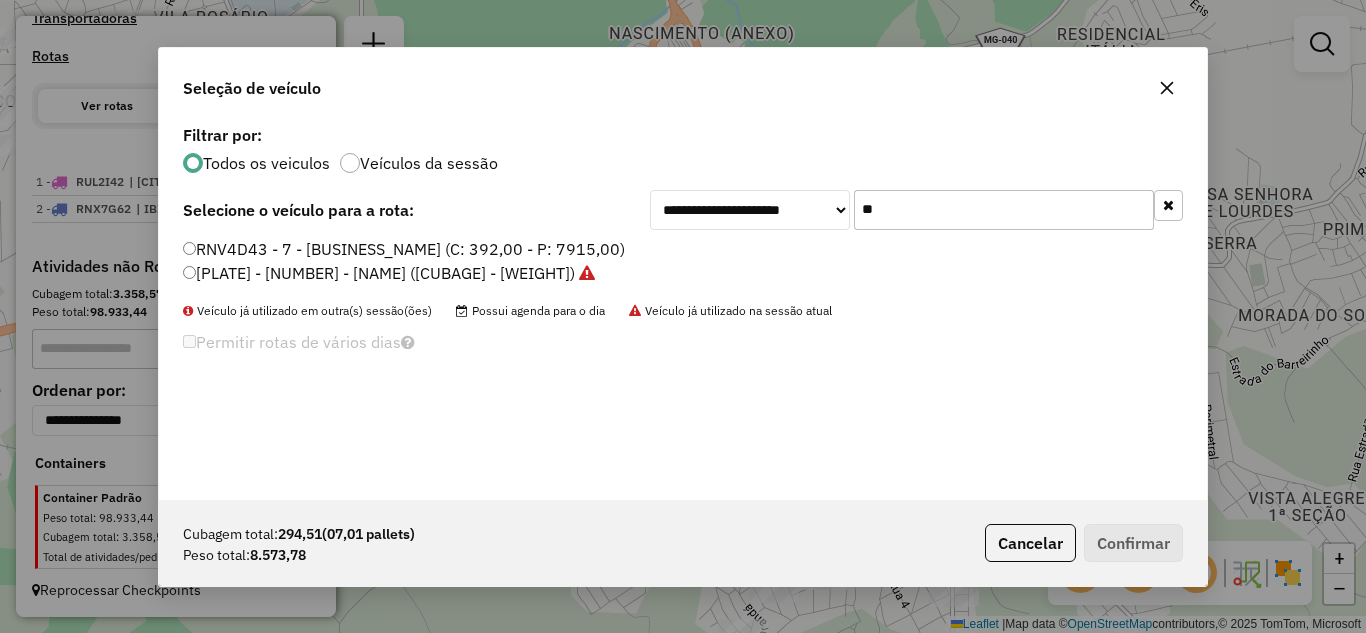 type on "*" 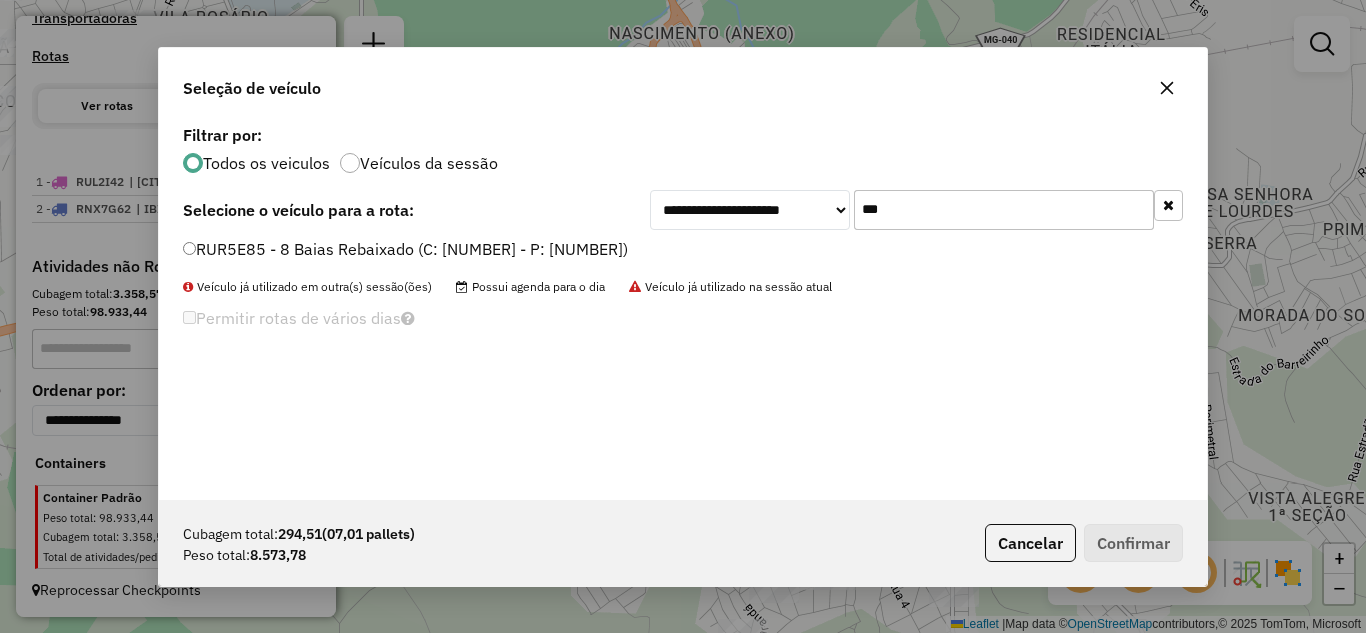 type on "***" 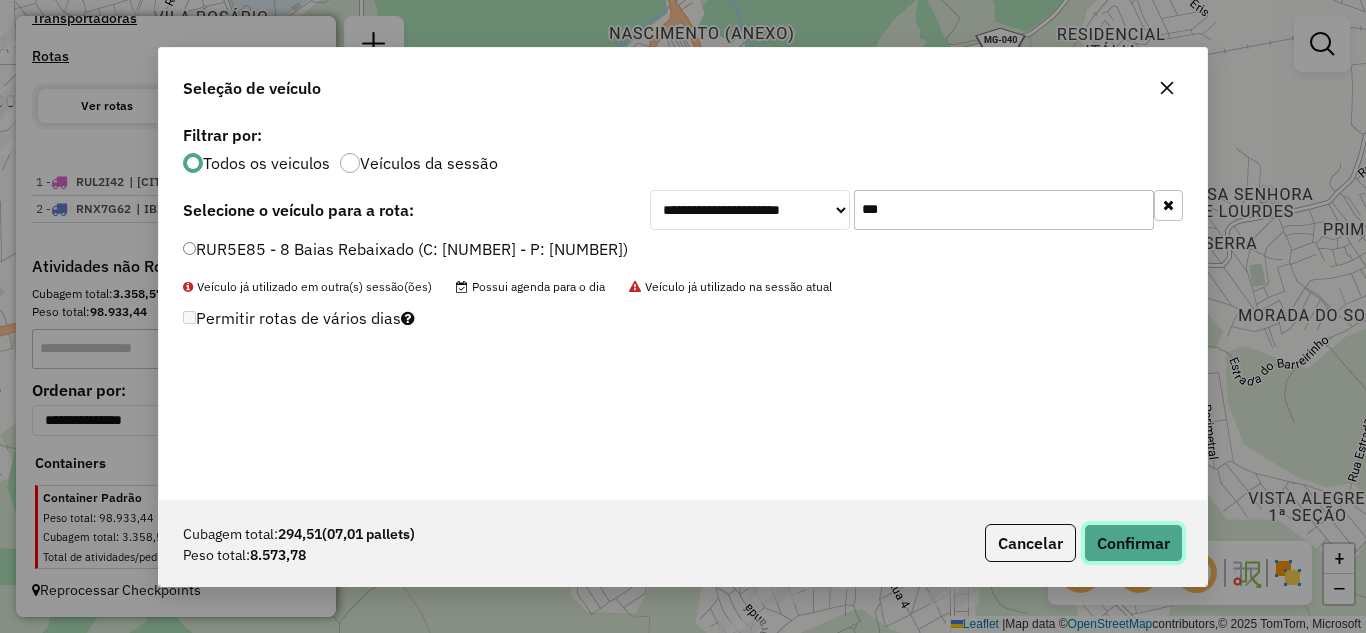 click on "Confirmar" 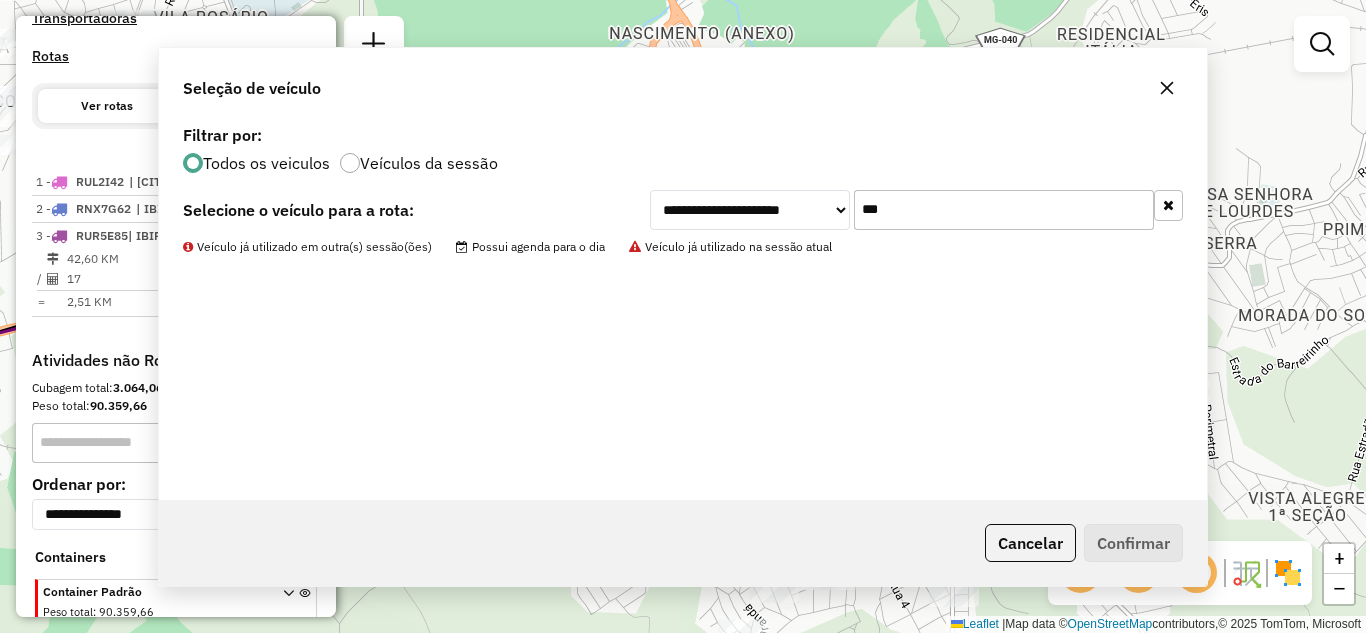 scroll, scrollTop: 639, scrollLeft: 0, axis: vertical 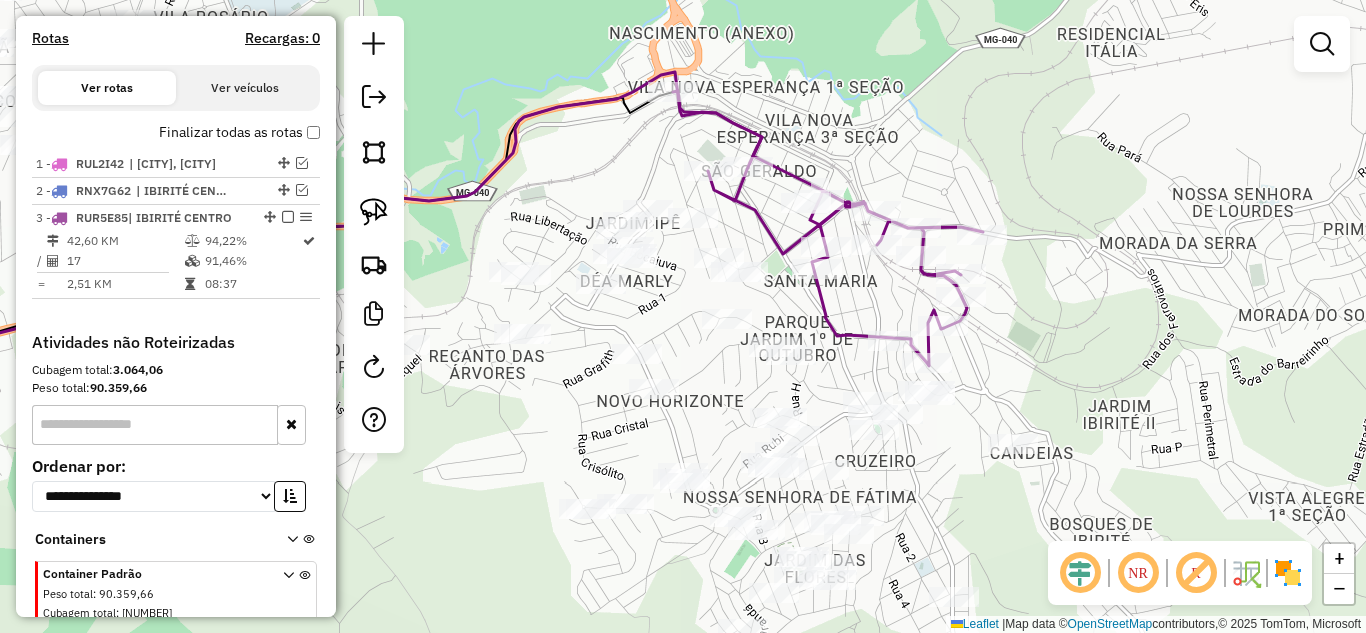 click 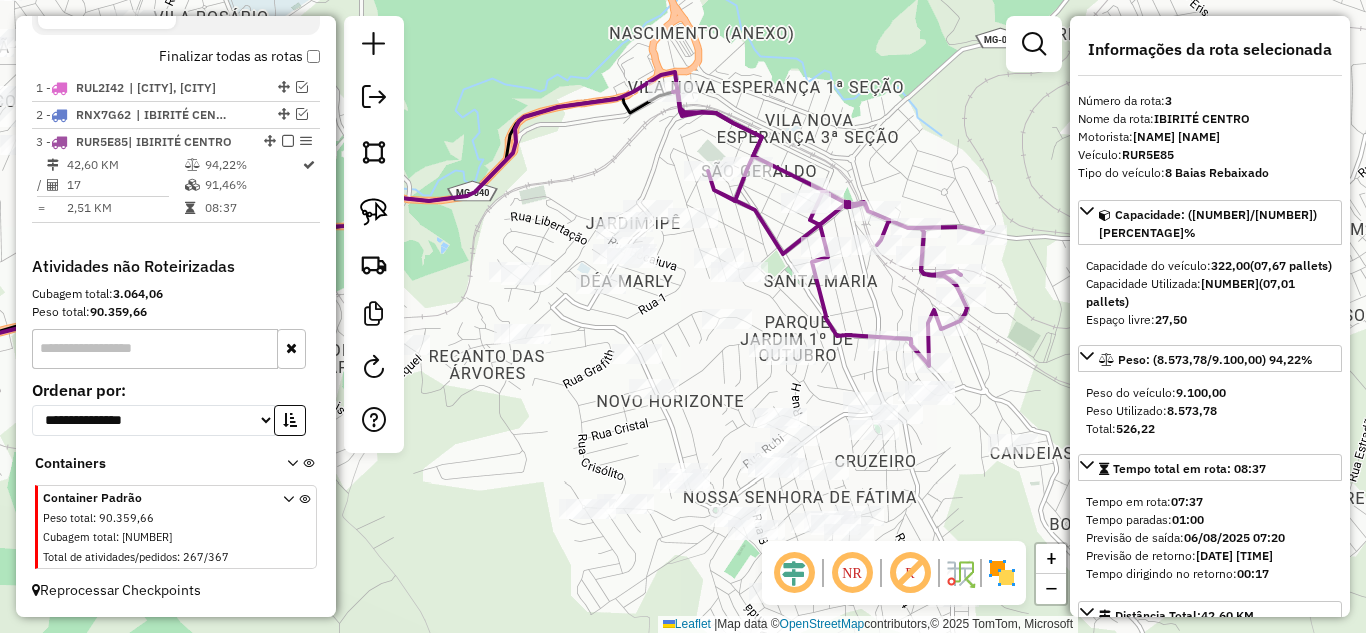 scroll, scrollTop: 715, scrollLeft: 0, axis: vertical 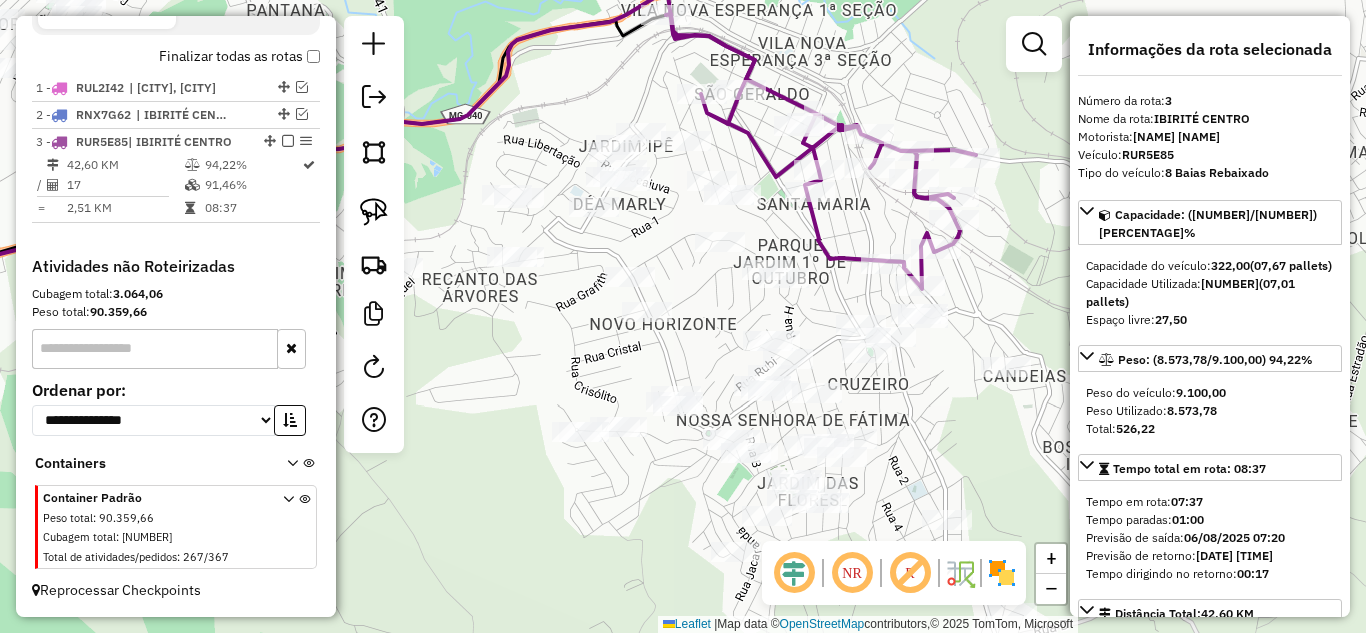 drag, startPoint x: 998, startPoint y: 288, endPoint x: 994, endPoint y: 268, distance: 20.396078 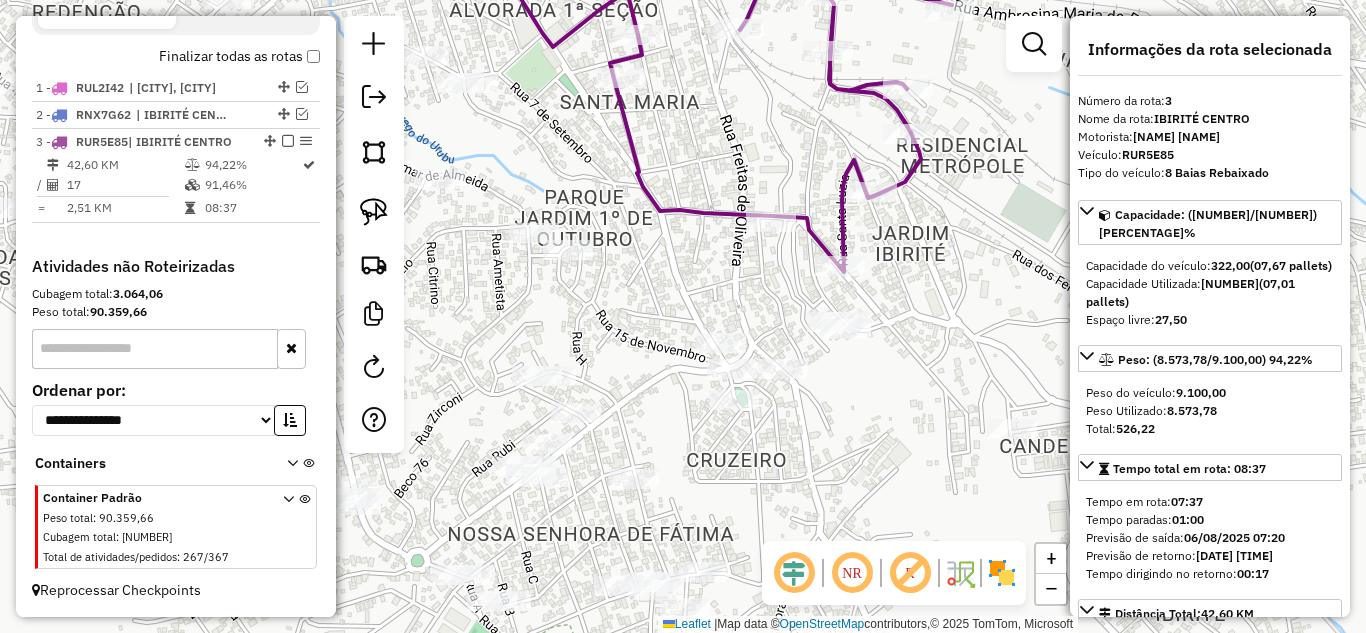 drag, startPoint x: 980, startPoint y: 340, endPoint x: 943, endPoint y: 350, distance: 38.327538 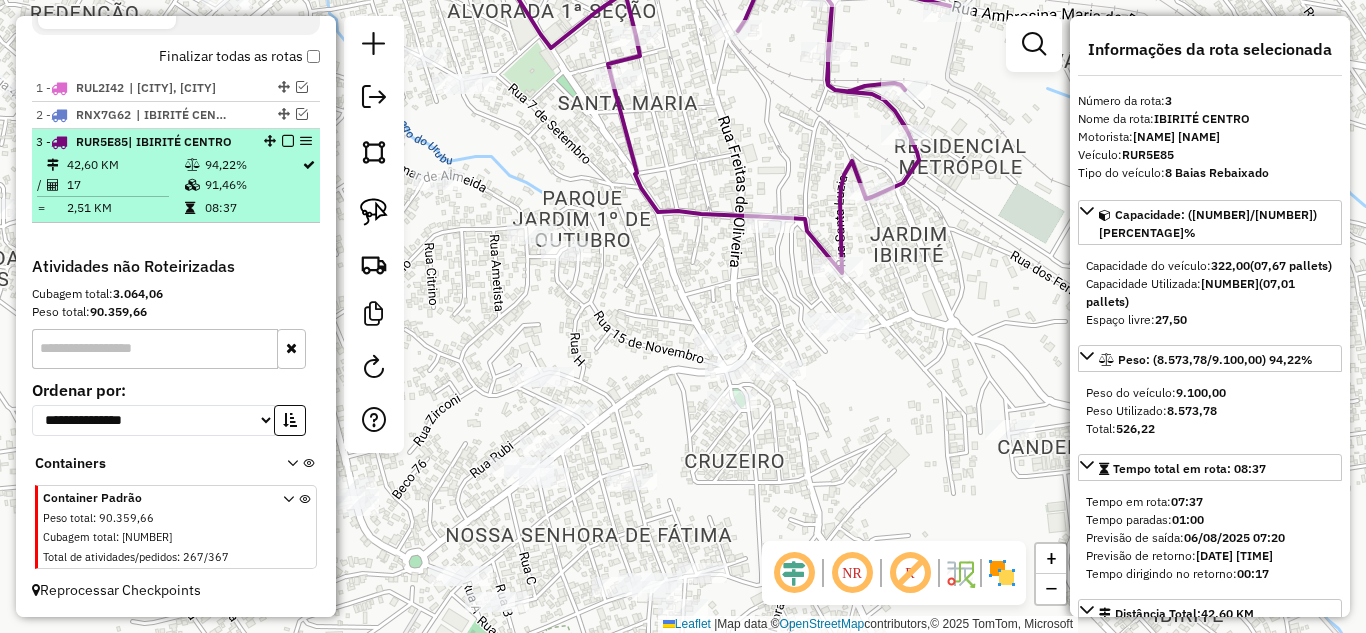 click at bounding box center [288, 141] 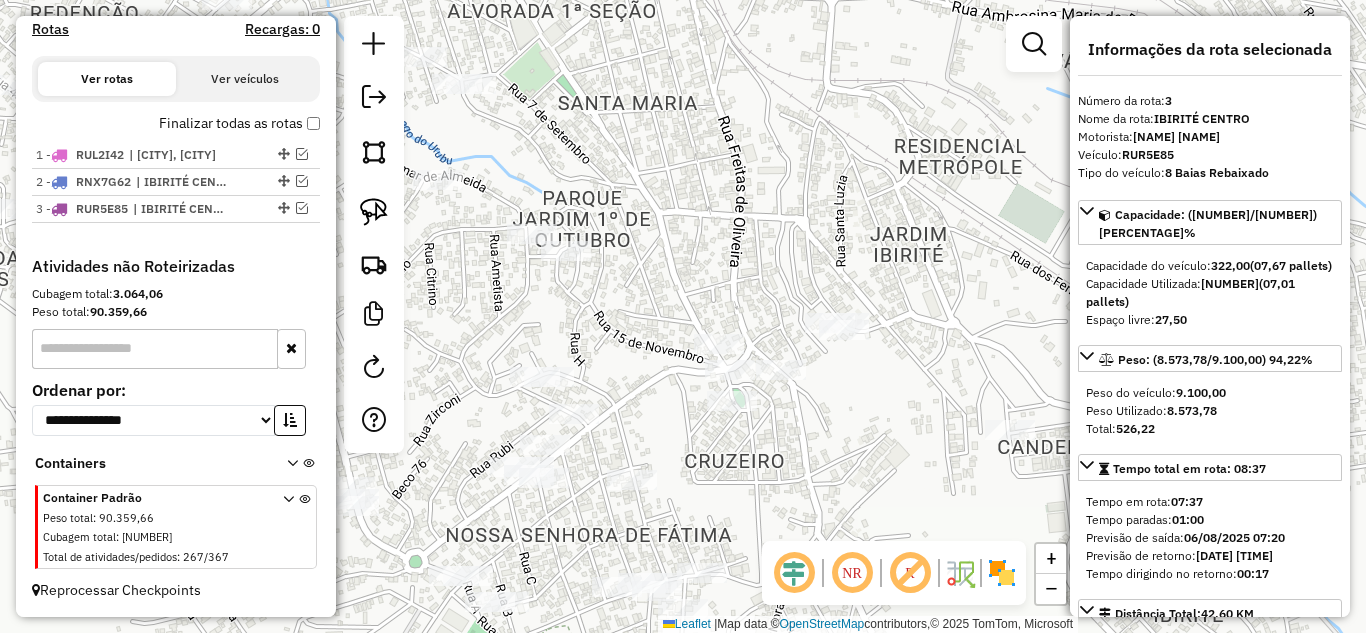 scroll, scrollTop: 648, scrollLeft: 0, axis: vertical 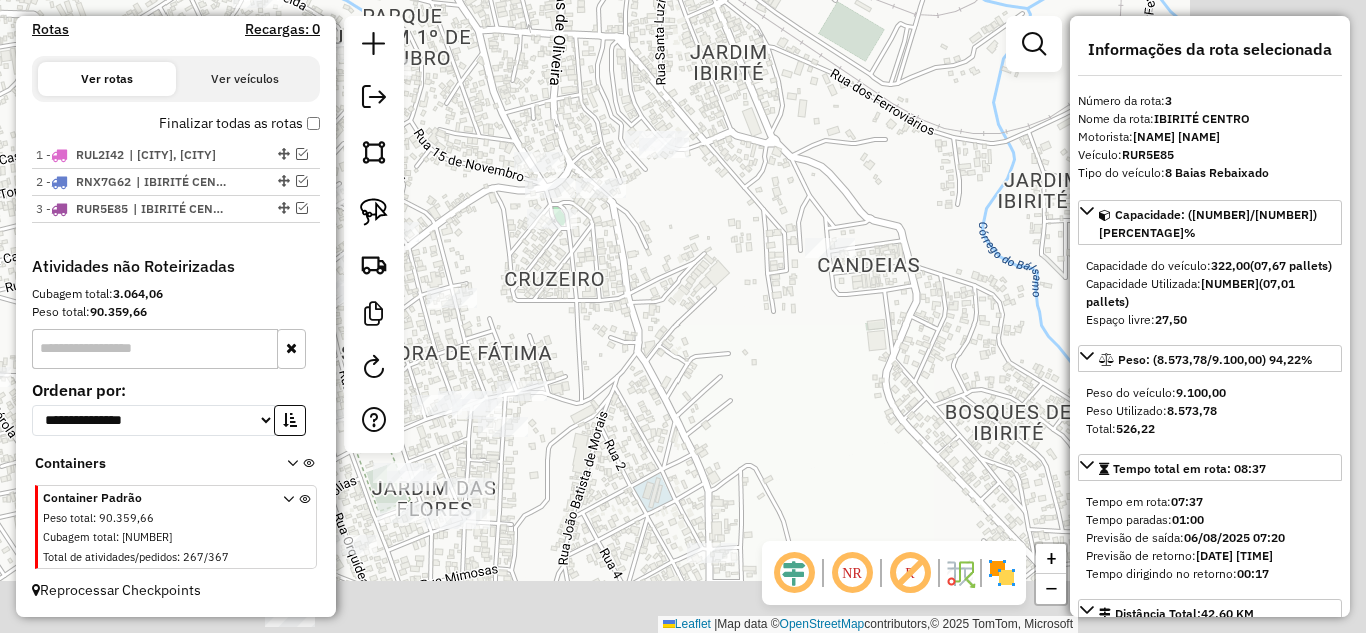 drag, startPoint x: 748, startPoint y: 142, endPoint x: 650, endPoint y: 128, distance: 98.99495 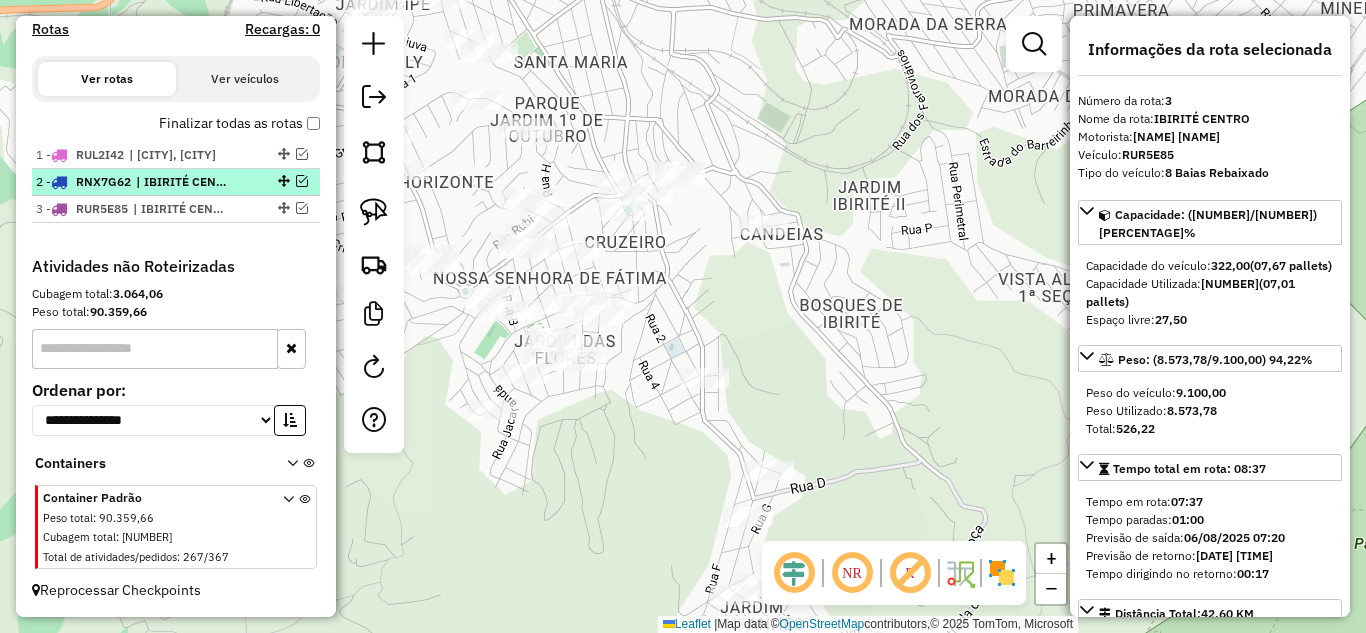 click at bounding box center [302, 181] 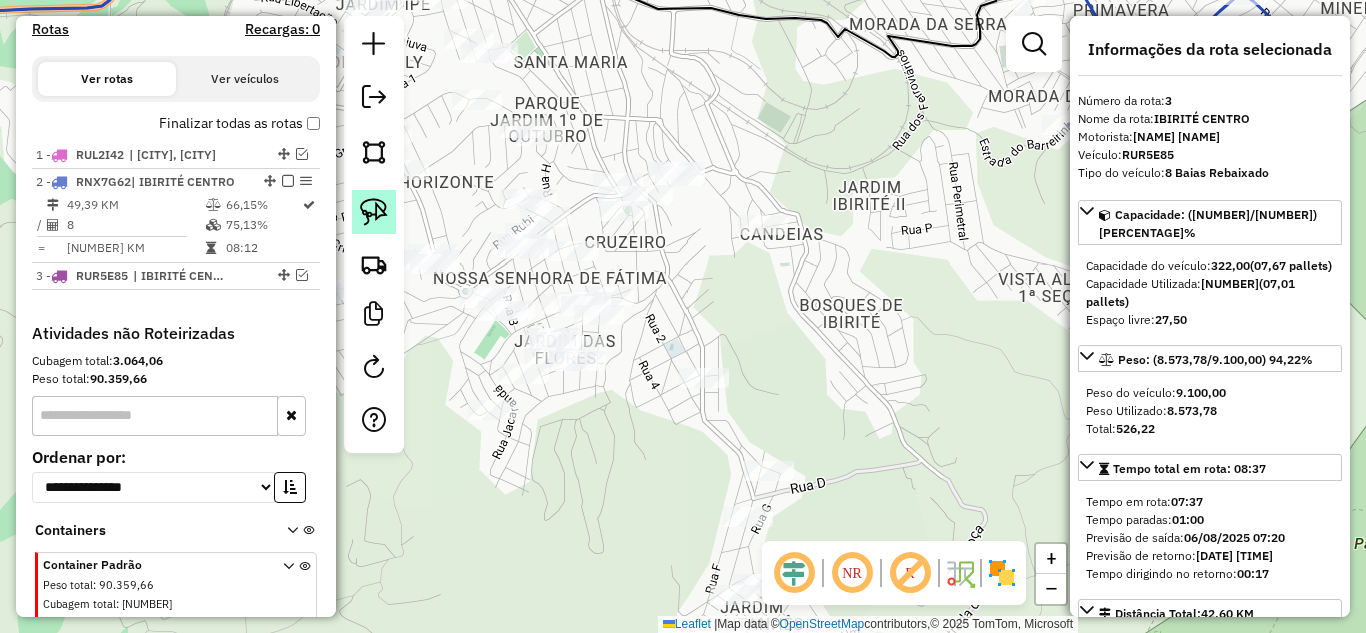 scroll, scrollTop: 715, scrollLeft: 0, axis: vertical 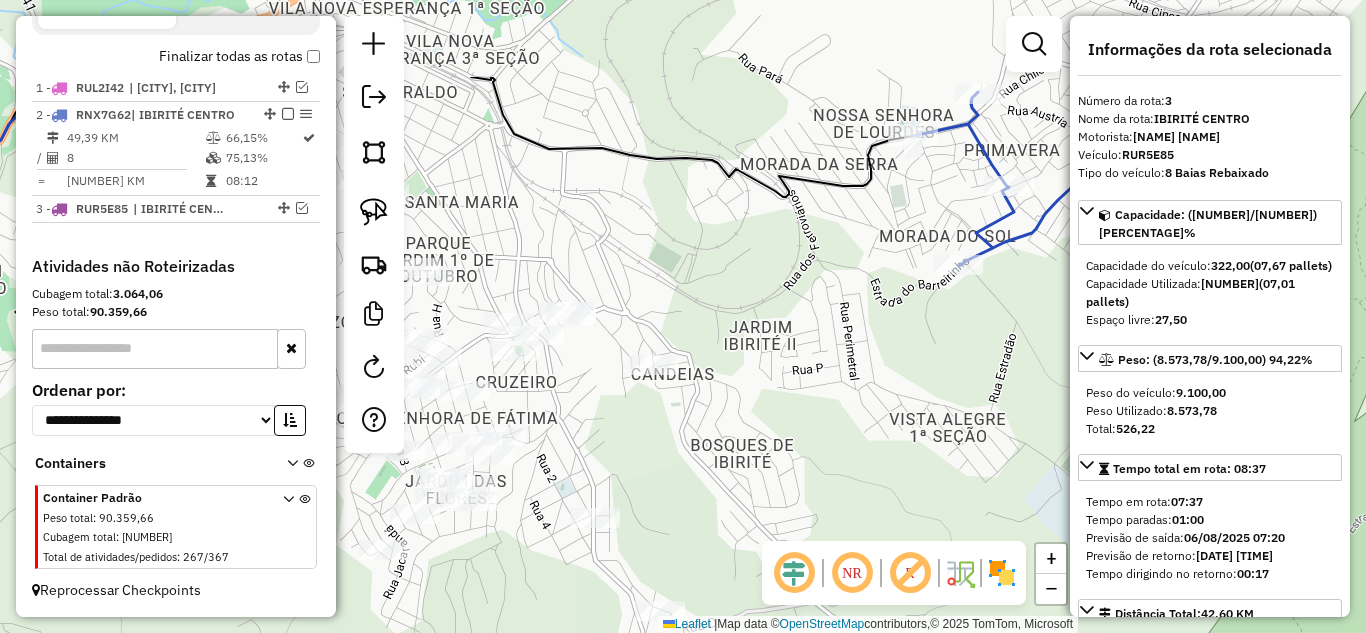 drag, startPoint x: 762, startPoint y: 415, endPoint x: 794, endPoint y: 423, distance: 32.984844 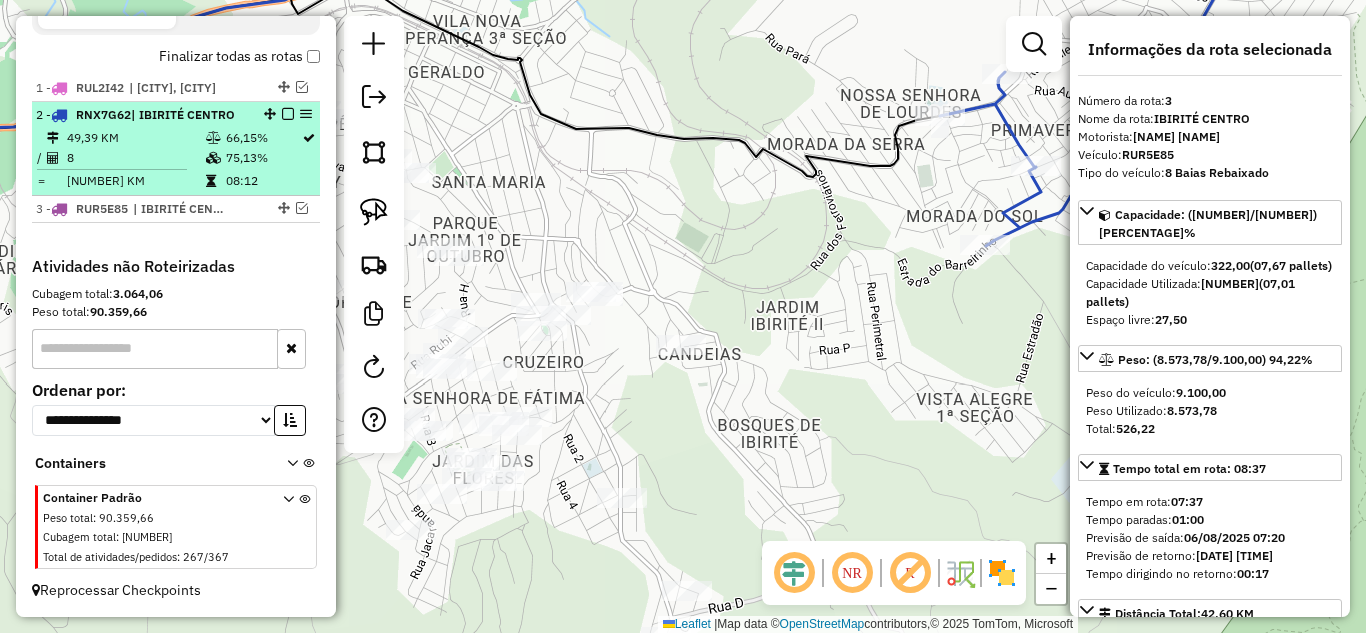 click at bounding box center [288, 114] 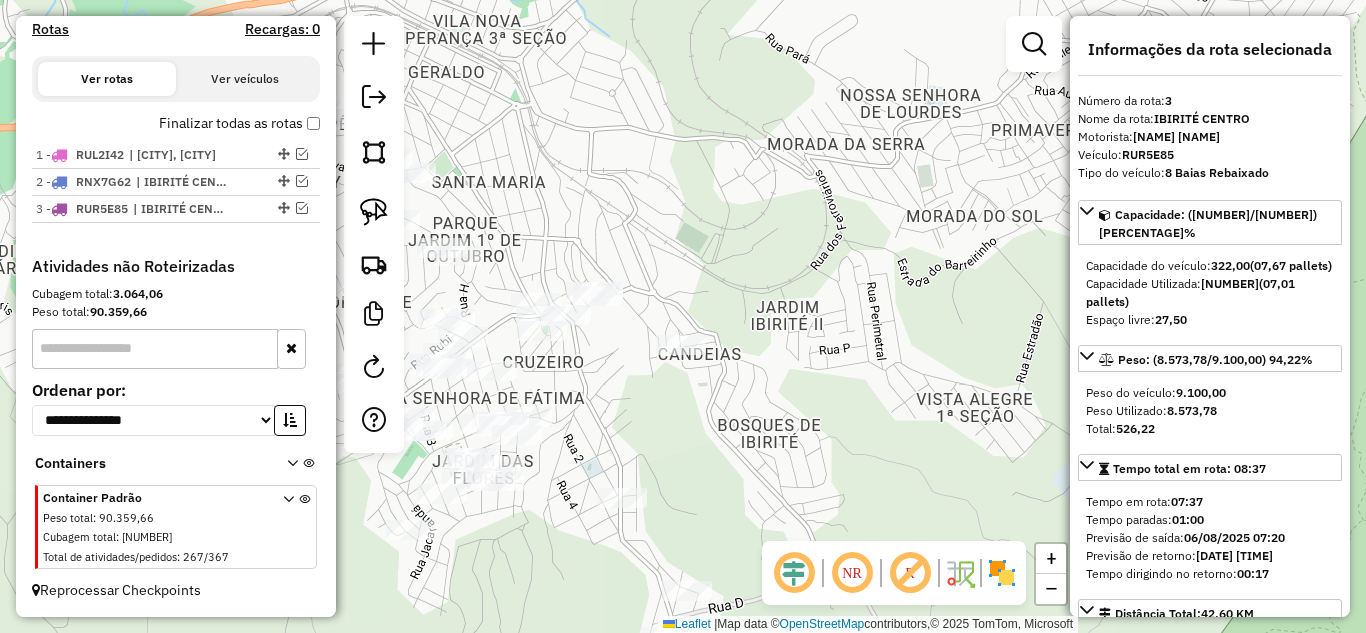 scroll, scrollTop: 648, scrollLeft: 0, axis: vertical 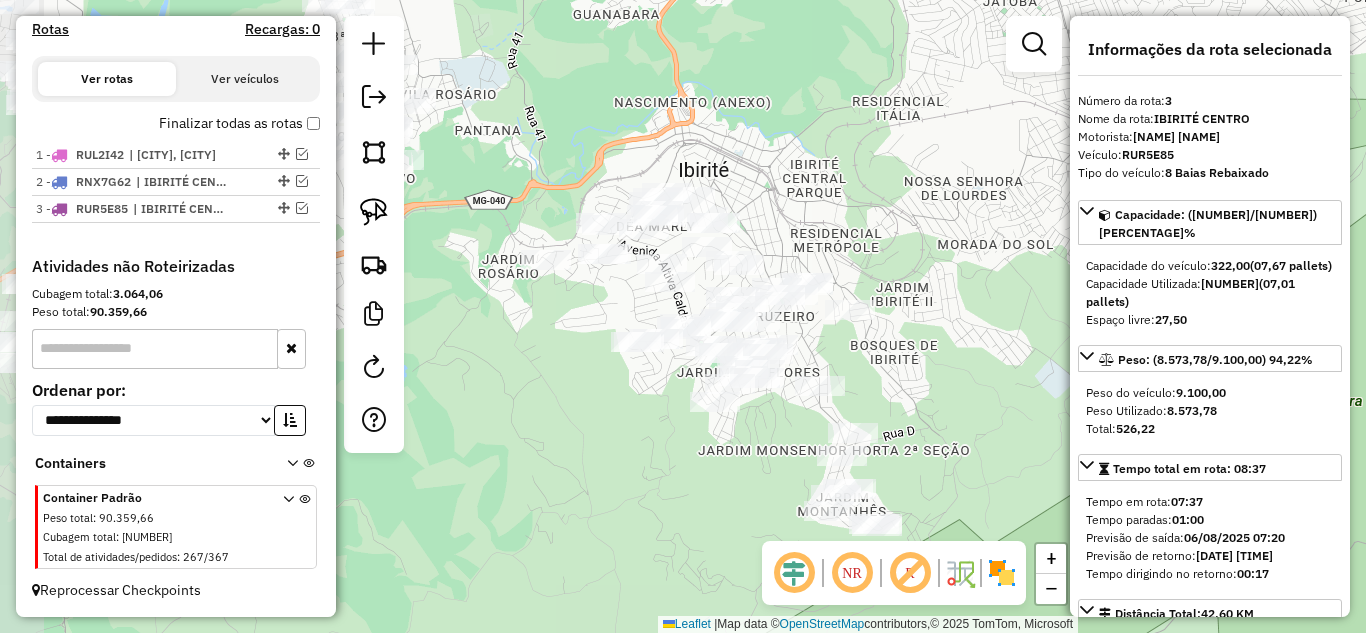 drag, startPoint x: 945, startPoint y: 411, endPoint x: 982, endPoint y: 408, distance: 37.12142 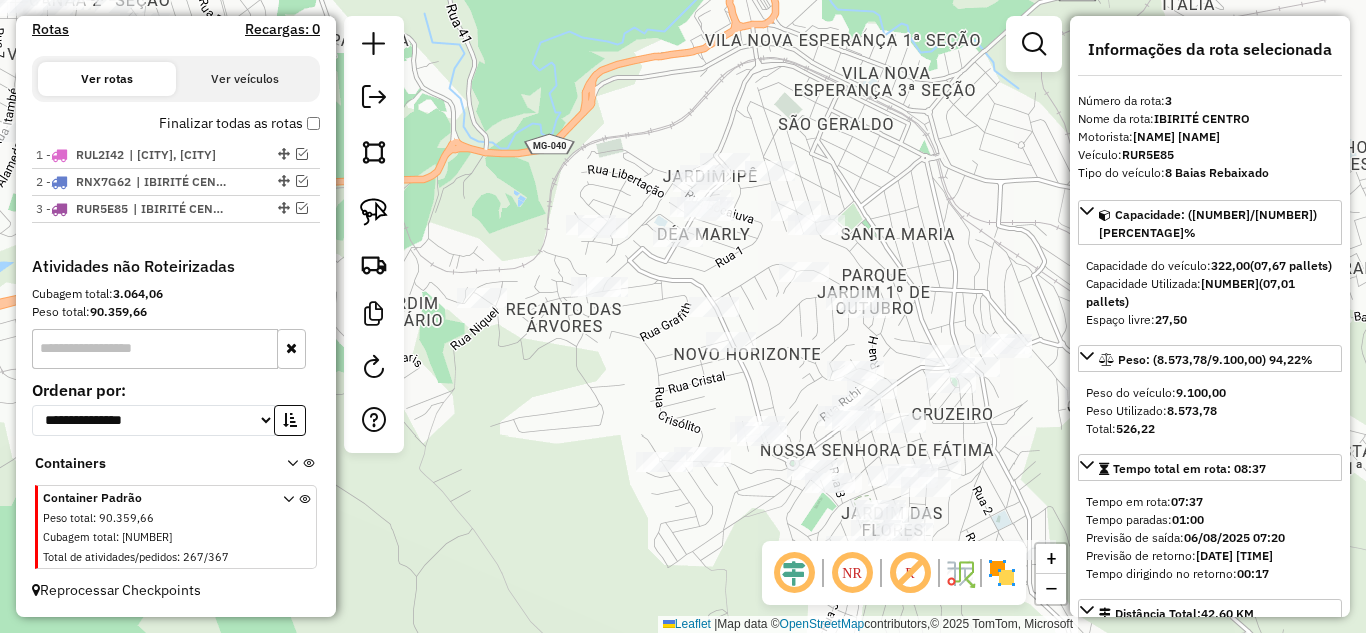 drag, startPoint x: 816, startPoint y: 244, endPoint x: 980, endPoint y: 226, distance: 164.98485 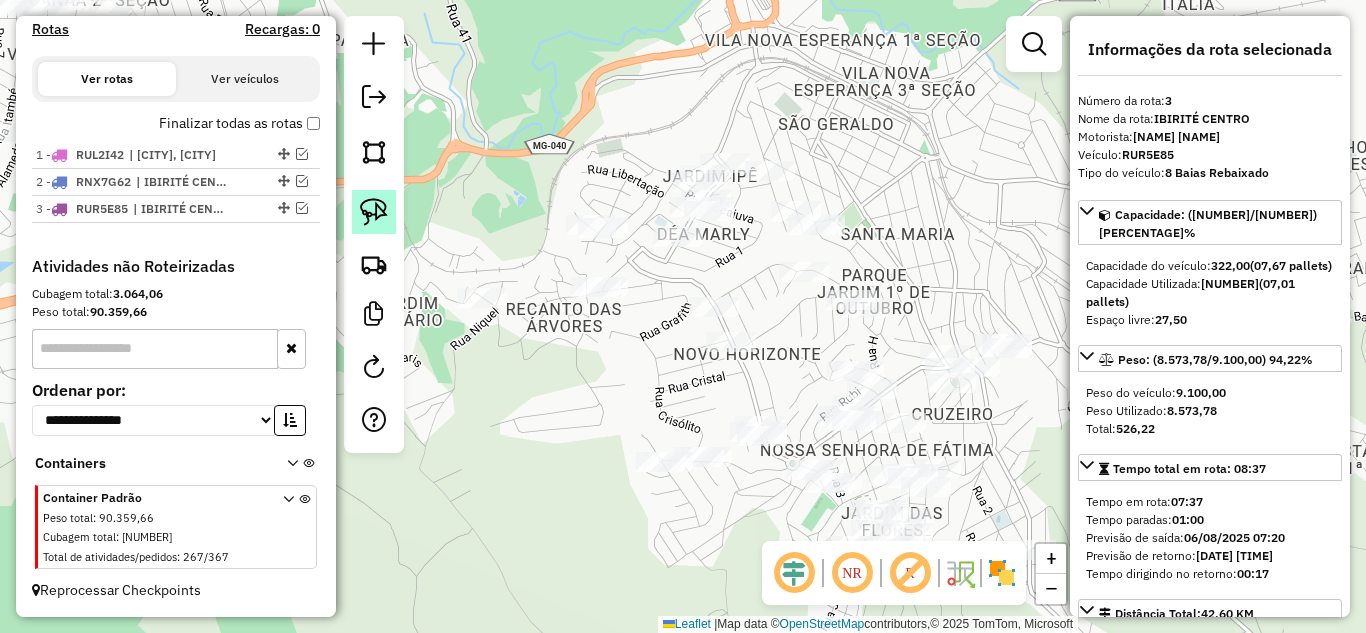 click 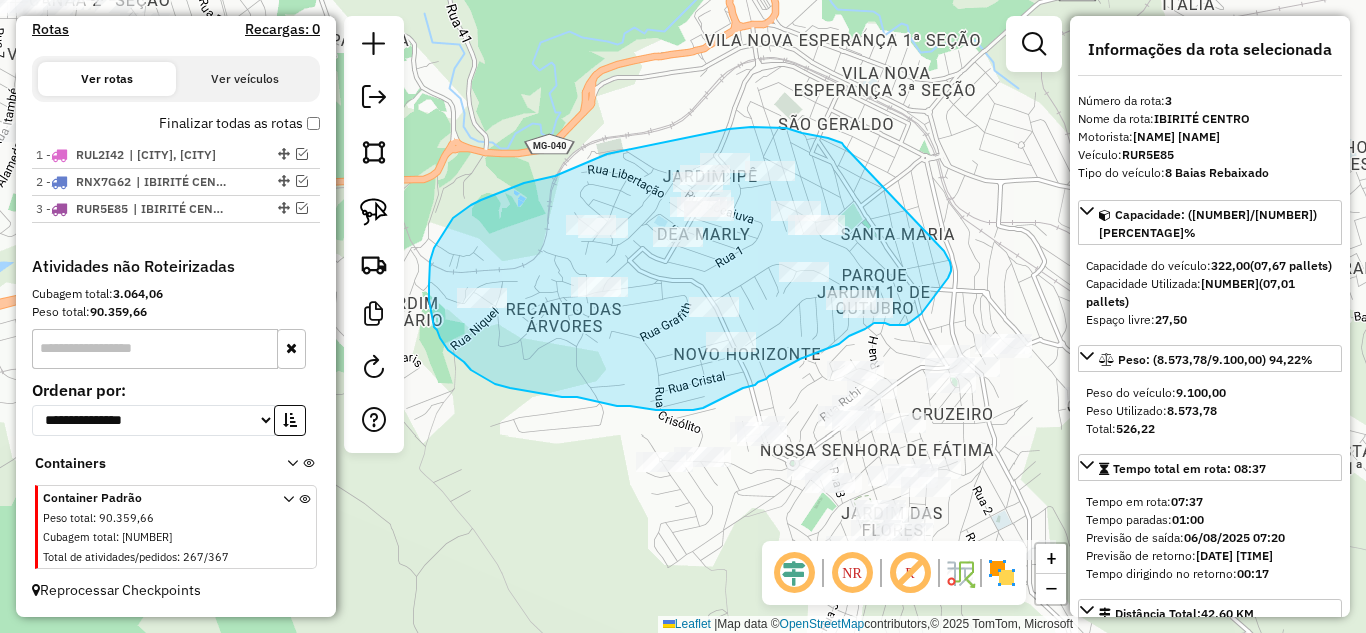 drag, startPoint x: 844, startPoint y: 146, endPoint x: 885, endPoint y: 206, distance: 72.67049 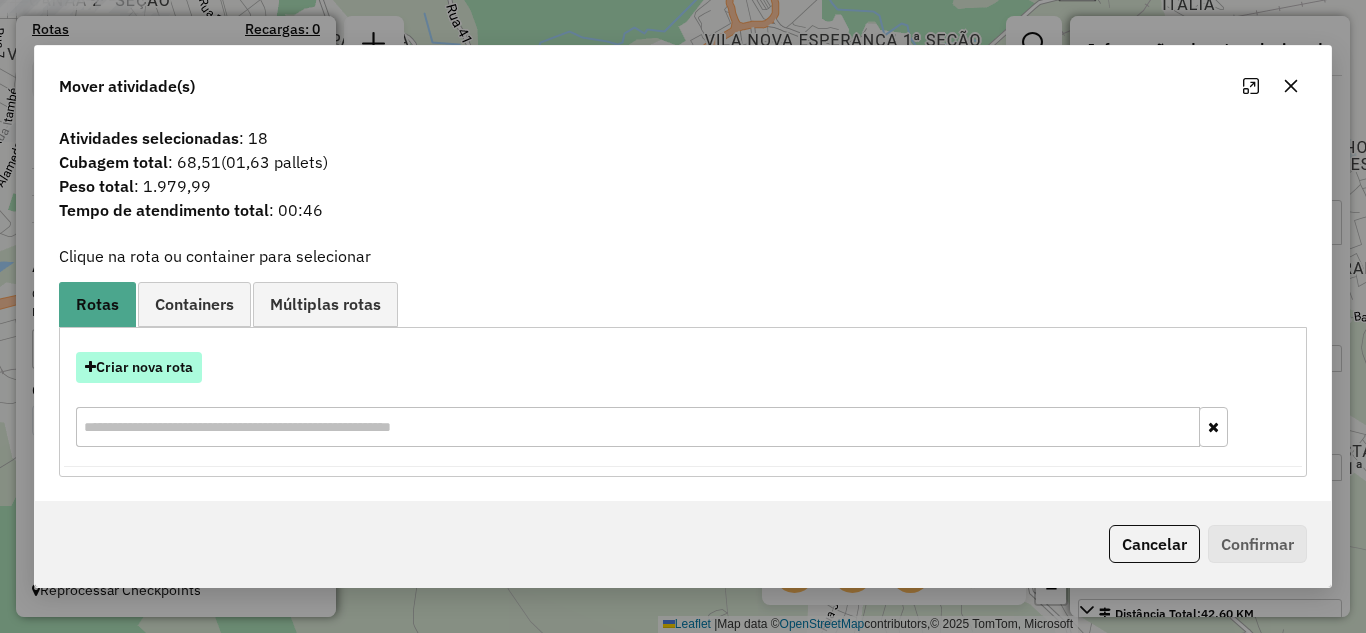 click on "Criar nova rota" at bounding box center (139, 367) 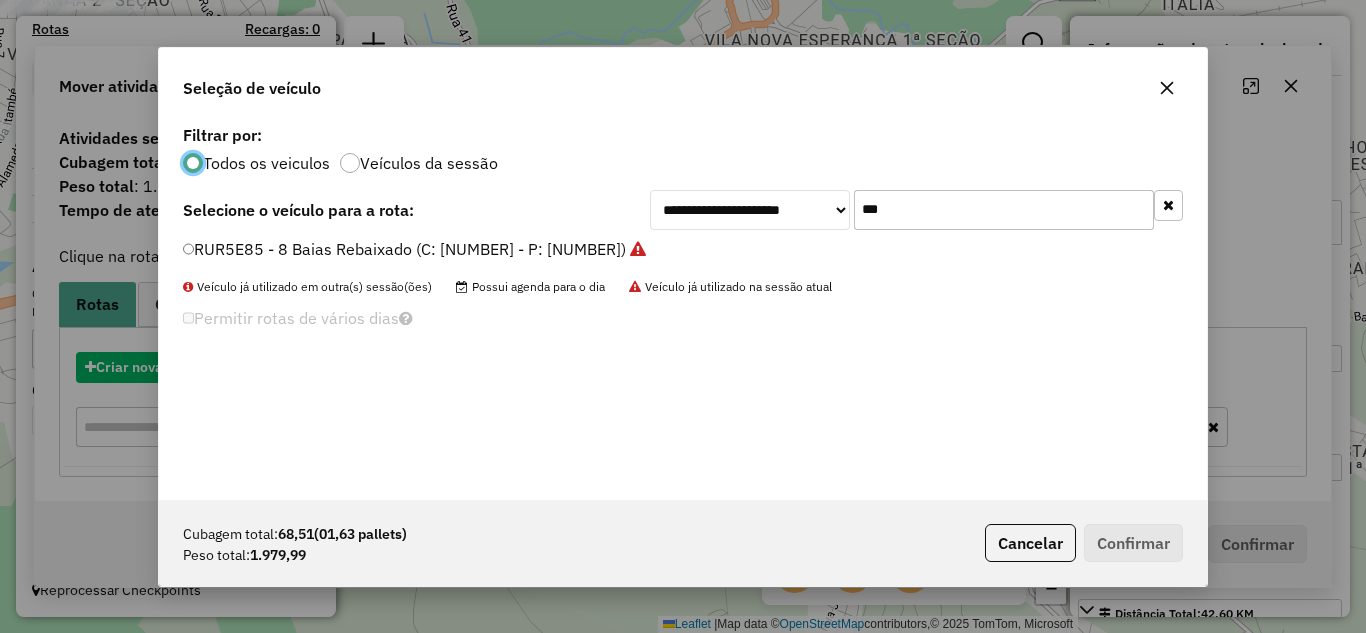 scroll, scrollTop: 11, scrollLeft: 6, axis: both 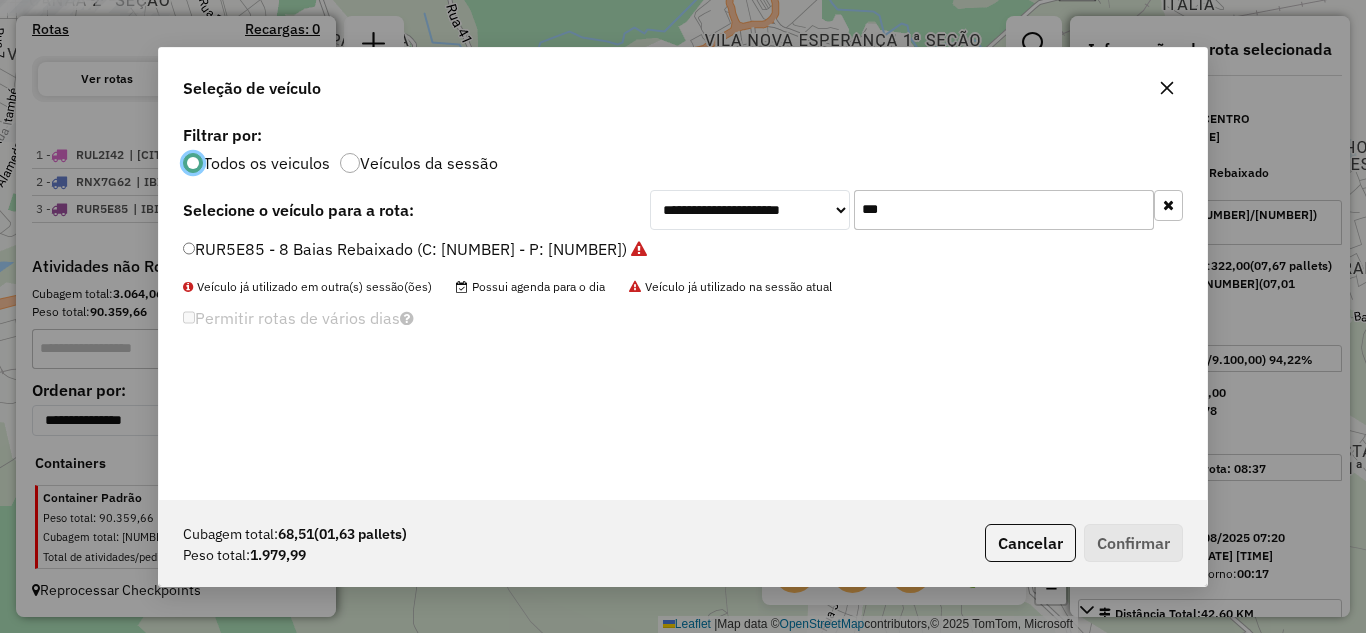 click on "***" 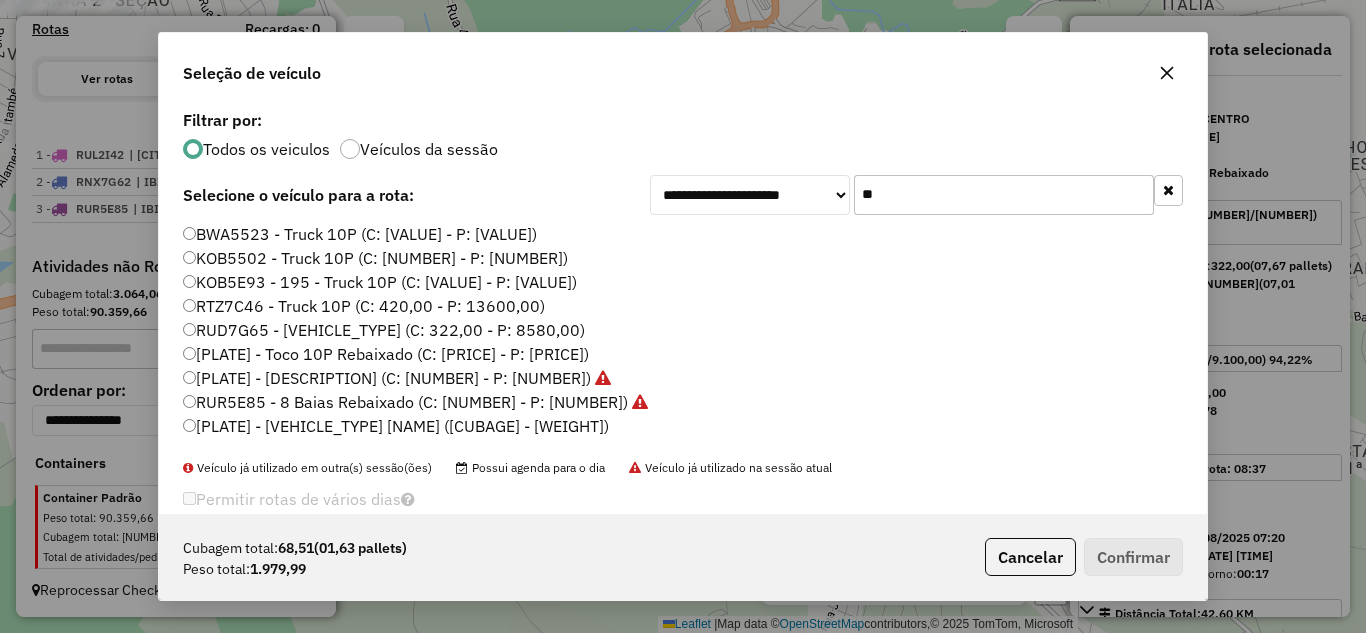 type on "*" 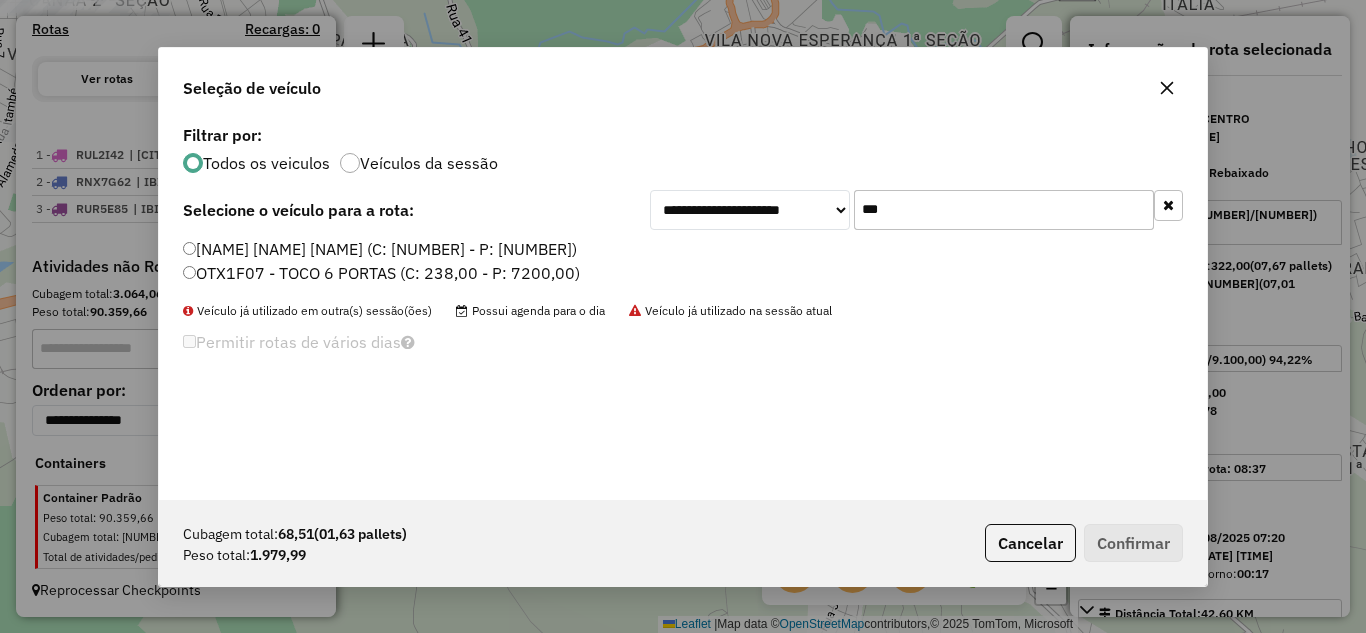 type on "***" 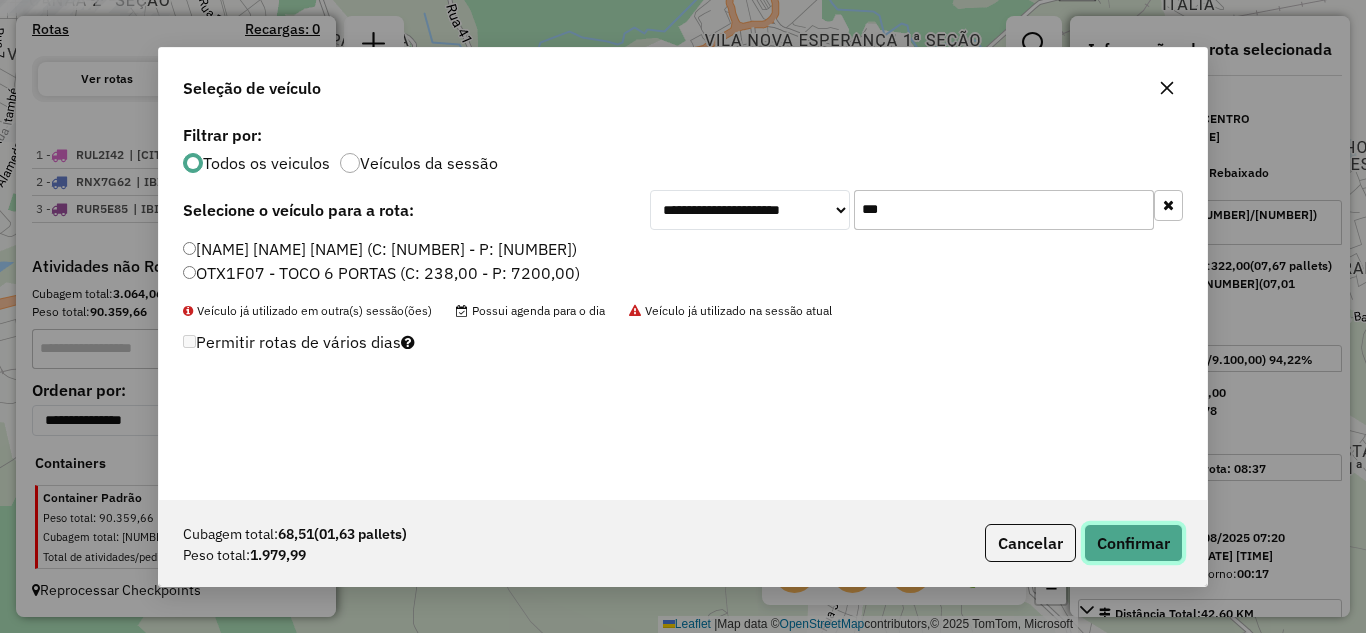 click on "Confirmar" 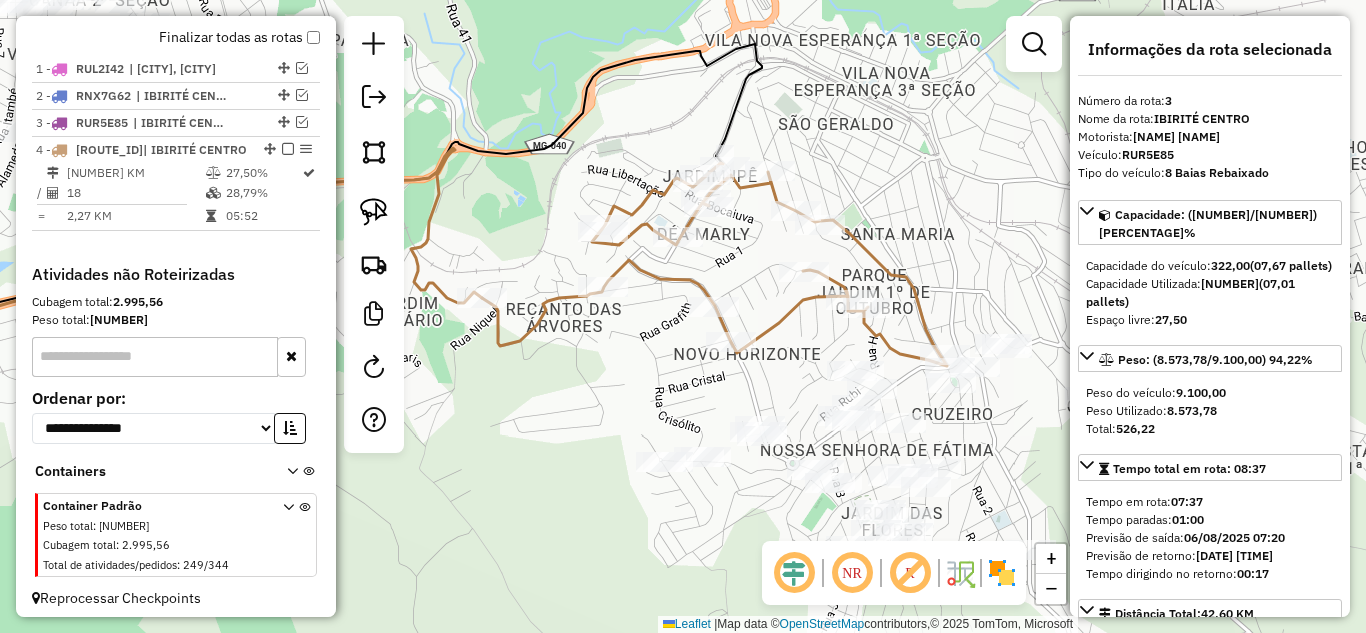 scroll, scrollTop: 742, scrollLeft: 0, axis: vertical 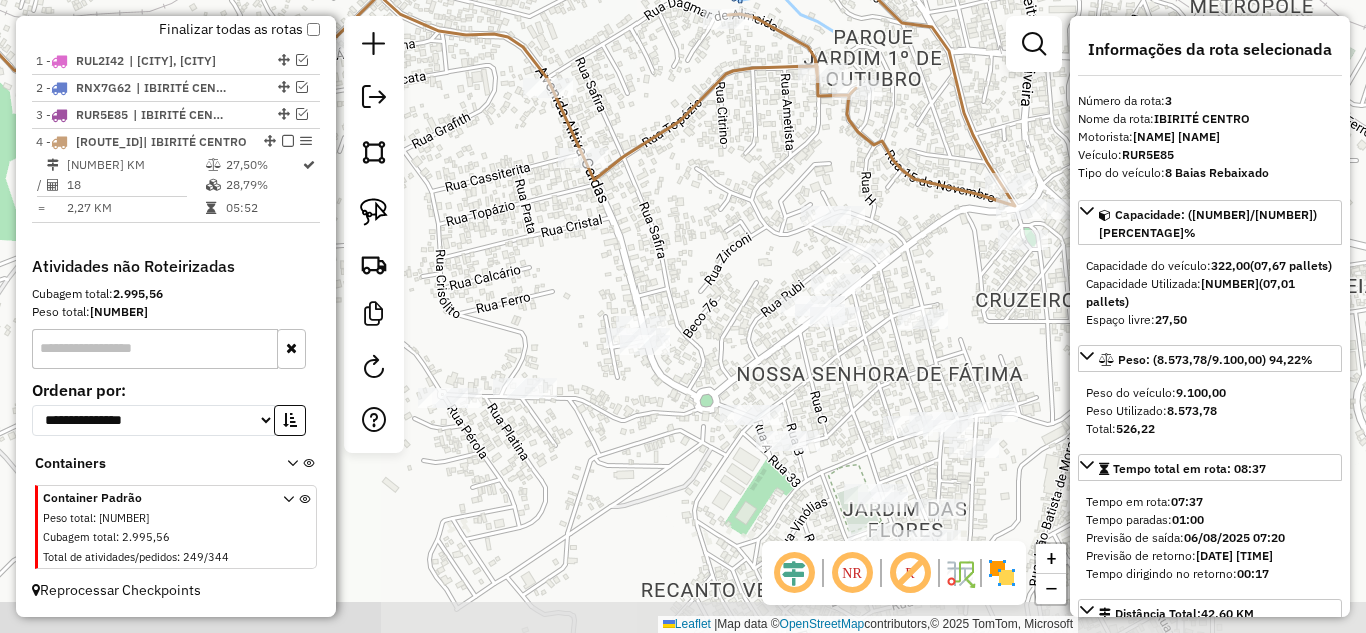 drag, startPoint x: 798, startPoint y: 386, endPoint x: 716, endPoint y: 226, distance: 179.78876 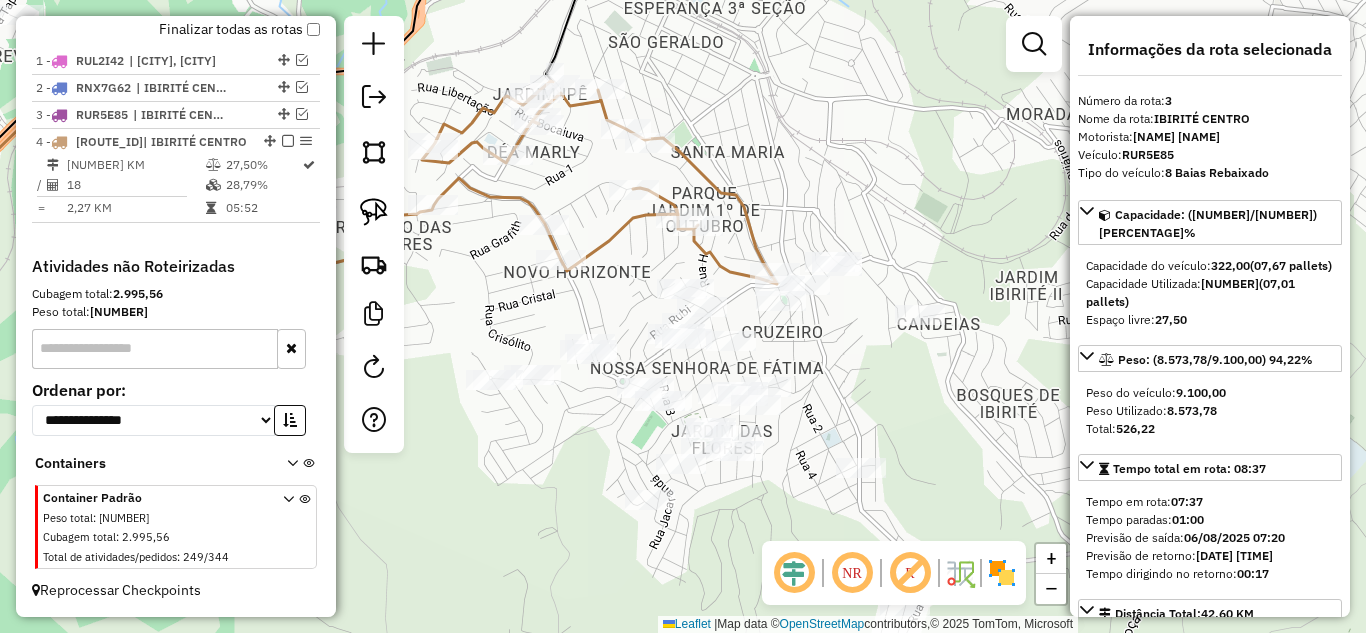 click on "Janela de atendimento Grade de atendimento Capacidade Transportadoras Veículos Cliente Pedidos  Rotas Selecione os dias de semana para filtrar as janelas de atendimento  Seg   Ter   Qua   Qui   Sex   Sáb   Dom  Informe o período da janela de atendimento: De: Até:  Filtrar exatamente a janela do cliente  Considerar janela de atendimento padrão  Selecione os dias de semana para filtrar as grades de atendimento  Seg   Ter   Qua   Qui   Sex   Sáb   Dom   Considerar clientes sem dia de atendimento cadastrado  Clientes fora do dia de atendimento selecionado Filtrar as atividades entre os valores definidos abaixo:  Peso mínimo:   Peso máximo:   Cubagem mínima:   Cubagem máxima:   De:   Até:  Filtrar as atividades entre o tempo de atendimento definido abaixo:  De:   Até:   Considerar capacidade total dos clientes não roteirizados Transportadora: Selecione um ou mais itens Tipo de veículo: Selecione um ou mais itens Veículo: Selecione um ou mais itens Motorista: Selecione um ou mais itens Nome: Rótulo:" 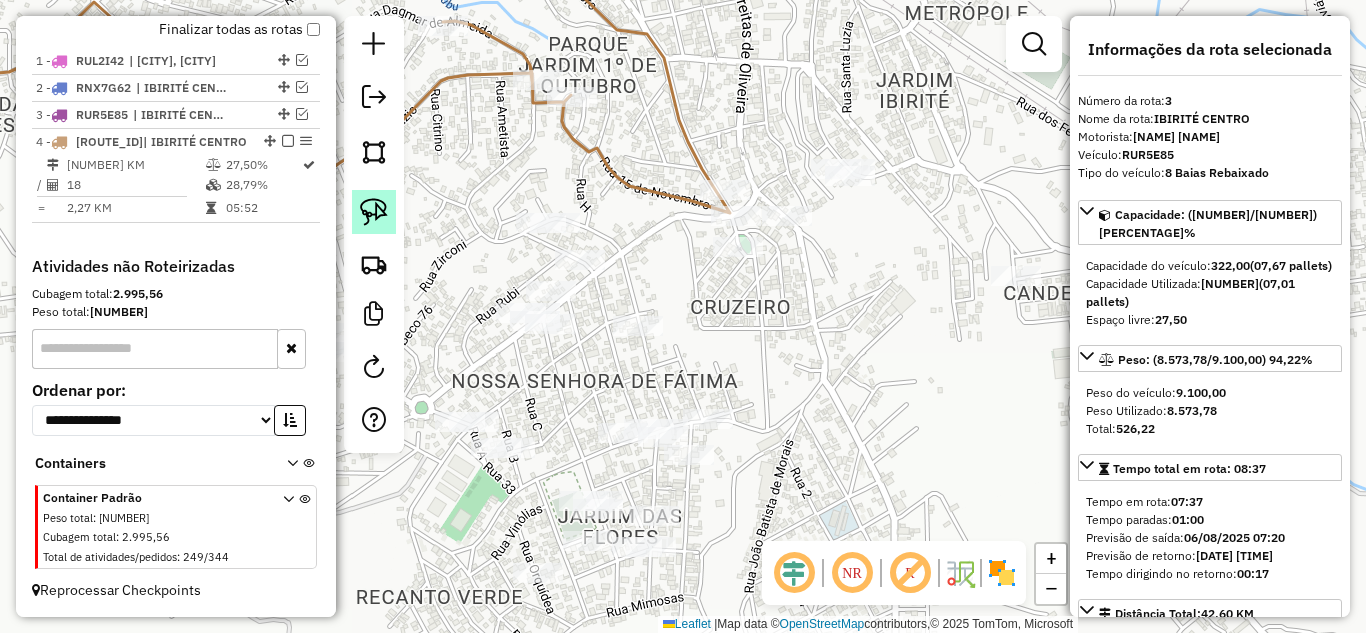 click 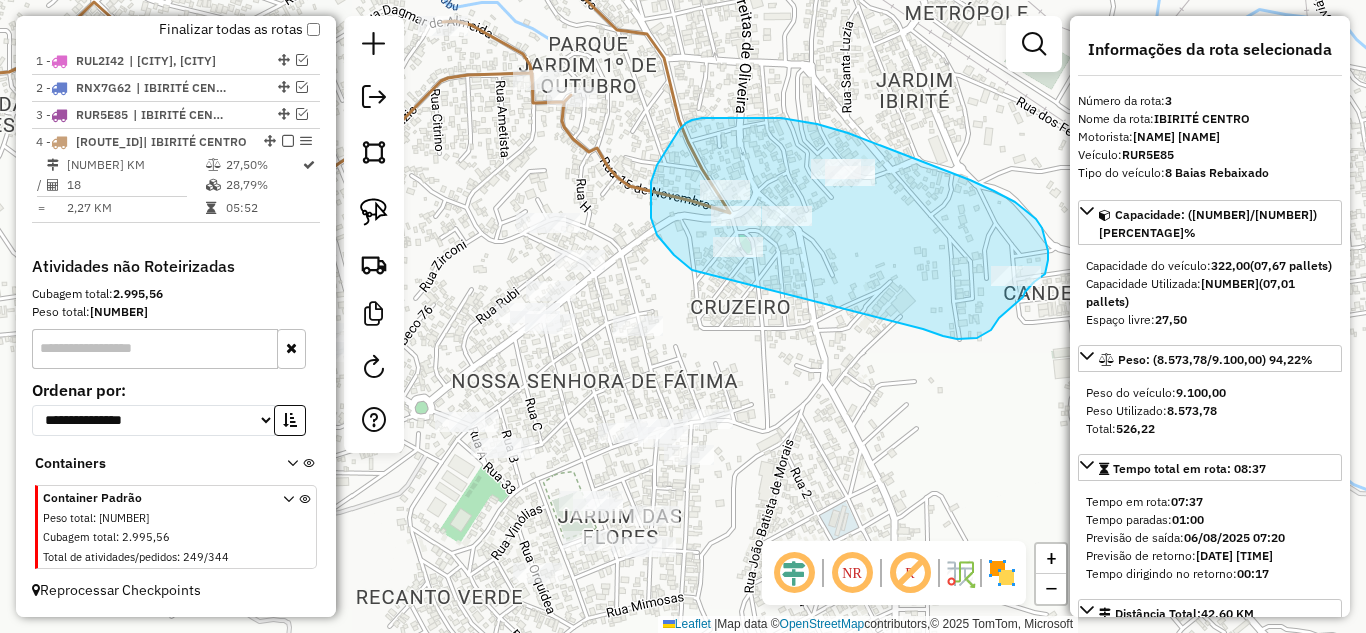 drag, startPoint x: 981, startPoint y: 336, endPoint x: 692, endPoint y: 270, distance: 296.44055 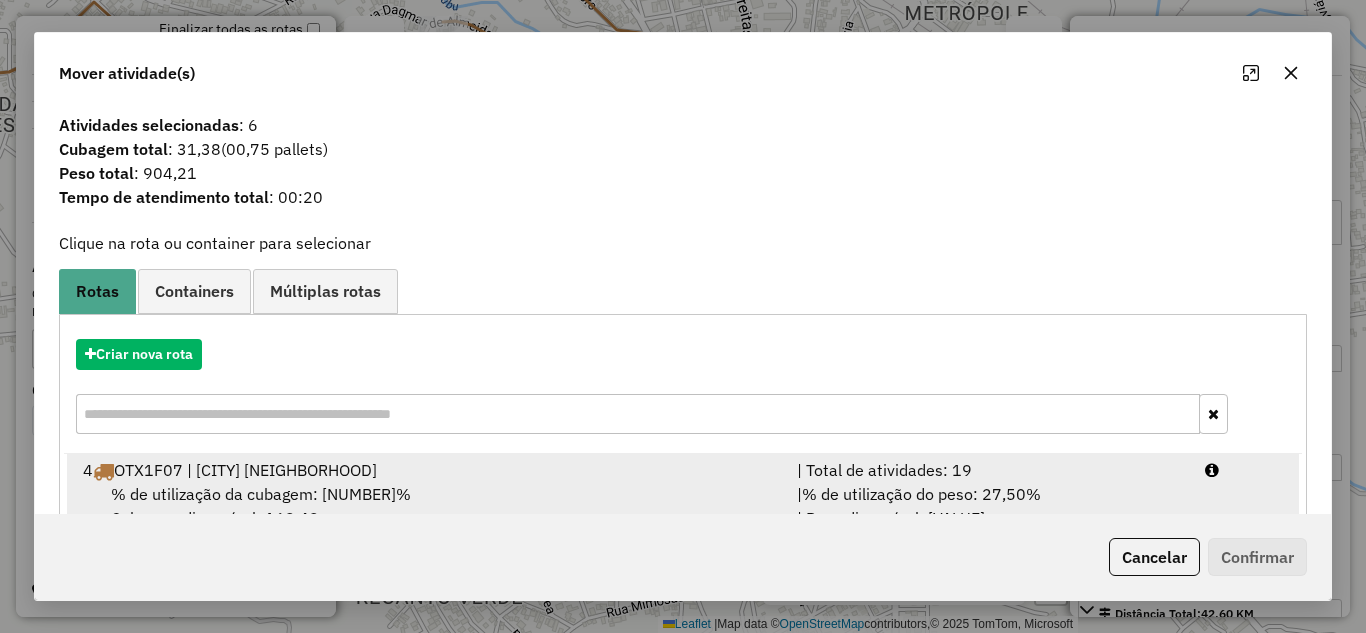 click on "| Total de atividades: 19" at bounding box center [989, 470] 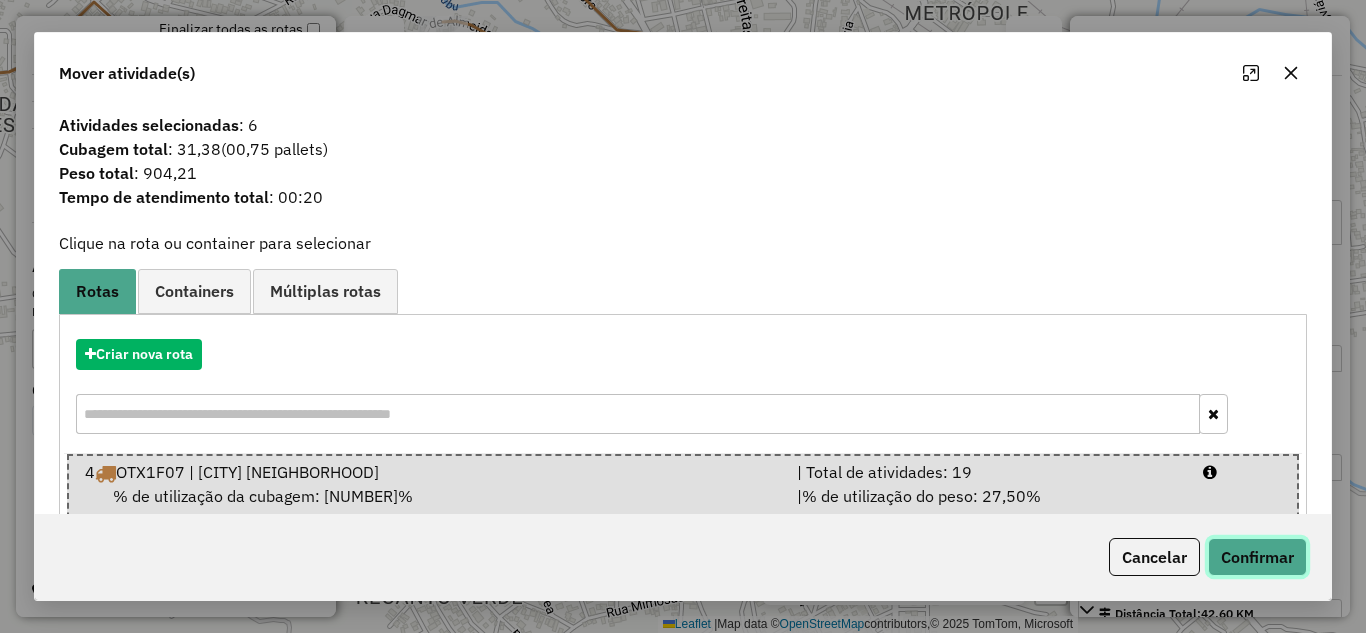 click on "Confirmar" 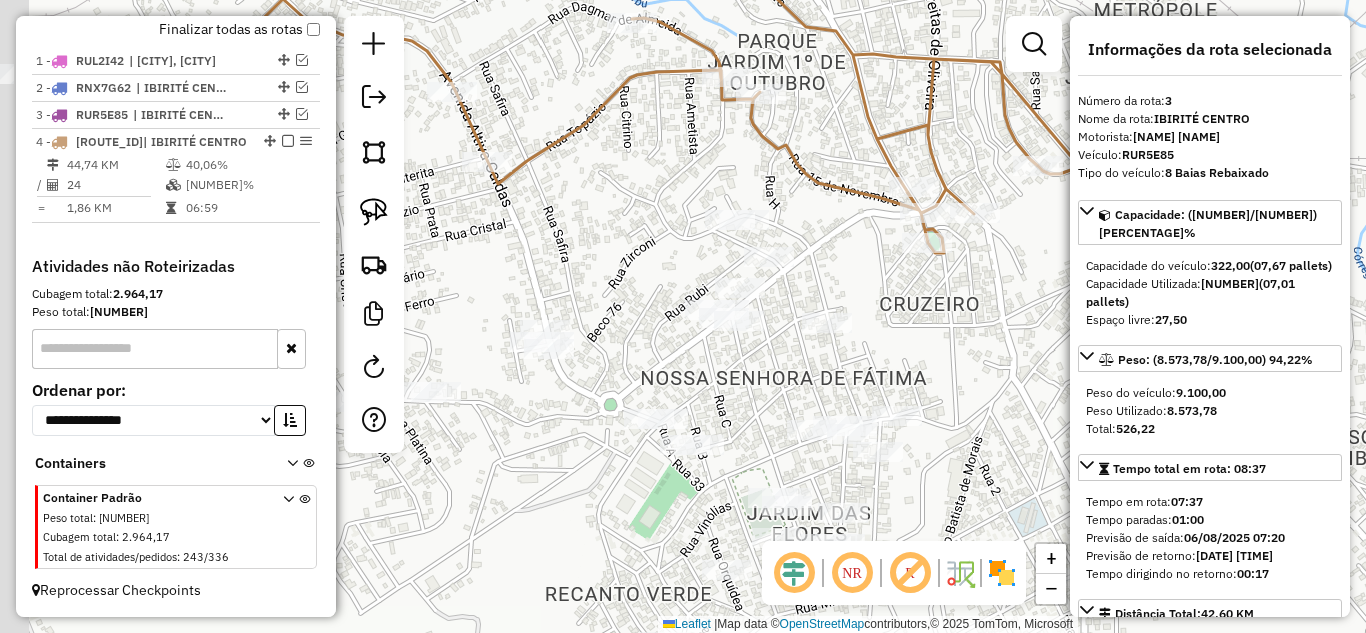 drag, startPoint x: 833, startPoint y: 299, endPoint x: 915, endPoint y: 299, distance: 82 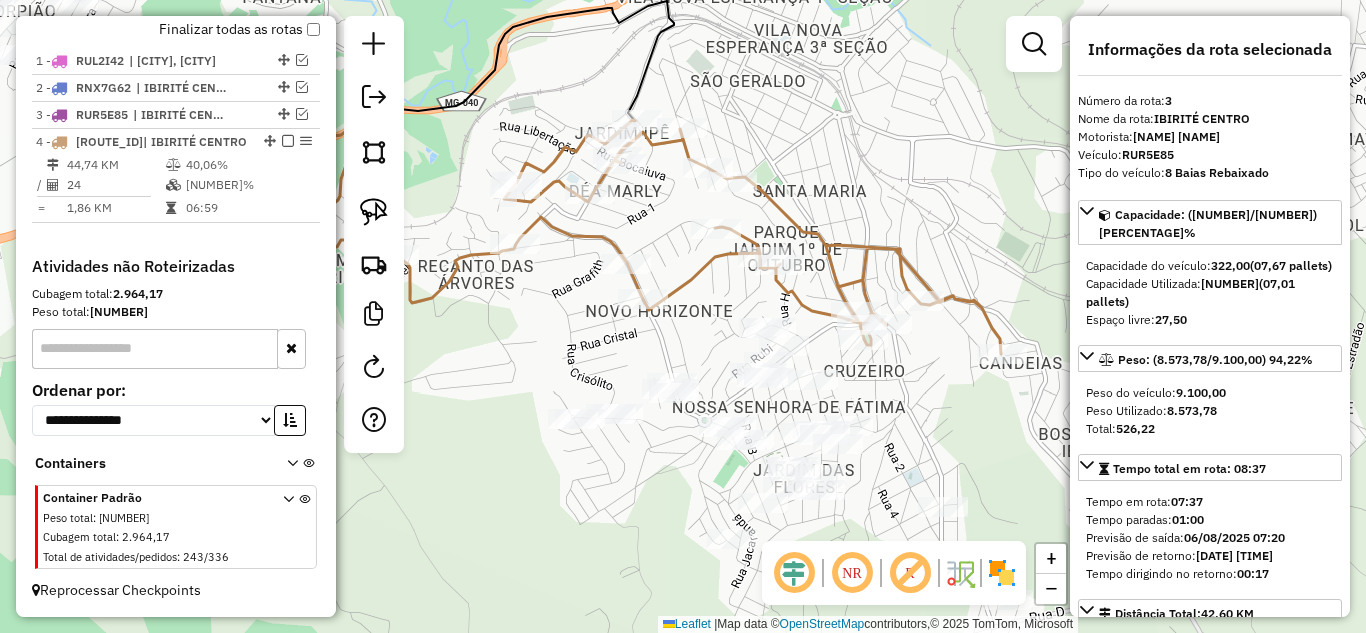drag, startPoint x: 584, startPoint y: 476, endPoint x: 671, endPoint y: 467, distance: 87.46428 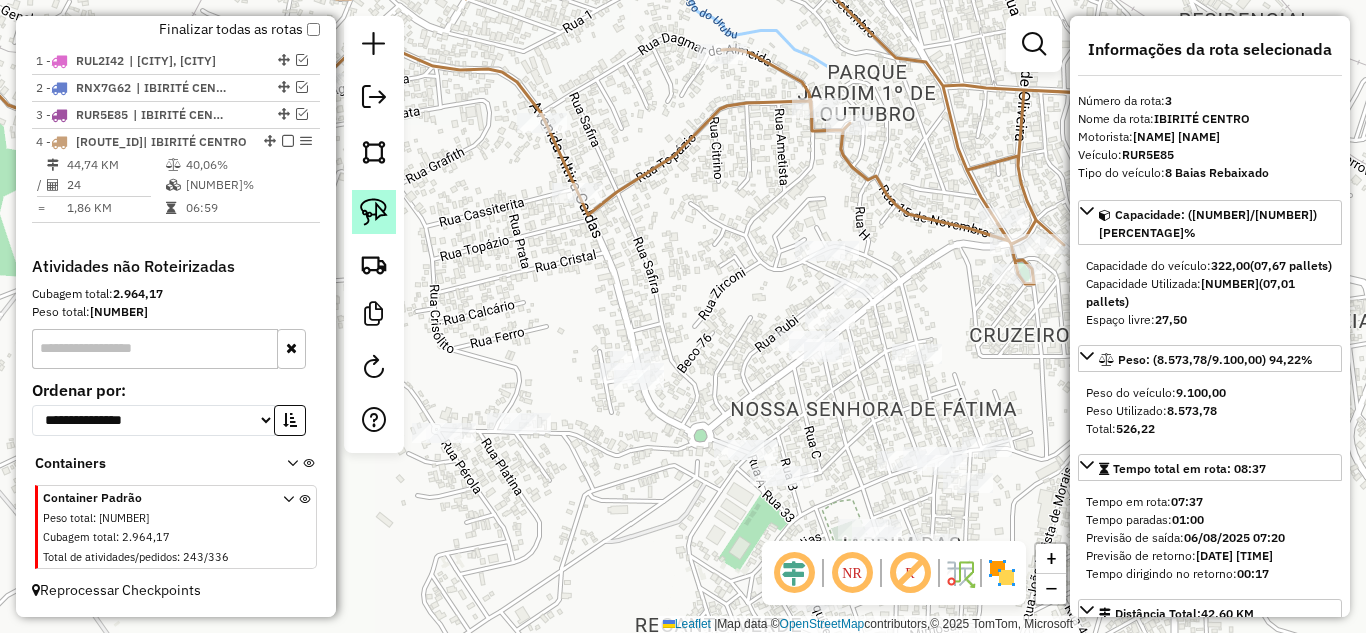 click 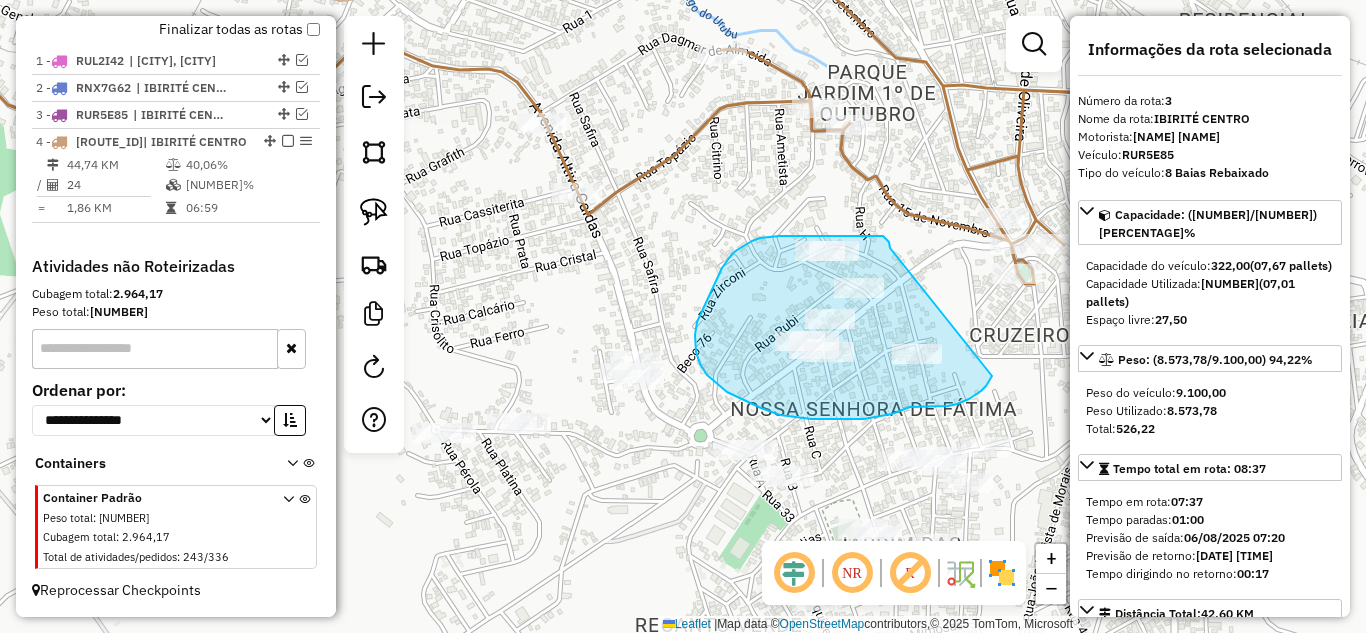drag, startPoint x: 890, startPoint y: 245, endPoint x: 978, endPoint y: 344, distance: 132.45753 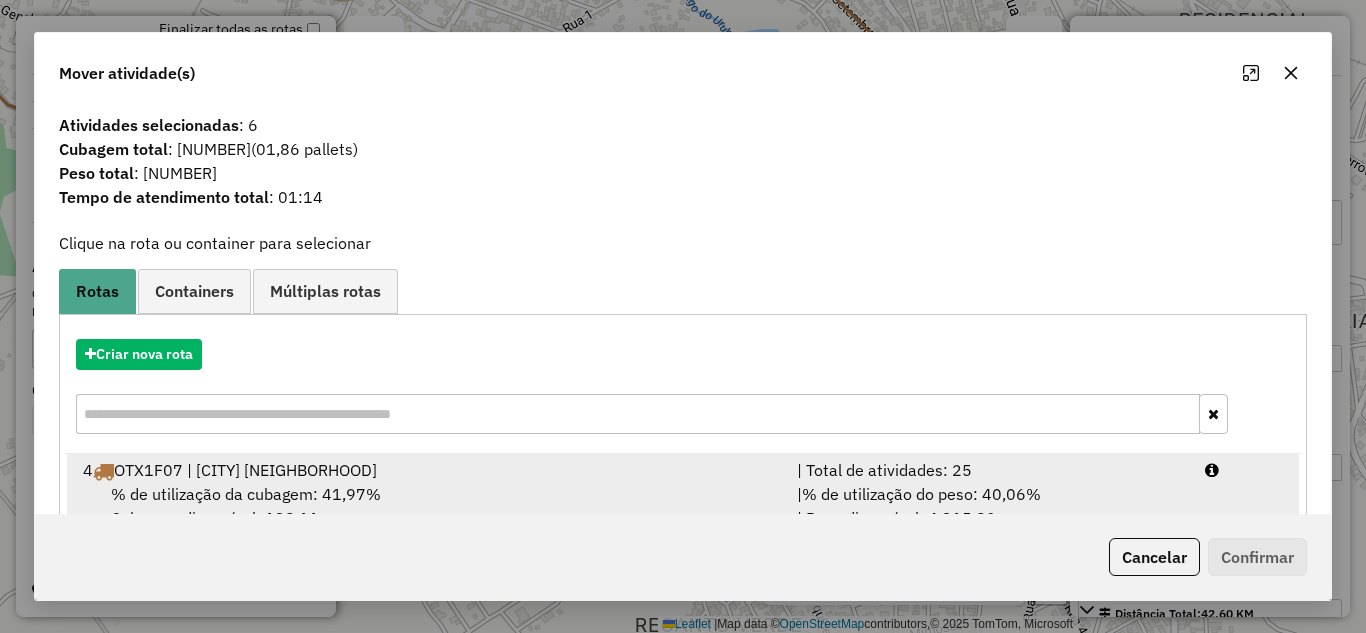 drag, startPoint x: 933, startPoint y: 487, endPoint x: 986, endPoint y: 496, distance: 53.75872 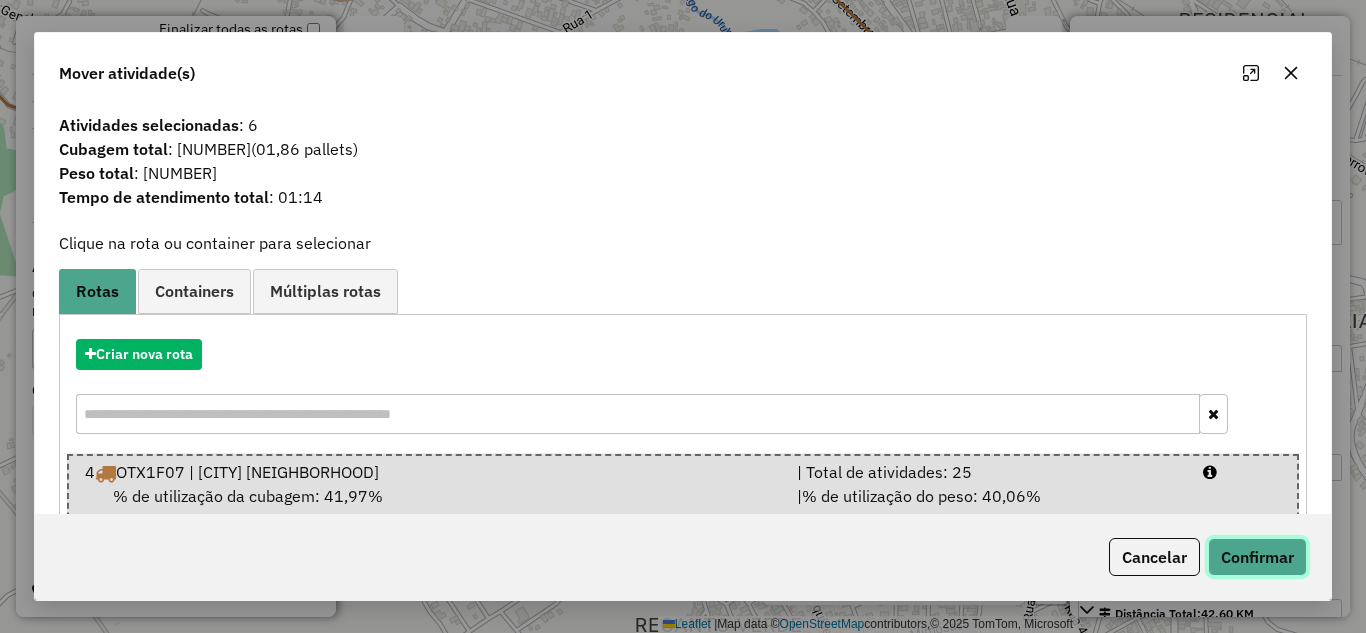 click on "Confirmar" 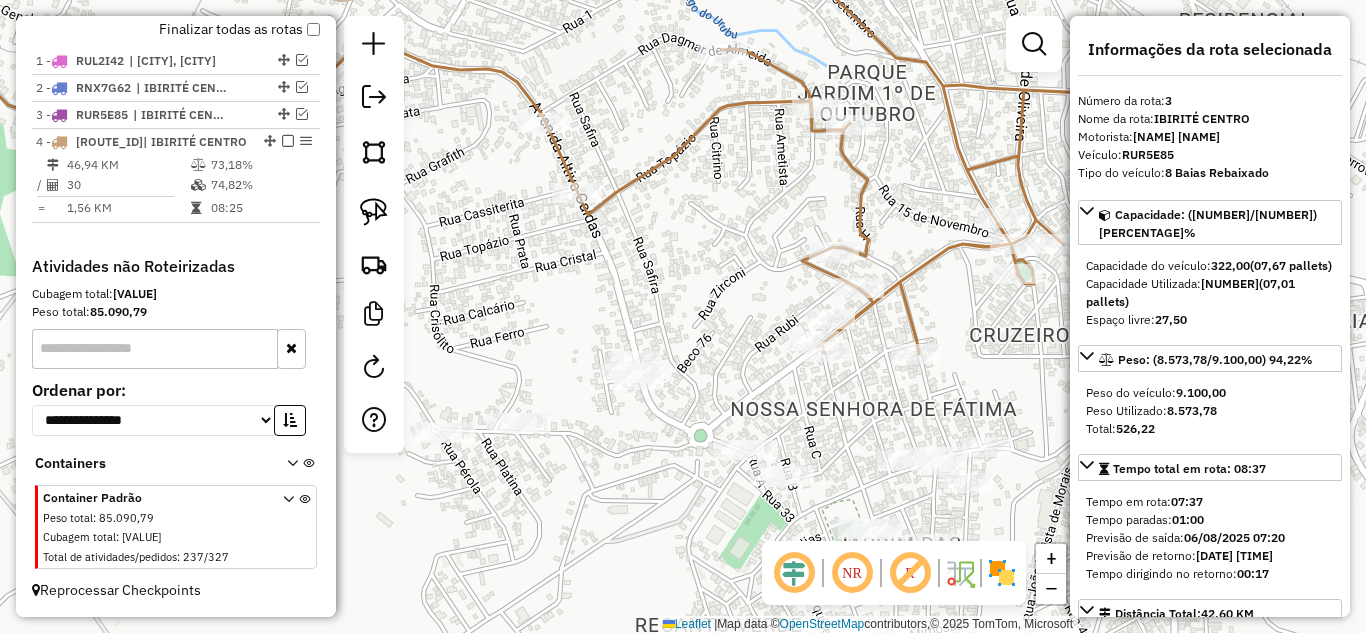 click 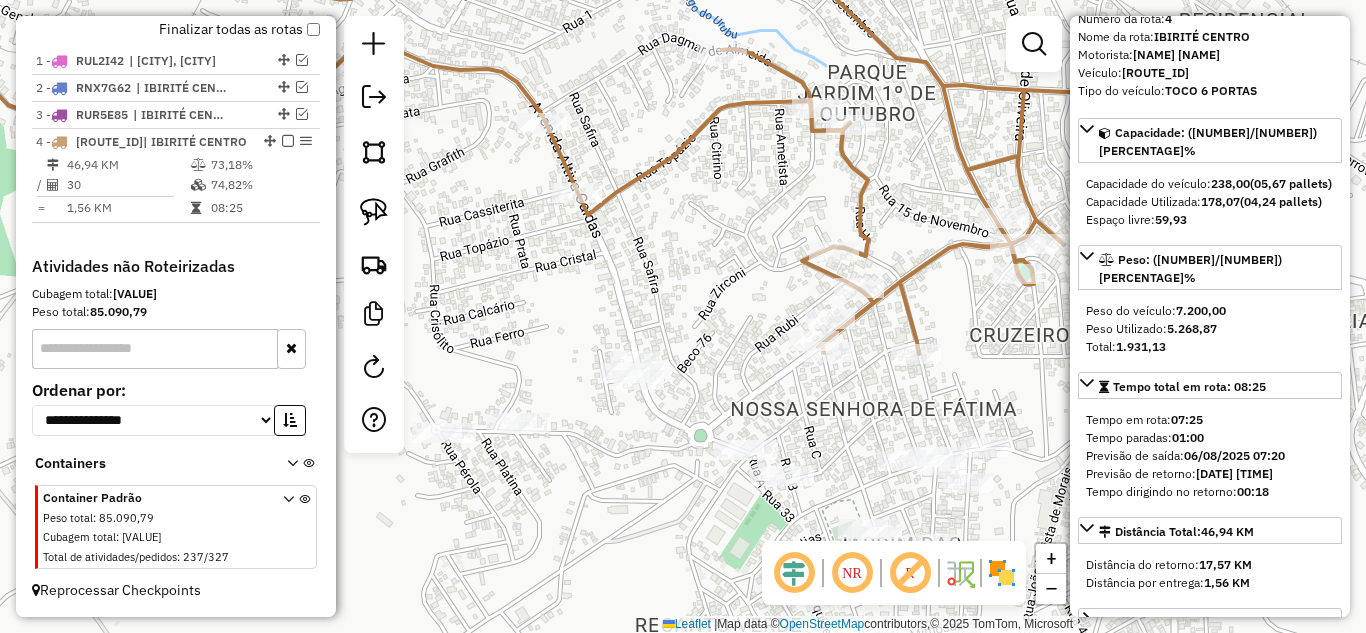 scroll, scrollTop: 200, scrollLeft: 0, axis: vertical 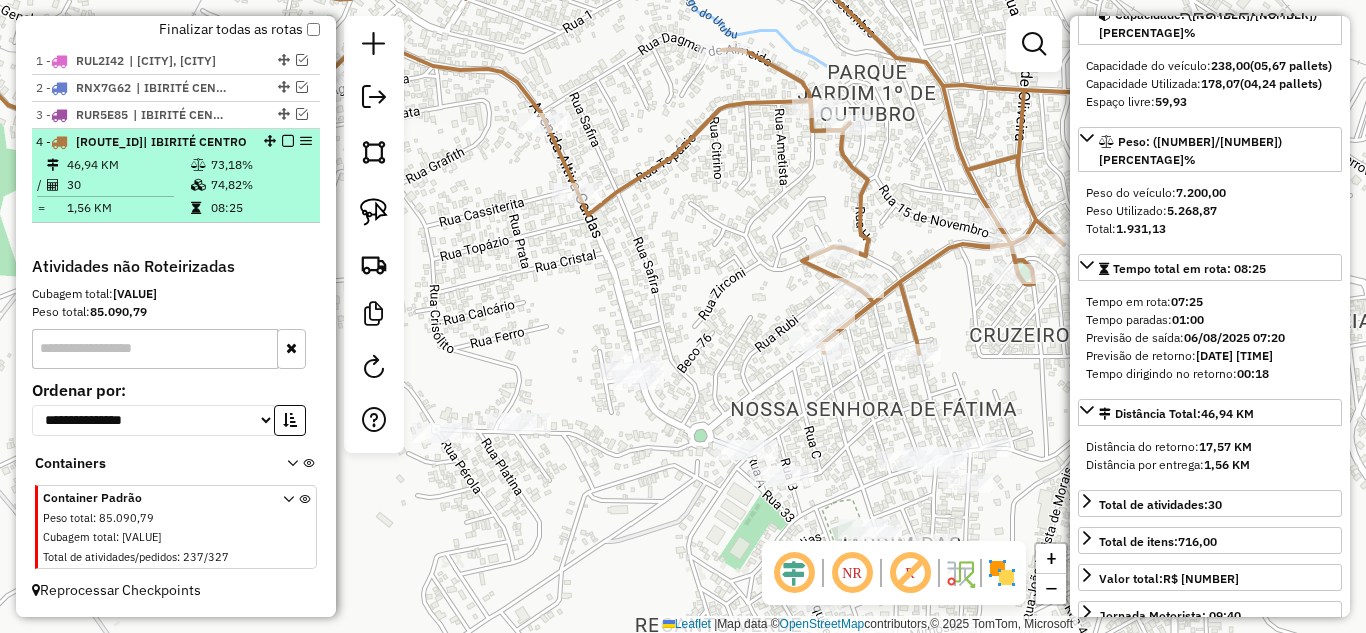 click at bounding box center [288, 141] 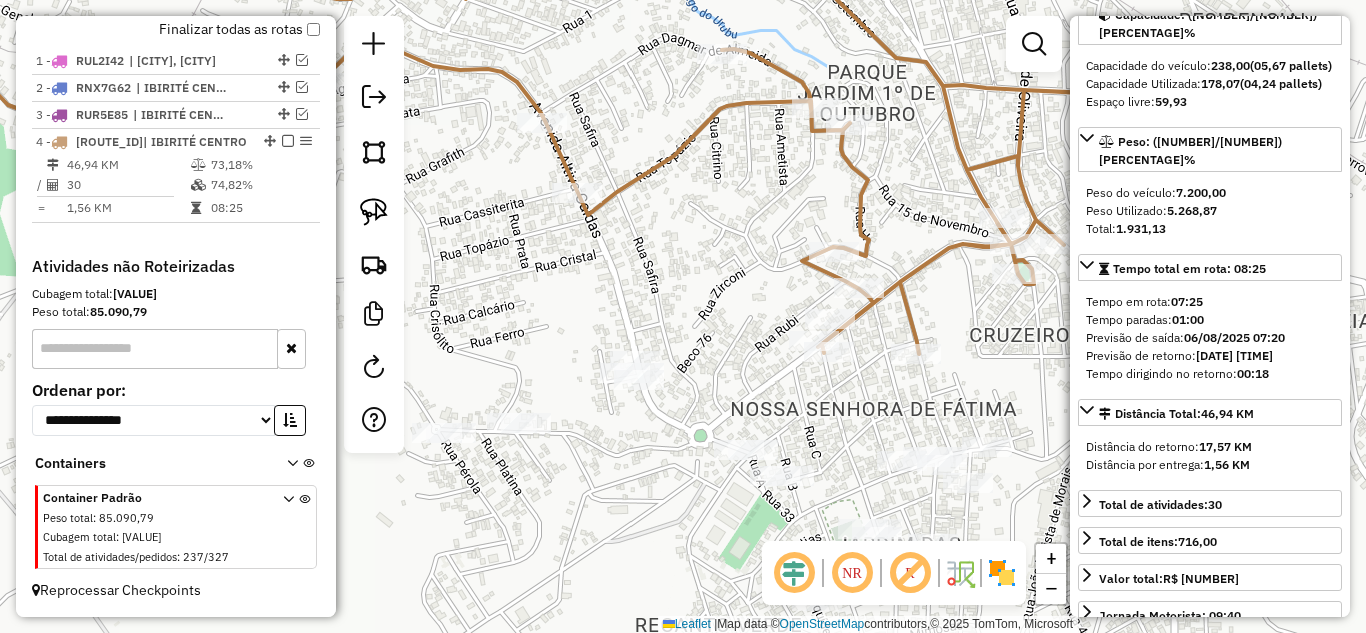 scroll, scrollTop: 675, scrollLeft: 0, axis: vertical 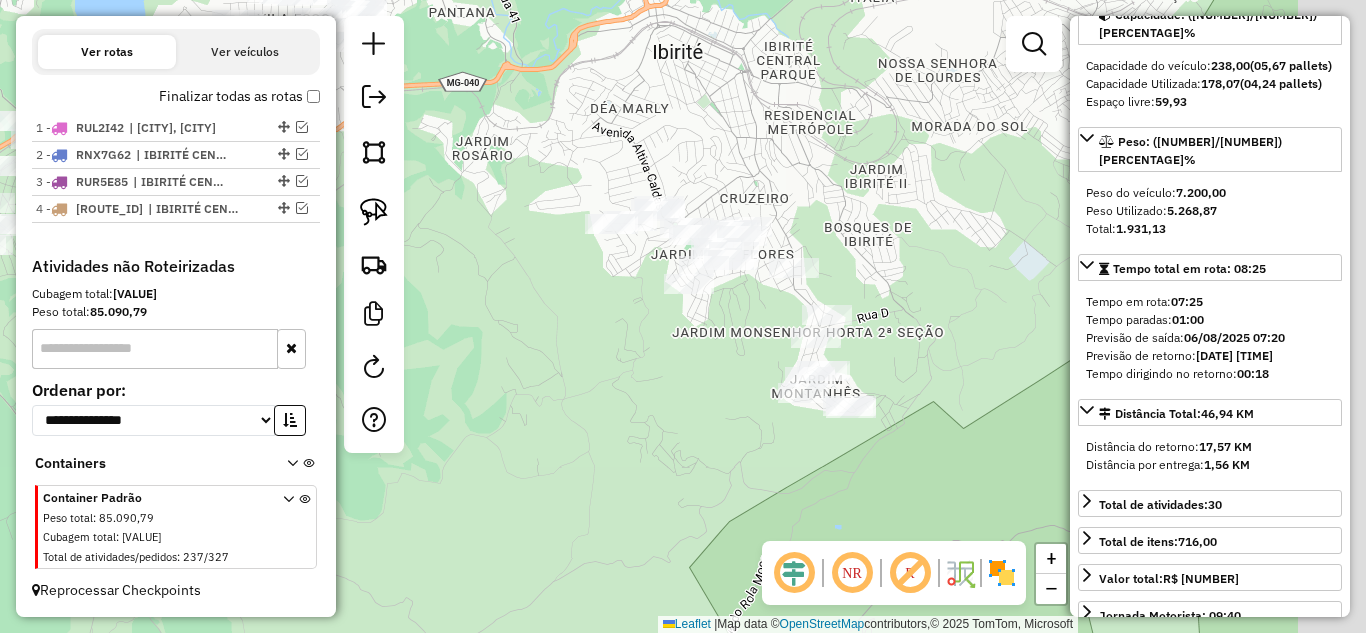 drag, startPoint x: 687, startPoint y: 395, endPoint x: 659, endPoint y: 358, distance: 46.400433 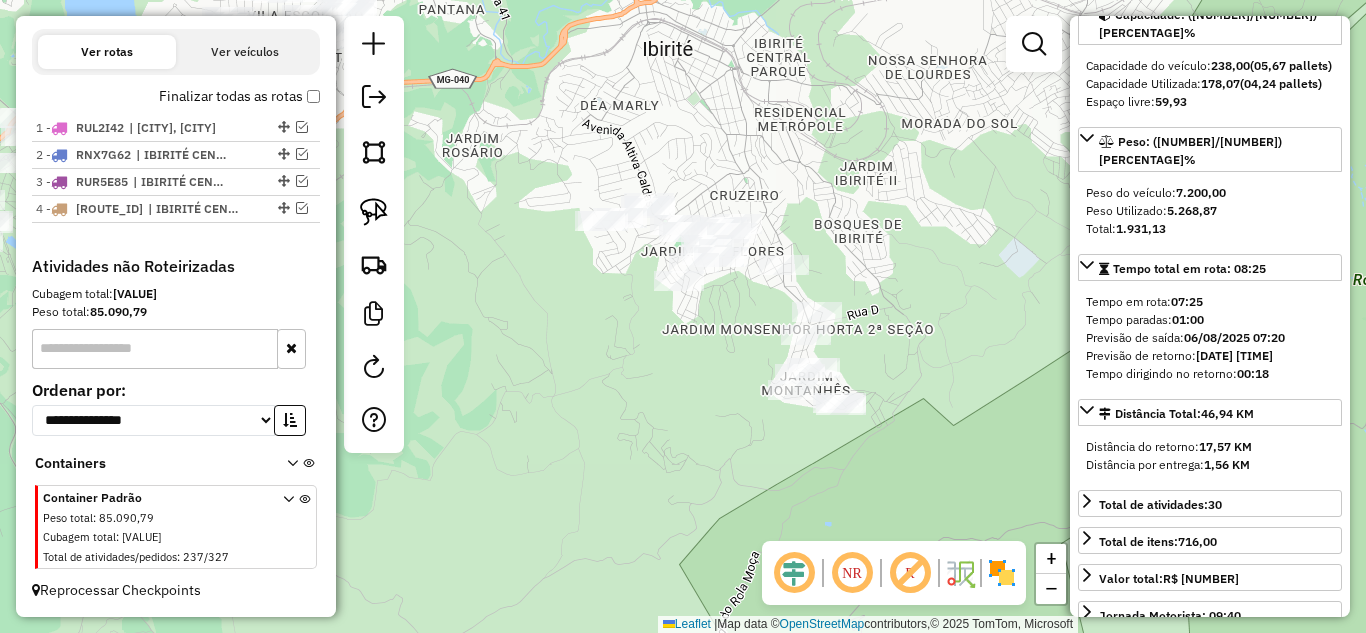 drag, startPoint x: 785, startPoint y: 162, endPoint x: 743, endPoint y: 159, distance: 42.107006 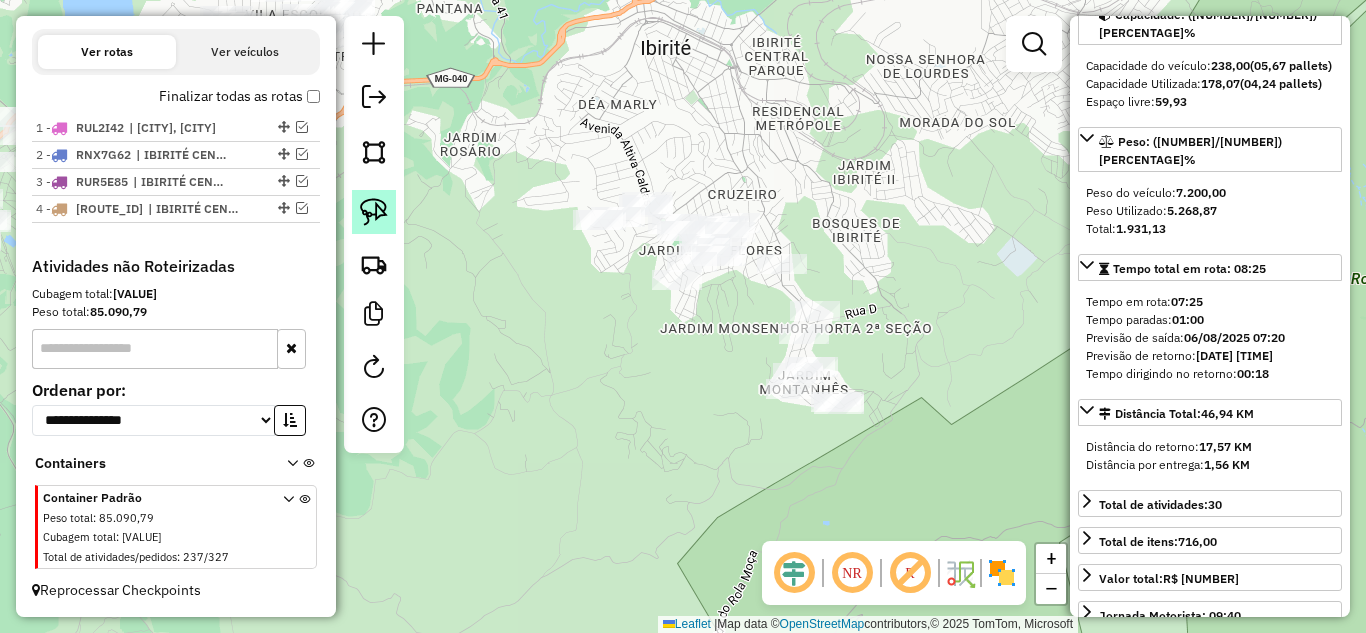 click 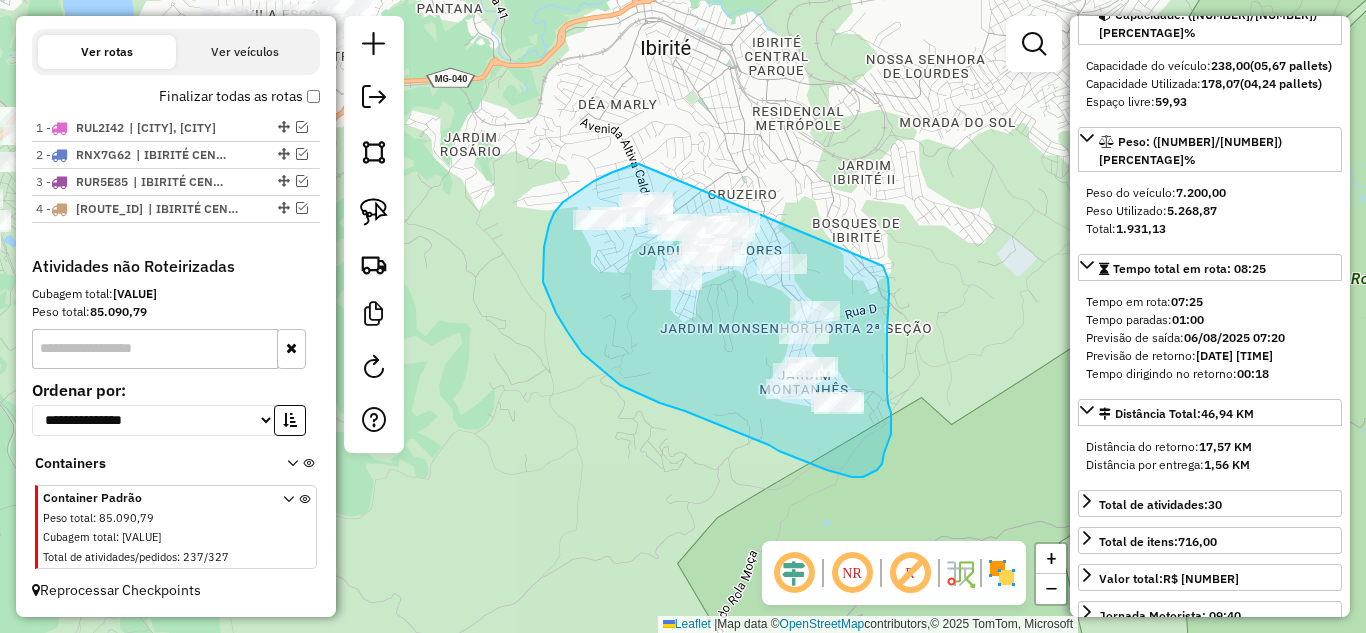 drag, startPoint x: 639, startPoint y: 164, endPoint x: 856, endPoint y: 241, distance: 230.25638 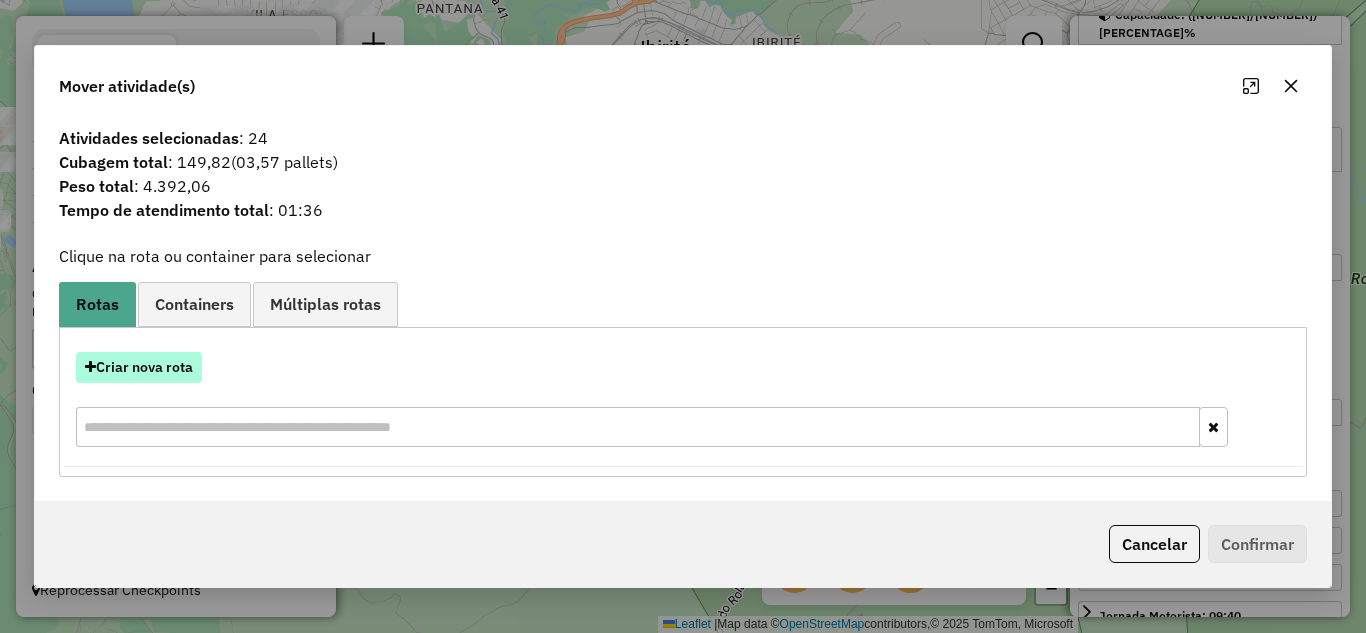 click on "Criar nova rota" at bounding box center (139, 367) 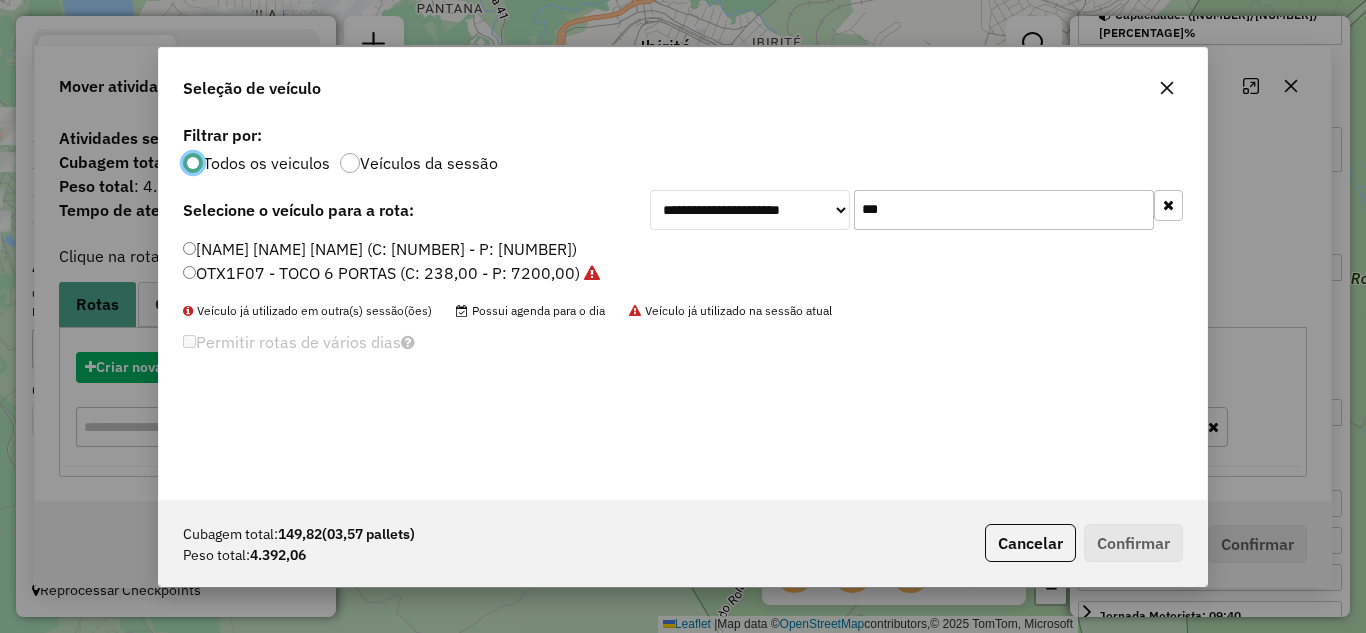 scroll, scrollTop: 11, scrollLeft: 6, axis: both 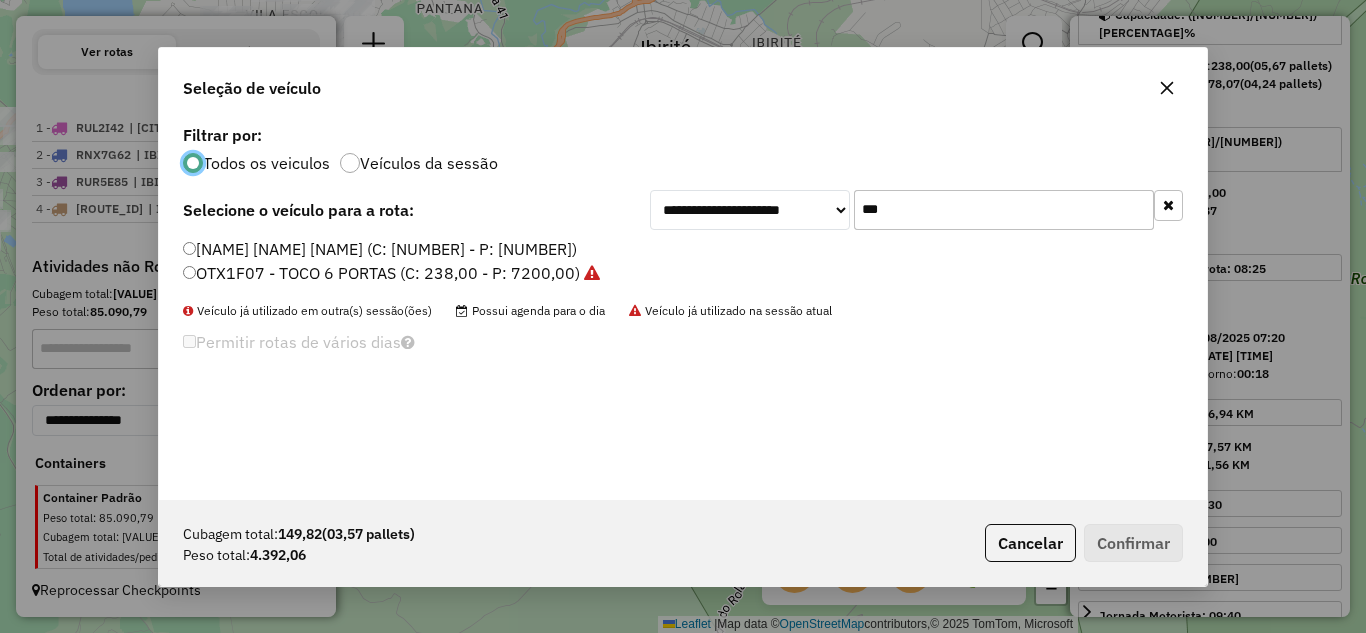 click on "***" 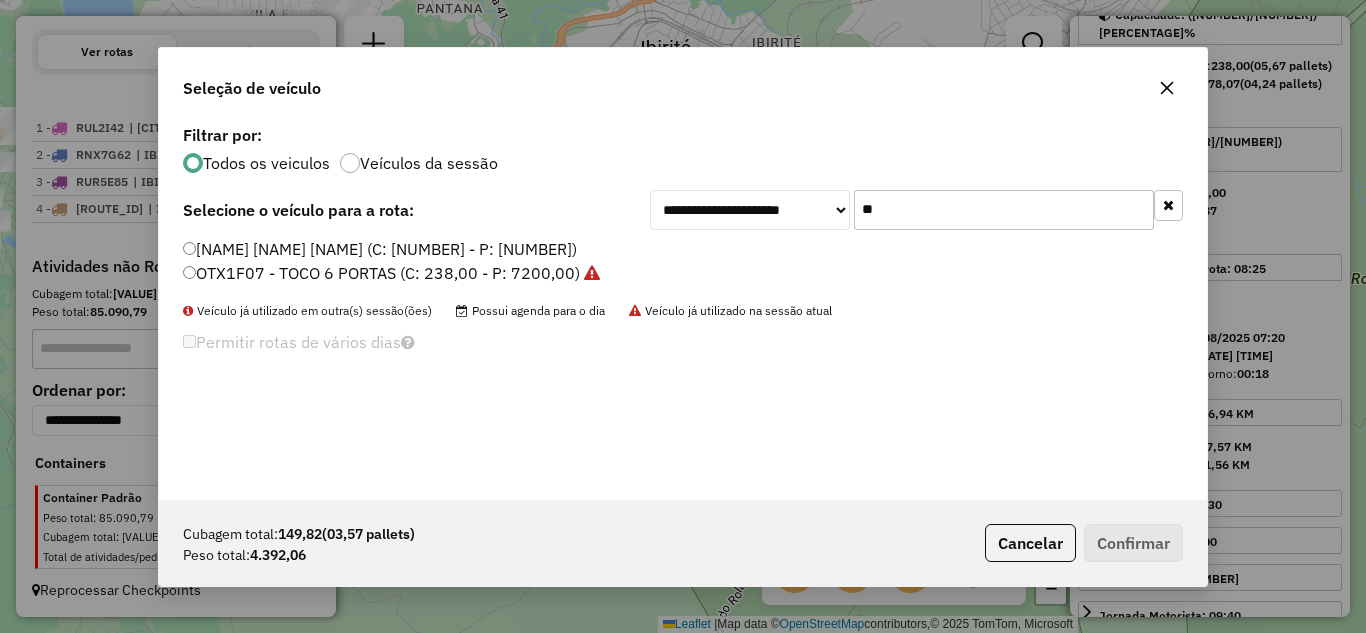type on "*" 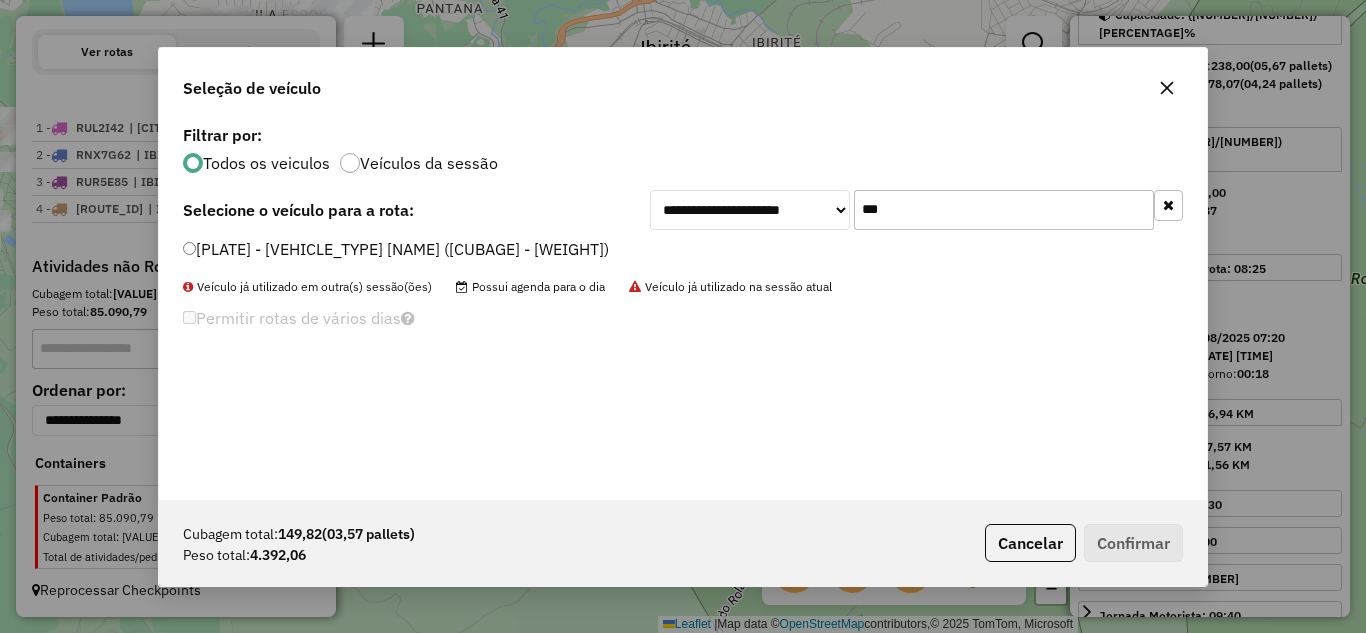 type on "***" 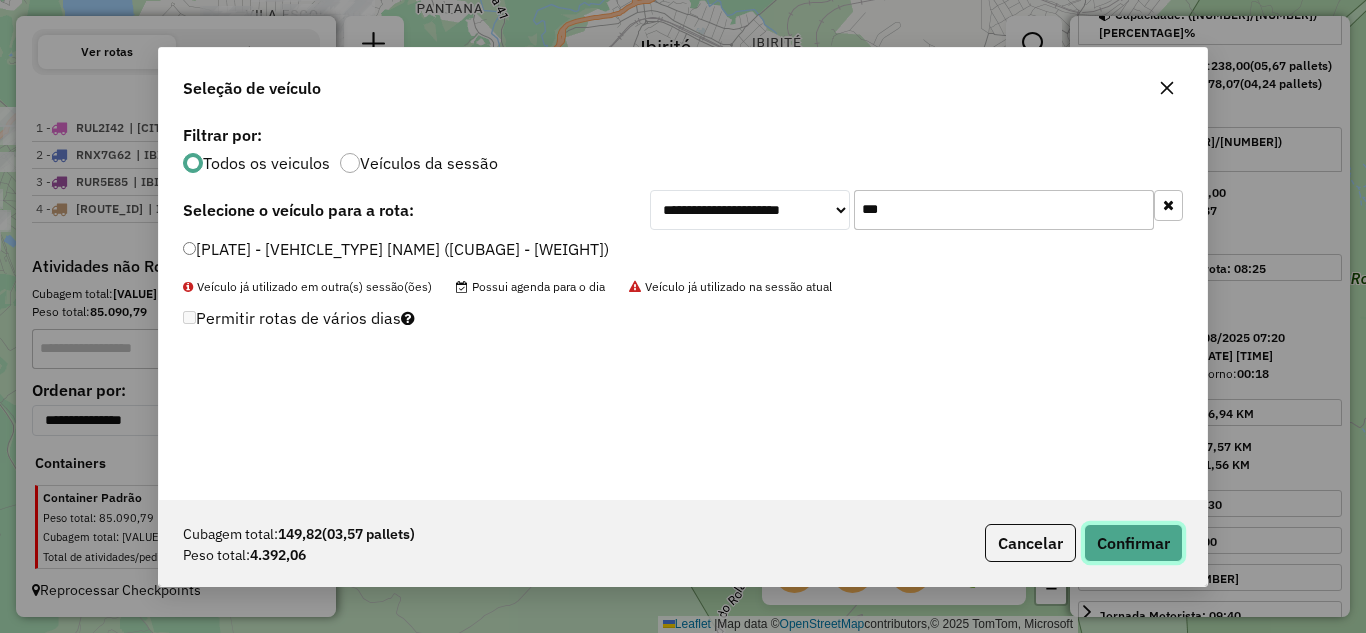 click on "Confirmar" 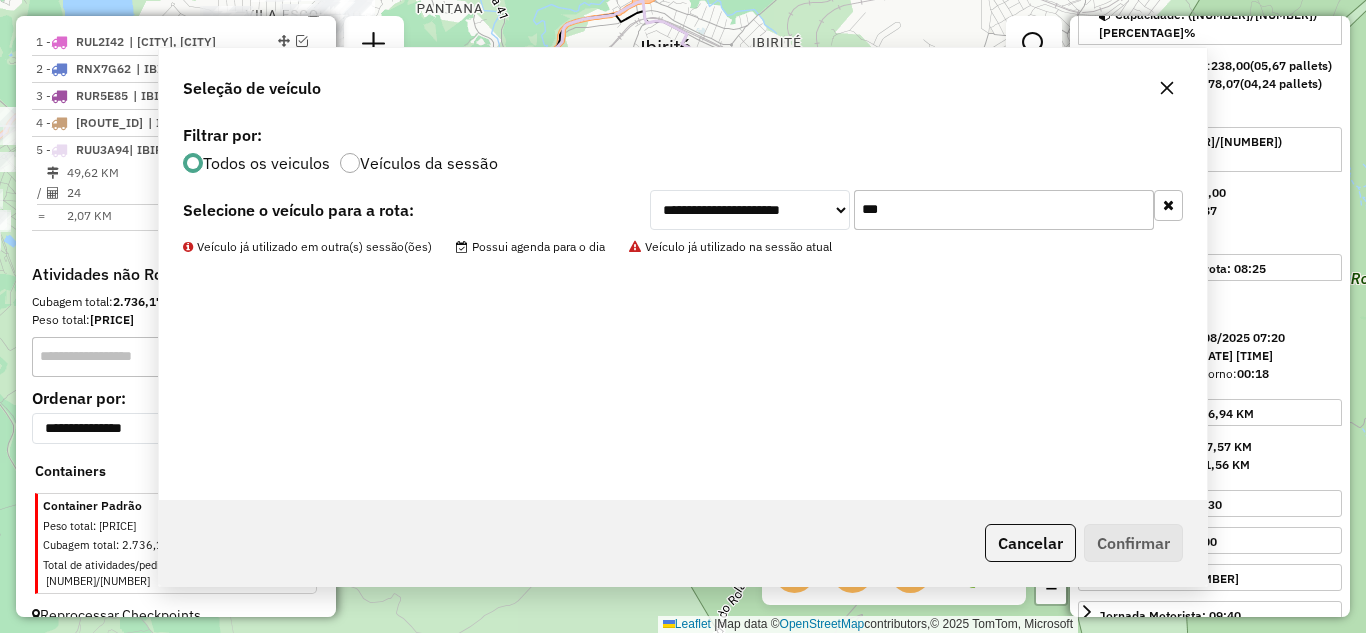 scroll, scrollTop: 769, scrollLeft: 0, axis: vertical 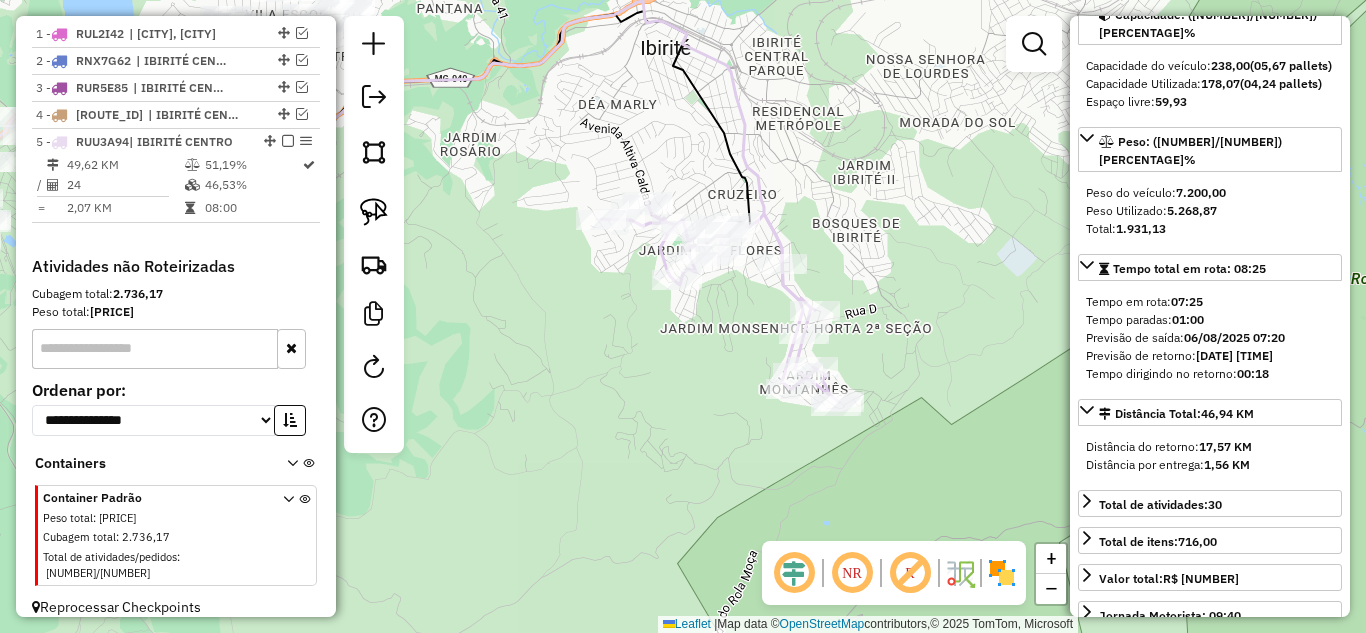 click 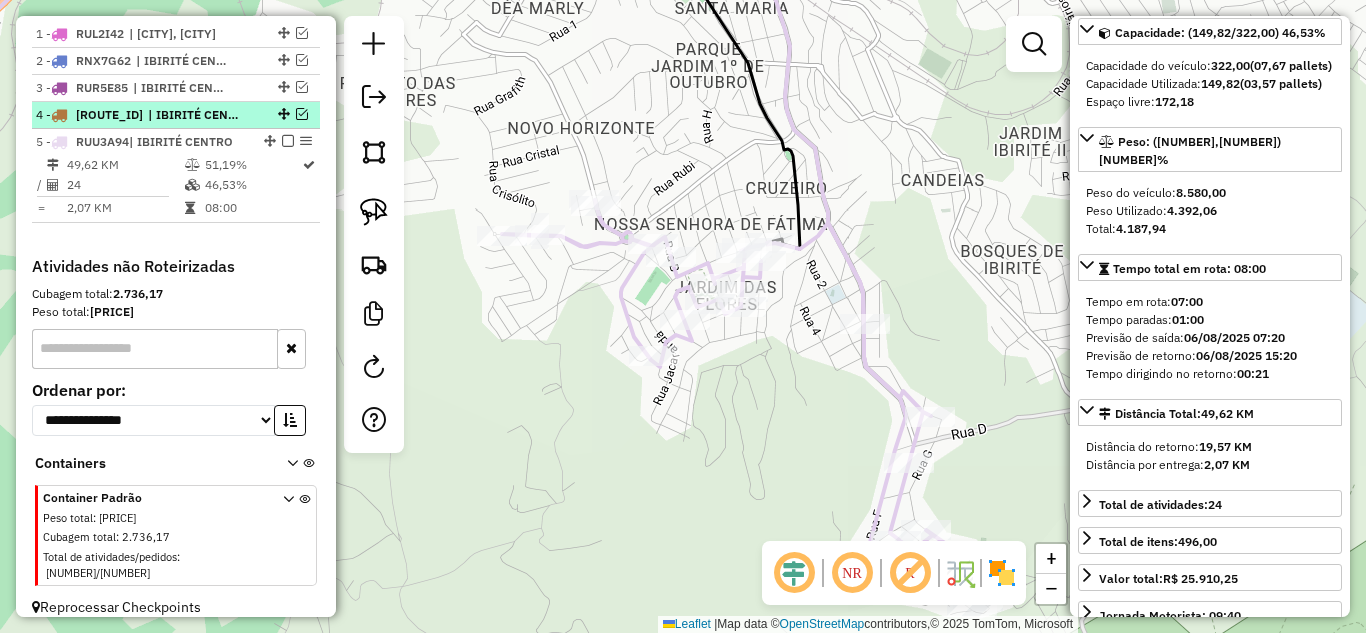 click at bounding box center (302, 114) 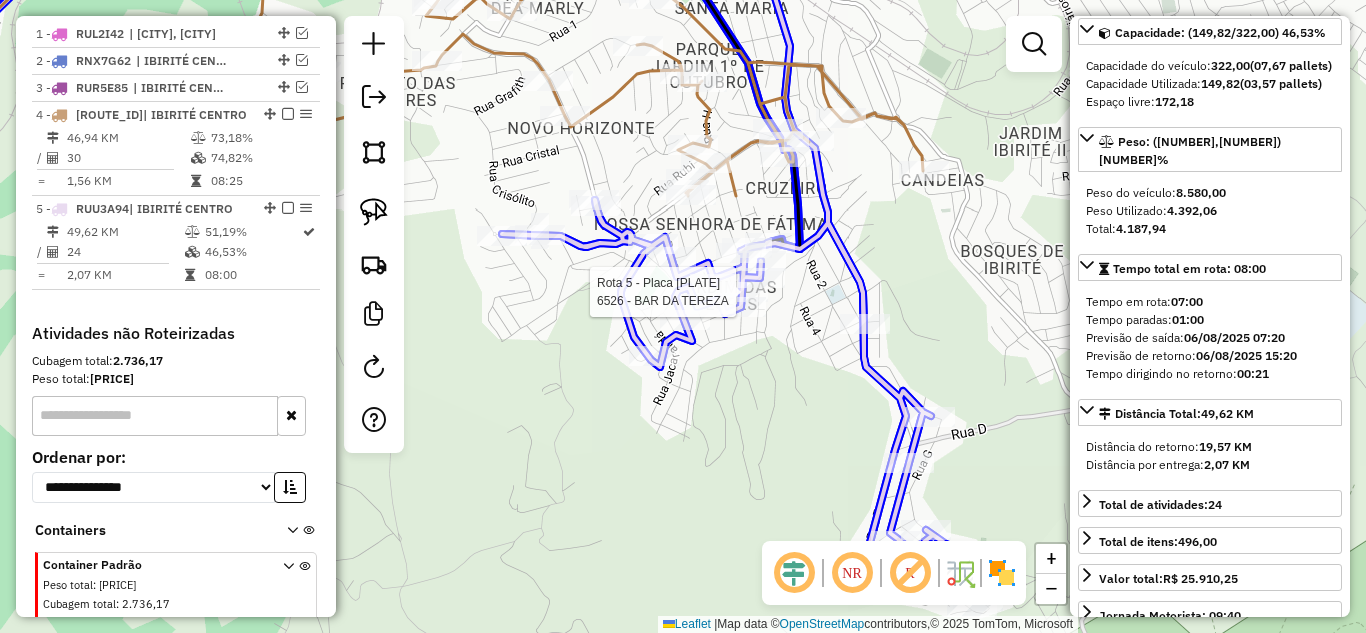 click 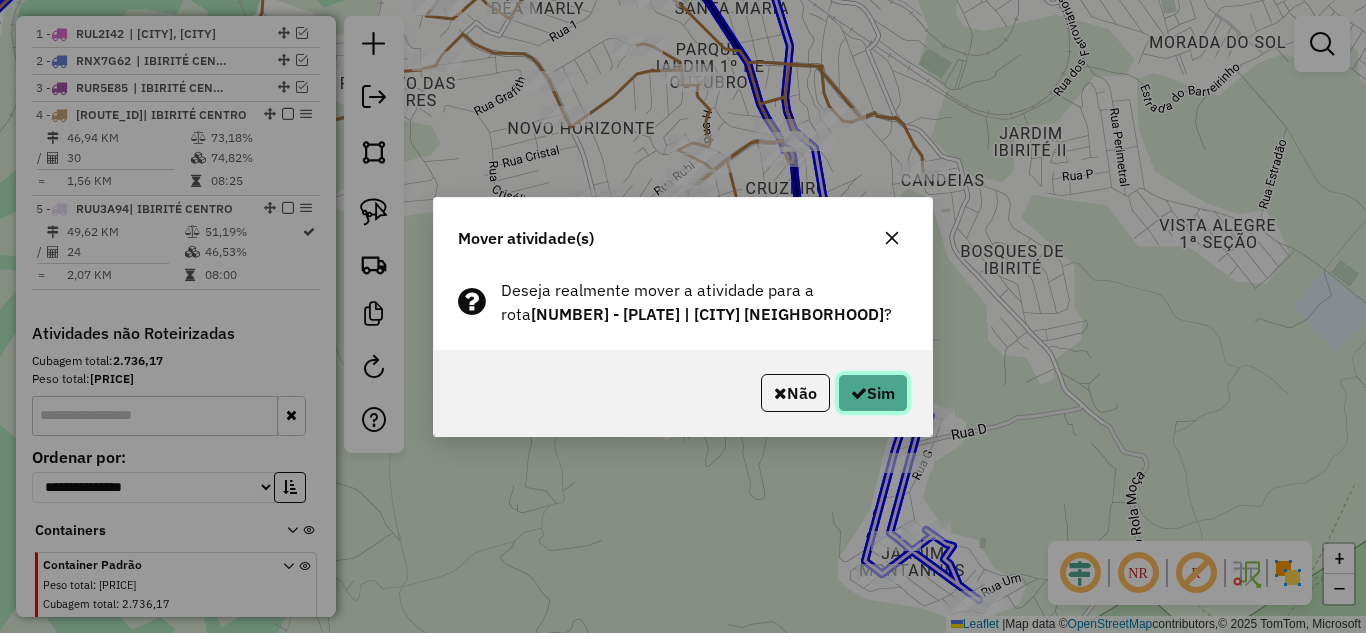 click on "Sim" 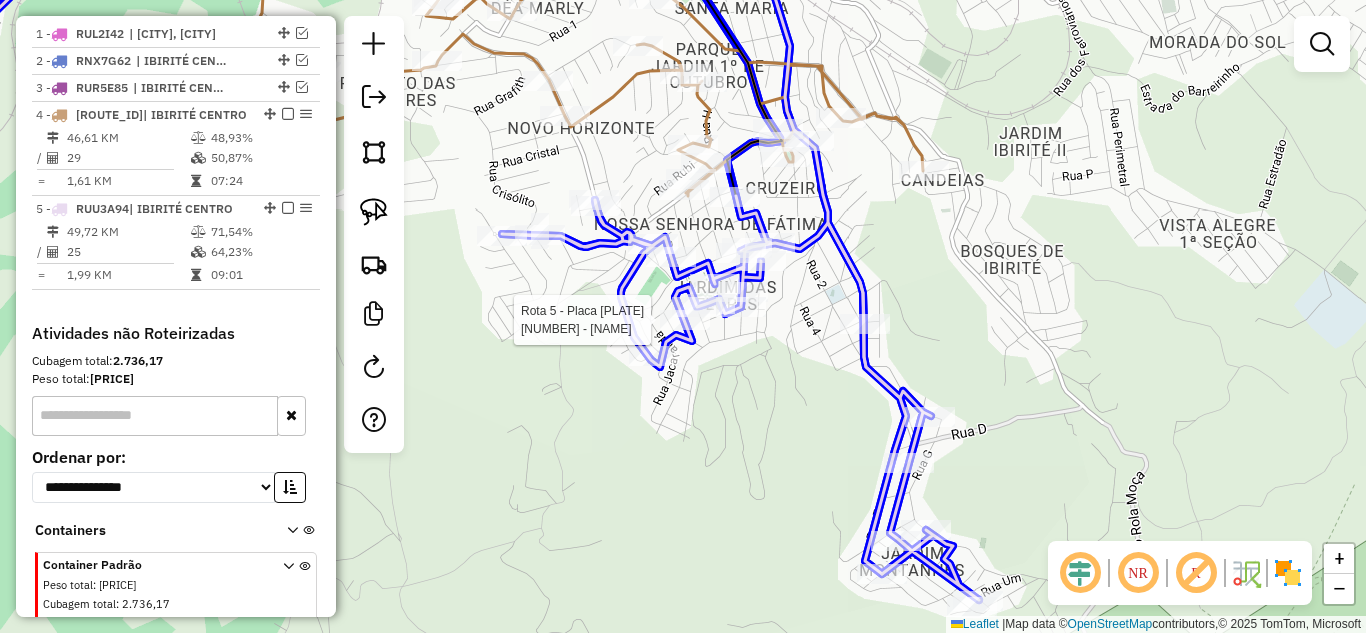 click 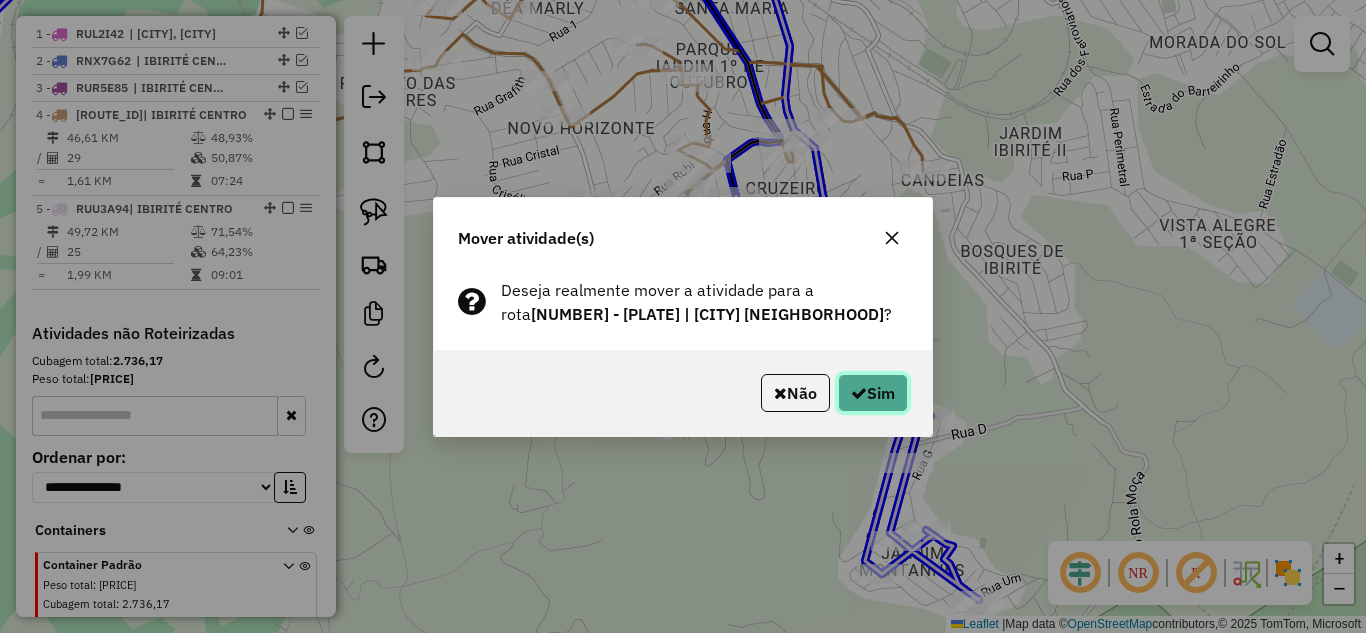 click 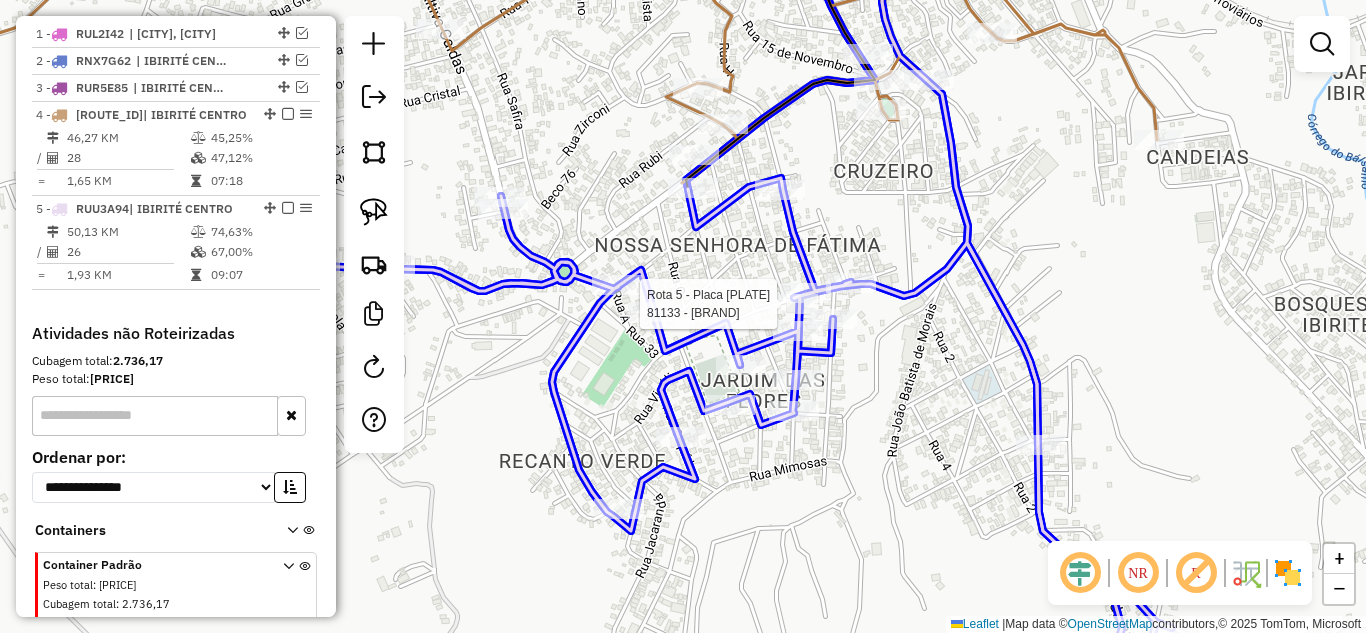 click 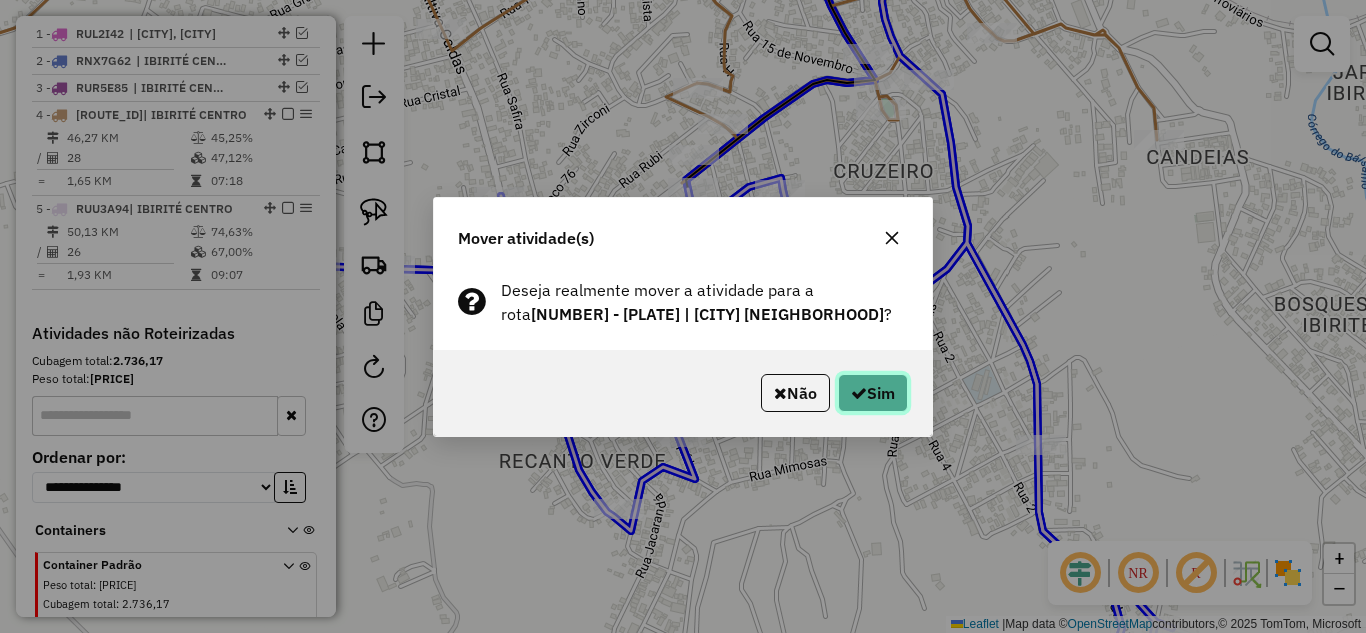click on "Sim" 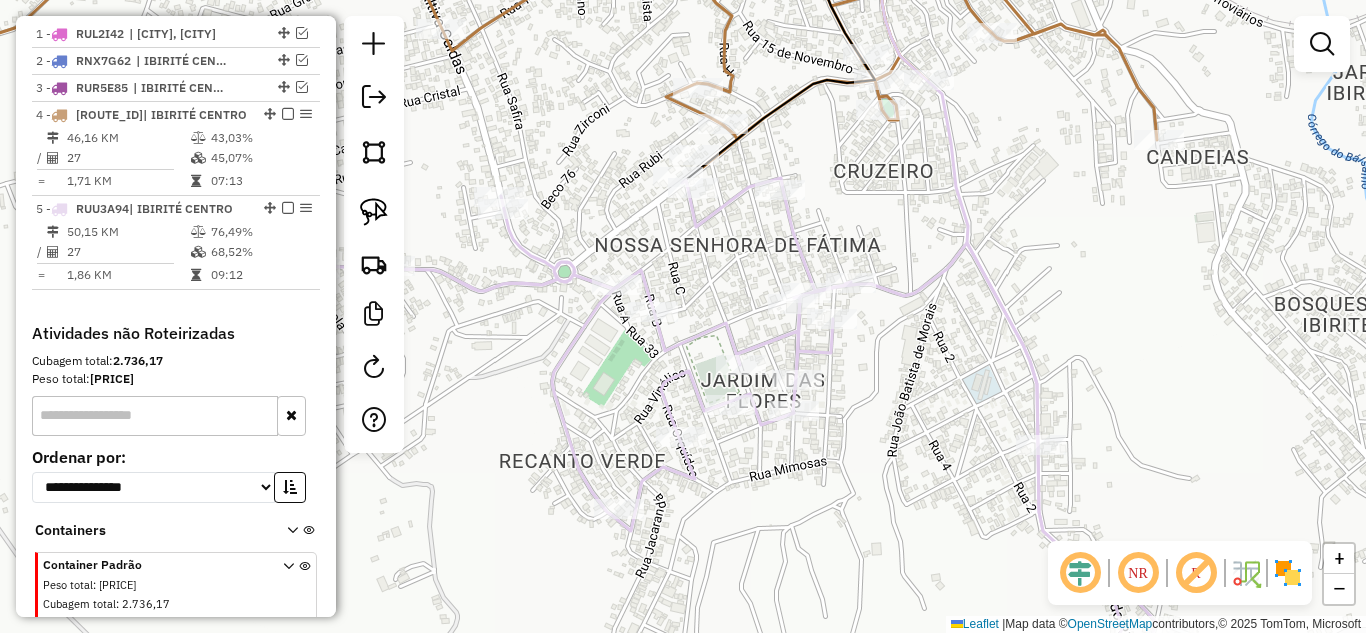 click 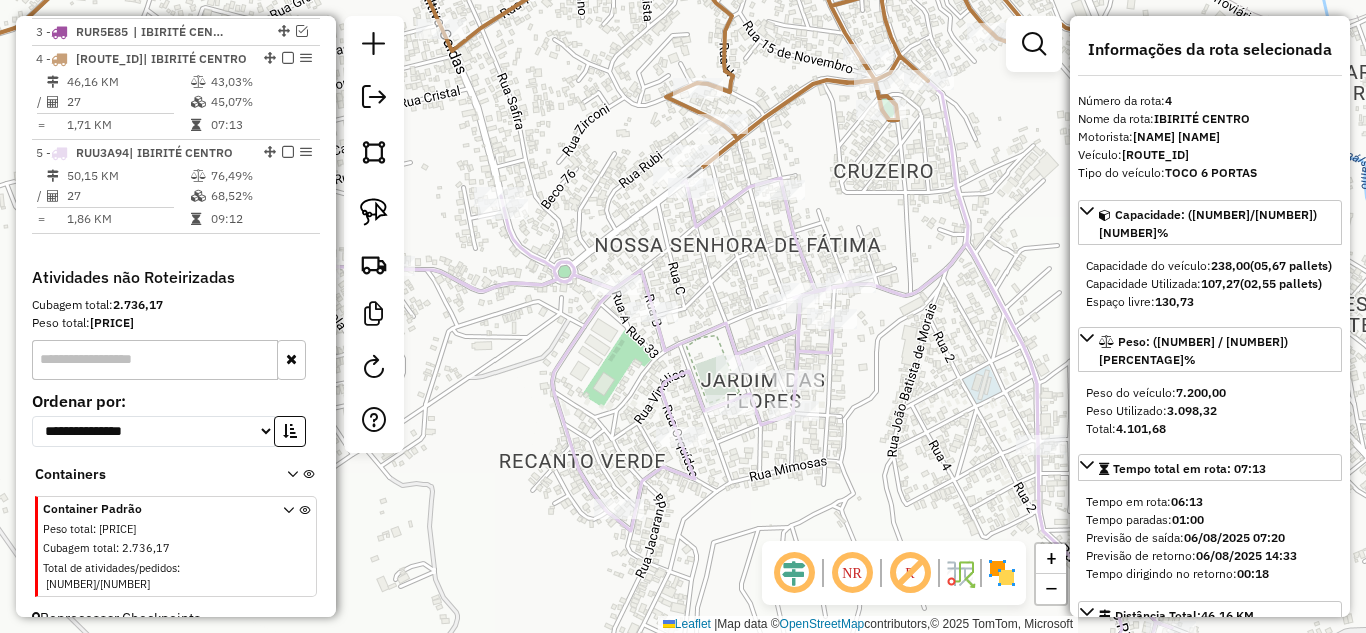 scroll, scrollTop: 836, scrollLeft: 0, axis: vertical 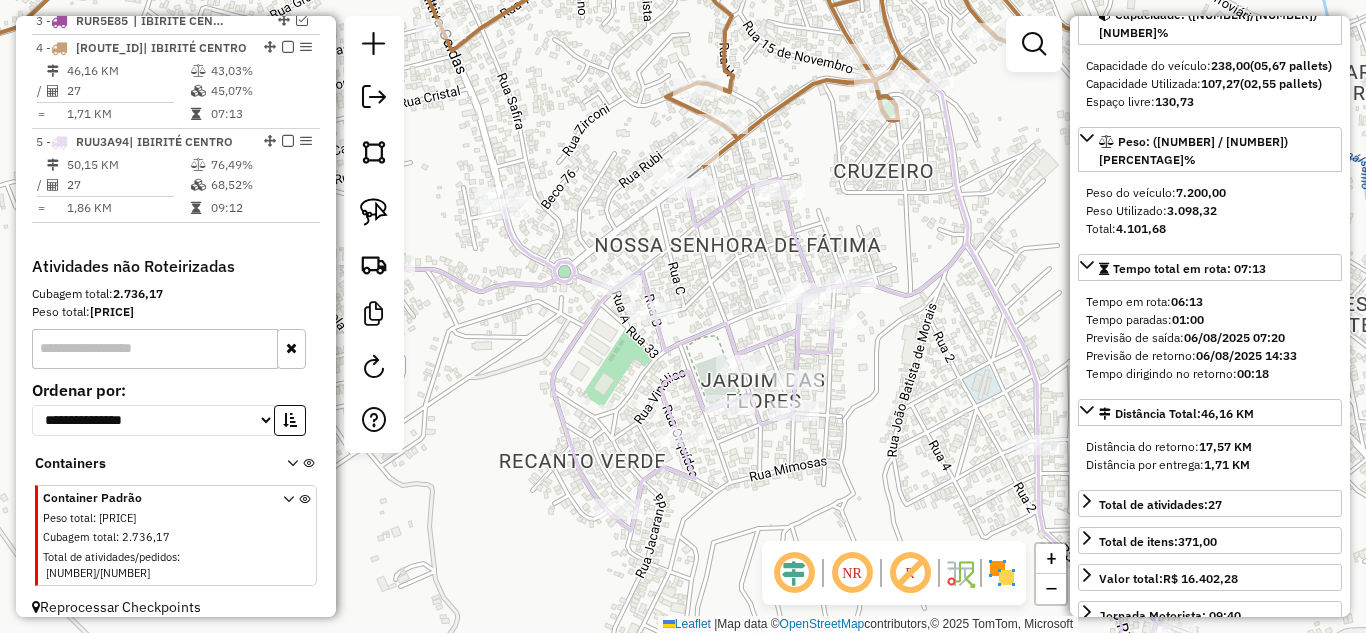 click 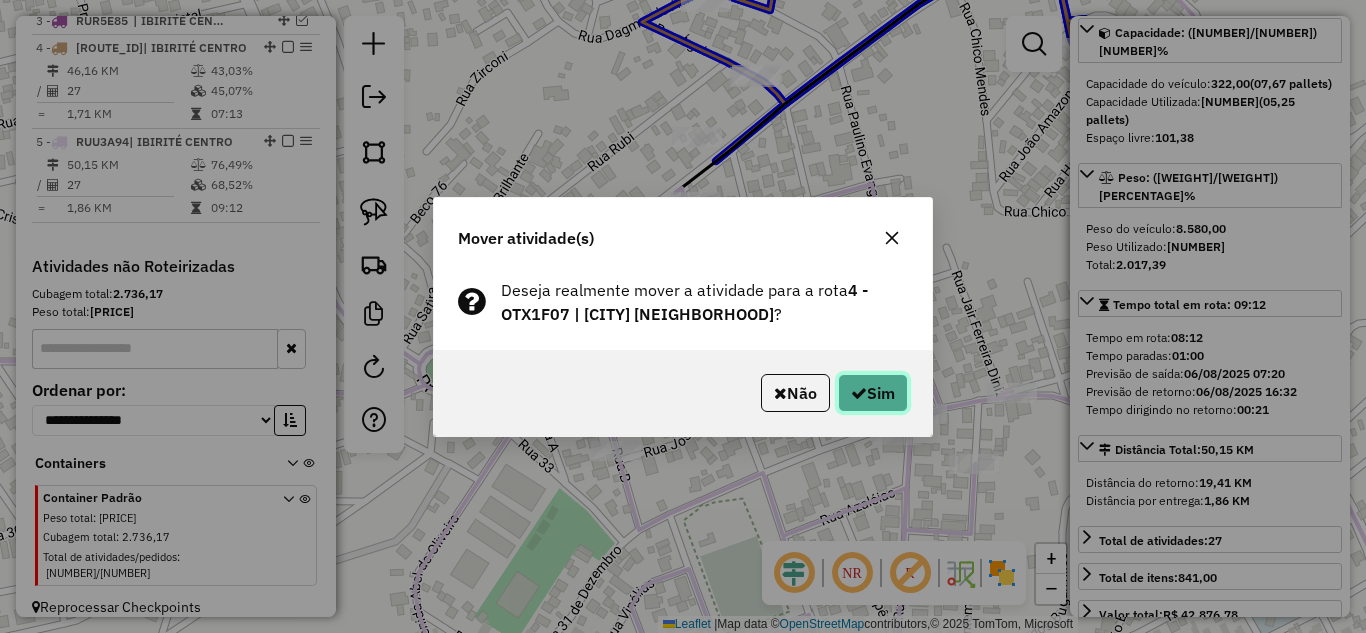 click 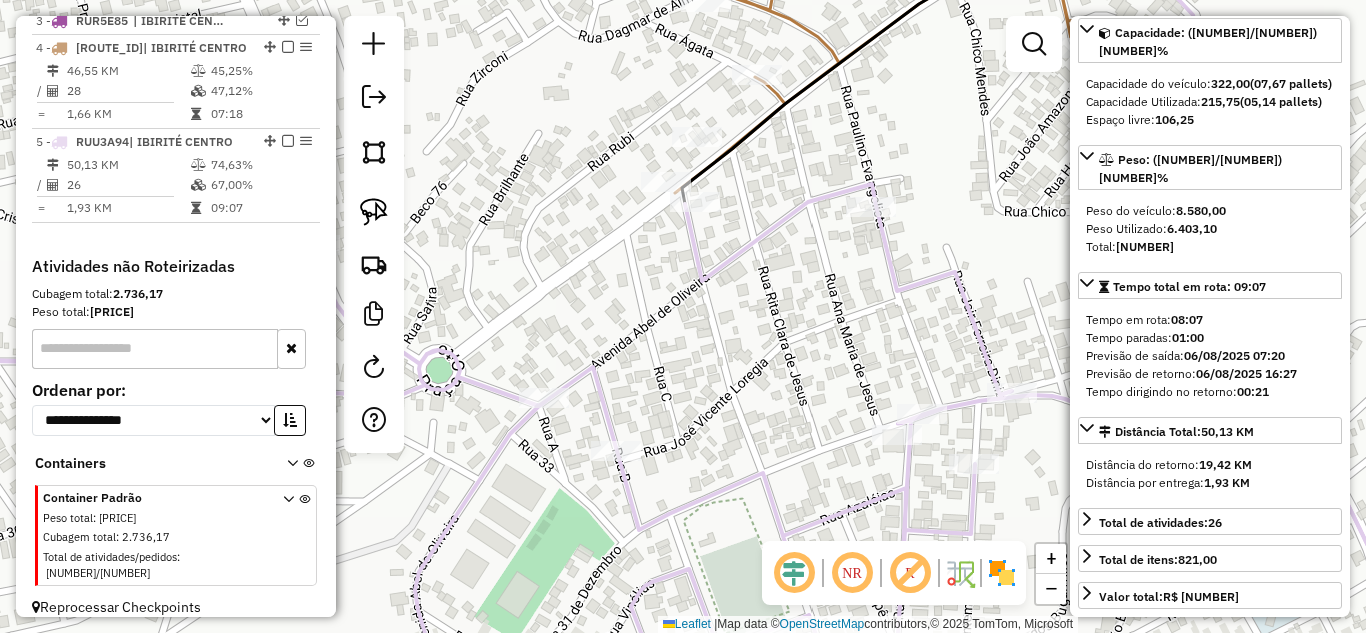 click 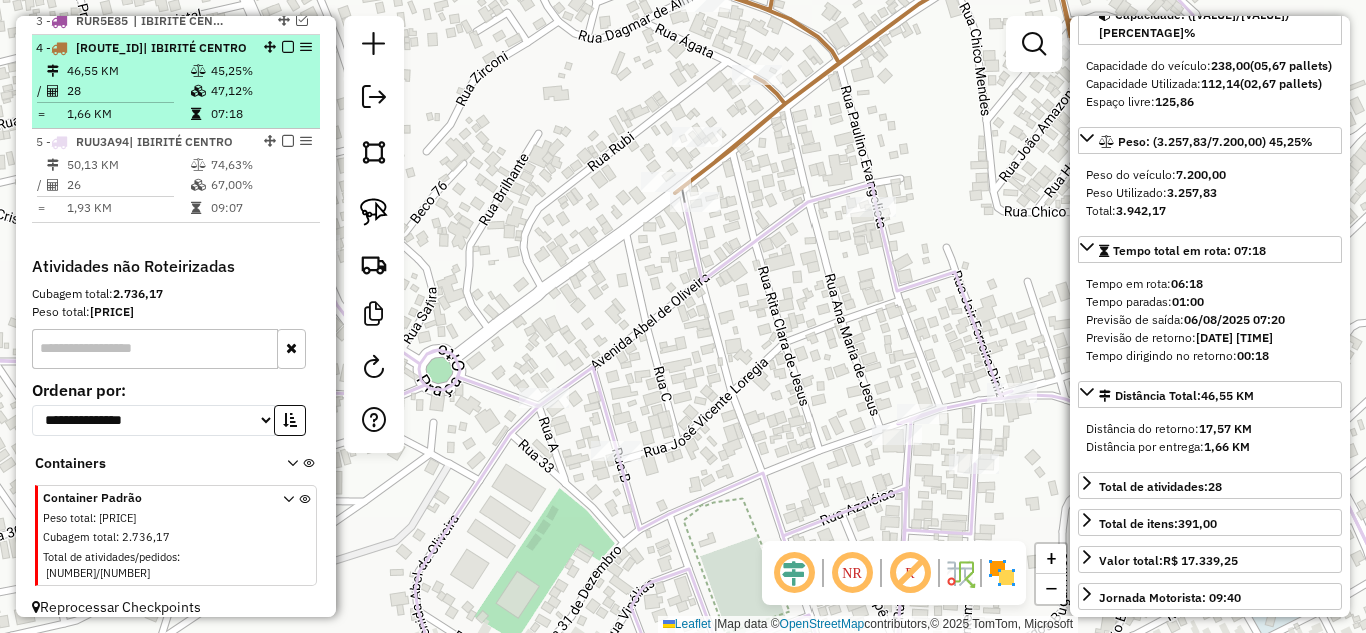 click at bounding box center (288, 47) 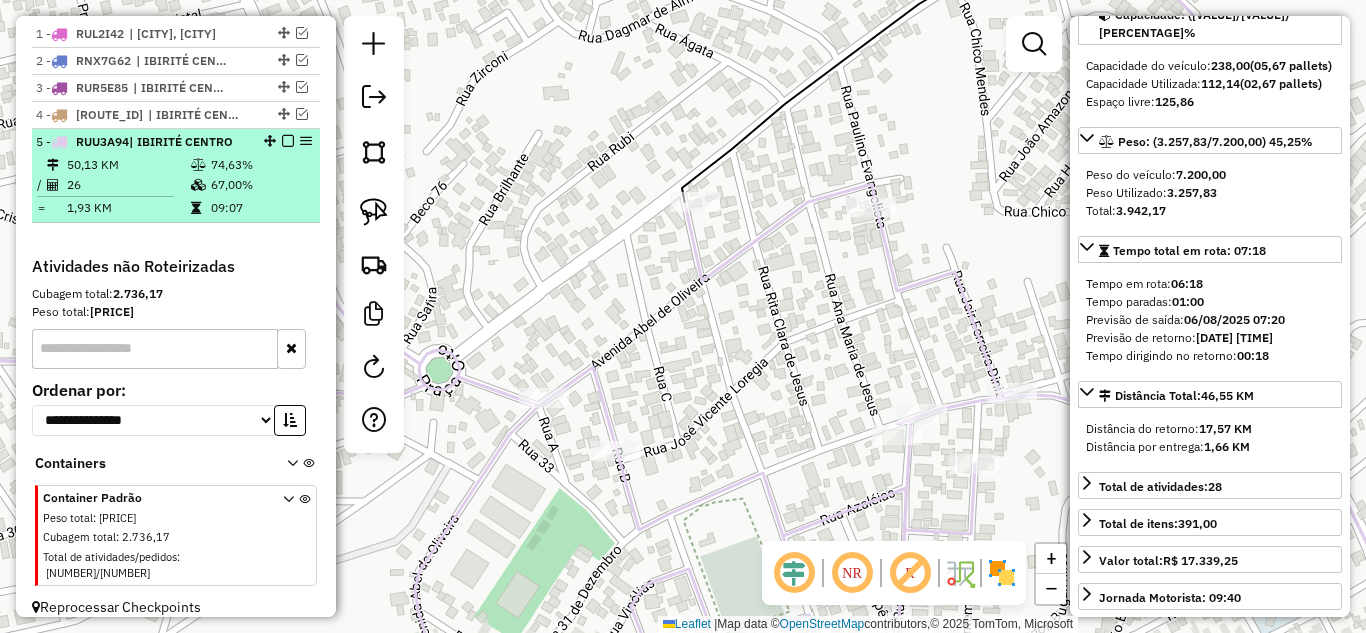 click at bounding box center [288, 141] 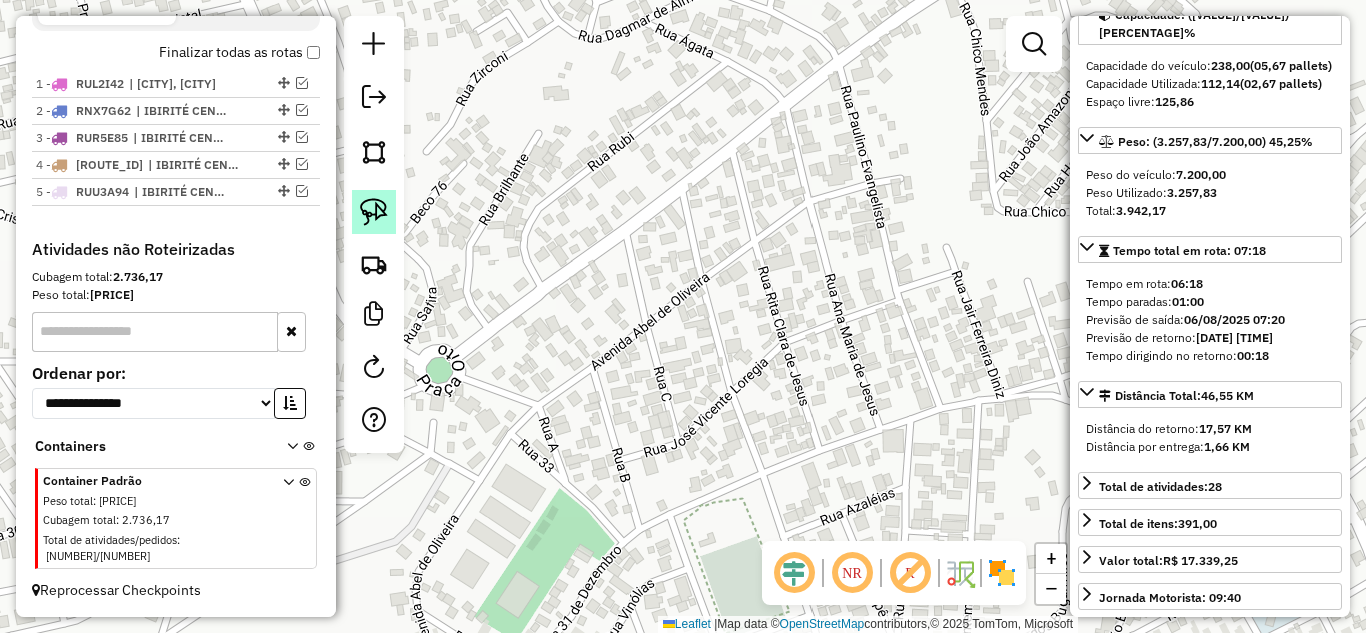 scroll, scrollTop: 702, scrollLeft: 0, axis: vertical 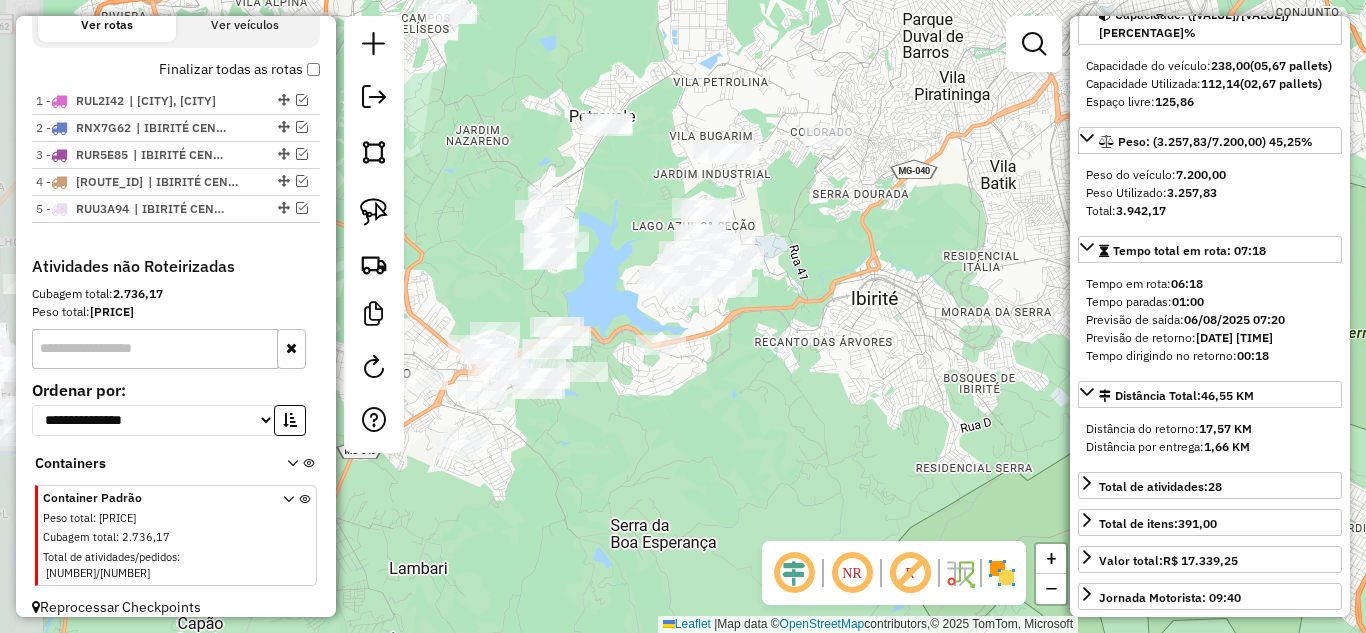 drag, startPoint x: 607, startPoint y: 356, endPoint x: 815, endPoint y: 381, distance: 209.49701 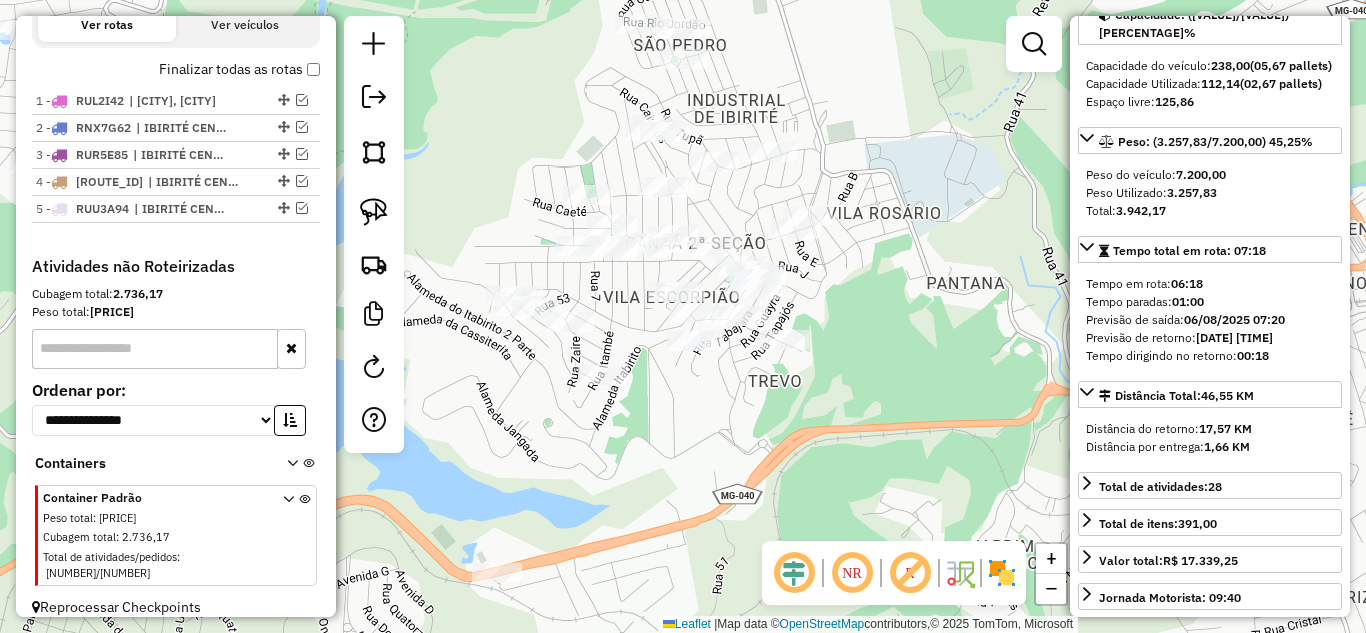 drag, startPoint x: 761, startPoint y: 285, endPoint x: 950, endPoint y: 291, distance: 189.09521 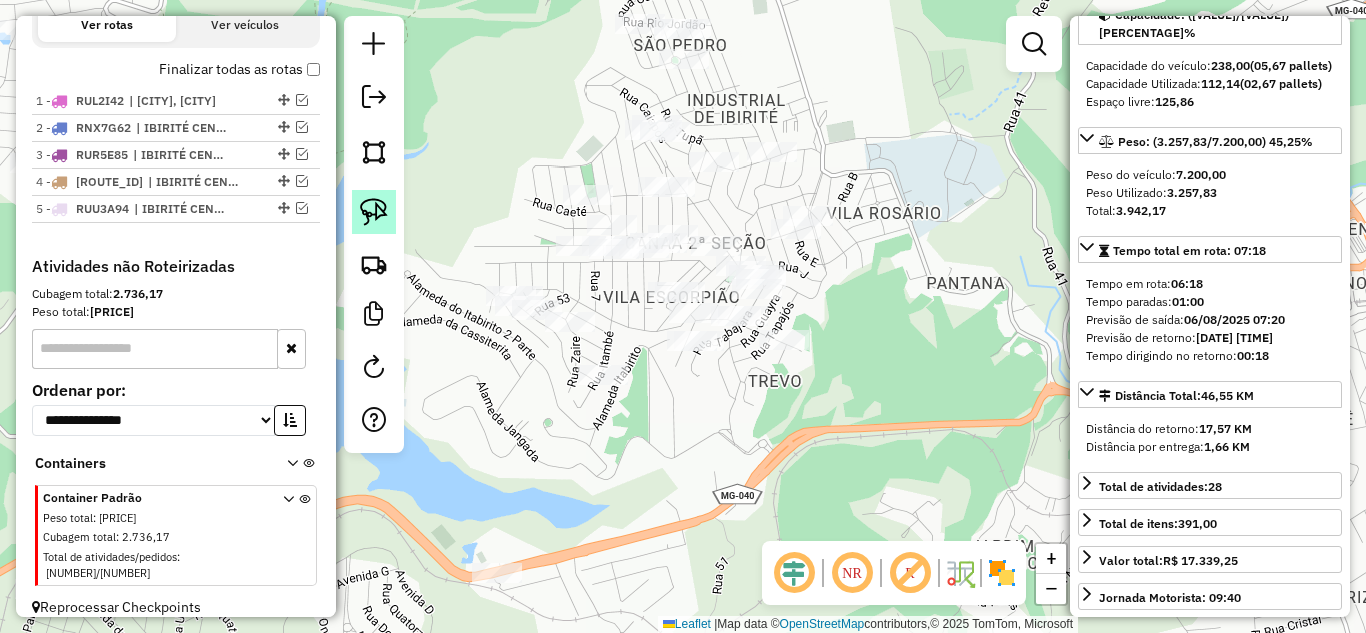 click 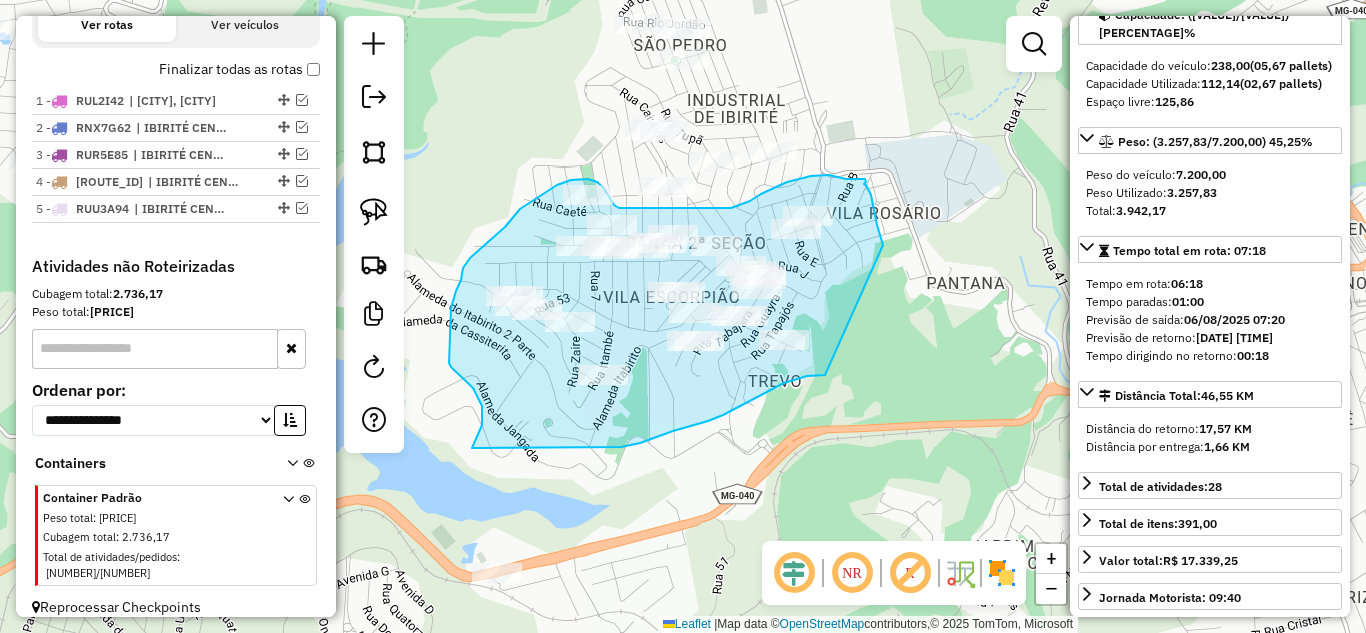 drag, startPoint x: 883, startPoint y: 245, endPoint x: 846, endPoint y: 367, distance: 127.48725 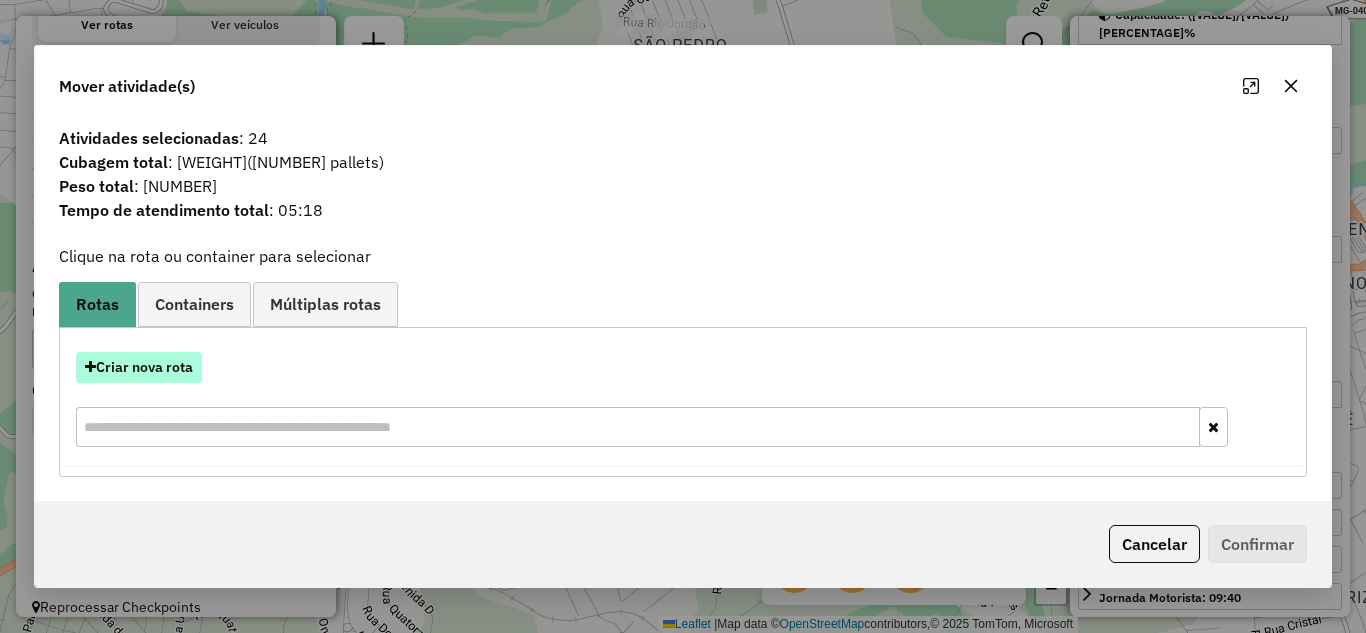 click on "Criar nova rota" at bounding box center [139, 367] 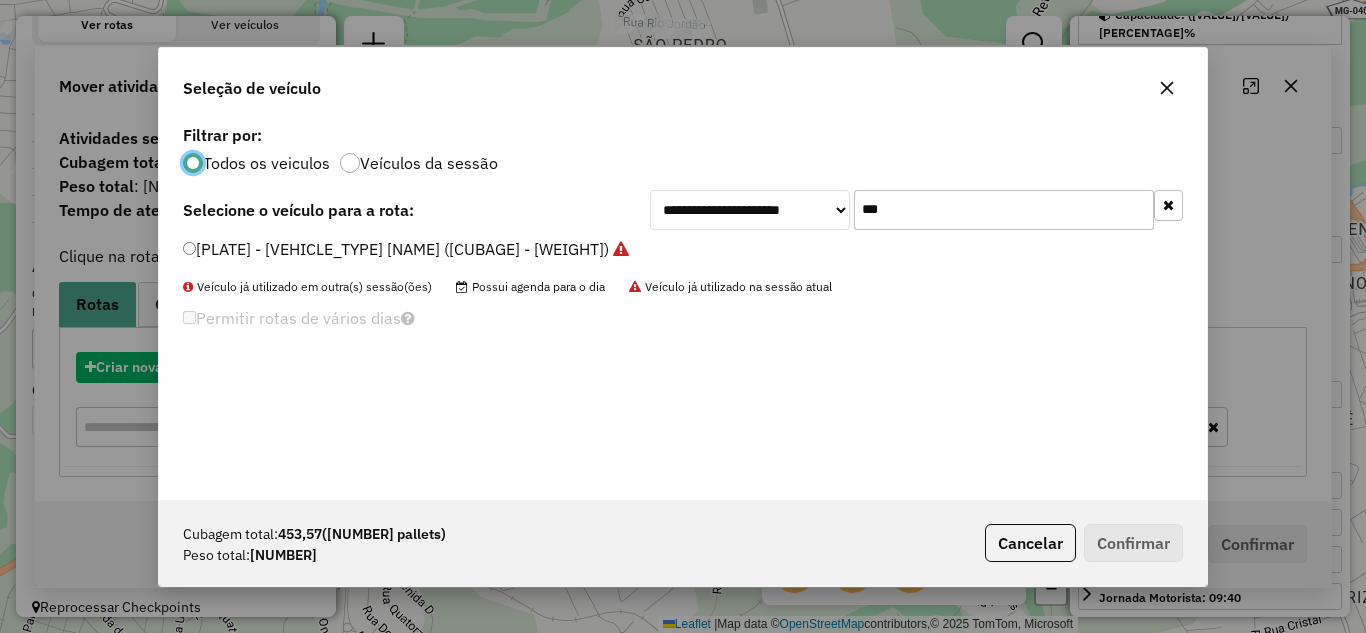 scroll, scrollTop: 11, scrollLeft: 6, axis: both 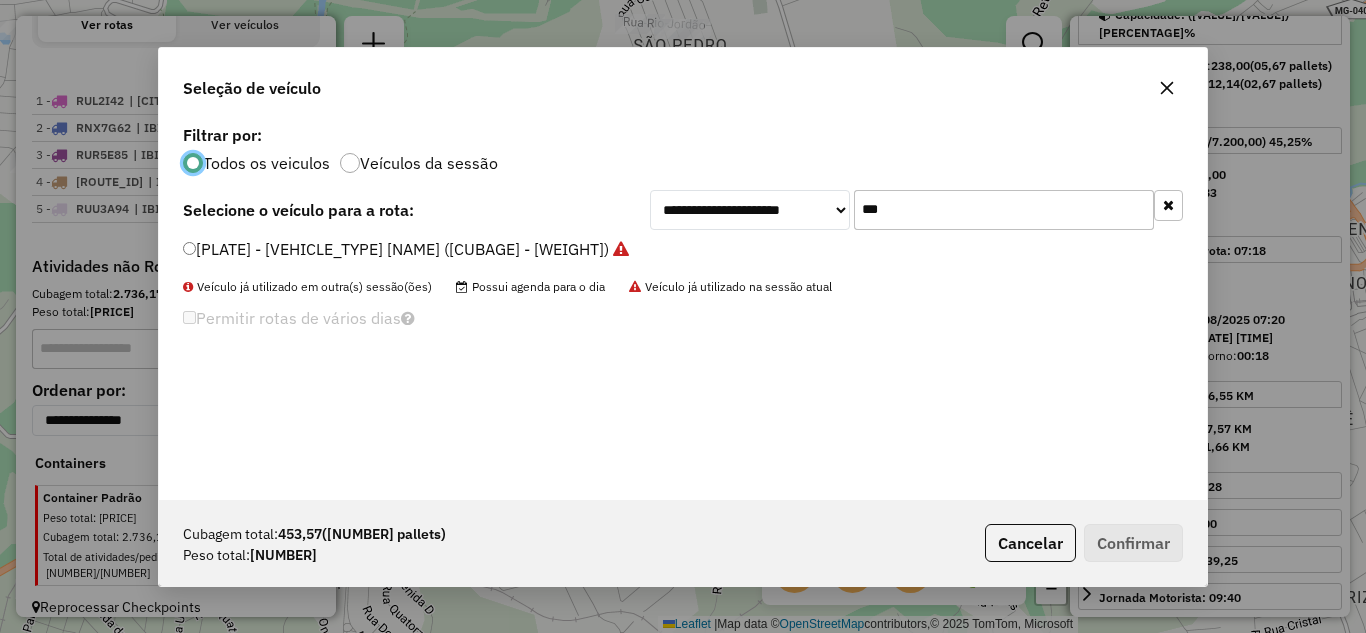 click on "***" 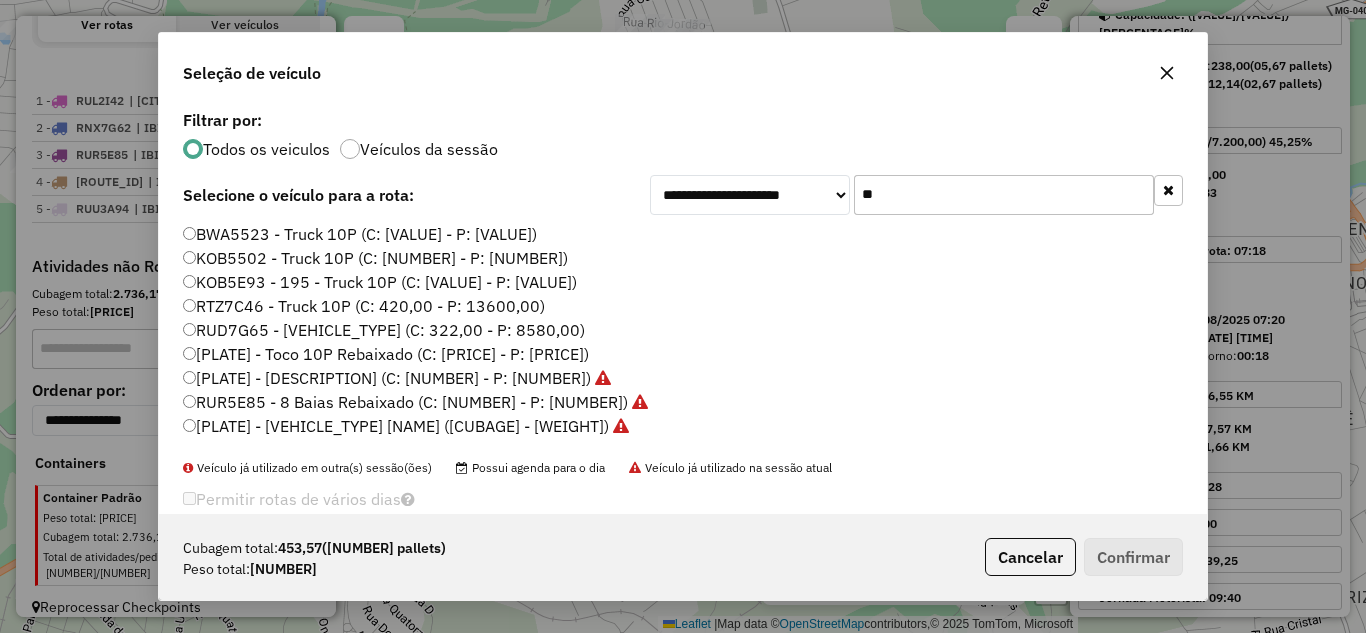type on "*" 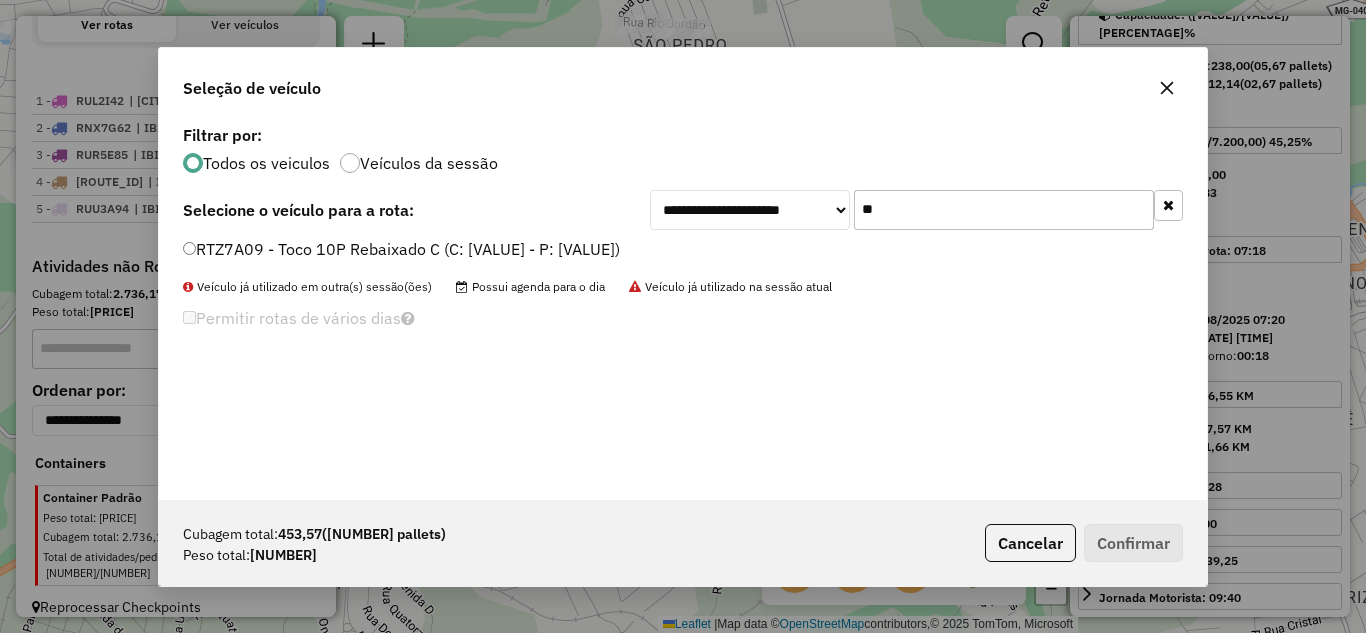 type on "**" 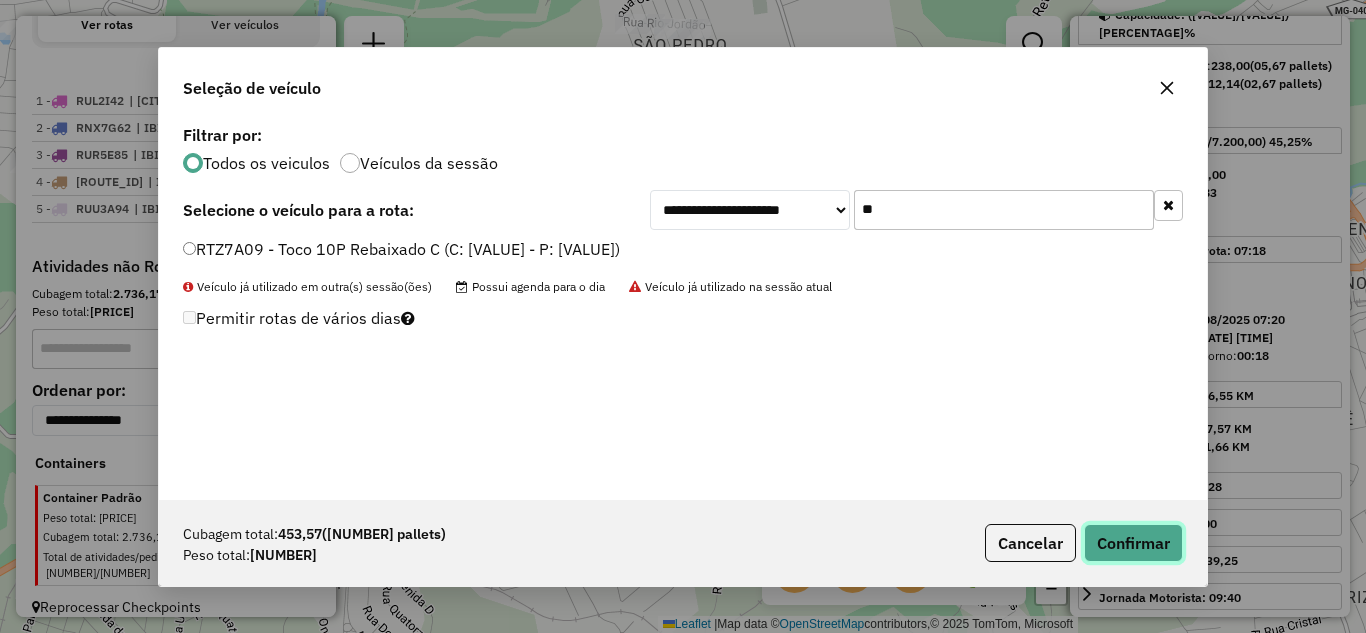 click on "Confirmar" 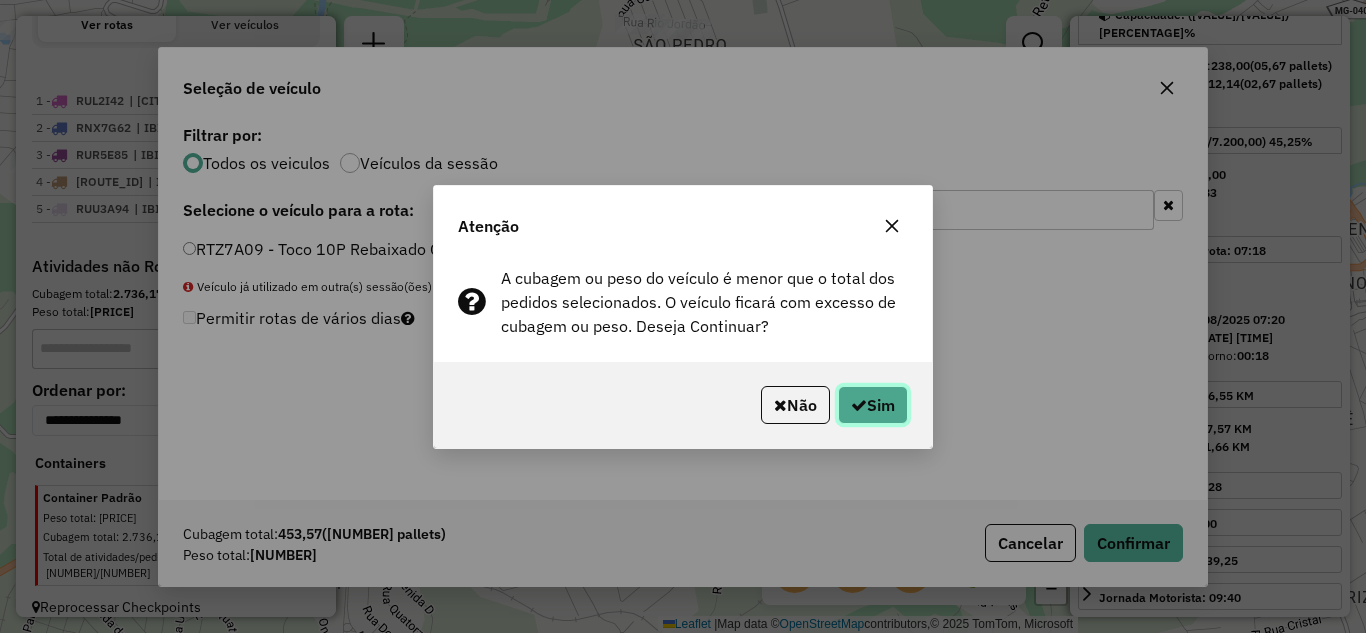 click on "Sim" 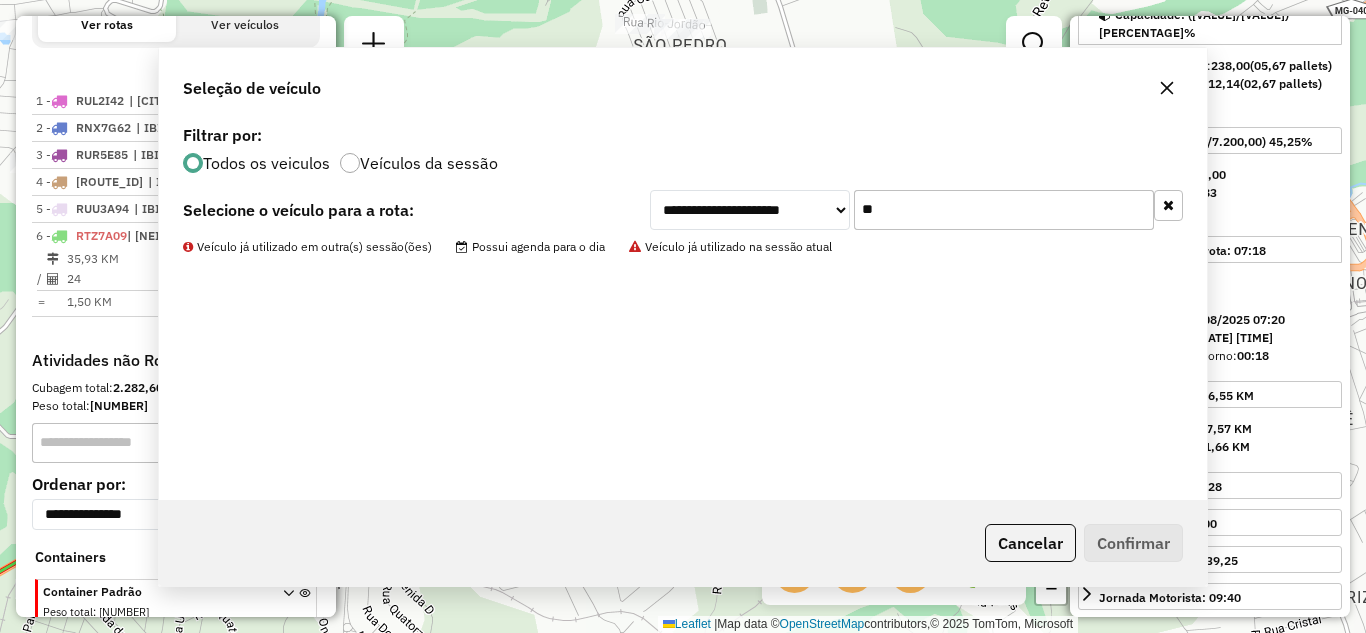 scroll, scrollTop: 814, scrollLeft: 0, axis: vertical 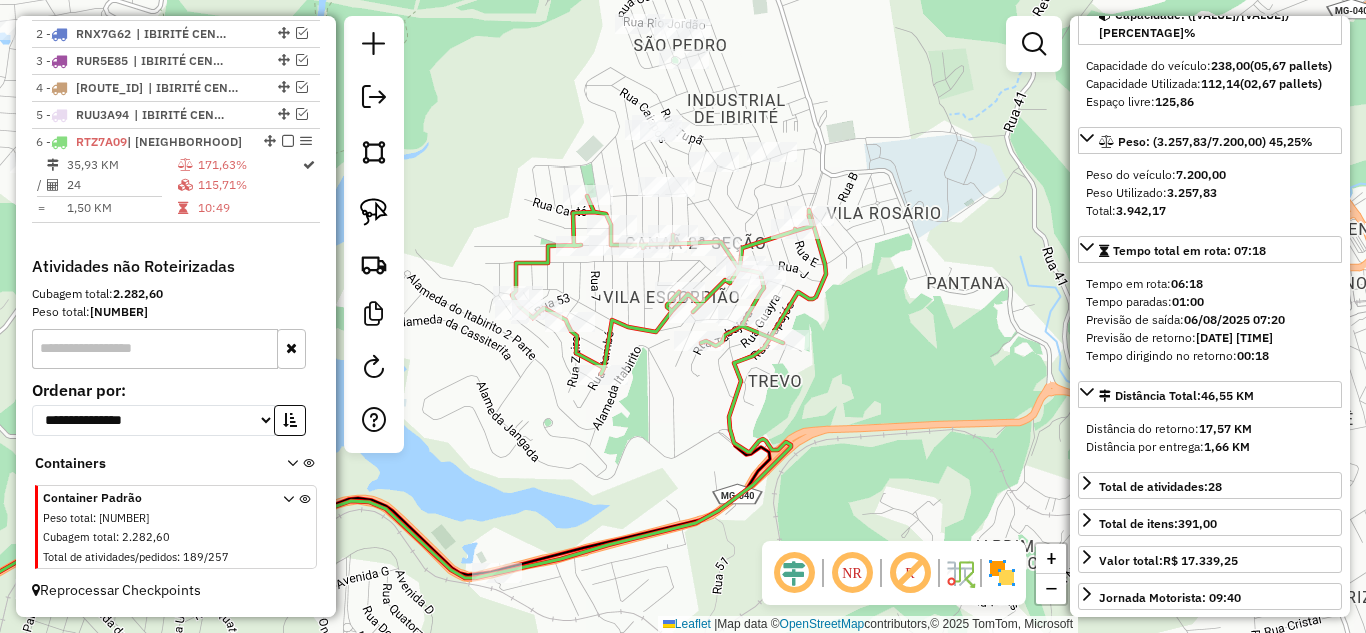 click 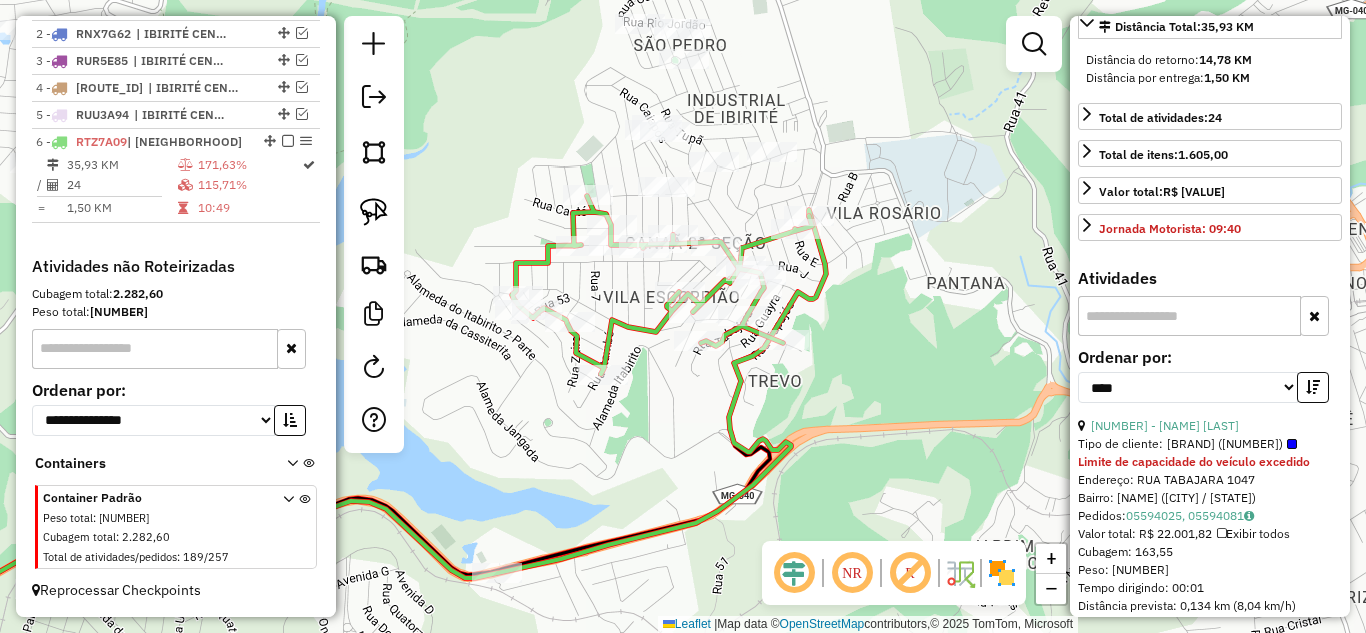 scroll, scrollTop: 600, scrollLeft: 0, axis: vertical 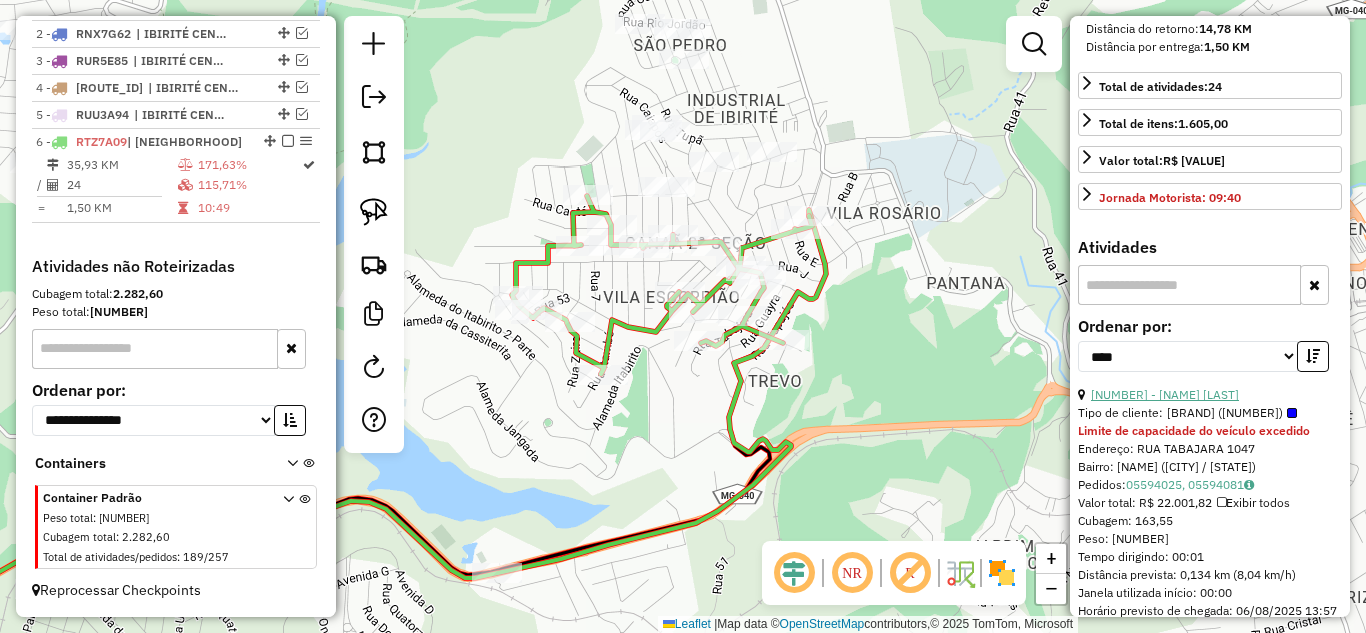 click on "22 - 7316 - LEO S BEER" at bounding box center [1165, 394] 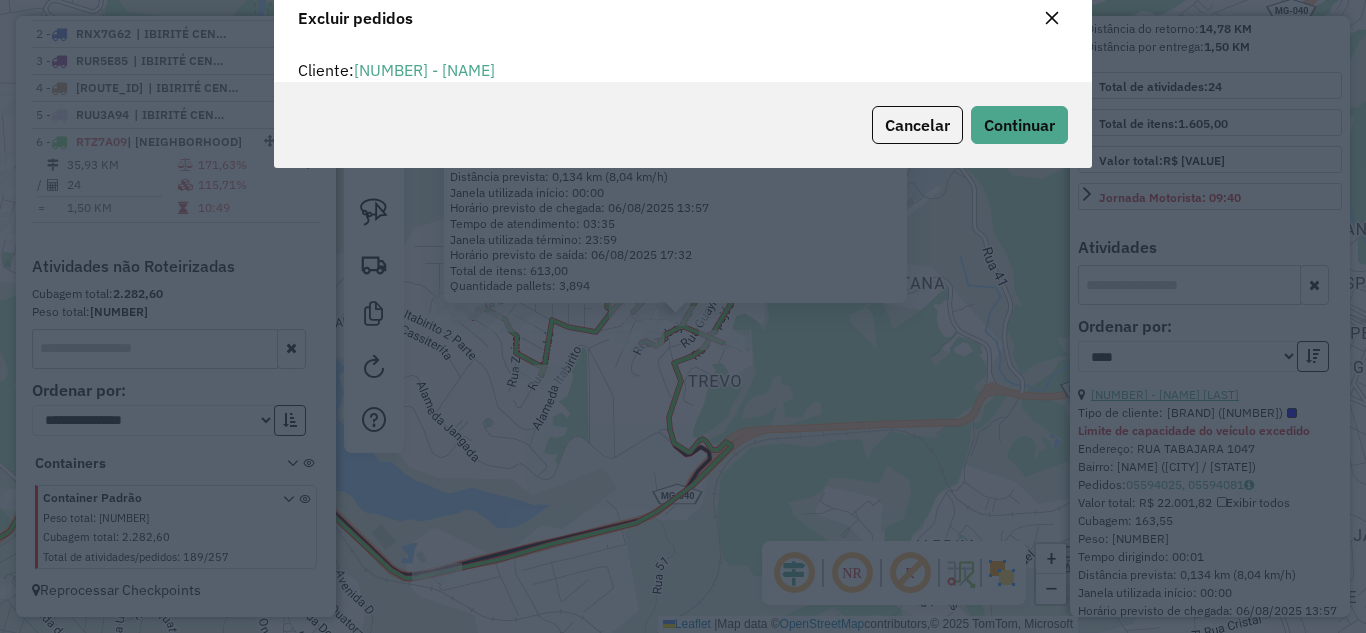 scroll, scrollTop: 82, scrollLeft: 0, axis: vertical 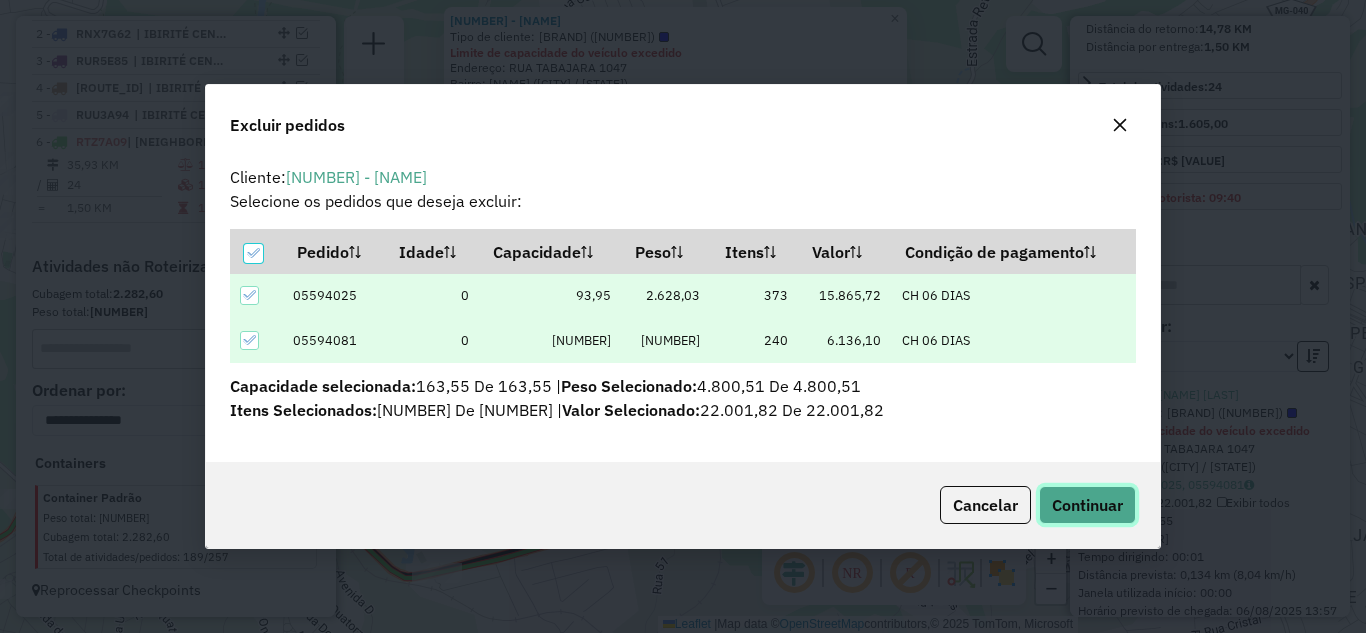 click on "Continuar" 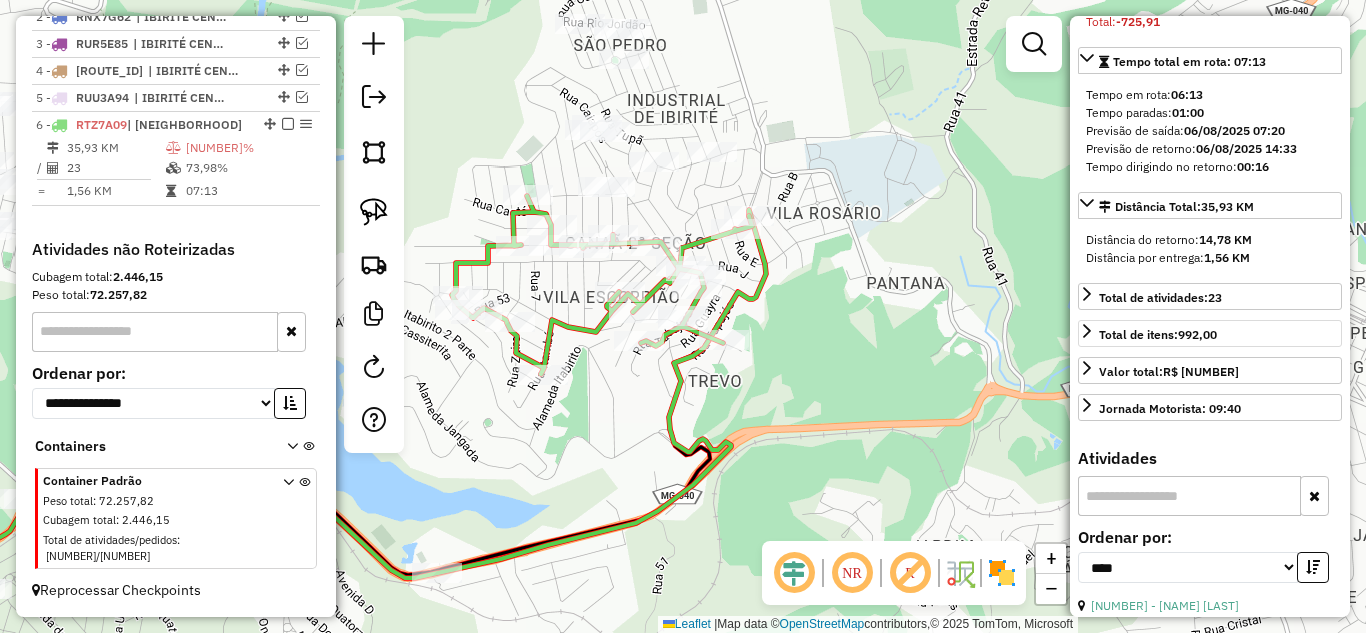 scroll, scrollTop: 582, scrollLeft: 0, axis: vertical 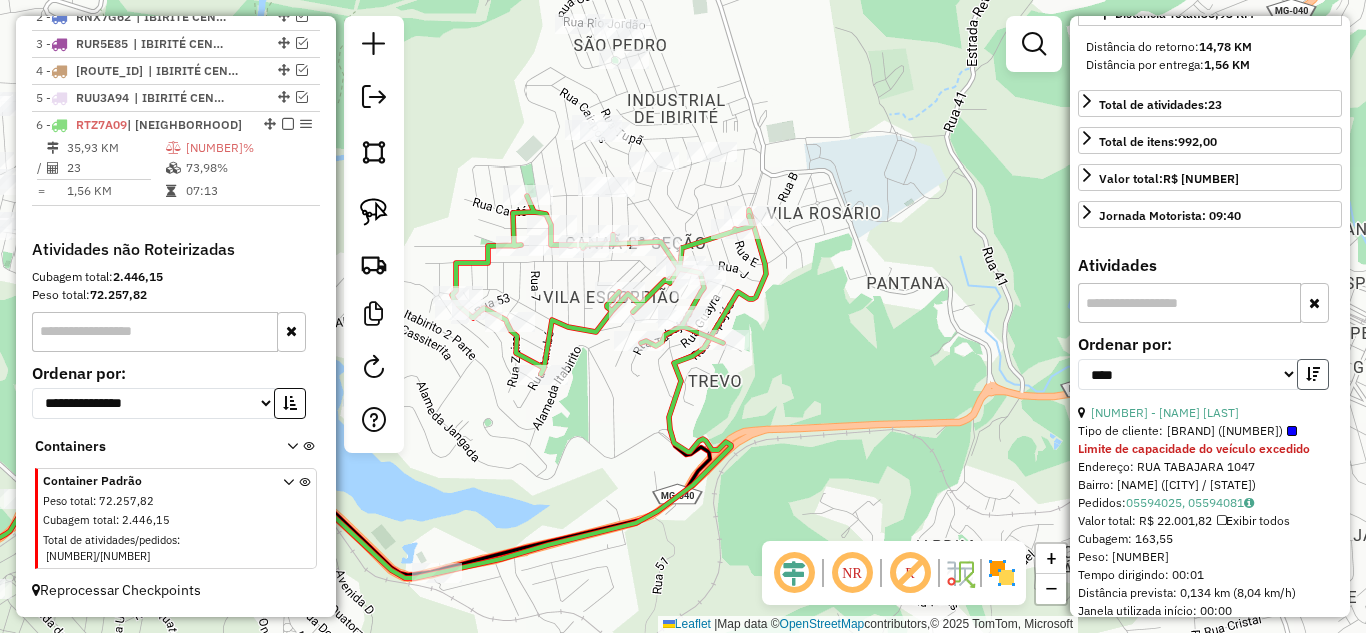 click at bounding box center (1313, 374) 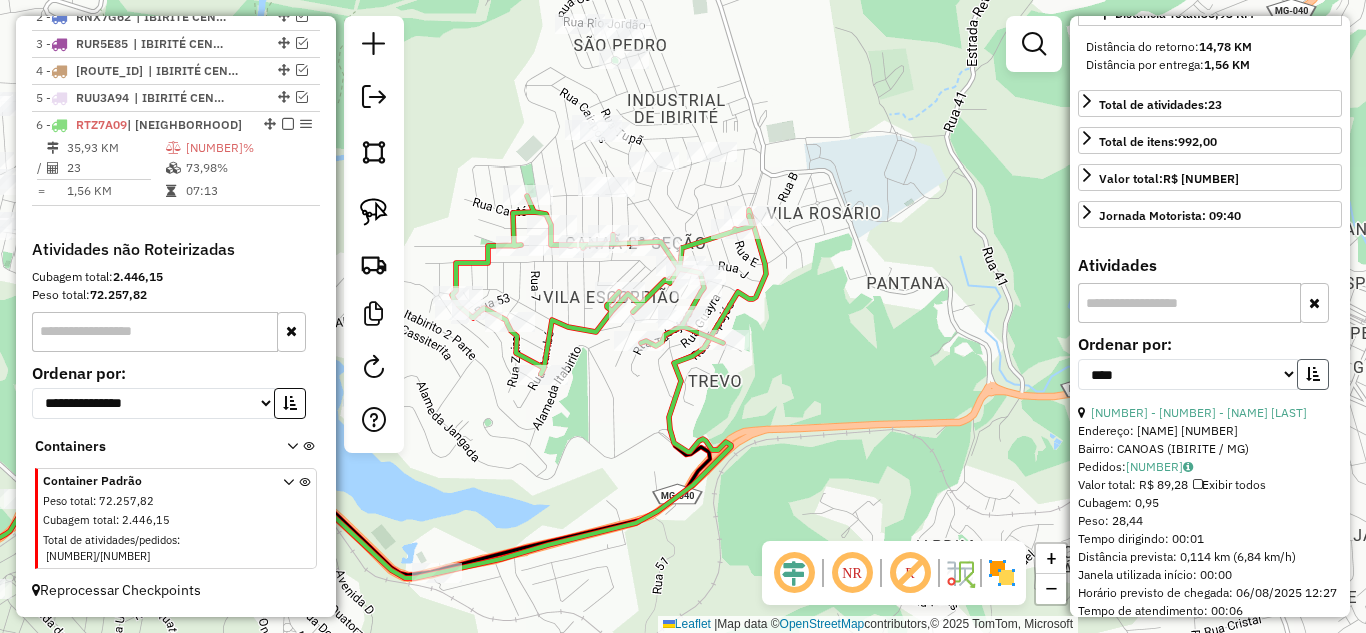 click at bounding box center [1313, 374] 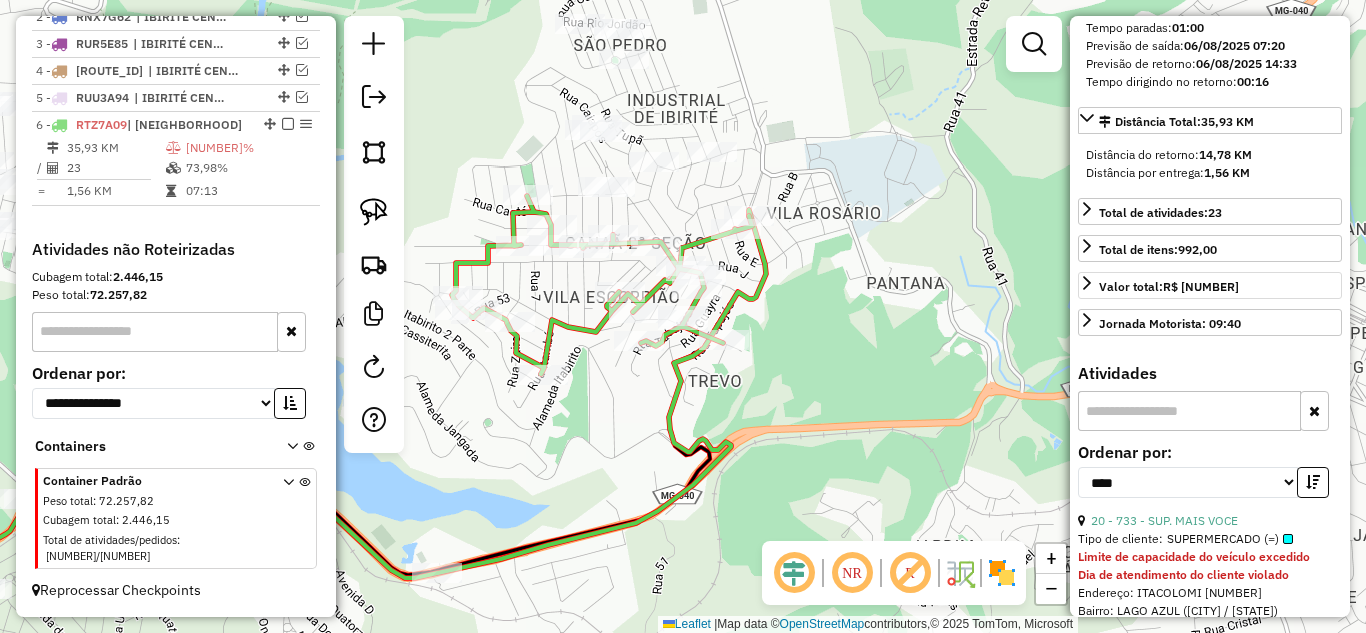 scroll, scrollTop: 582, scrollLeft: 0, axis: vertical 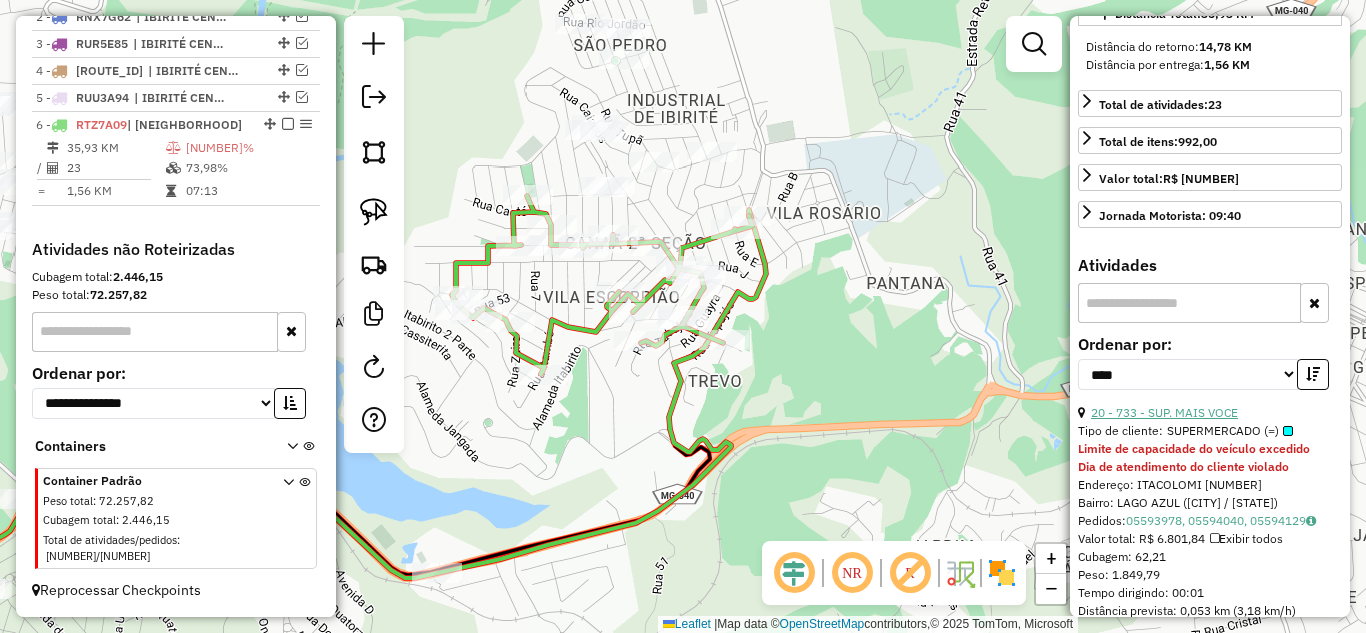 click on "20 - 733 - SUP. MAIS VOCE" at bounding box center (1164, 412) 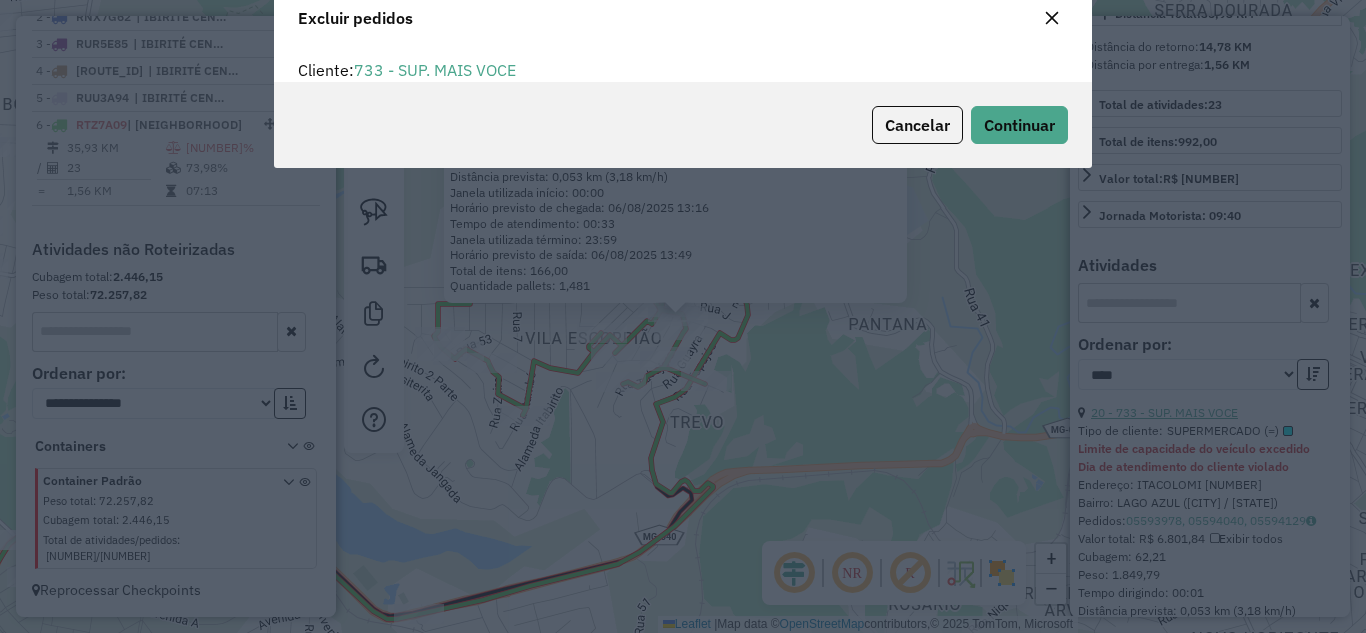 scroll, scrollTop: 82, scrollLeft: 0, axis: vertical 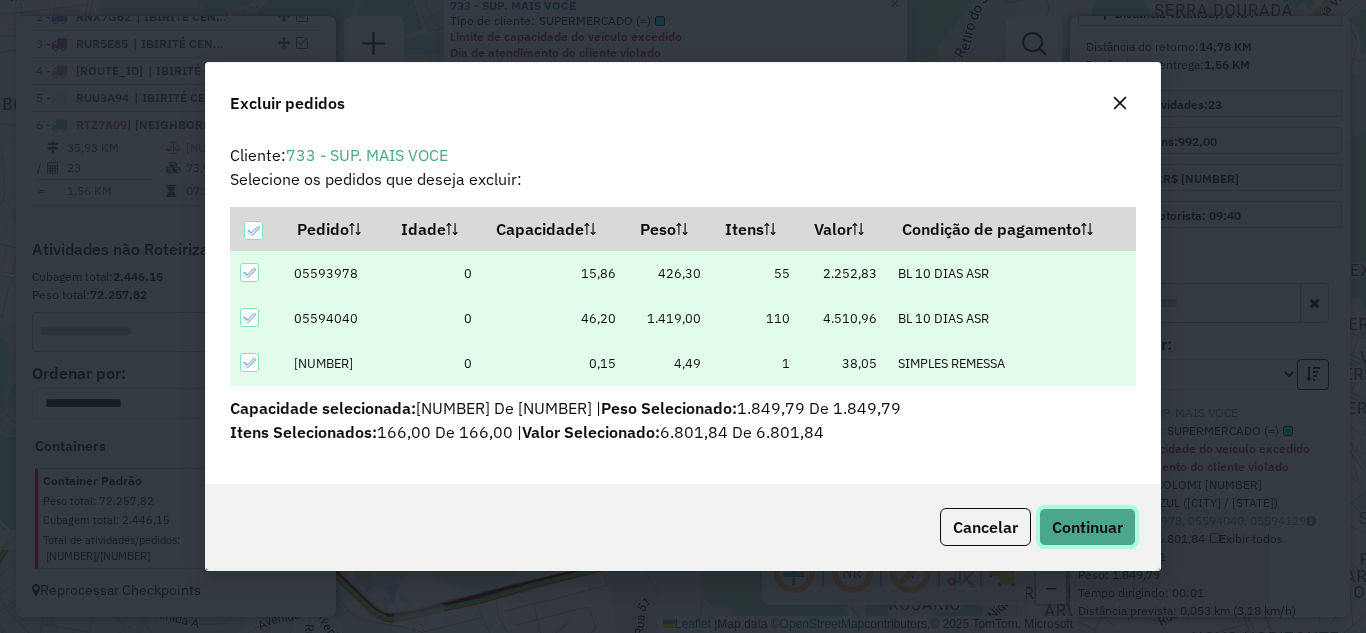click on "Continuar" 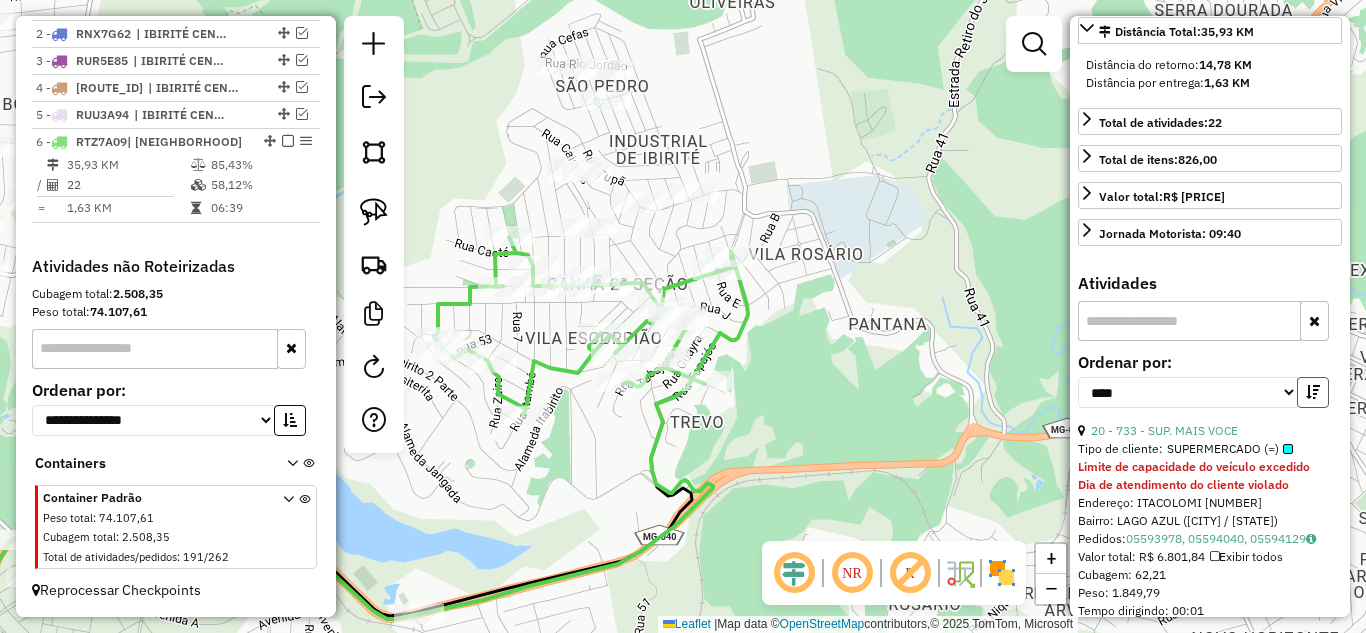 click at bounding box center [1313, 392] 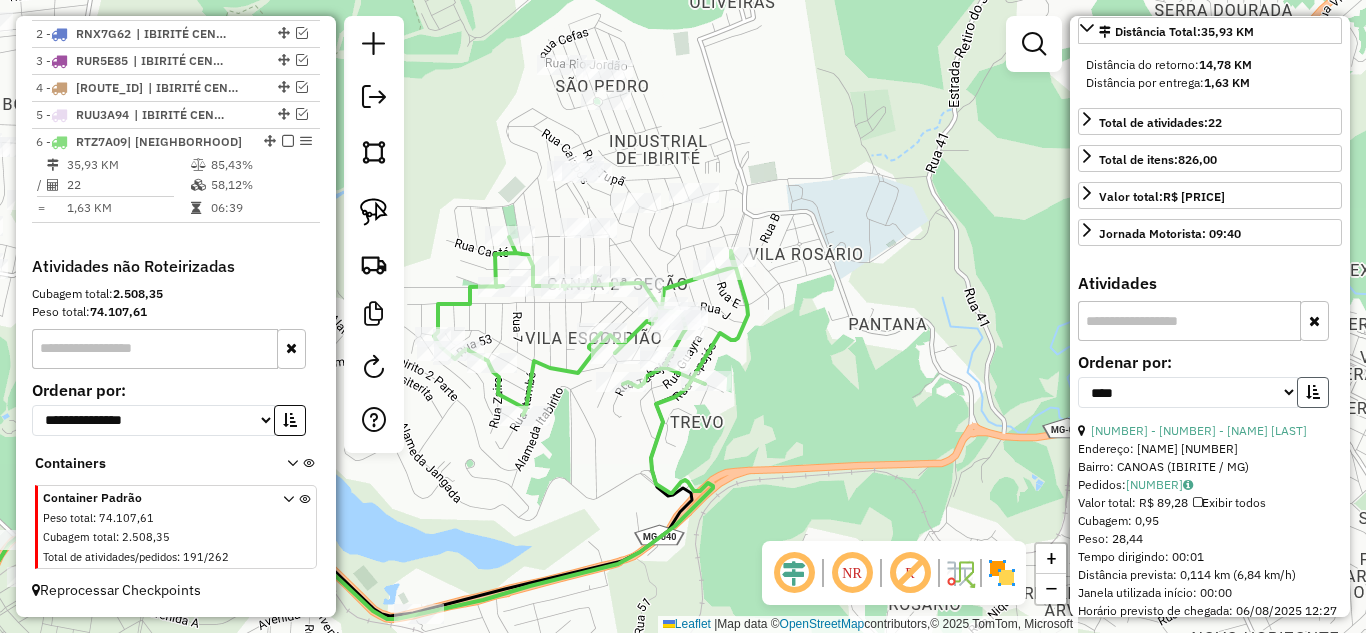 click at bounding box center [1313, 392] 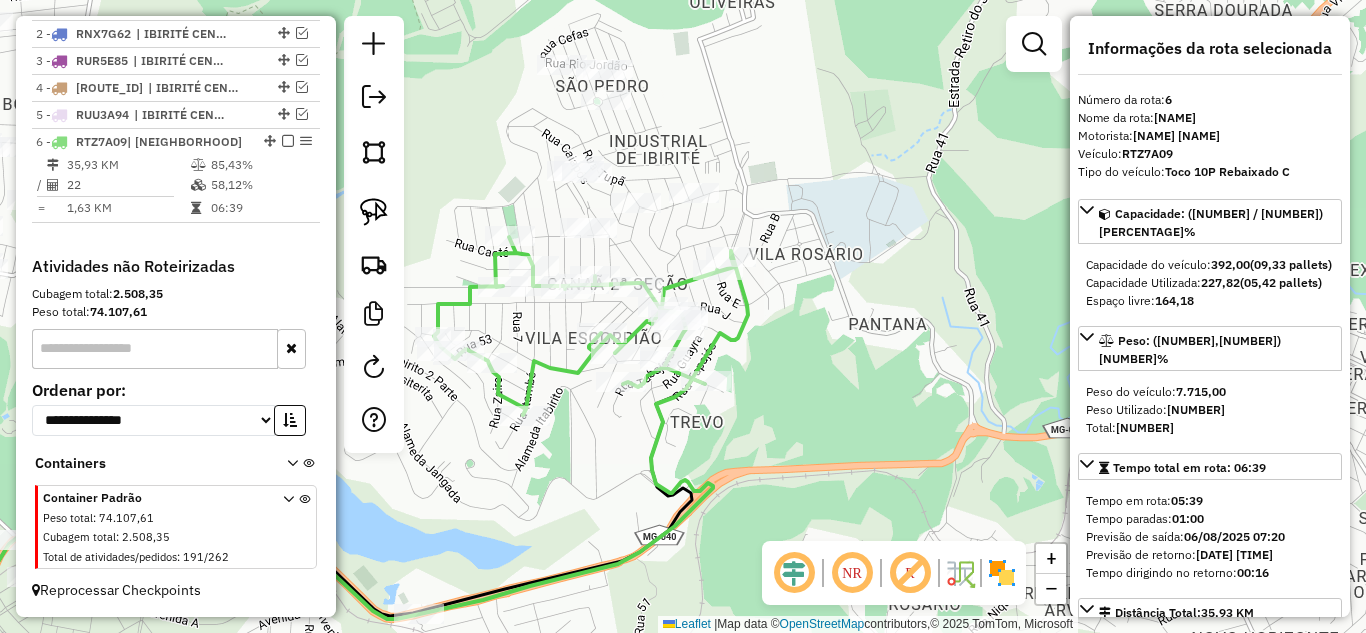 scroll, scrollTop: 0, scrollLeft: 0, axis: both 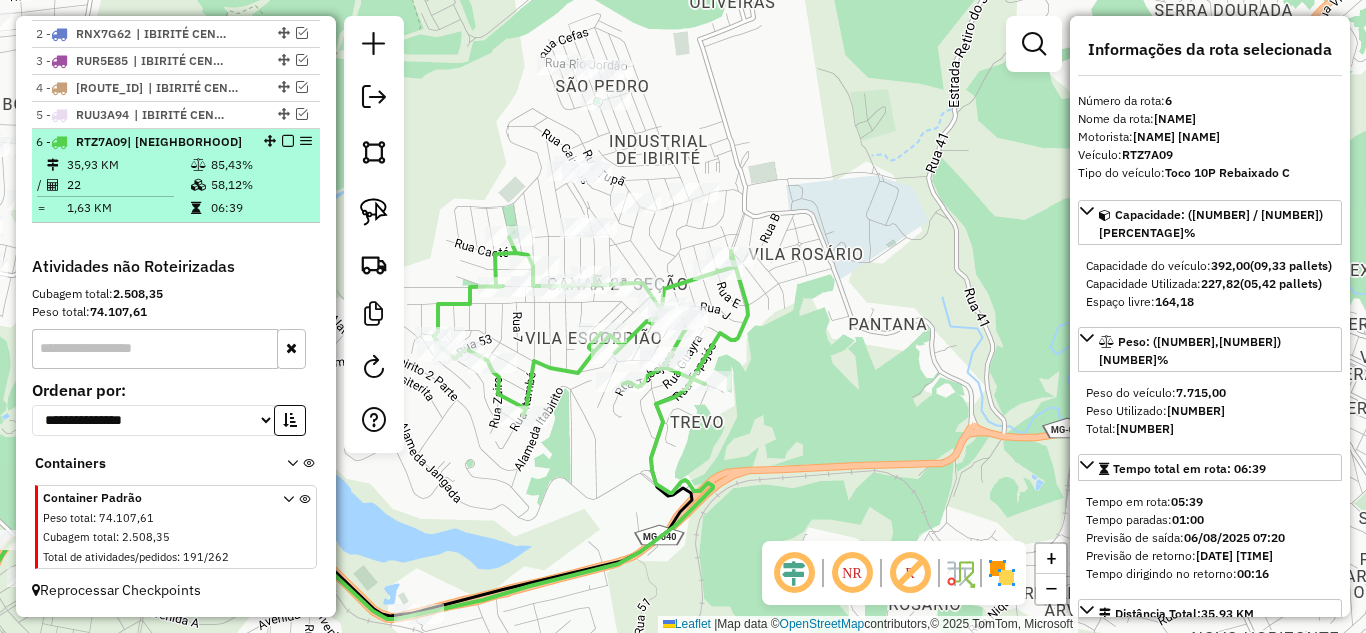 click at bounding box center (288, 141) 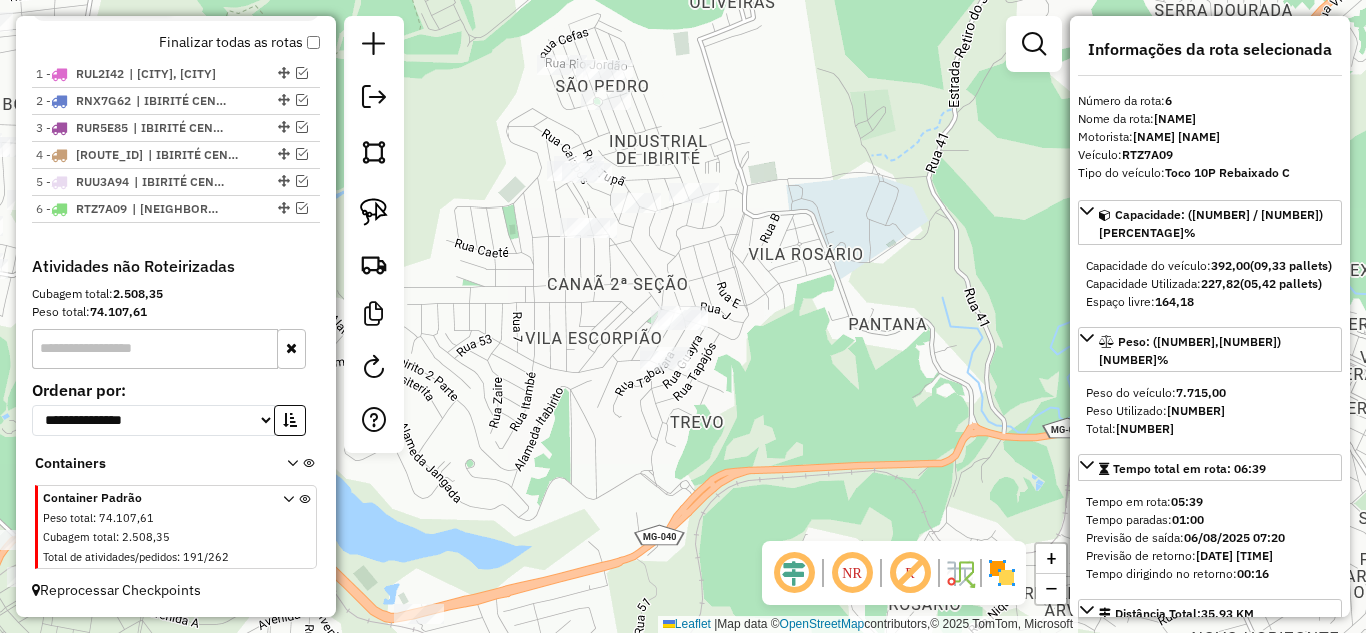 scroll, scrollTop: 729, scrollLeft: 0, axis: vertical 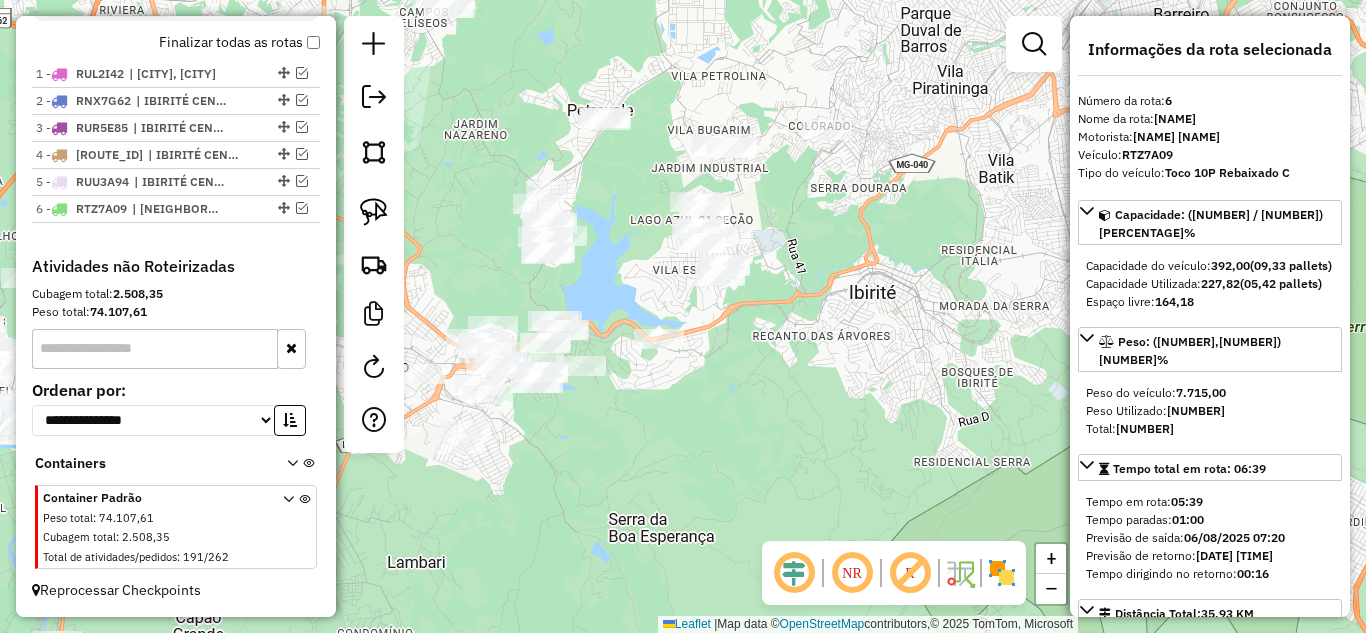 click on "Janela de atendimento Grade de atendimento Capacidade Transportadoras Veículos Cliente Pedidos  Rotas Selecione os dias de semana para filtrar as janelas de atendimento  Seg   Ter   Qua   Qui   Sex   Sáb   Dom  Informe o período da janela de atendimento: De: Até:  Filtrar exatamente a janela do cliente  Considerar janela de atendimento padrão  Selecione os dias de semana para filtrar as grades de atendimento  Seg   Ter   Qua   Qui   Sex   Sáb   Dom   Considerar clientes sem dia de atendimento cadastrado  Clientes fora do dia de atendimento selecionado Filtrar as atividades entre os valores definidos abaixo:  Peso mínimo:   Peso máximo:   Cubagem mínima:   Cubagem máxima:   De:   Até:  Filtrar as atividades entre o tempo de atendimento definido abaixo:  De:   Até:   Considerar capacidade total dos clientes não roteirizados Transportadora: Selecione um ou mais itens Tipo de veículo: Selecione um ou mais itens Veículo: Selecione um ou mais itens Motorista: Selecione um ou mais itens Nome: Rótulo:" 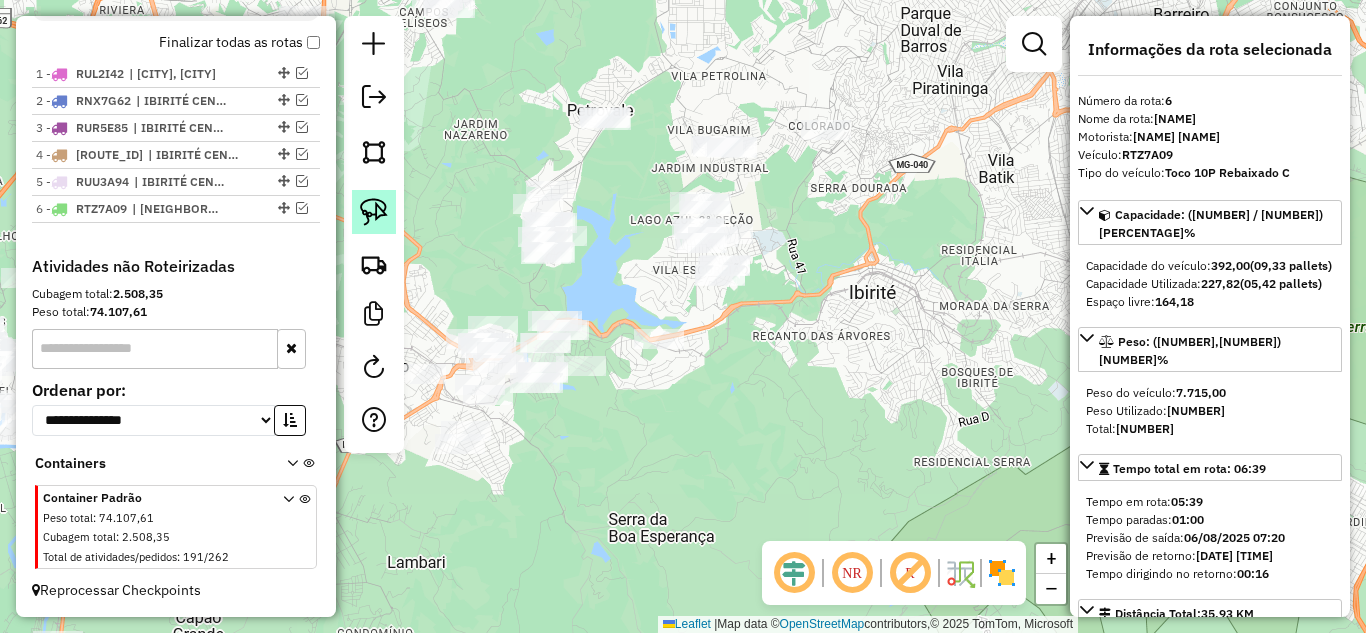 click 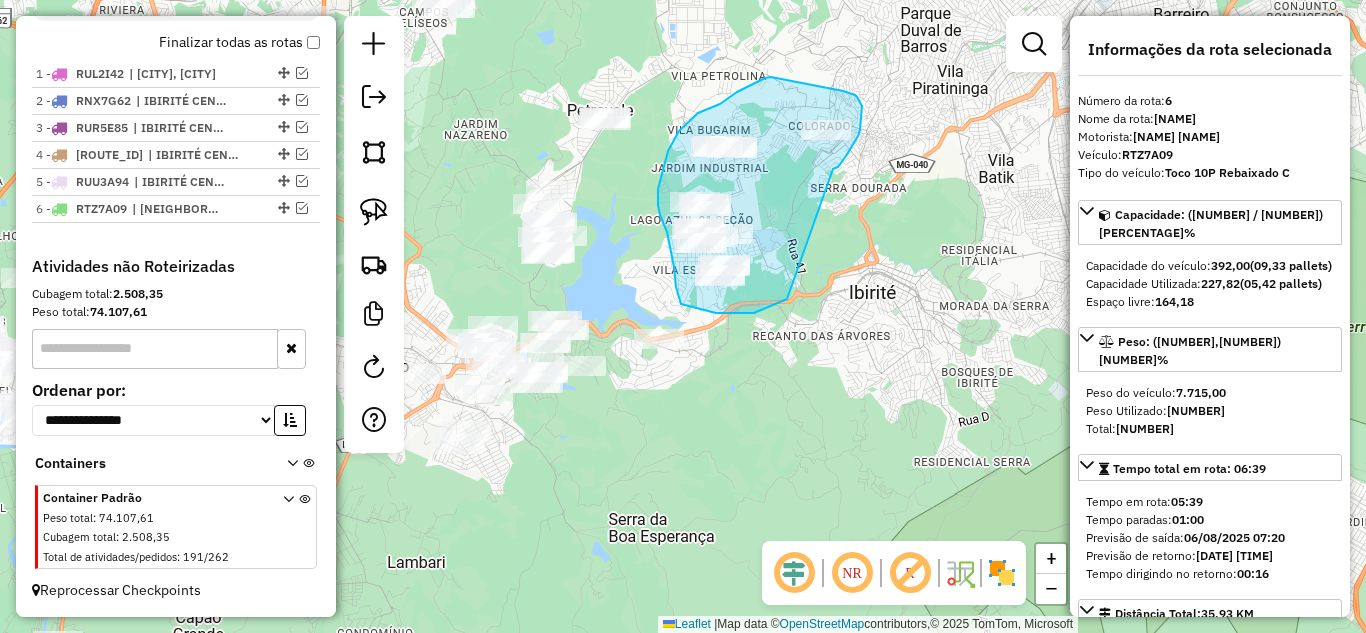 drag, startPoint x: 834, startPoint y: 168, endPoint x: 796, endPoint y: 289, distance: 126.82665 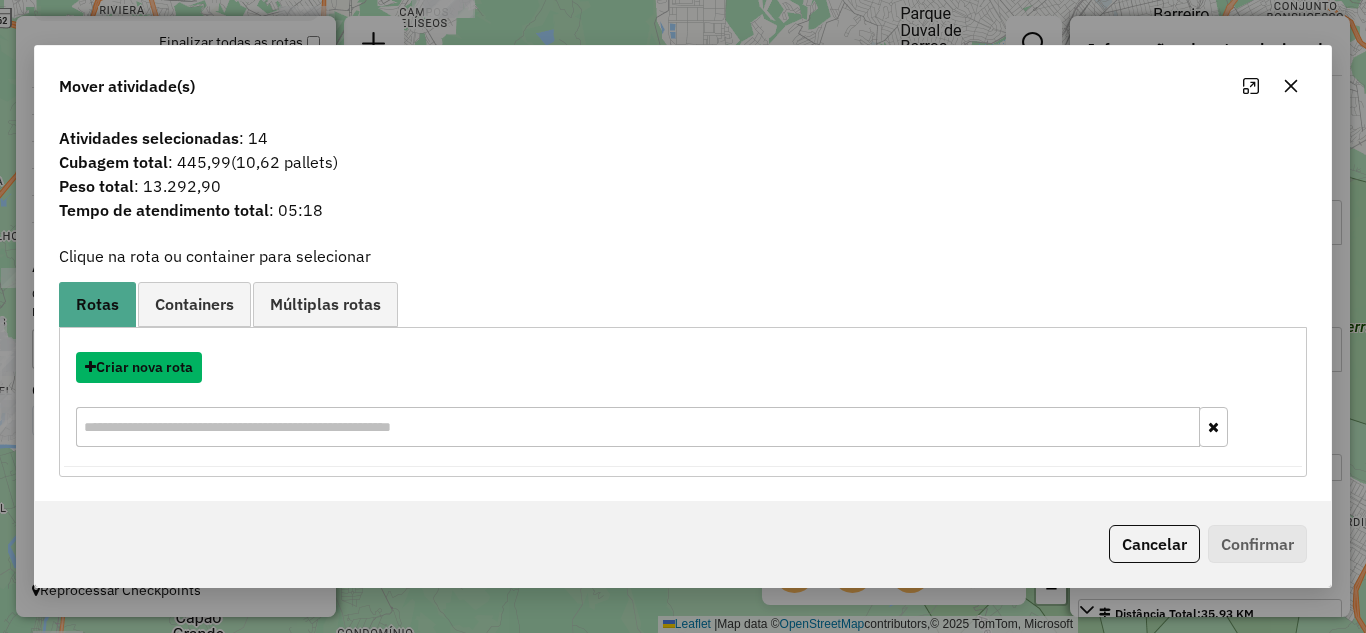 click on "Criar nova rota" at bounding box center (139, 367) 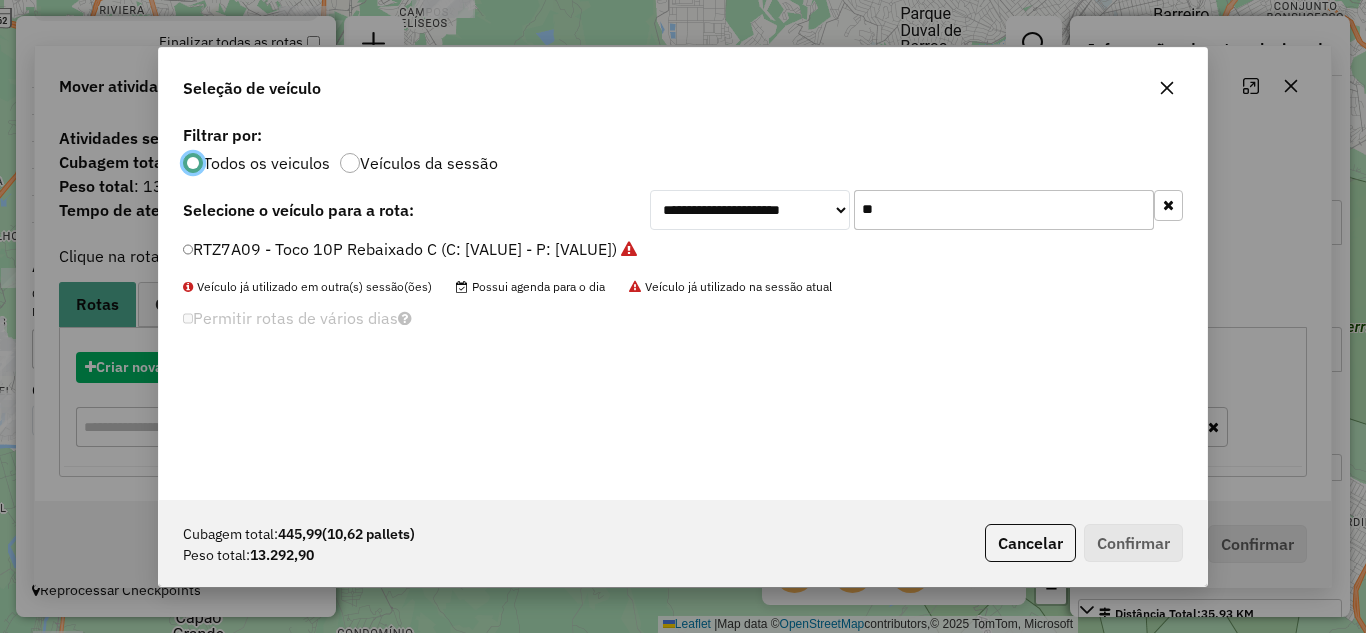 scroll, scrollTop: 11, scrollLeft: 6, axis: both 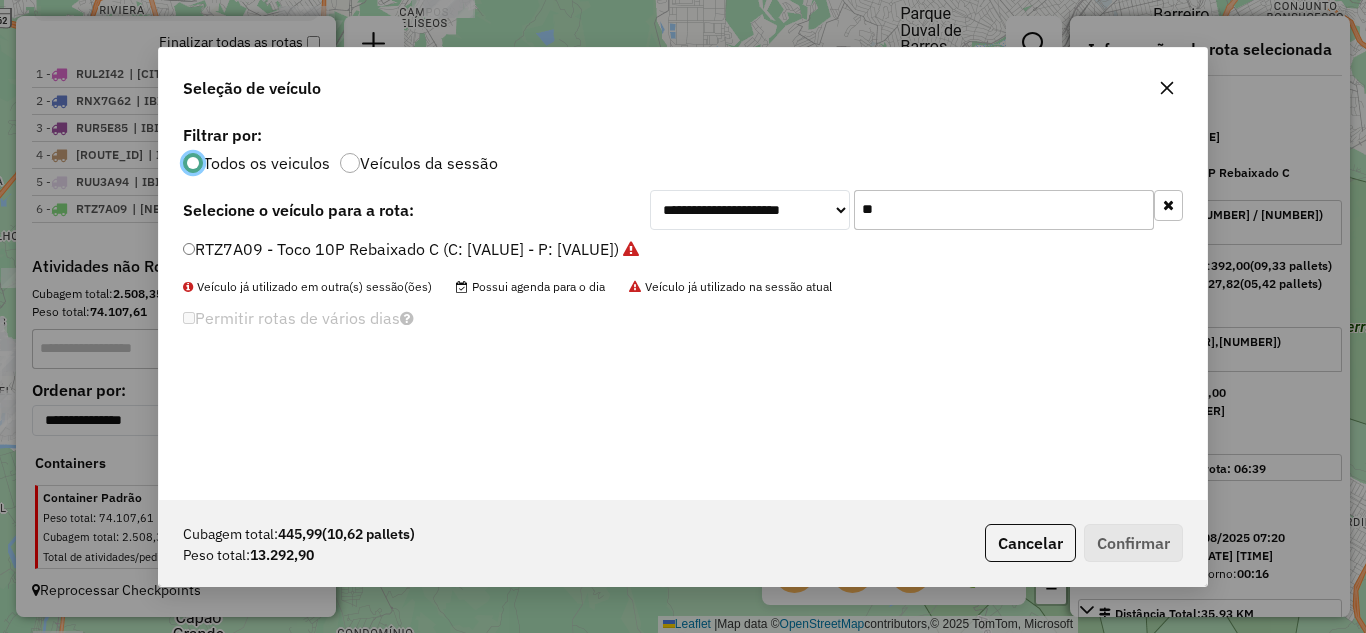 click on "**" 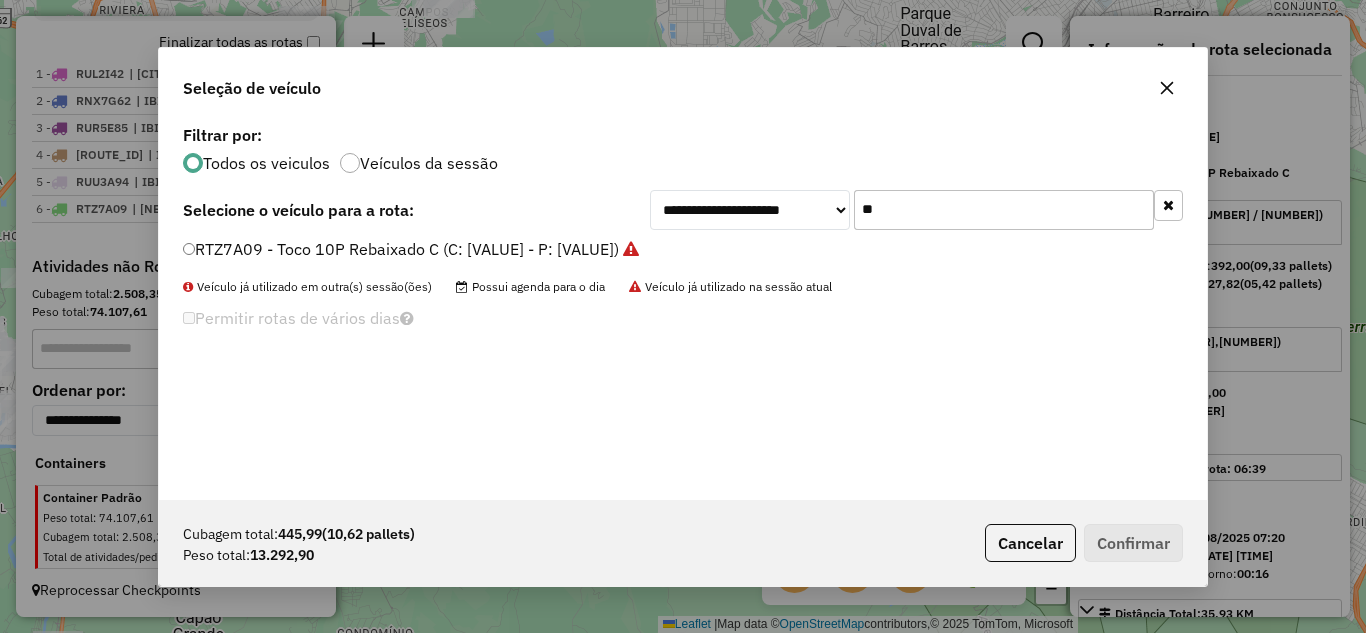 type on "*" 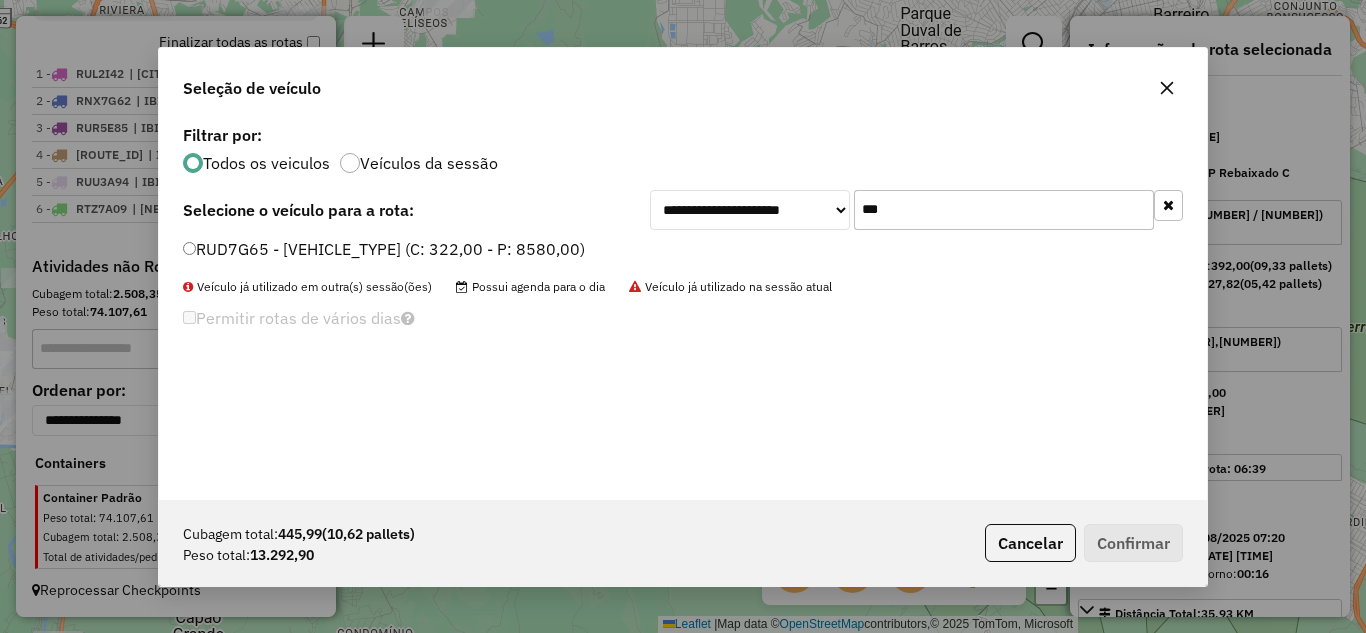 type on "***" 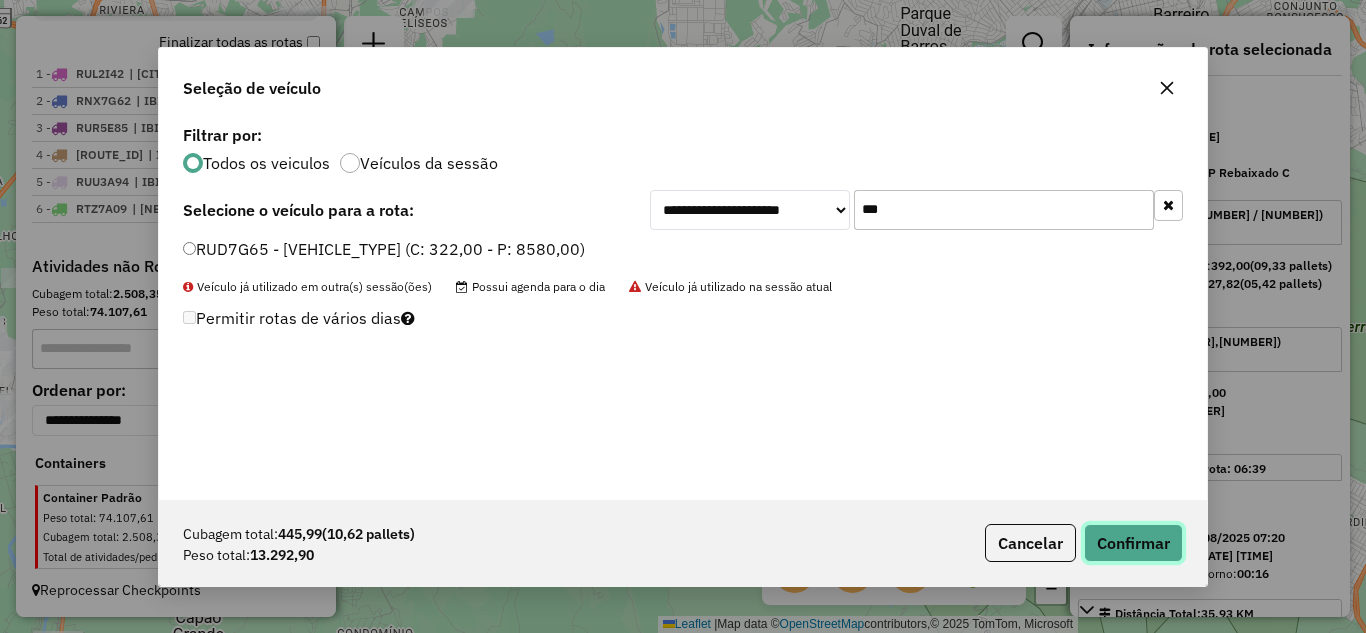 click on "Confirmar" 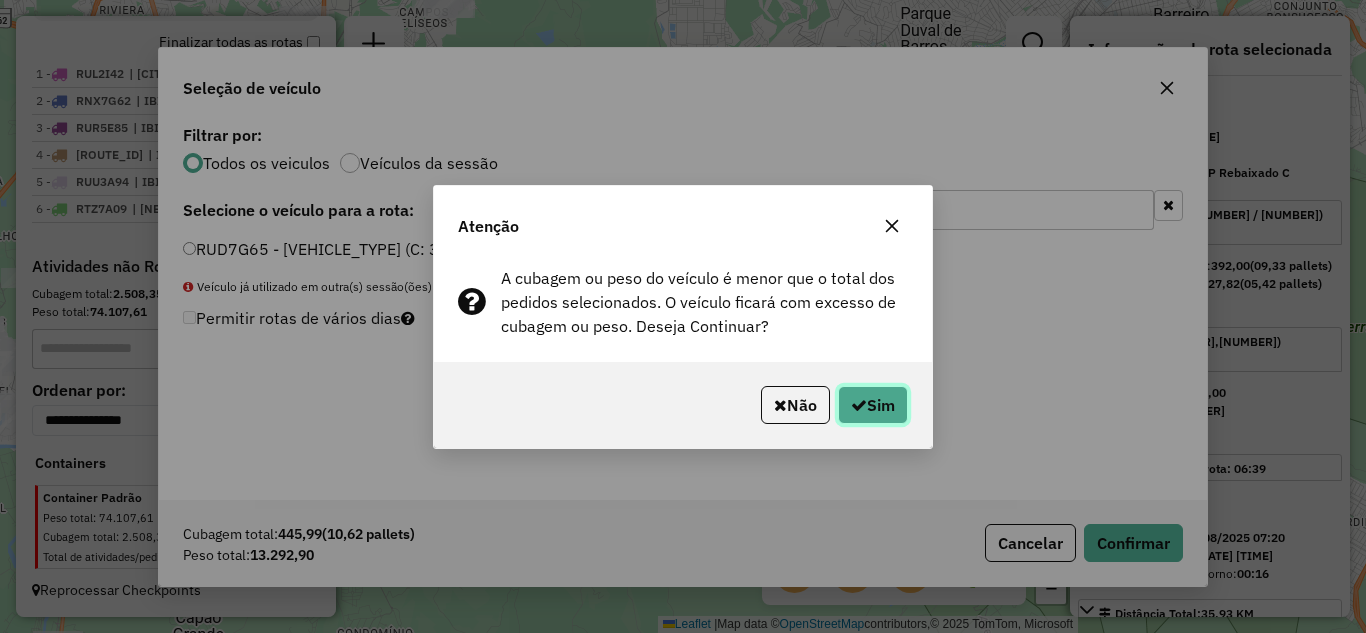 click on "Sim" 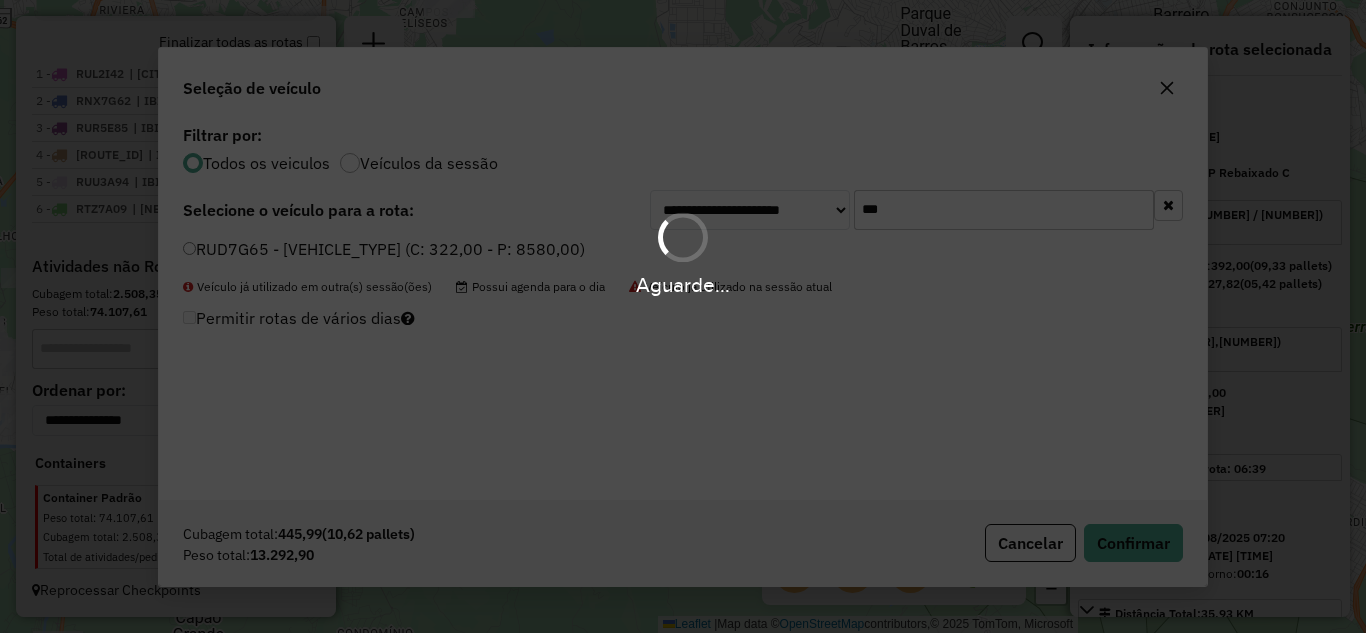 scroll, scrollTop: 841, scrollLeft: 0, axis: vertical 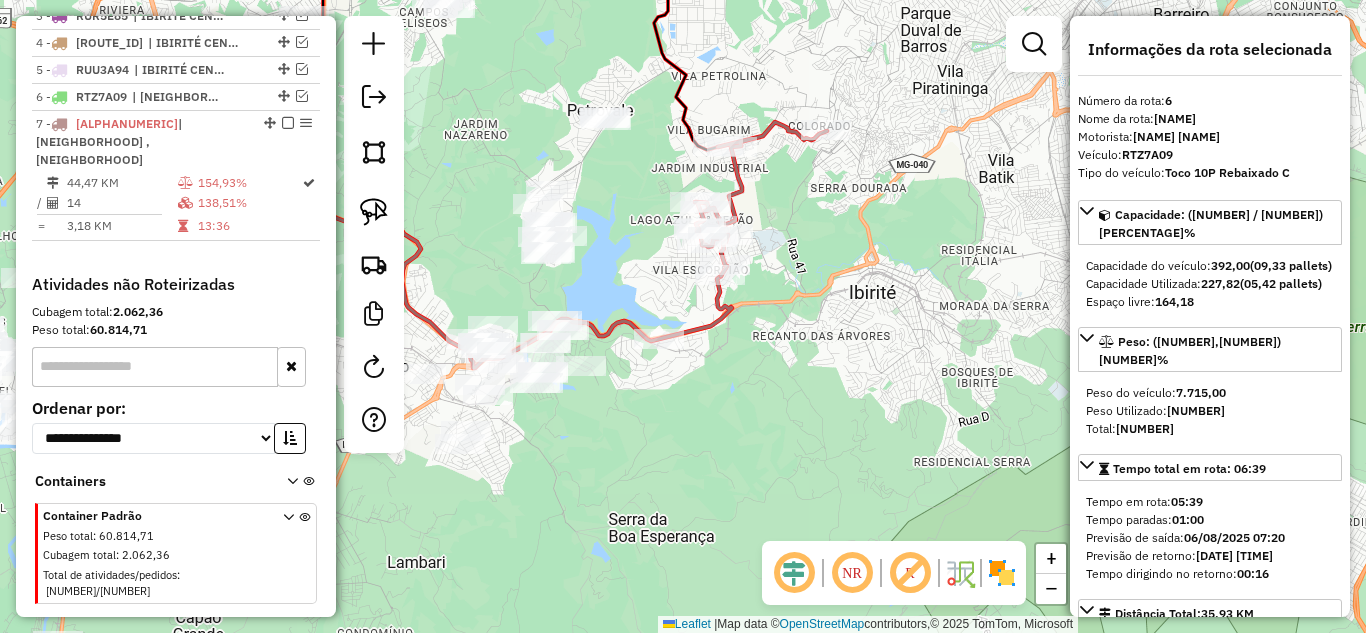 click 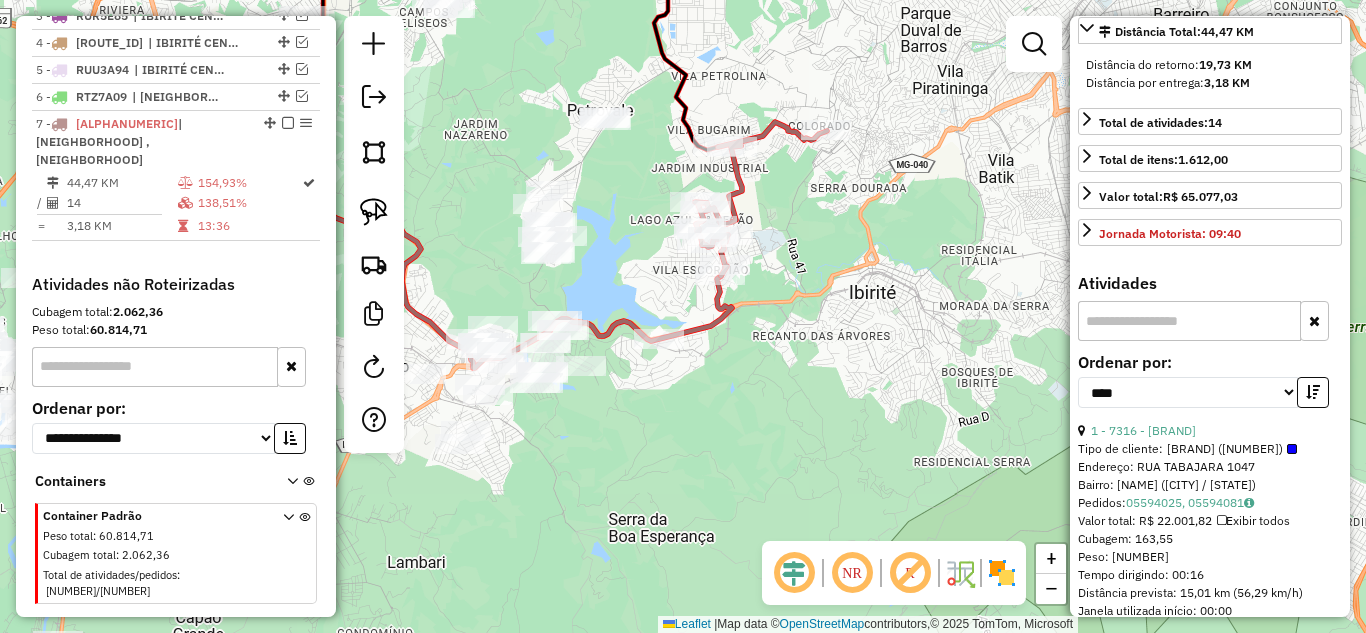 scroll, scrollTop: 600, scrollLeft: 0, axis: vertical 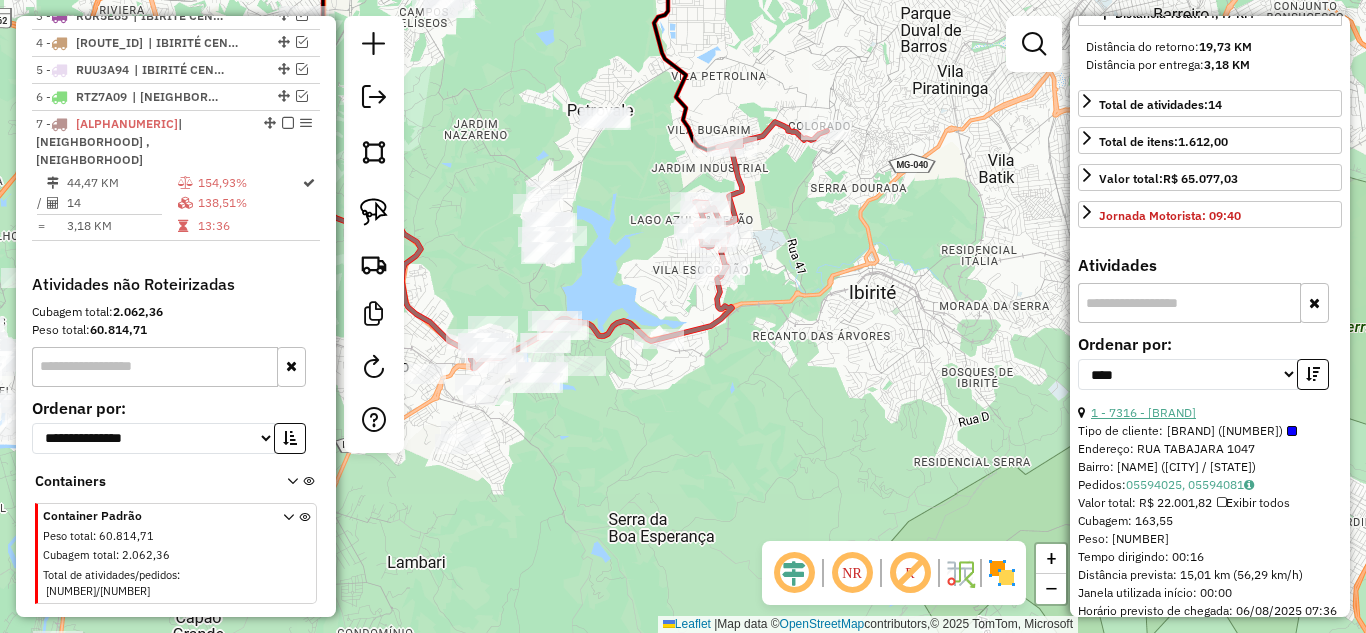 click on "1 - 7316 - LEO S BEER" at bounding box center (1143, 412) 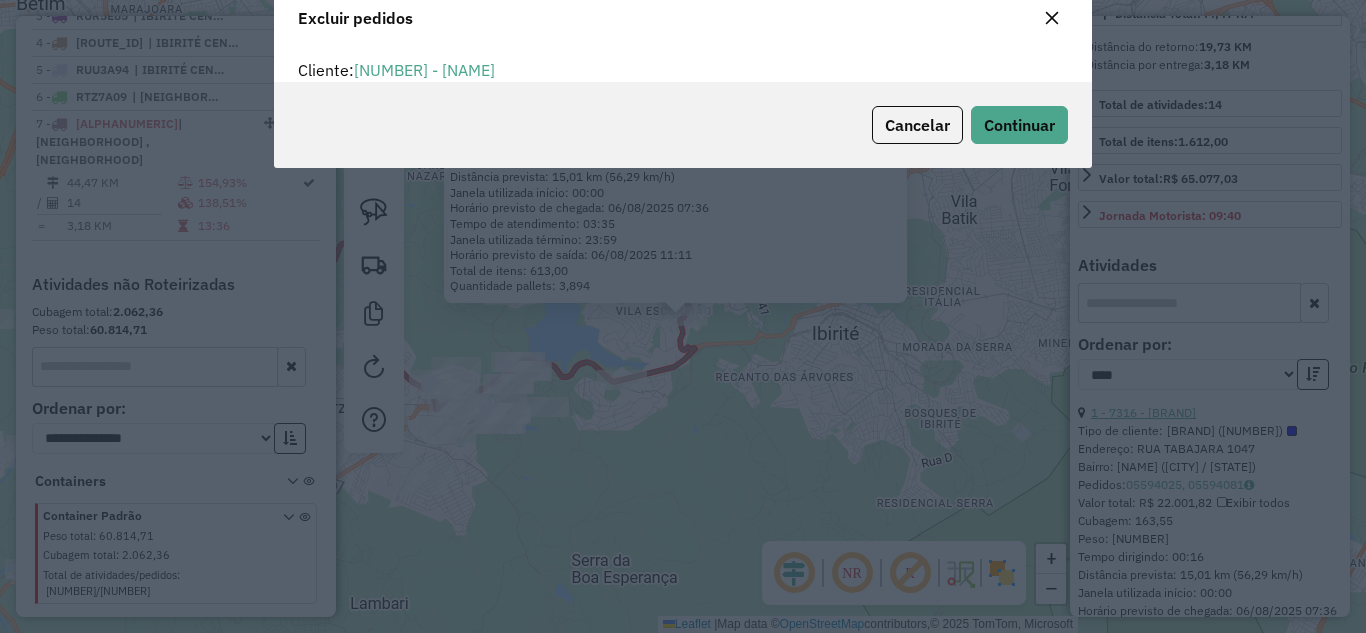 scroll, scrollTop: 82, scrollLeft: 0, axis: vertical 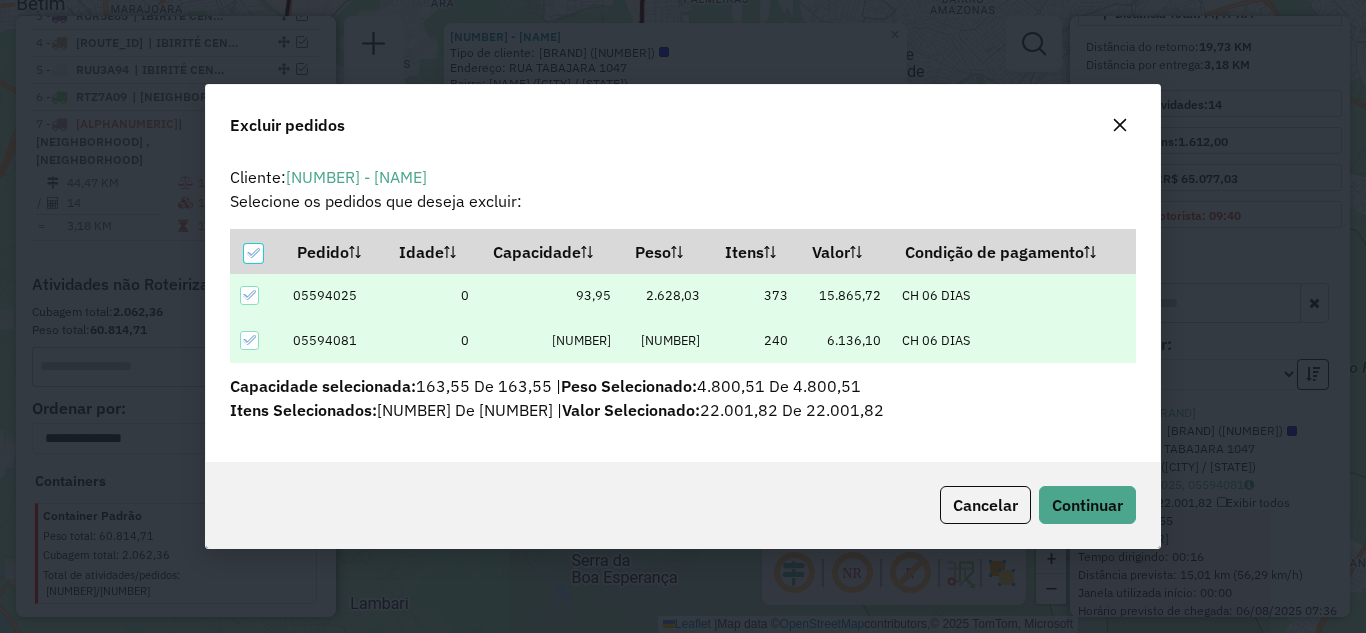 click on "Cancelar  Continuar" 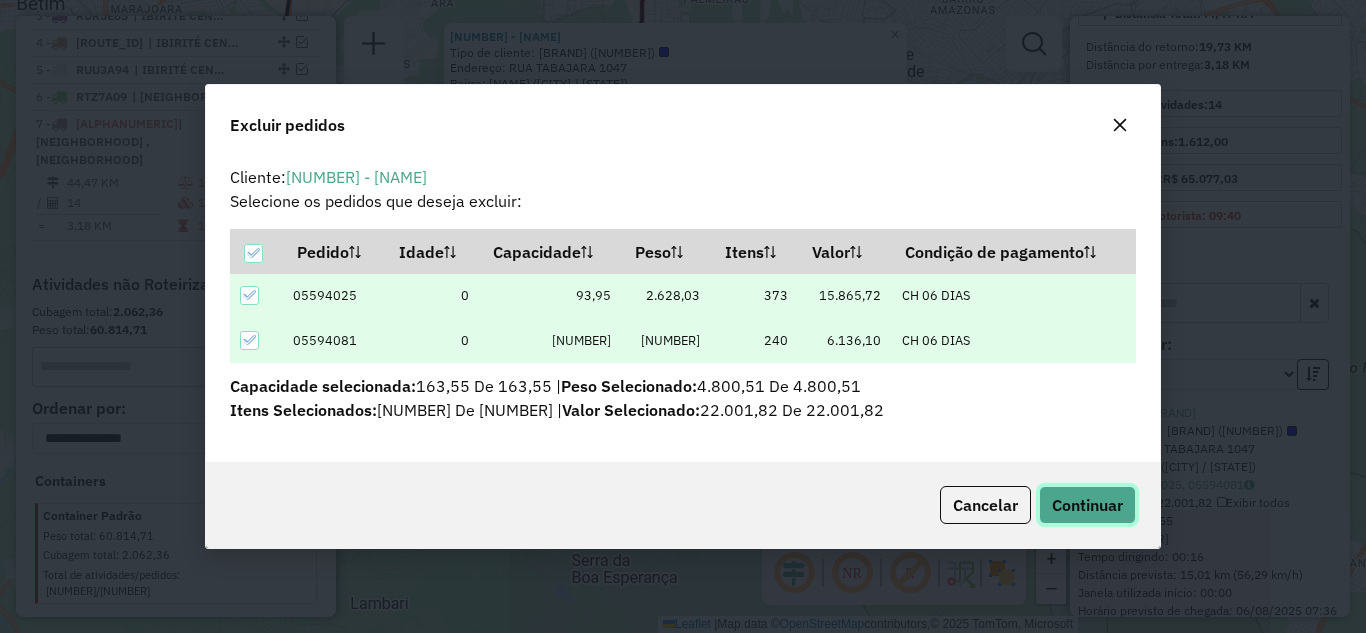click on "Continuar" 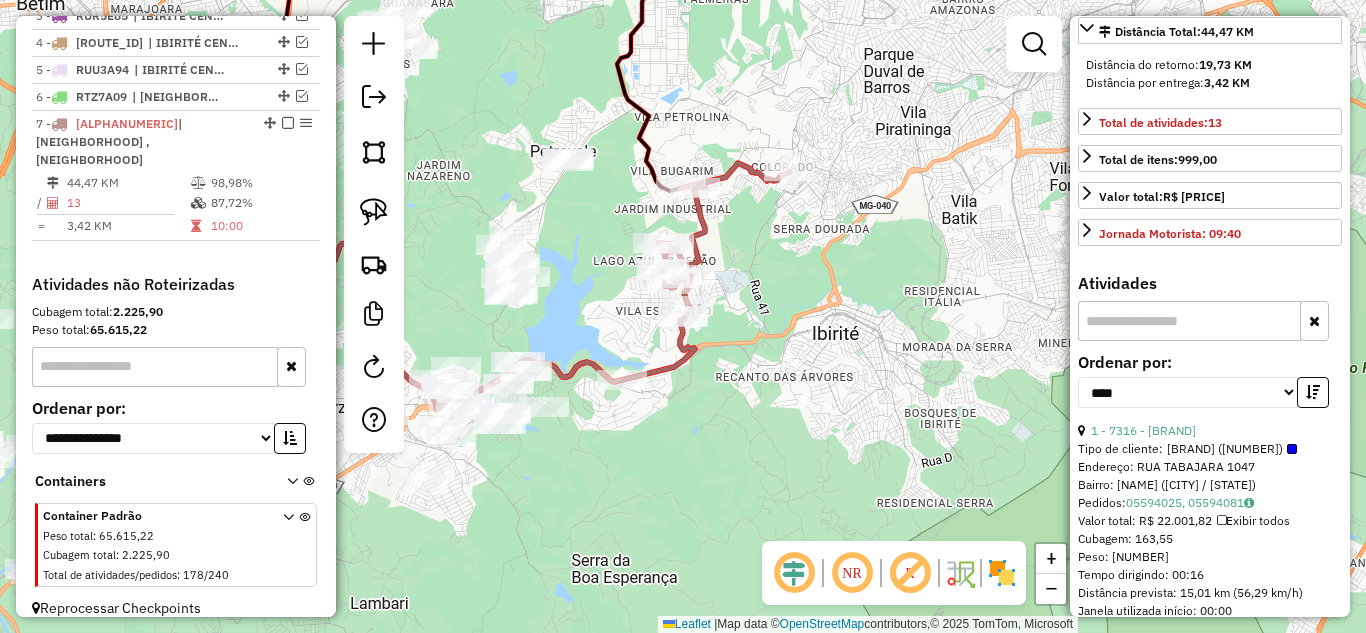 scroll, scrollTop: 582, scrollLeft: 0, axis: vertical 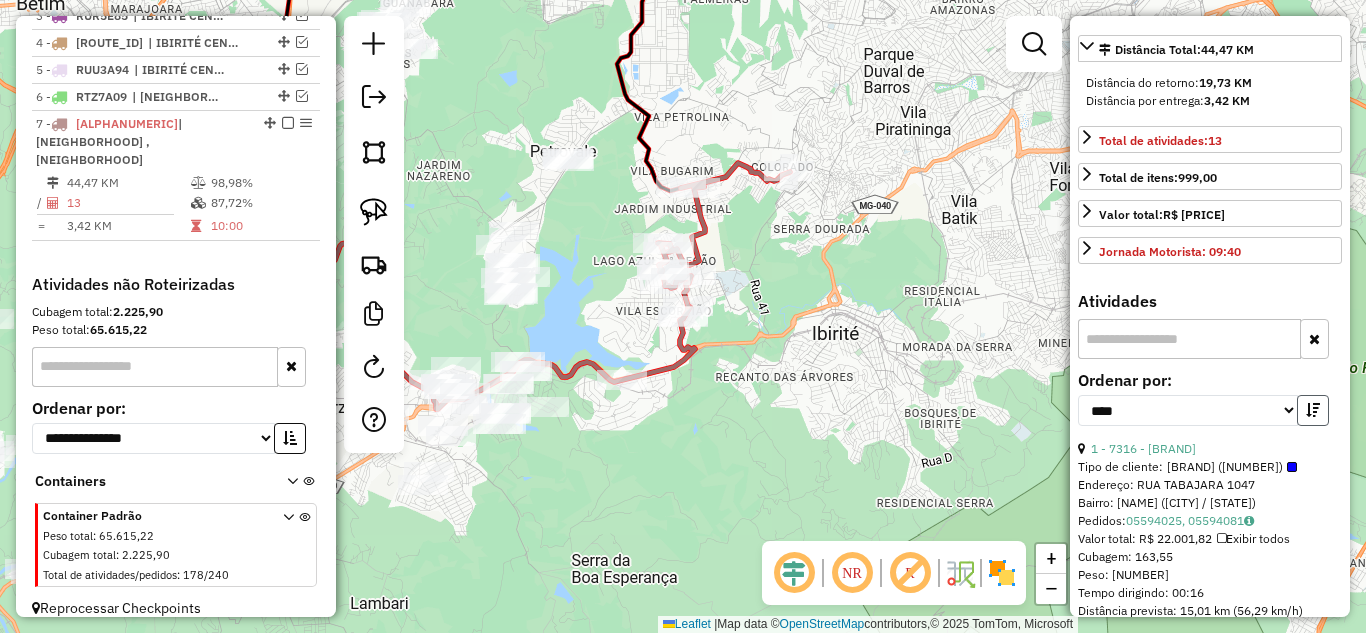 click at bounding box center (1313, 410) 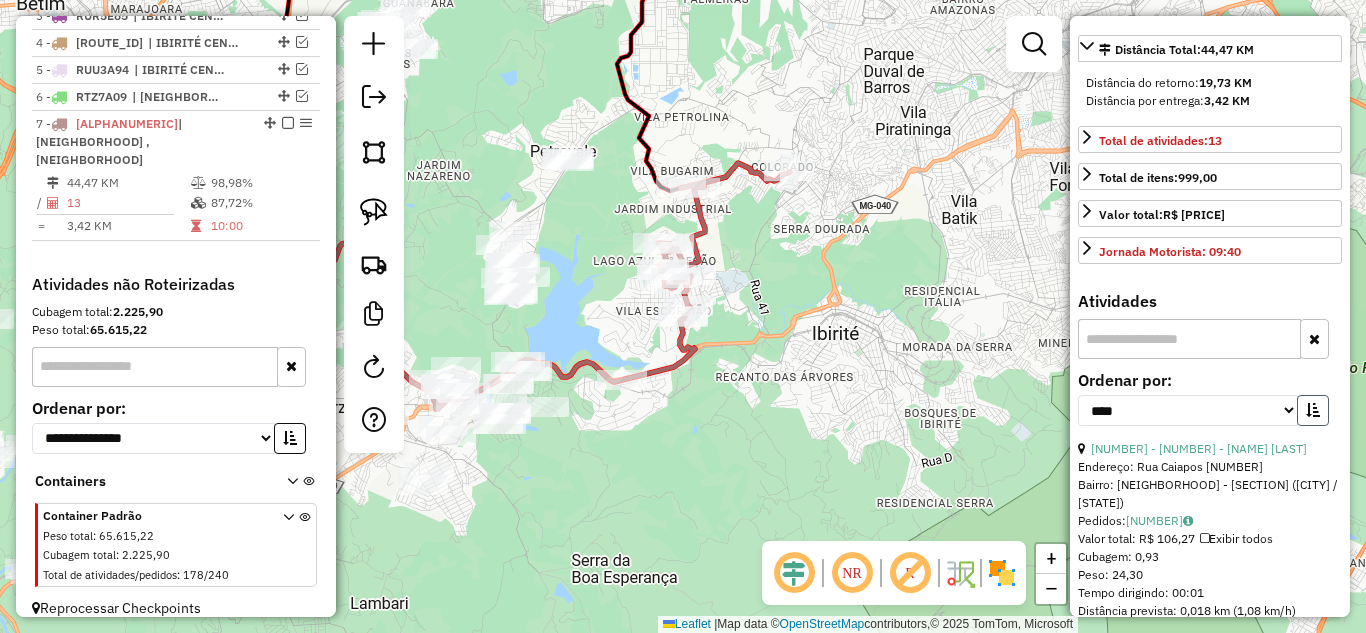 click at bounding box center (1313, 410) 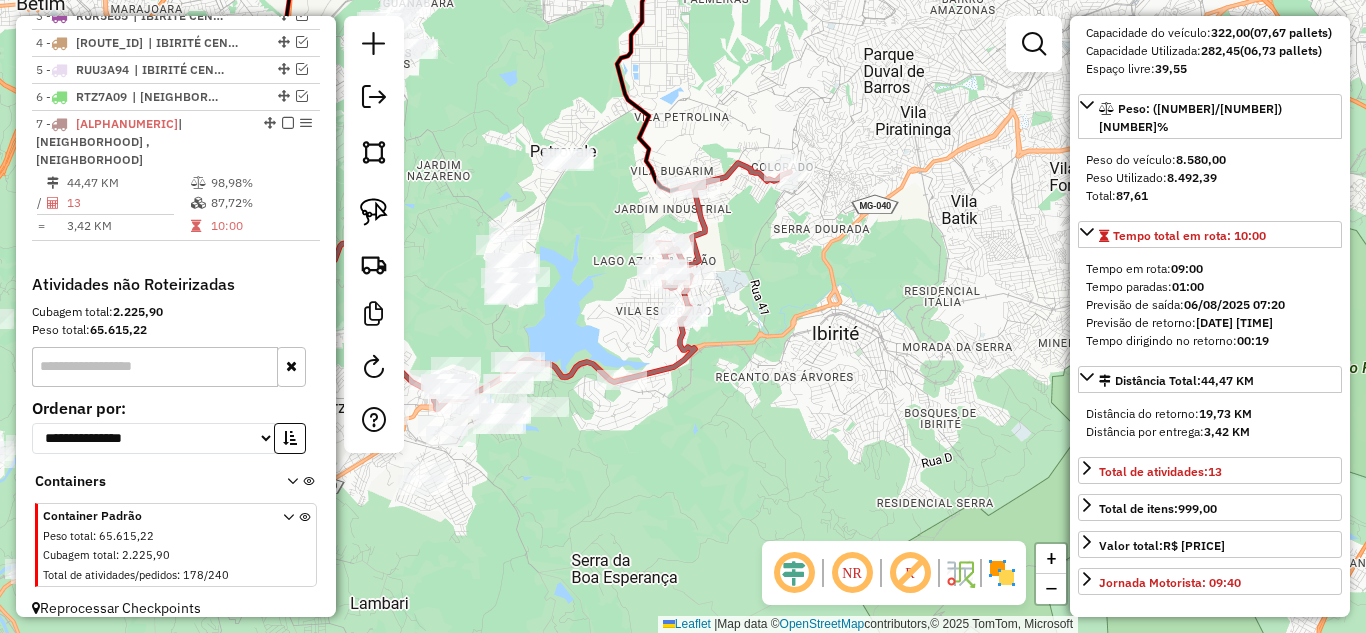 scroll, scrollTop: 282, scrollLeft: 0, axis: vertical 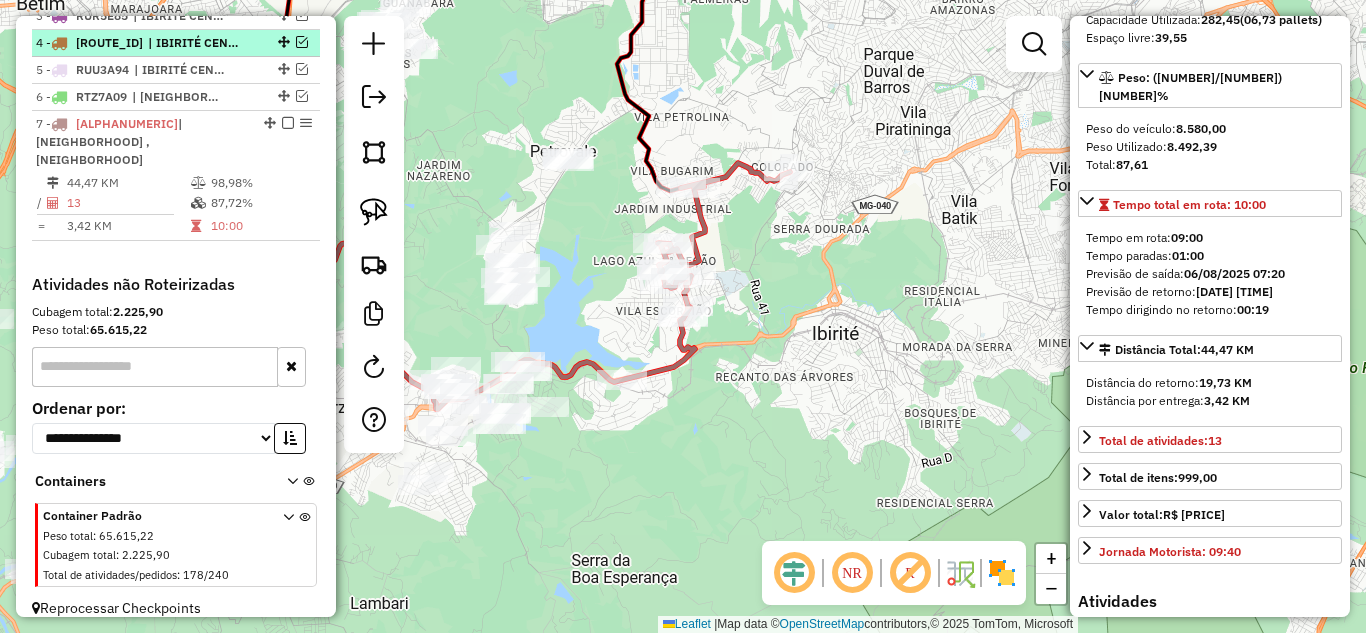 click at bounding box center (288, 123) 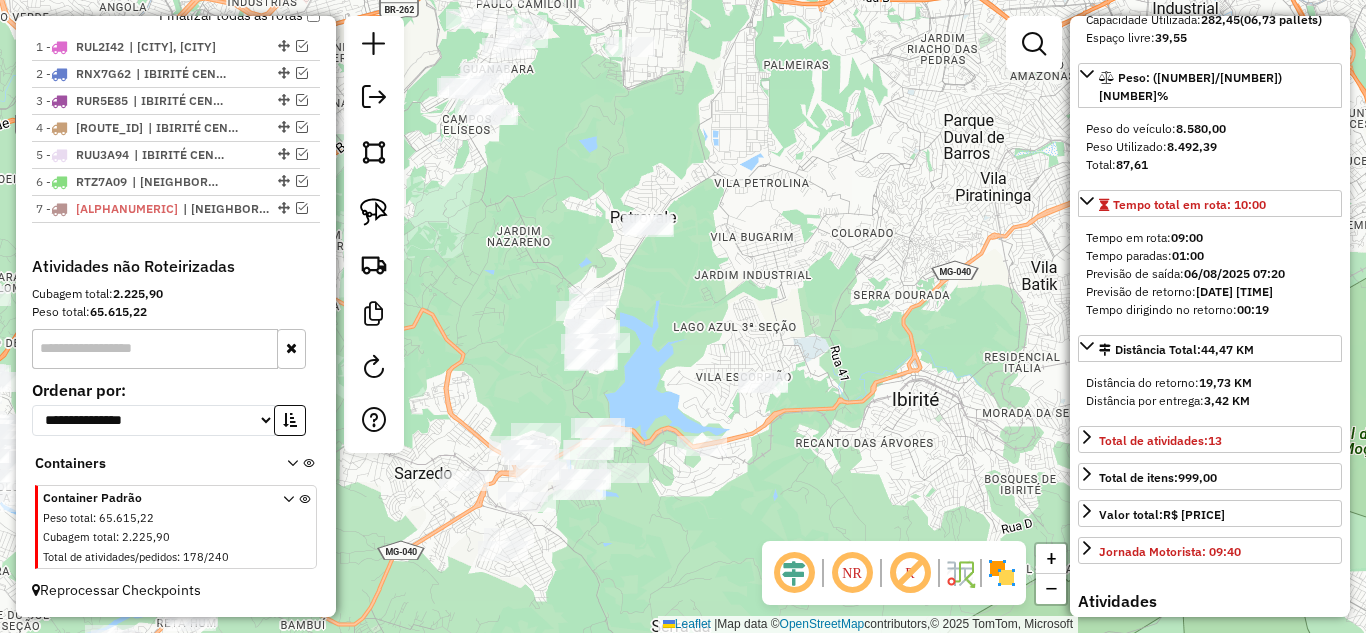 drag, startPoint x: 787, startPoint y: 237, endPoint x: 847, endPoint y: 319, distance: 101.607086 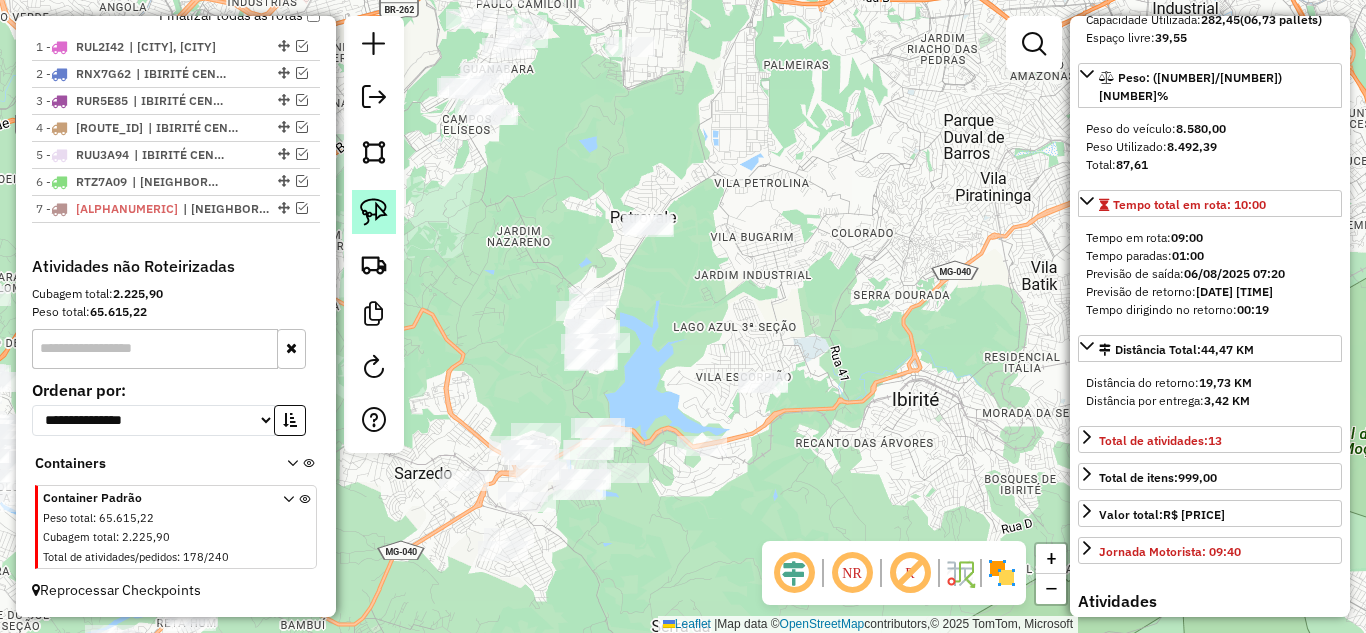 click 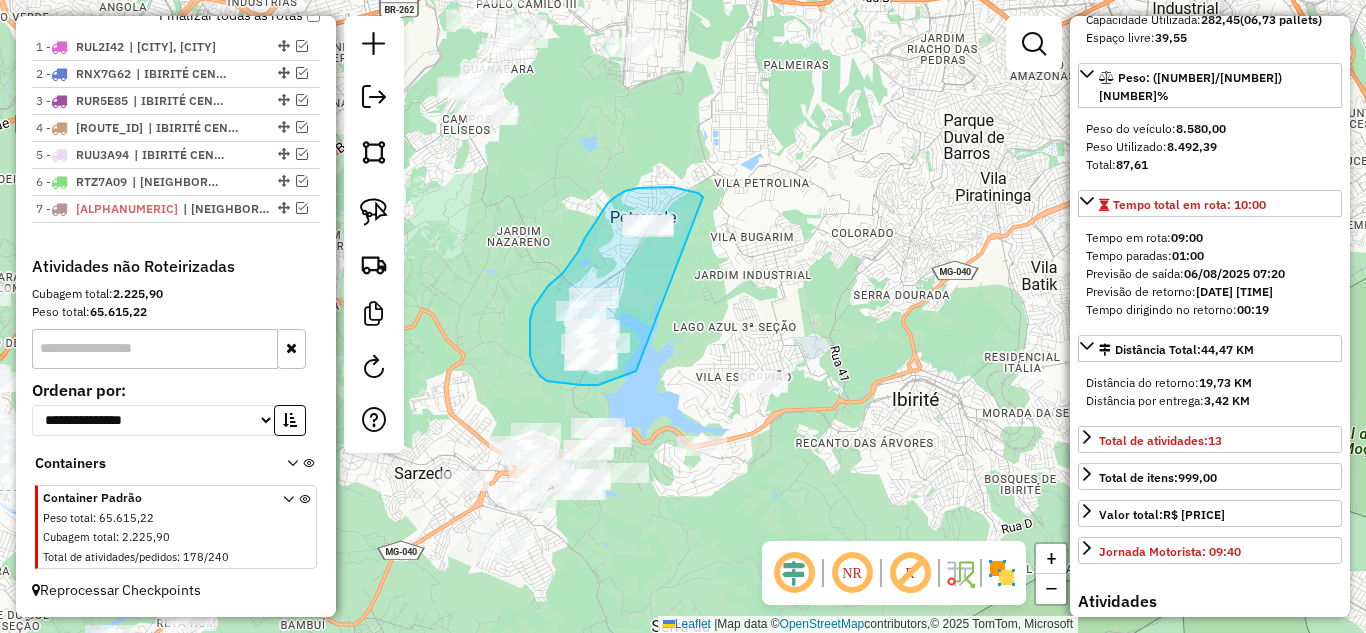 drag, startPoint x: 703, startPoint y: 197, endPoint x: 660, endPoint y: 332, distance: 141.68274 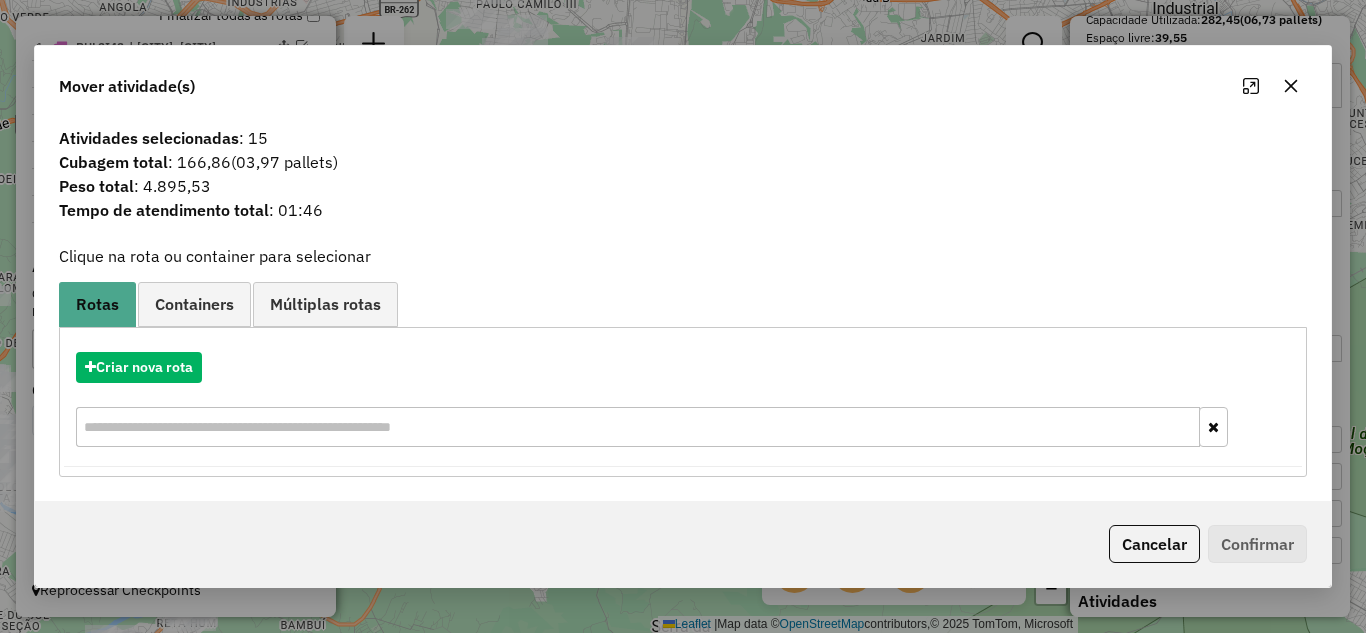 click 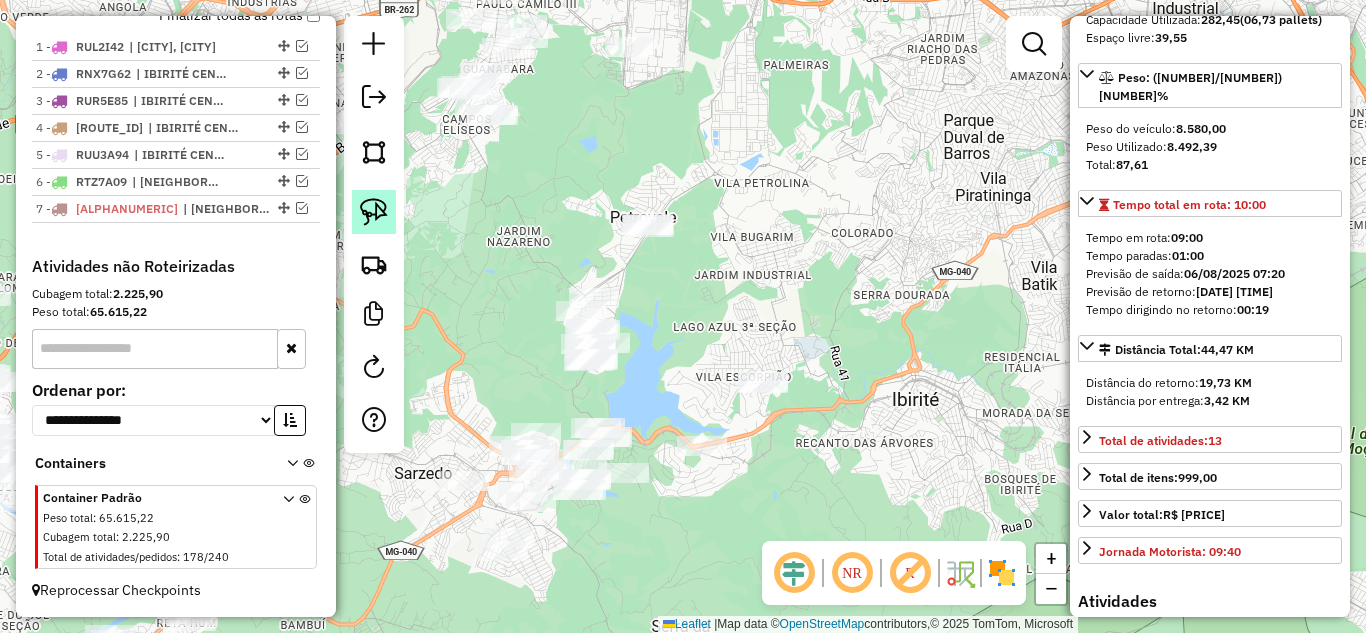 click 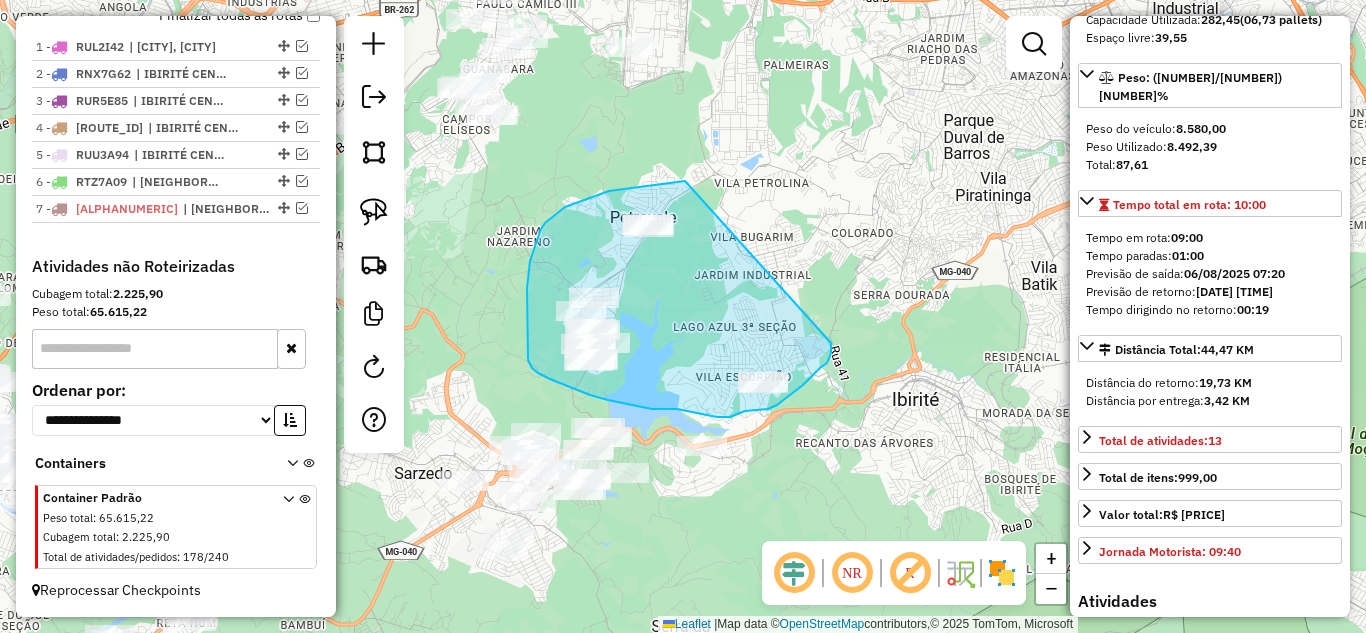 drag, startPoint x: 685, startPoint y: 181, endPoint x: 780, endPoint y: 277, distance: 135.05925 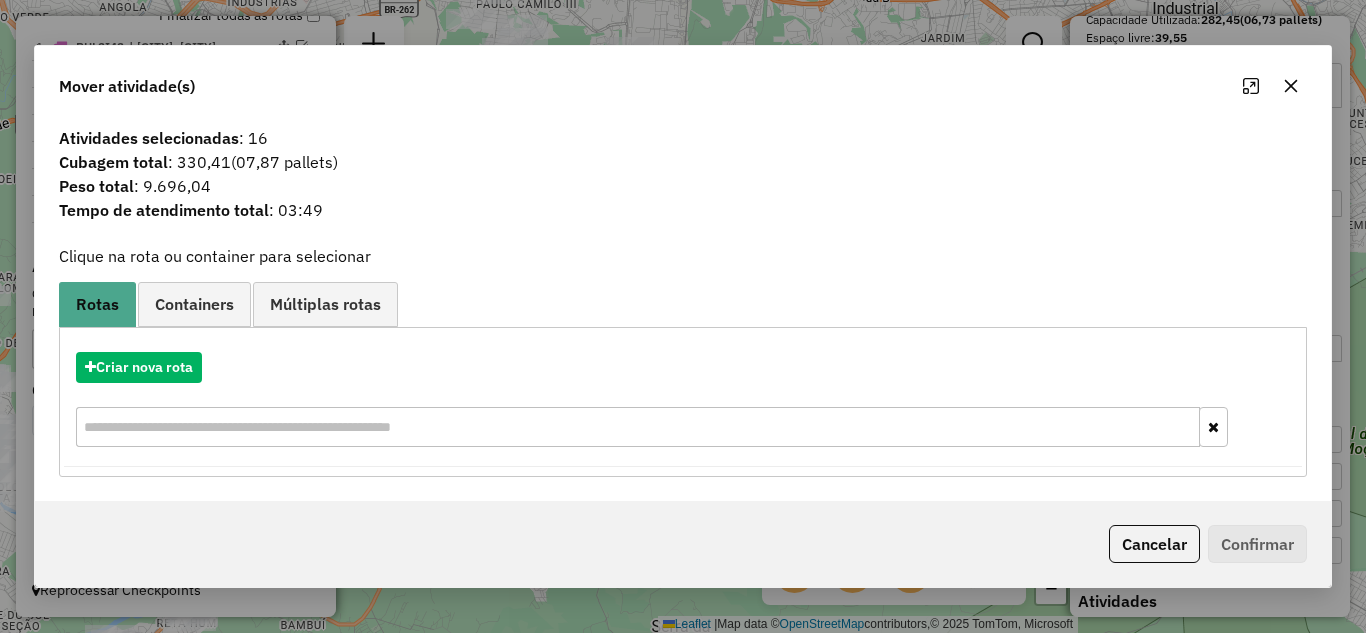 drag, startPoint x: 1293, startPoint y: 89, endPoint x: 1231, endPoint y: 87, distance: 62.03225 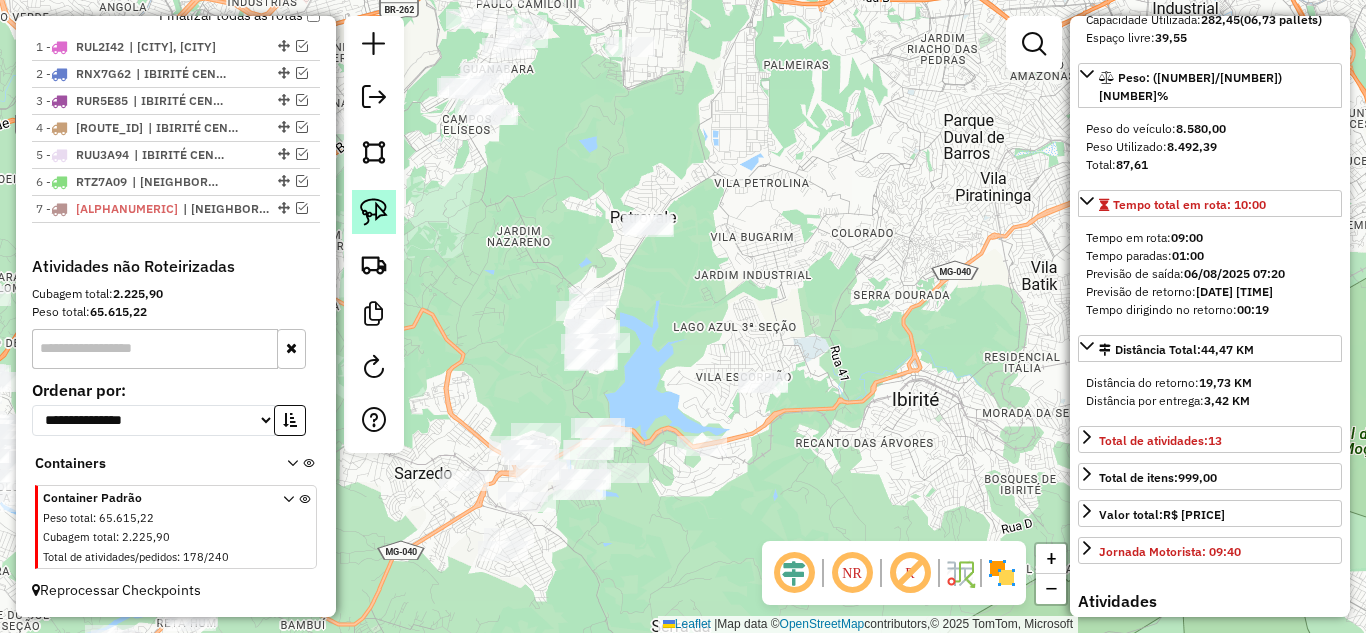 click 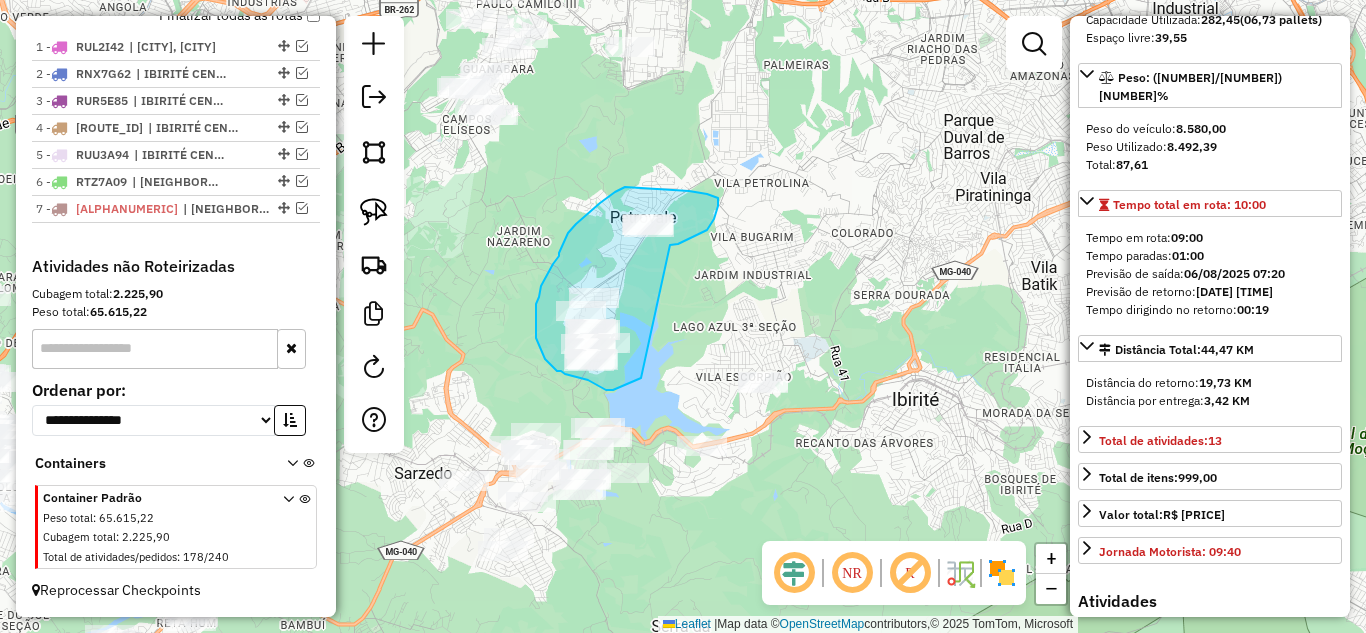 drag, startPoint x: 680, startPoint y: 242, endPoint x: 682, endPoint y: 305, distance: 63.03174 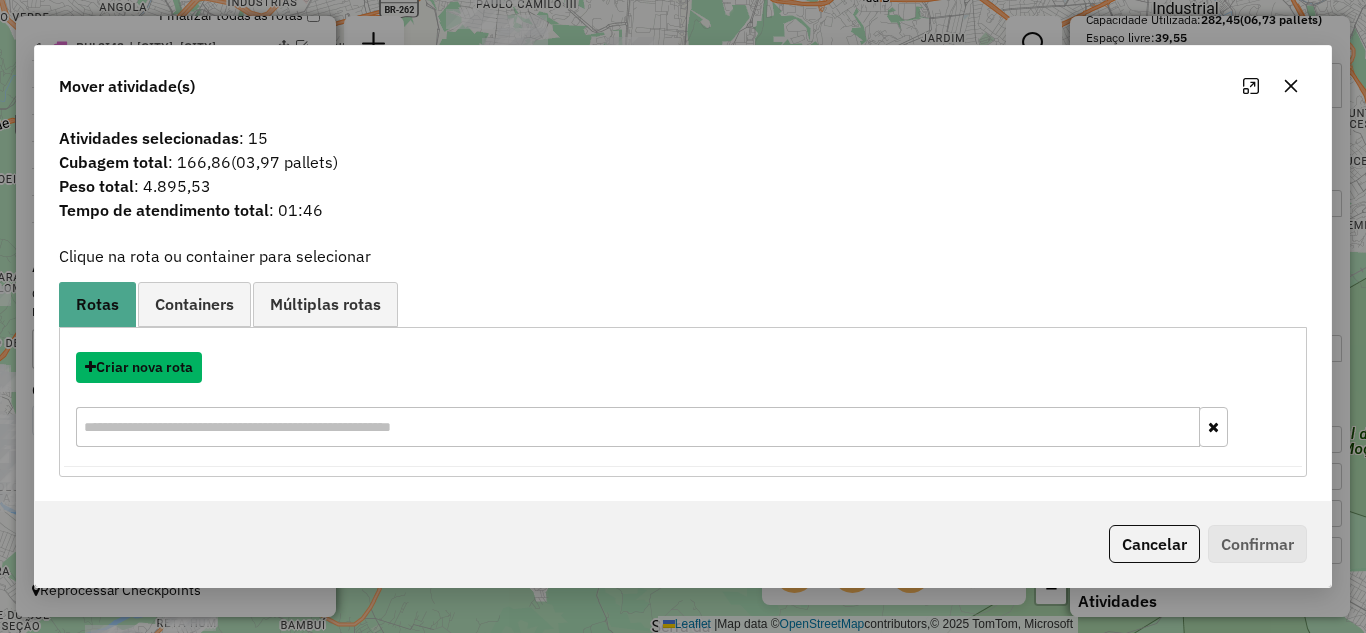 click on "Criar nova rota" at bounding box center [139, 367] 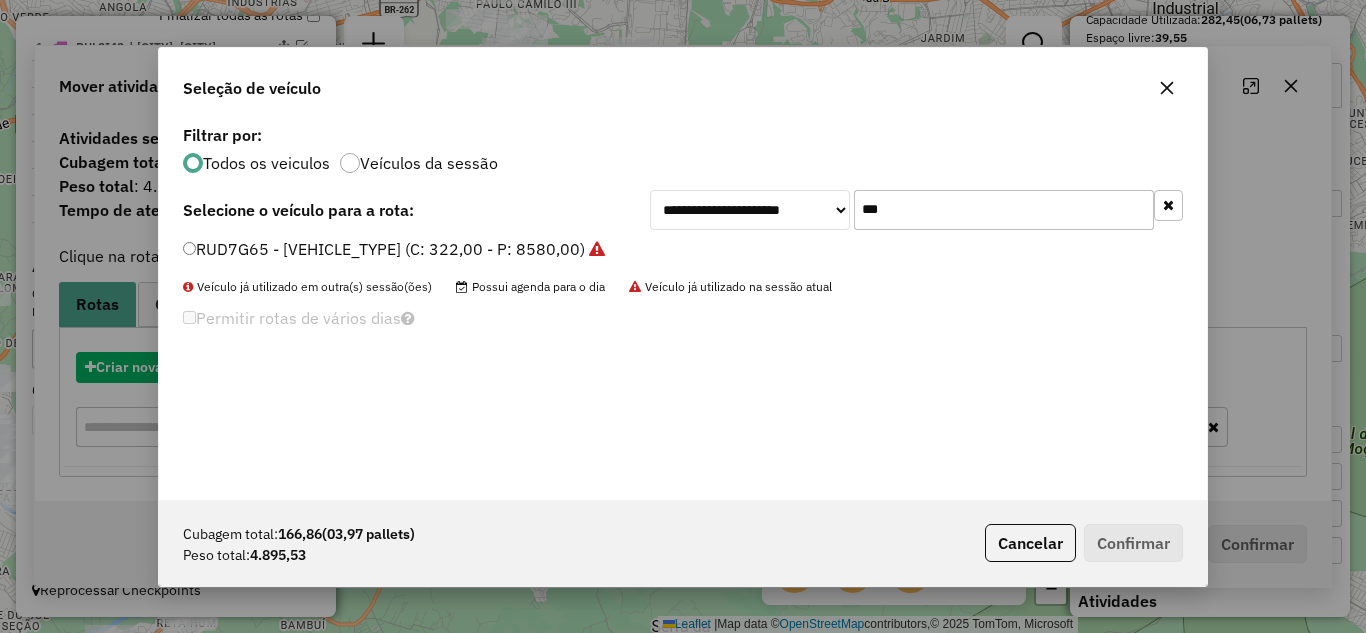 scroll, scrollTop: 11, scrollLeft: 6, axis: both 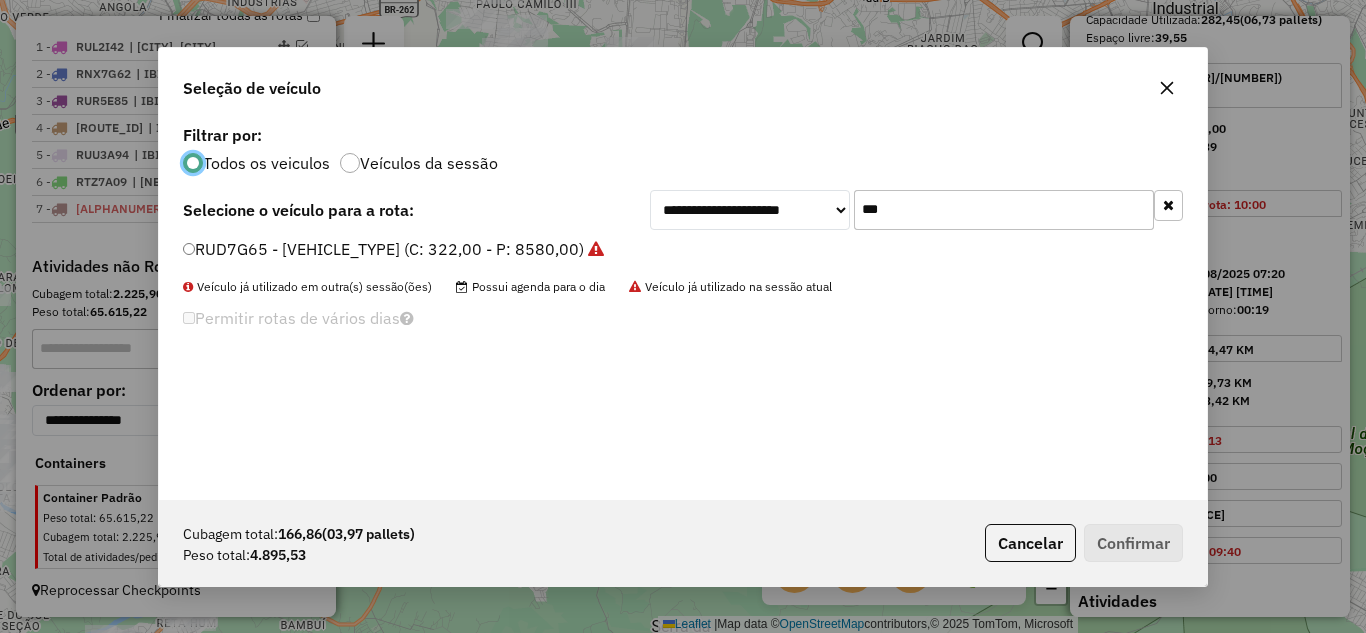 click on "***" 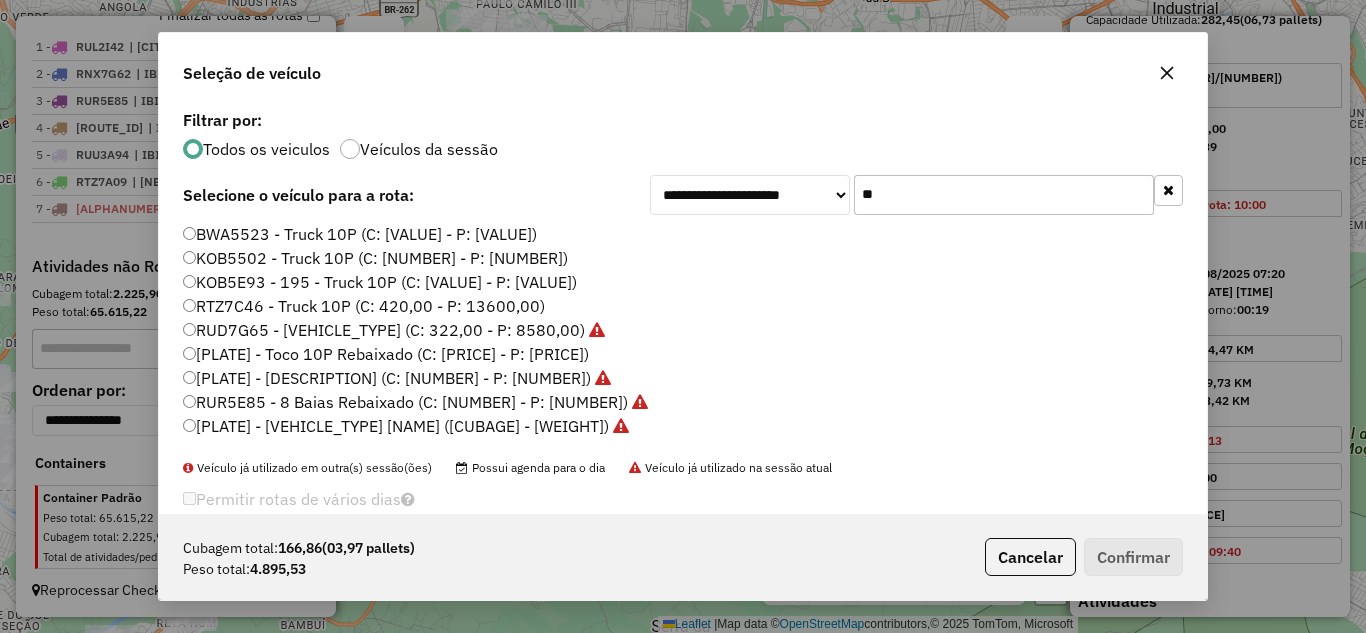 type on "*" 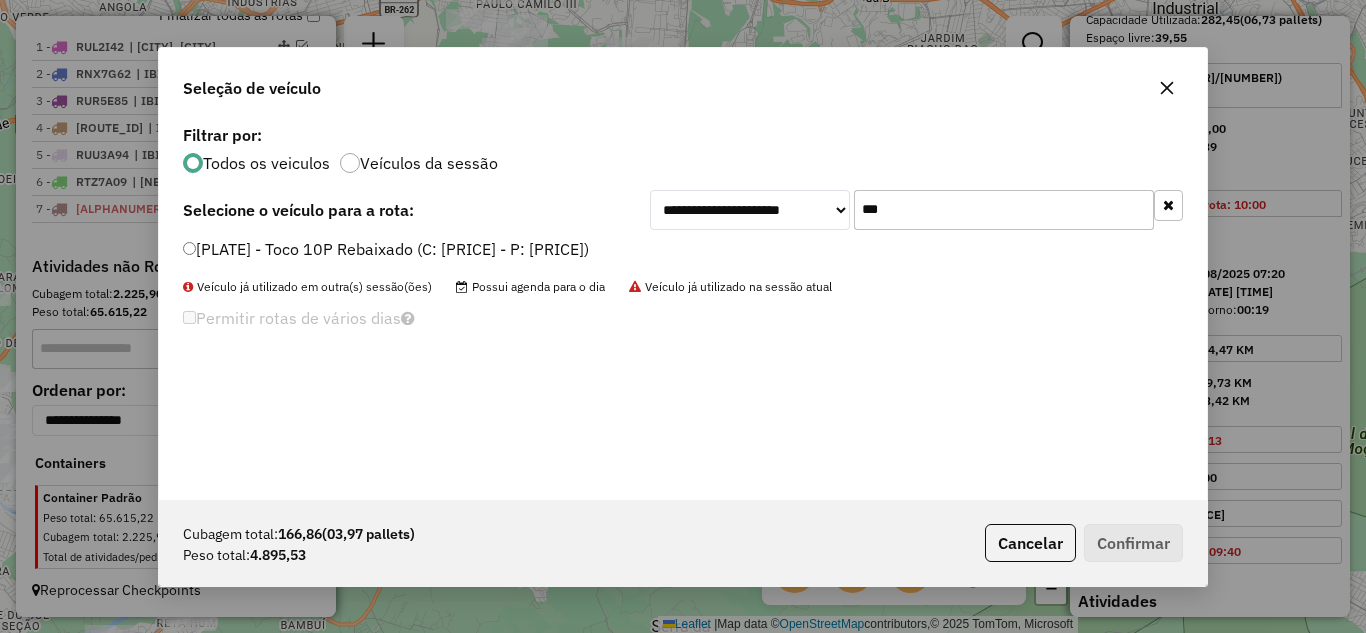 type on "***" 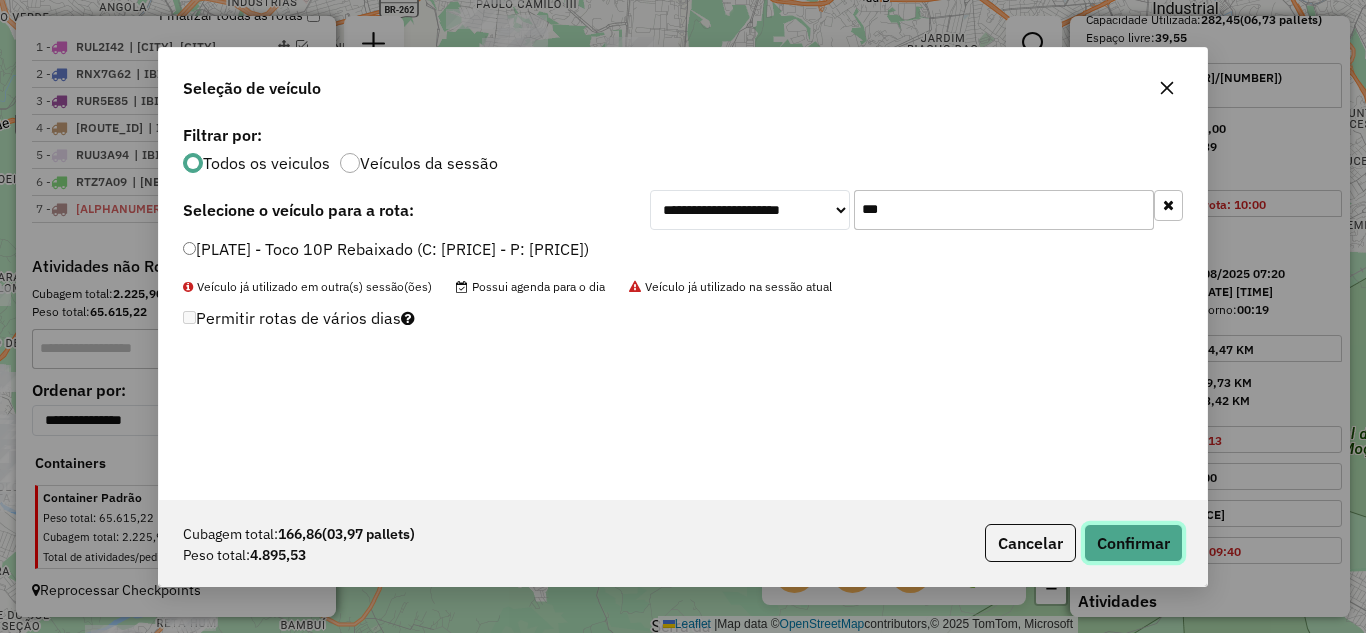 click on "Confirmar" 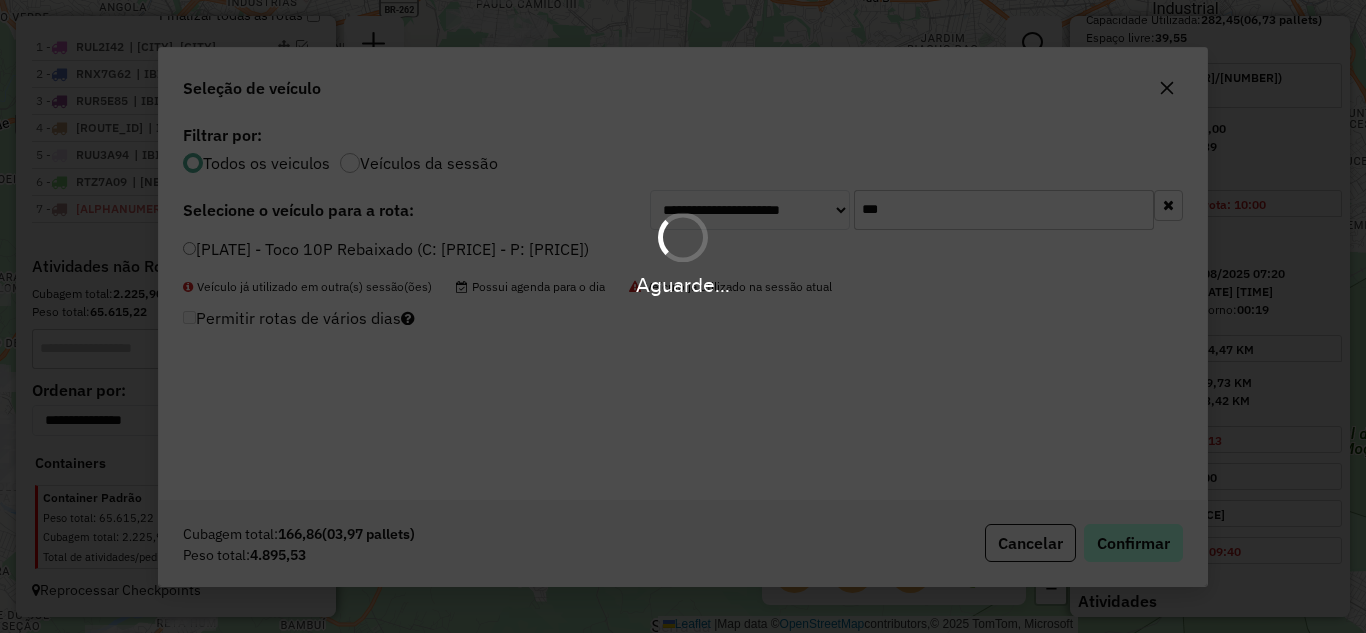 scroll, scrollTop: 875, scrollLeft: 0, axis: vertical 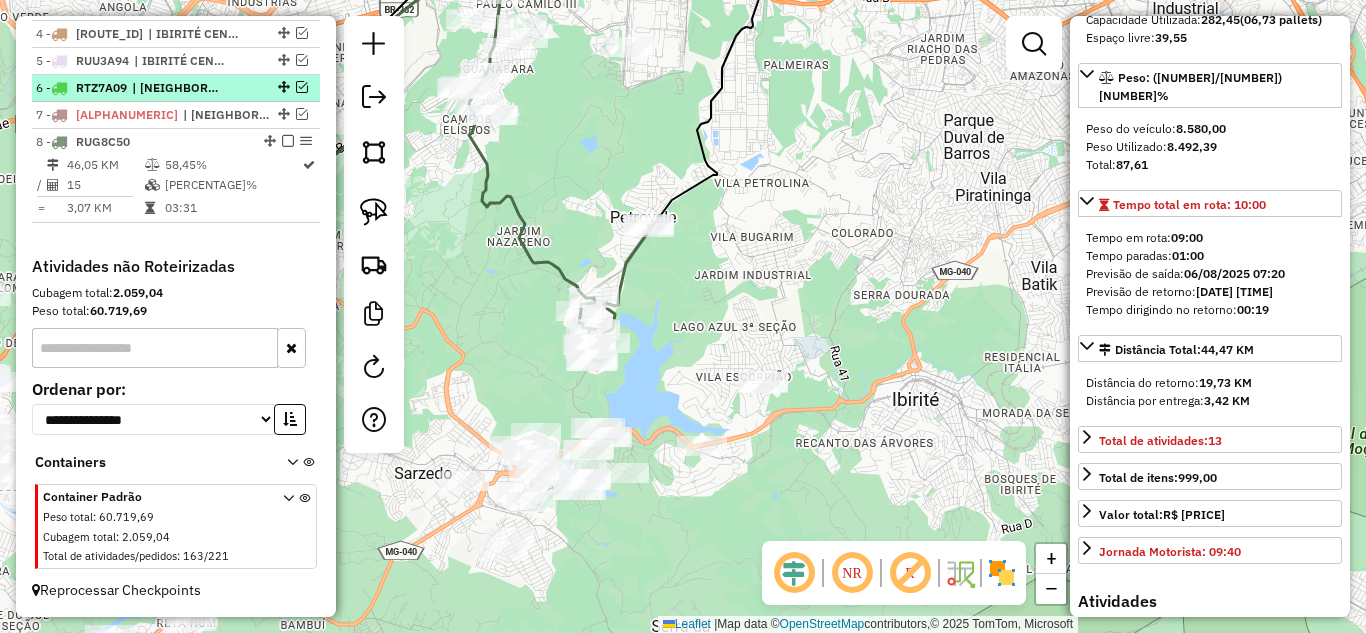 drag, startPoint x: 278, startPoint y: 140, endPoint x: 304, endPoint y: 149, distance: 27.513634 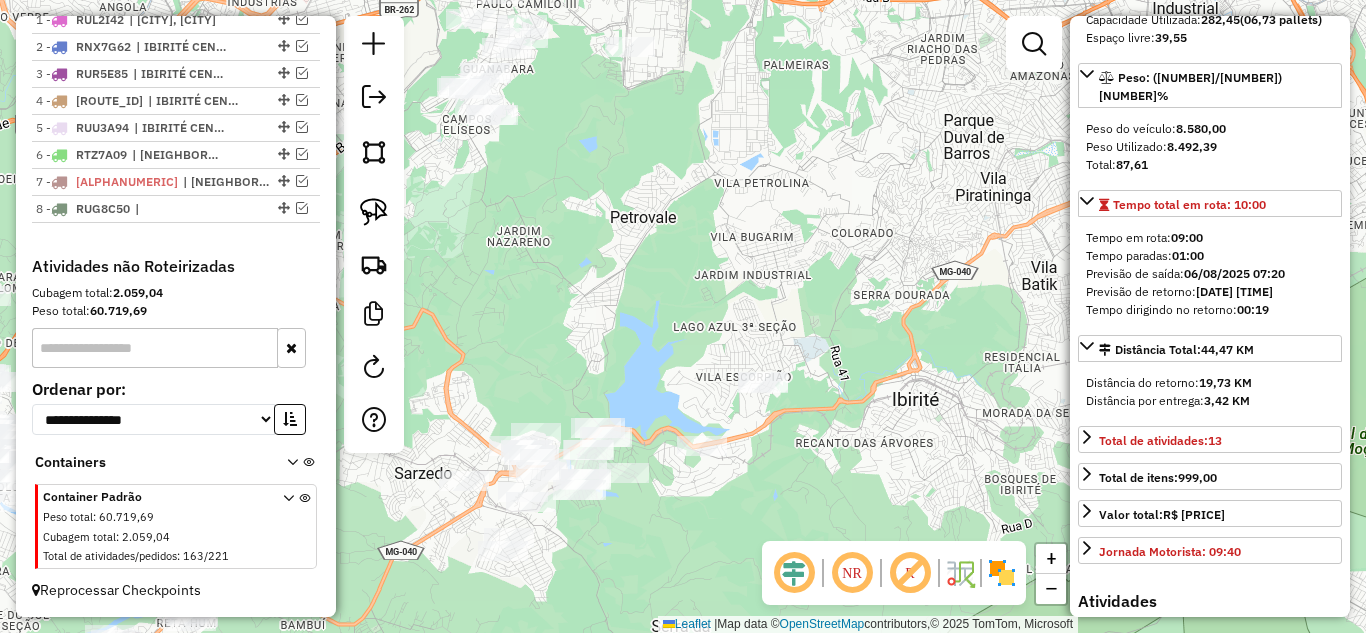 scroll, scrollTop: 808, scrollLeft: 0, axis: vertical 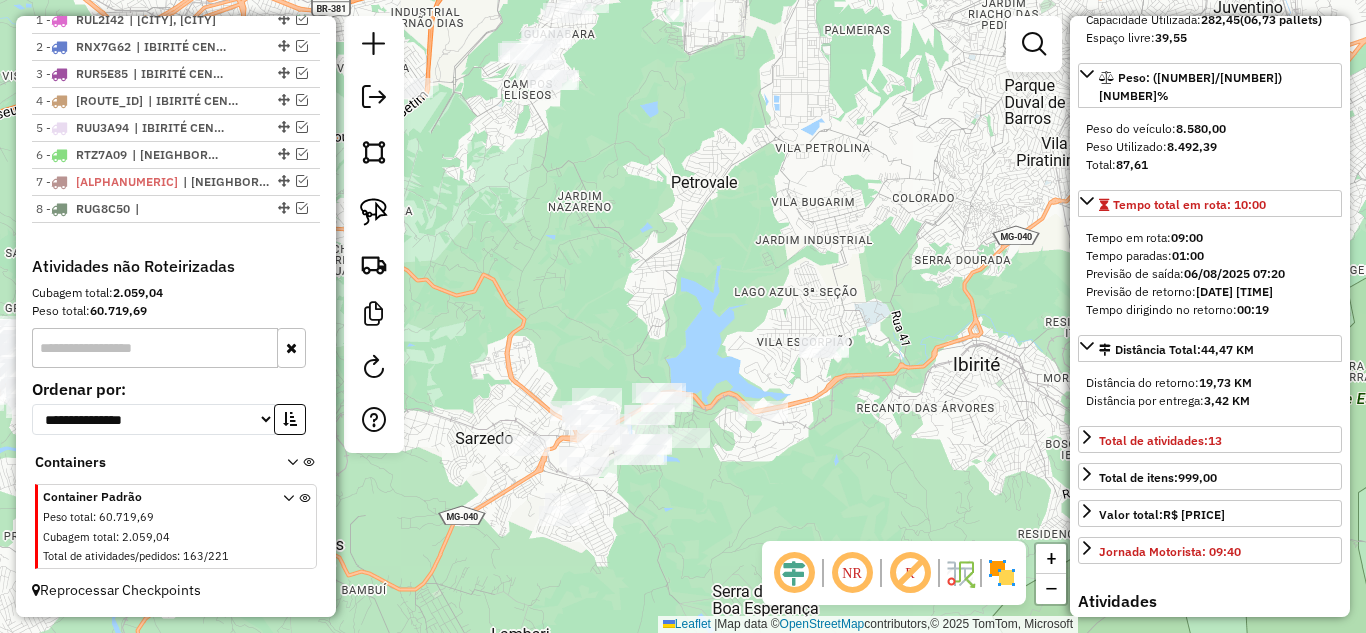 drag, startPoint x: 689, startPoint y: 526, endPoint x: 758, endPoint y: 484, distance: 80.77747 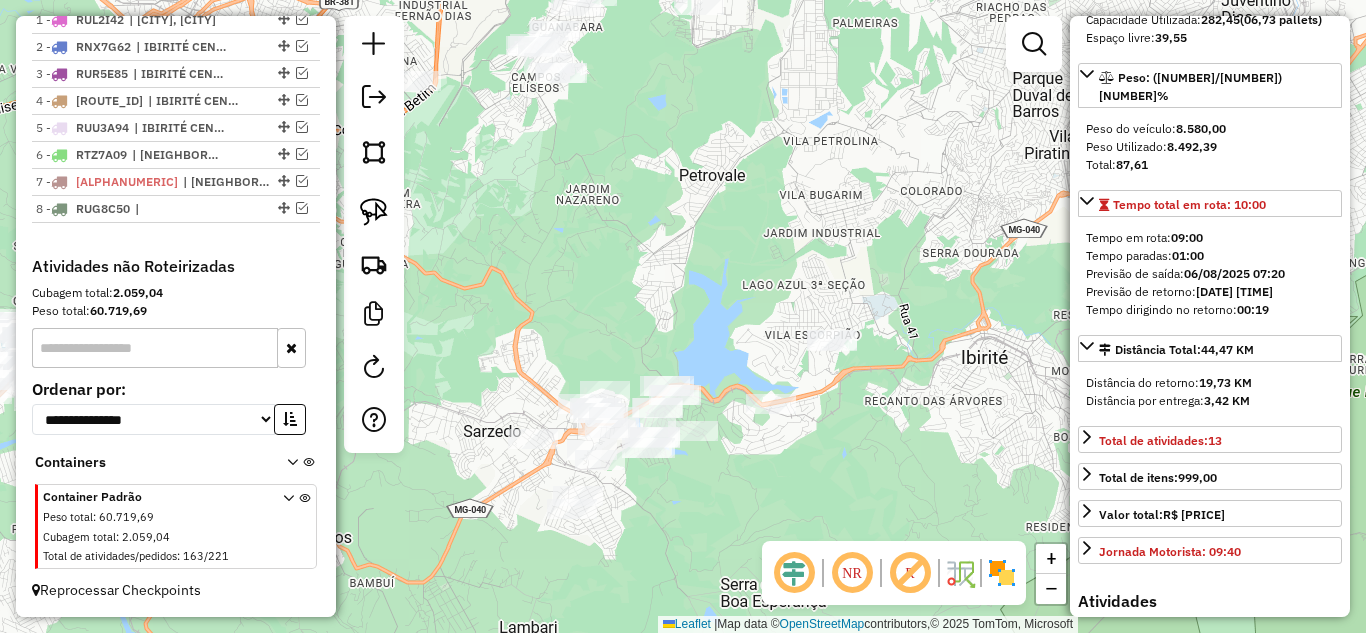 drag, startPoint x: 362, startPoint y: 216, endPoint x: 433, endPoint y: 250, distance: 78.72102 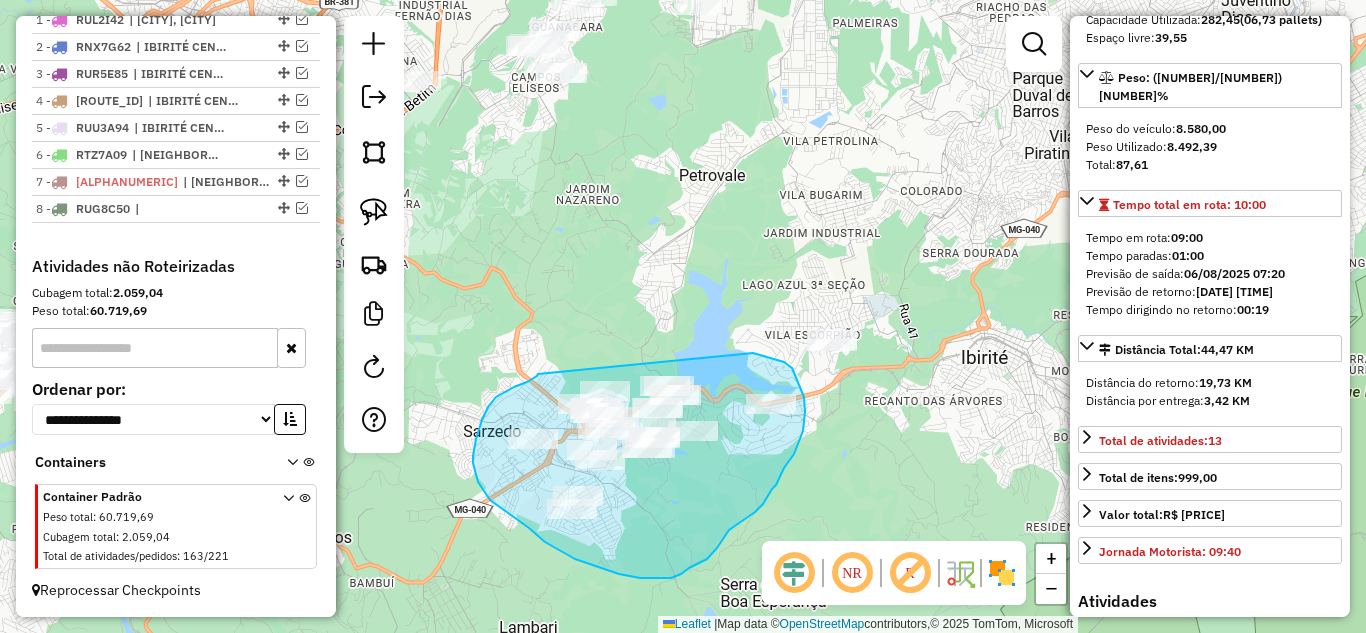 drag, startPoint x: 529, startPoint y: 380, endPoint x: 637, endPoint y: 337, distance: 116.24543 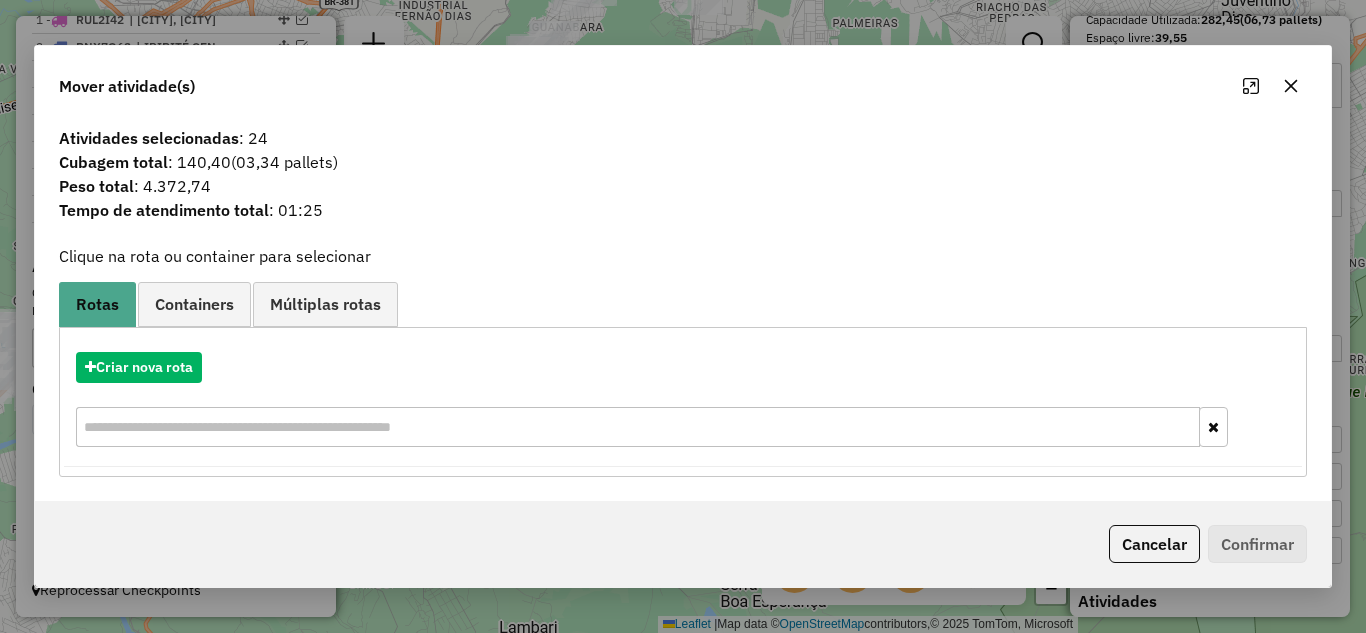 click 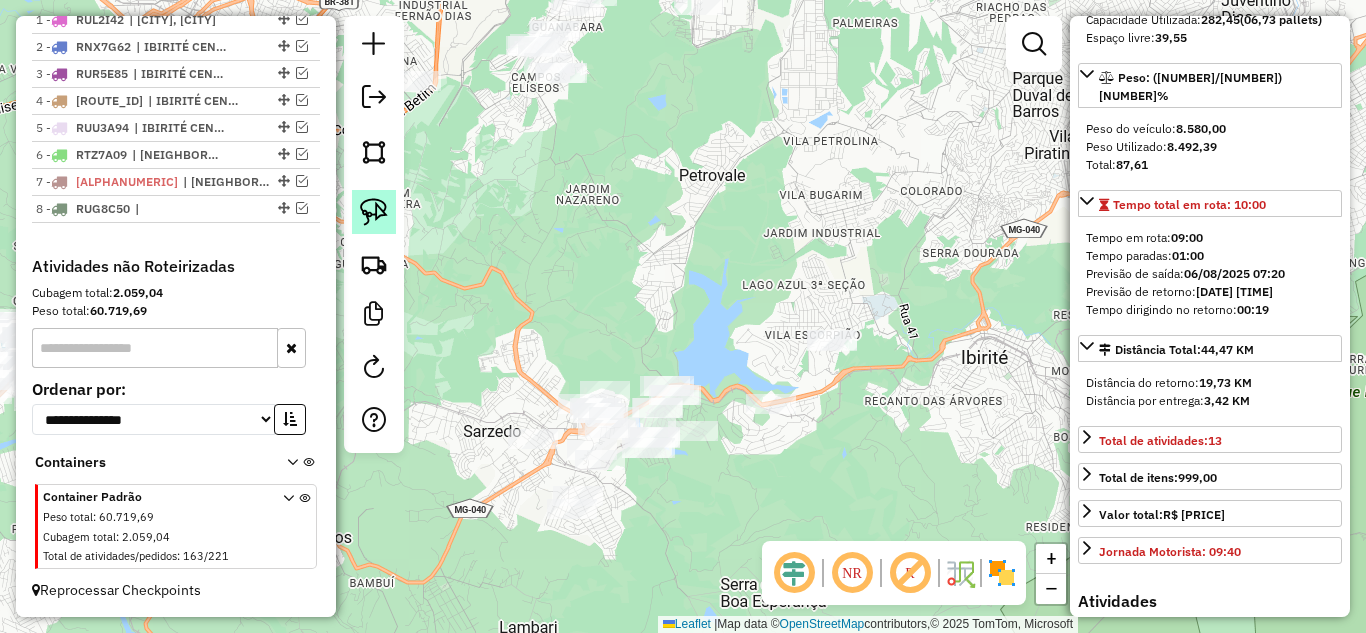 click 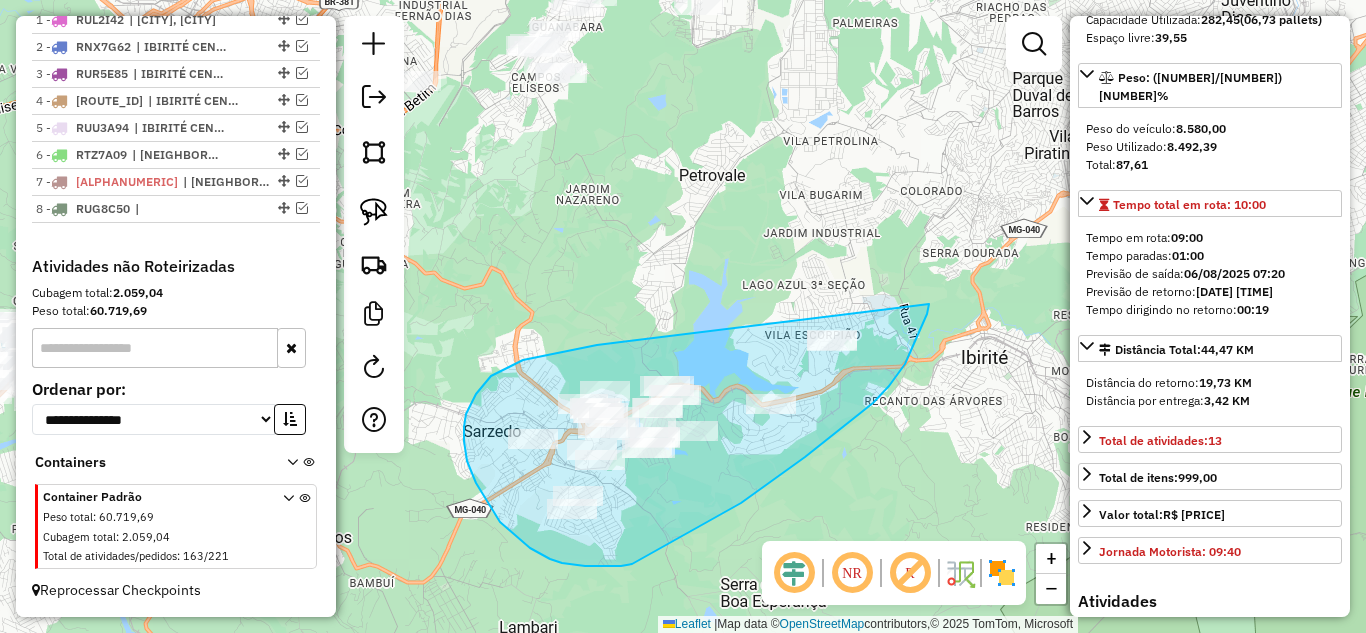 drag, startPoint x: 516, startPoint y: 363, endPoint x: 807, endPoint y: 314, distance: 295.0966 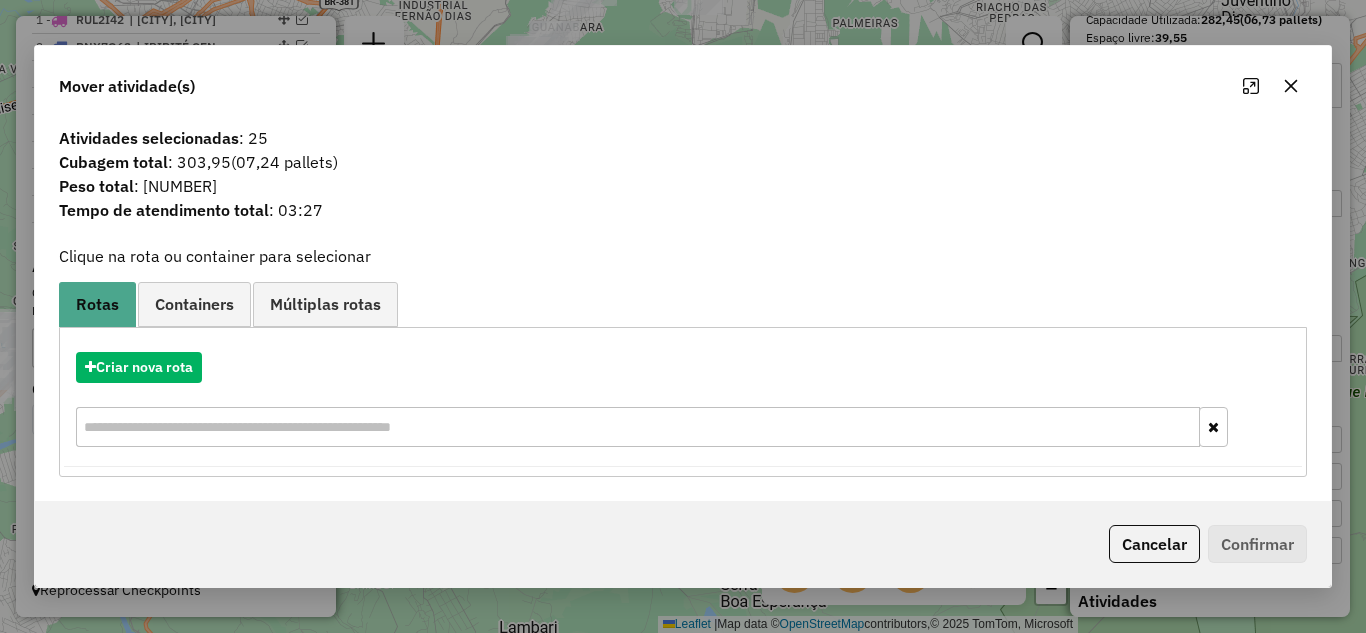 drag, startPoint x: 1289, startPoint y: 89, endPoint x: 1200, endPoint y: 95, distance: 89.20202 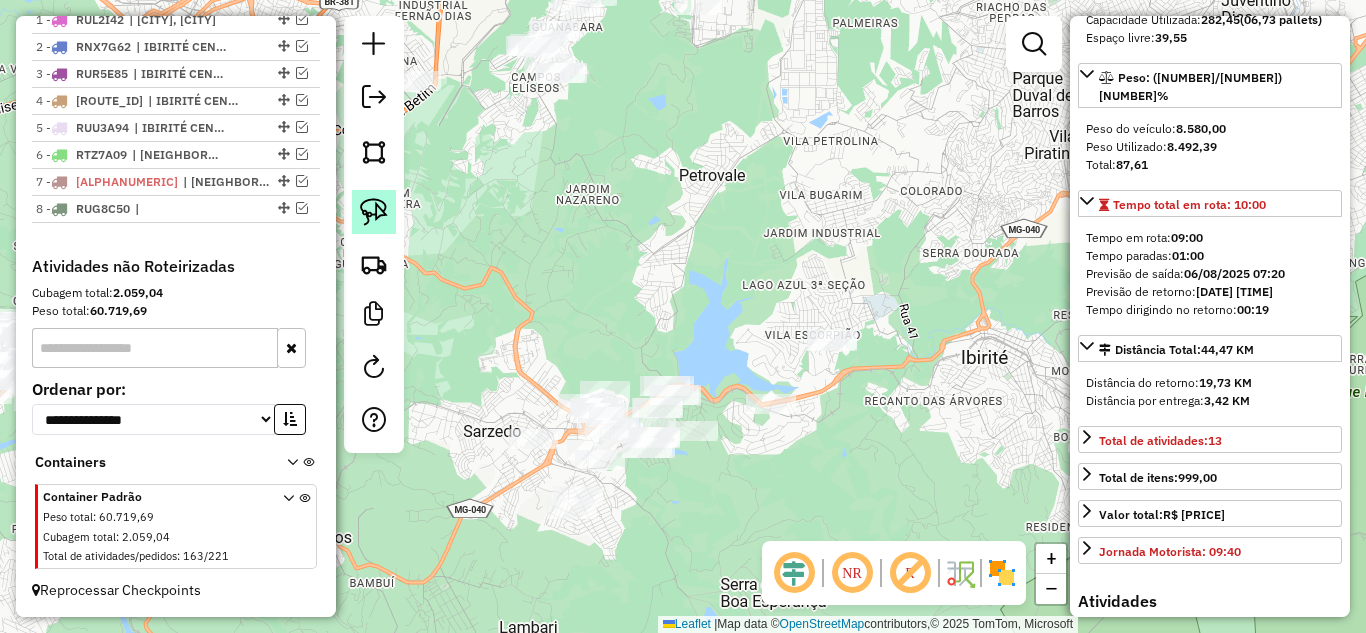 click 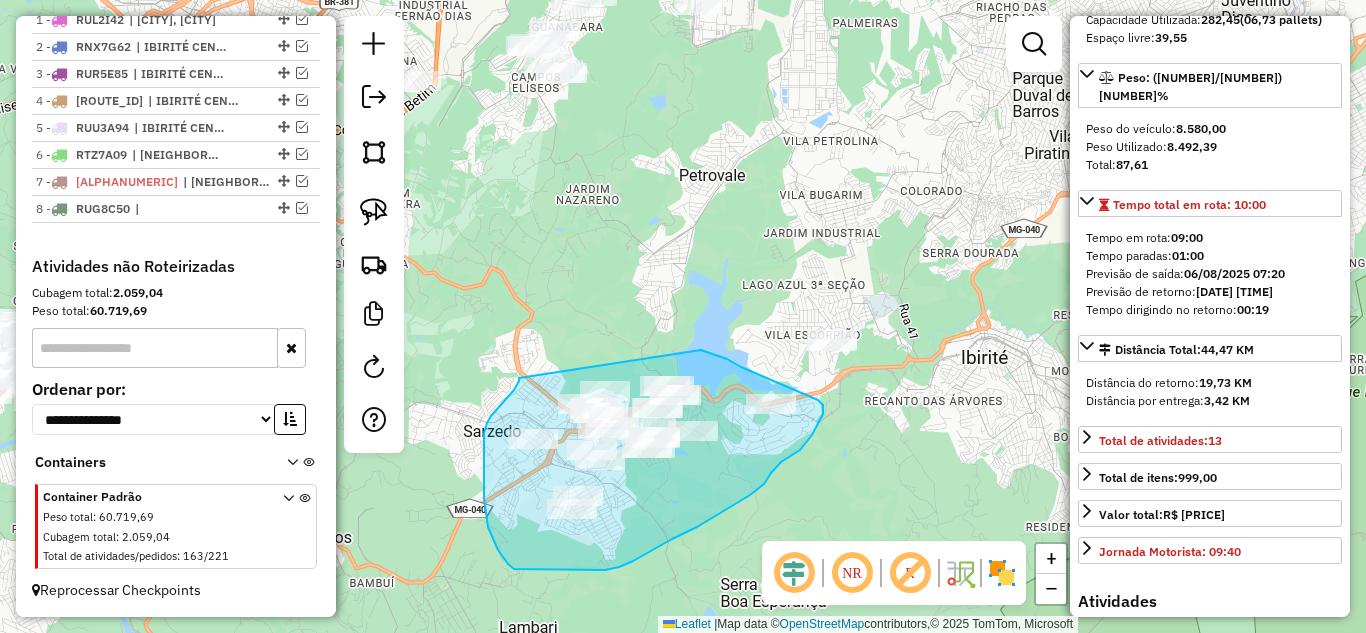 drag, startPoint x: 519, startPoint y: 378, endPoint x: 623, endPoint y: 340, distance: 110.724884 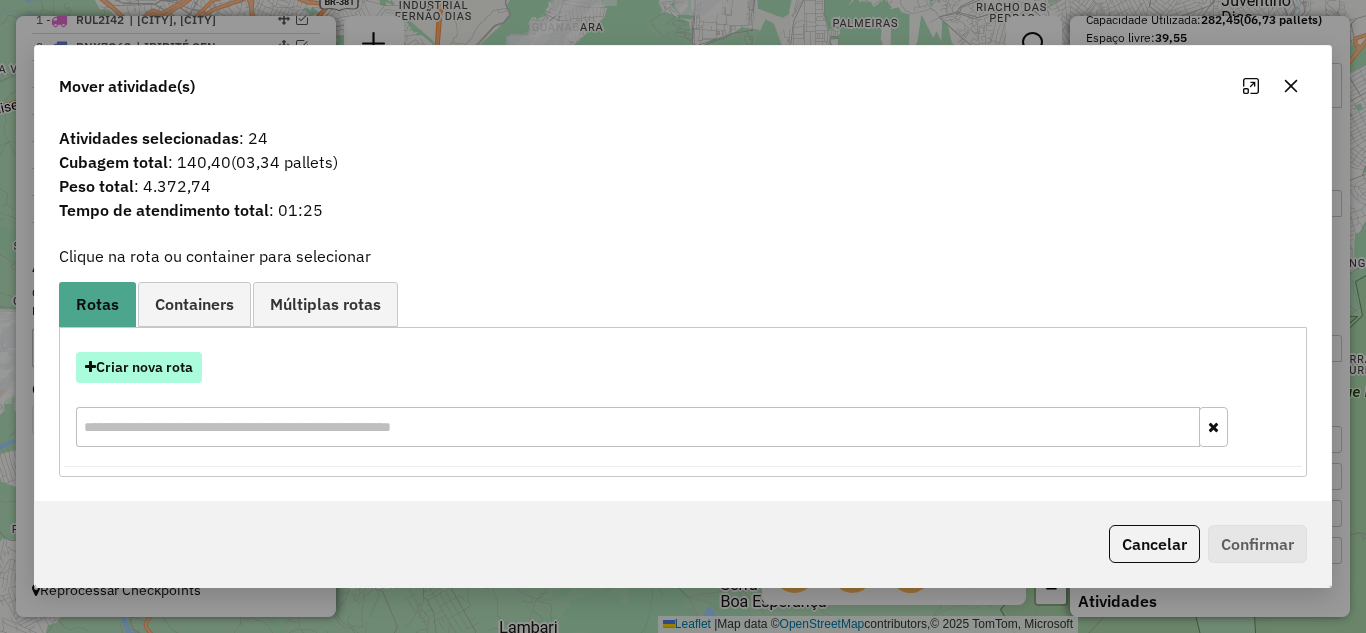 click on "Criar nova rota" at bounding box center (139, 367) 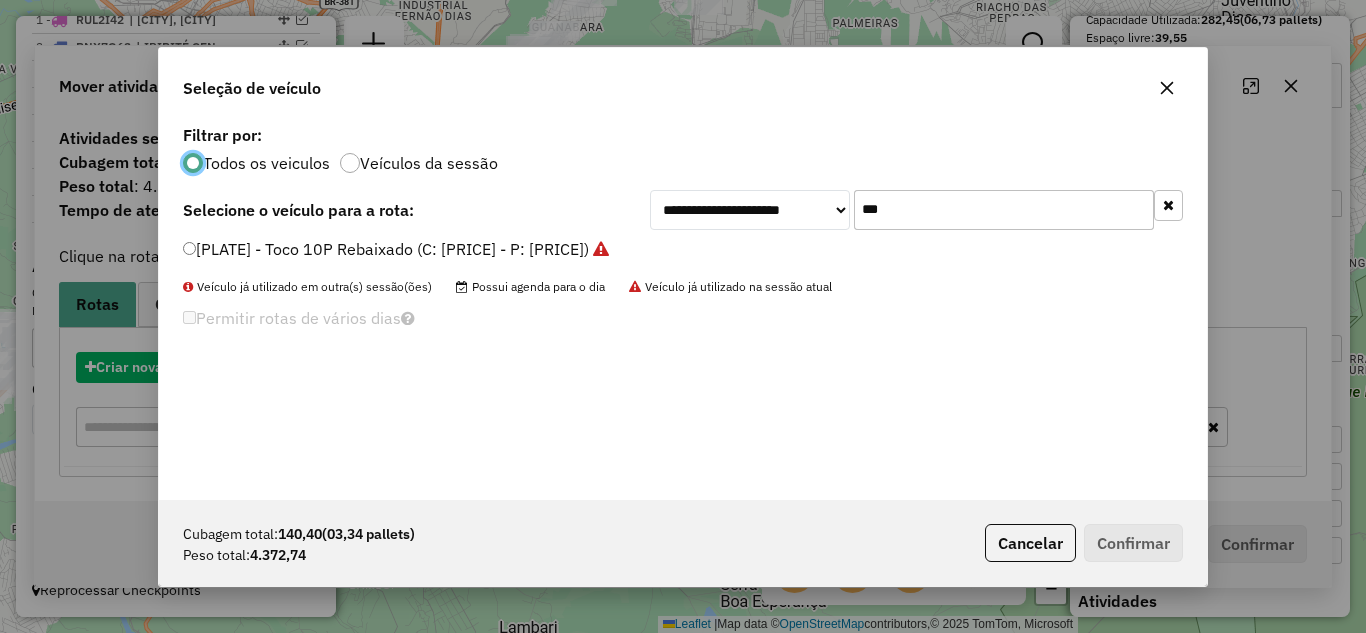 scroll, scrollTop: 11, scrollLeft: 6, axis: both 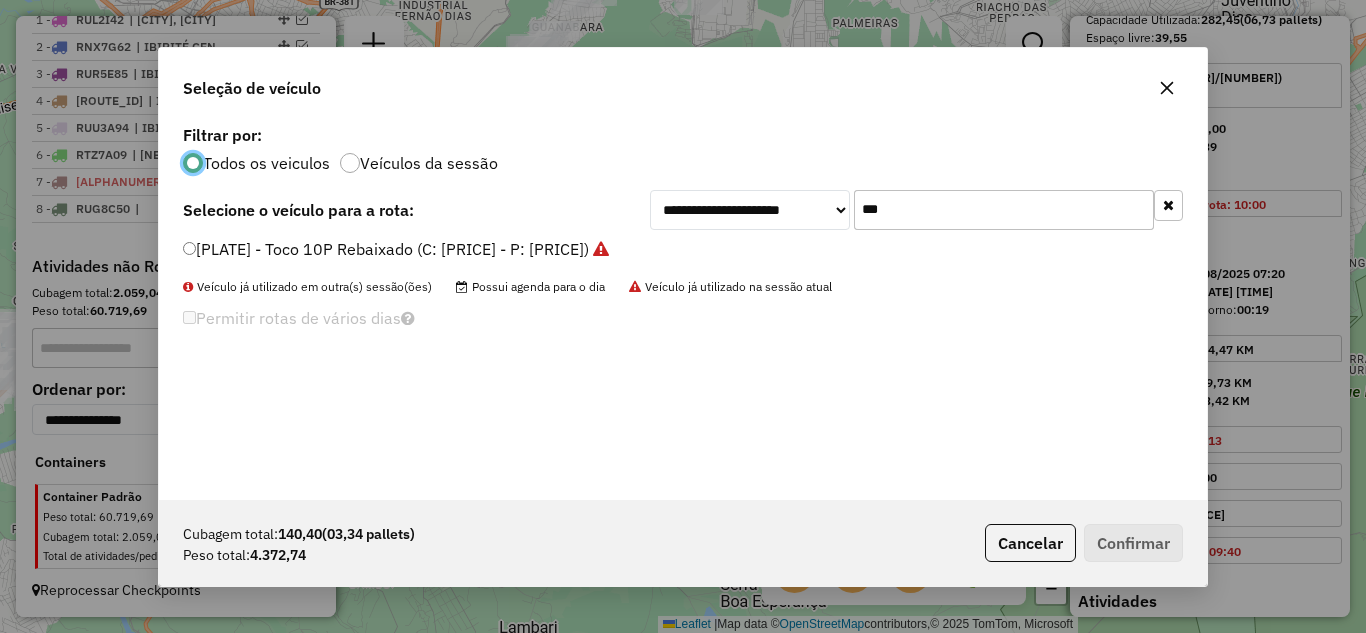 click on "***" 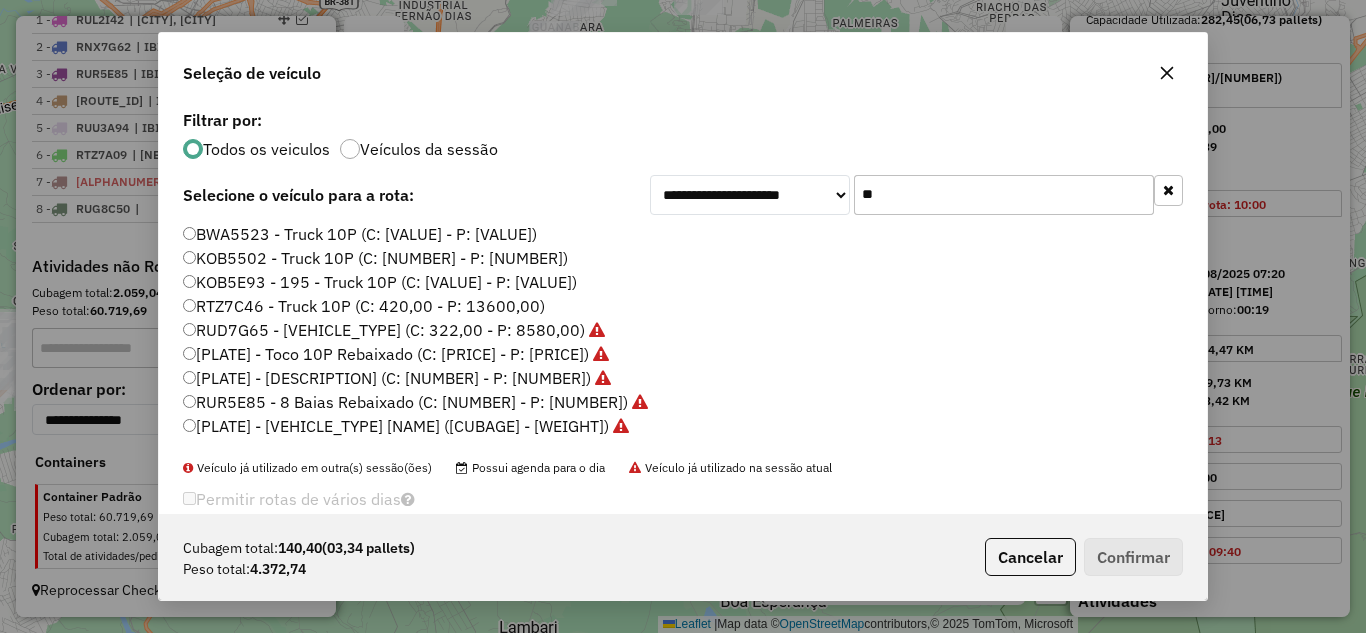 type on "*" 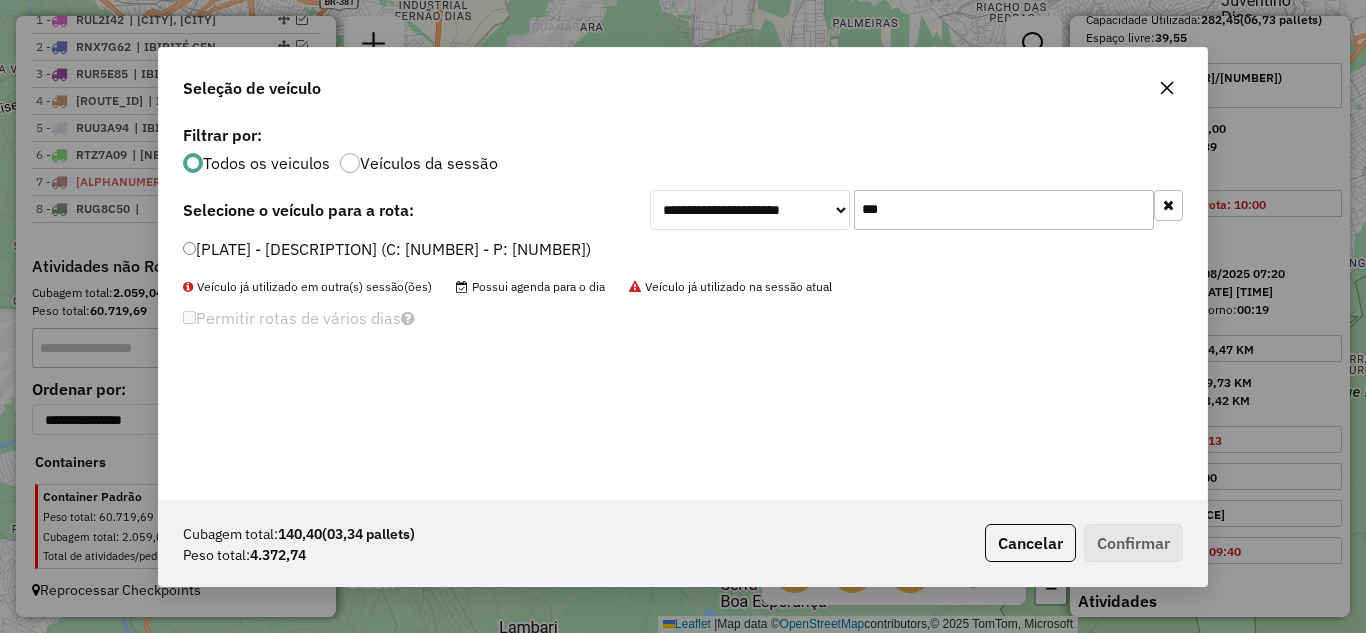 type on "***" 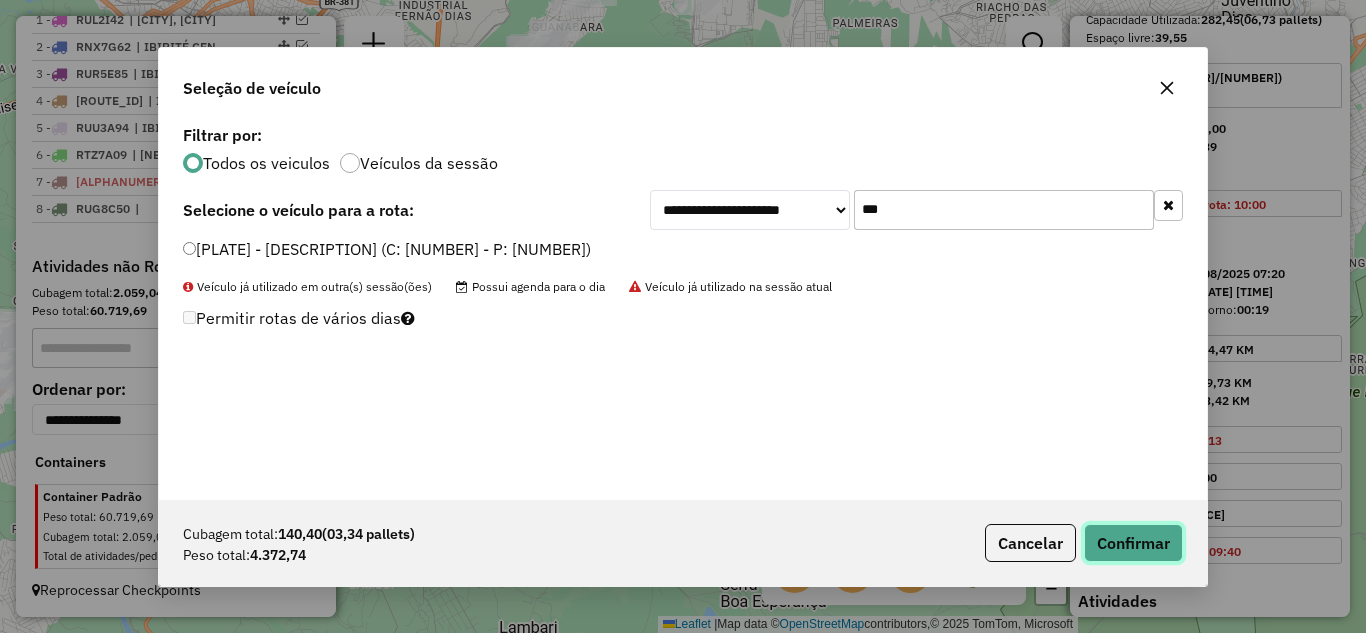 click on "Confirmar" 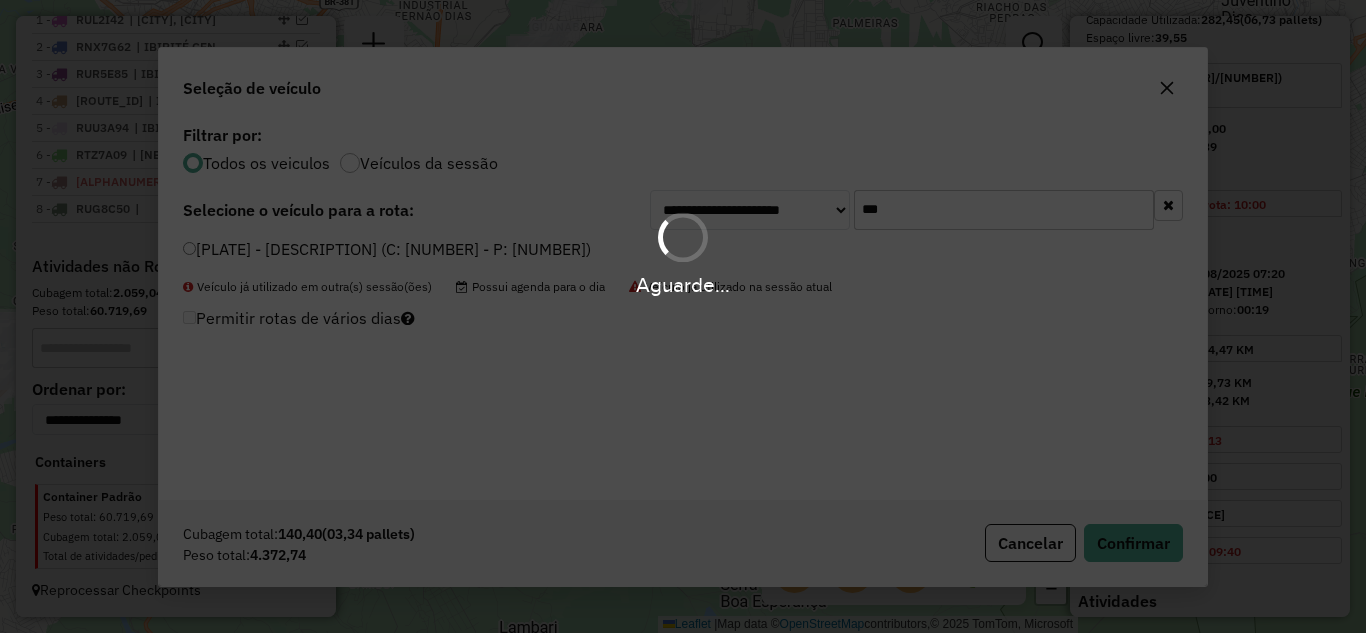 scroll, scrollTop: 902, scrollLeft: 0, axis: vertical 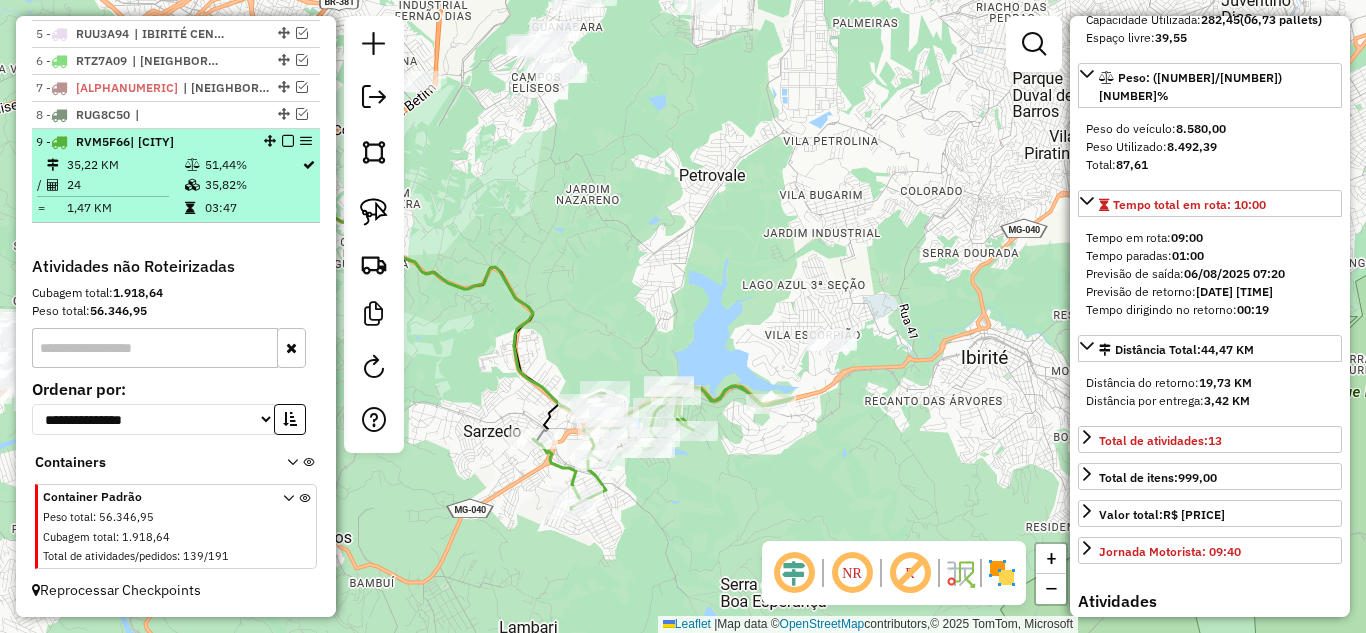 click at bounding box center [288, 141] 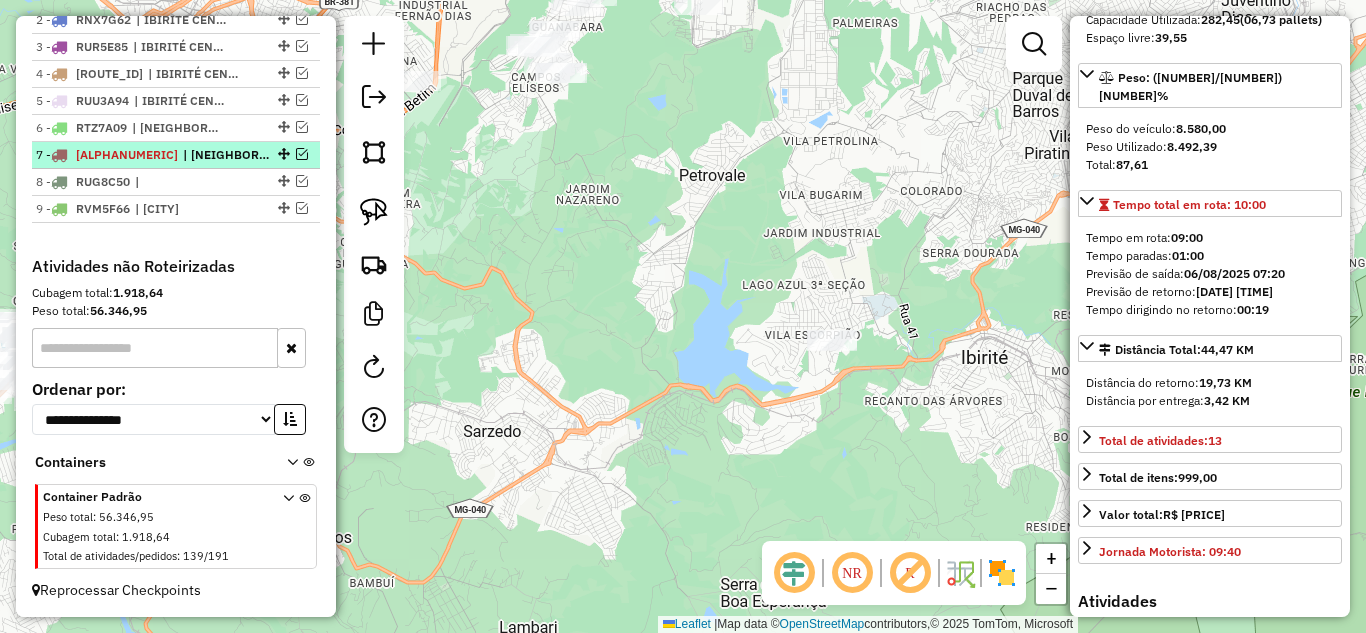 scroll, scrollTop: 835, scrollLeft: 0, axis: vertical 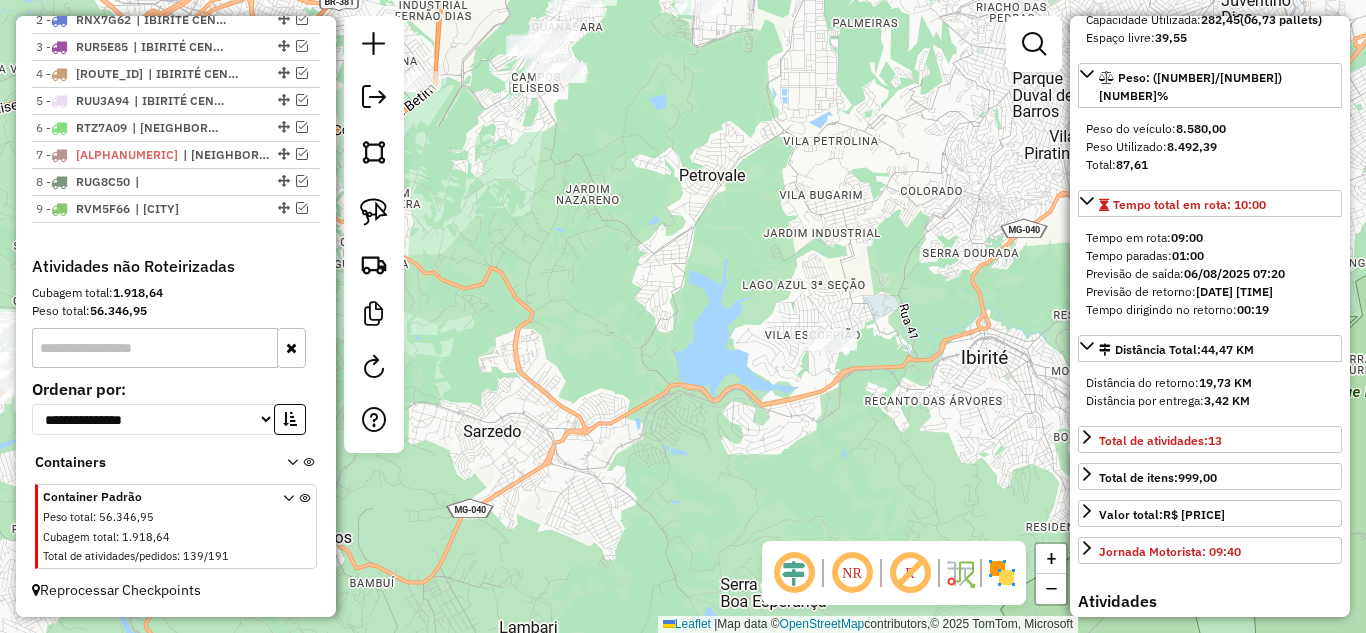 drag, startPoint x: 692, startPoint y: 255, endPoint x: 716, endPoint y: 238, distance: 29.410883 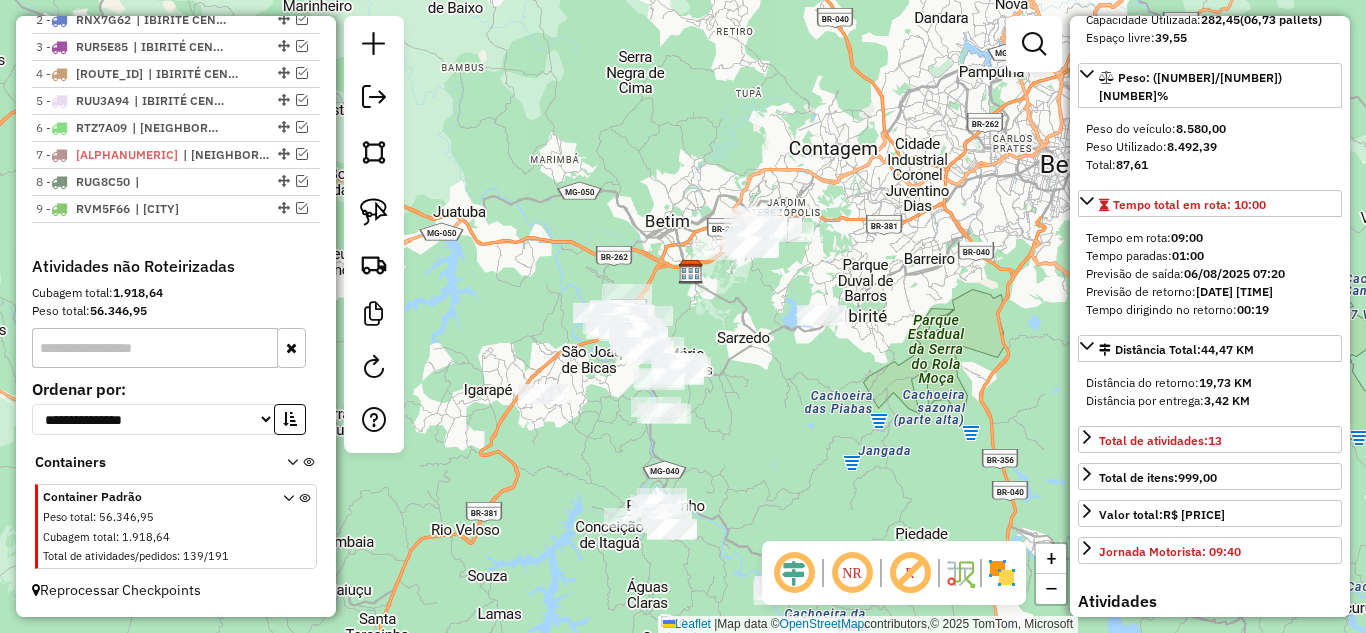 drag, startPoint x: 742, startPoint y: 397, endPoint x: 709, endPoint y: 385, distance: 35.1141 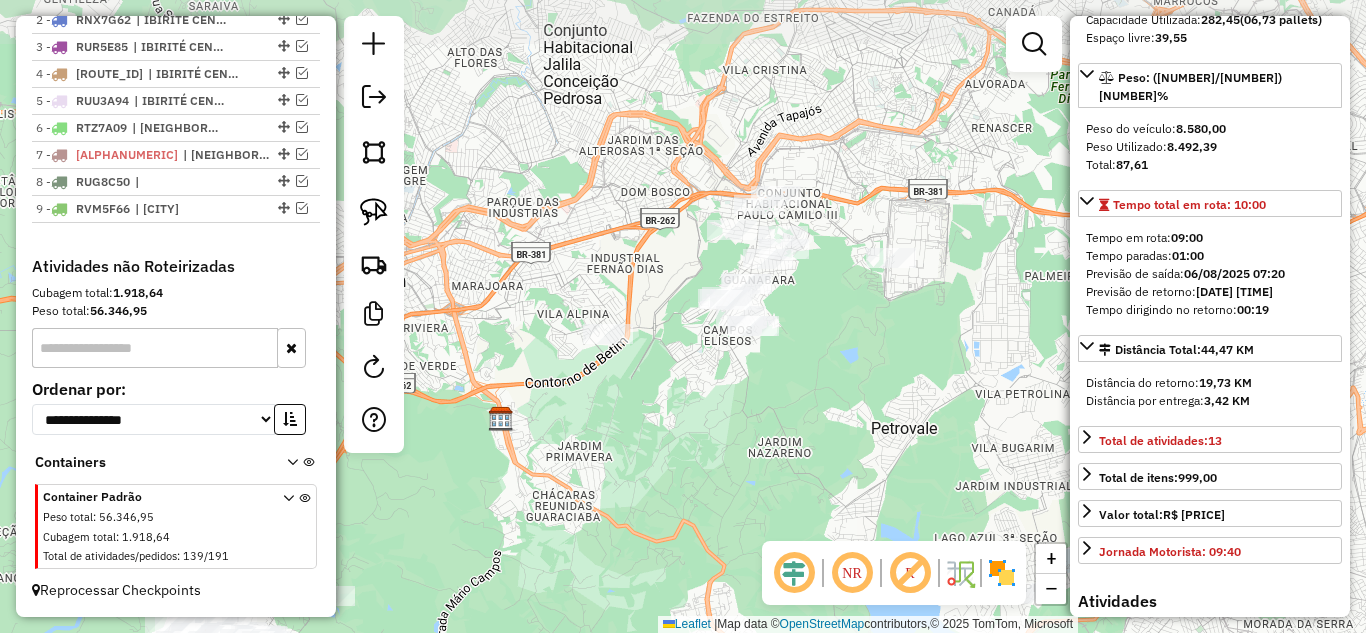 drag, startPoint x: 764, startPoint y: 380, endPoint x: 768, endPoint y: 469, distance: 89.08984 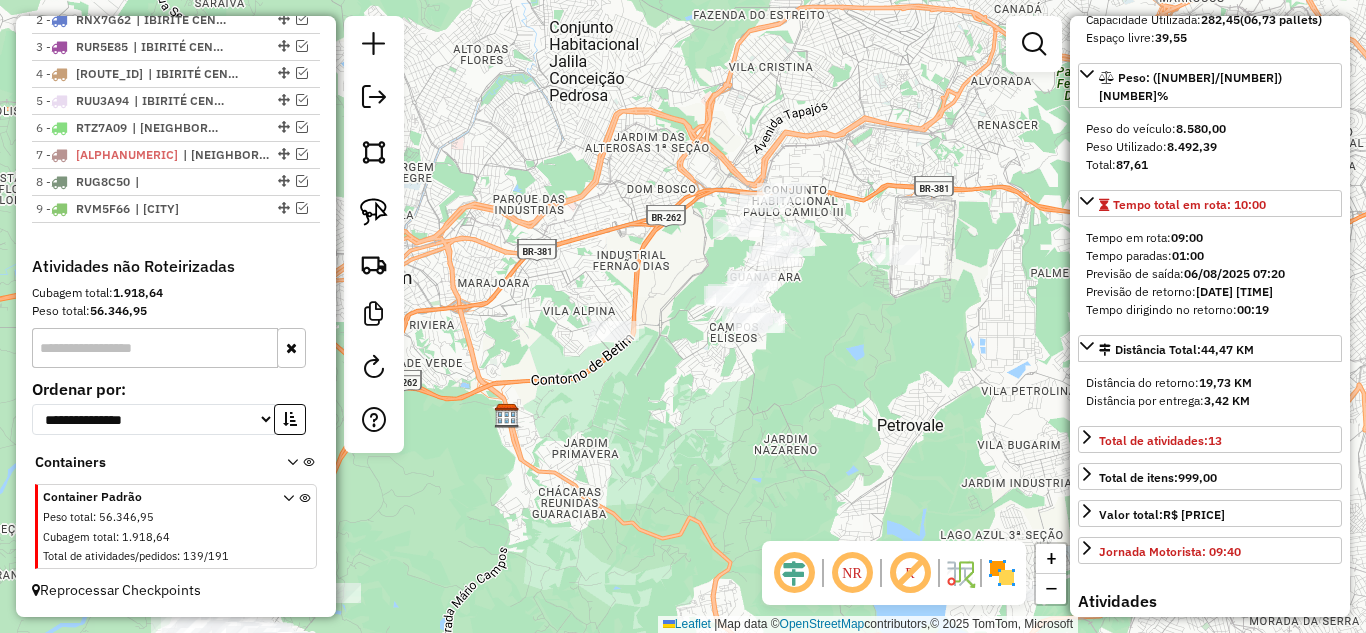 drag, startPoint x: 687, startPoint y: 466, endPoint x: 927, endPoint y: 327, distance: 277.34634 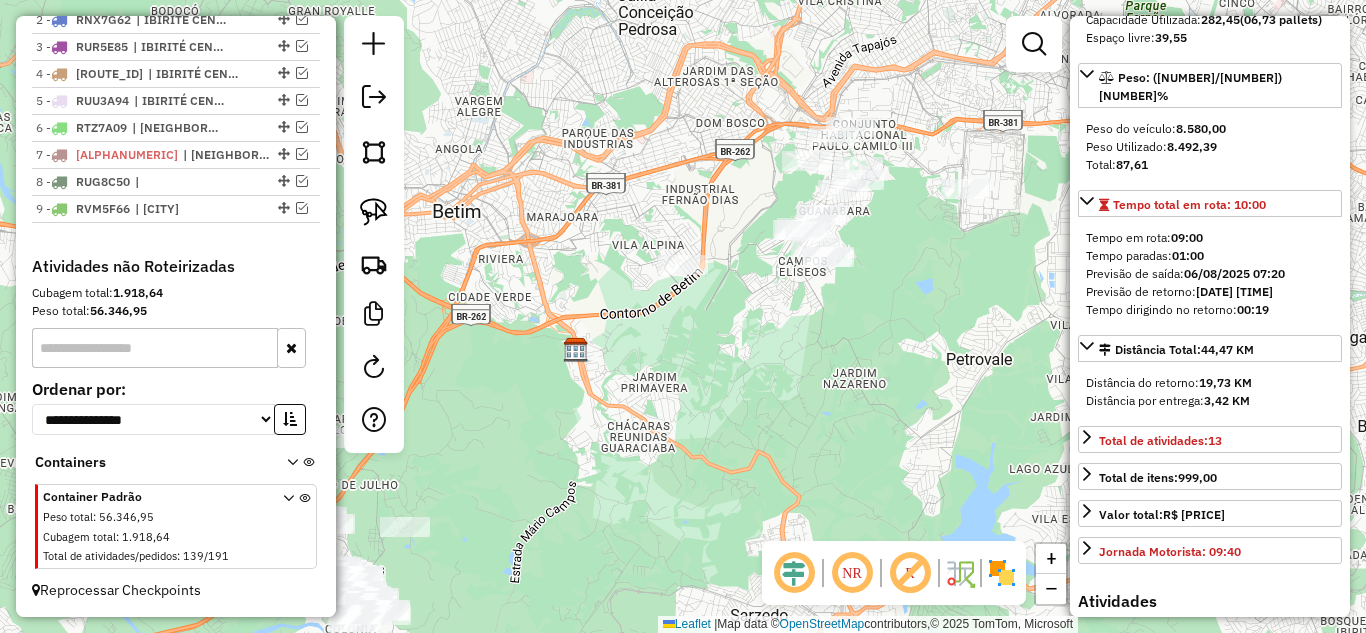drag, startPoint x: 858, startPoint y: 427, endPoint x: 672, endPoint y: 504, distance: 201.30823 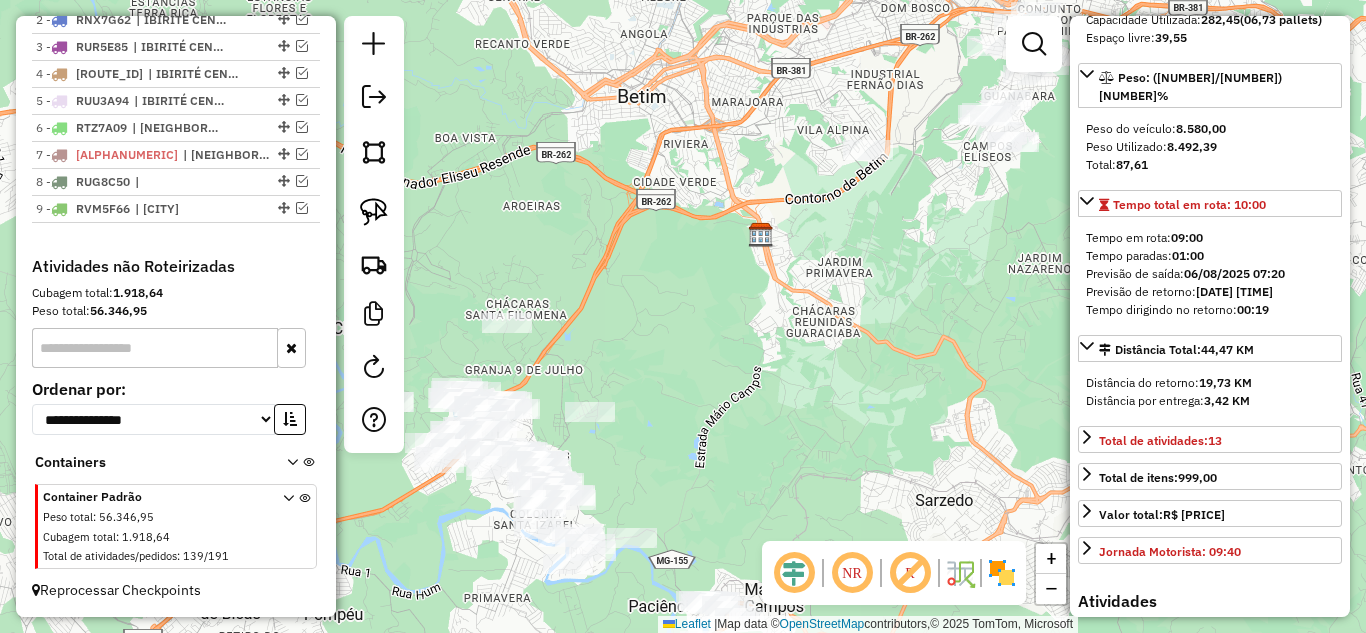 drag, startPoint x: 585, startPoint y: 501, endPoint x: 842, endPoint y: 305, distance: 323.21045 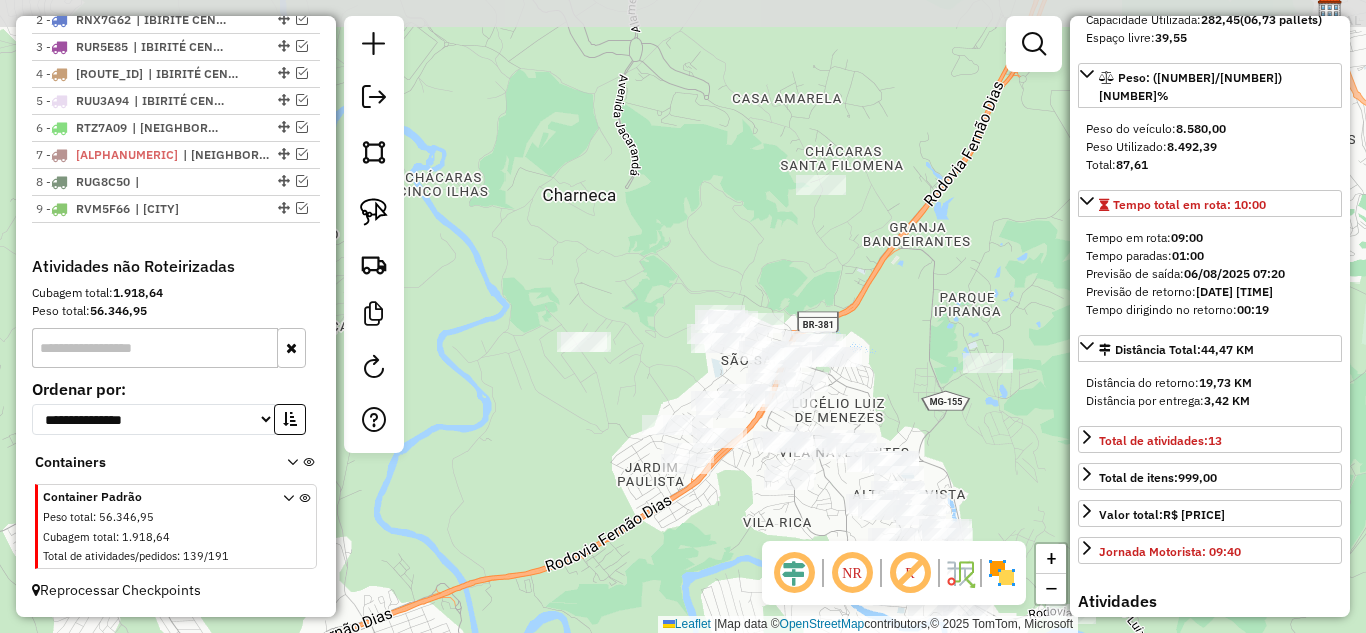 drag, startPoint x: 695, startPoint y: 390, endPoint x: 951, endPoint y: 443, distance: 261.42877 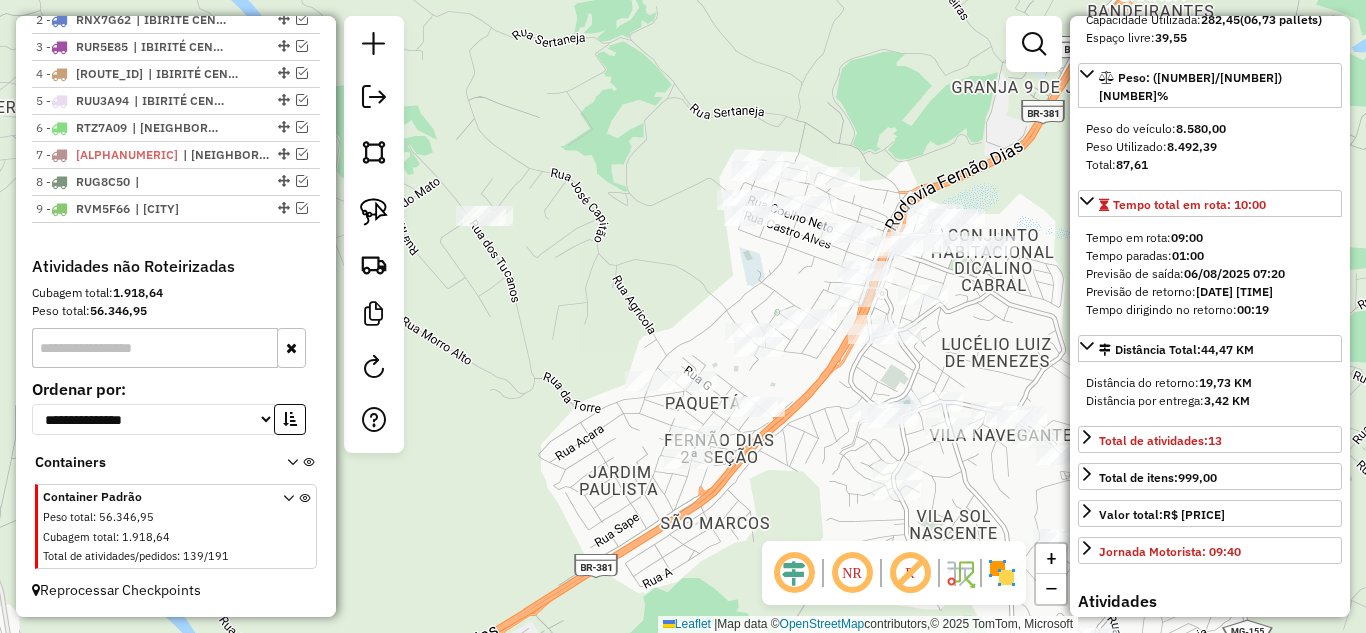 drag, startPoint x: 710, startPoint y: 401, endPoint x: 952, endPoint y: 363, distance: 244.9653 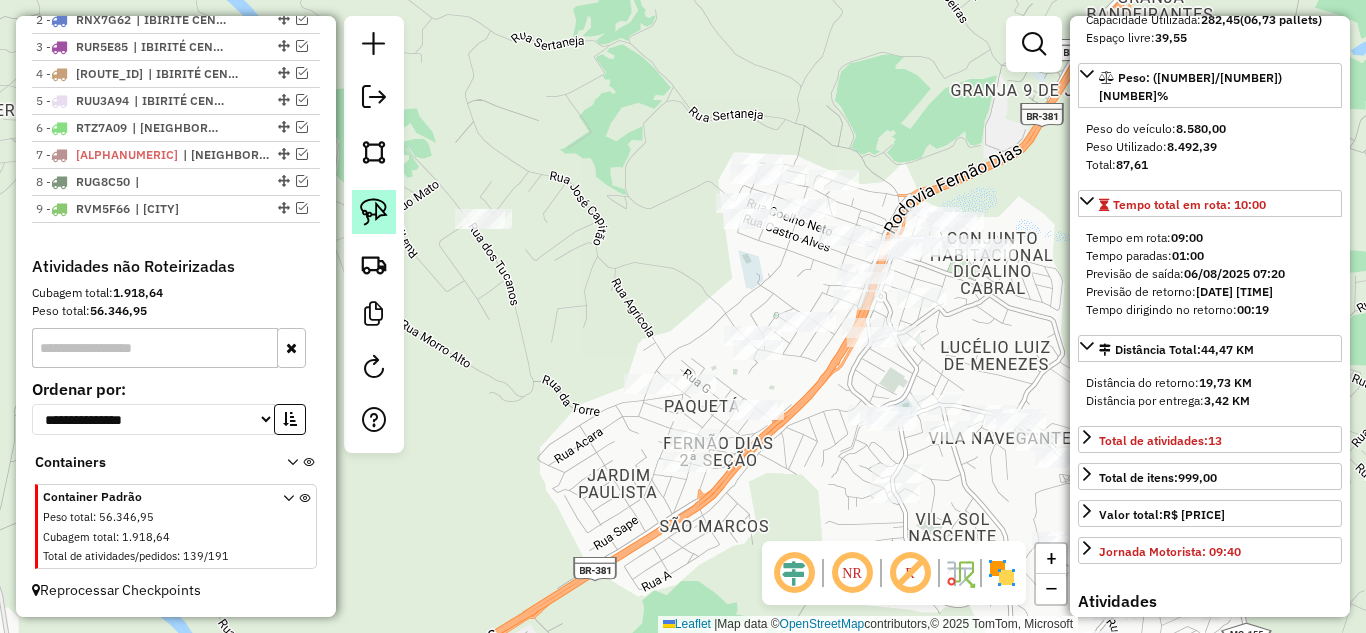 click 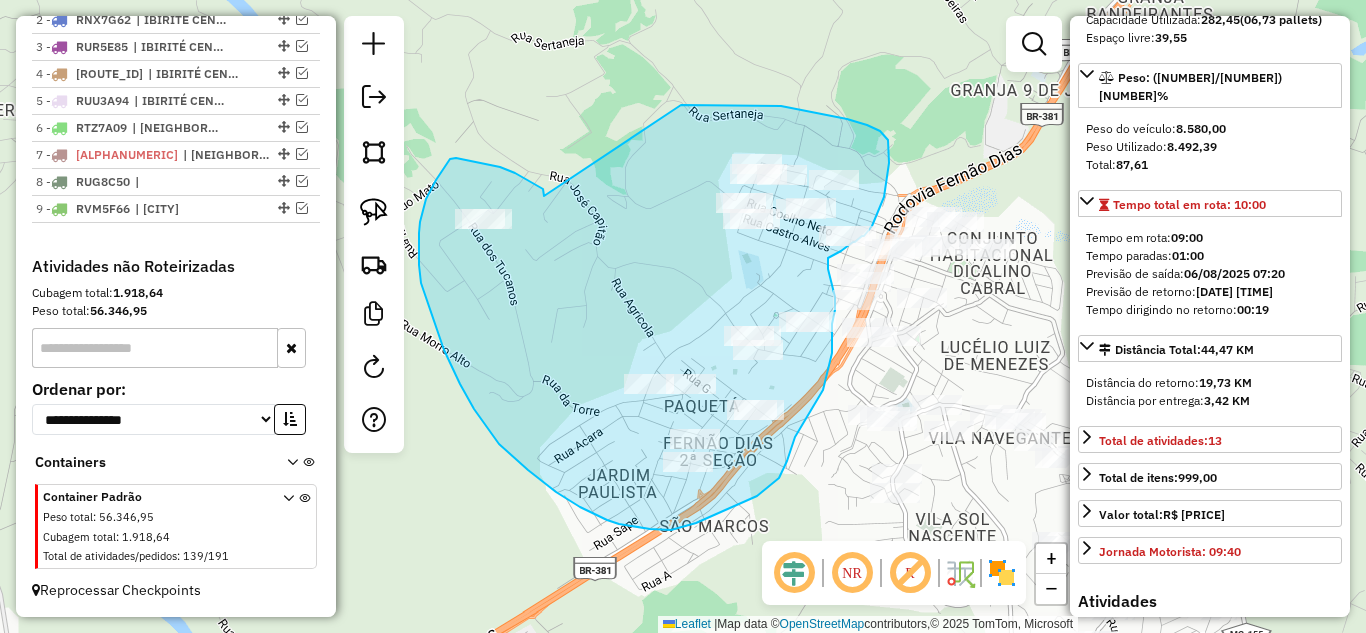 drag, startPoint x: 539, startPoint y: 186, endPoint x: 681, endPoint y: 105, distance: 163.47783 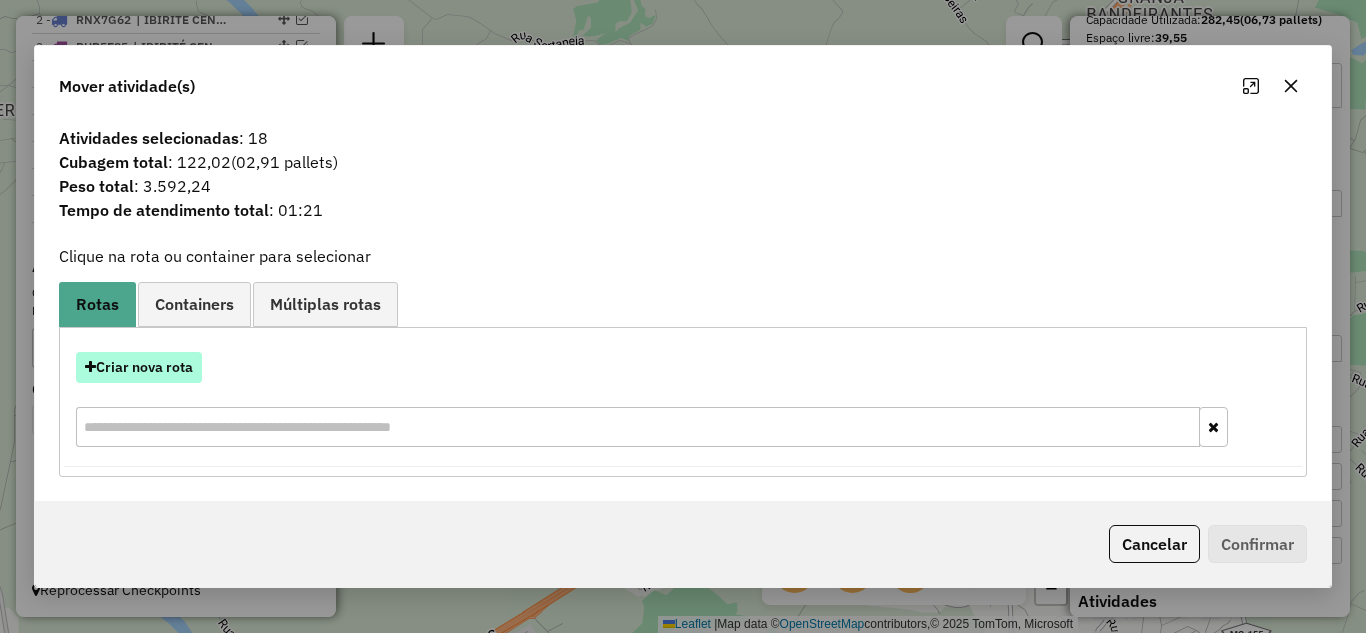 click on "Criar nova rota" at bounding box center [139, 367] 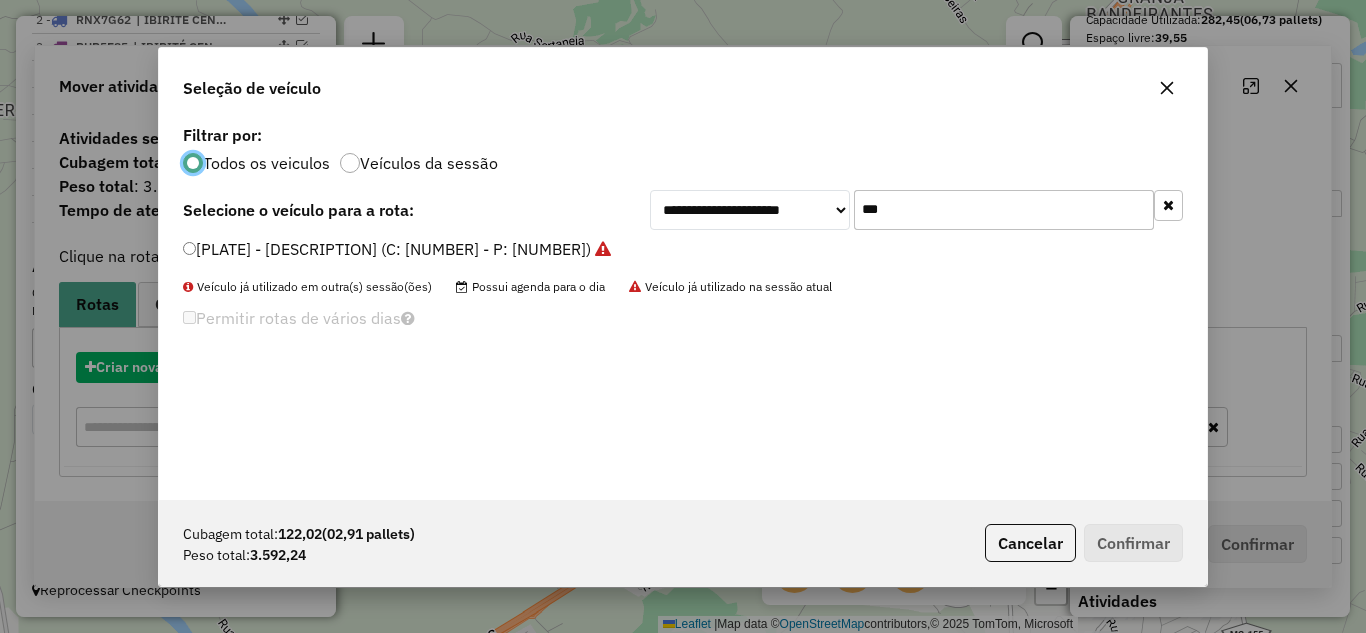 scroll, scrollTop: 11, scrollLeft: 6, axis: both 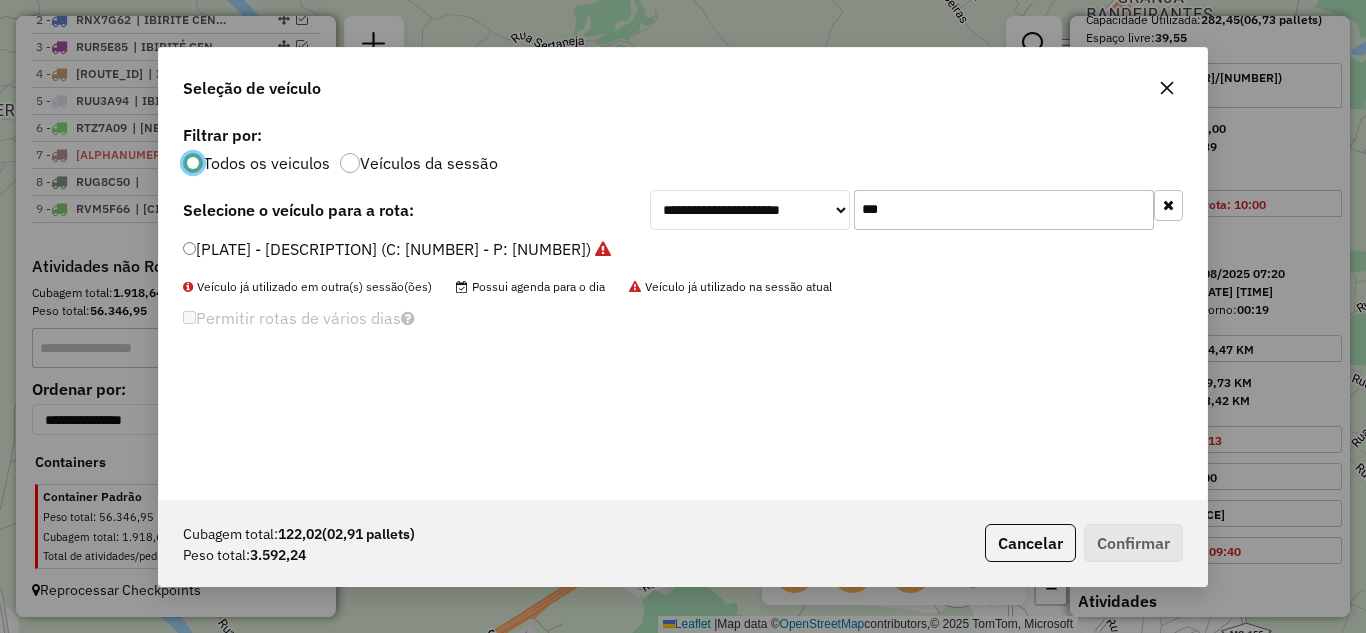 click on "***" 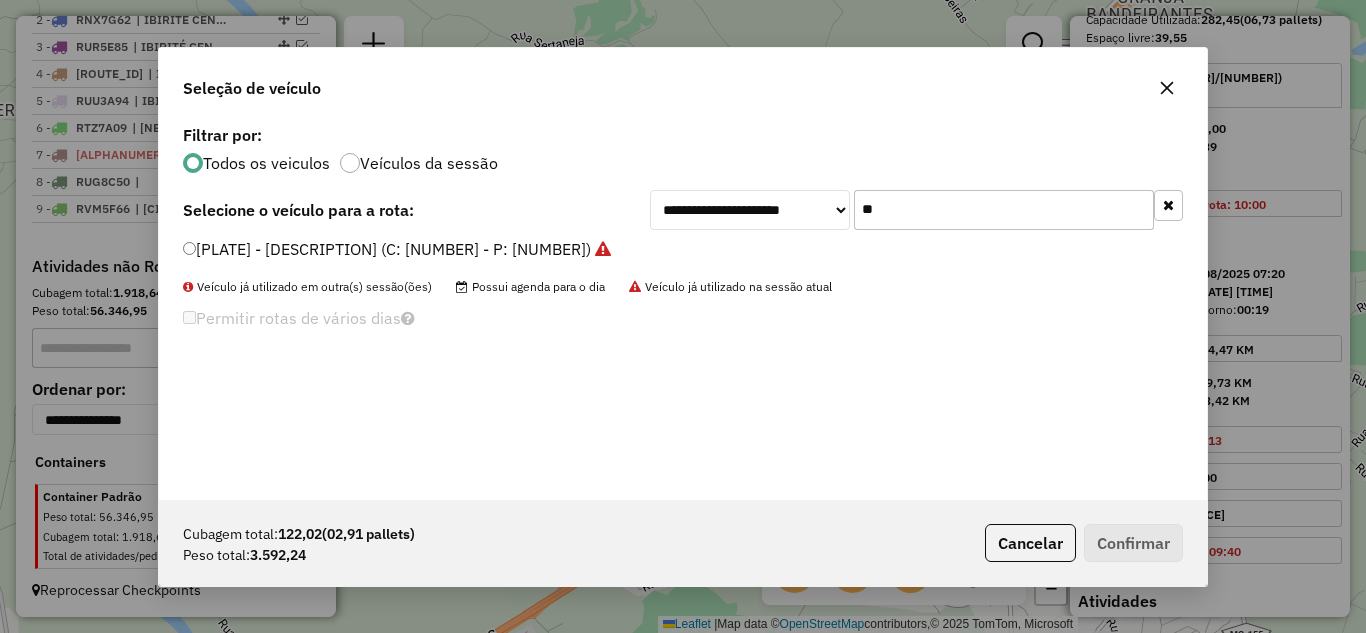 type on "*" 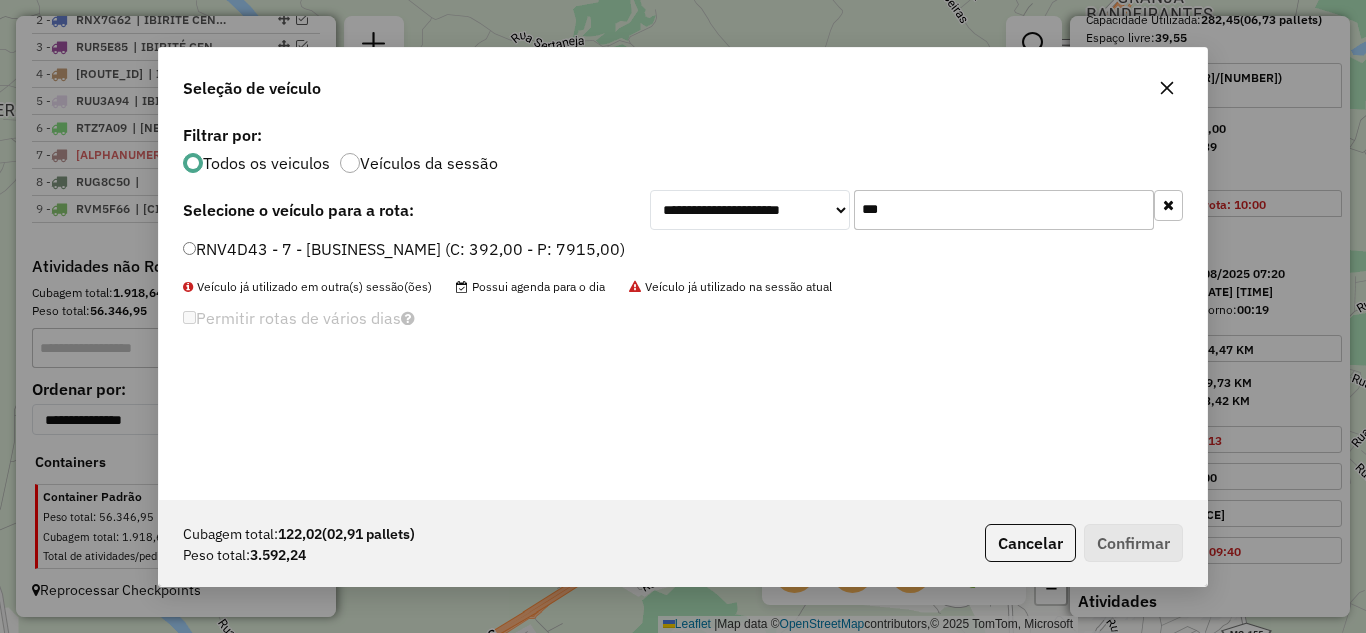 type on "***" 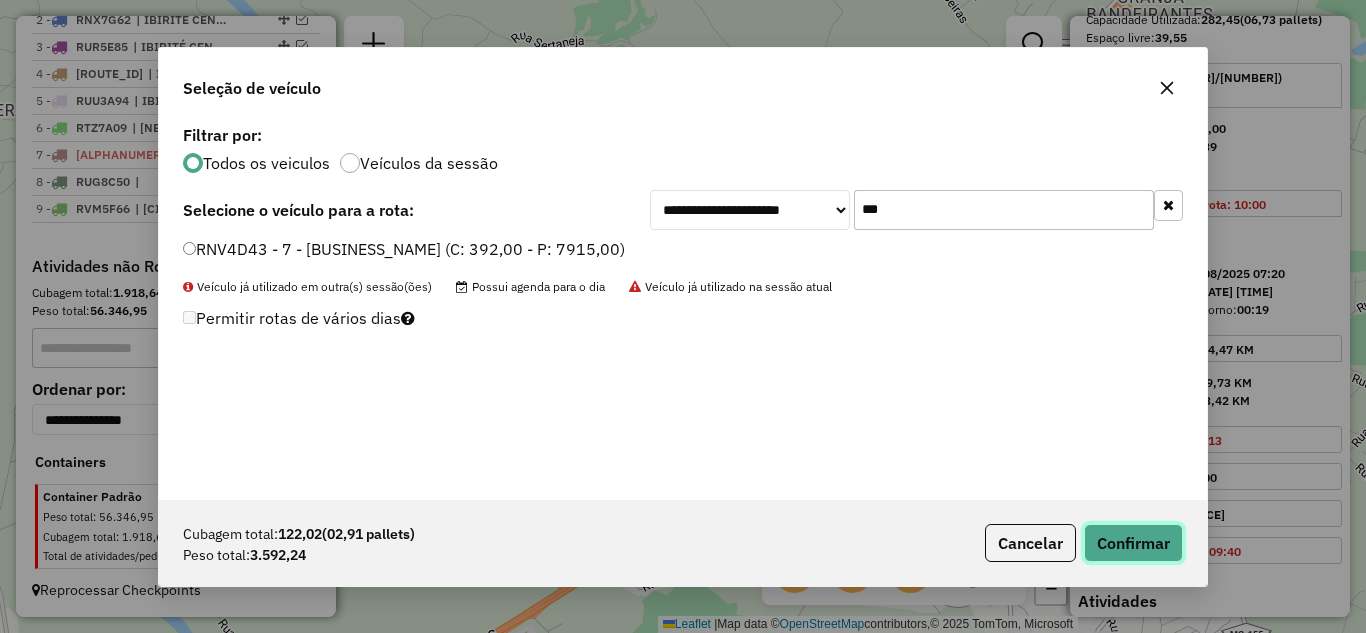 click on "Confirmar" 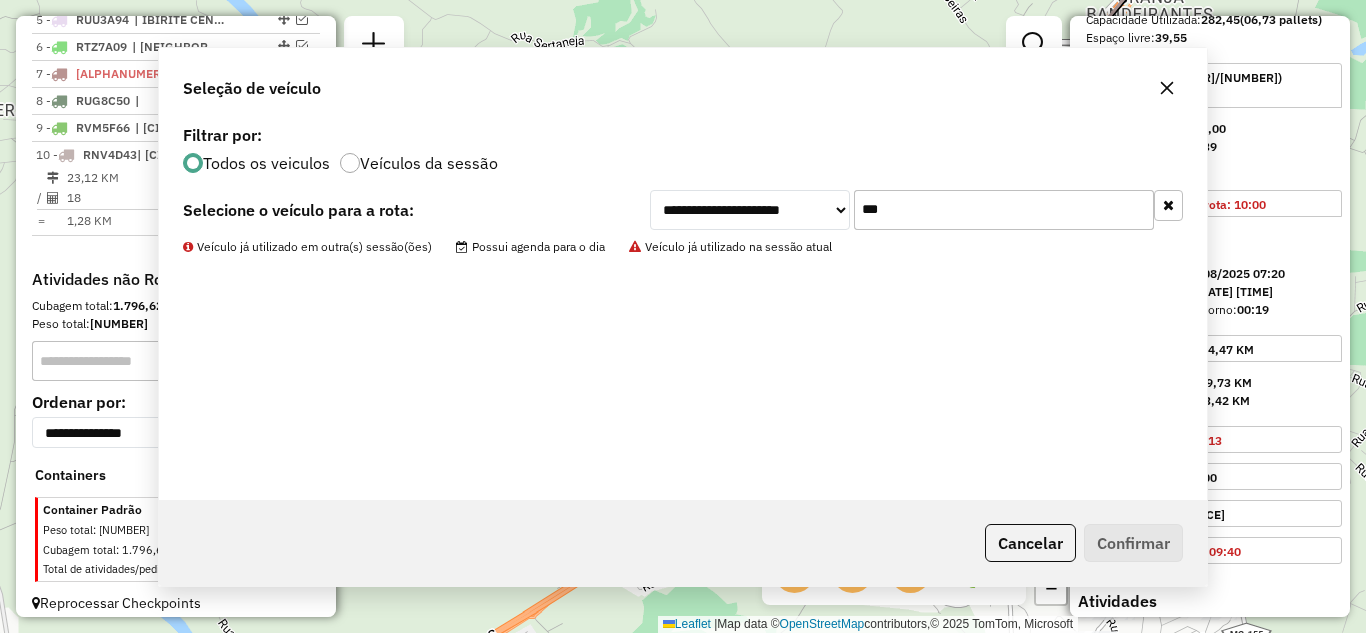 scroll, scrollTop: 929, scrollLeft: 0, axis: vertical 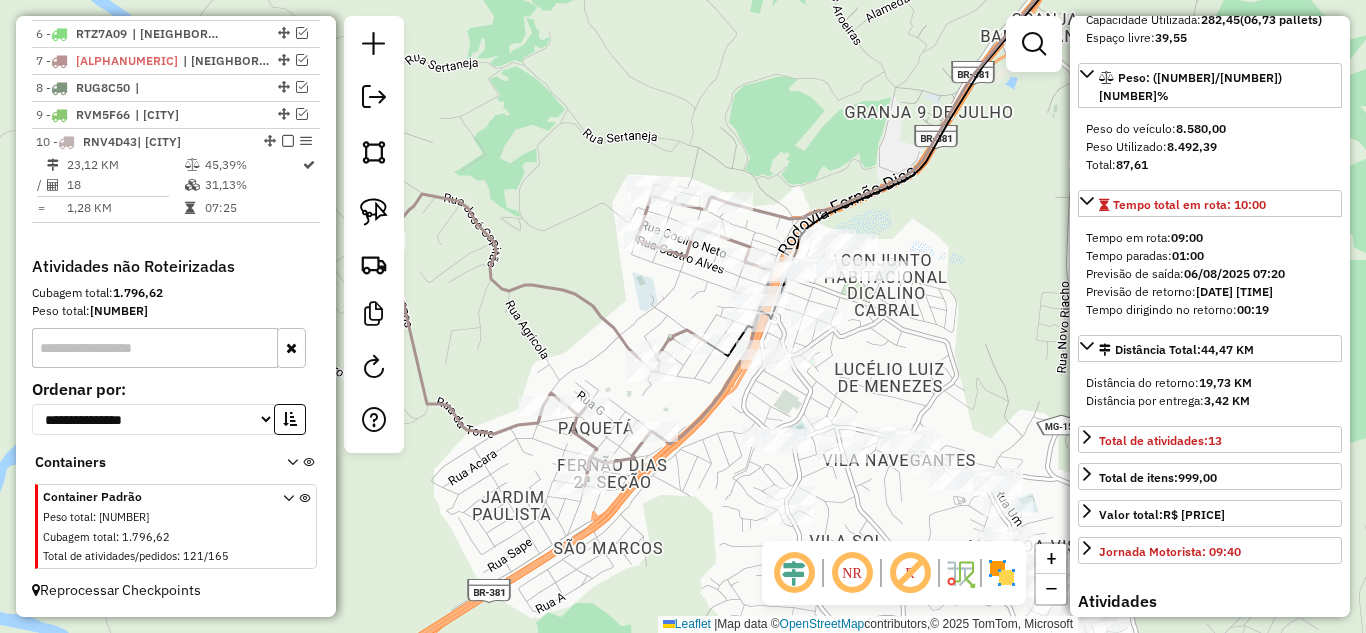 drag, startPoint x: 783, startPoint y: 274, endPoint x: 646, endPoint y: 299, distance: 139.26234 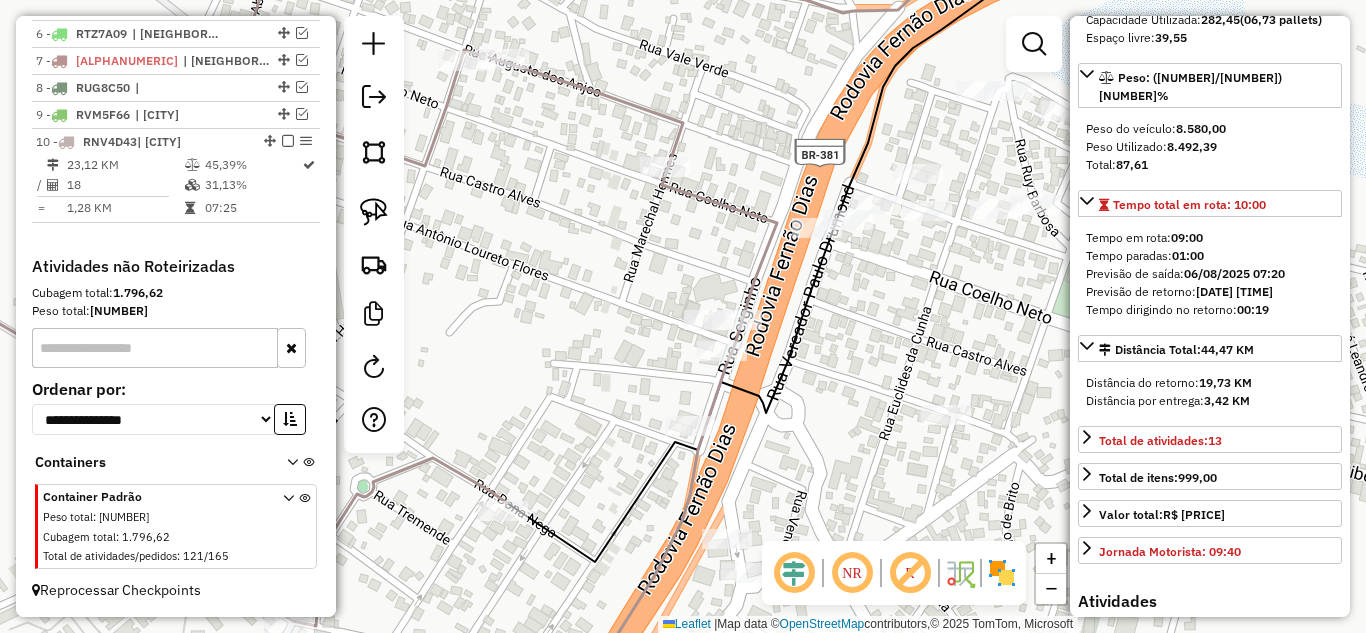 drag, startPoint x: 377, startPoint y: 216, endPoint x: 490, endPoint y: 298, distance: 139.61734 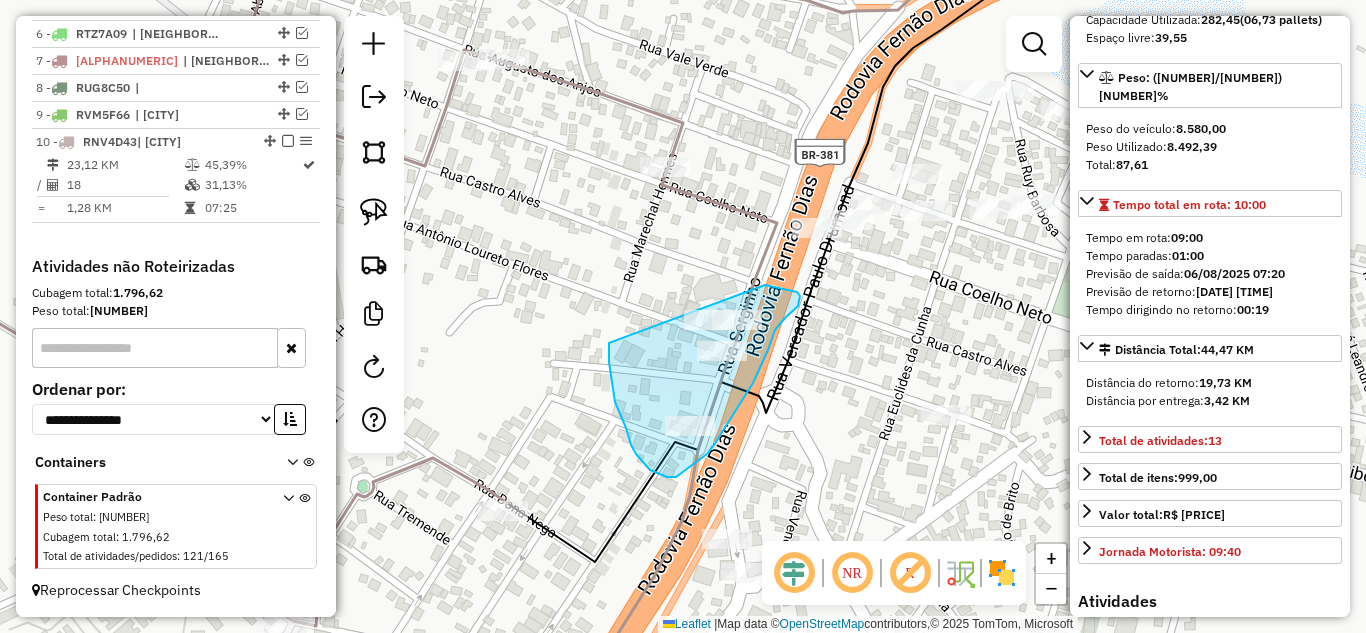 drag, startPoint x: 609, startPoint y: 351, endPoint x: 661, endPoint y: 285, distance: 84.0238 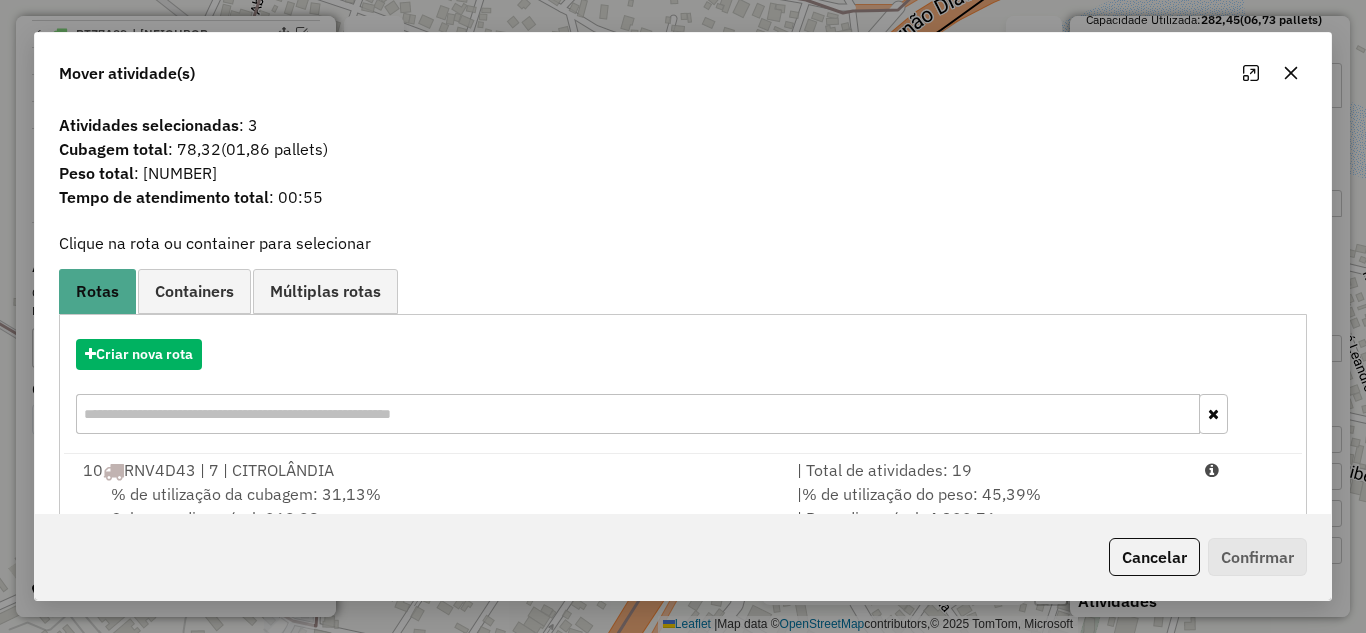 drag, startPoint x: 937, startPoint y: 477, endPoint x: 1205, endPoint y: 551, distance: 278.02878 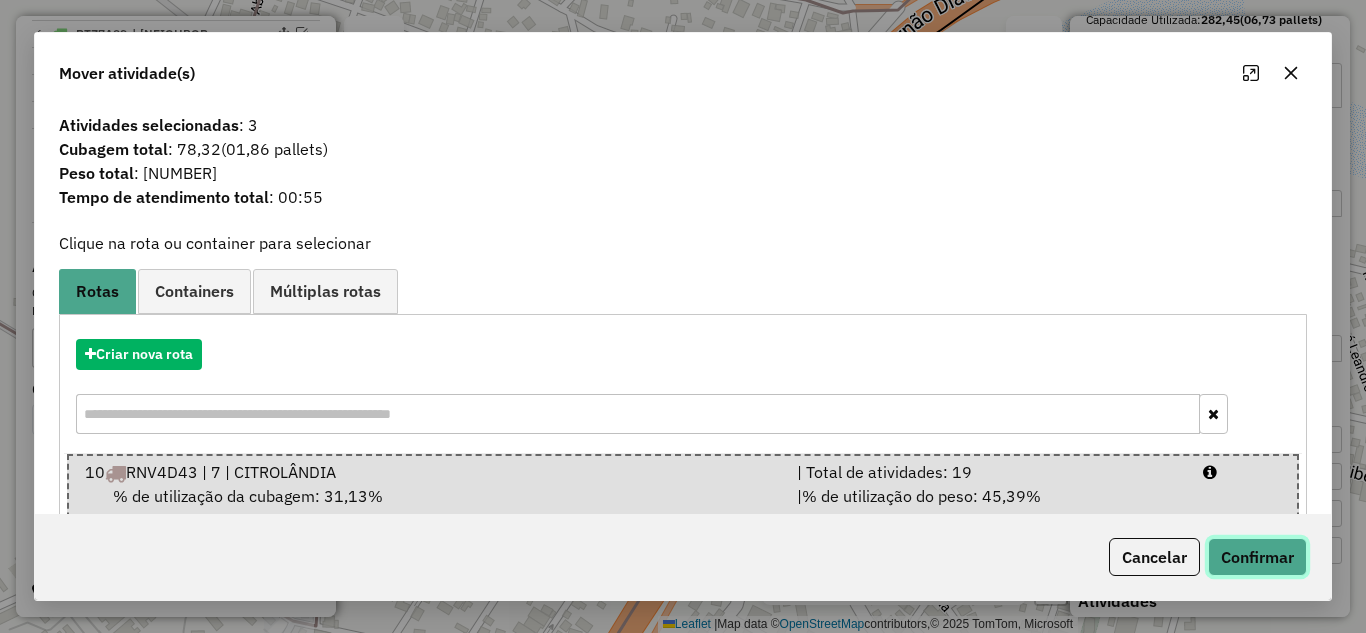 click on "Confirmar" 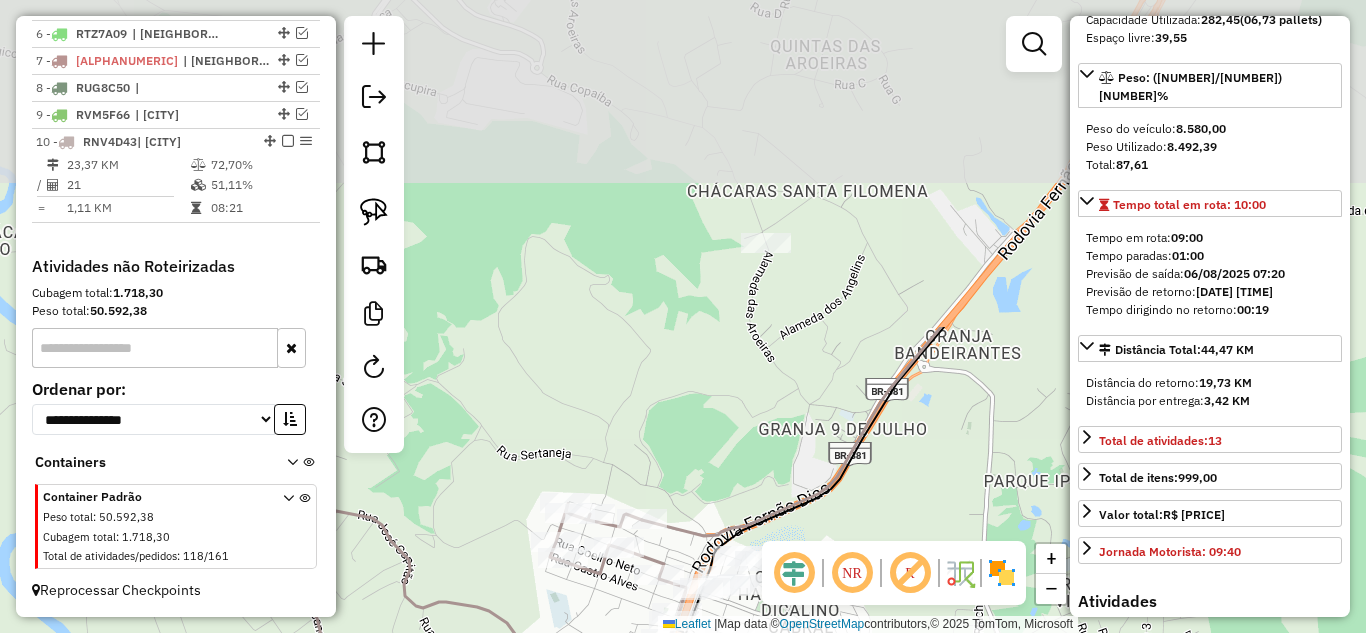 drag, startPoint x: 702, startPoint y: 111, endPoint x: 740, endPoint y: 475, distance: 365.97815 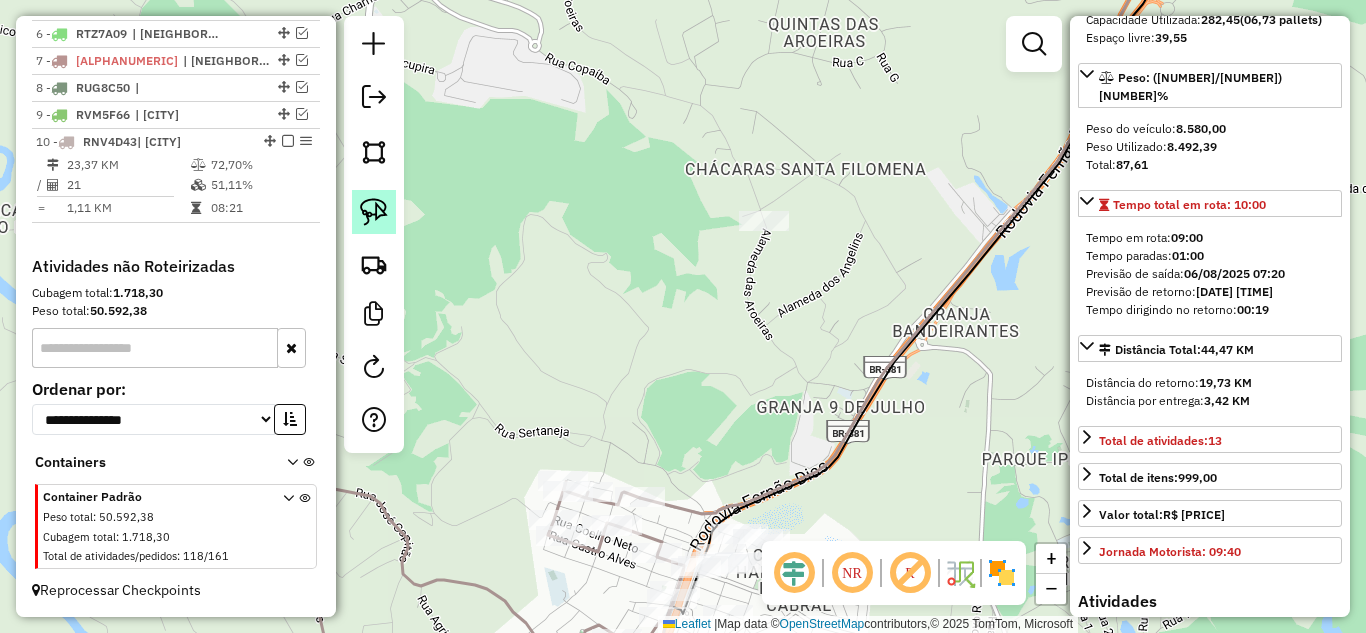 click 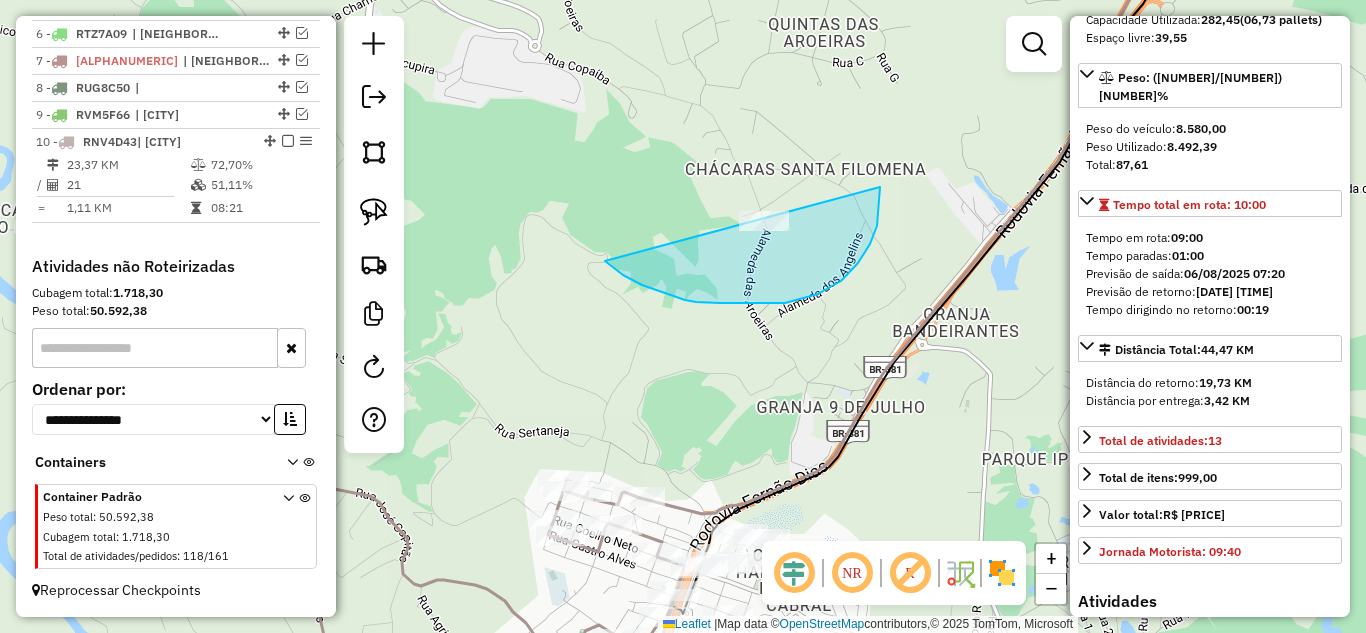 drag, startPoint x: 623, startPoint y: 275, endPoint x: 436, endPoint y: 110, distance: 249.38725 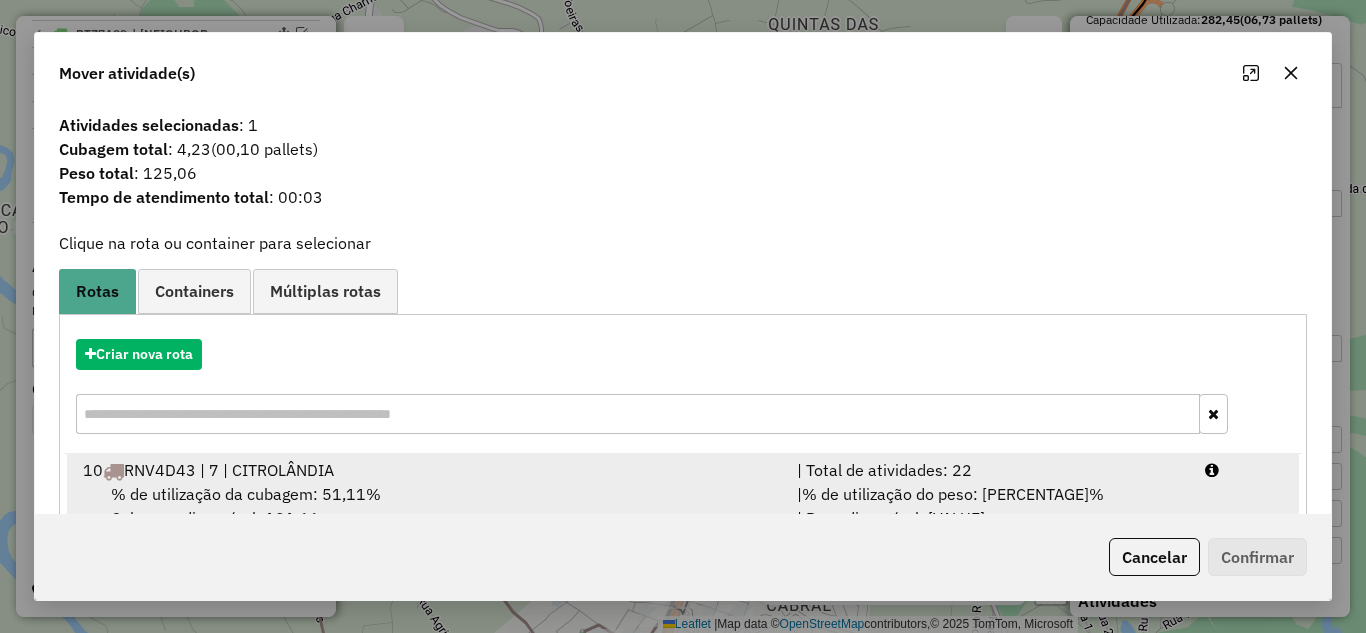 drag, startPoint x: 941, startPoint y: 483, endPoint x: 963, endPoint y: 475, distance: 23.409399 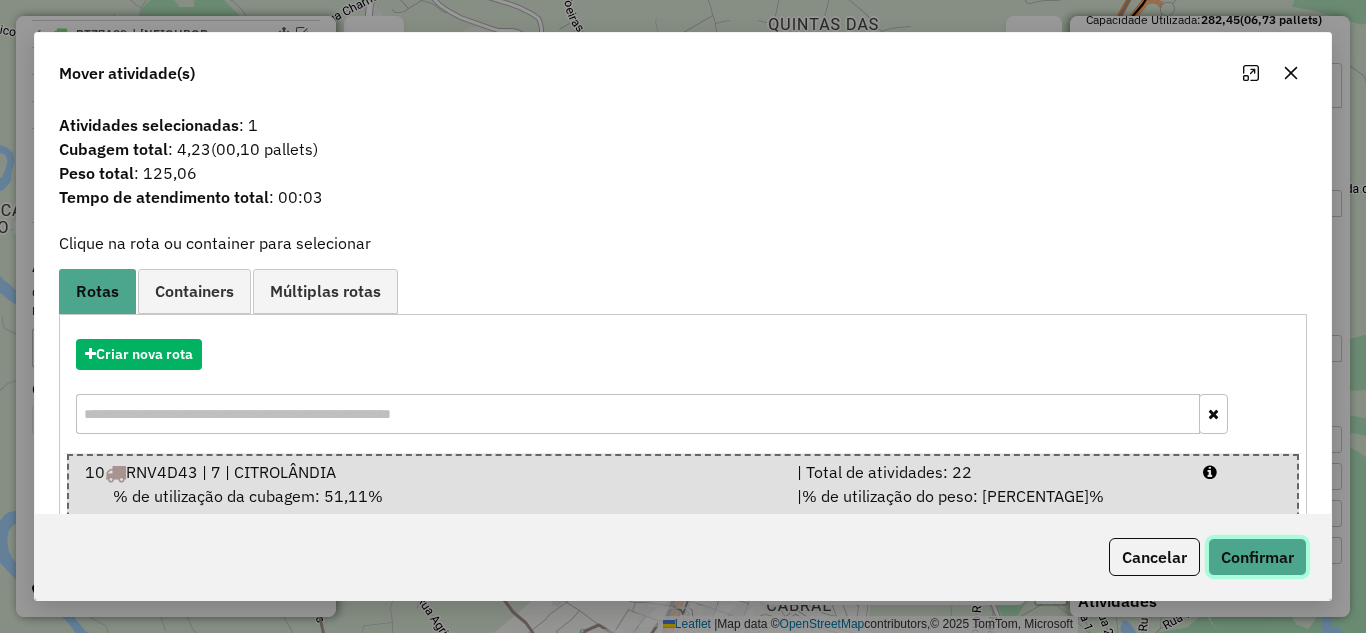 click on "Confirmar" 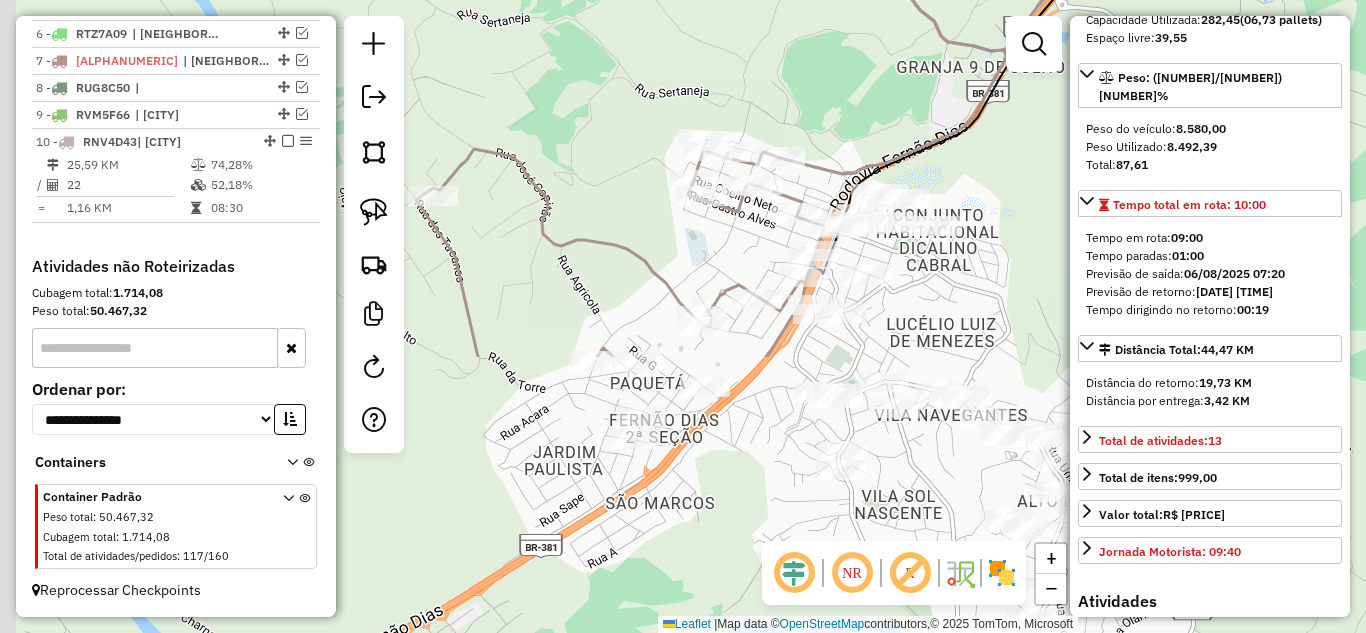 drag, startPoint x: 662, startPoint y: 394, endPoint x: 775, endPoint y: 98, distance: 316.8359 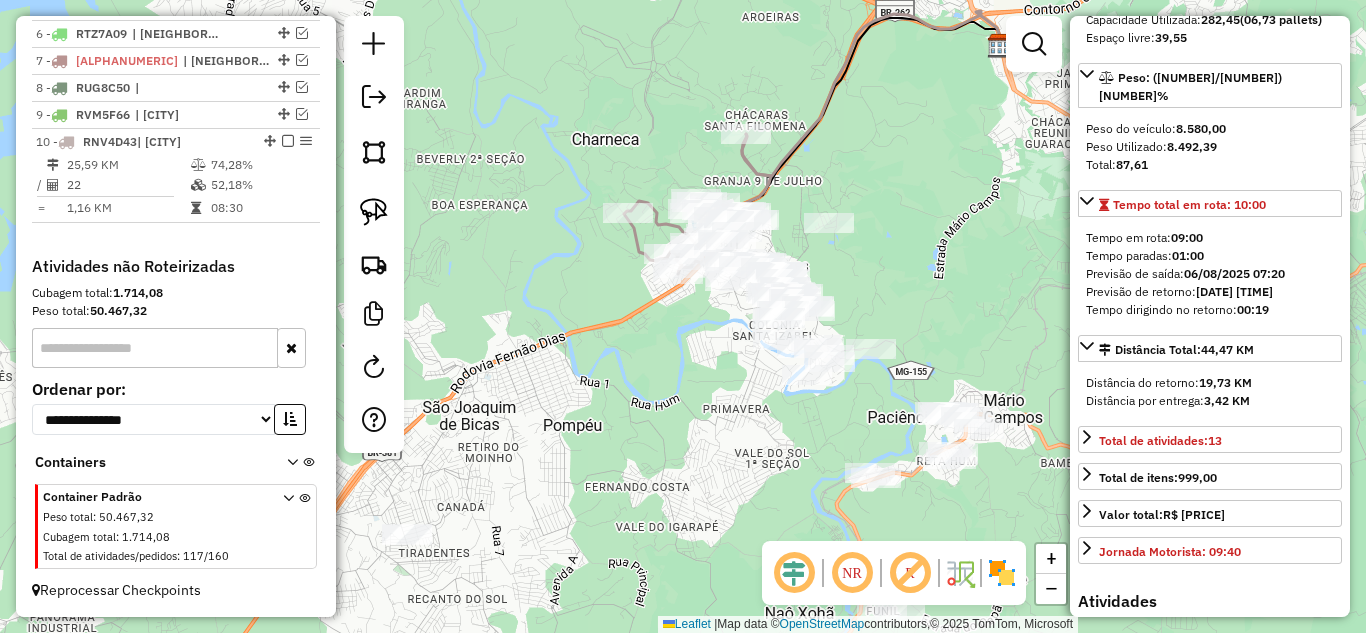 drag, startPoint x: 737, startPoint y: 447, endPoint x: 636, endPoint y: 397, distance: 112.698715 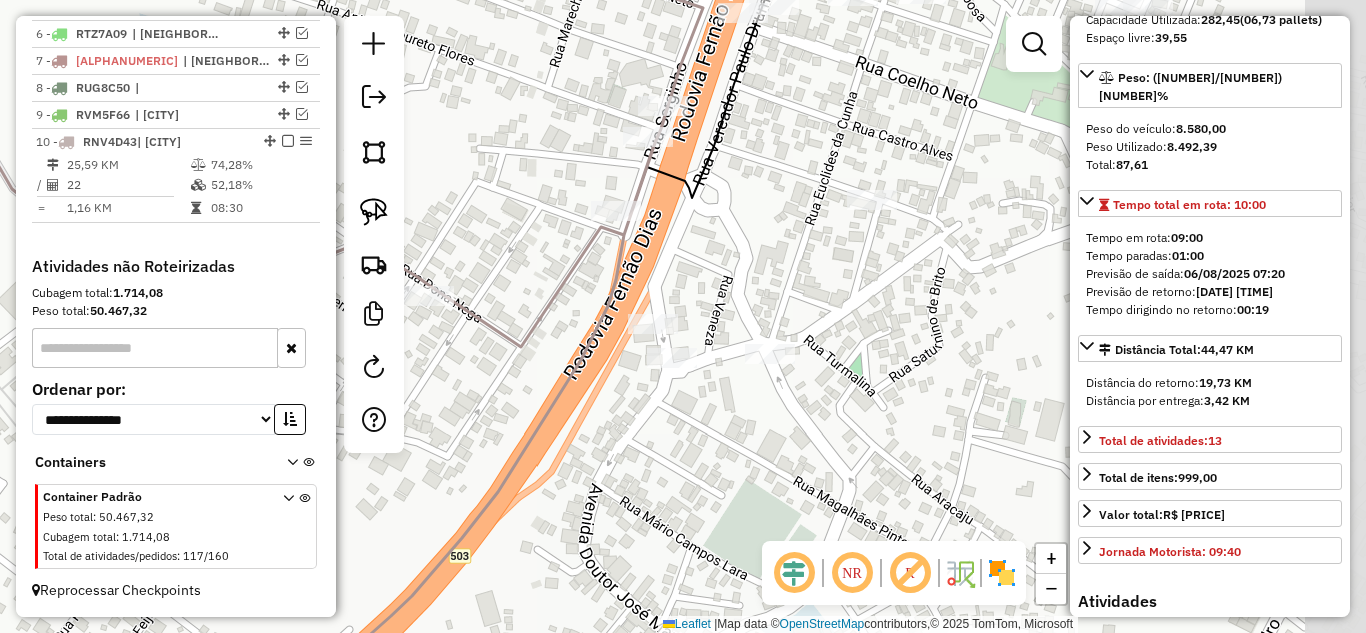 drag, startPoint x: 831, startPoint y: 267, endPoint x: 493, endPoint y: 243, distance: 338.851 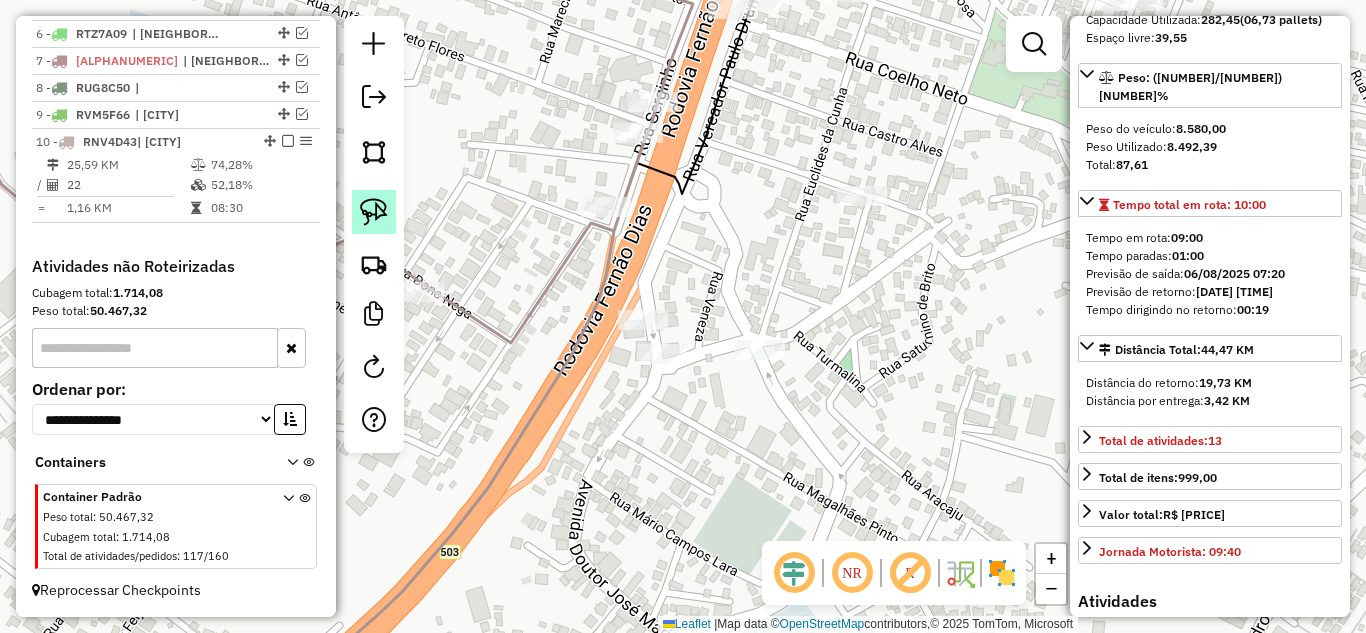 click 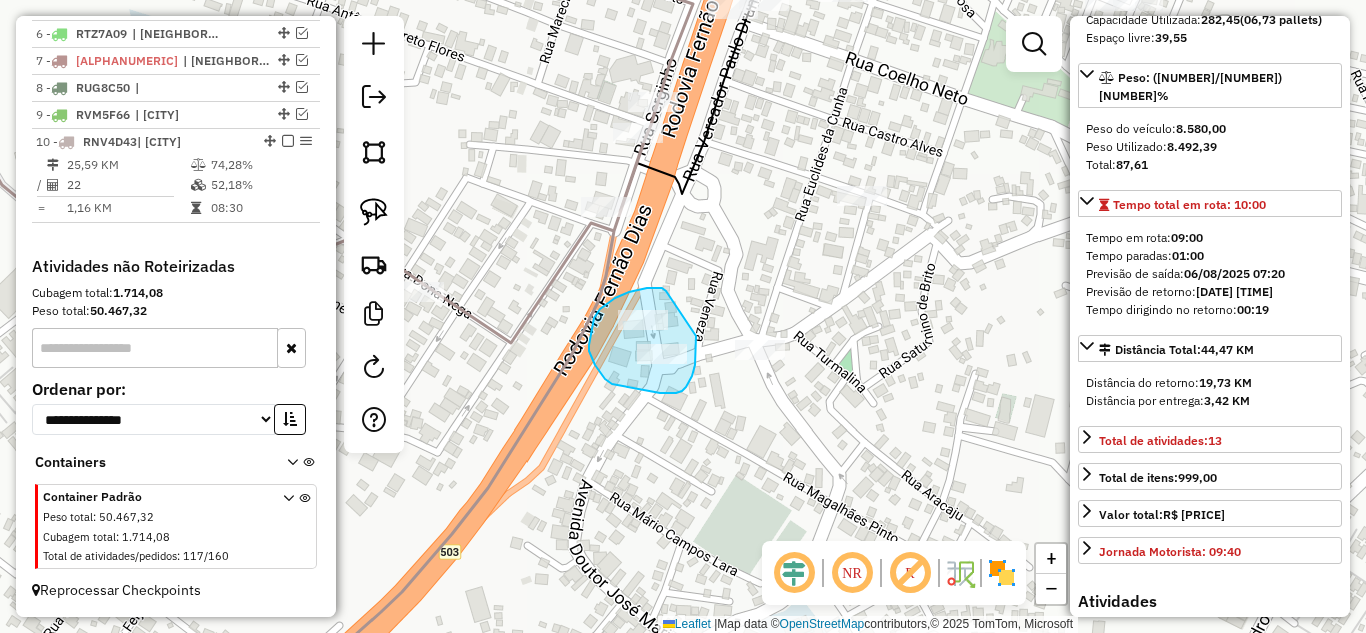 drag, startPoint x: 666, startPoint y: 291, endPoint x: 693, endPoint y: 316, distance: 36.796738 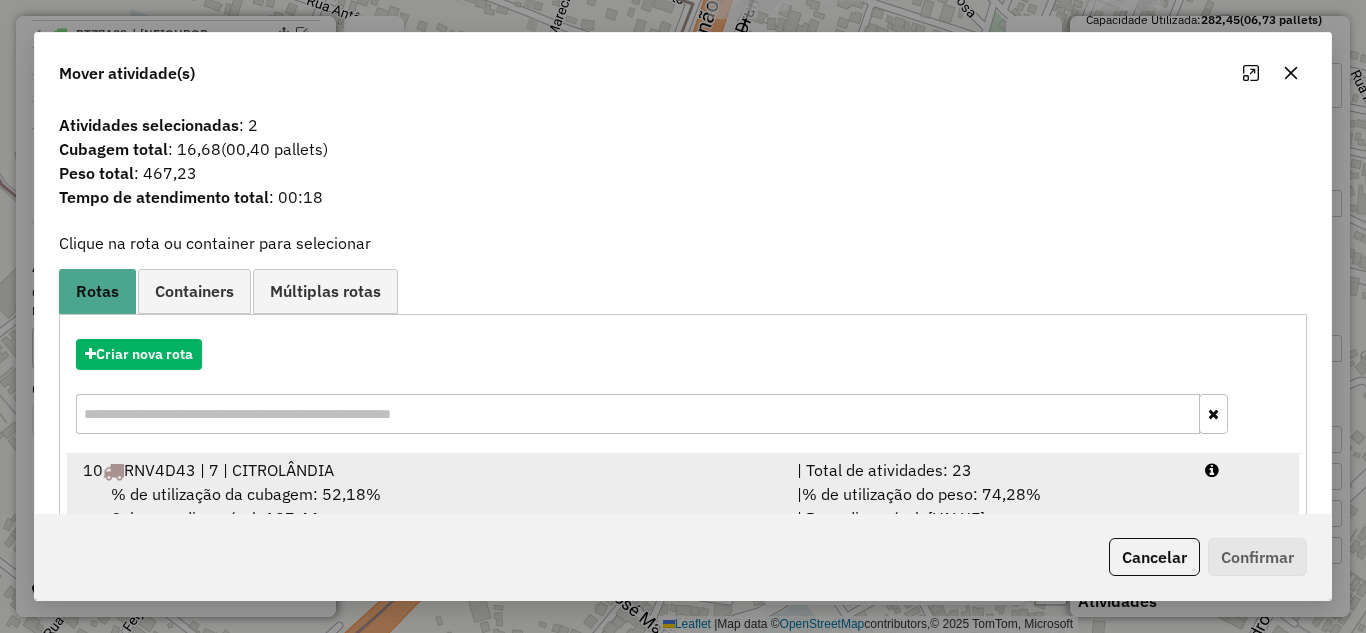 click on "| Total de atividades: 23" at bounding box center [989, 470] 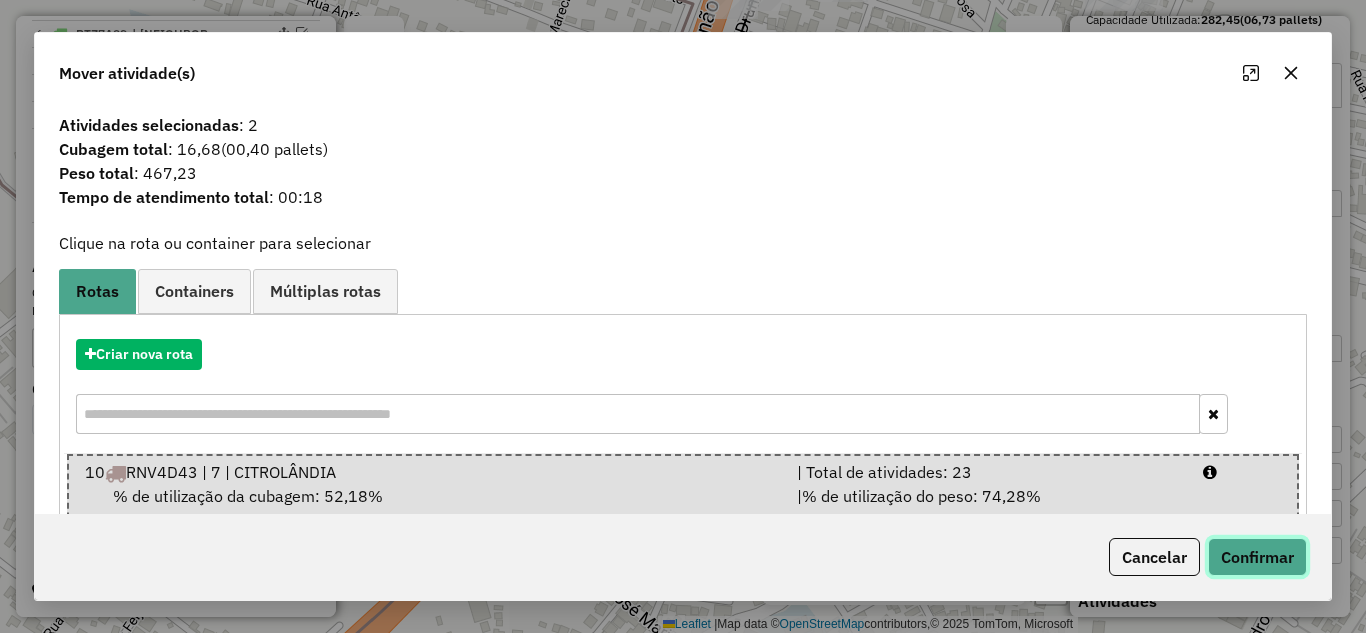 click on "Confirmar" 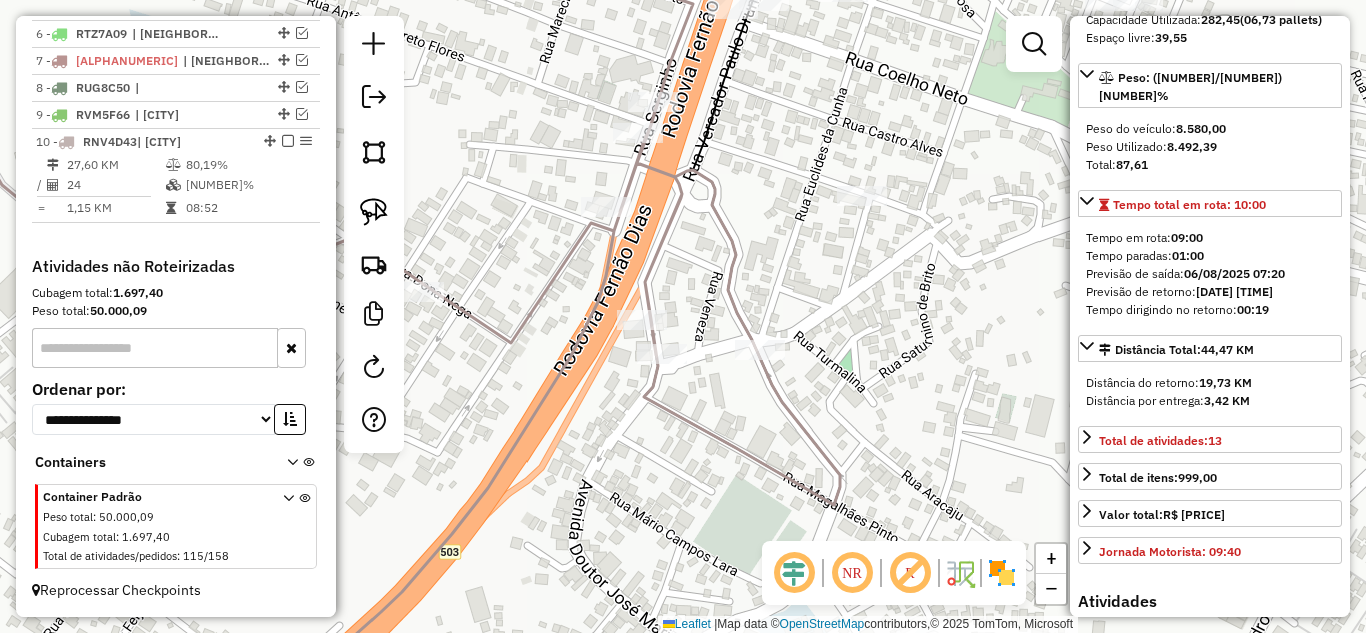 click 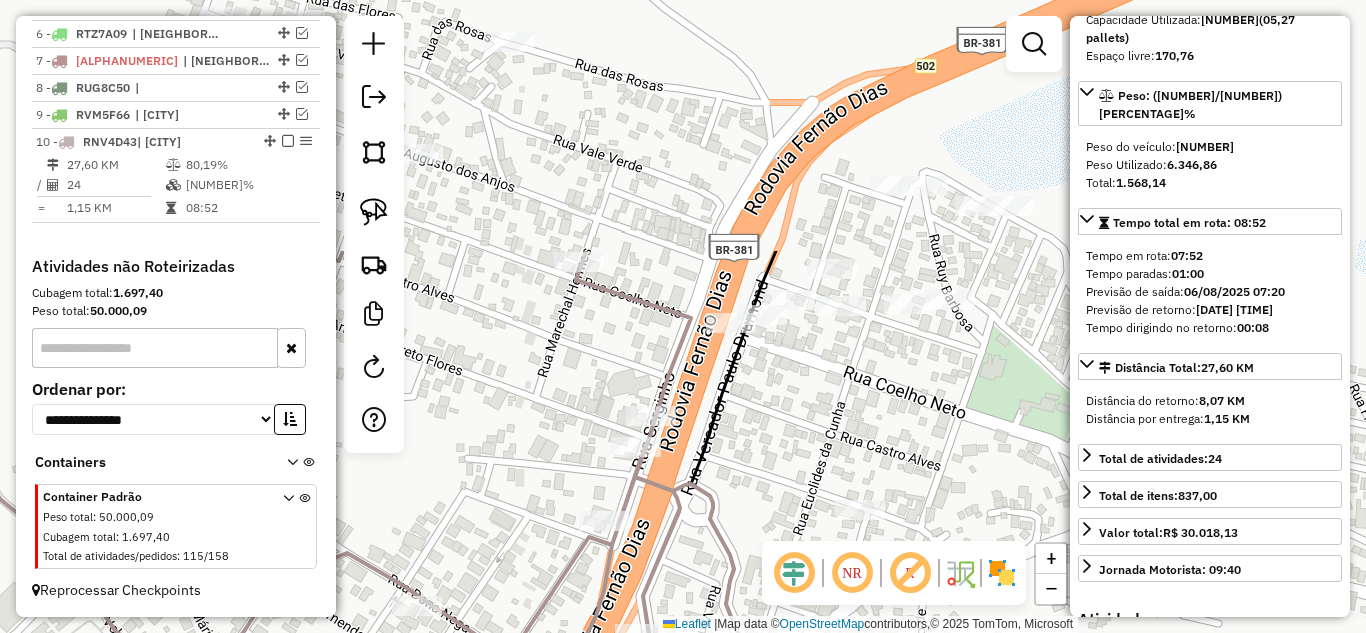 drag, startPoint x: 764, startPoint y: 165, endPoint x: 762, endPoint y: 479, distance: 314.00638 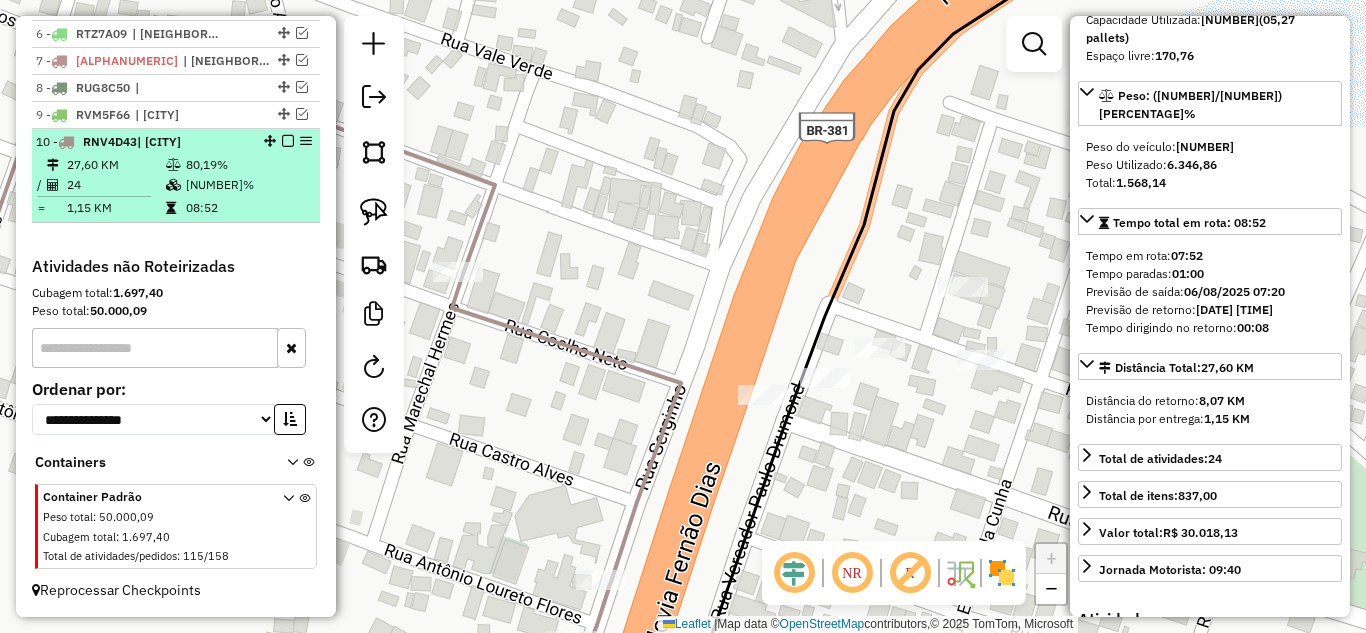 click at bounding box center [288, 141] 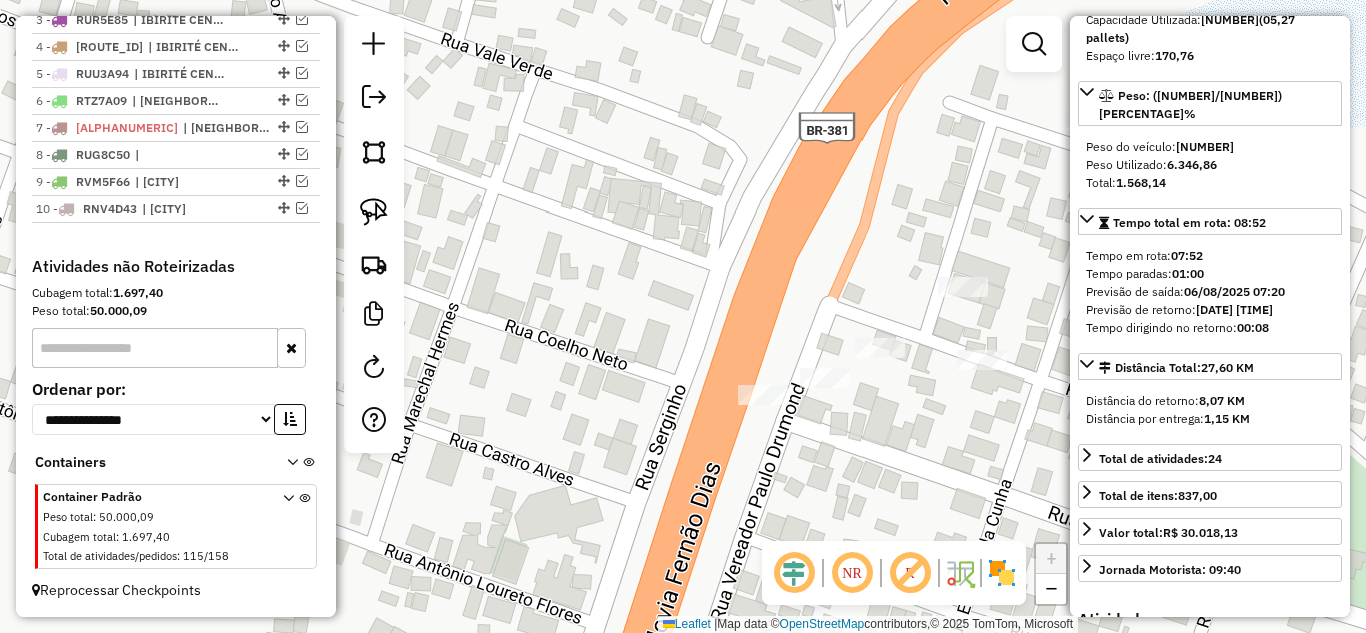 scroll, scrollTop: 862, scrollLeft: 0, axis: vertical 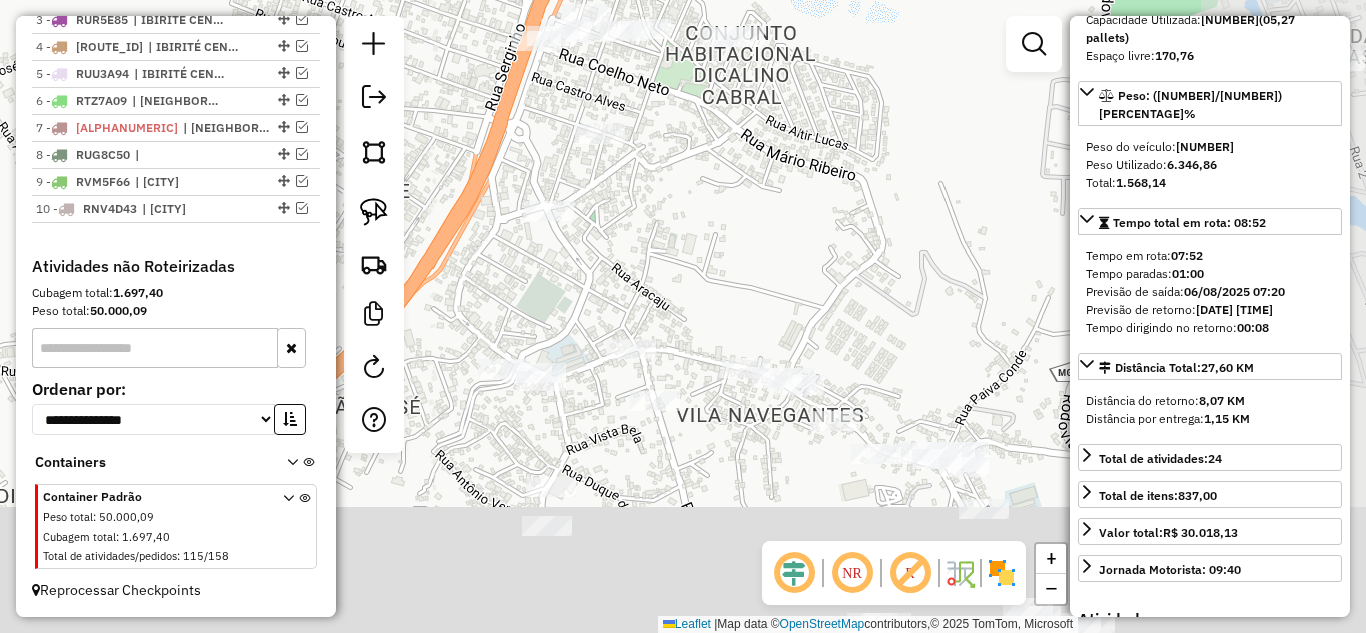 drag, startPoint x: 898, startPoint y: 445, endPoint x: 684, endPoint y: 111, distance: 396.67618 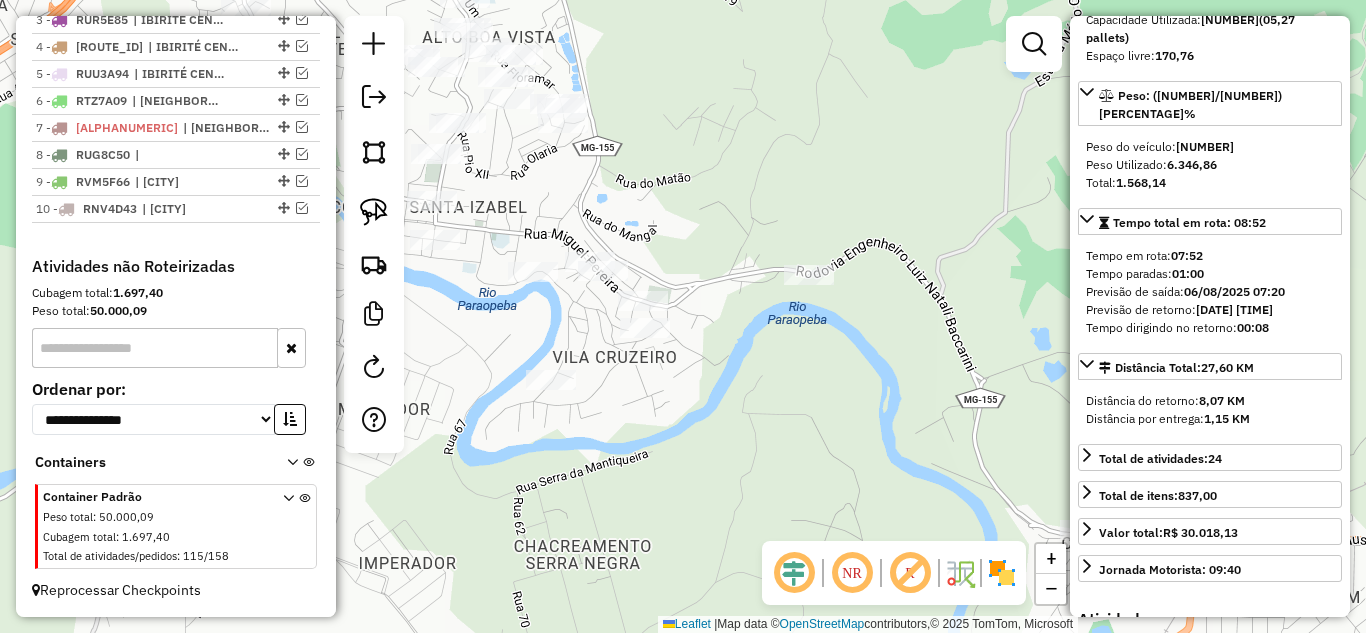 drag, startPoint x: 864, startPoint y: 450, endPoint x: 554, endPoint y: 192, distance: 403.31625 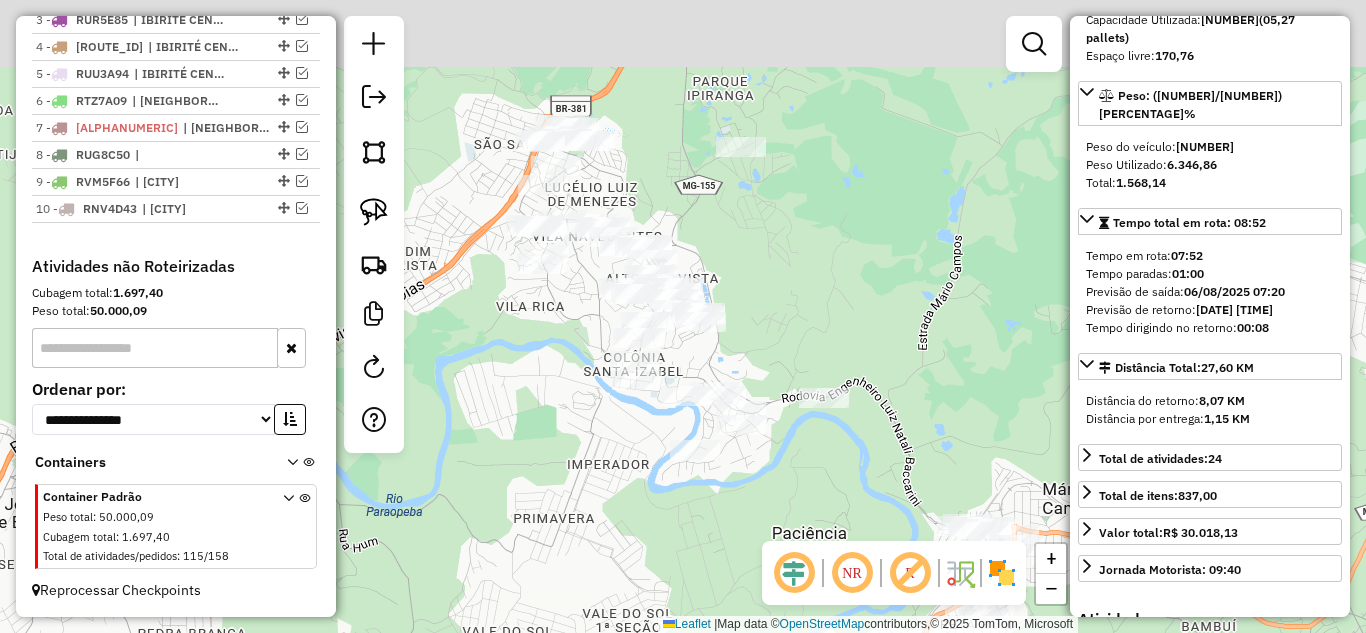 drag, startPoint x: 806, startPoint y: 397, endPoint x: 806, endPoint y: 465, distance: 68 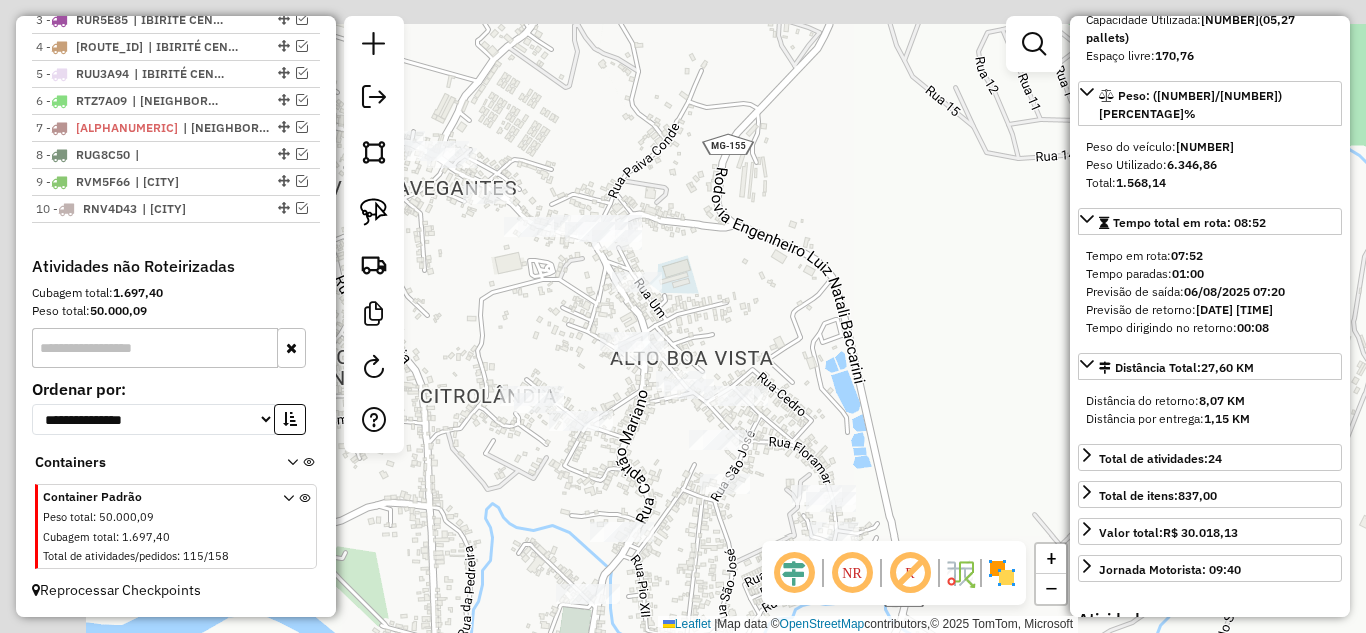 drag, startPoint x: 732, startPoint y: 369, endPoint x: 1072, endPoint y: 606, distance: 414.45023 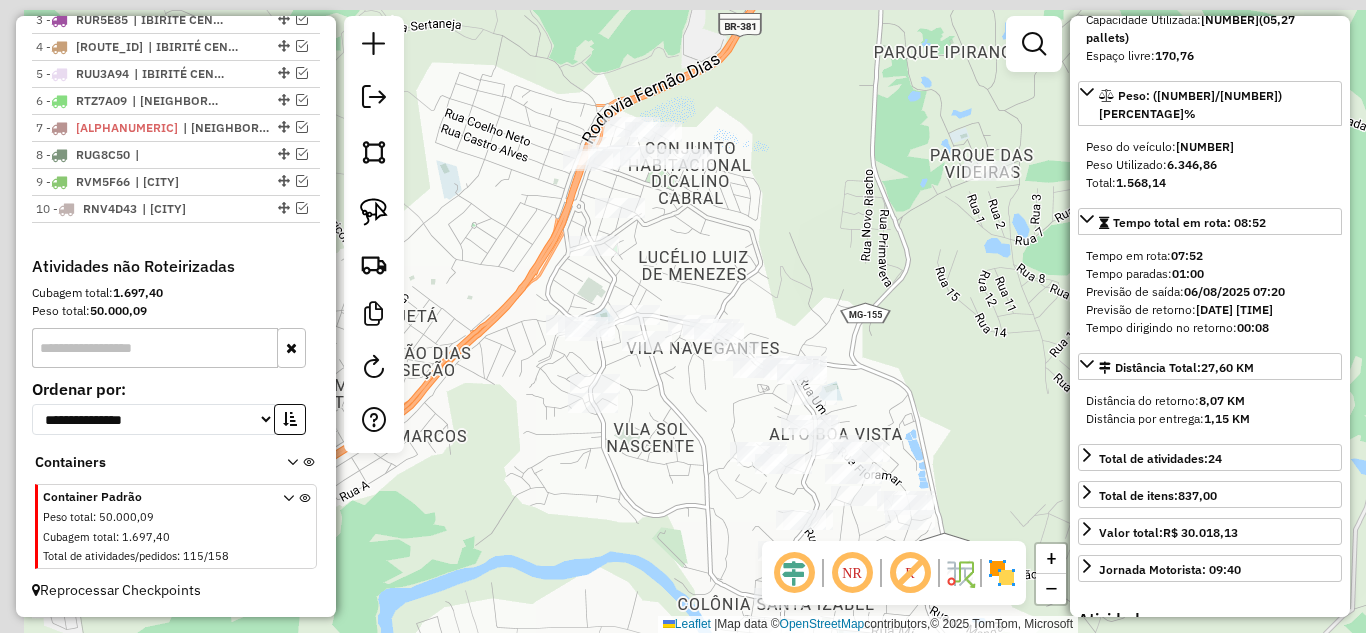 drag, startPoint x: 555, startPoint y: 473, endPoint x: 782, endPoint y: 563, distance: 244.1905 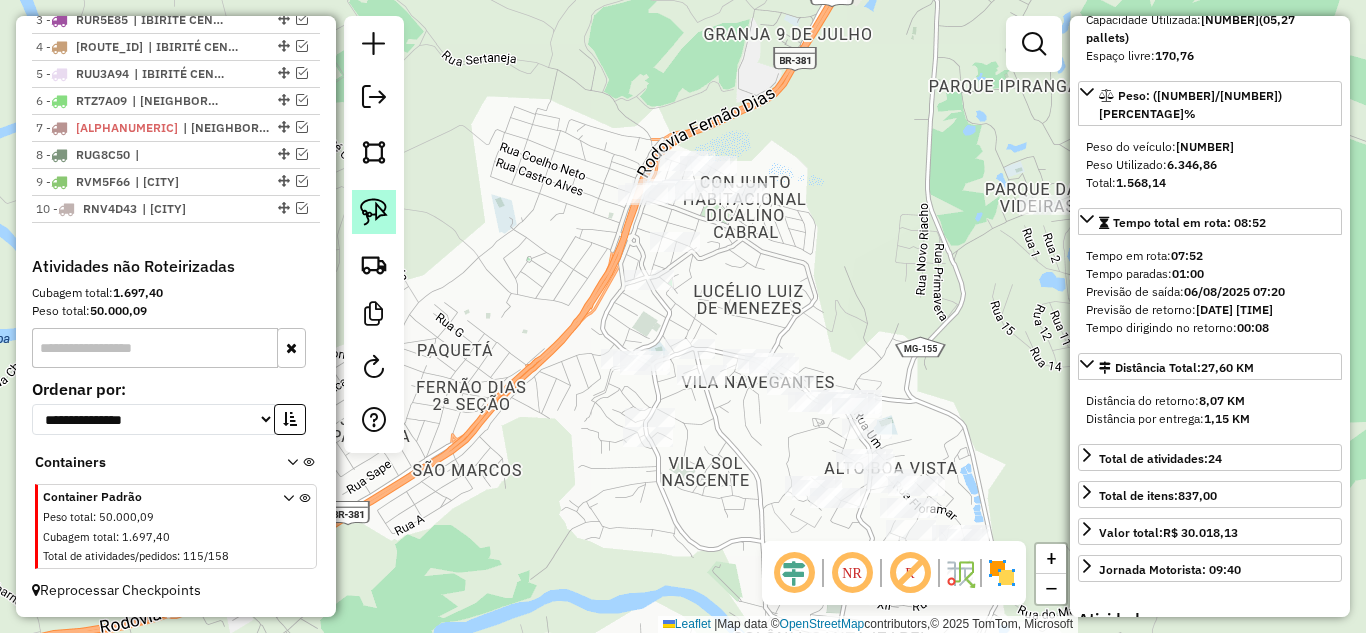 click 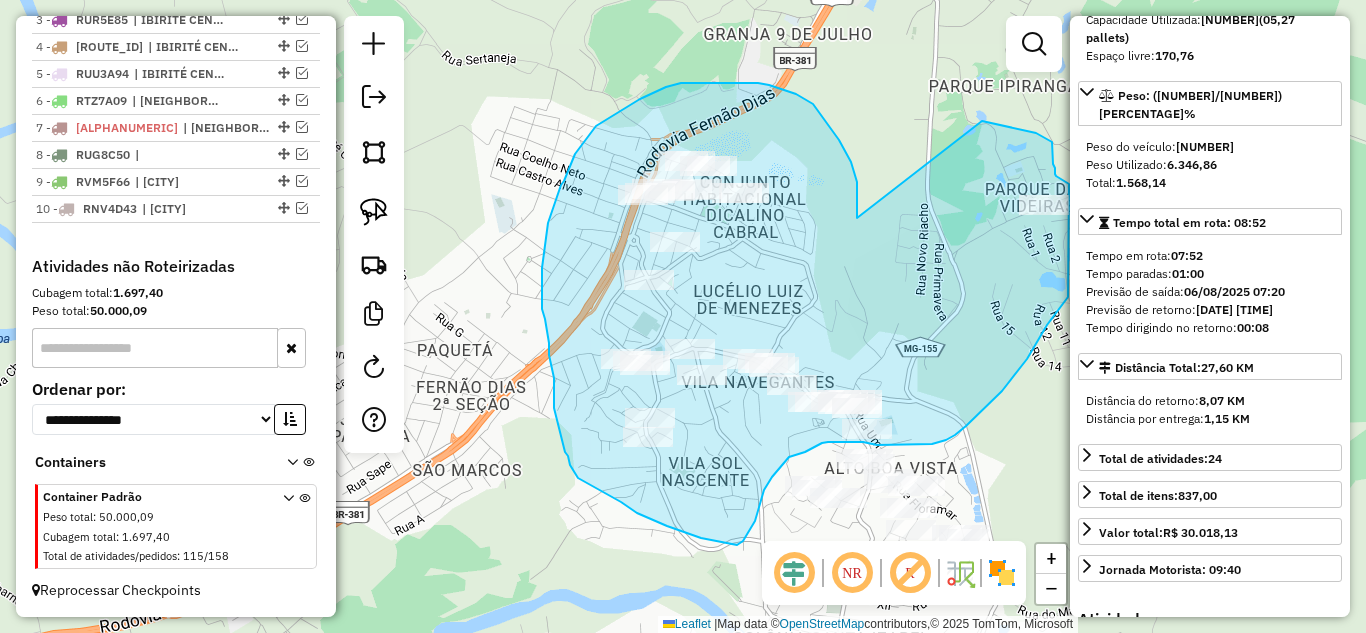 drag, startPoint x: 857, startPoint y: 182, endPoint x: 926, endPoint y: 132, distance: 85.2115 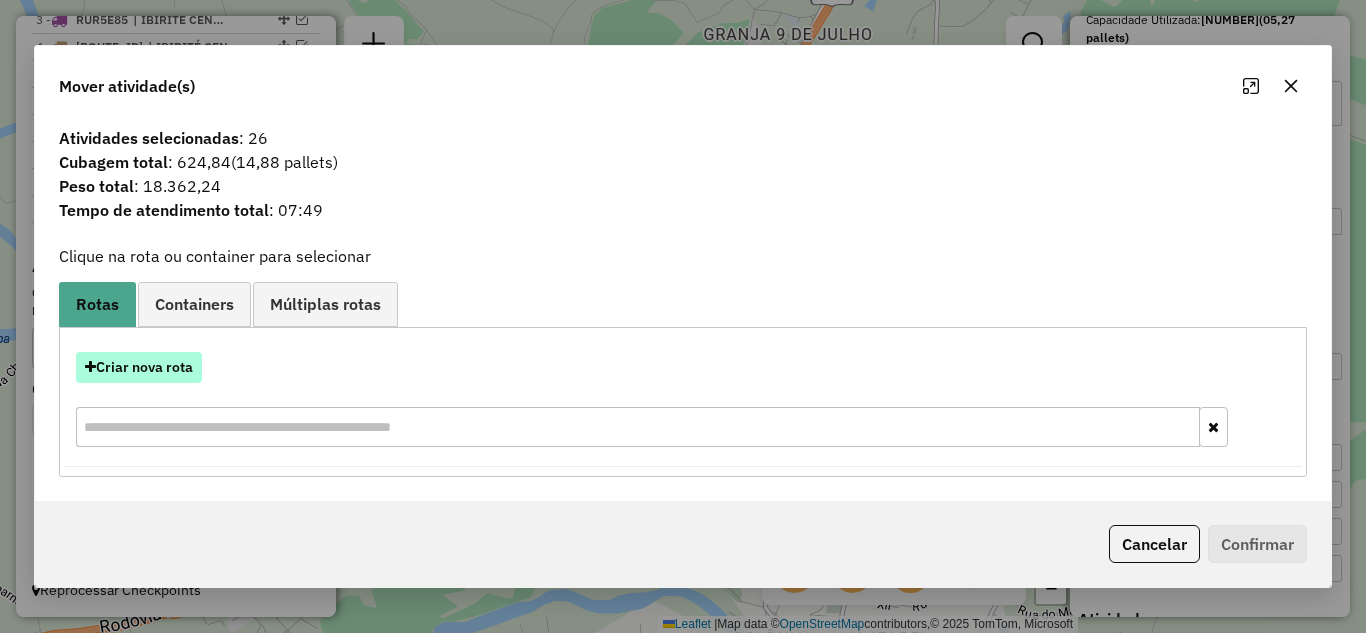 click on "Criar nova rota" at bounding box center [139, 367] 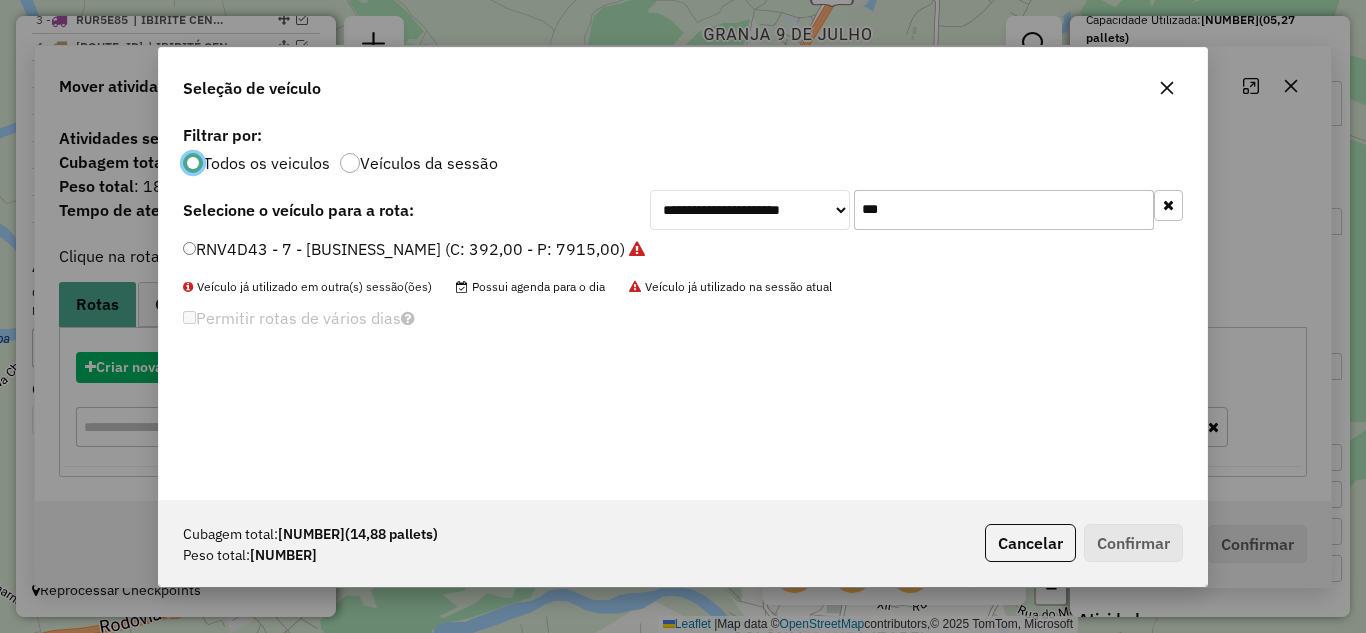 scroll, scrollTop: 11, scrollLeft: 6, axis: both 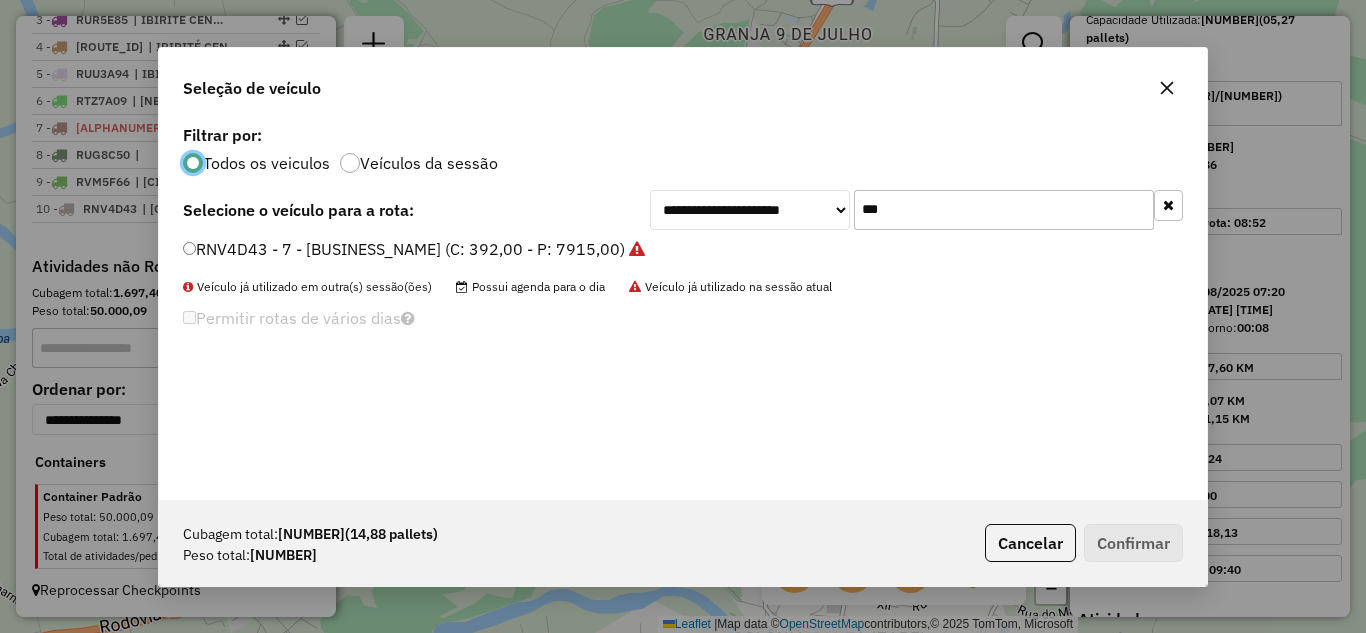 click on "***" 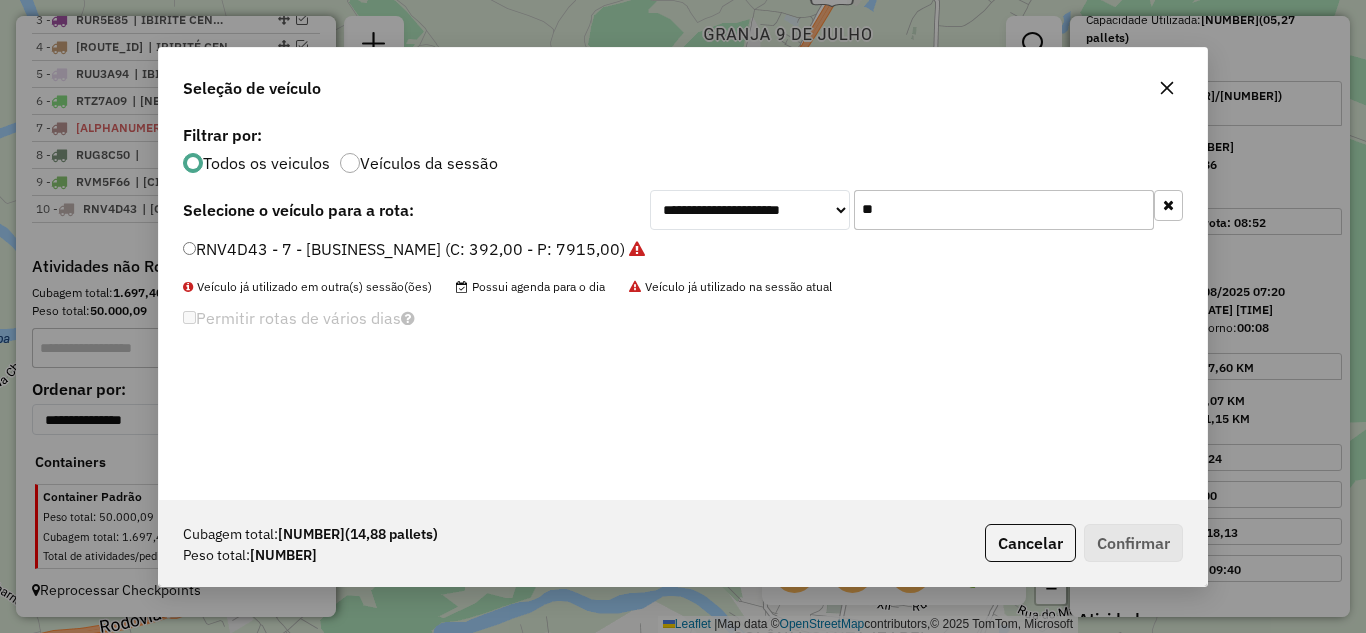 type on "*" 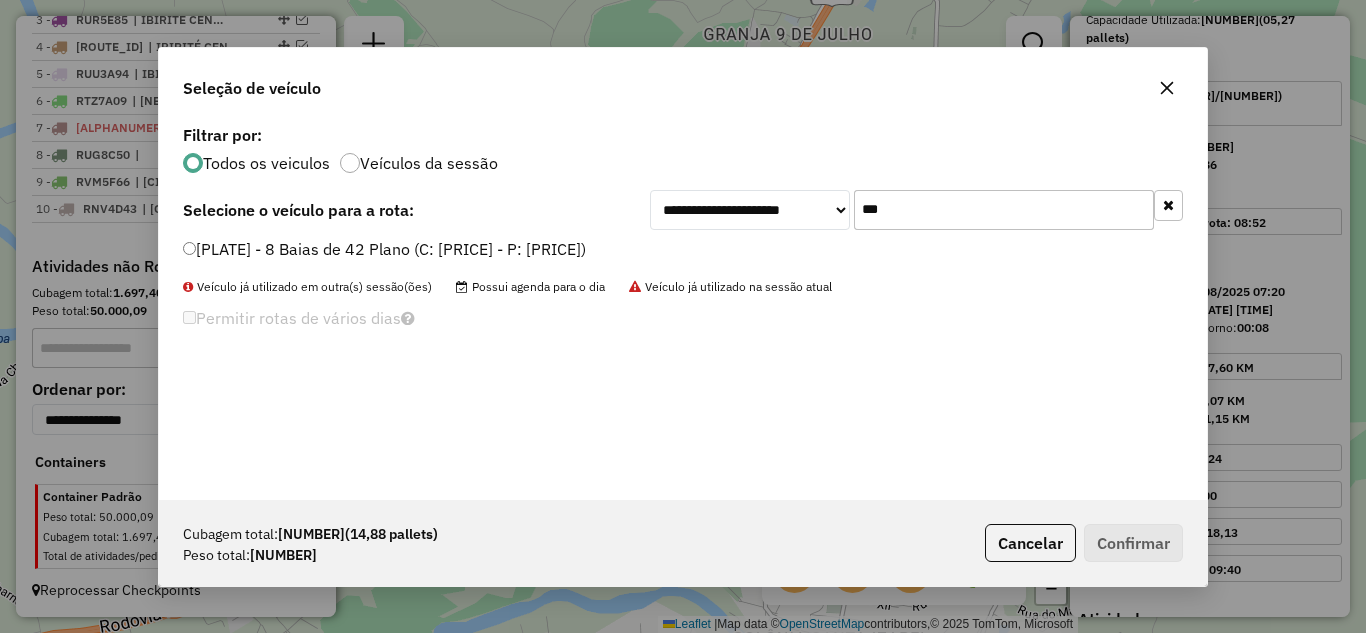 type on "***" 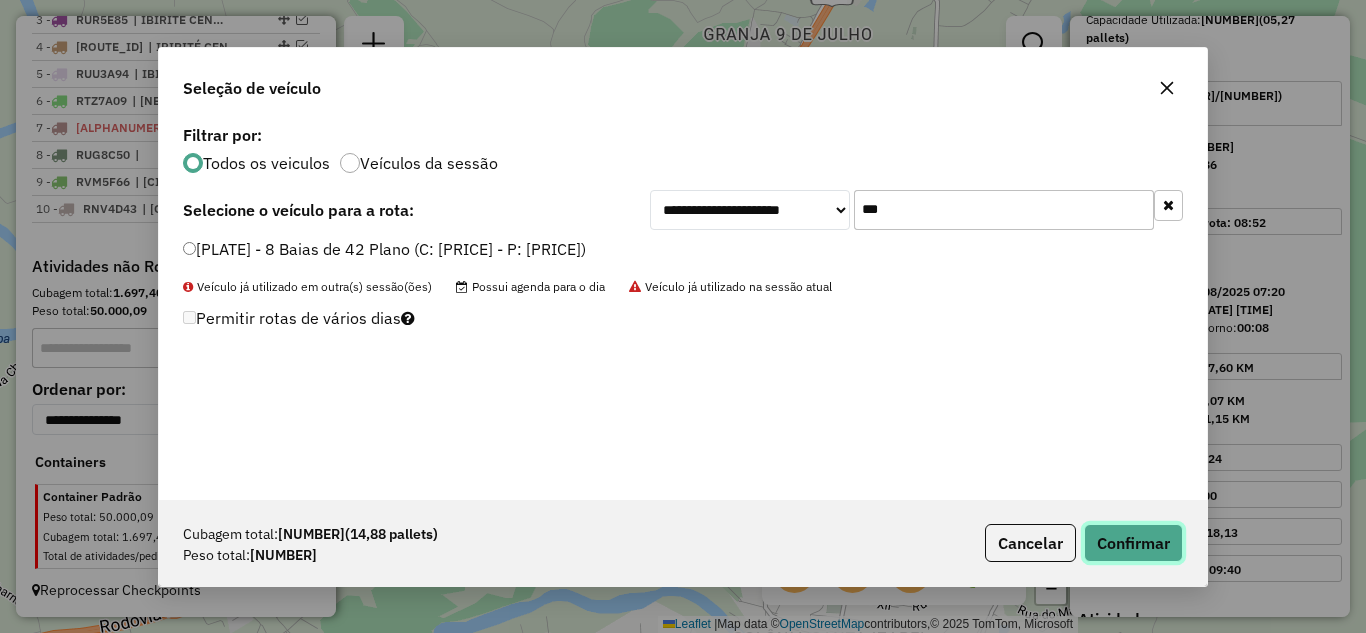 click on "Confirmar" 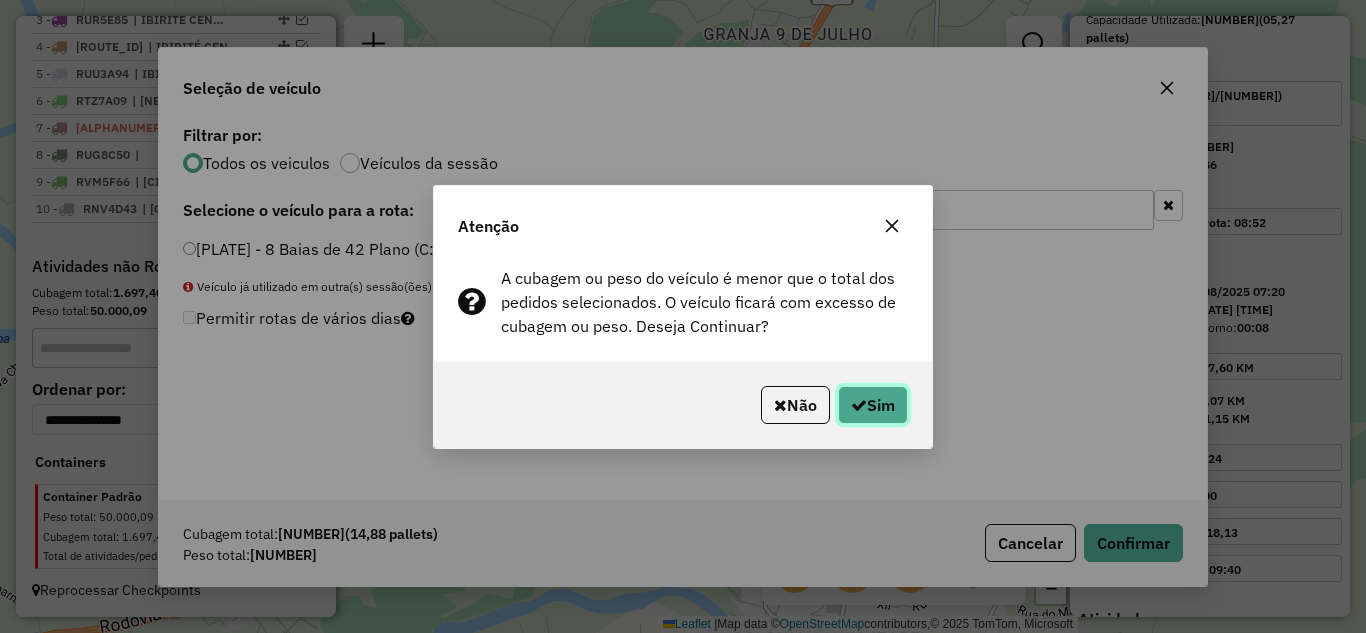 click on "Sim" 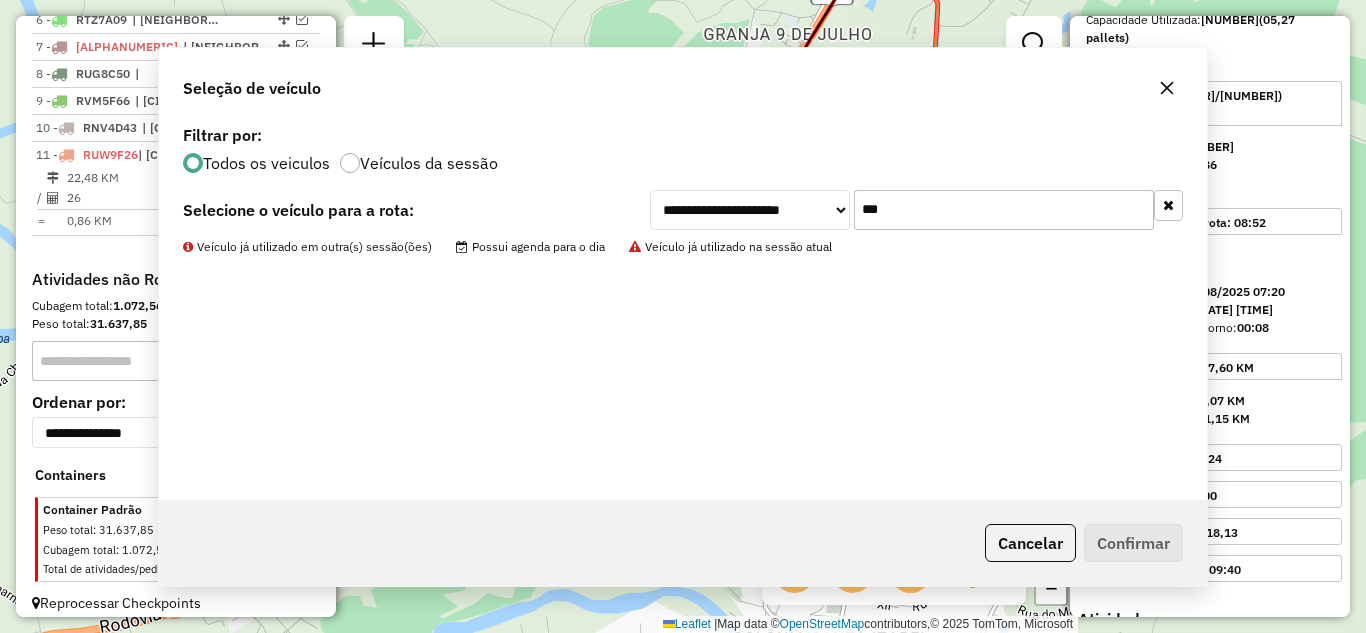 scroll, scrollTop: 956, scrollLeft: 0, axis: vertical 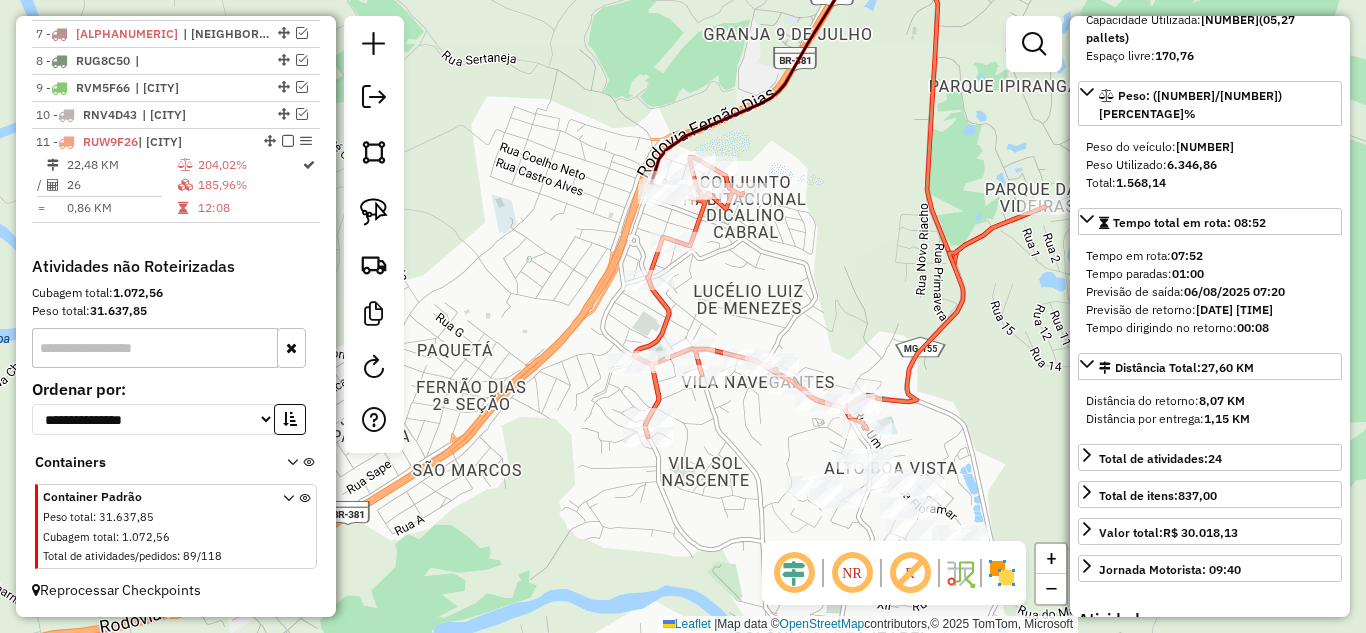click 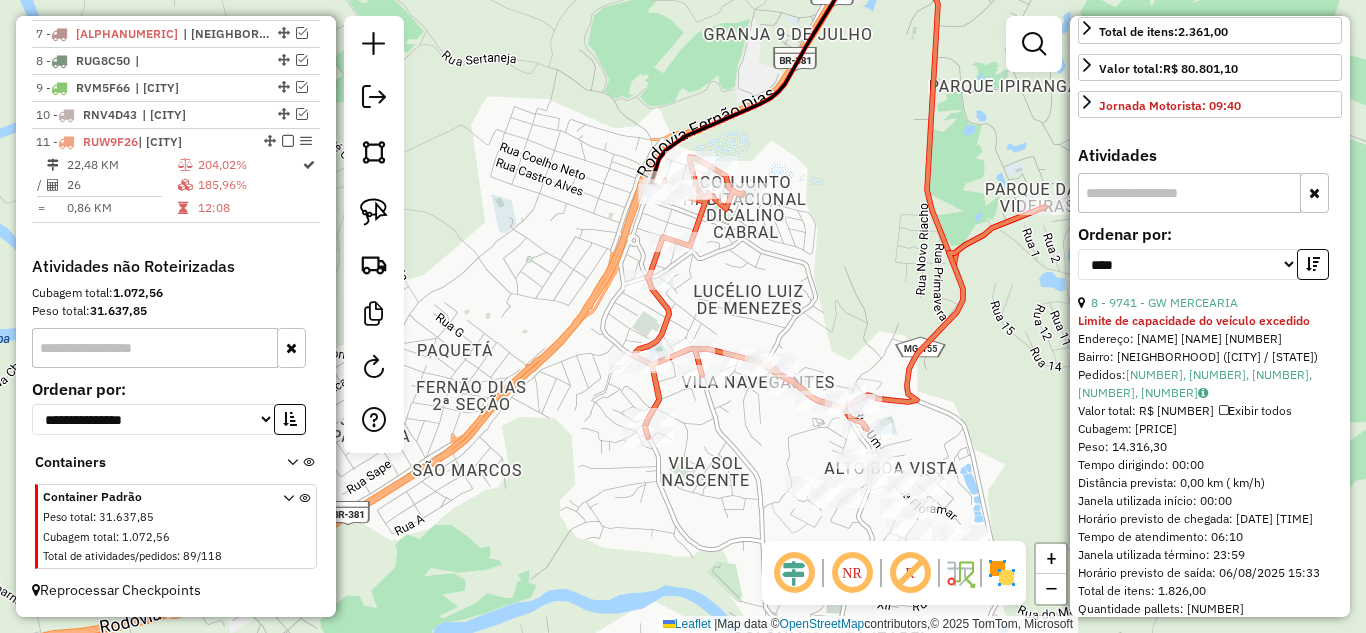 scroll, scrollTop: 782, scrollLeft: 0, axis: vertical 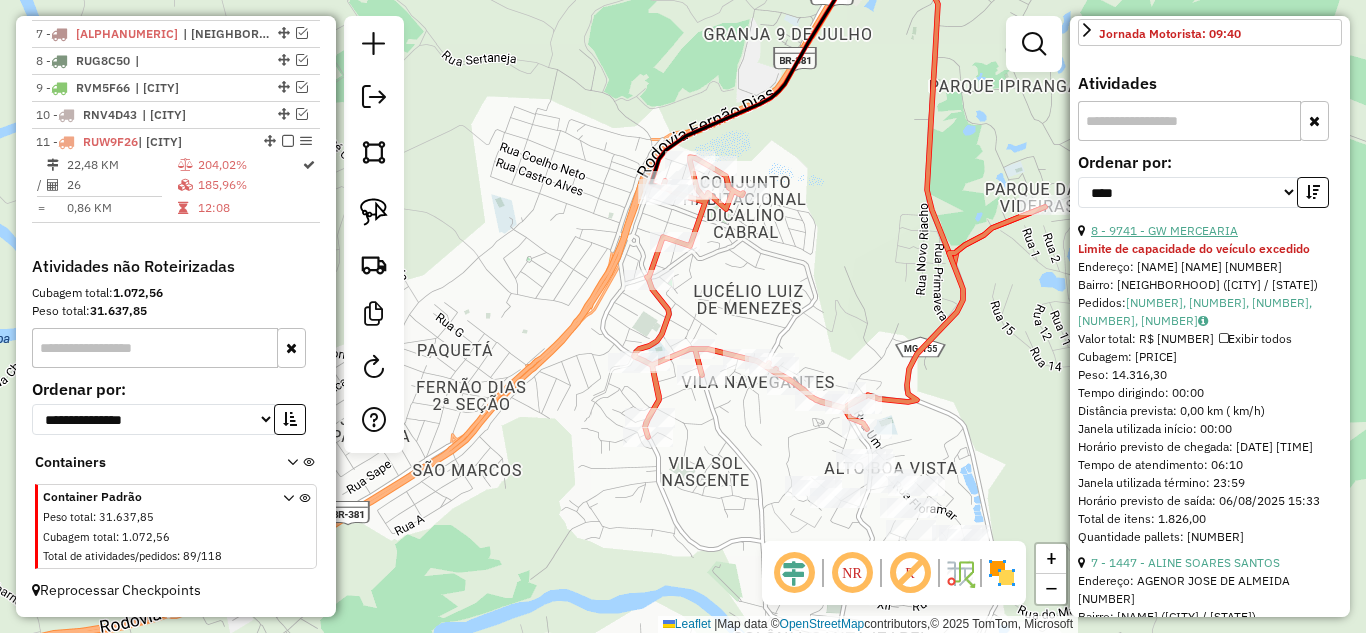 click on "8 - 9741 - GW MERCEARIA" at bounding box center [1164, 230] 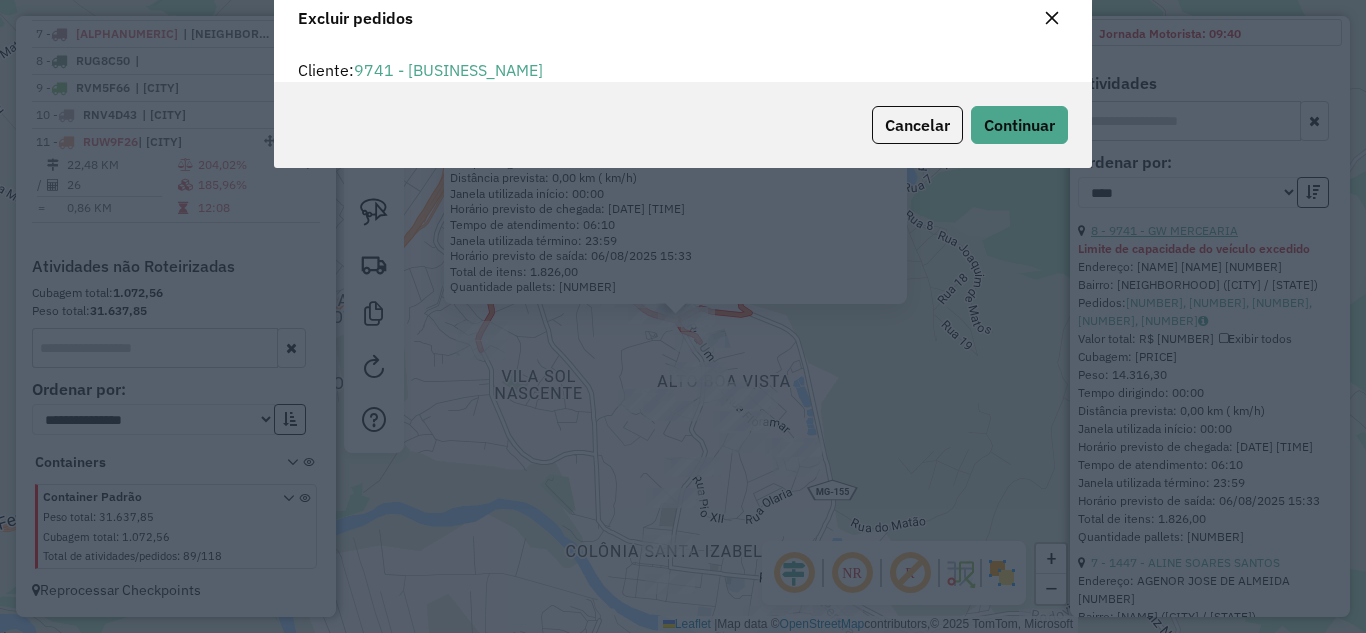 scroll, scrollTop: 82, scrollLeft: 0, axis: vertical 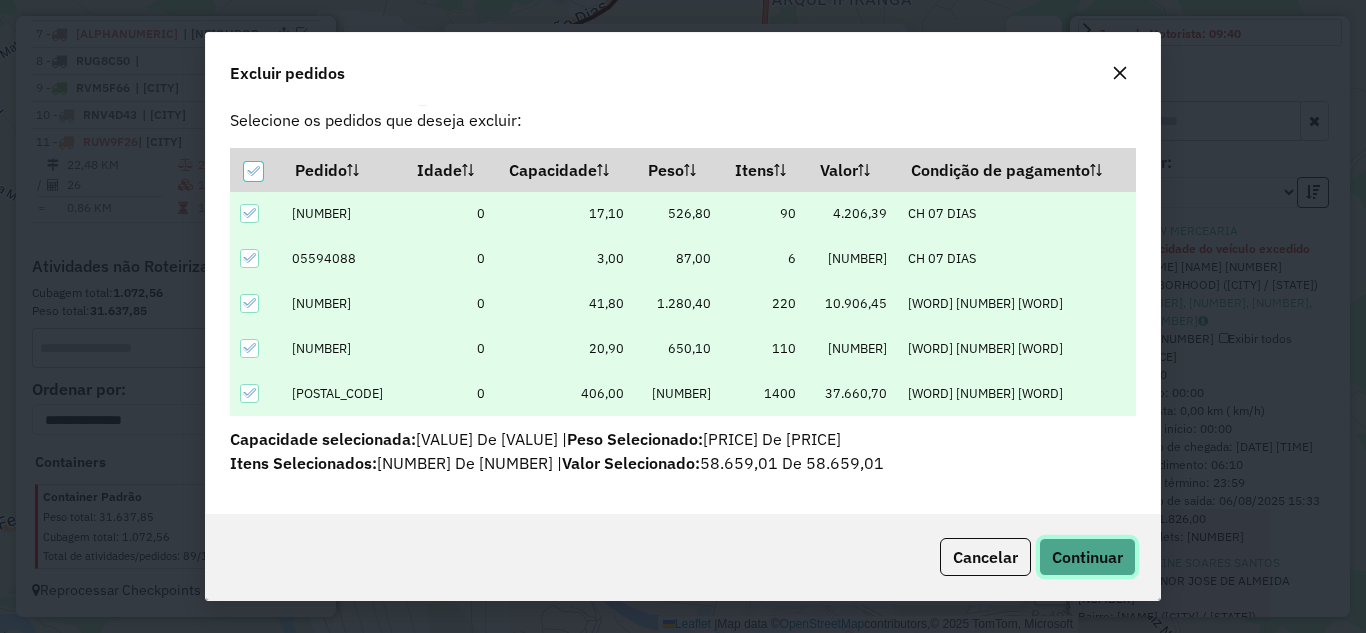 click on "Continuar" 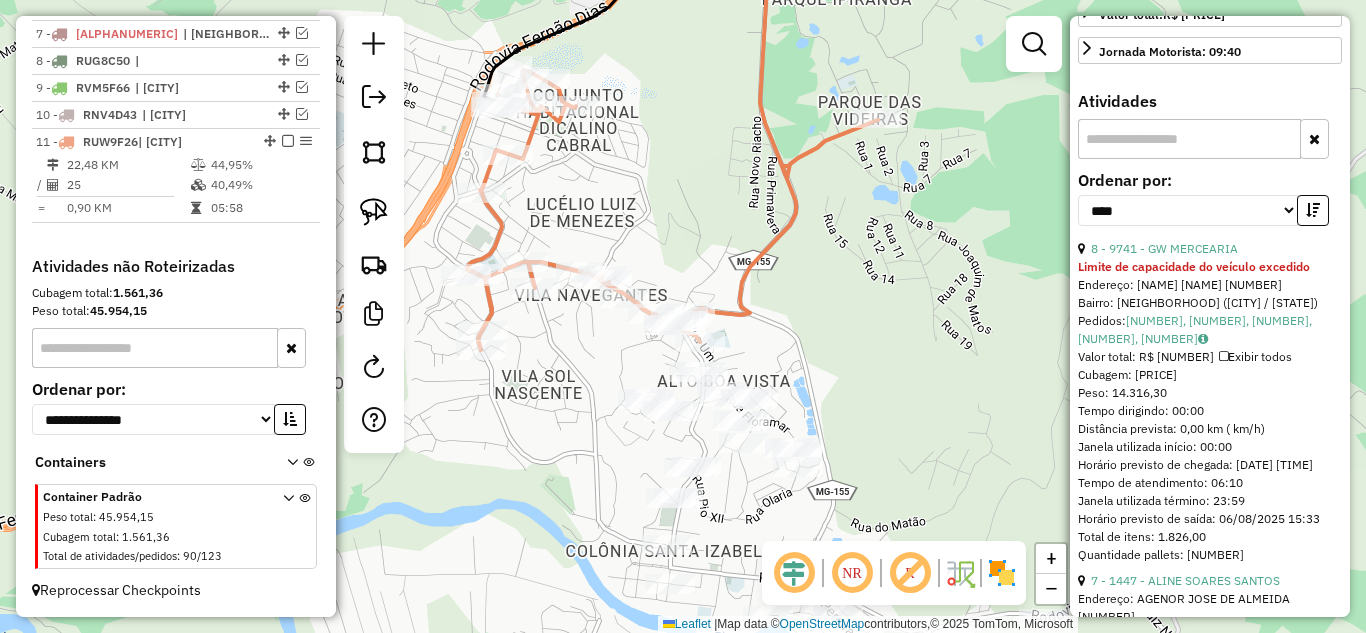 scroll, scrollTop: 764, scrollLeft: 0, axis: vertical 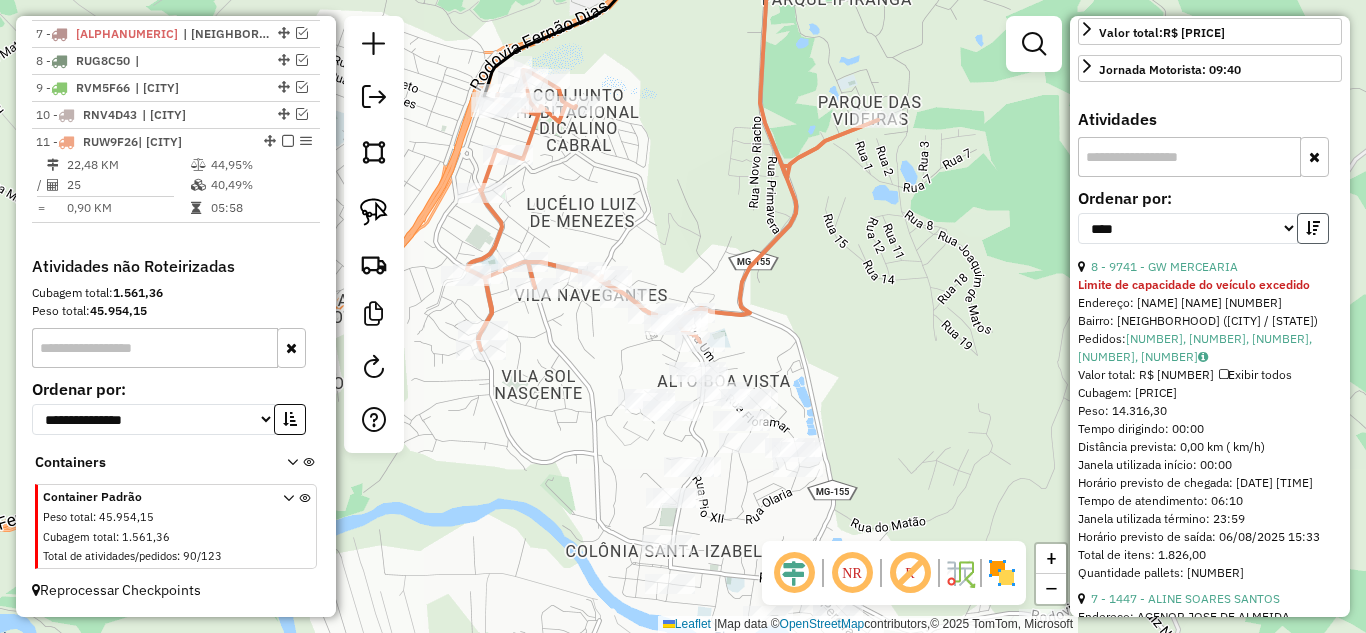 click at bounding box center (1313, 228) 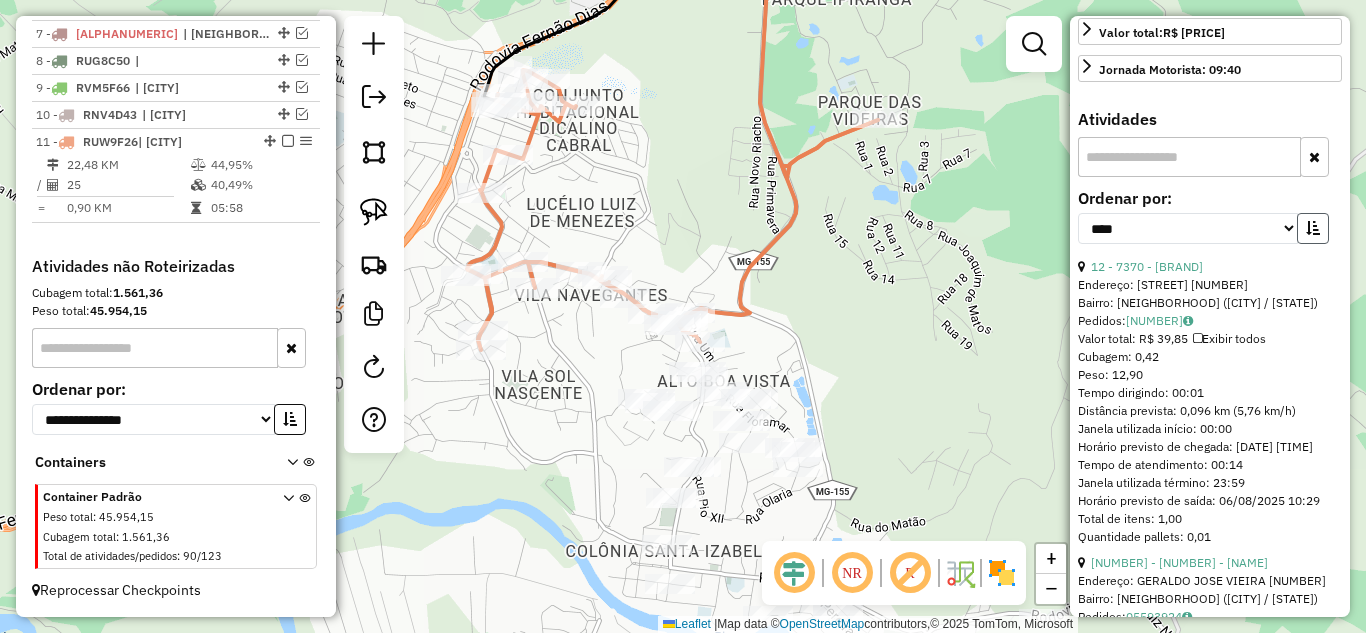 click at bounding box center [1313, 228] 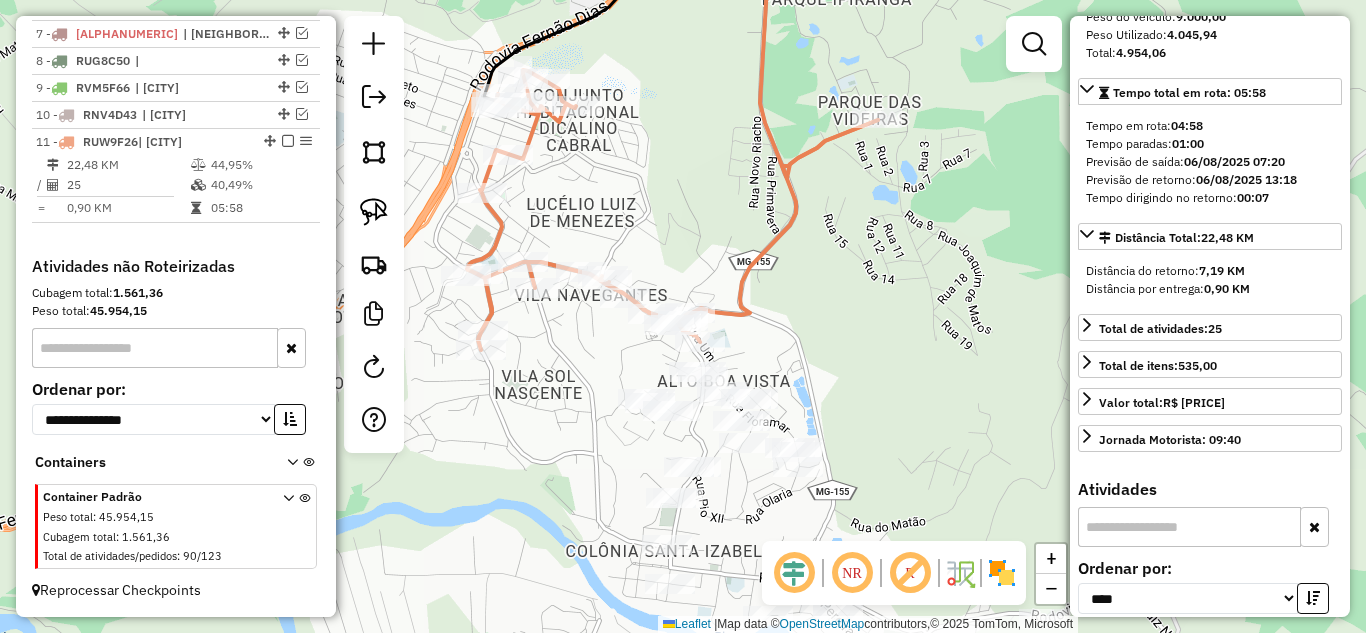 scroll, scrollTop: 364, scrollLeft: 0, axis: vertical 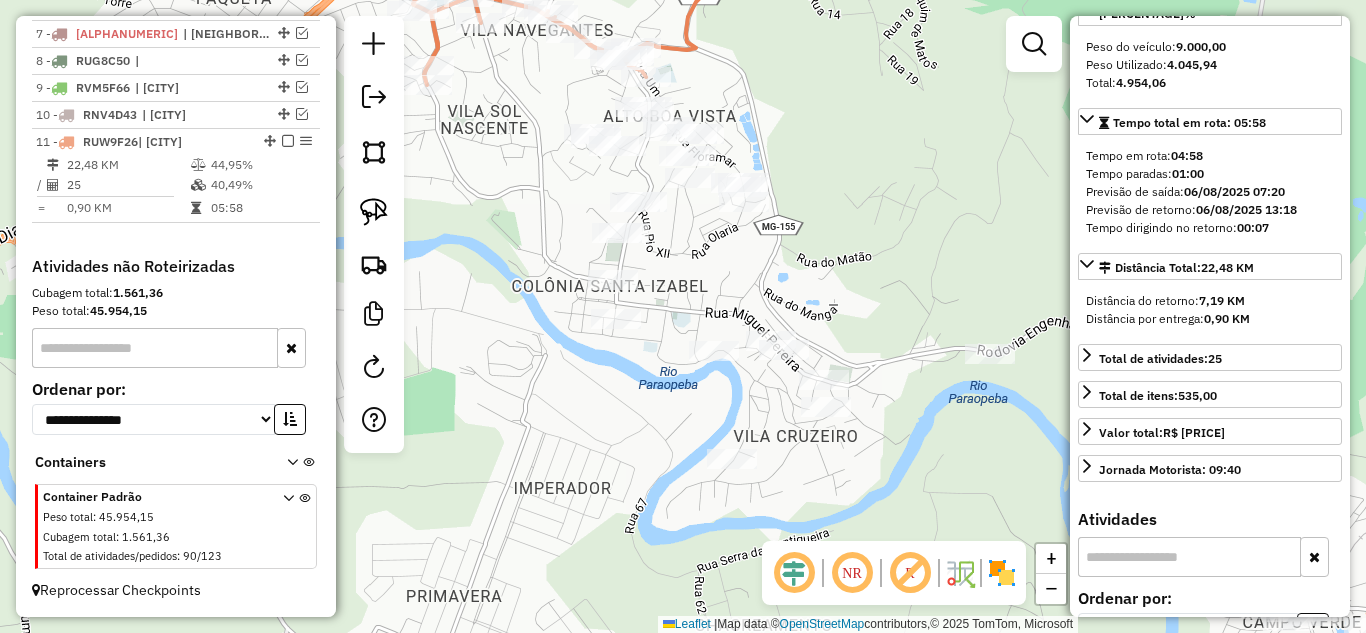 drag, startPoint x: 797, startPoint y: 138, endPoint x: 877, endPoint y: 200, distance: 101.21265 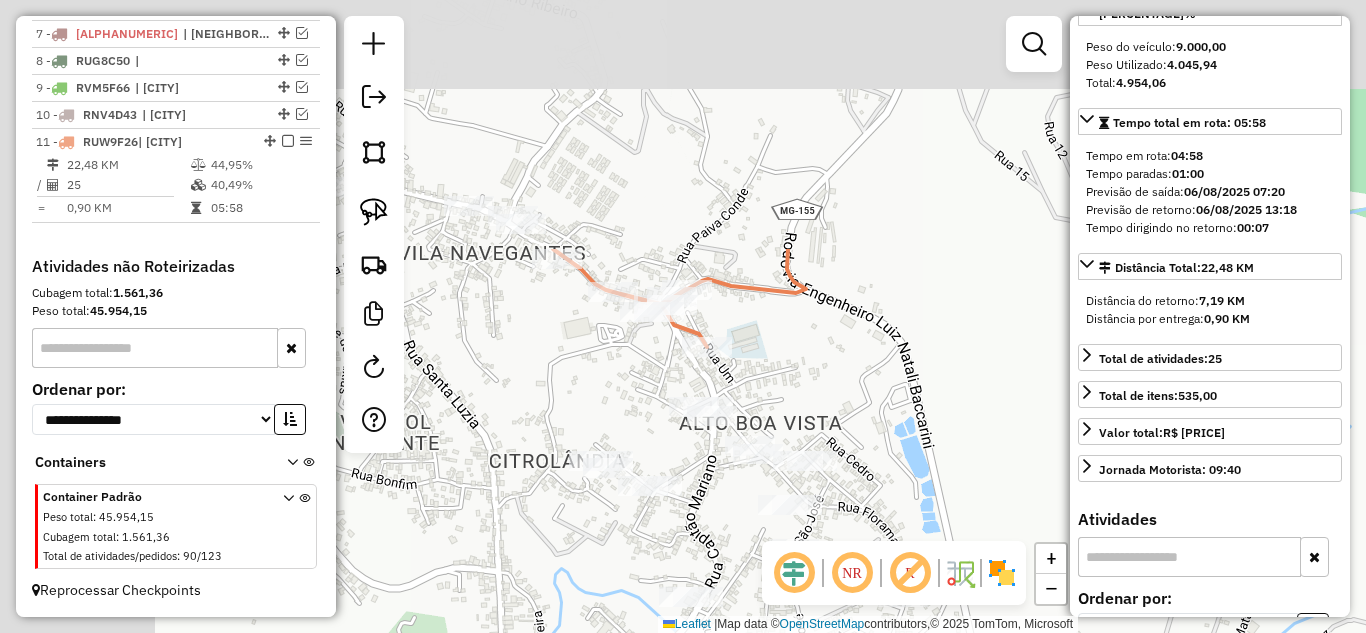 drag, startPoint x: 690, startPoint y: 127, endPoint x: 776, endPoint y: 408, distance: 293.8656 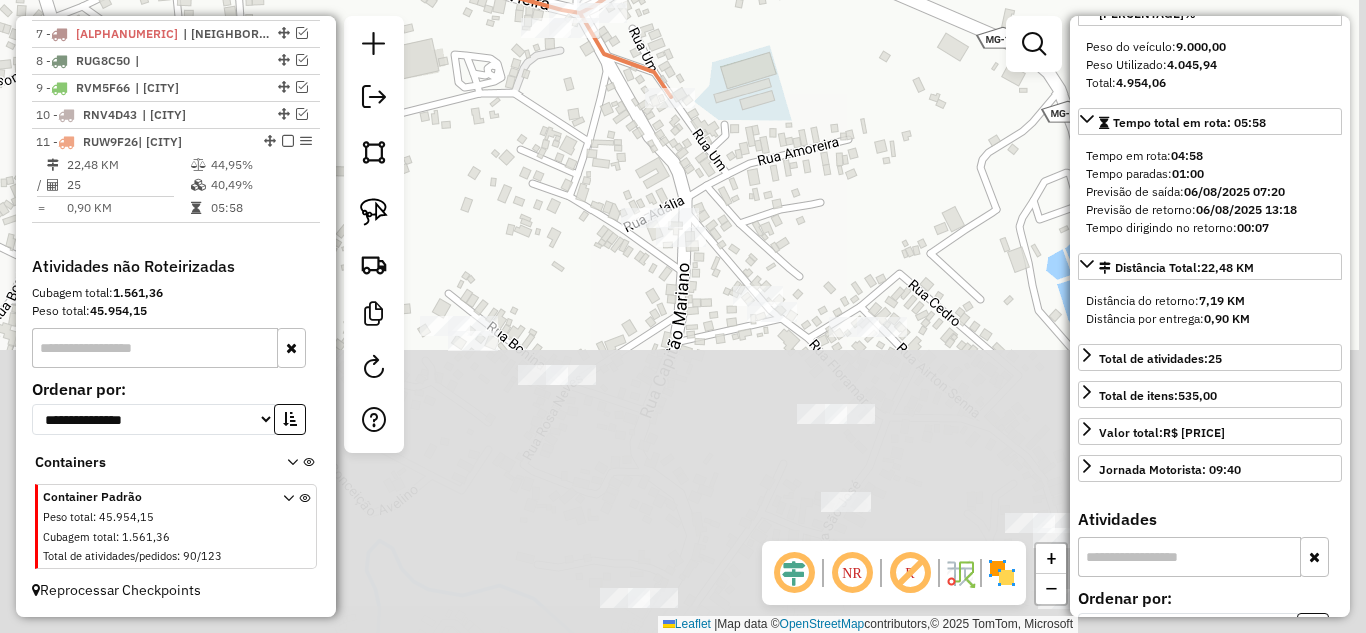 drag, startPoint x: 957, startPoint y: 450, endPoint x: 856, endPoint y: 147, distance: 319.39005 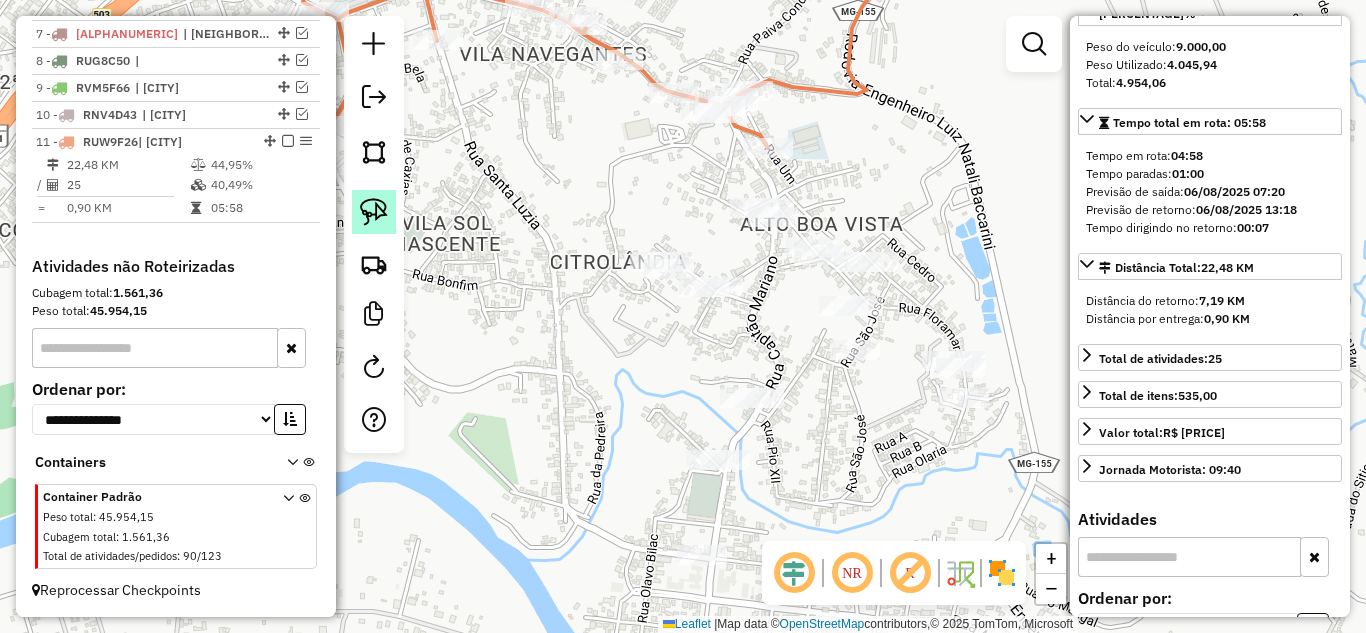 click 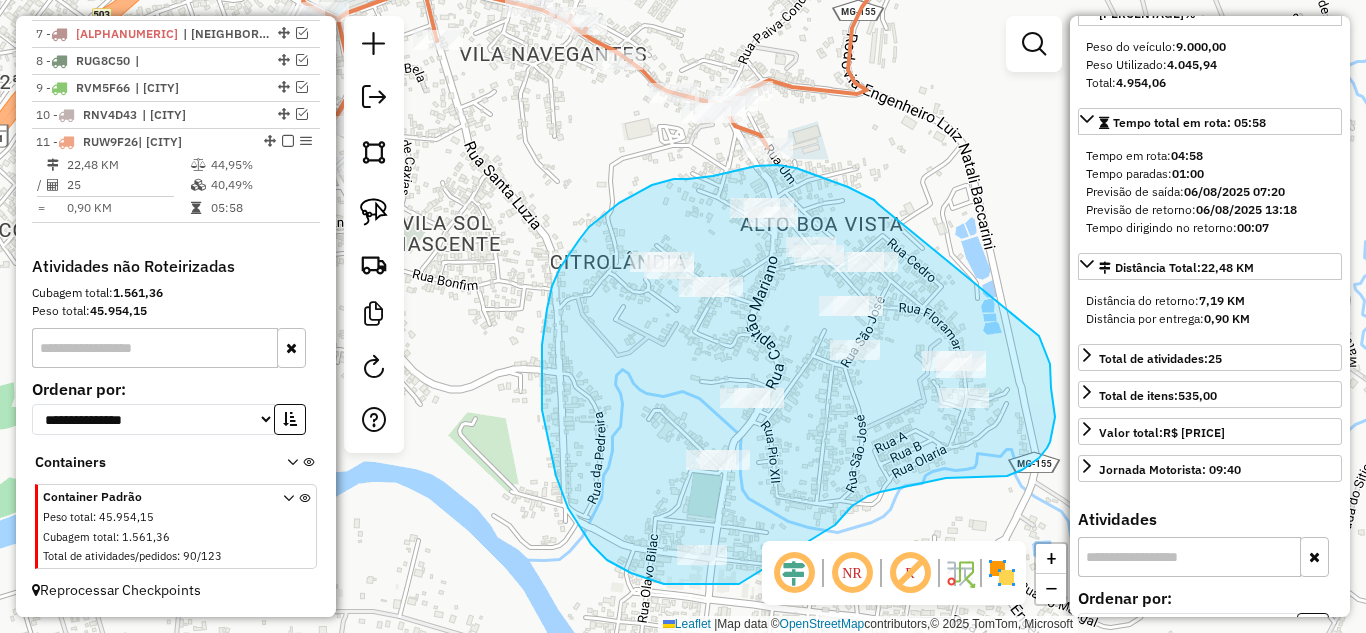 drag, startPoint x: 818, startPoint y: 176, endPoint x: 1019, endPoint y: 328, distance: 252.00198 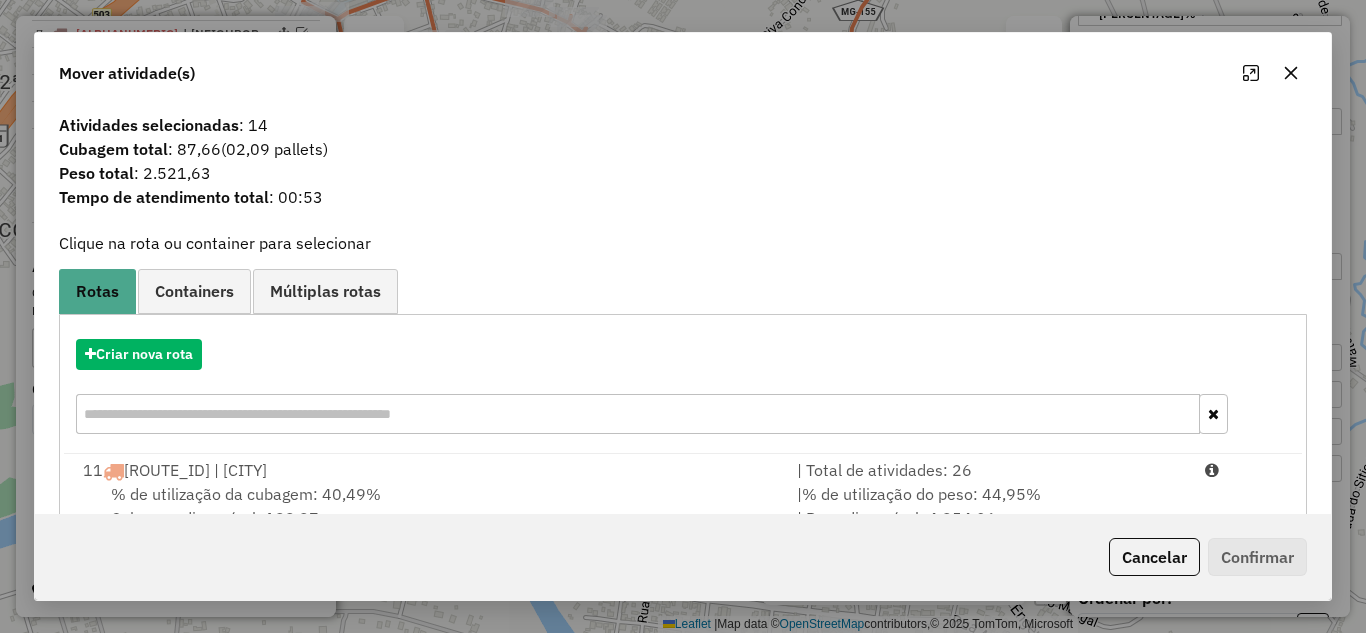 click on "| Total de atividades: 26" at bounding box center [989, 470] 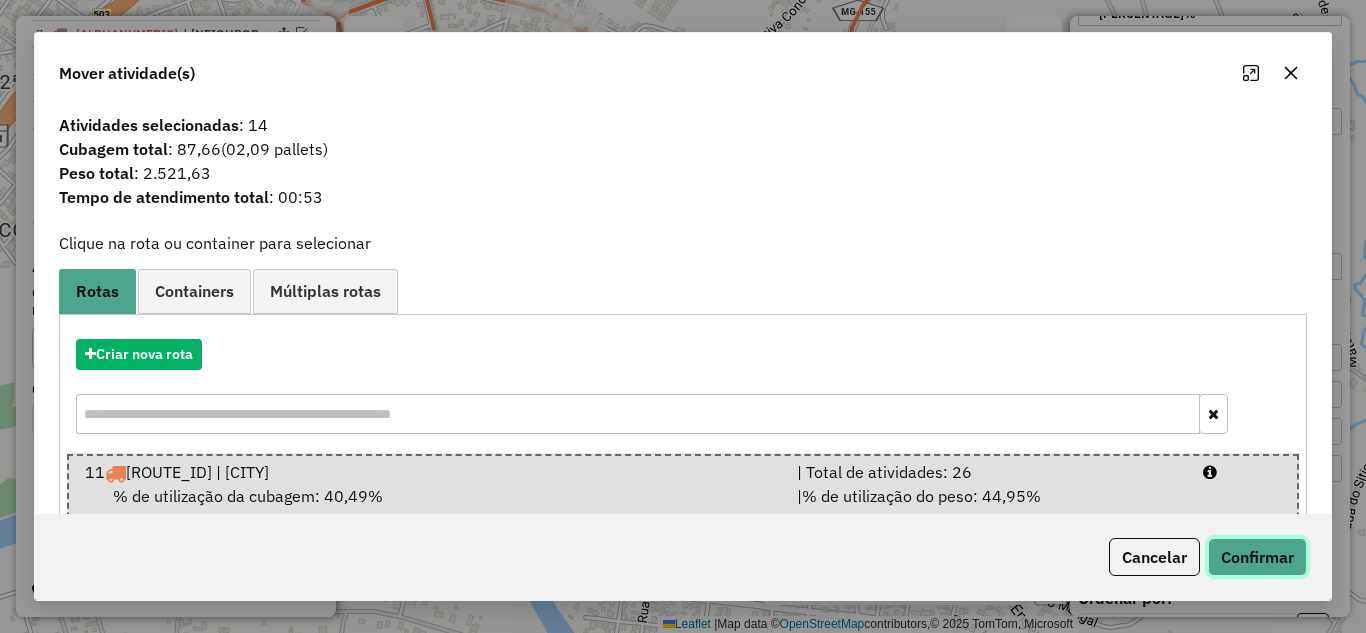 click on "Confirmar" 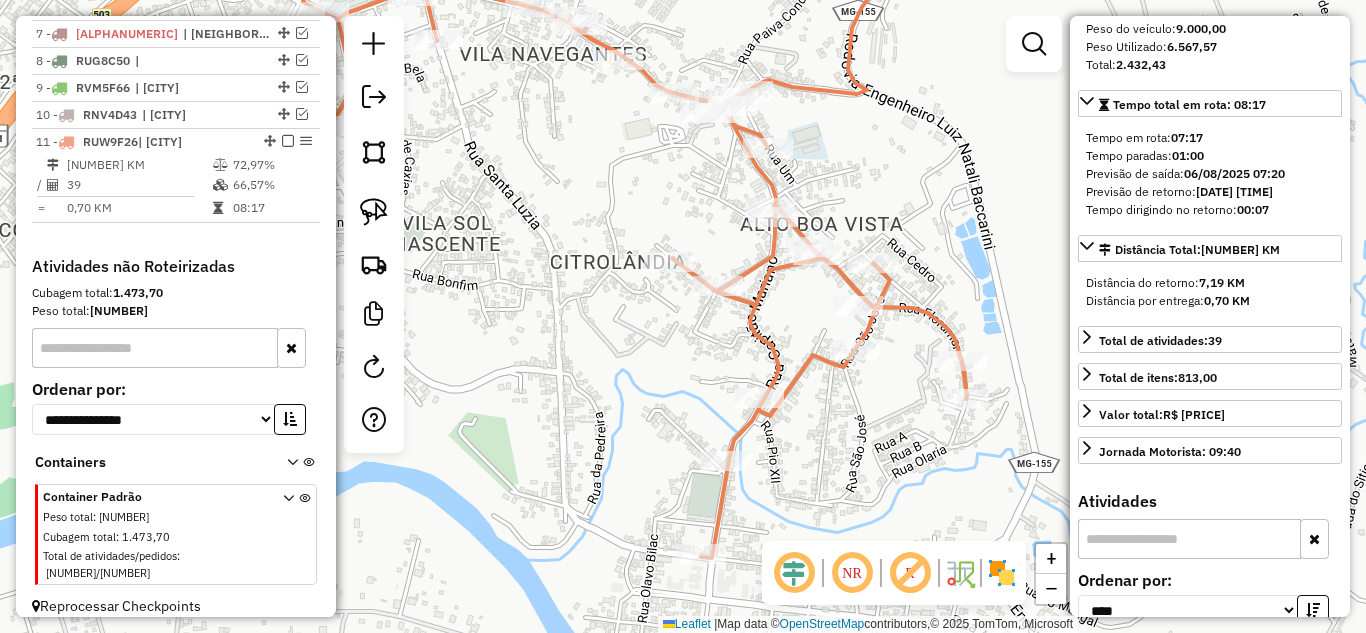 click 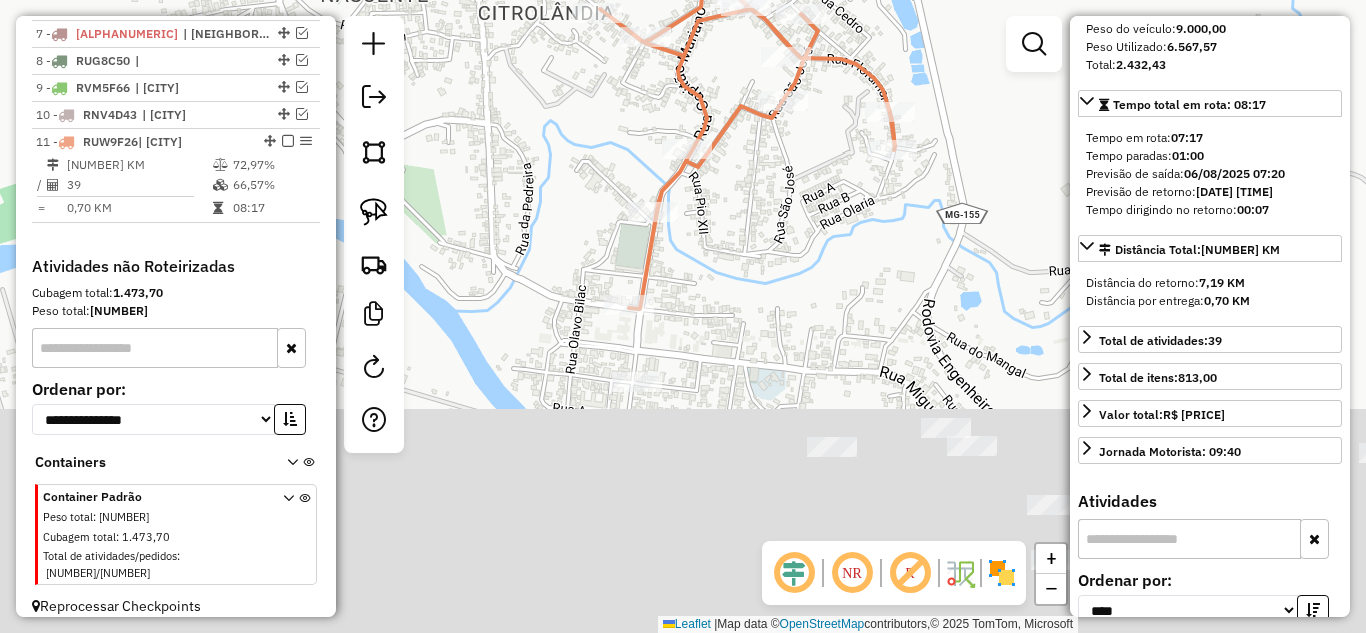 drag, startPoint x: 848, startPoint y: 284, endPoint x: 831, endPoint y: 210, distance: 75.9276 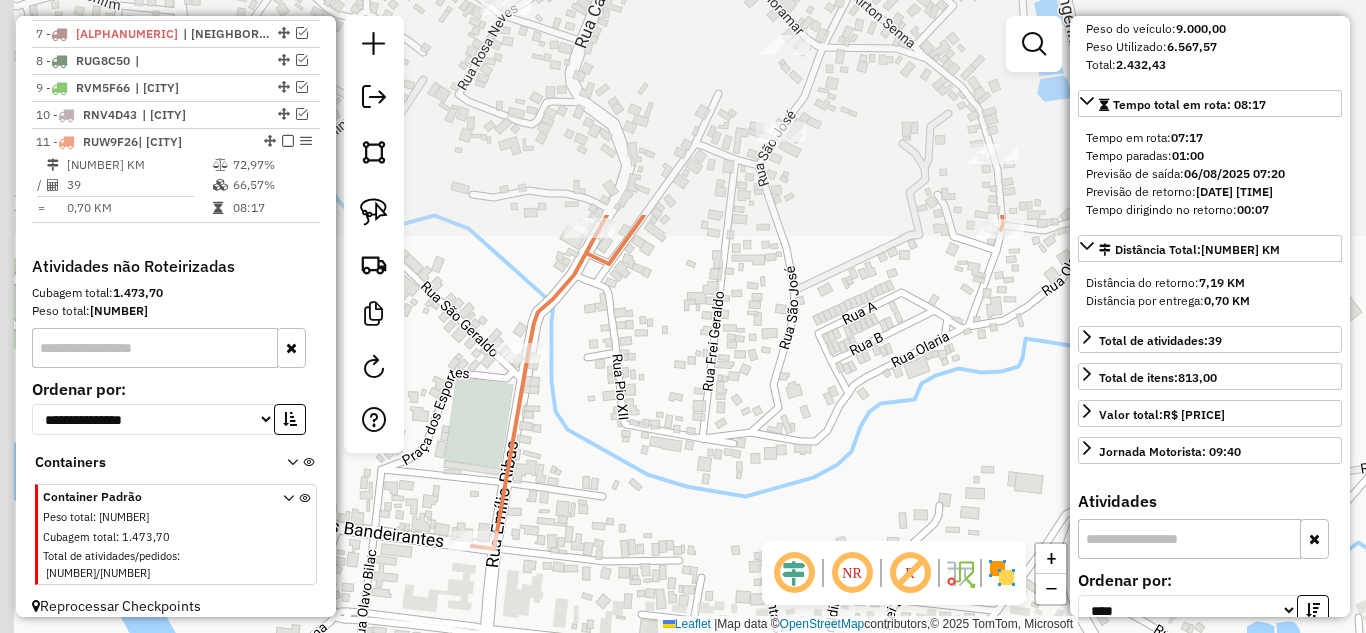 drag, startPoint x: 829, startPoint y: 480, endPoint x: 877, endPoint y: 557, distance: 90.73588 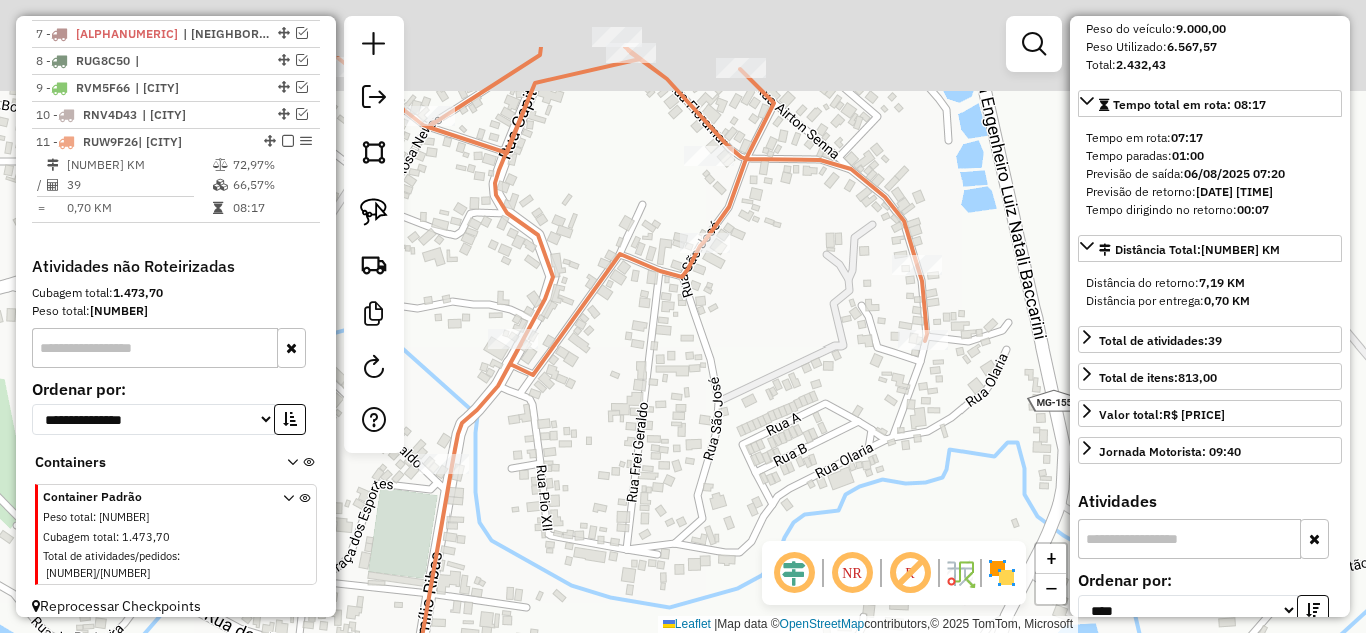 drag, startPoint x: 793, startPoint y: 399, endPoint x: 700, endPoint y: 510, distance: 144.81023 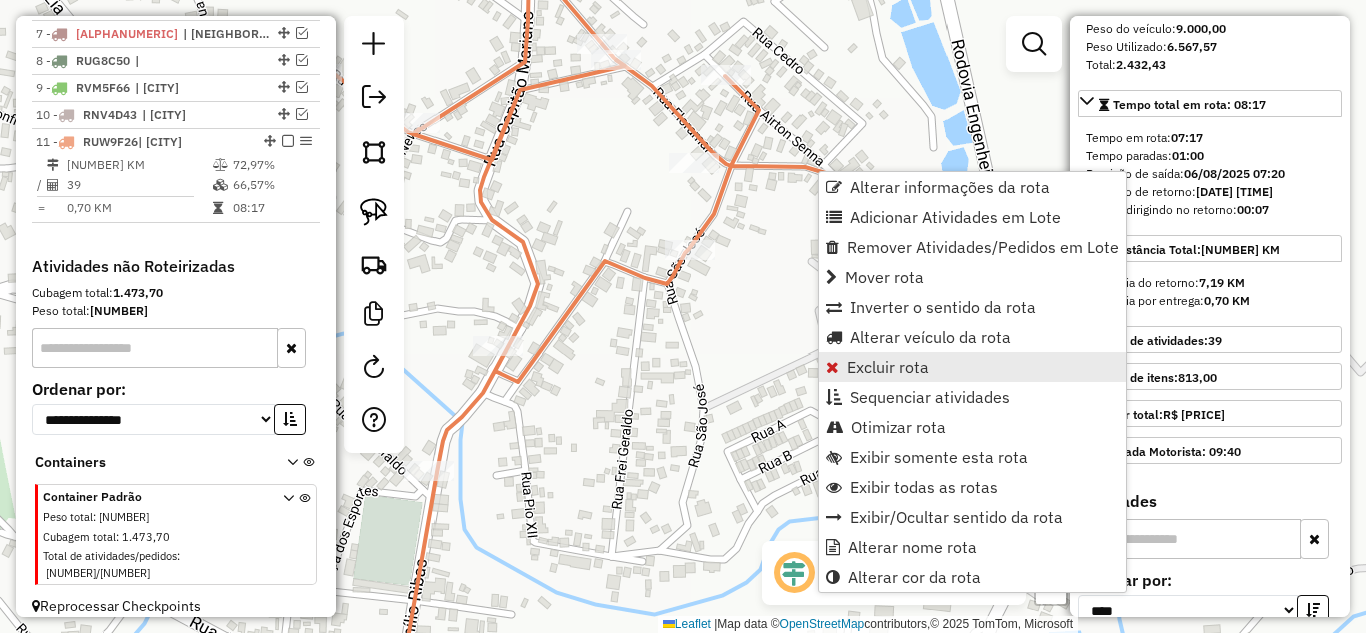 click on "Excluir rota" at bounding box center (888, 367) 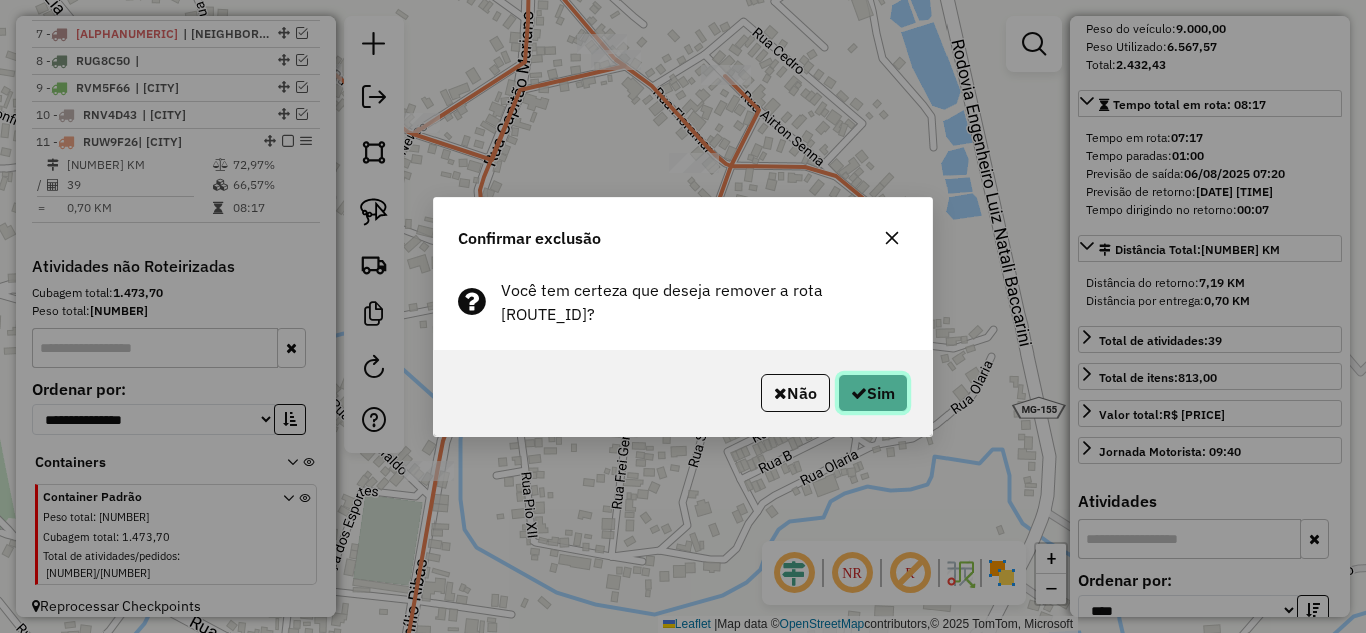click on "Sim" 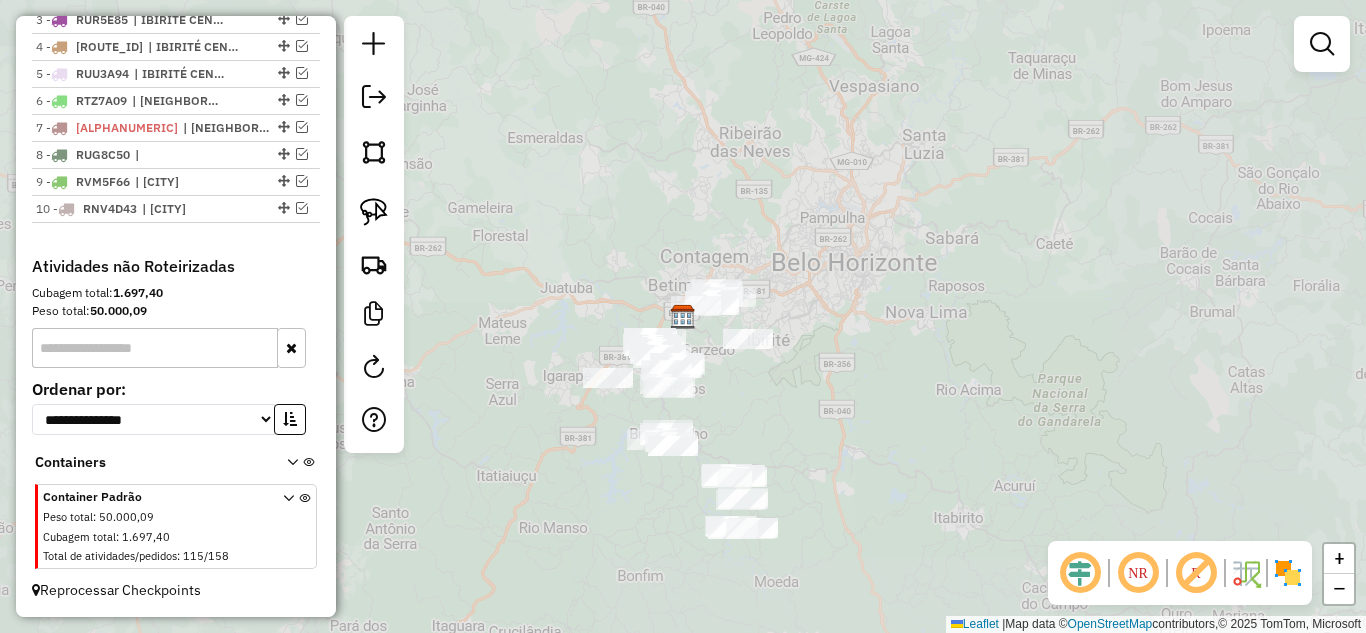 scroll, scrollTop: 862, scrollLeft: 0, axis: vertical 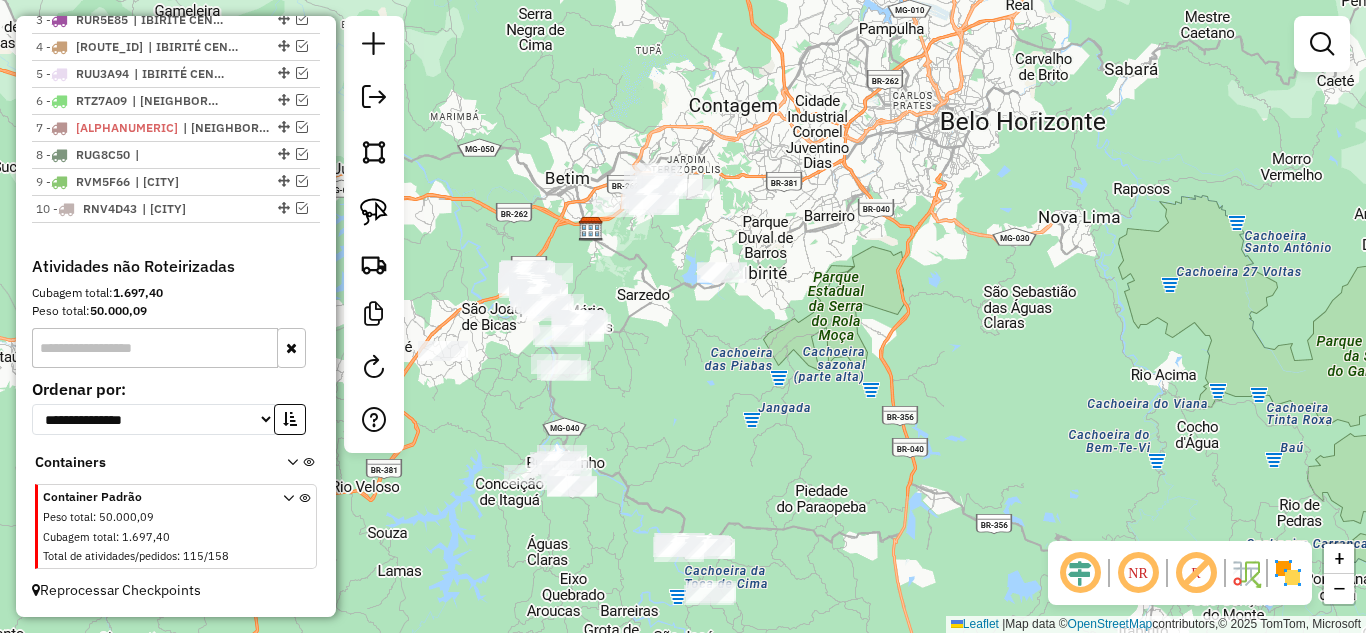 drag, startPoint x: 878, startPoint y: 450, endPoint x: 869, endPoint y: 420, distance: 31.320919 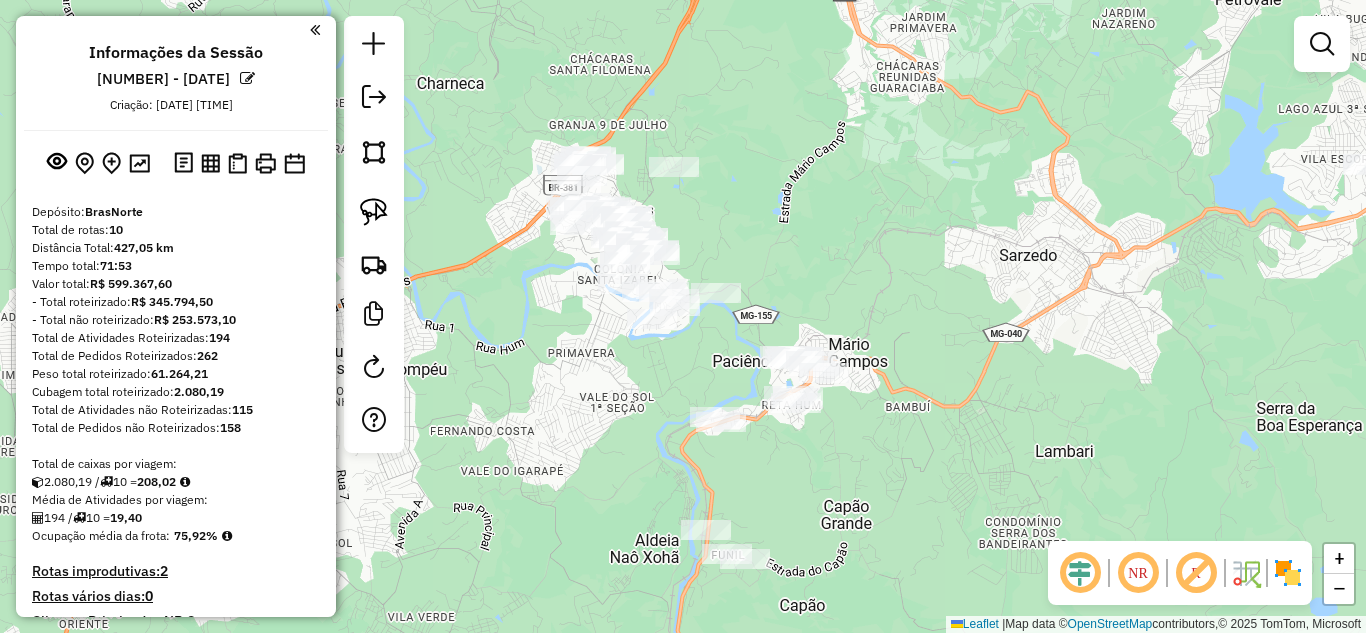 scroll, scrollTop: 0, scrollLeft: 0, axis: both 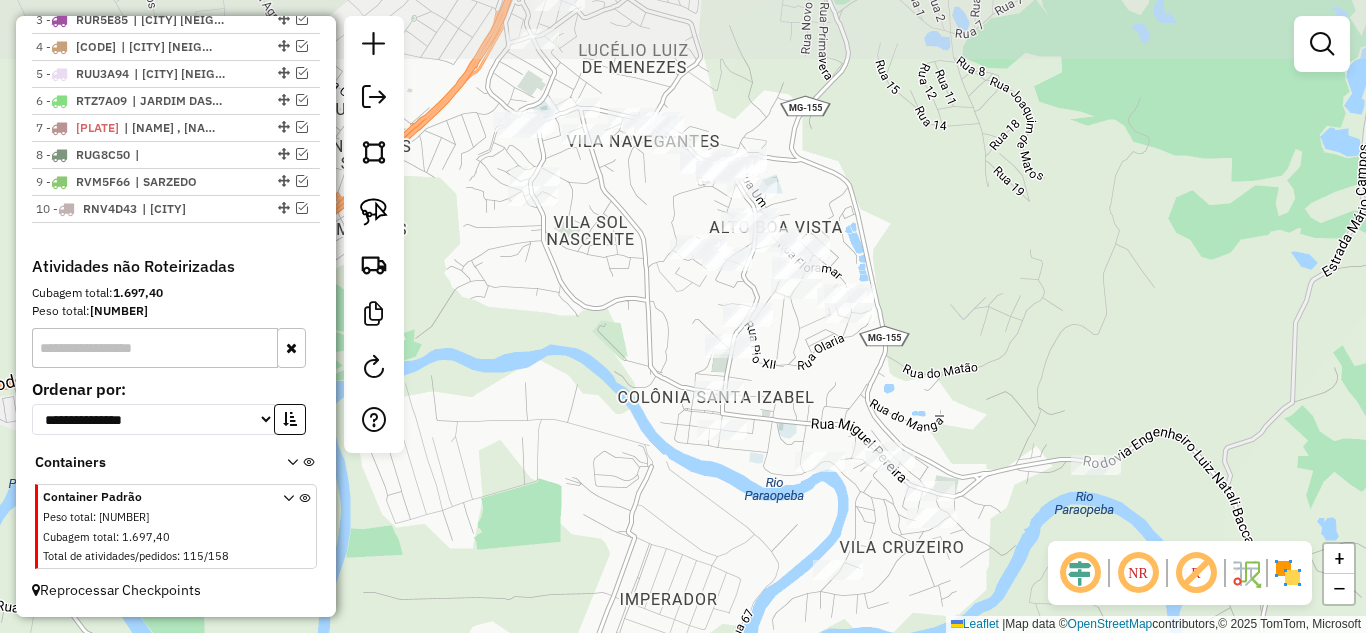 drag, startPoint x: 777, startPoint y: 482, endPoint x: 916, endPoint y: 673, distance: 236.22447 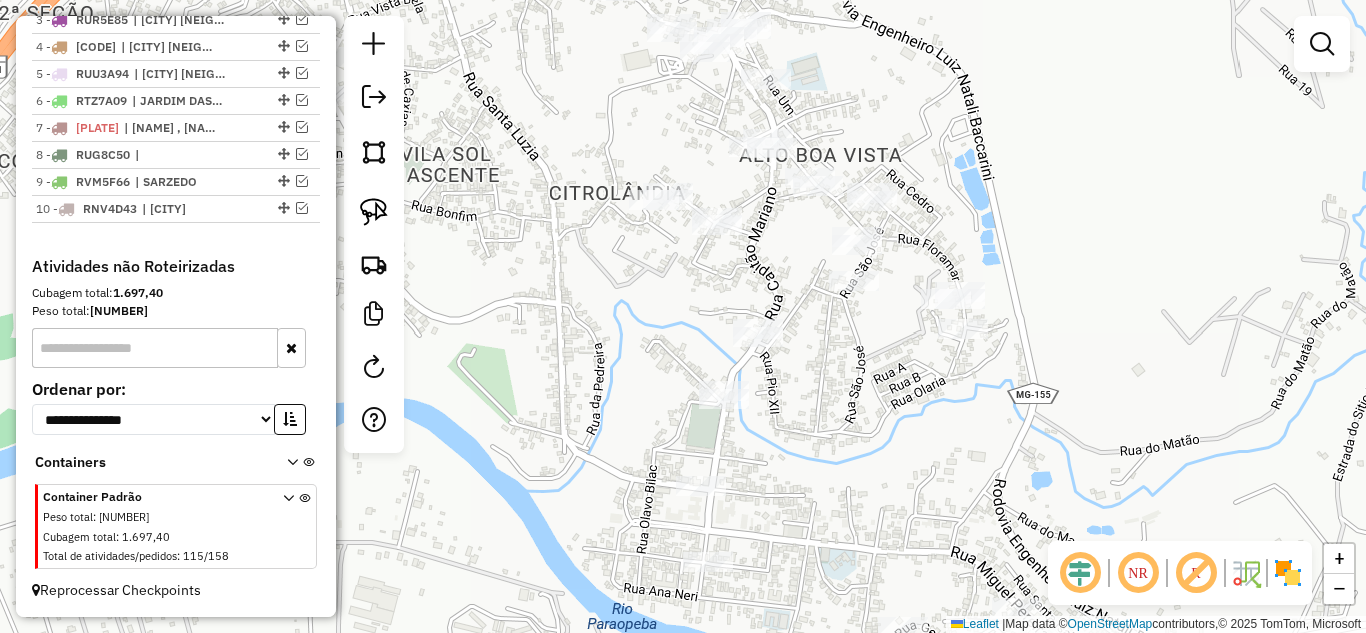 drag, startPoint x: 886, startPoint y: 539, endPoint x: 758, endPoint y: 407, distance: 183.86952 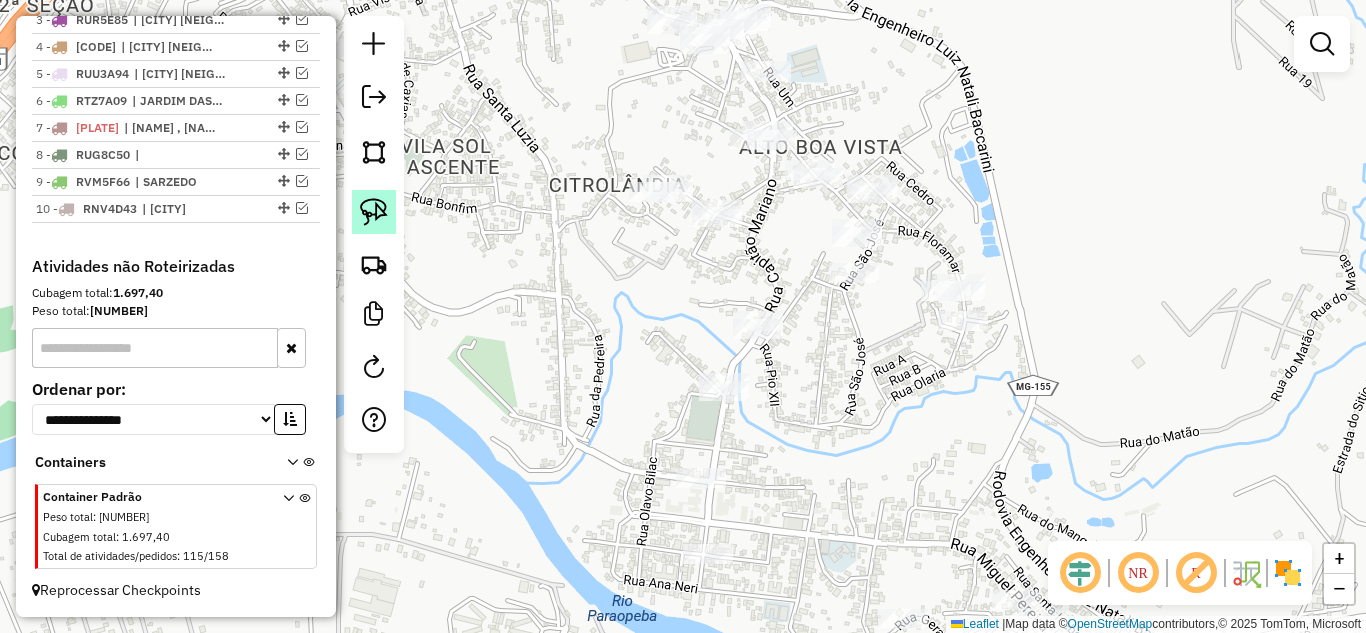 click 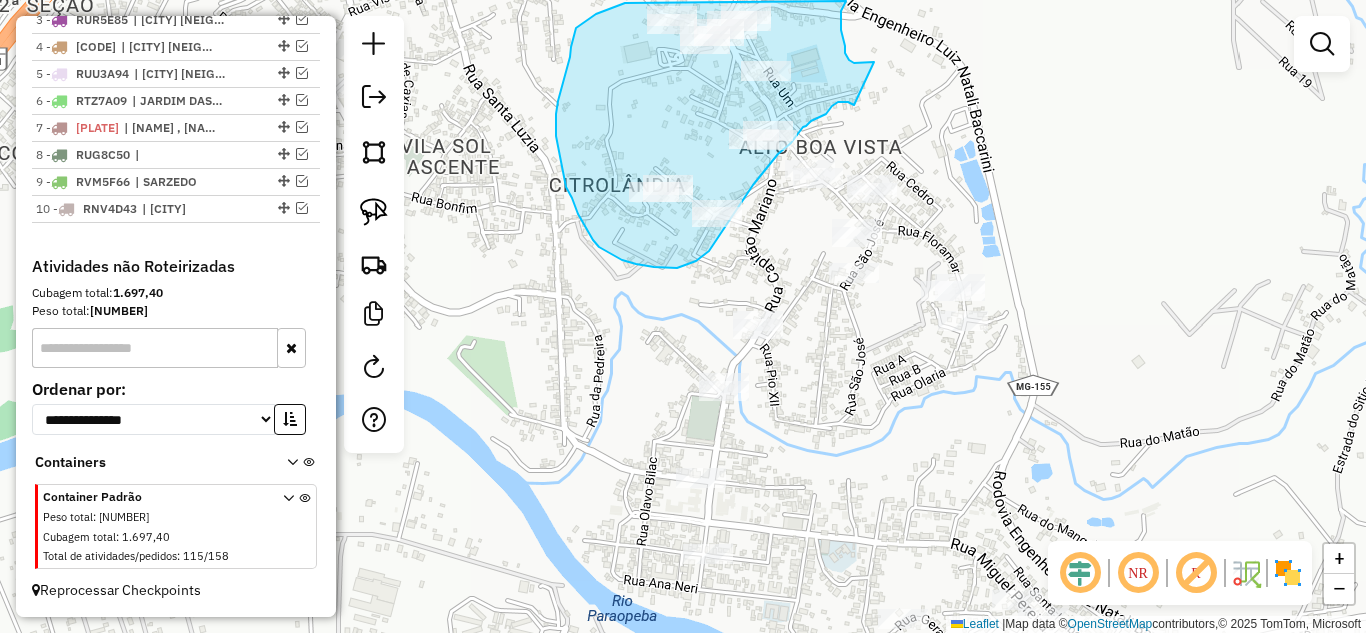 drag, startPoint x: 848, startPoint y: 102, endPoint x: 874, endPoint y: 62, distance: 47.707443 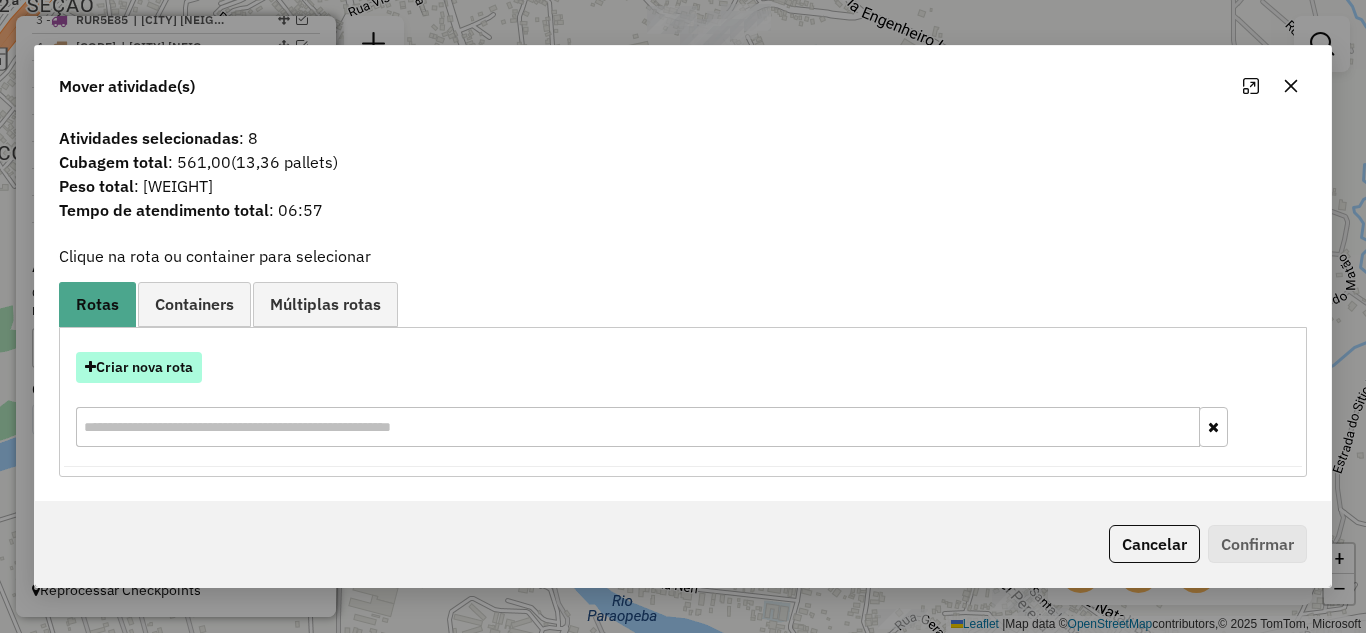 click on "Criar nova rota" at bounding box center [139, 367] 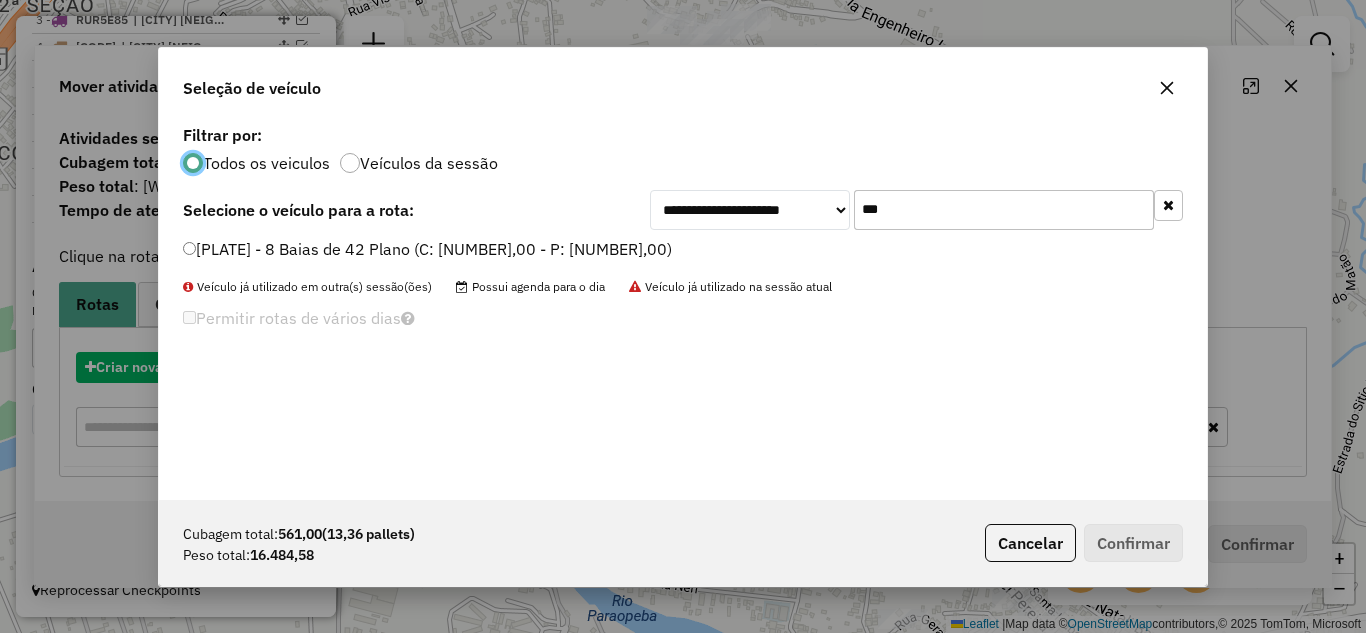 scroll, scrollTop: 11, scrollLeft: 6, axis: both 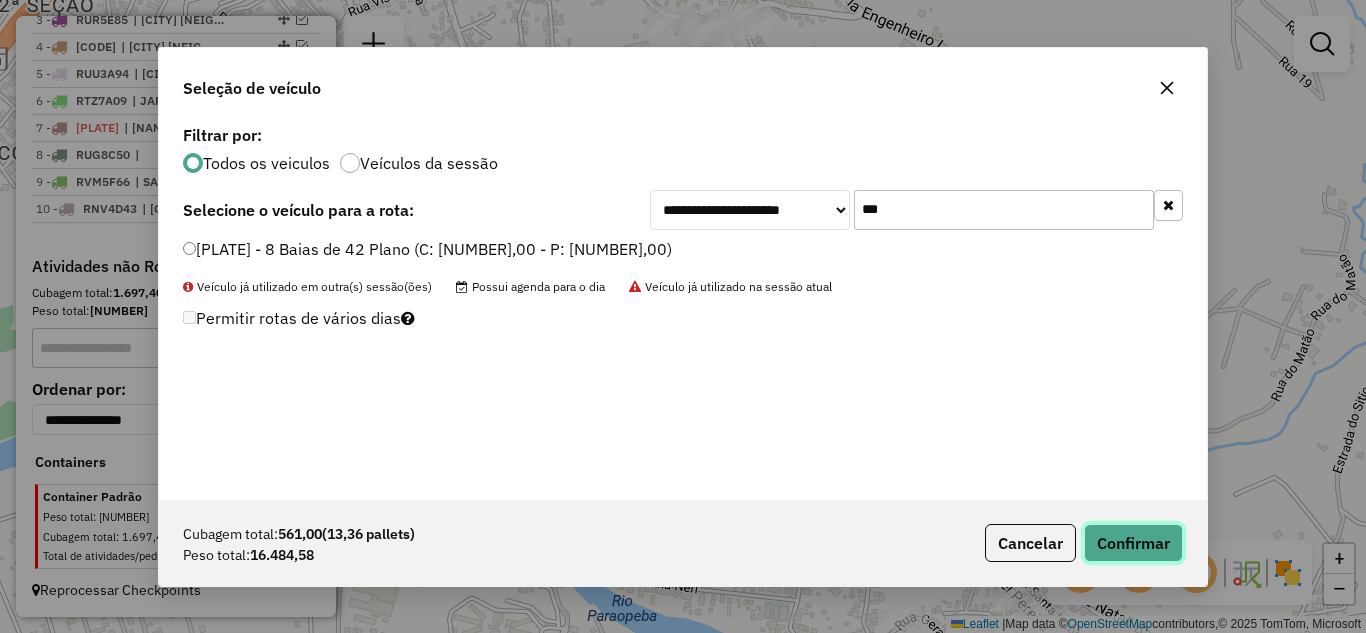 click on "Confirmar" 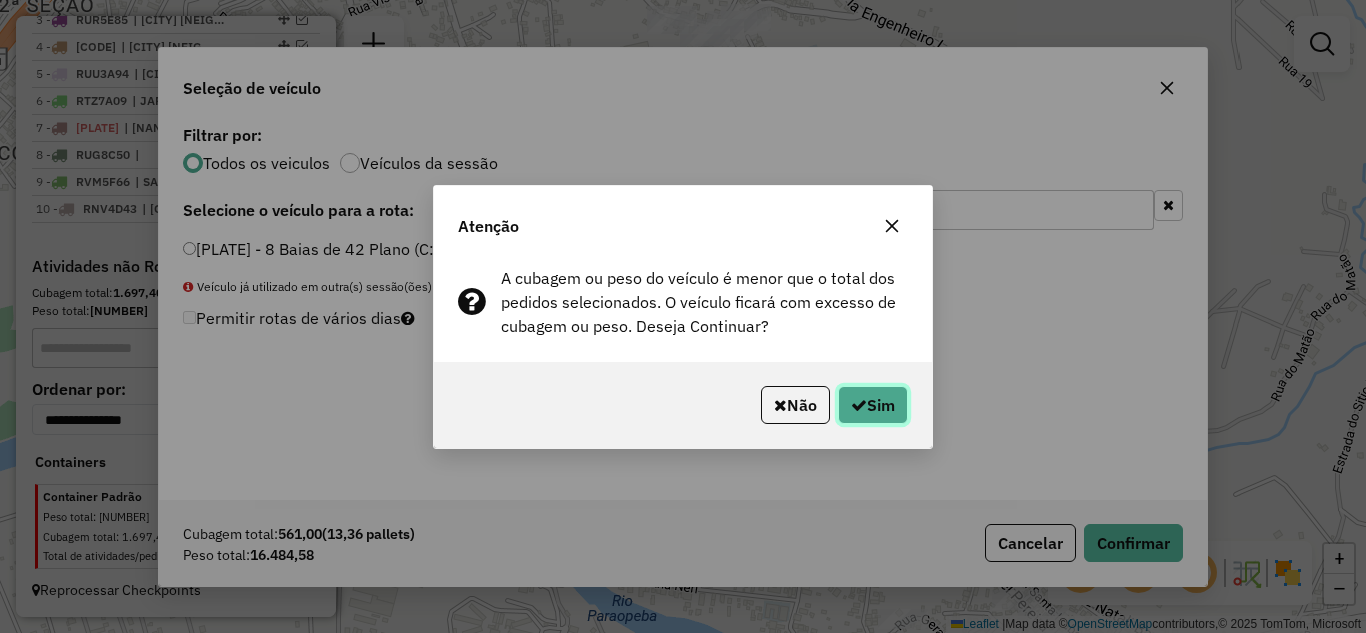 click 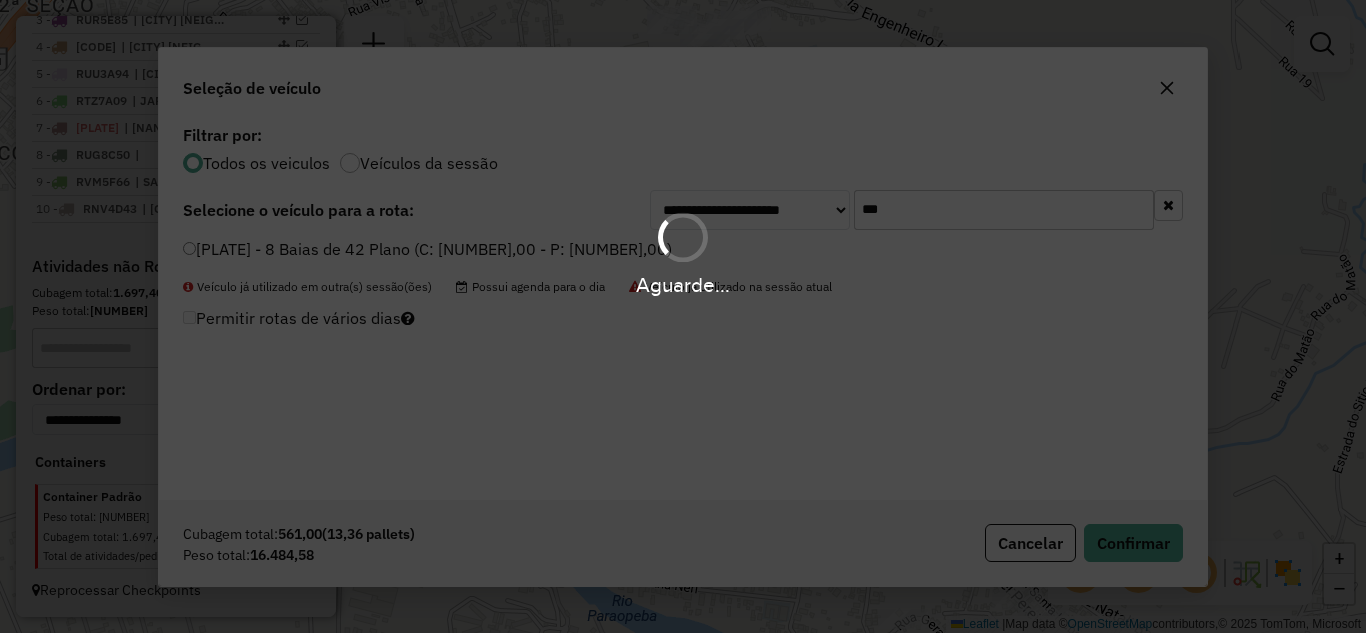 scroll, scrollTop: 956, scrollLeft: 0, axis: vertical 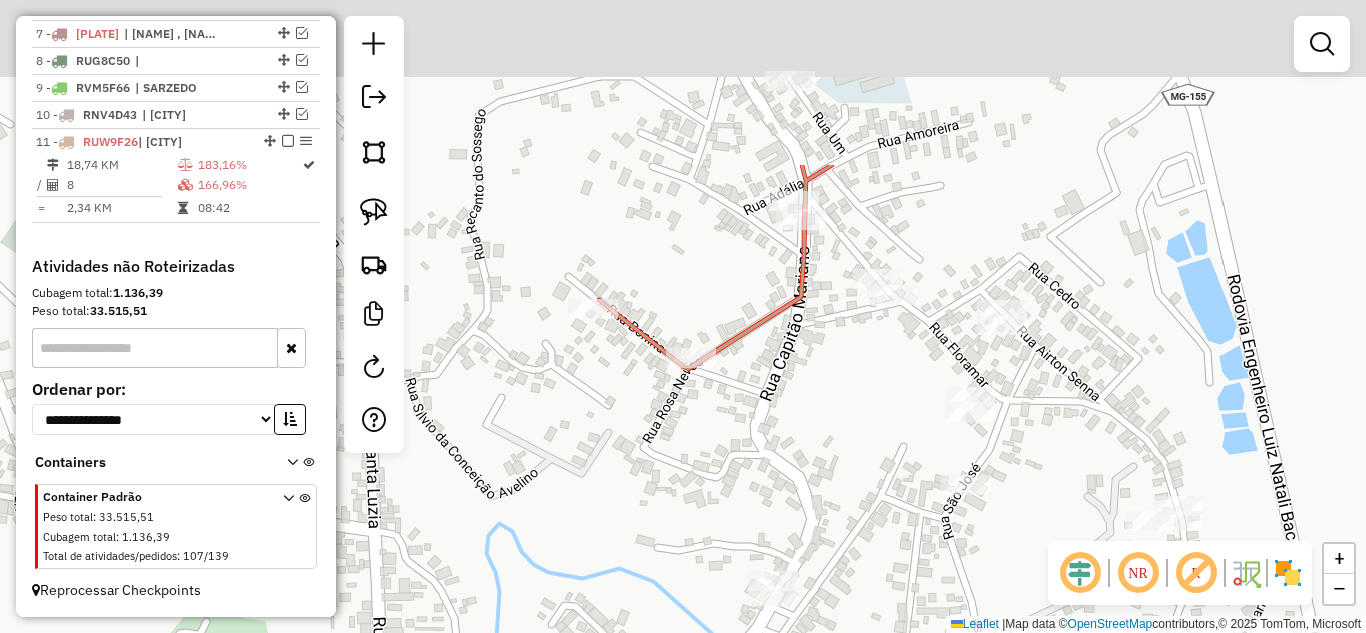 drag, startPoint x: 729, startPoint y: 496, endPoint x: 728, endPoint y: 597, distance: 101.00495 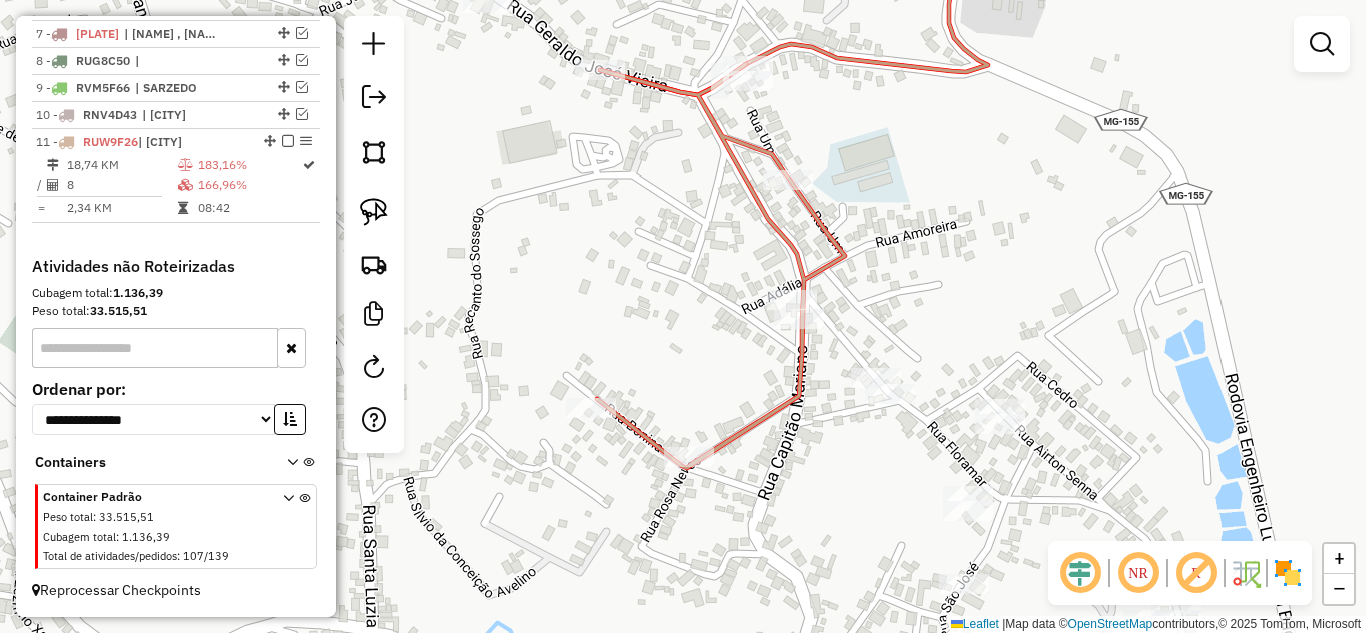 select on "*********" 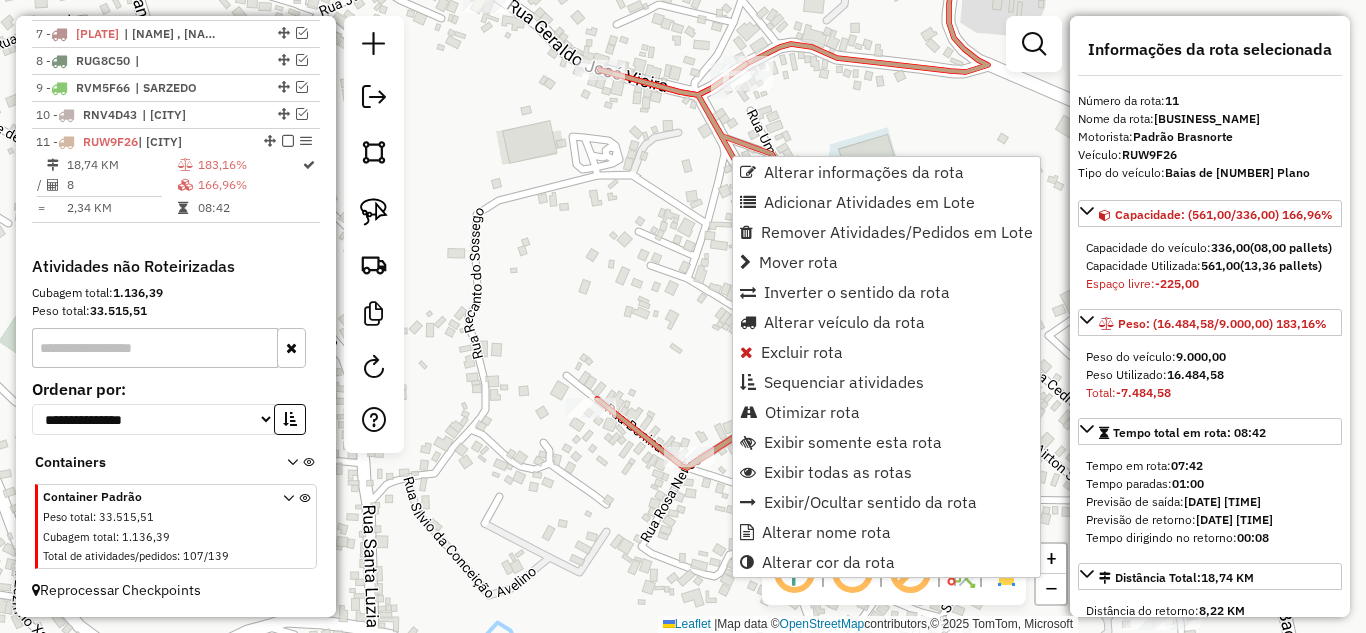 click on "Janela de atendimento Grade de atendimento Capacidade Transportadoras Veículos Cliente Pedidos  Rotas Selecione os dias de semana para filtrar as janelas de atendimento  Seg   Ter   Qua   Qui   Sex   Sáb   Dom  Informe o período da janela de atendimento: De: Até:  Filtrar exatamente a janela do cliente  Considerar janela de atendimento padrão  Selecione os dias de semana para filtrar as grades de atendimento  Seg   Ter   Qua   Qui   Sex   Sáb   Dom   Considerar clientes sem dia de atendimento cadastrado  Clientes fora do dia de atendimento selecionado Filtrar as atividades entre os valores definidos abaixo:  Peso mínimo:   Peso máximo:   Cubagem mínima:   Cubagem máxima:   De:   Até:  Filtrar as atividades entre o tempo de atendimento definido abaixo:  De:   Até:   Considerar capacidade total dos clientes não roteirizados Transportadora: Selecione um ou mais itens Tipo de veículo: Selecione um ou mais itens Veículo: Selecione um ou mais itens Motorista: Selecione um ou mais itens Nome: Rótulo:" 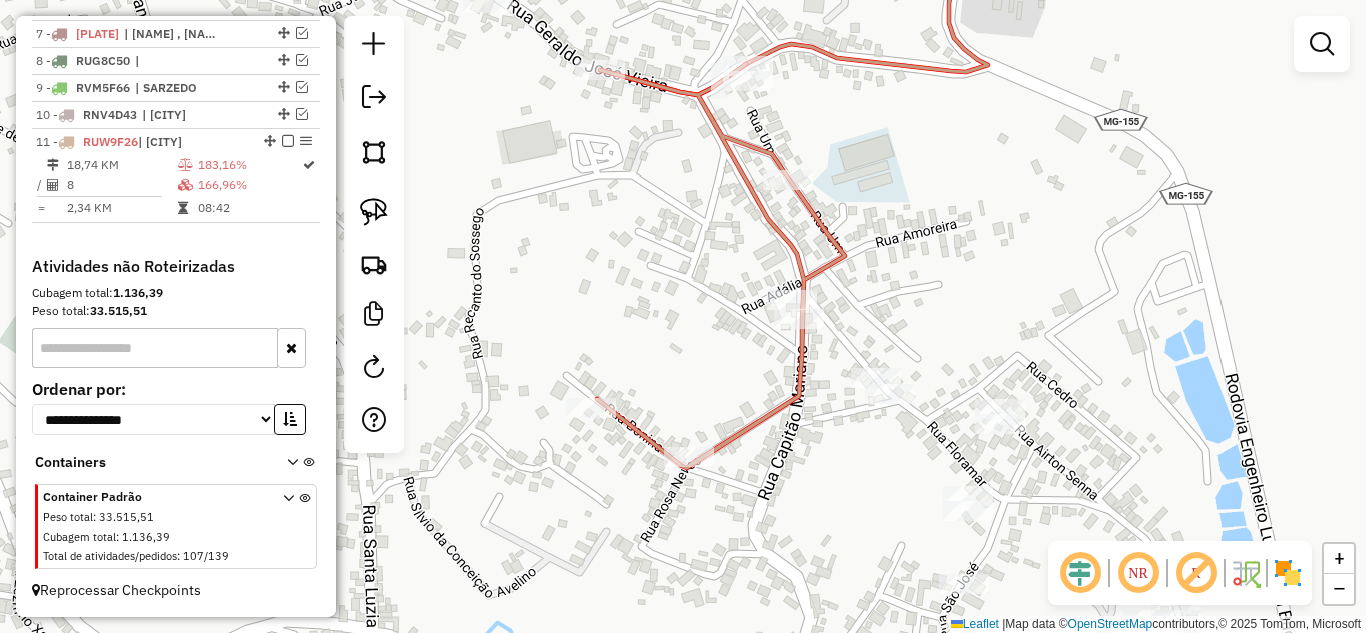 click 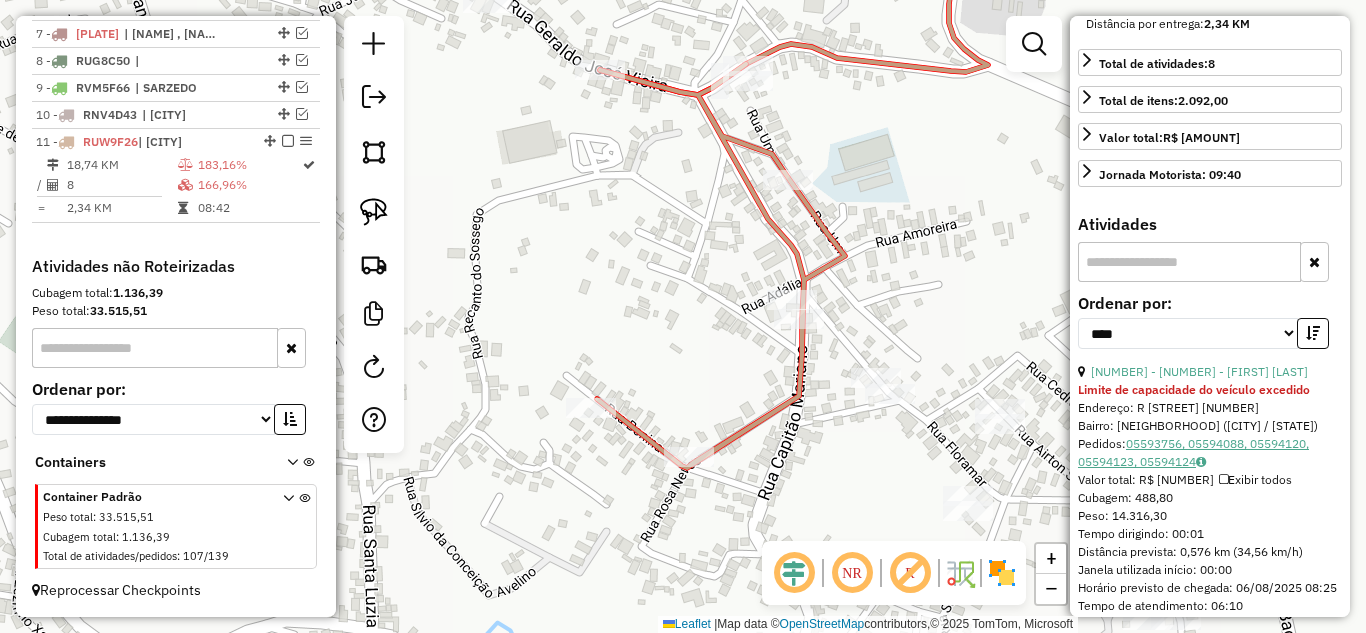 scroll, scrollTop: 700, scrollLeft: 0, axis: vertical 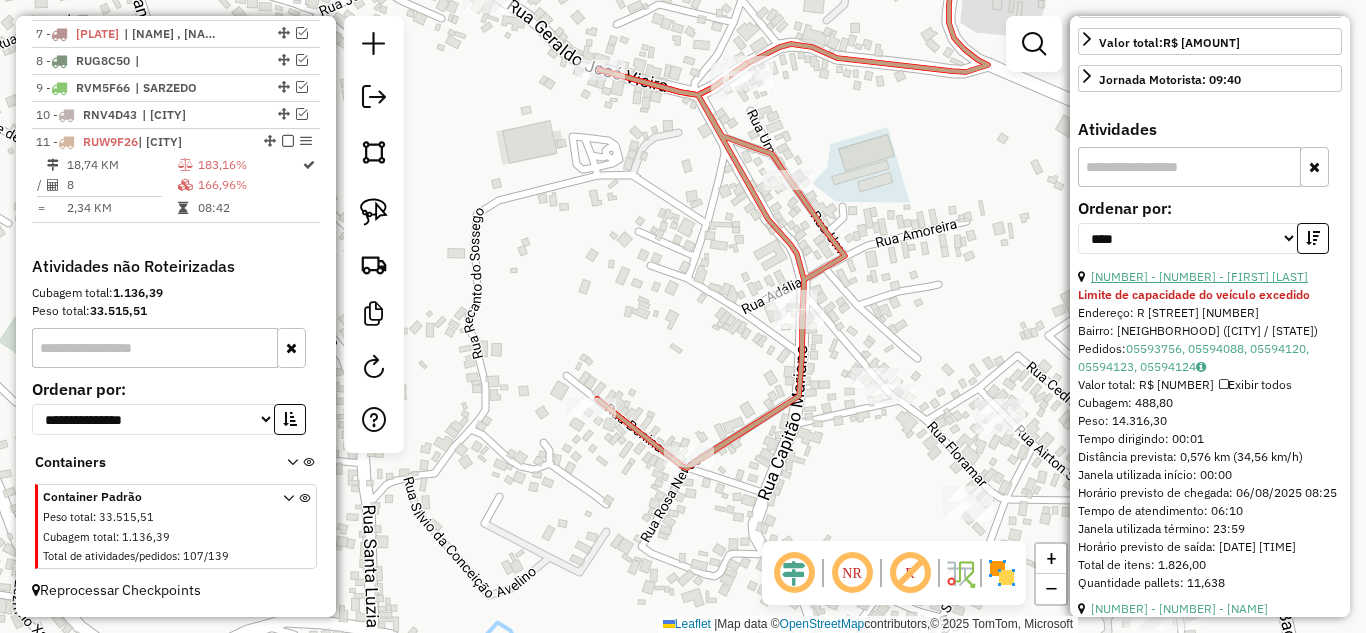 click on "[NUMBER] - [NUMBER] - [FIRST] [LAST]" at bounding box center [1199, 276] 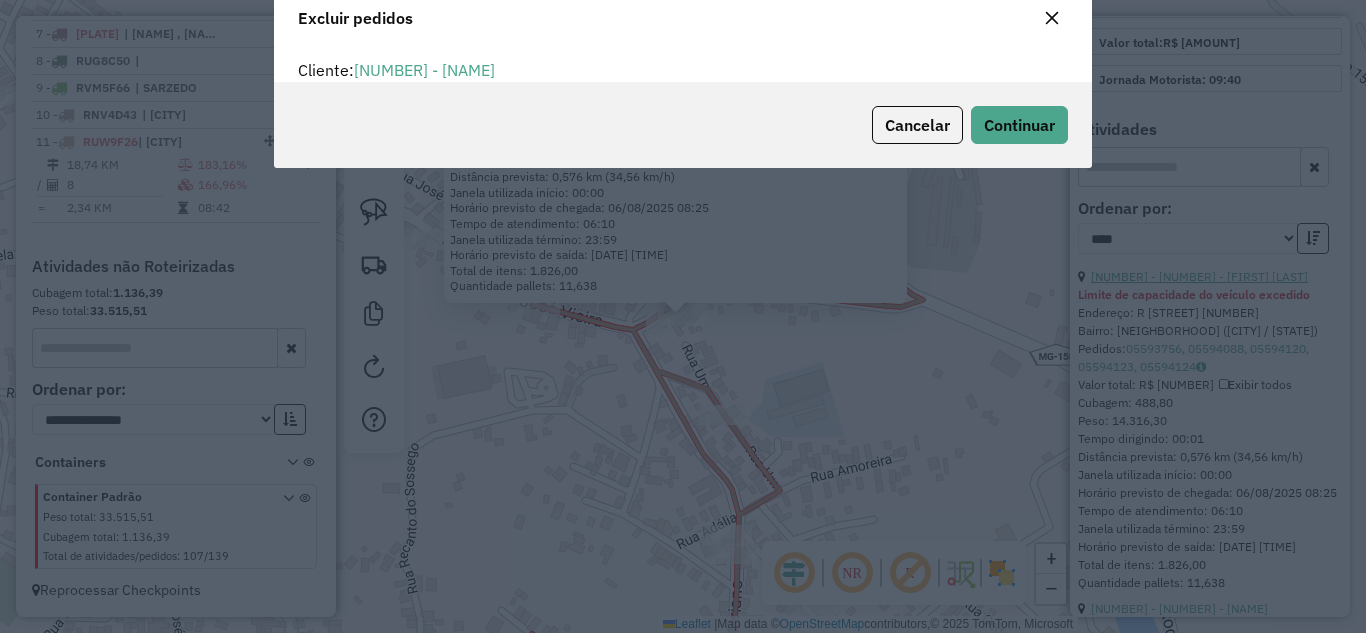 scroll, scrollTop: 82, scrollLeft: 0, axis: vertical 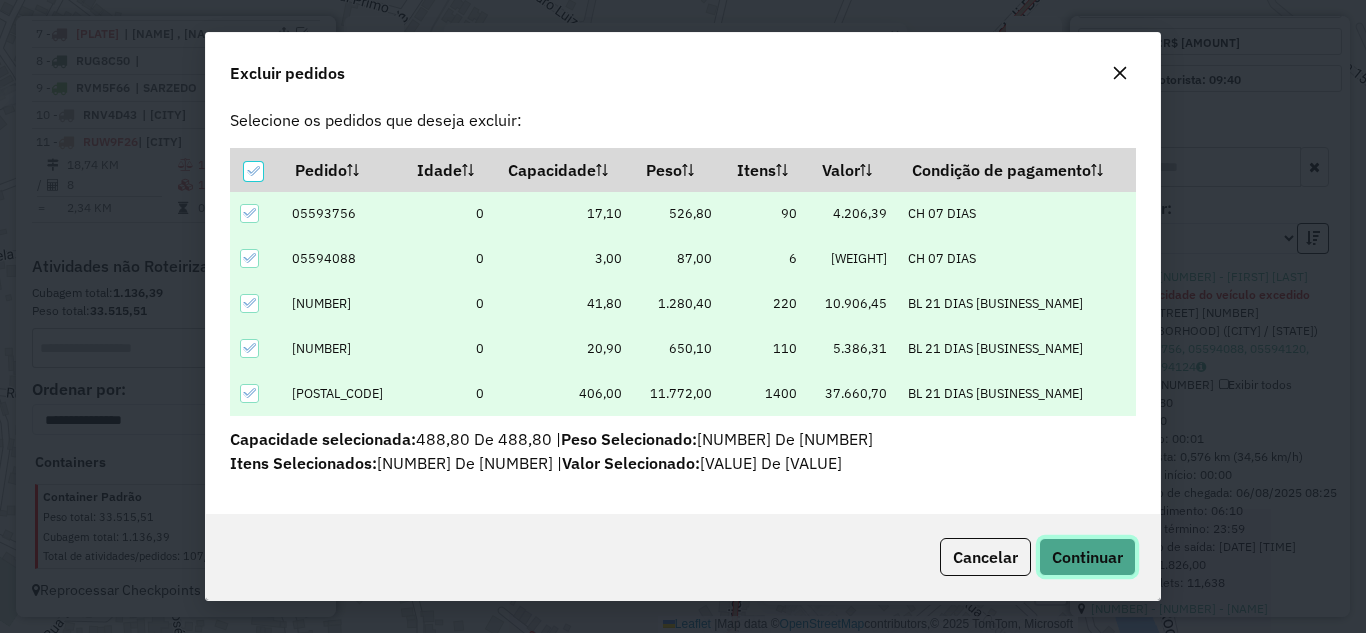 click on "Continuar" 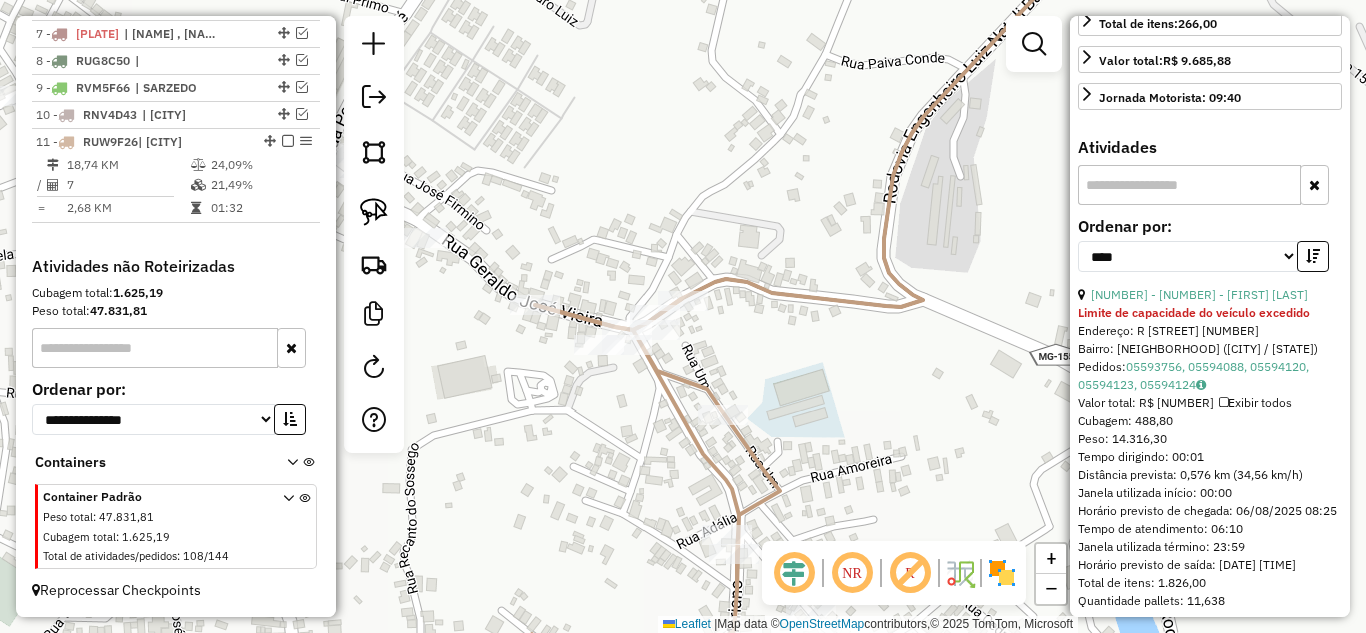 scroll, scrollTop: 664, scrollLeft: 0, axis: vertical 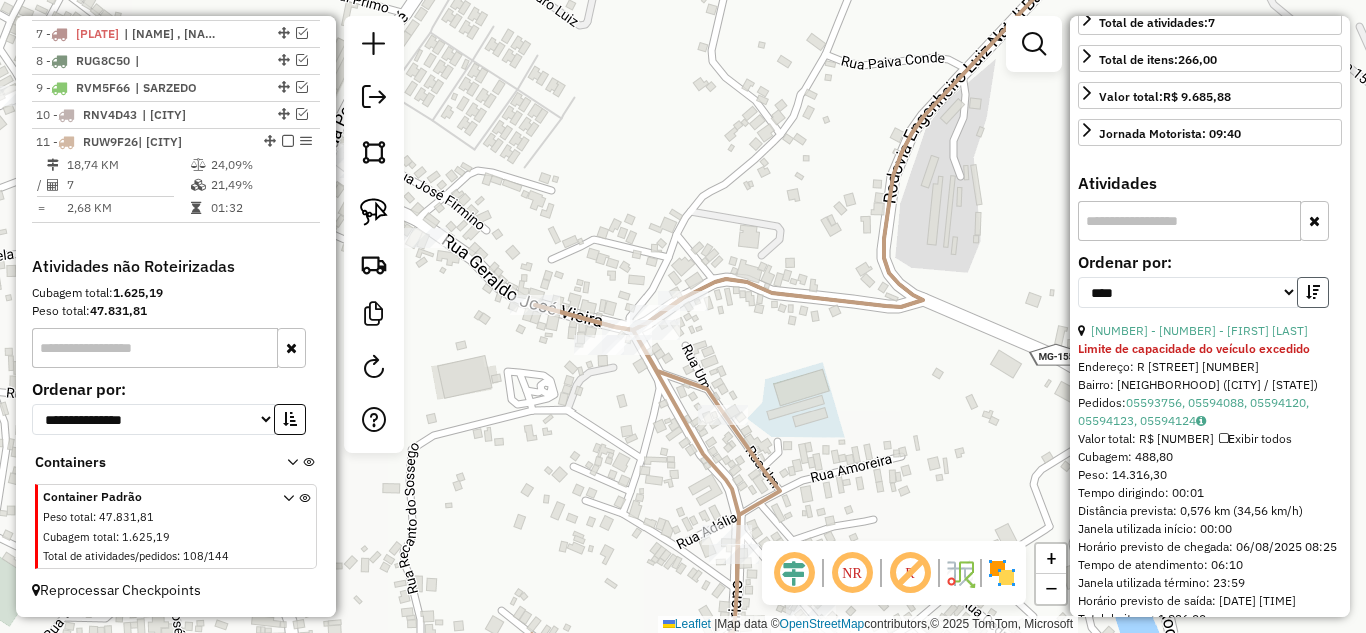 click at bounding box center (1313, 292) 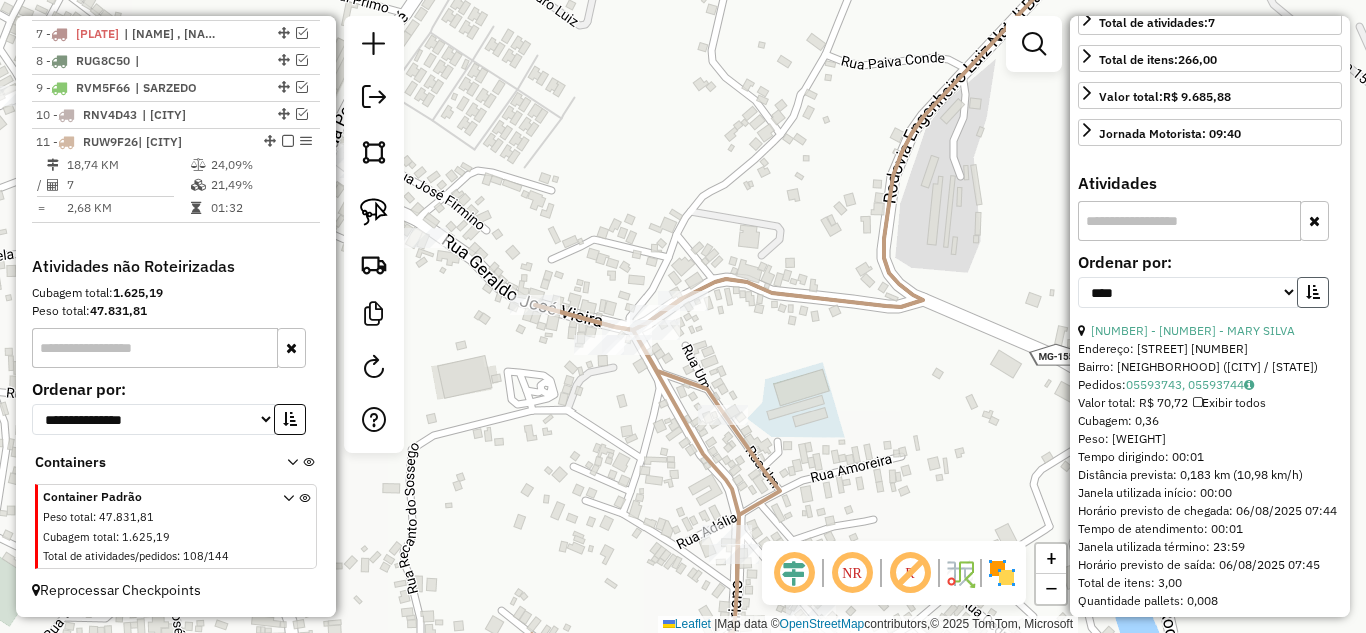 click at bounding box center (1313, 292) 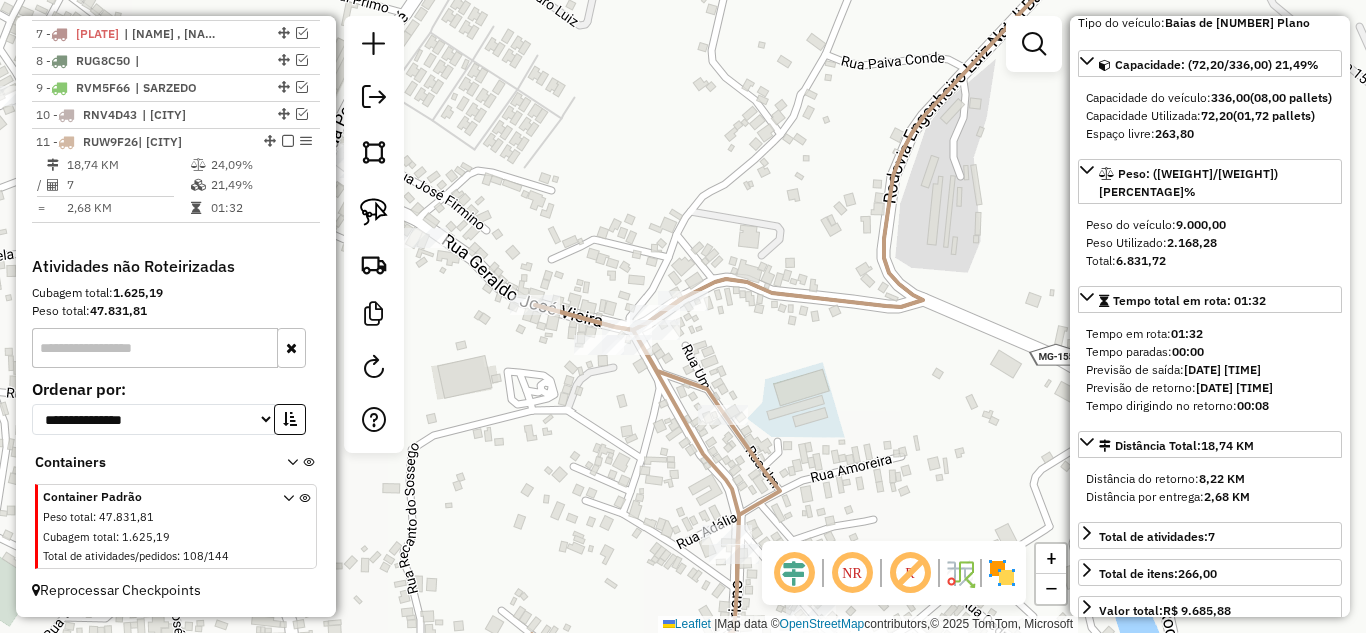 scroll, scrollTop: 0, scrollLeft: 0, axis: both 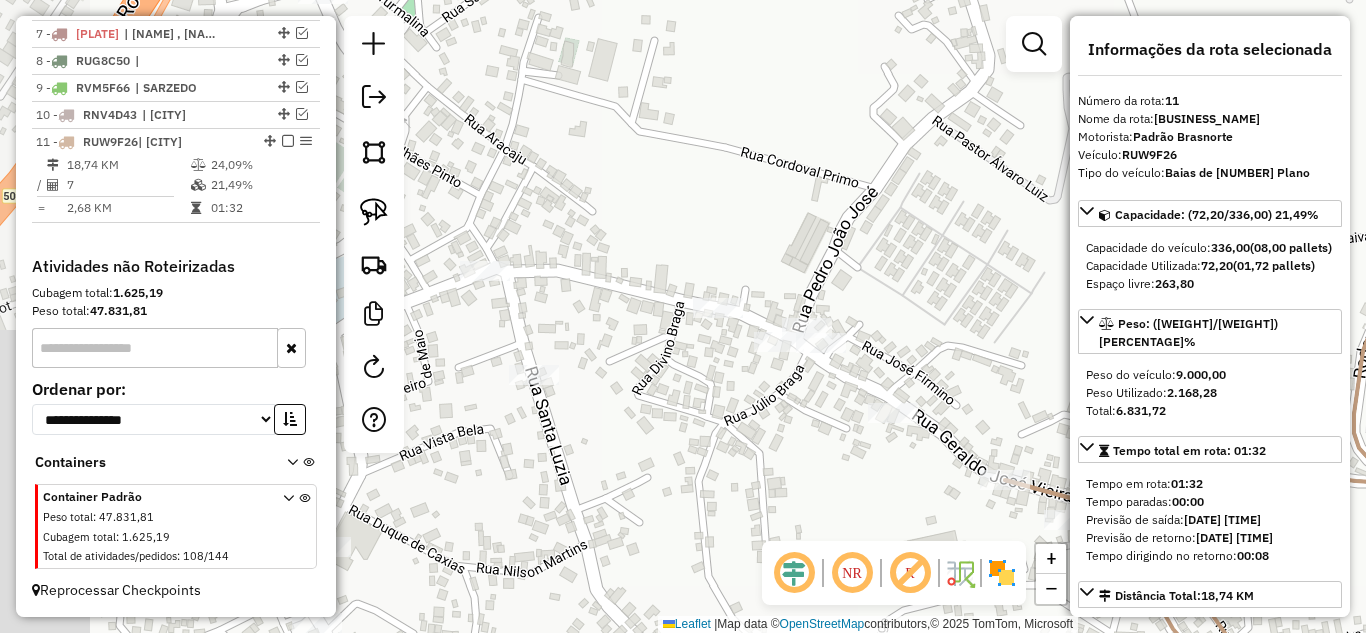 drag, startPoint x: 685, startPoint y: 255, endPoint x: 1109, endPoint y: 396, distance: 446.82996 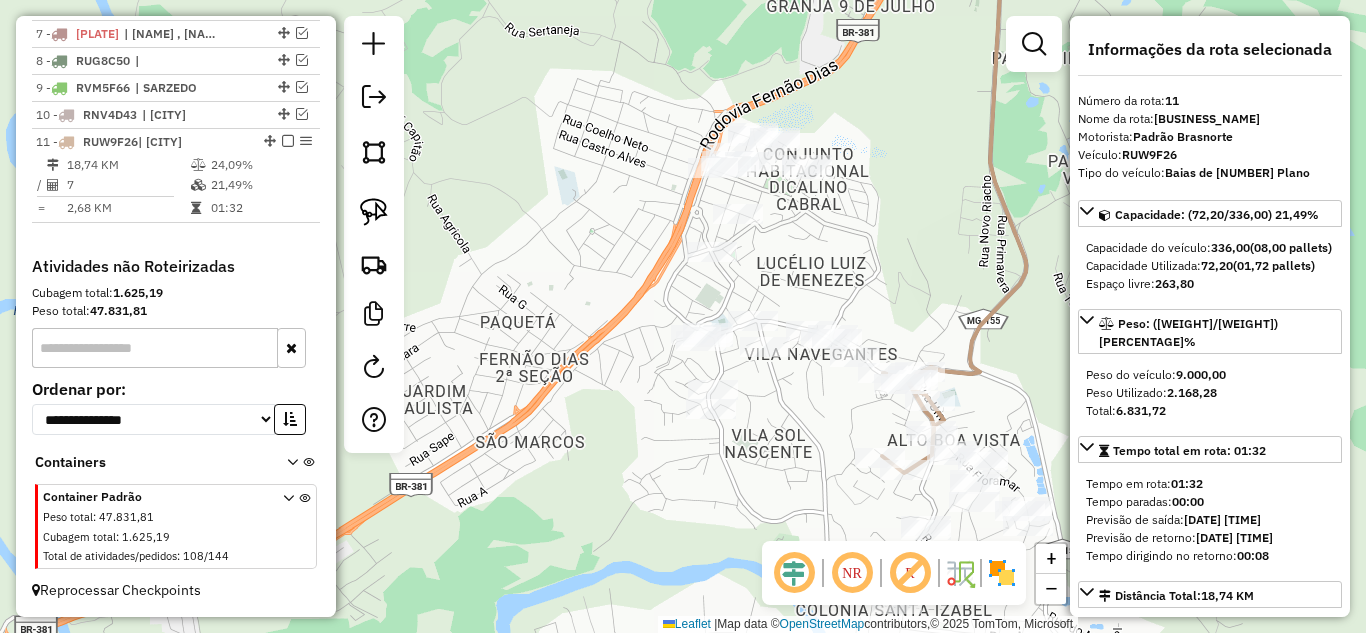 drag, startPoint x: 796, startPoint y: 409, endPoint x: 759, endPoint y: 401, distance: 37.85499 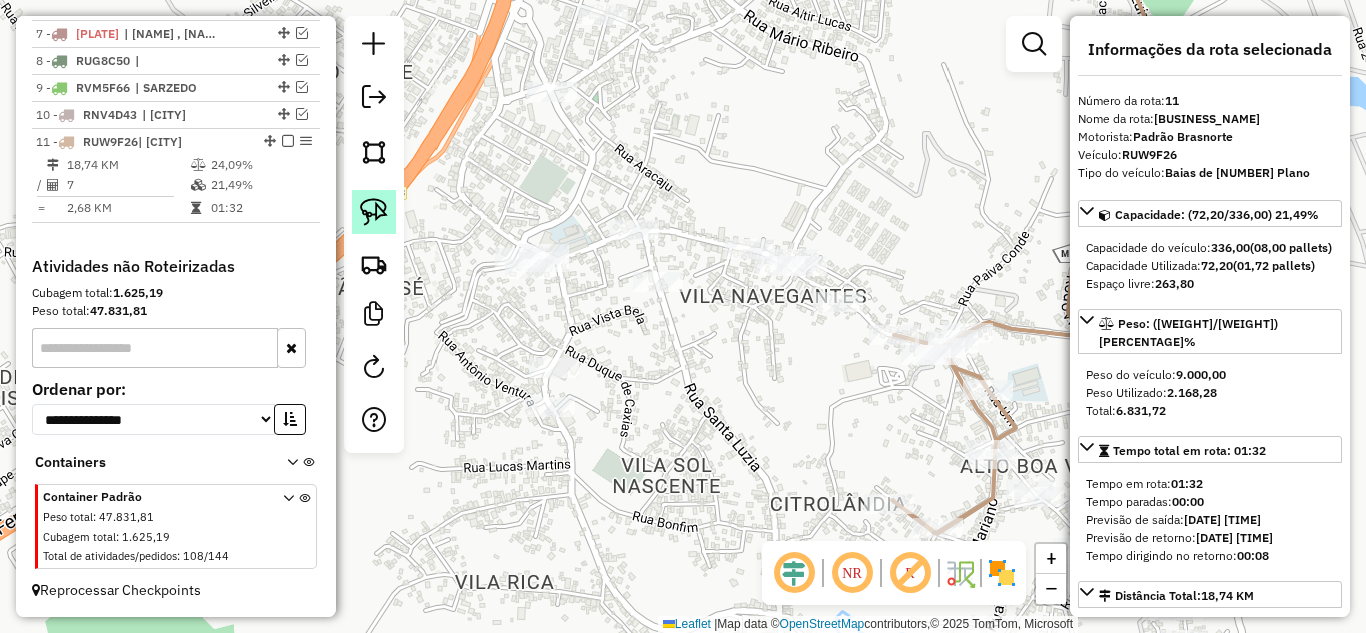click 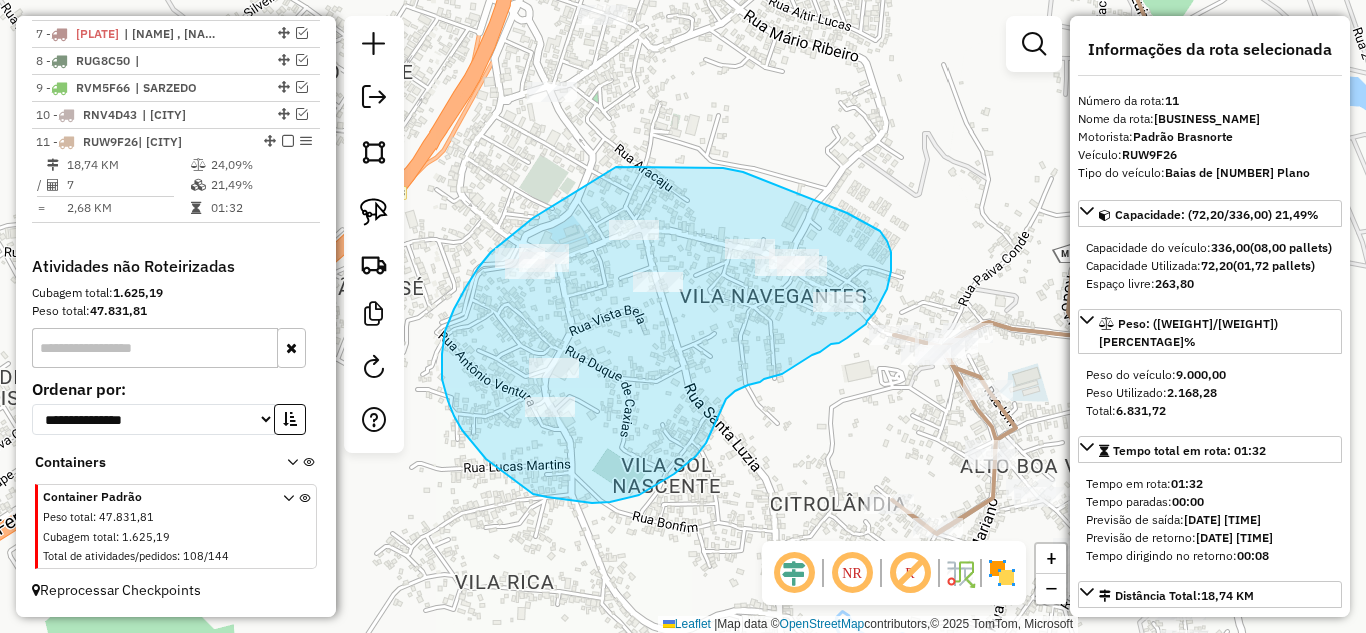 drag, startPoint x: 513, startPoint y: 234, endPoint x: 547, endPoint y: 185, distance: 59.64059 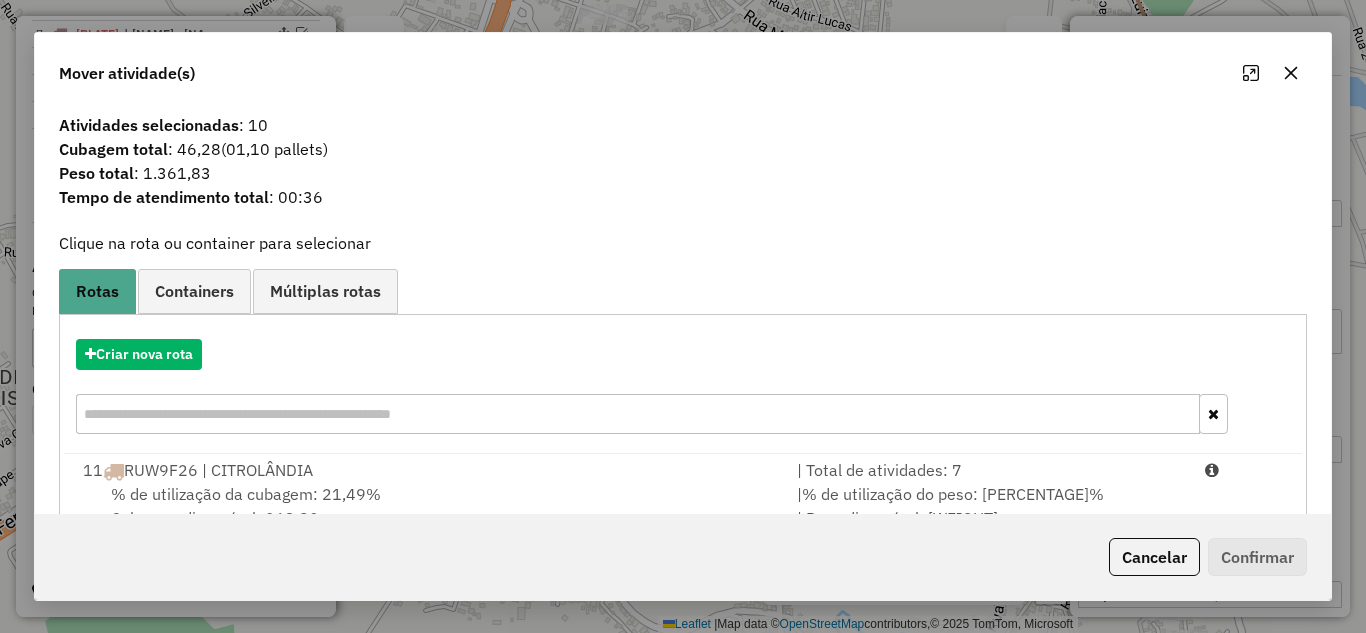 click on "| Total de atividades: 7" at bounding box center (989, 470) 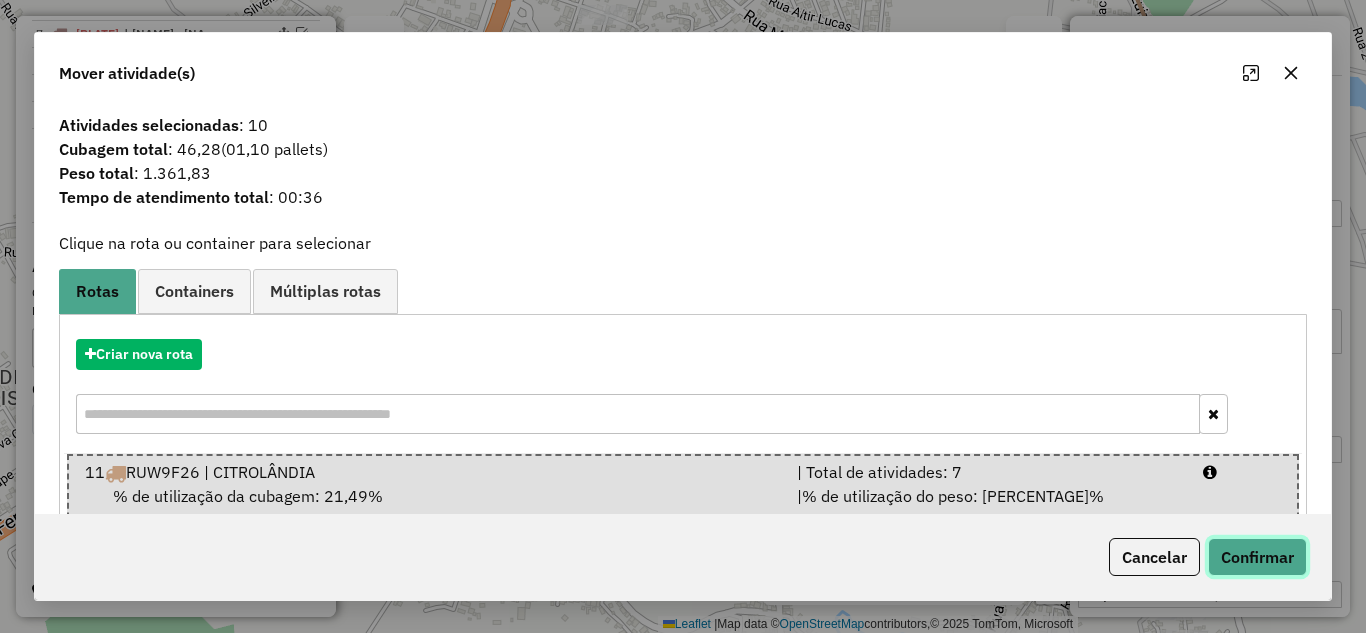 click on "Confirmar" 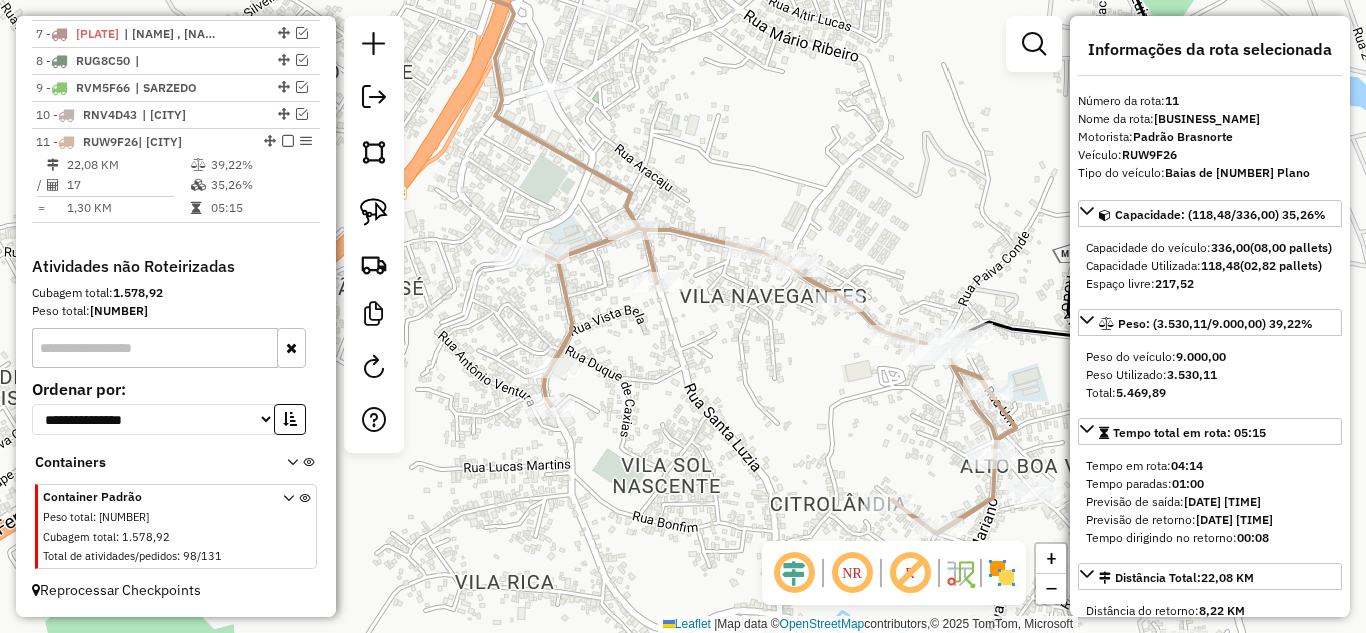 click 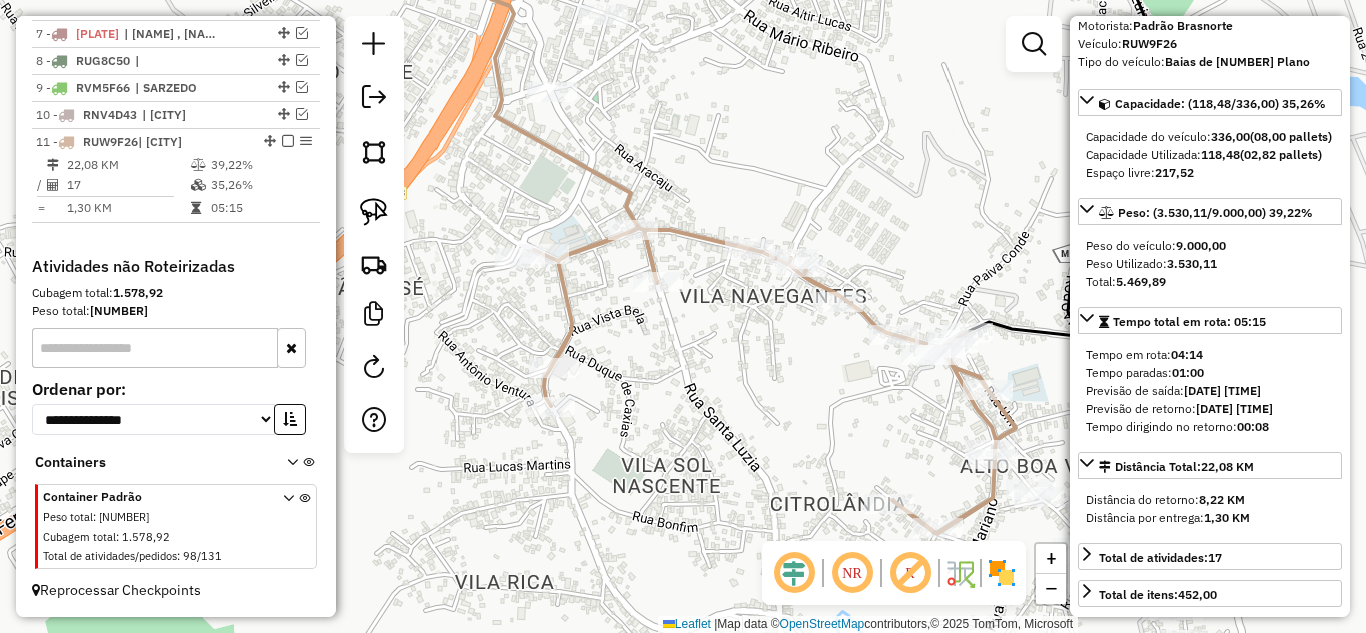 scroll, scrollTop: 200, scrollLeft: 0, axis: vertical 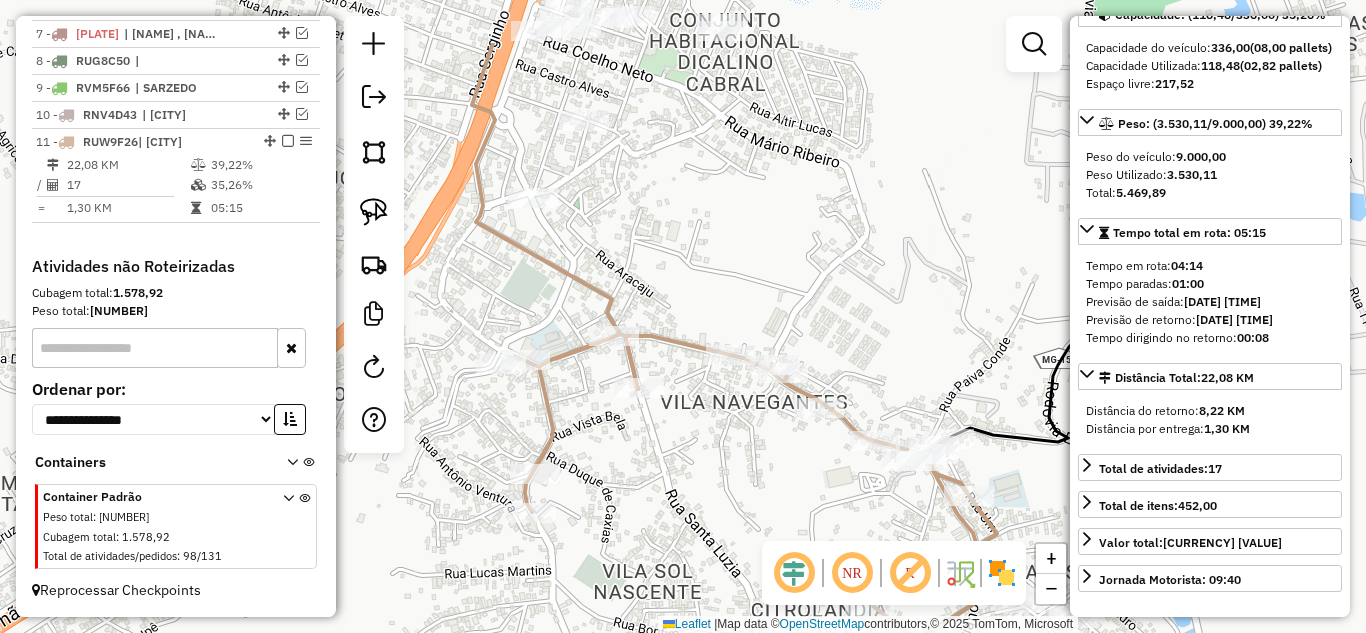 drag, startPoint x: 710, startPoint y: 281, endPoint x: 713, endPoint y: 387, distance: 106.04244 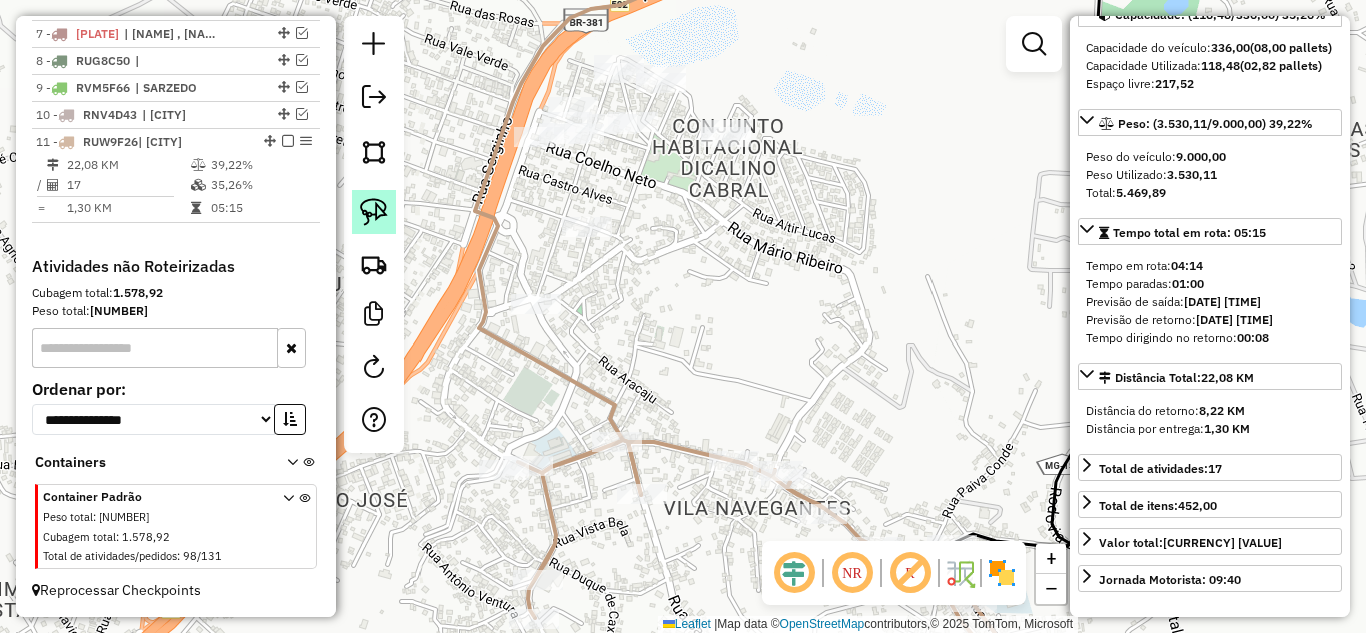 click 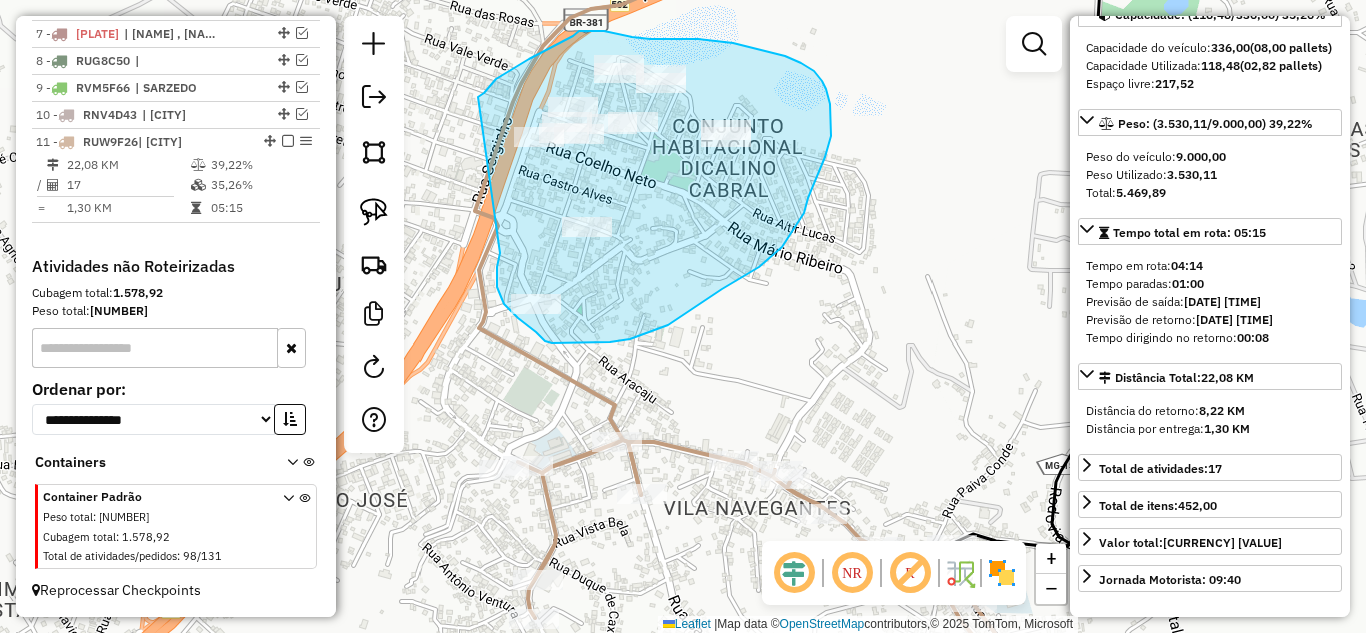 drag, startPoint x: 497, startPoint y: 271, endPoint x: 478, endPoint y: 97, distance: 175.03429 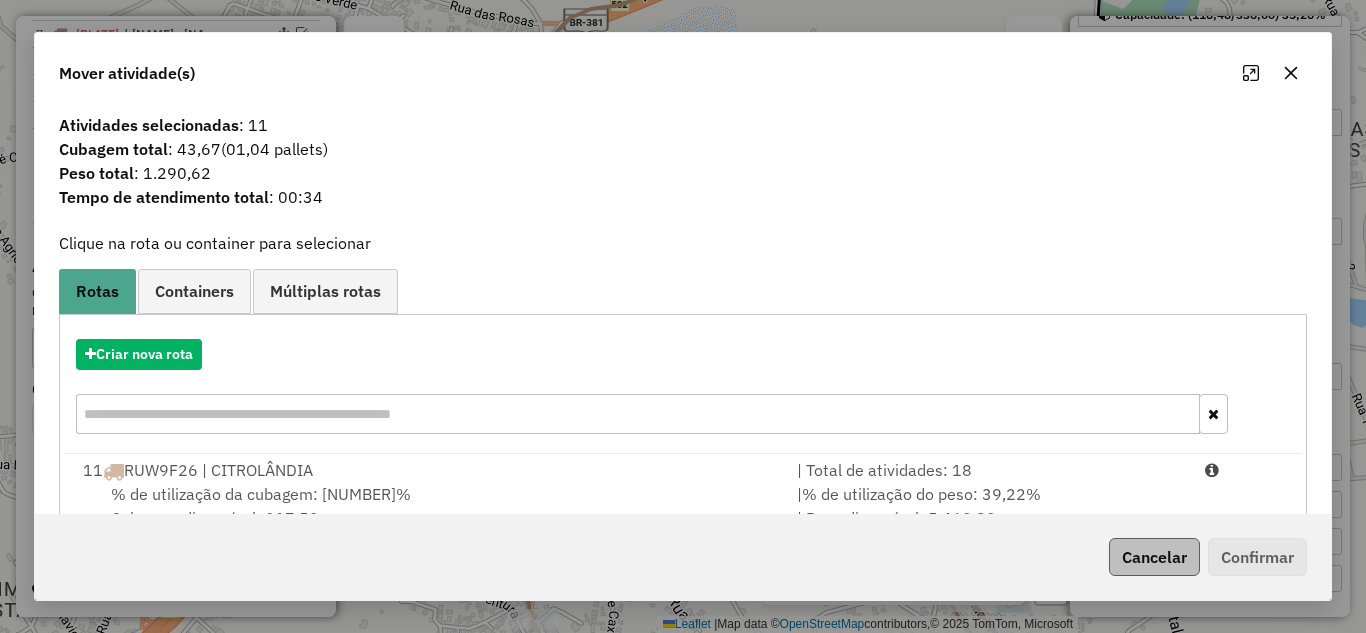 drag, startPoint x: 915, startPoint y: 471, endPoint x: 1153, endPoint y: 553, distance: 251.73001 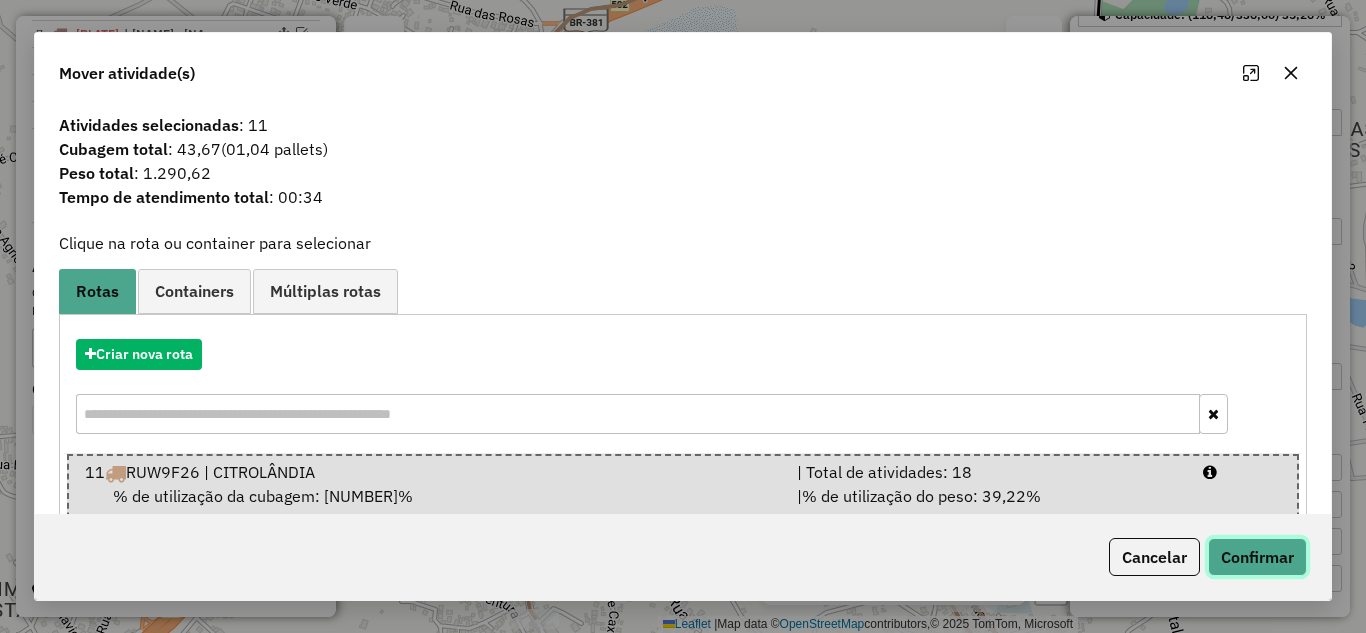 click on "Confirmar" 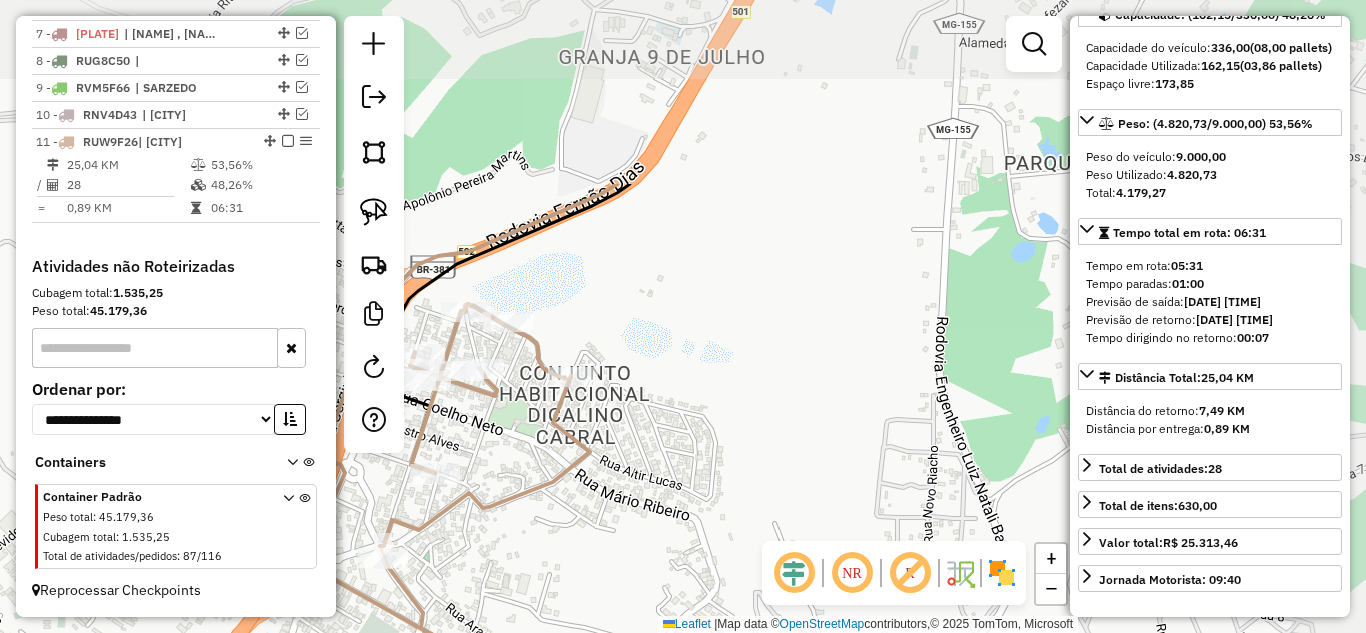drag, startPoint x: 776, startPoint y: 346, endPoint x: 671, endPoint y: 474, distance: 165.55664 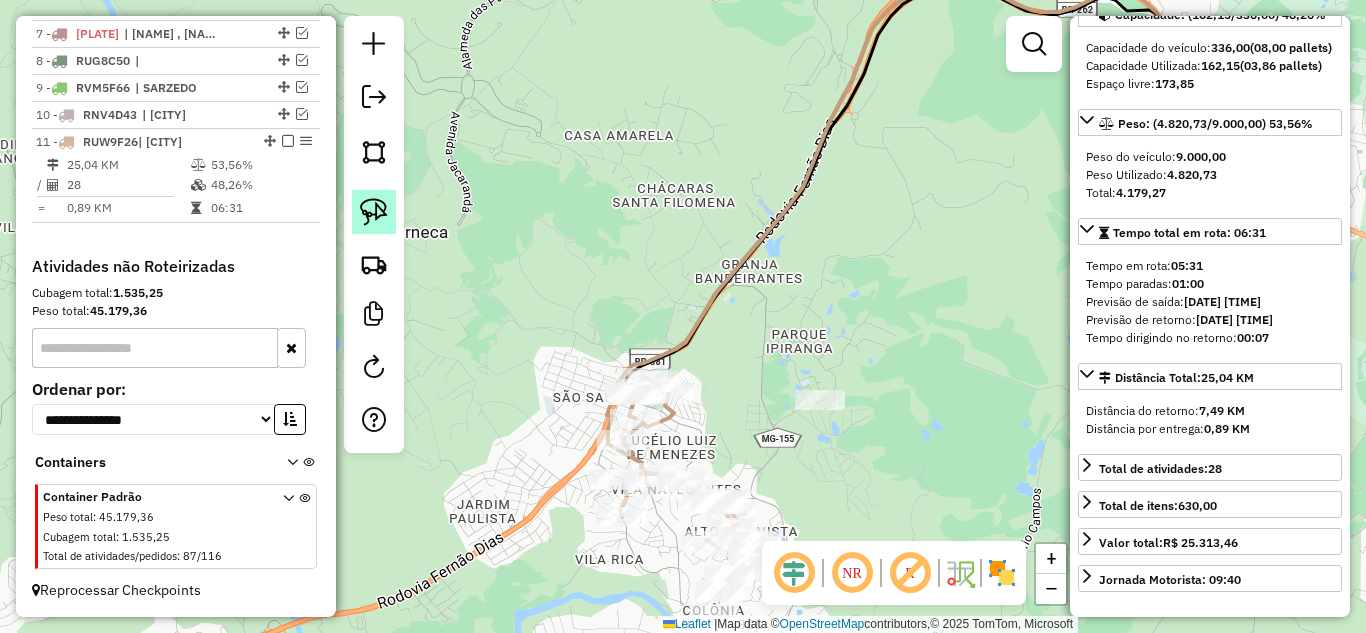 drag, startPoint x: 367, startPoint y: 209, endPoint x: 374, endPoint y: 221, distance: 13.892444 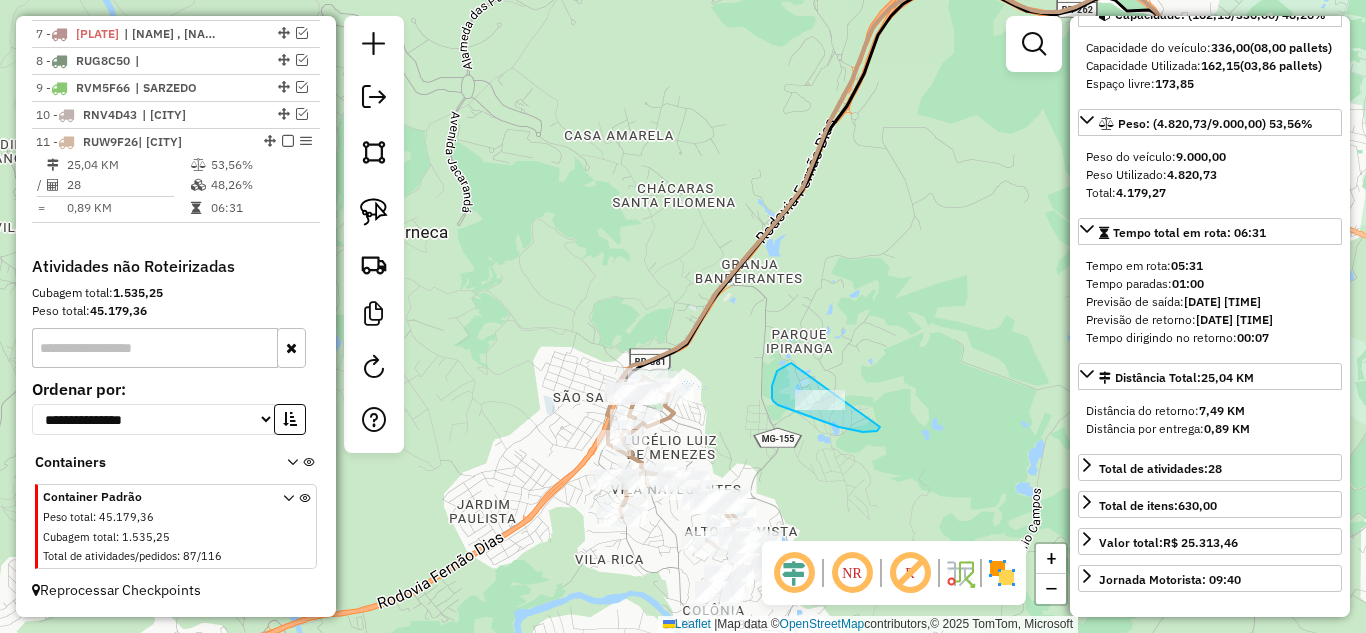 drag, startPoint x: 785, startPoint y: 366, endPoint x: 880, endPoint y: 380, distance: 96.02604 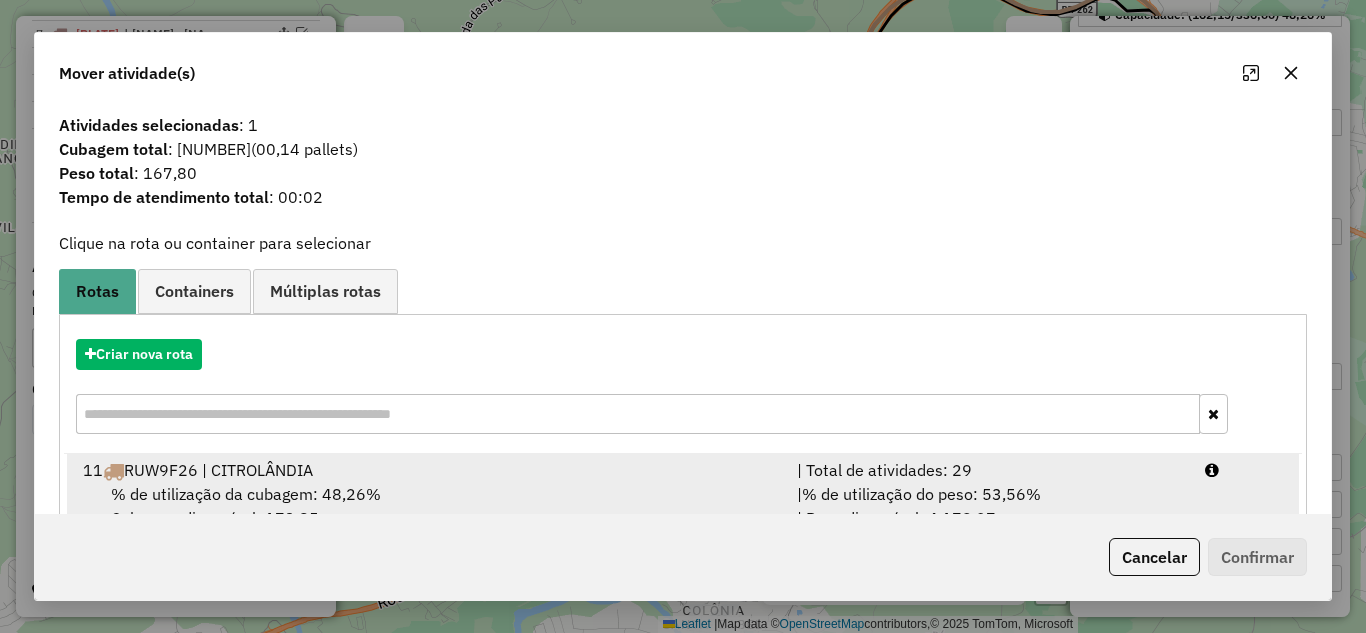 drag, startPoint x: 953, startPoint y: 475, endPoint x: 994, endPoint y: 483, distance: 41.773197 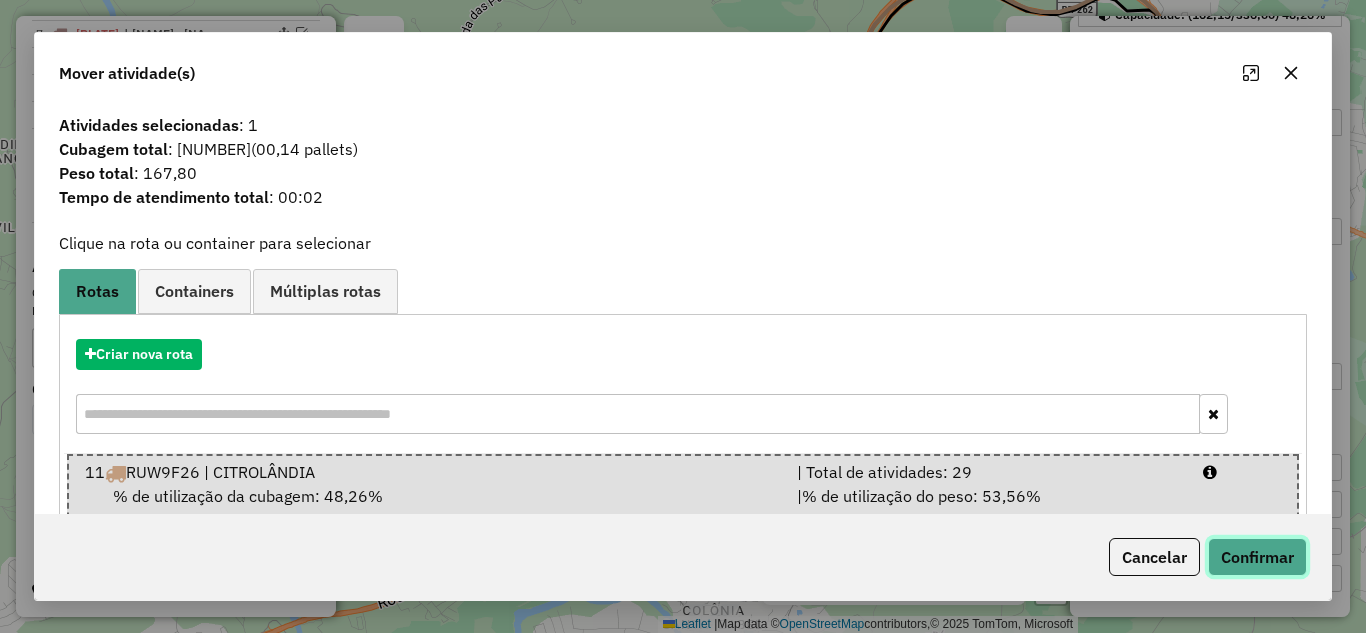 click on "Confirmar" 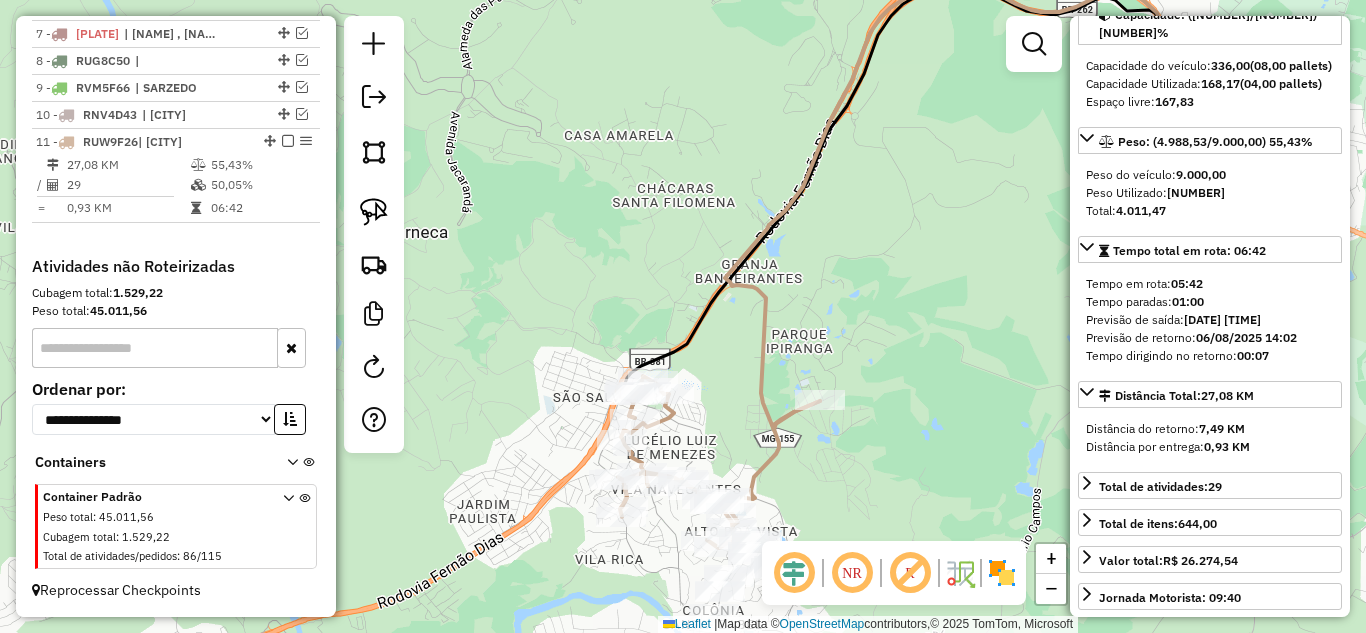 click 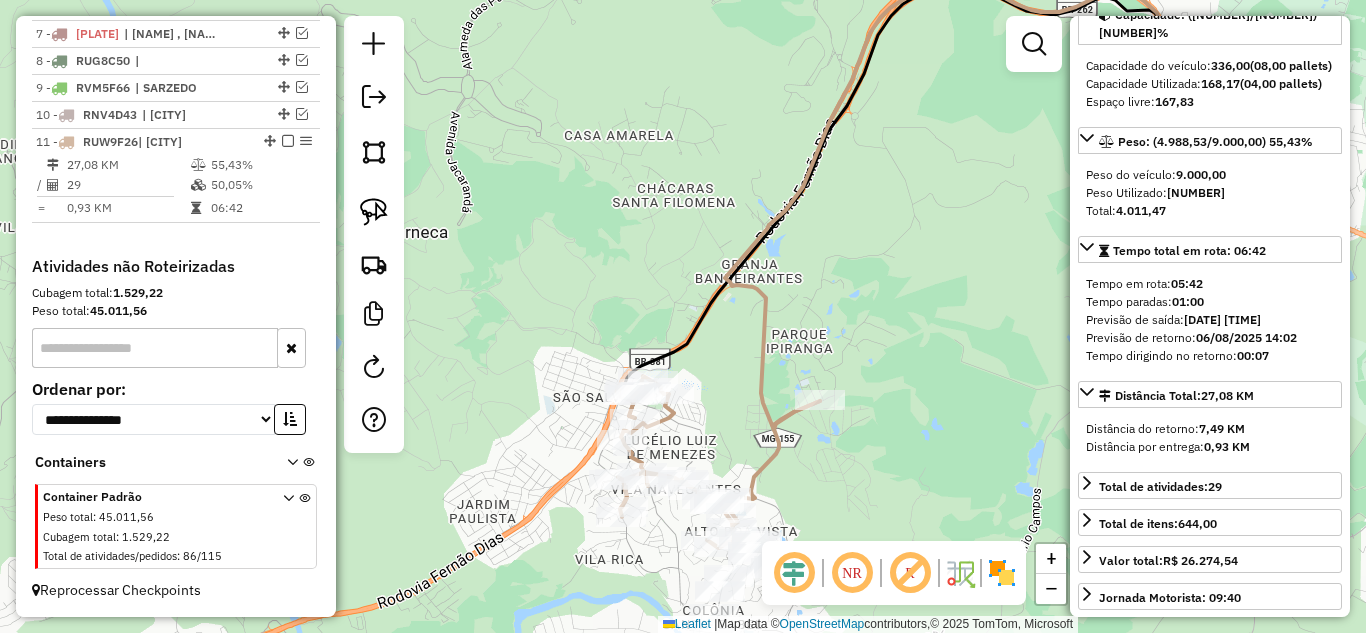 click 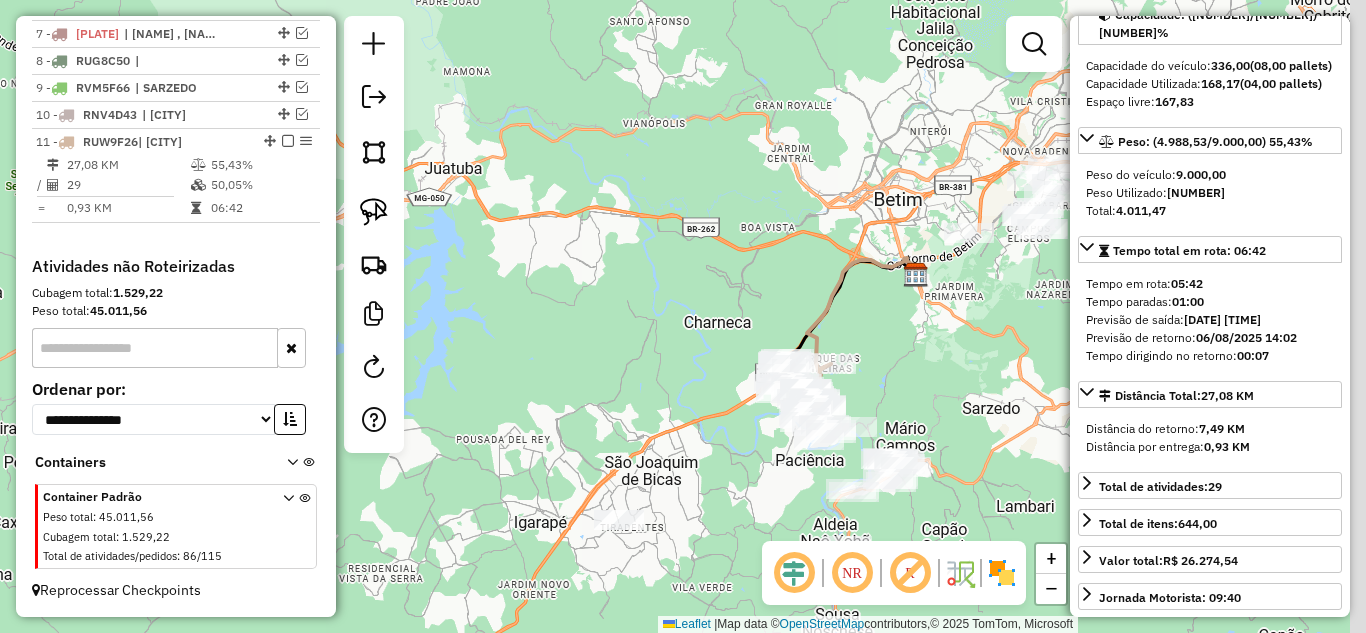 drag, startPoint x: 896, startPoint y: 380, endPoint x: 709, endPoint y: 218, distance: 247.41261 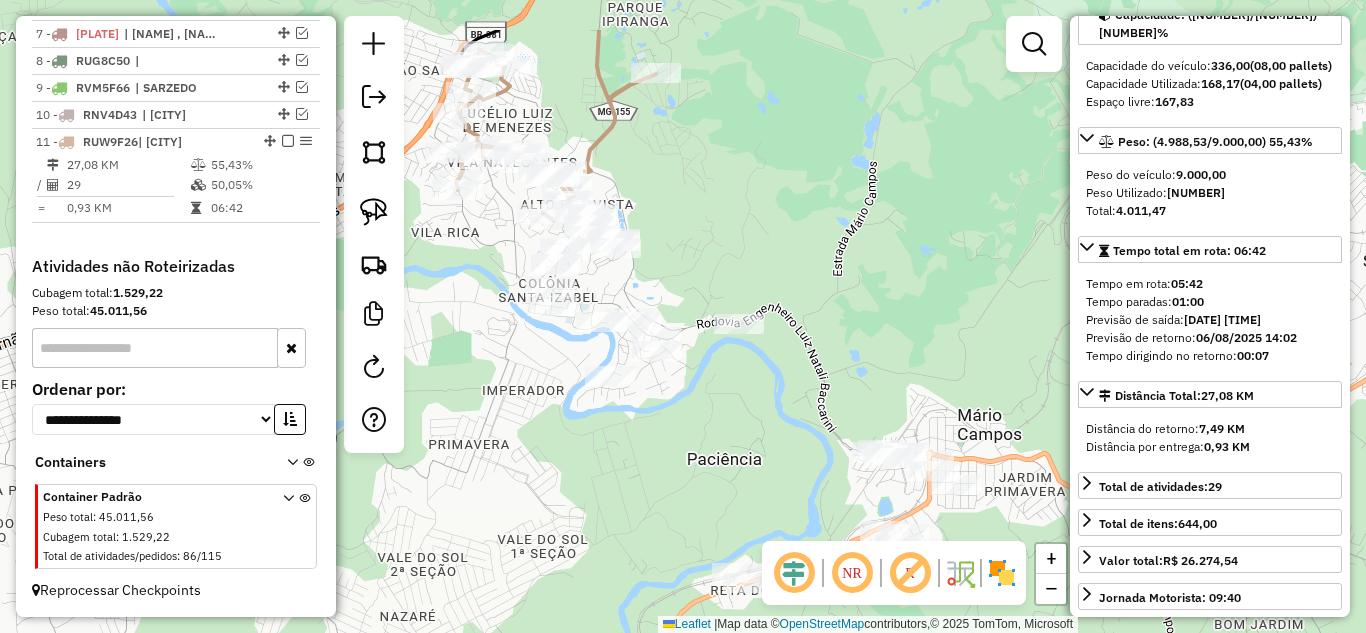 drag, startPoint x: 514, startPoint y: 329, endPoint x: 684, endPoint y: 412, distance: 189.17981 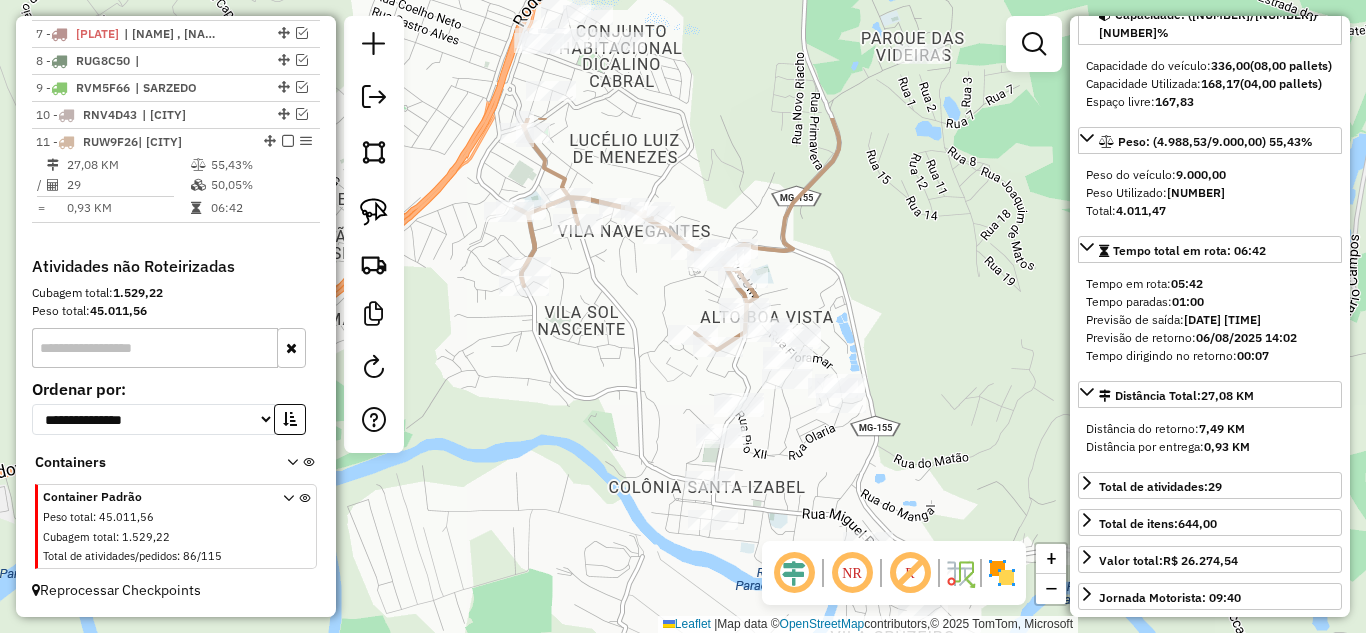 drag, startPoint x: 635, startPoint y: 306, endPoint x: 856, endPoint y: 469, distance: 274.60883 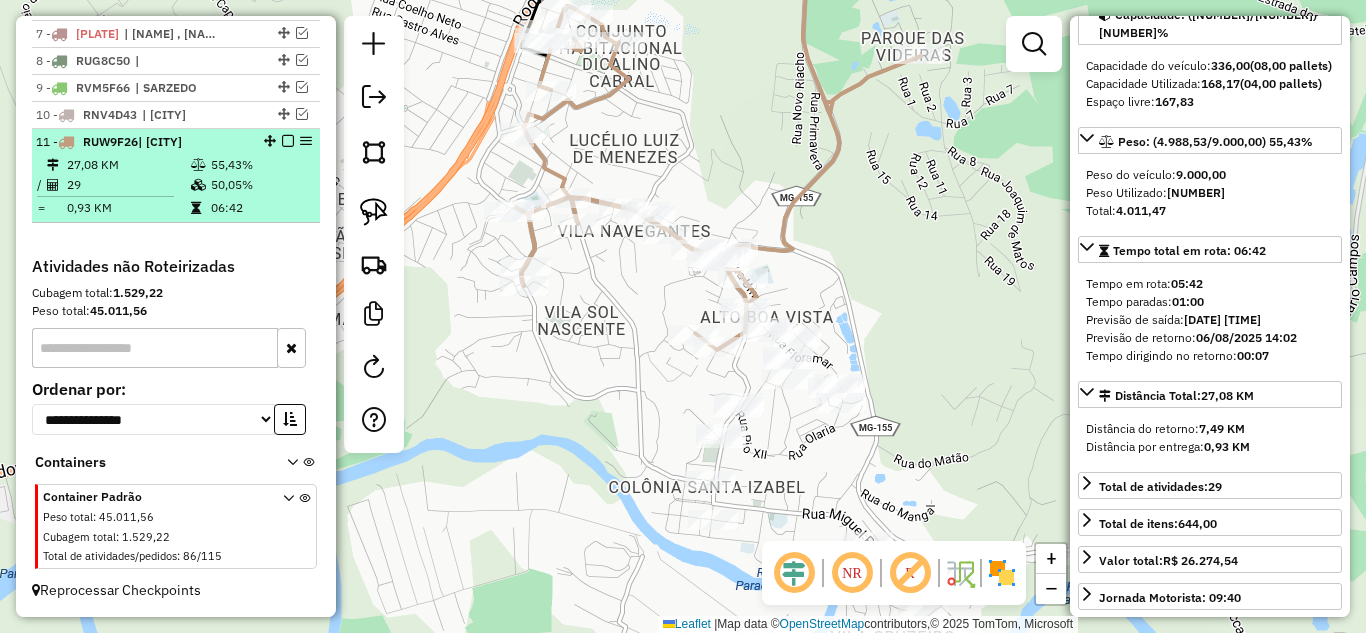 click at bounding box center (288, 141) 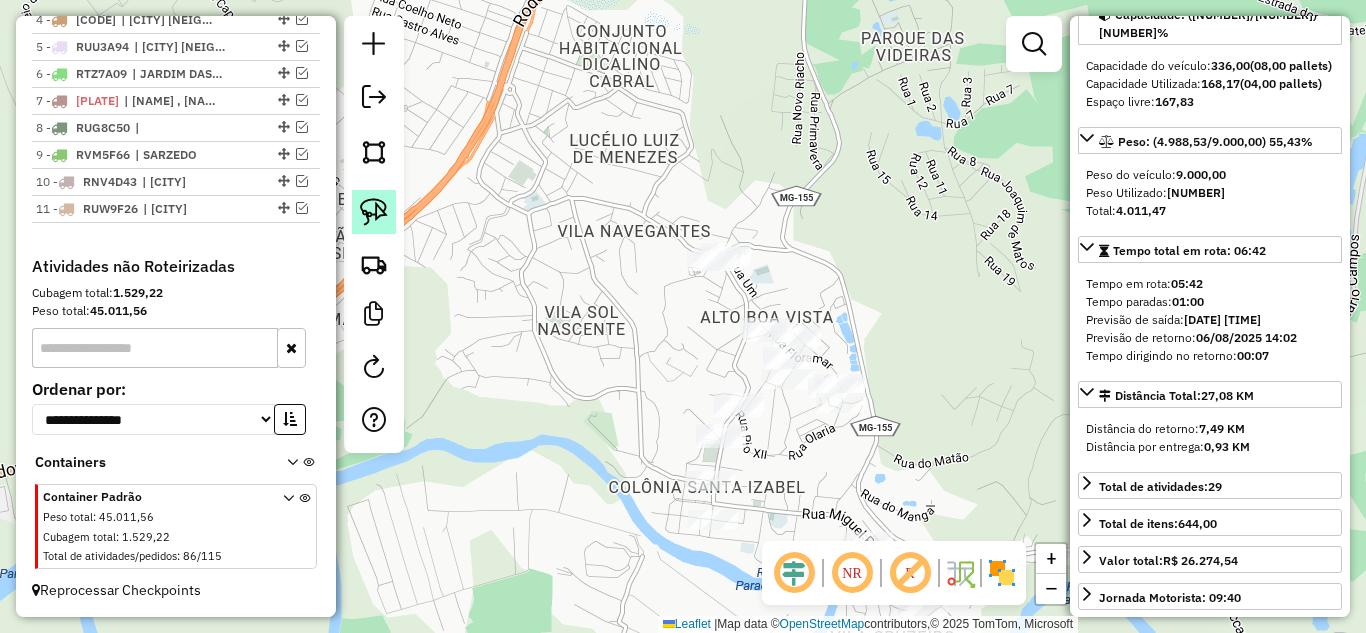 scroll, scrollTop: 889, scrollLeft: 0, axis: vertical 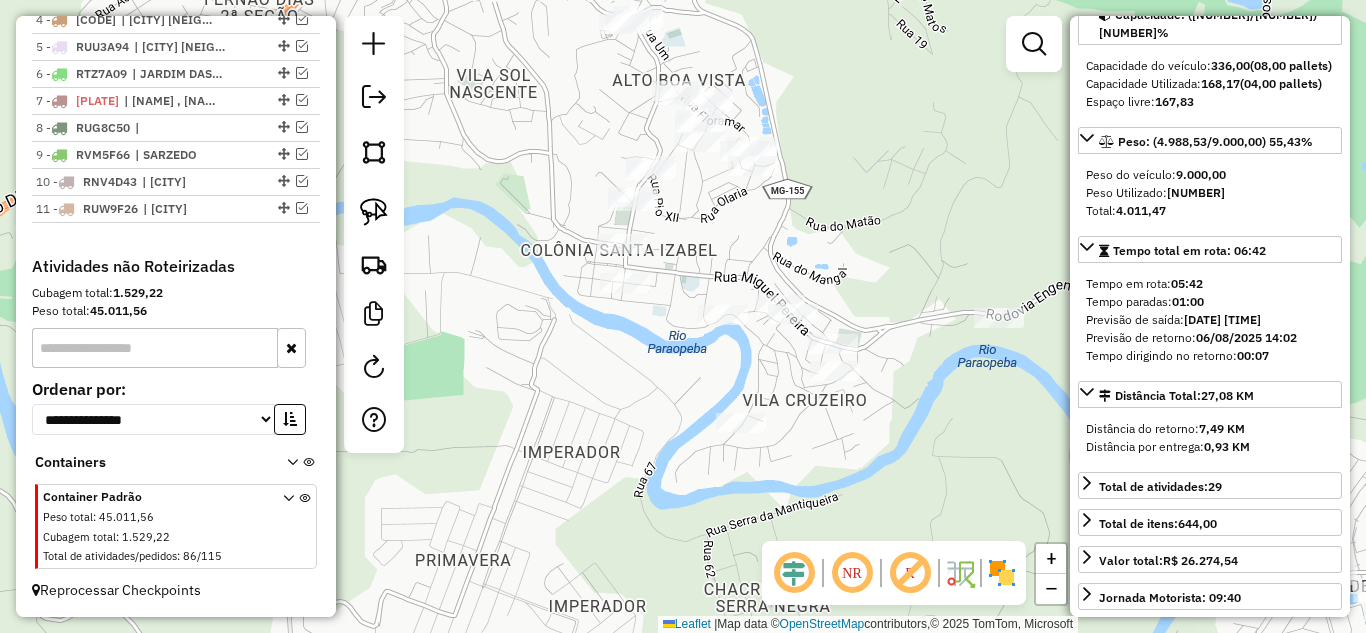 drag, startPoint x: 495, startPoint y: 310, endPoint x: 407, endPoint y: 68, distance: 257.5034 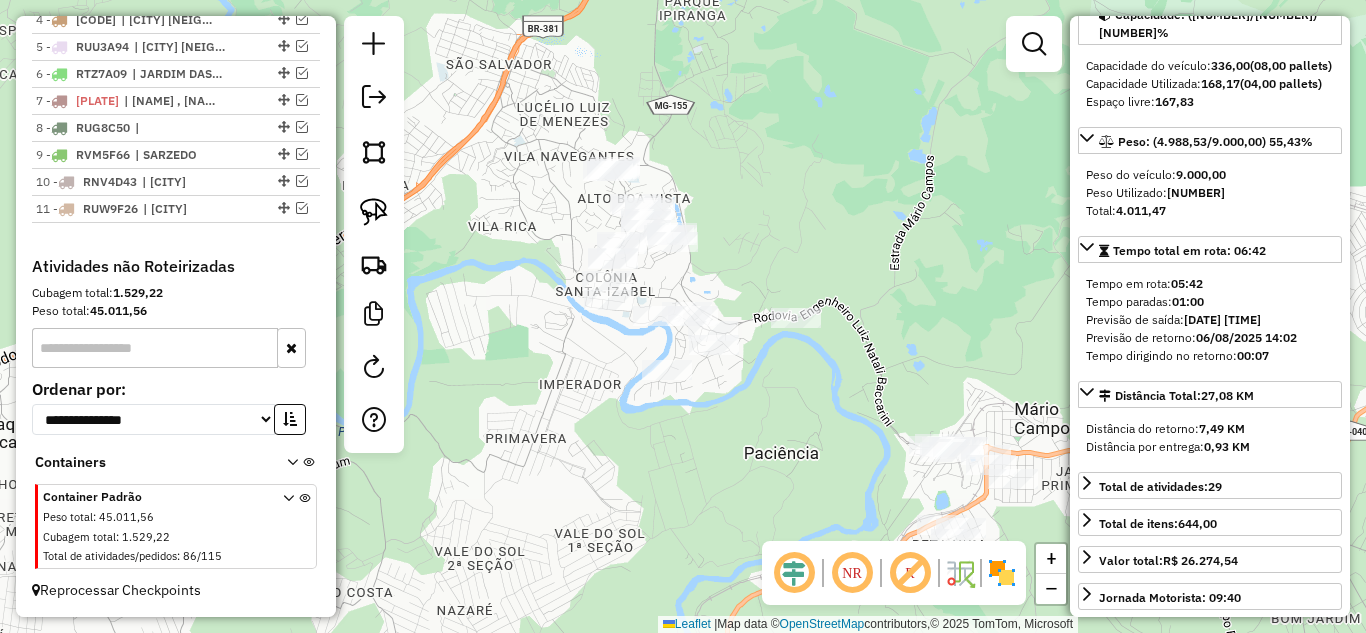 drag, startPoint x: 647, startPoint y: 361, endPoint x: 697, endPoint y: 430, distance: 85.2115 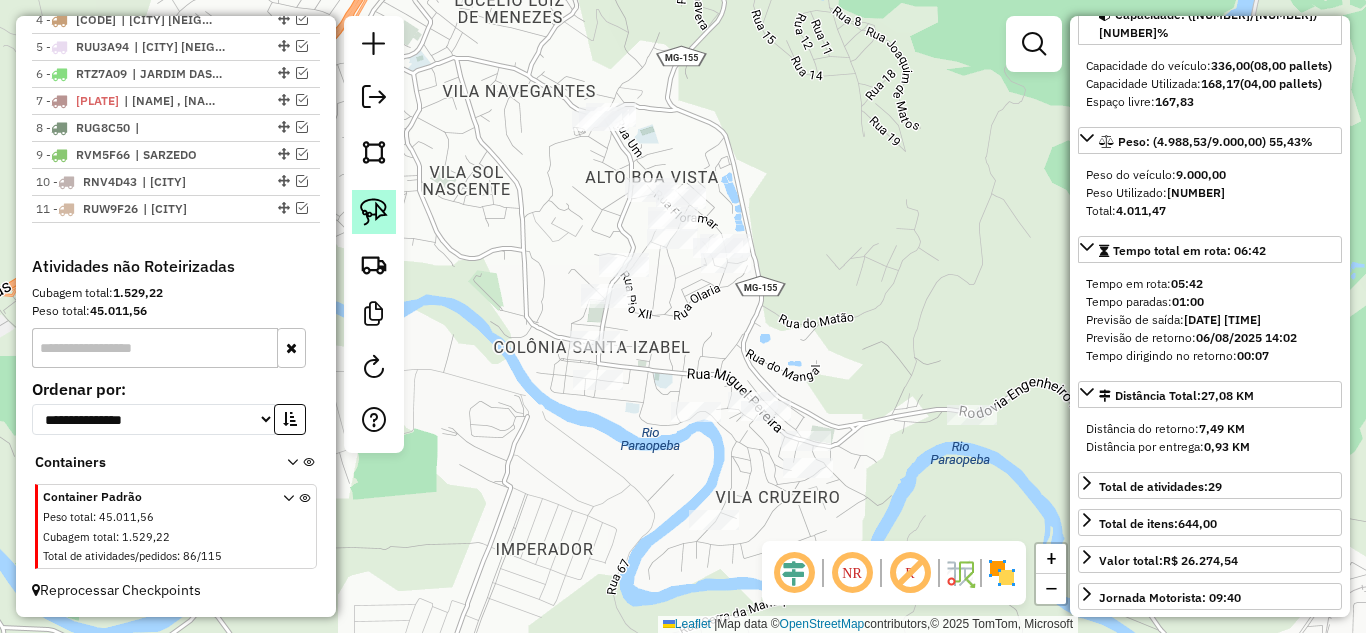 click 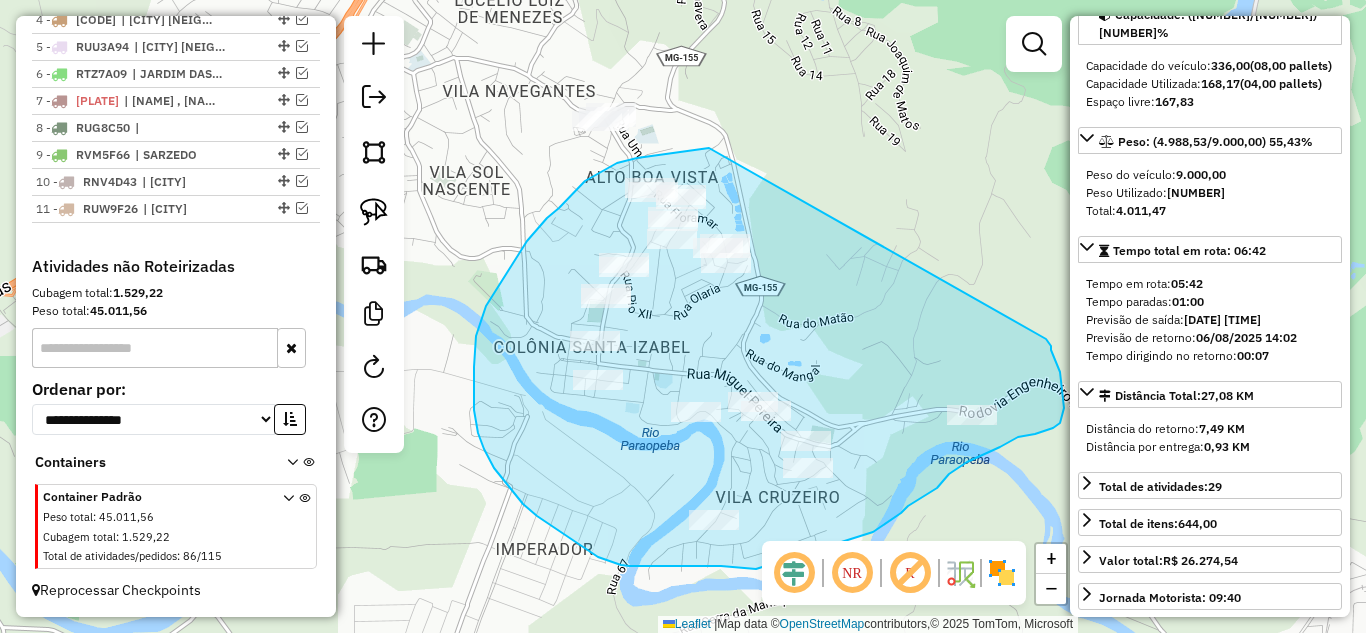 drag, startPoint x: 709, startPoint y: 148, endPoint x: 1021, endPoint y: 326, distance: 359.20468 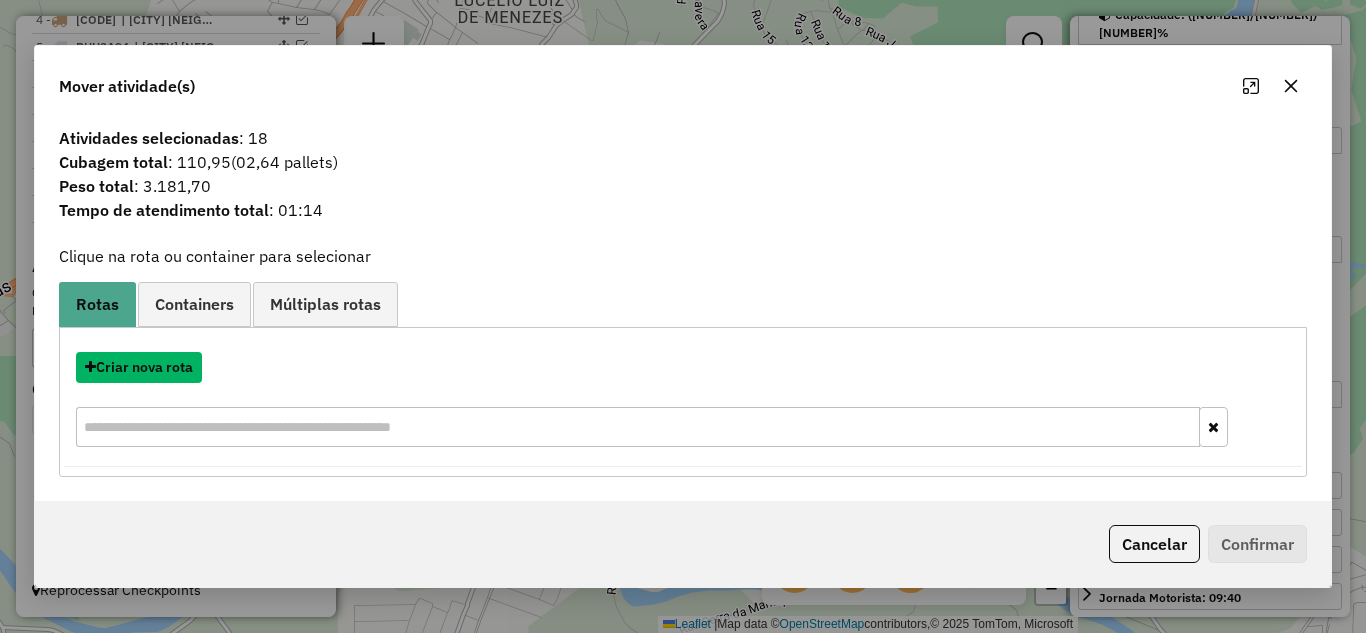 click on "Criar nova rota" at bounding box center [139, 367] 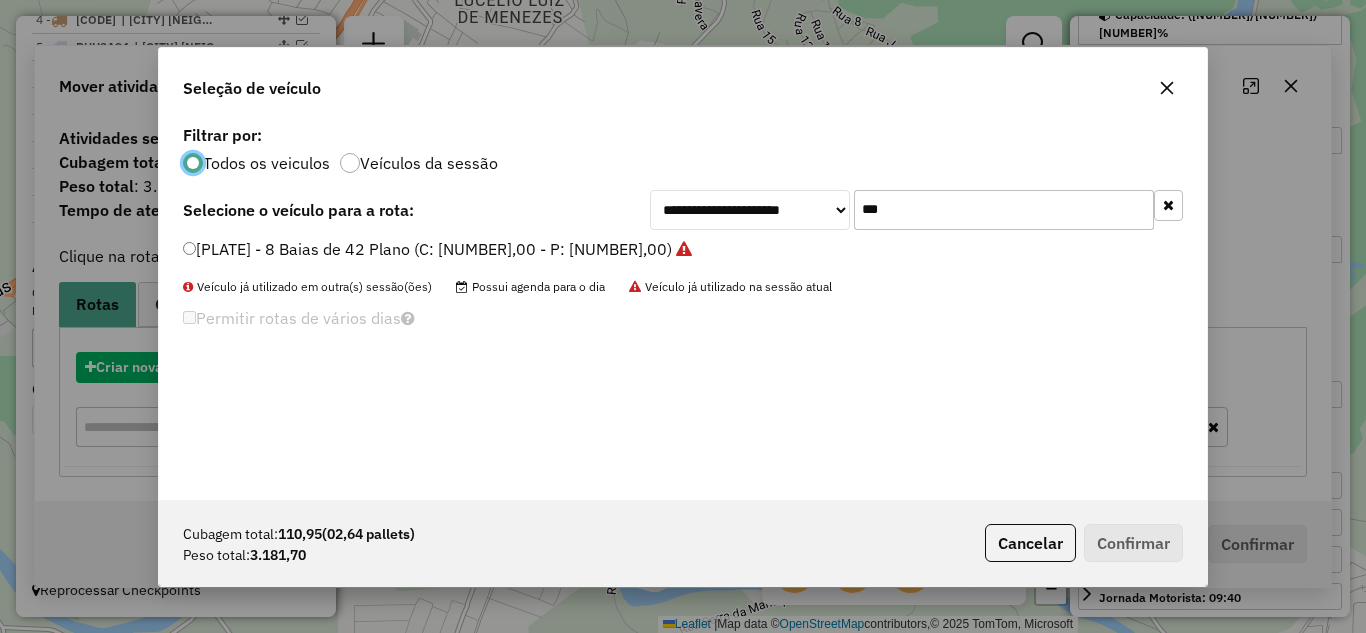 scroll, scrollTop: 11, scrollLeft: 6, axis: both 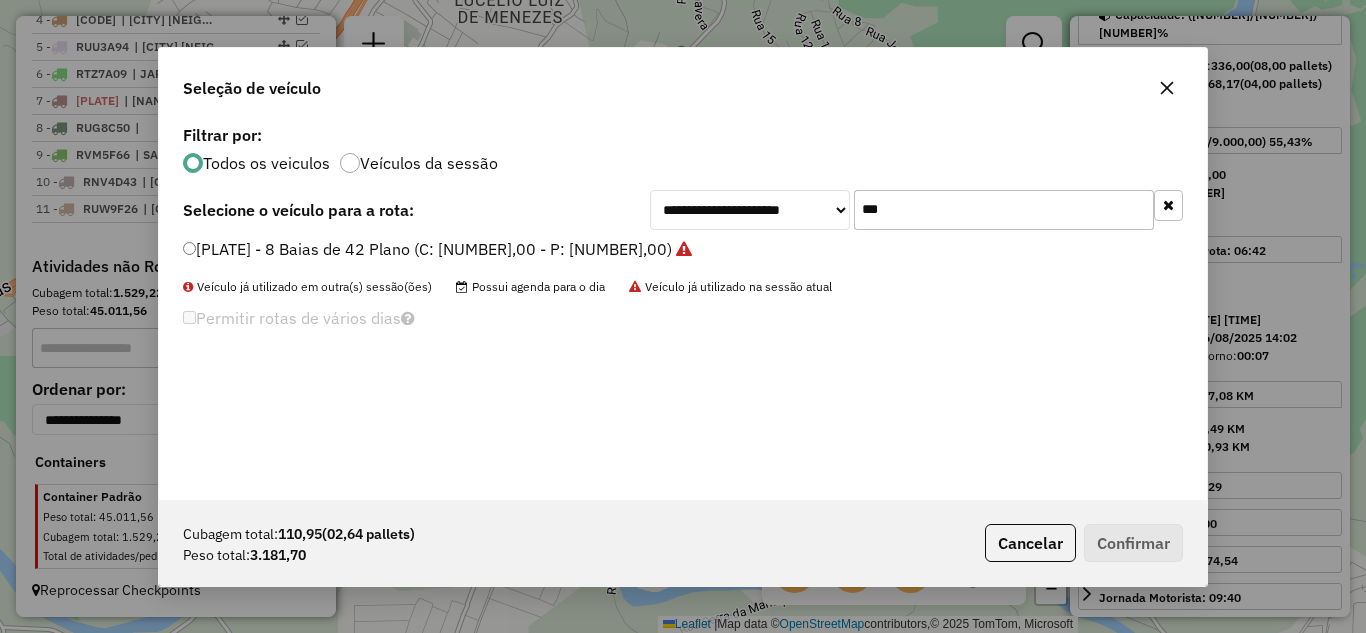 click on "***" 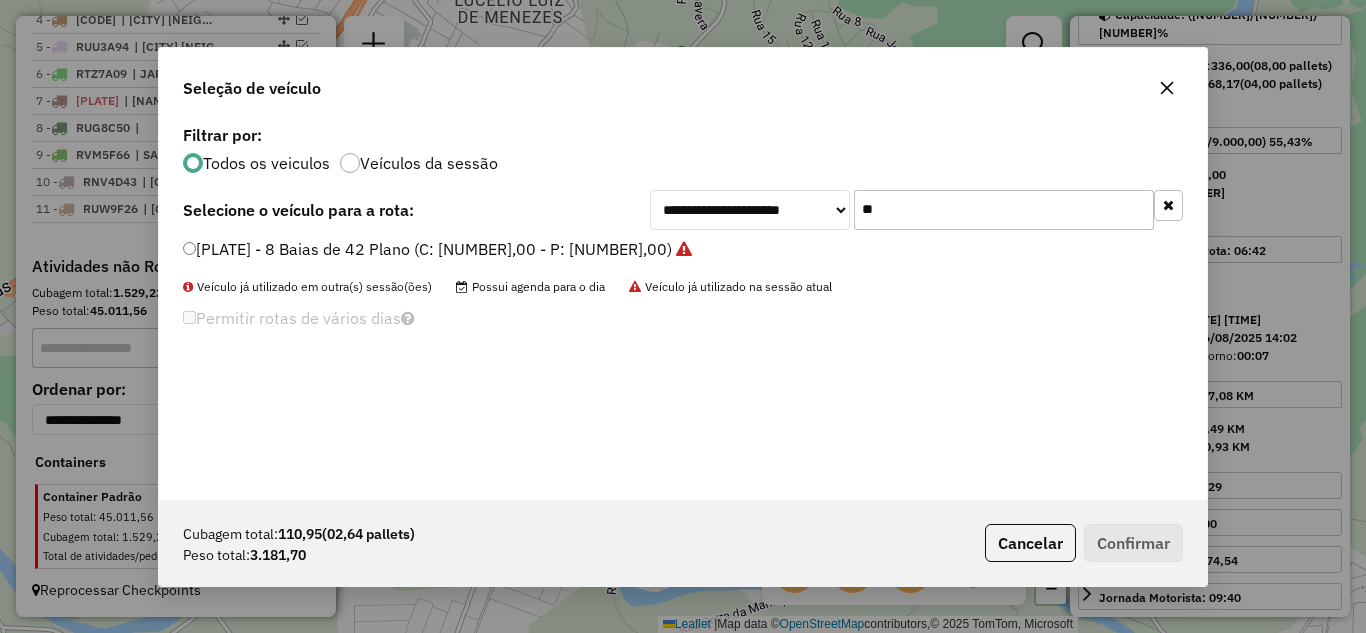 type on "*" 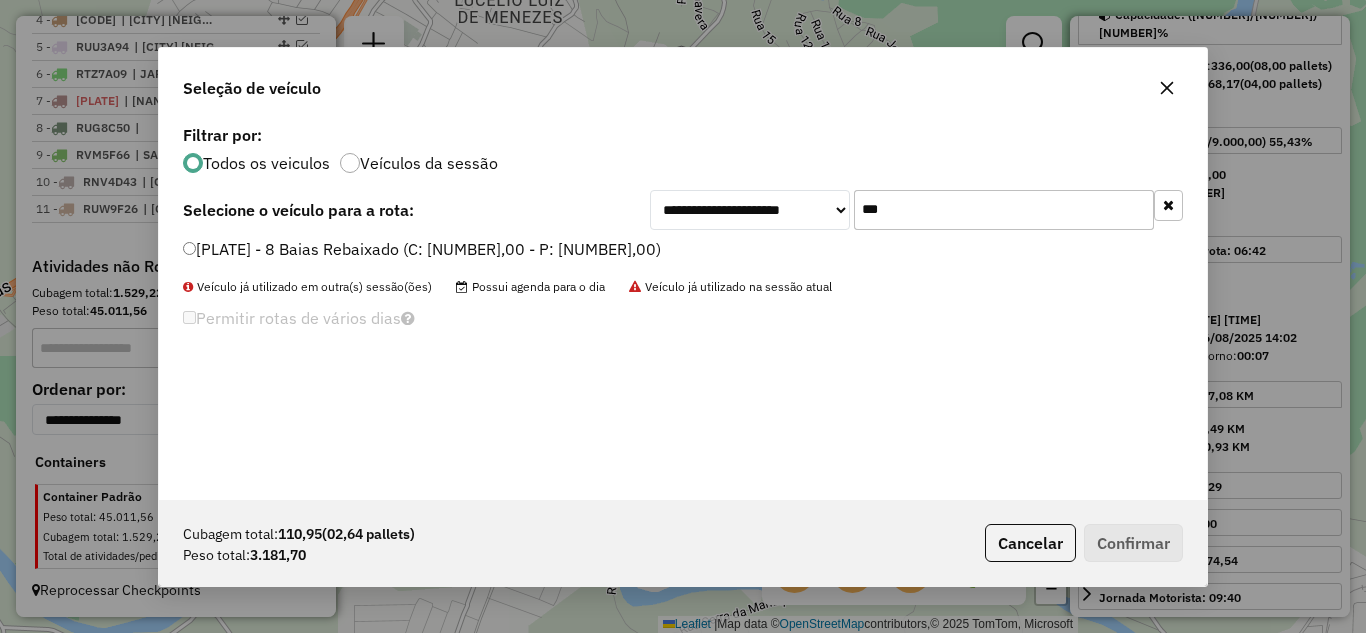 type on "***" 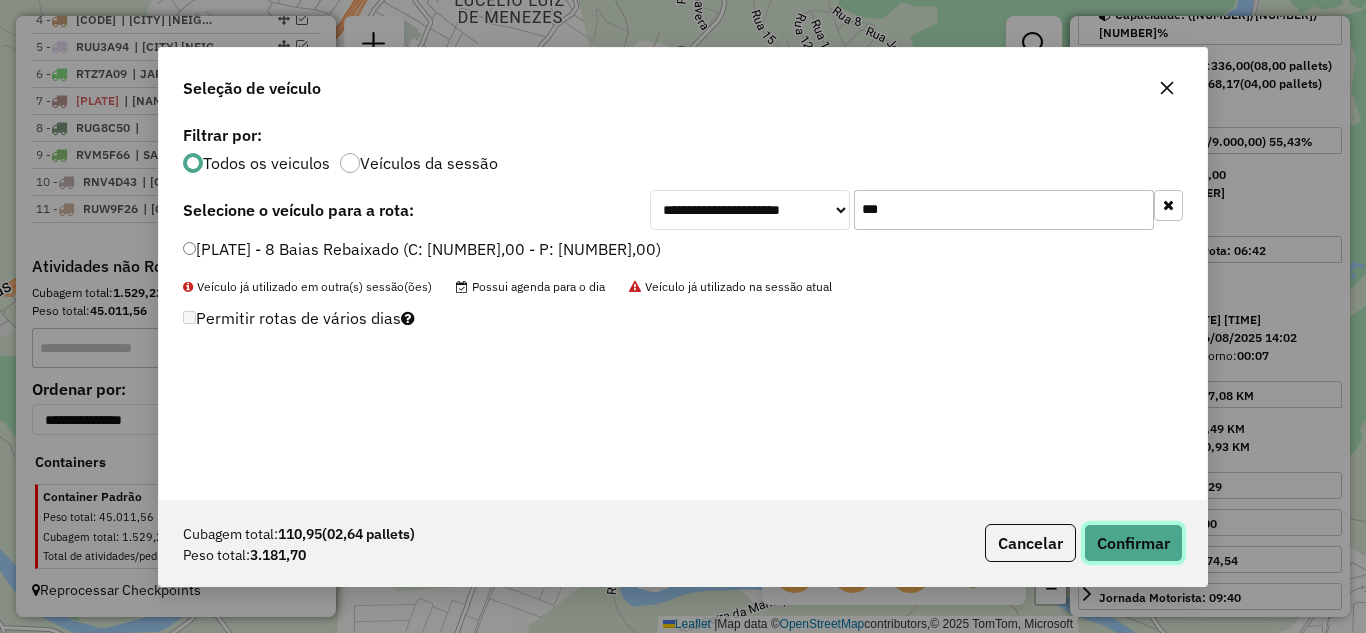 click on "Confirmar" 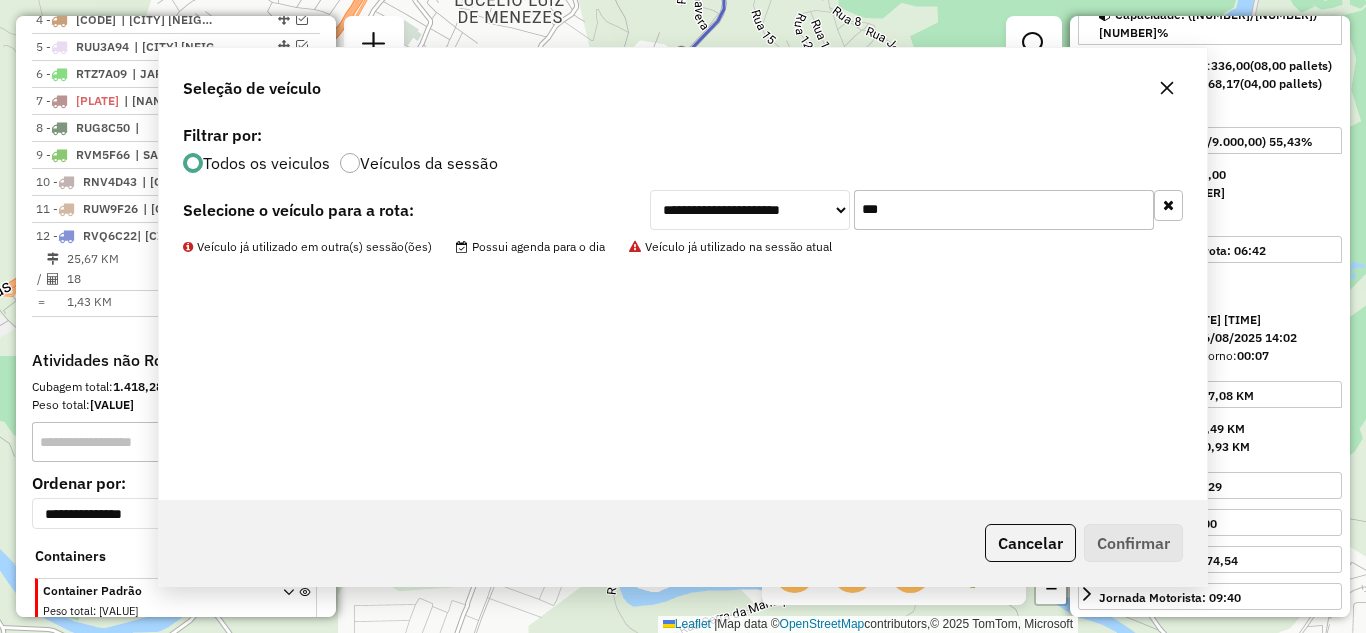 scroll, scrollTop: 983, scrollLeft: 0, axis: vertical 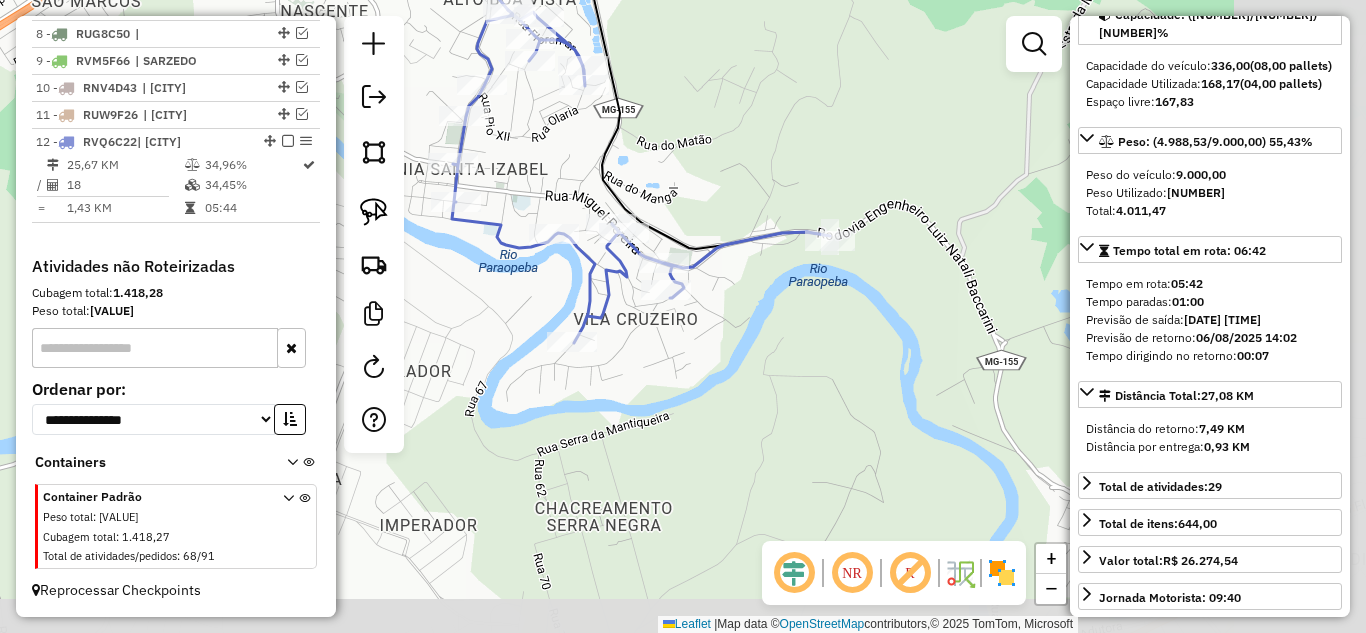 drag, startPoint x: 913, startPoint y: 499, endPoint x: 740, endPoint y: 314, distance: 253.28639 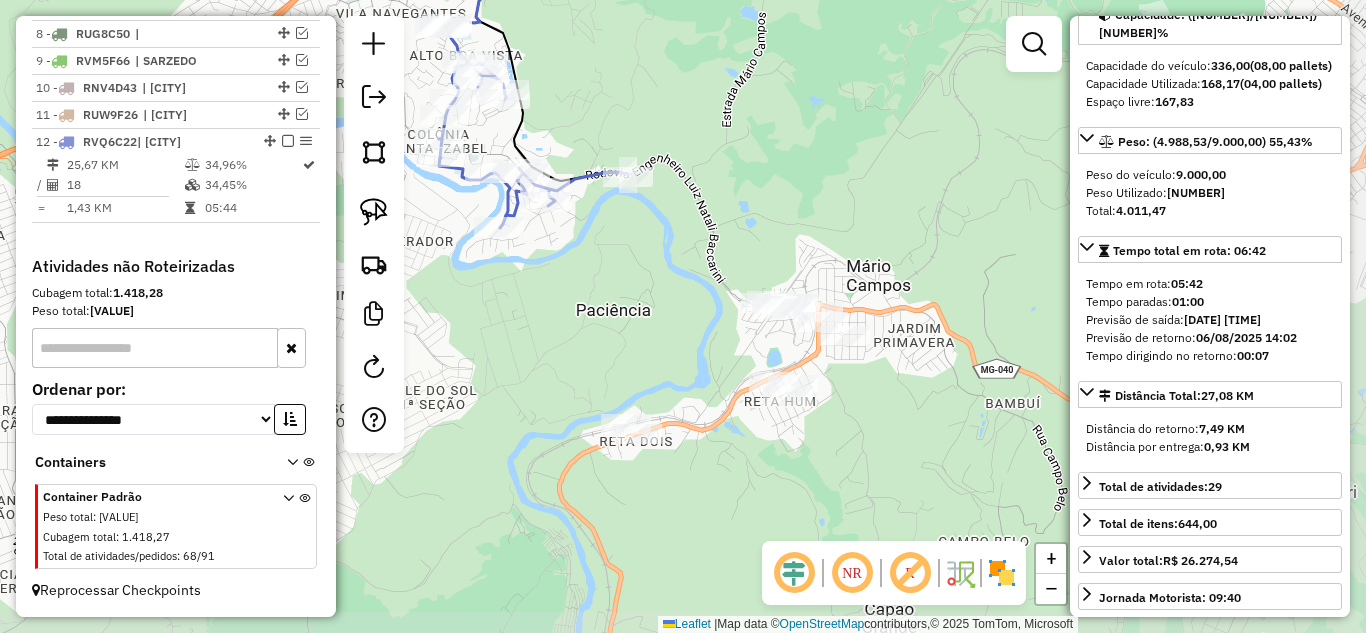 drag, startPoint x: 804, startPoint y: 421, endPoint x: 675, endPoint y: 323, distance: 162.00308 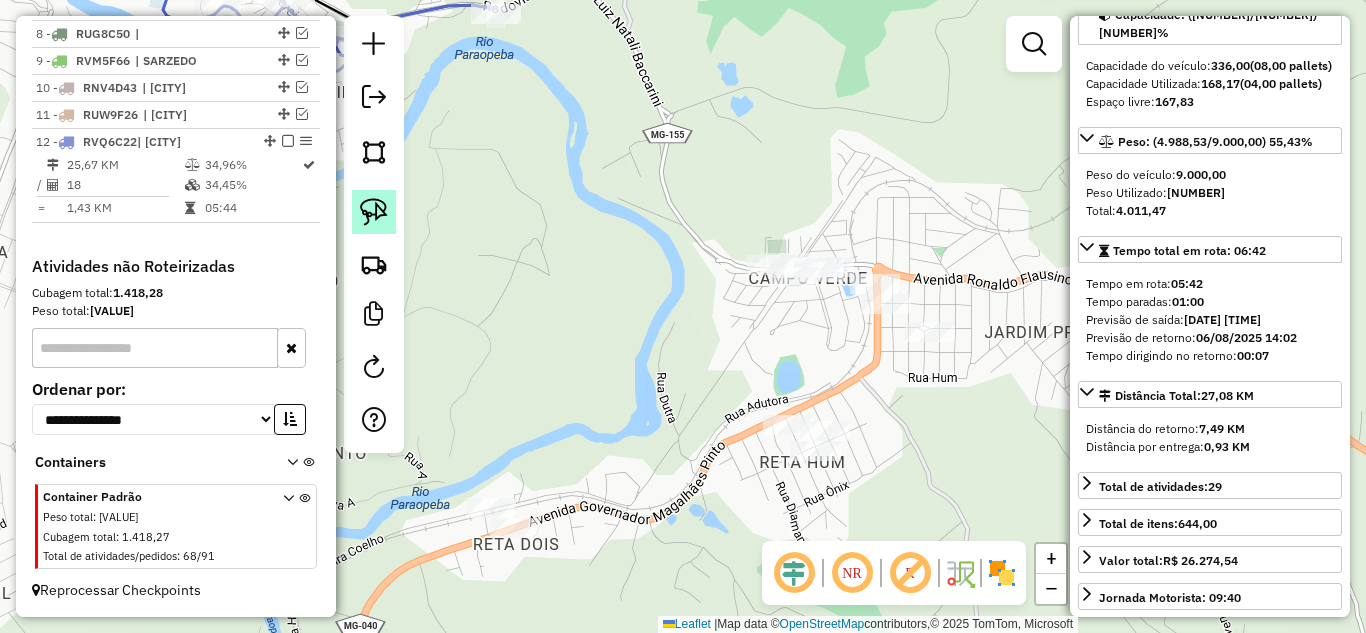 click 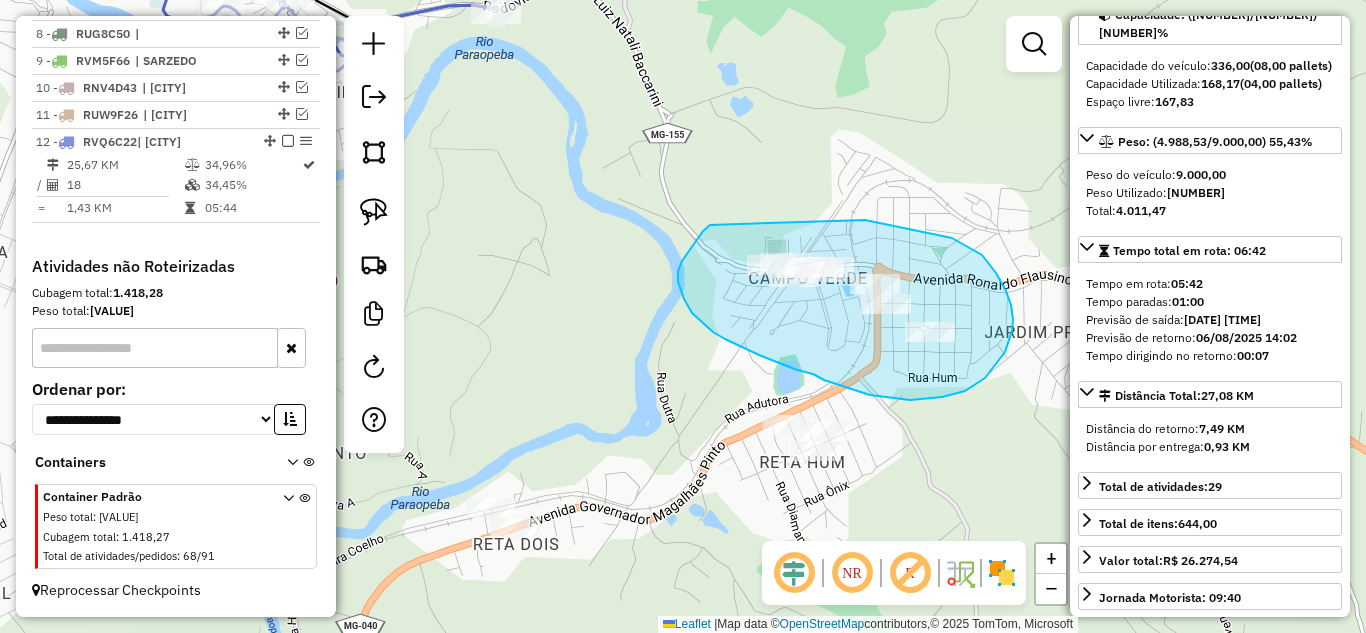 drag, startPoint x: 701, startPoint y: 235, endPoint x: 725, endPoint y: 210, distance: 34.655445 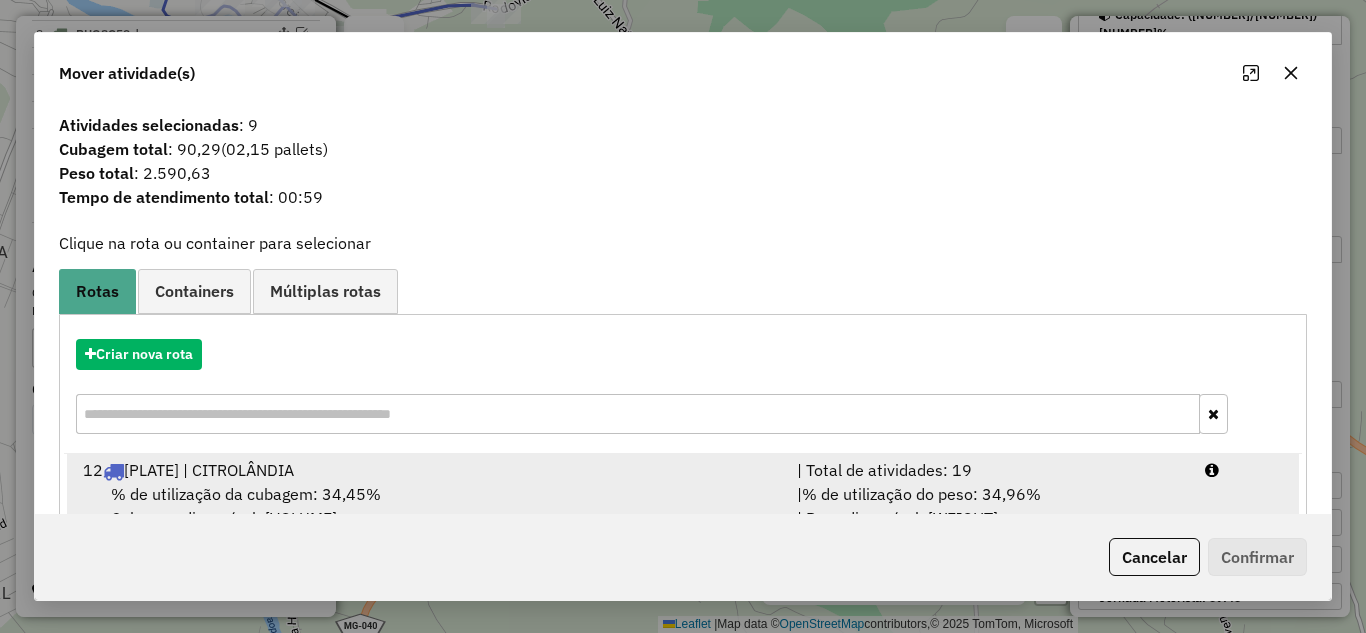 click on "| Total de atividades: 19" at bounding box center (989, 470) 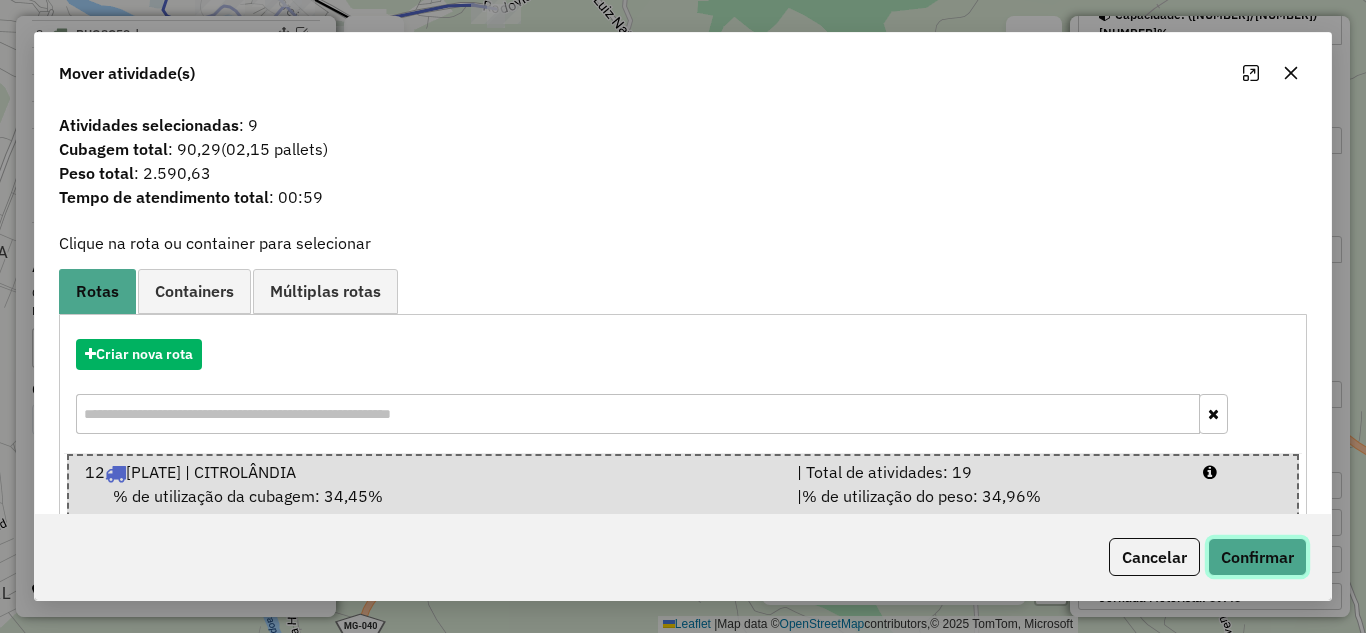 click on "Confirmar" 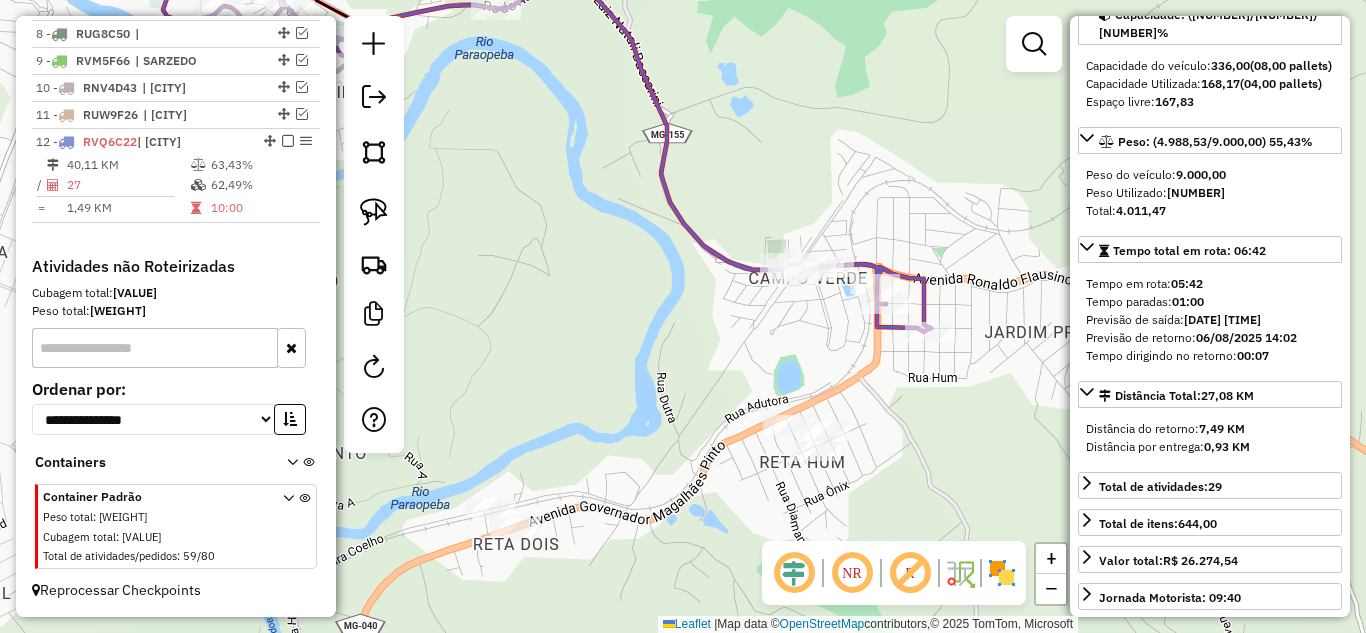 click 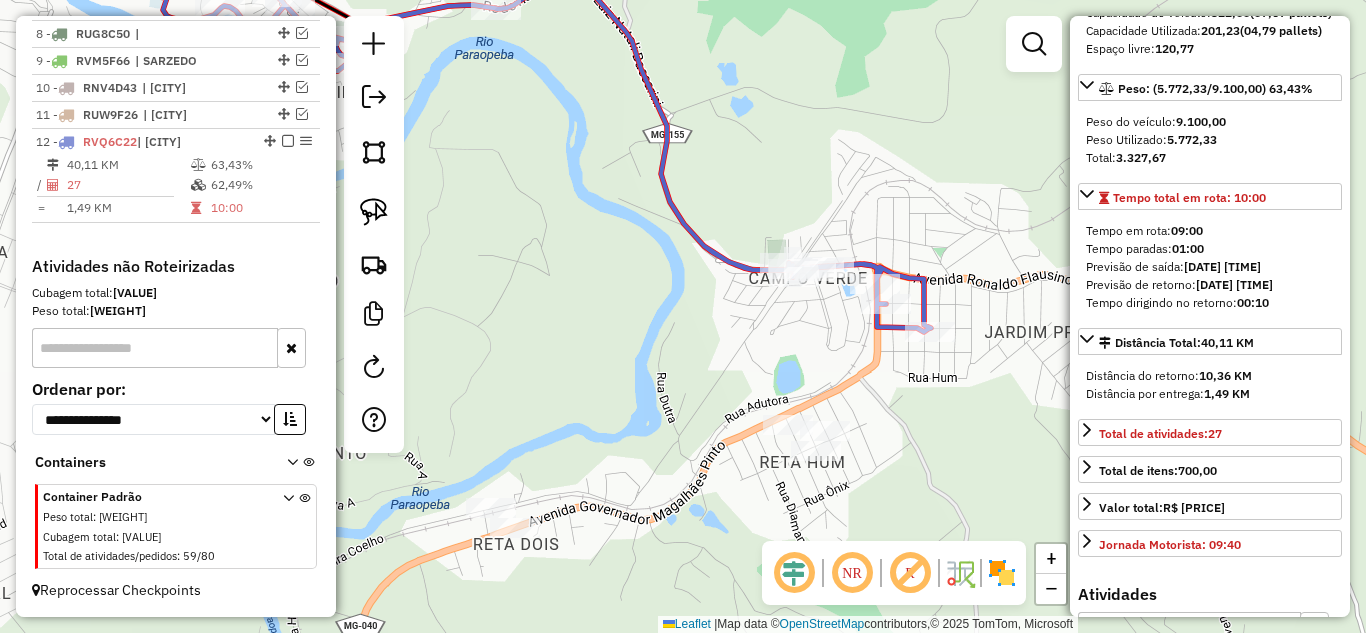 scroll, scrollTop: 300, scrollLeft: 0, axis: vertical 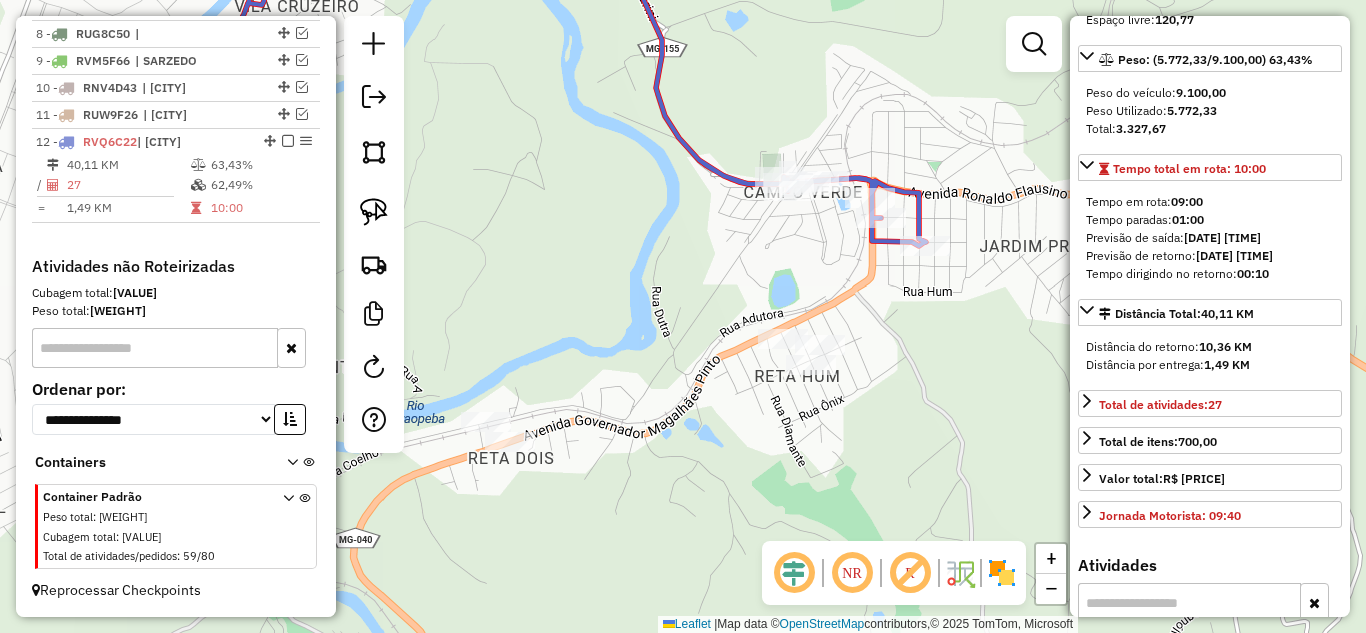 drag, startPoint x: 928, startPoint y: 421, endPoint x: 937, endPoint y: 244, distance: 177.22867 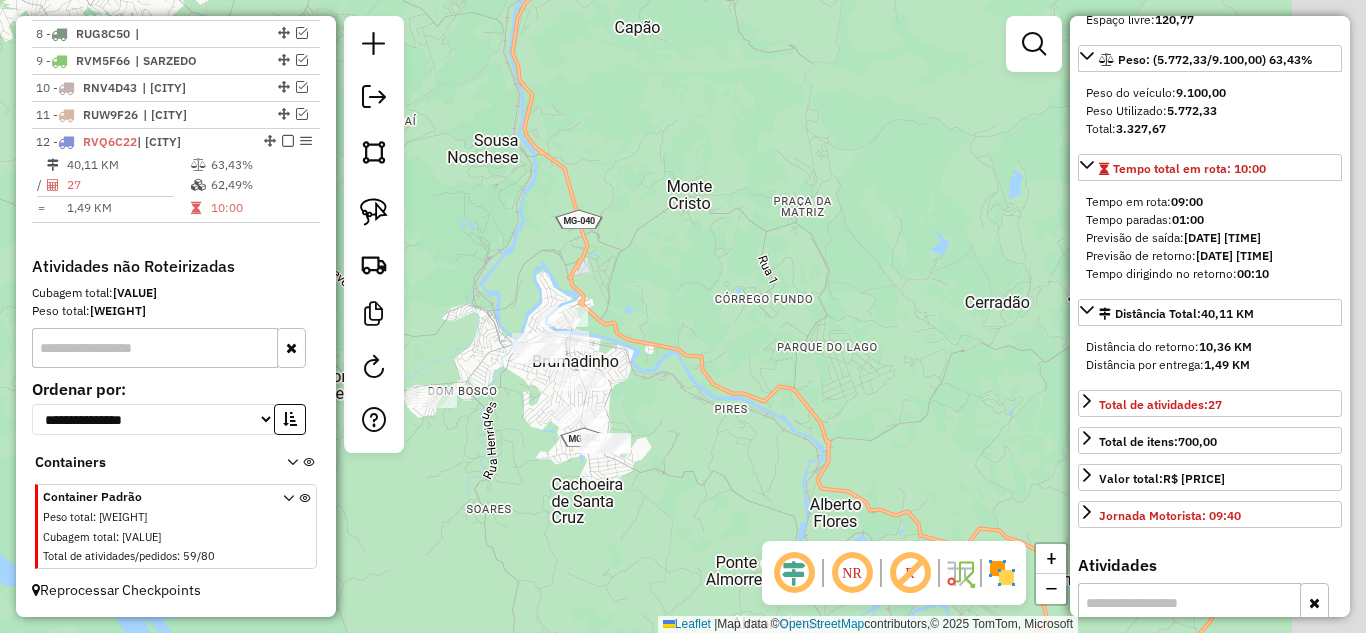 drag, startPoint x: 871, startPoint y: 376, endPoint x: 622, endPoint y: -87, distance: 525.70905 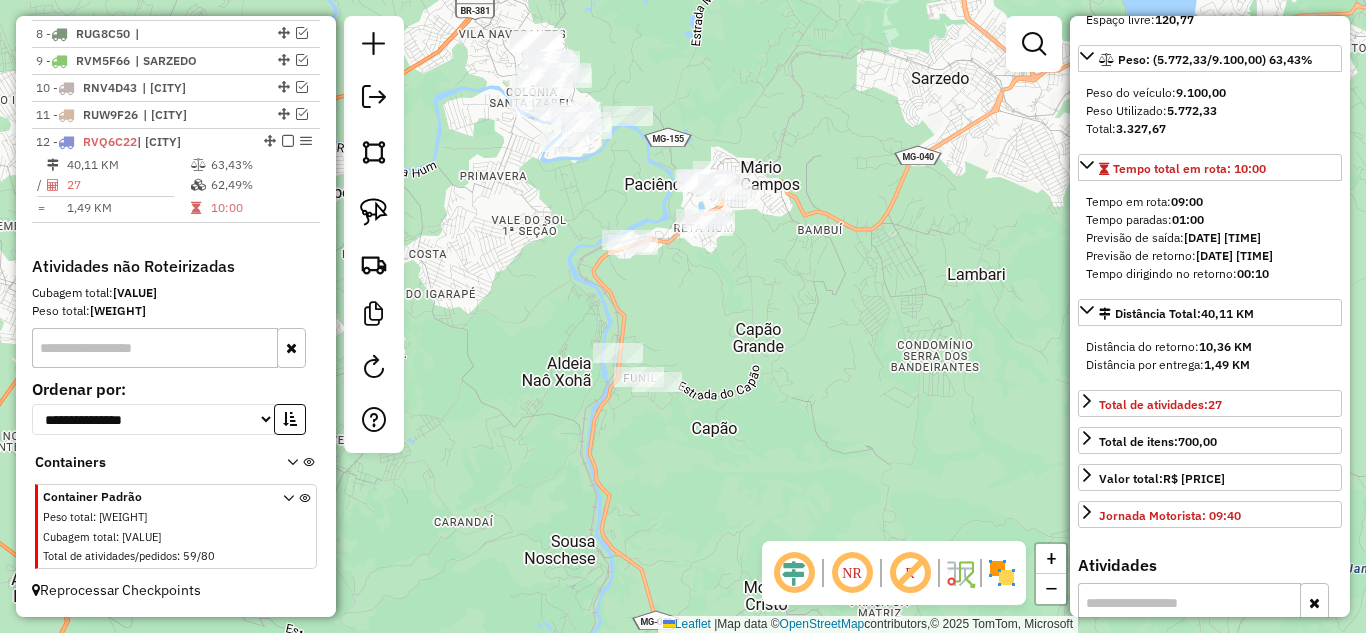 drag, startPoint x: 648, startPoint y: 243, endPoint x: 712, endPoint y: 490, distance: 255.15681 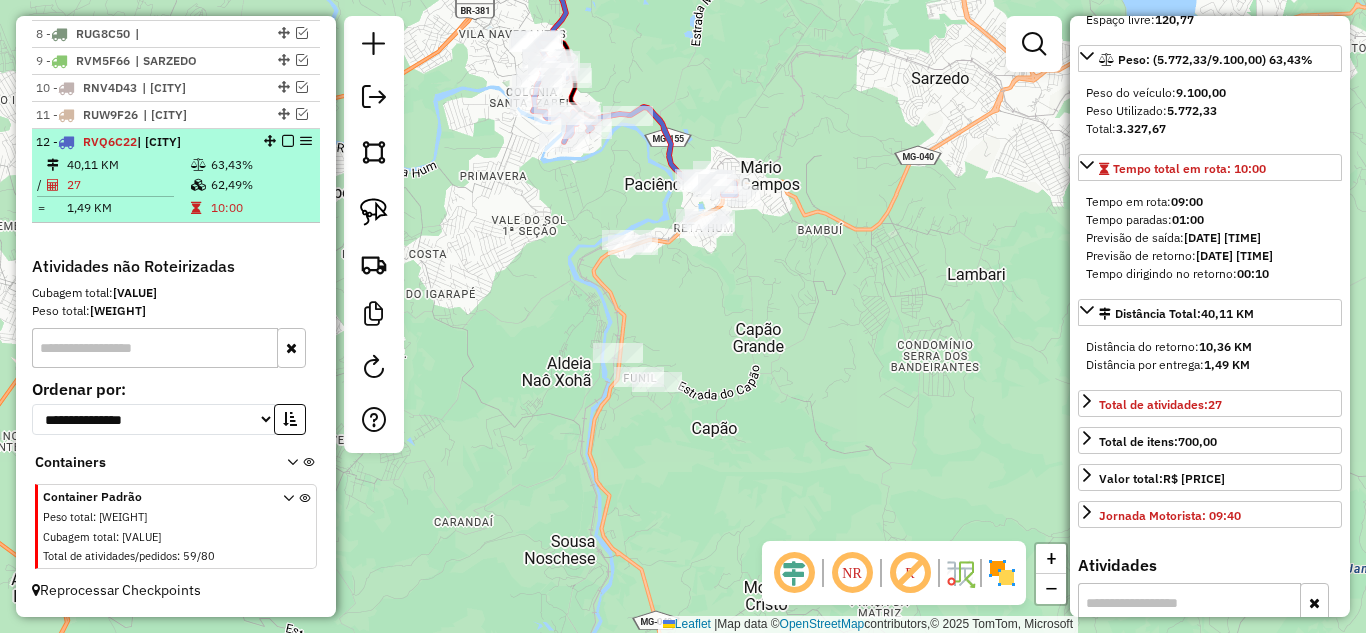 click at bounding box center [288, 141] 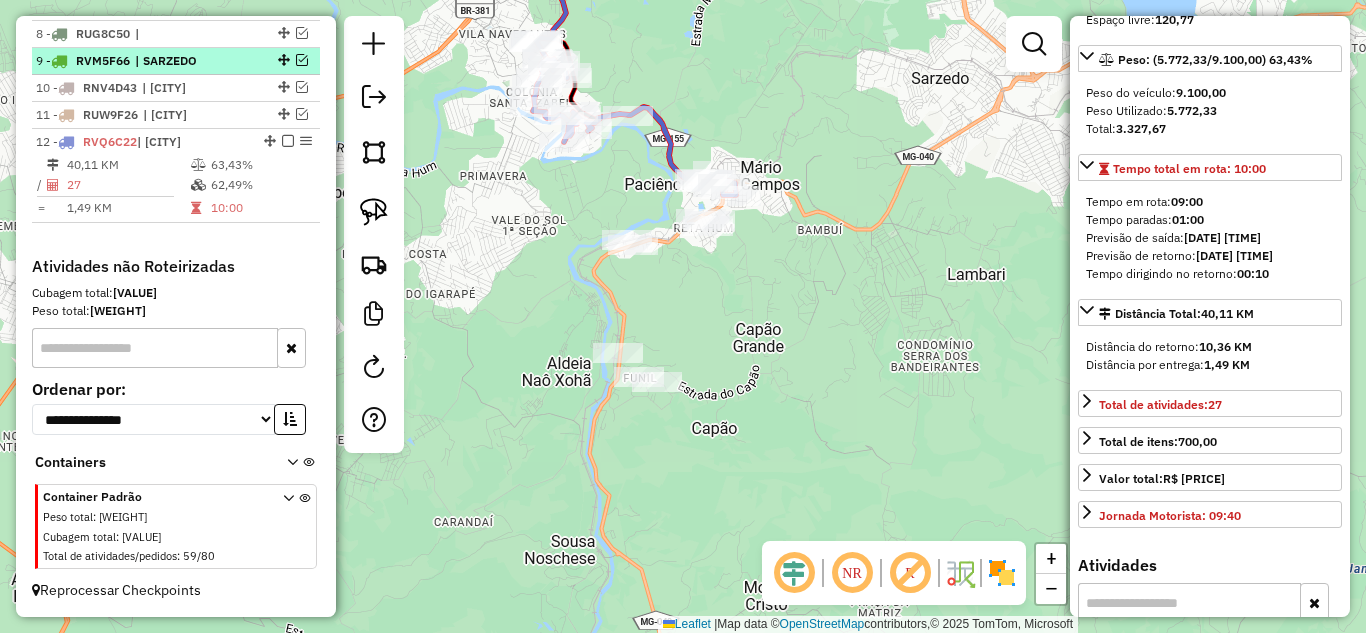 scroll, scrollTop: 916, scrollLeft: 0, axis: vertical 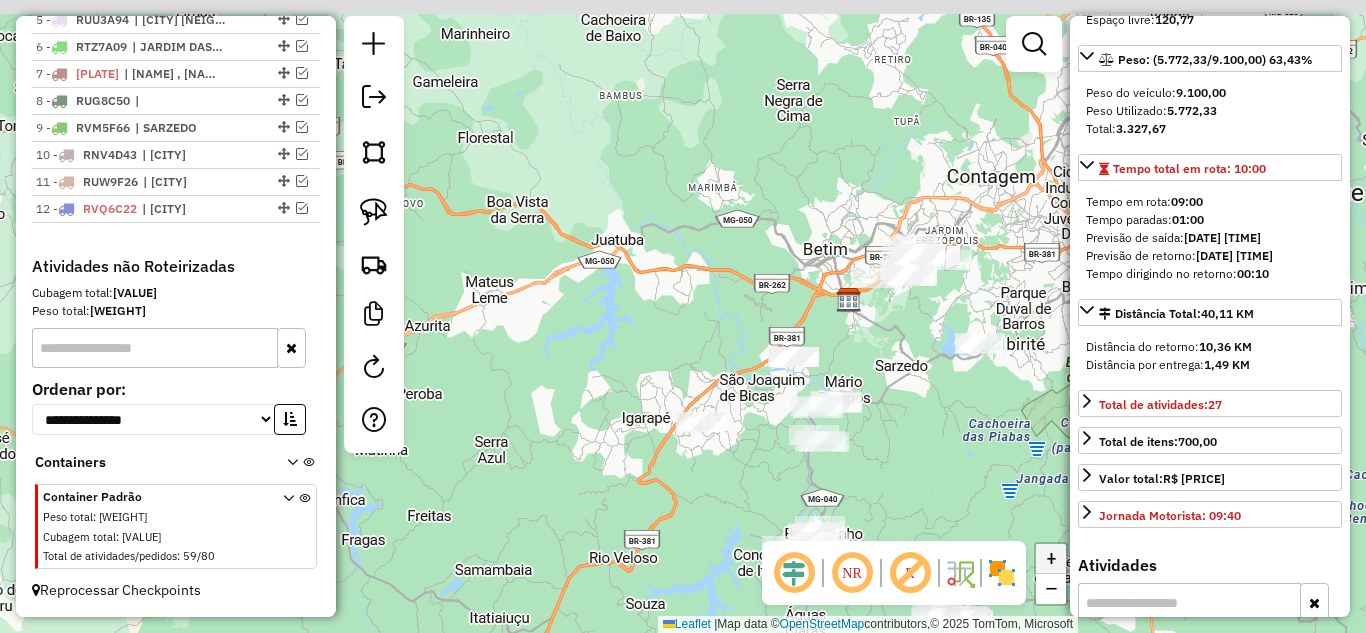 drag, startPoint x: 765, startPoint y: 423, endPoint x: 1060, endPoint y: 554, distance: 322.77856 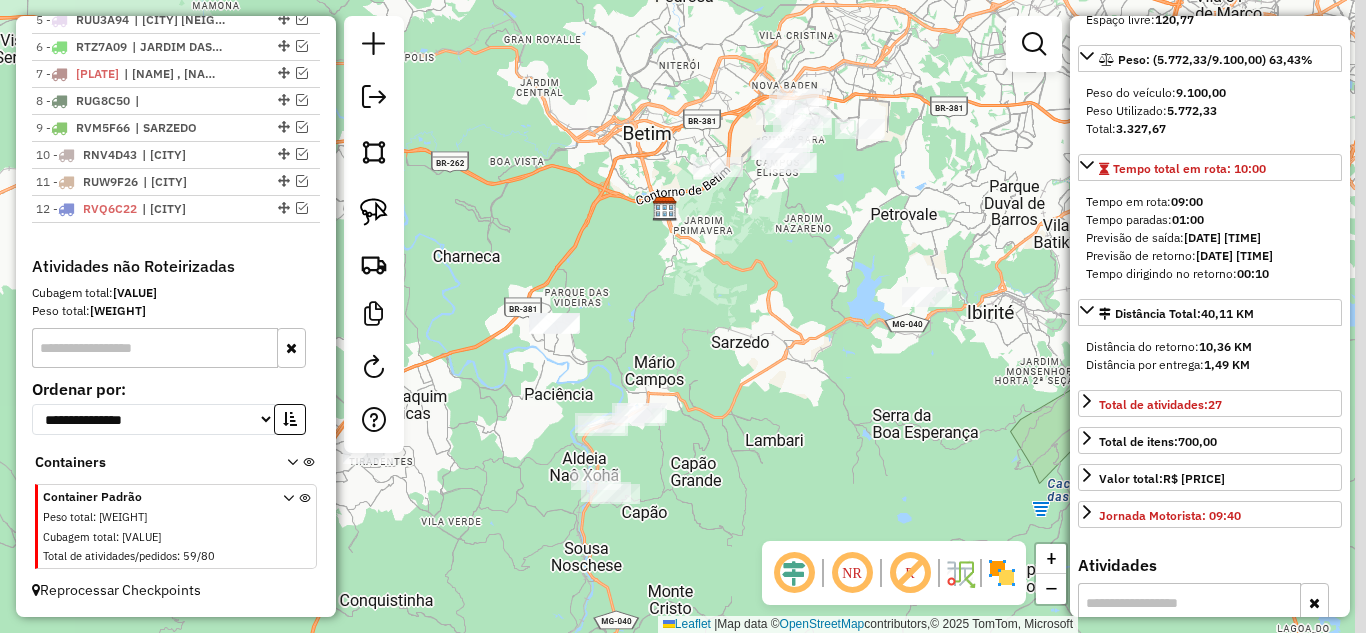 drag, startPoint x: 852, startPoint y: 423, endPoint x: 799, endPoint y: 460, distance: 64.63745 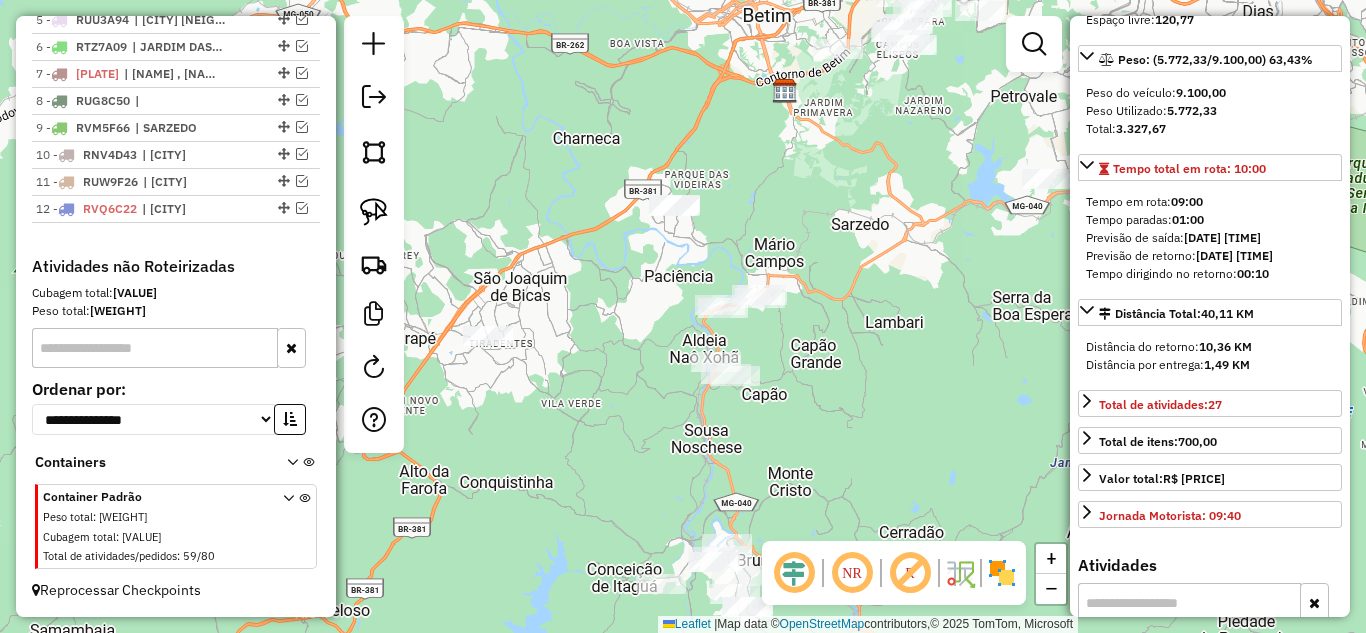 drag, startPoint x: 760, startPoint y: 305, endPoint x: 871, endPoint y: 251, distance: 123.43824 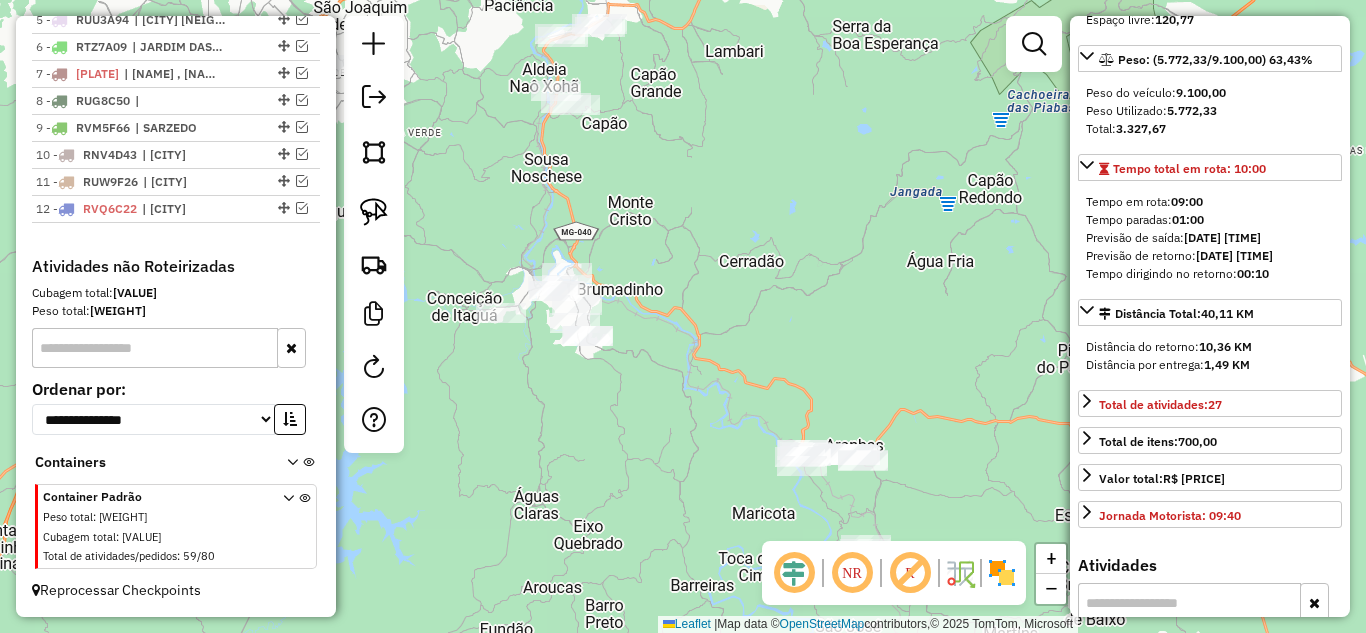 drag, startPoint x: 900, startPoint y: 383, endPoint x: 765, endPoint y: 233, distance: 201.80437 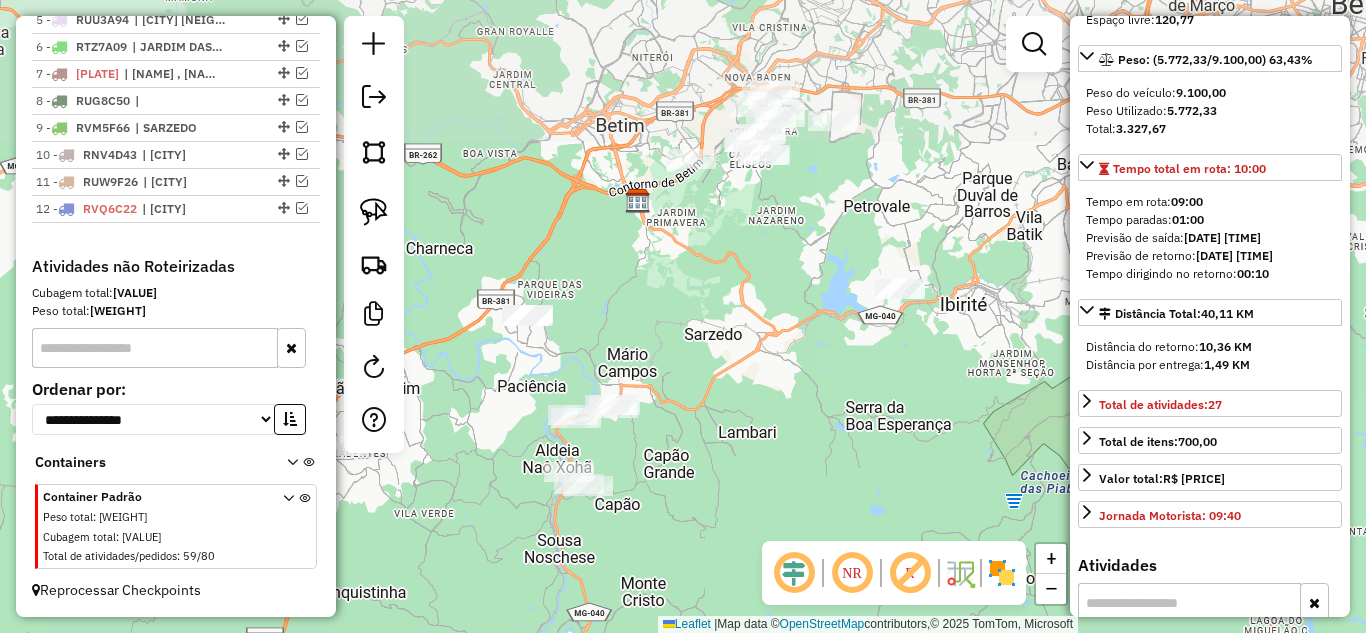 drag, startPoint x: 856, startPoint y: 527, endPoint x: 872, endPoint y: 680, distance: 153.83432 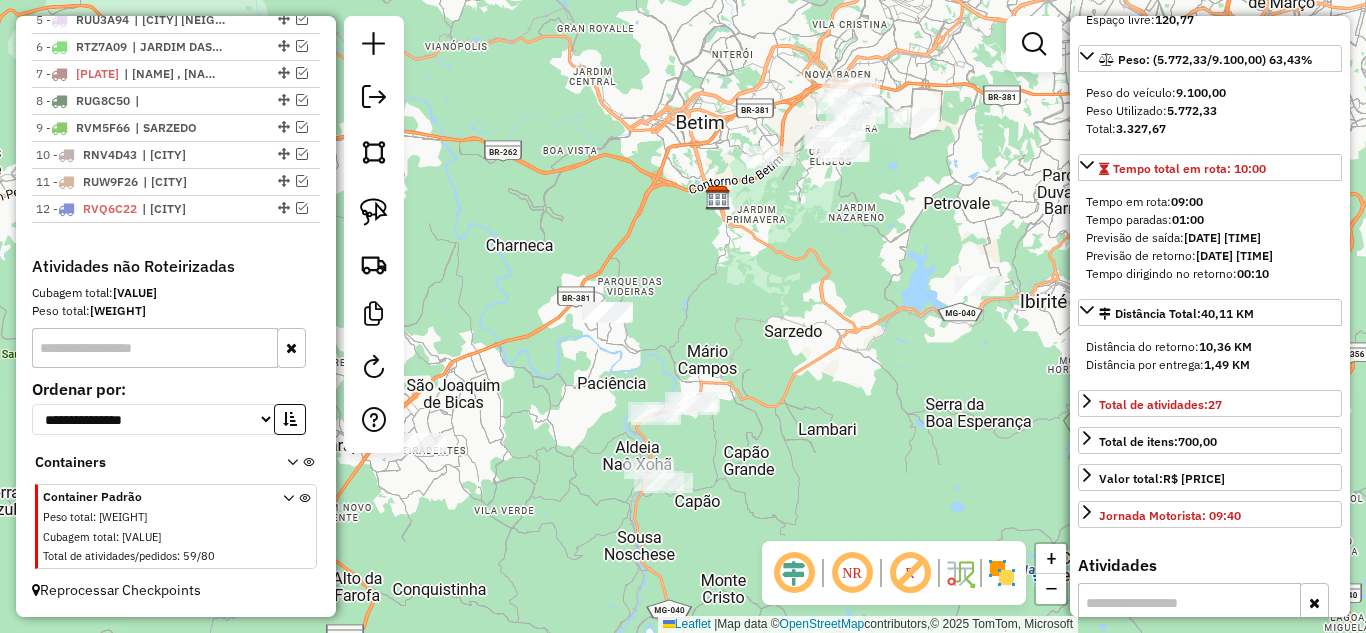 drag, startPoint x: 751, startPoint y: 375, endPoint x: 765, endPoint y: 321, distance: 55.7853 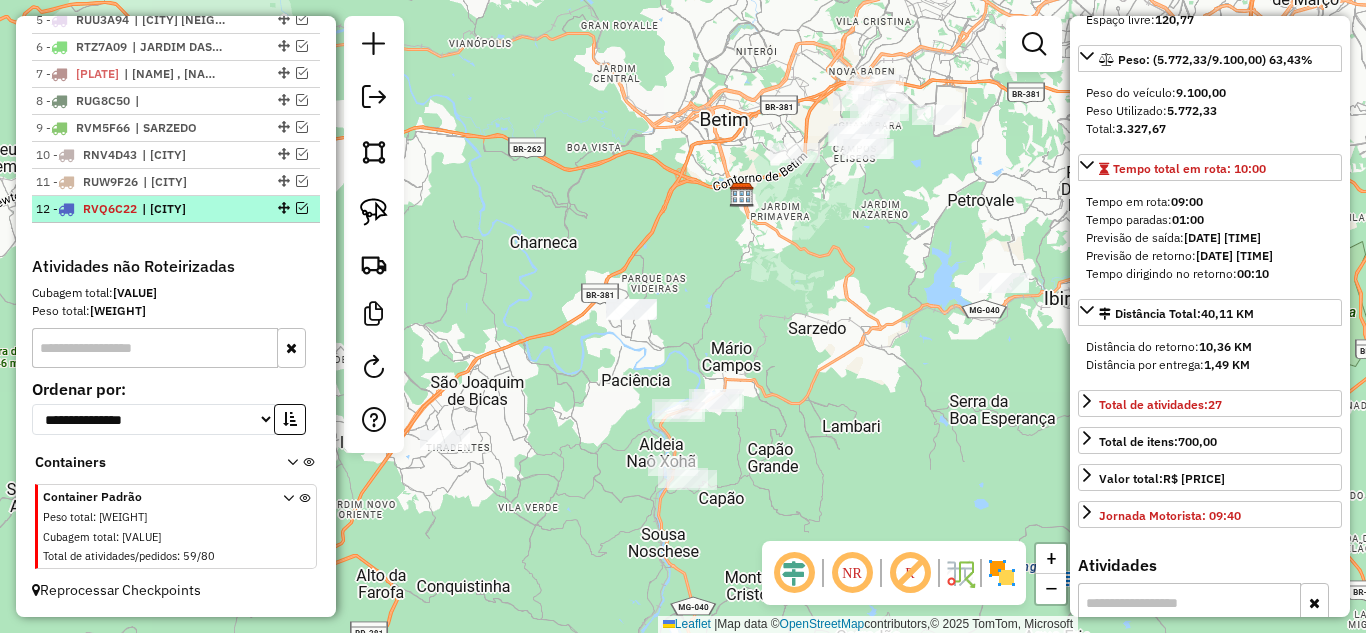 click at bounding box center [302, 208] 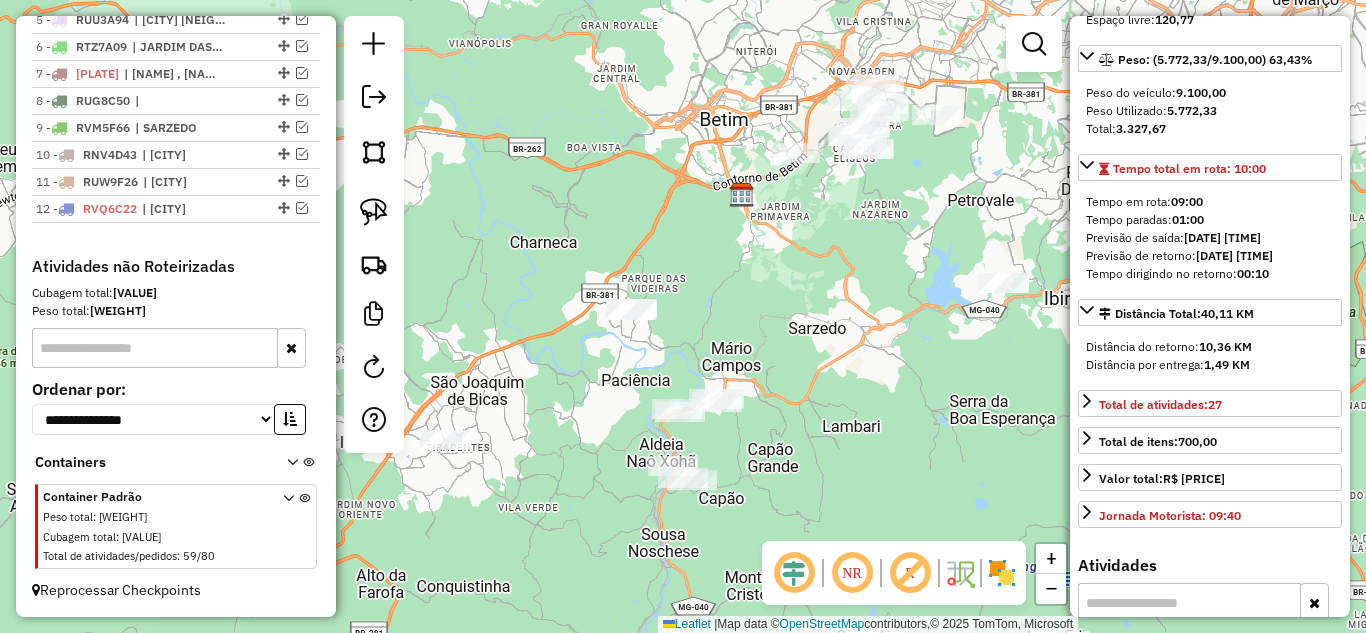 scroll, scrollTop: 983, scrollLeft: 0, axis: vertical 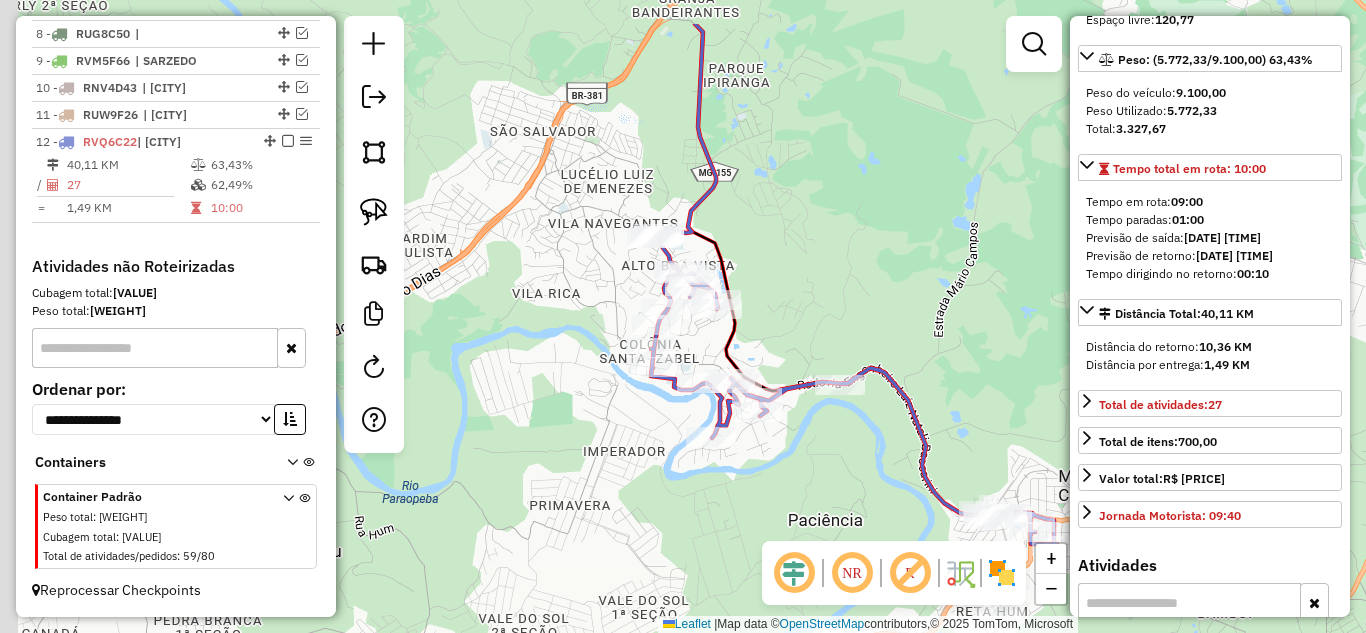 drag, startPoint x: 646, startPoint y: 414, endPoint x: 810, endPoint y: 447, distance: 167.28719 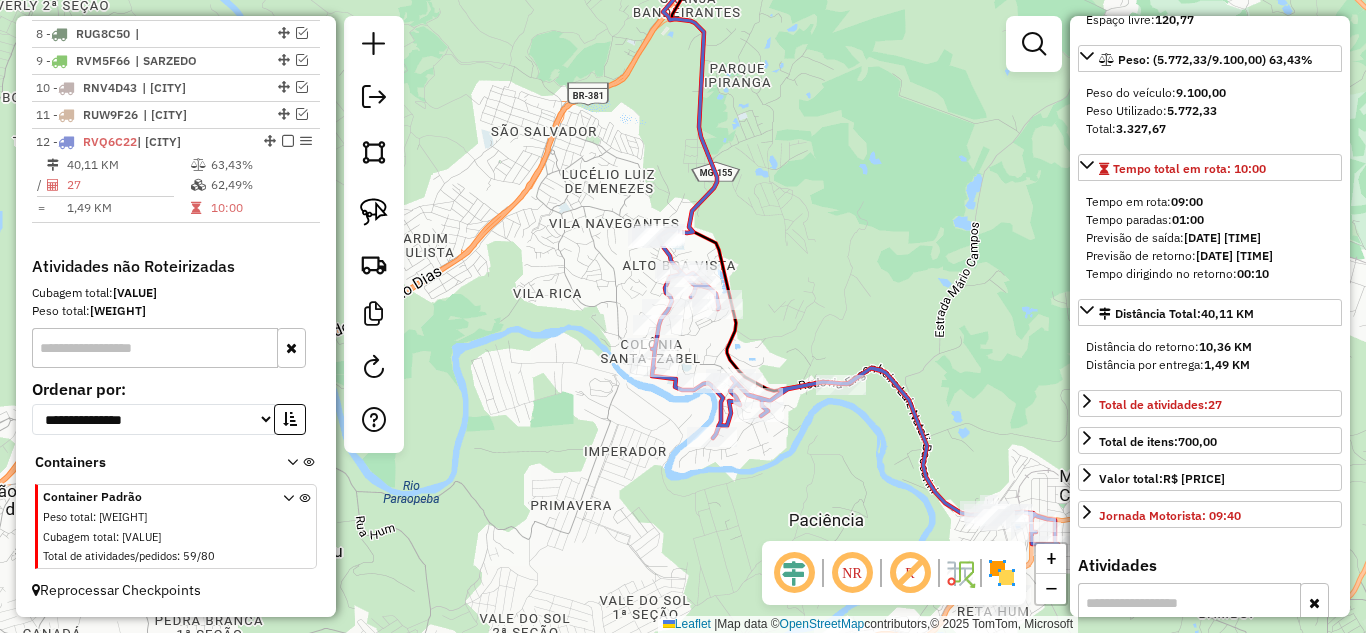 drag, startPoint x: 298, startPoint y: 112, endPoint x: 329, endPoint y: 136, distance: 39.20459 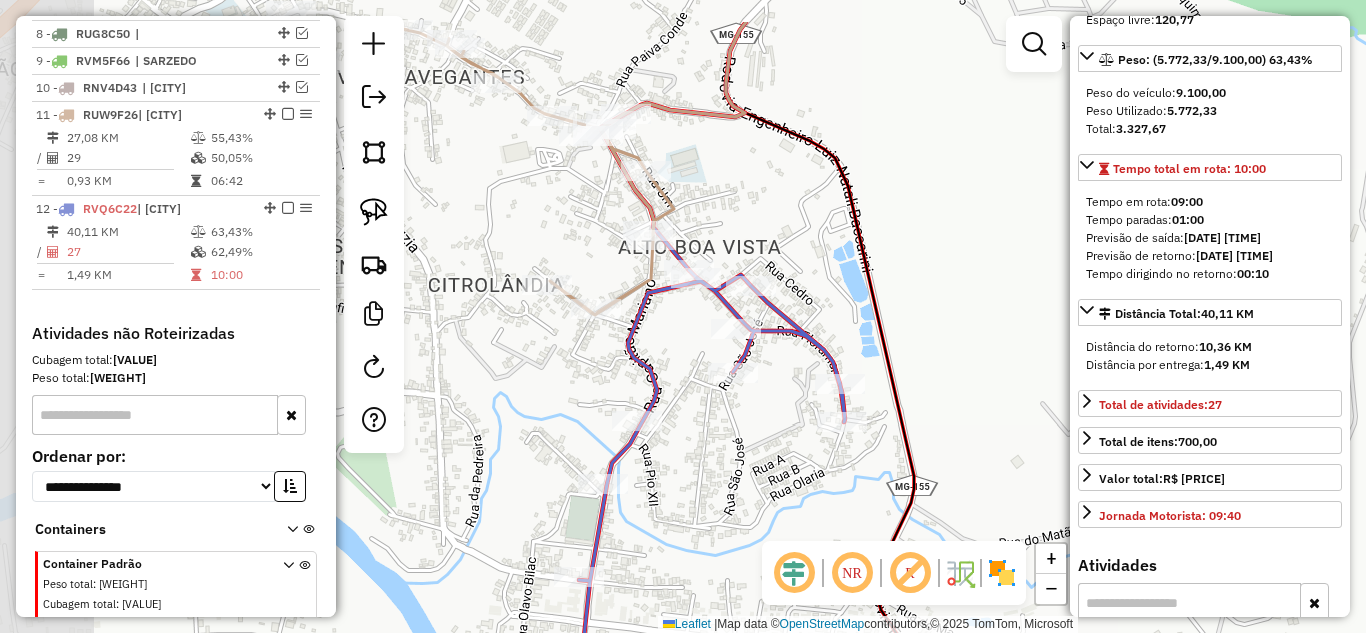 drag, startPoint x: 595, startPoint y: 239, endPoint x: 895, endPoint y: 320, distance: 310.74265 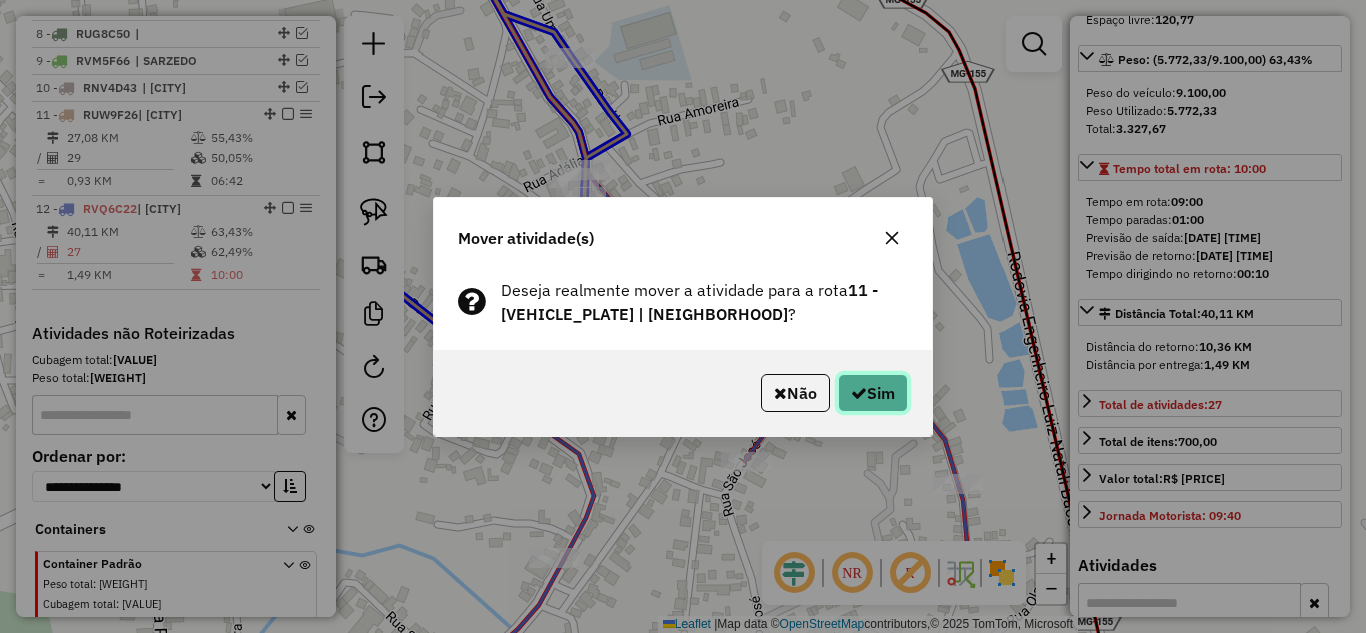 click on "Sim" 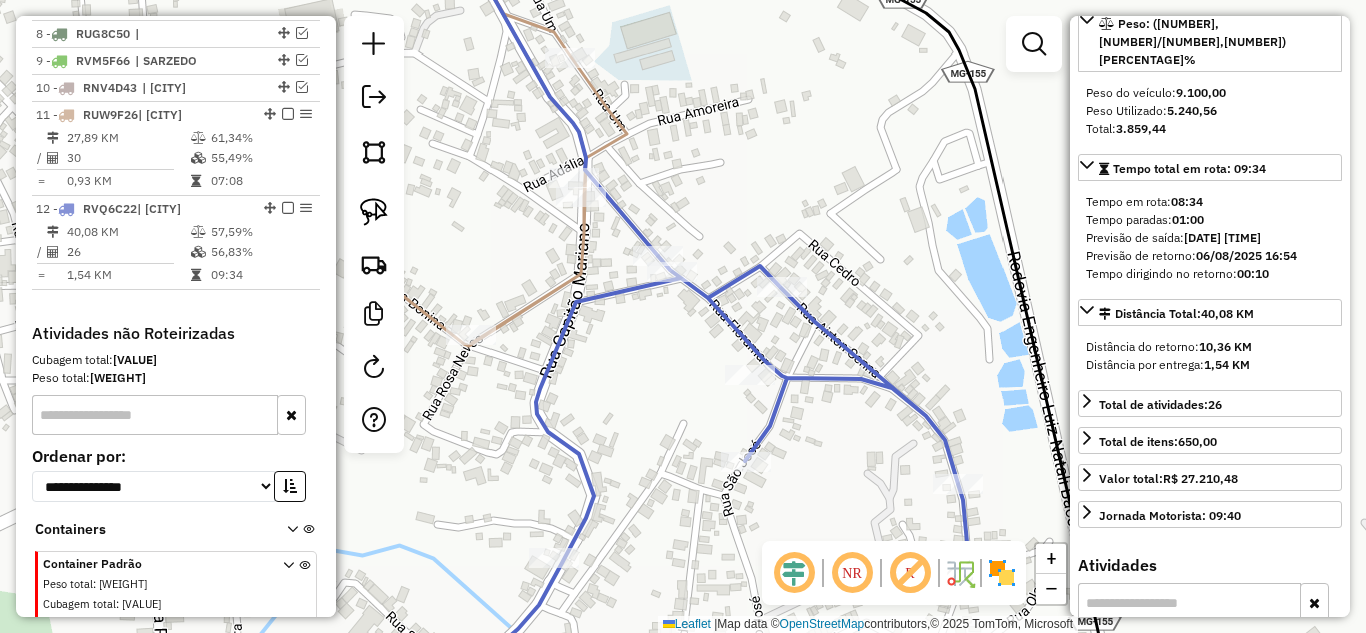 scroll, scrollTop: 1050, scrollLeft: 0, axis: vertical 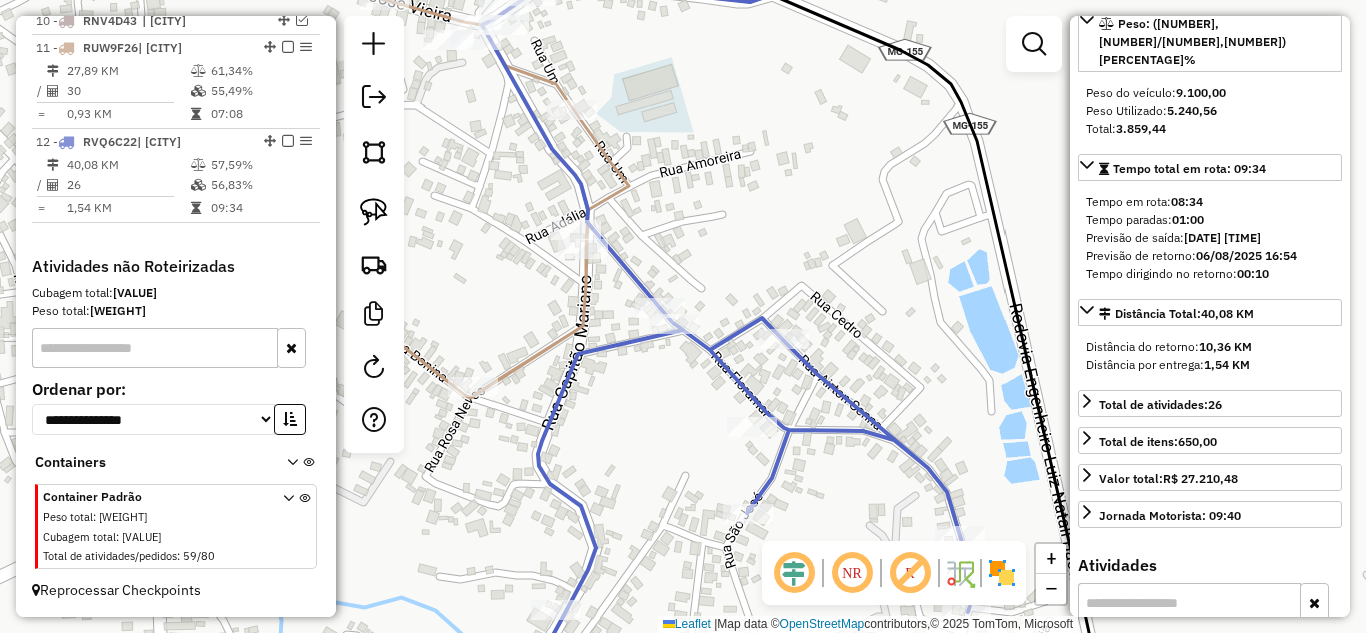 drag, startPoint x: 631, startPoint y: 208, endPoint x: 591, endPoint y: 137, distance: 81.49233 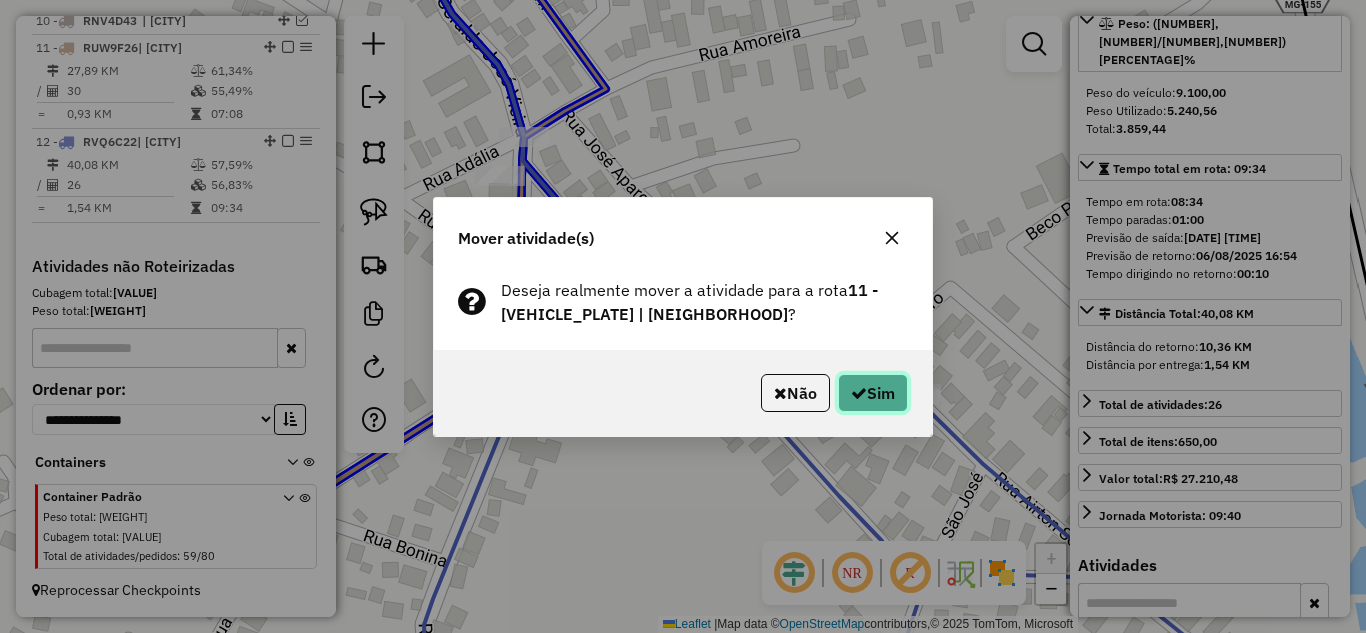 click on "Sim" 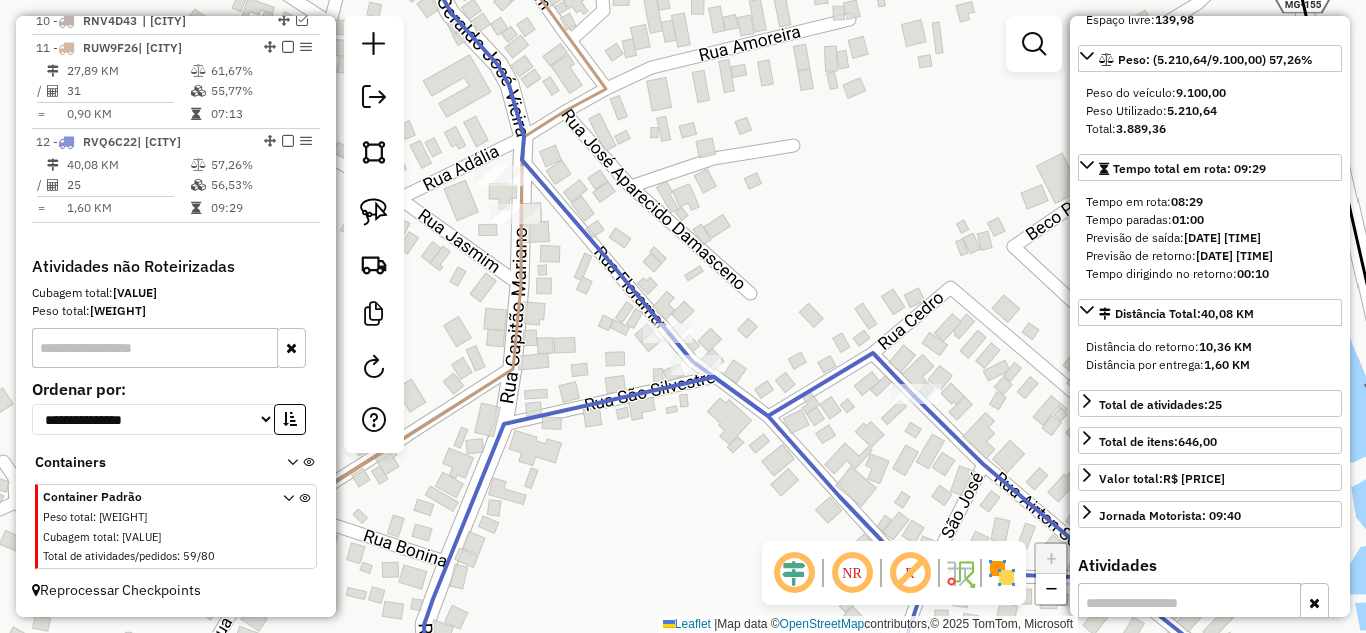 click 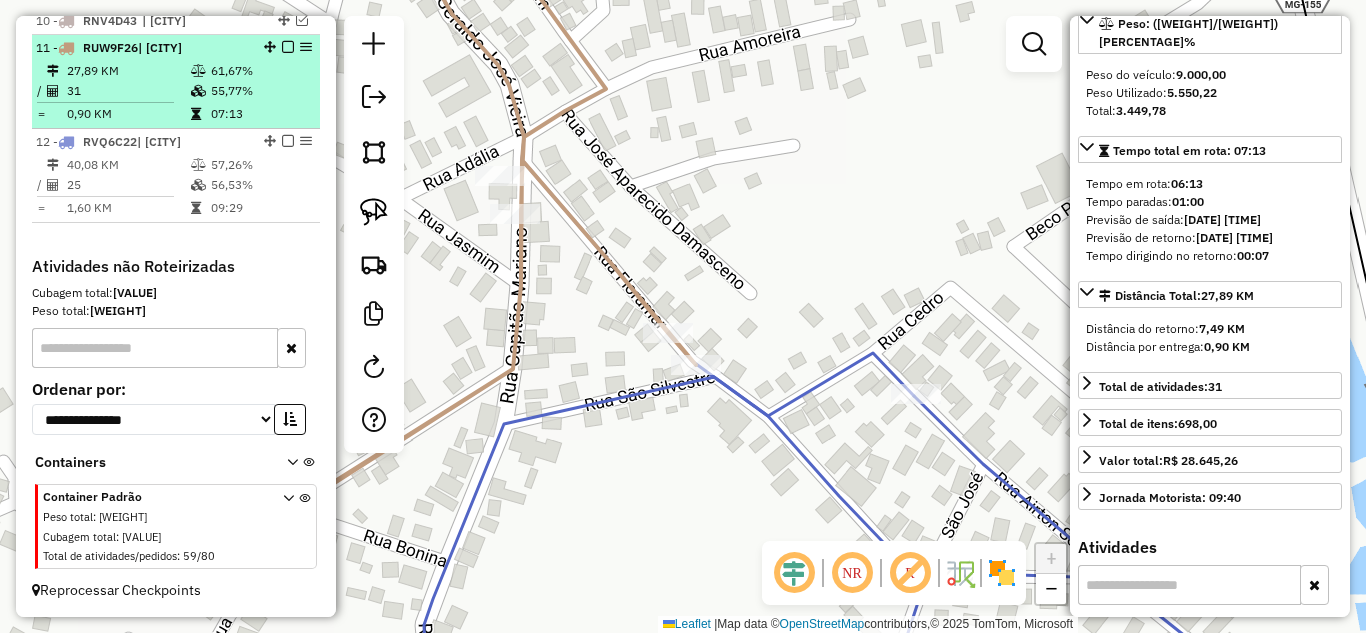 click at bounding box center (288, 47) 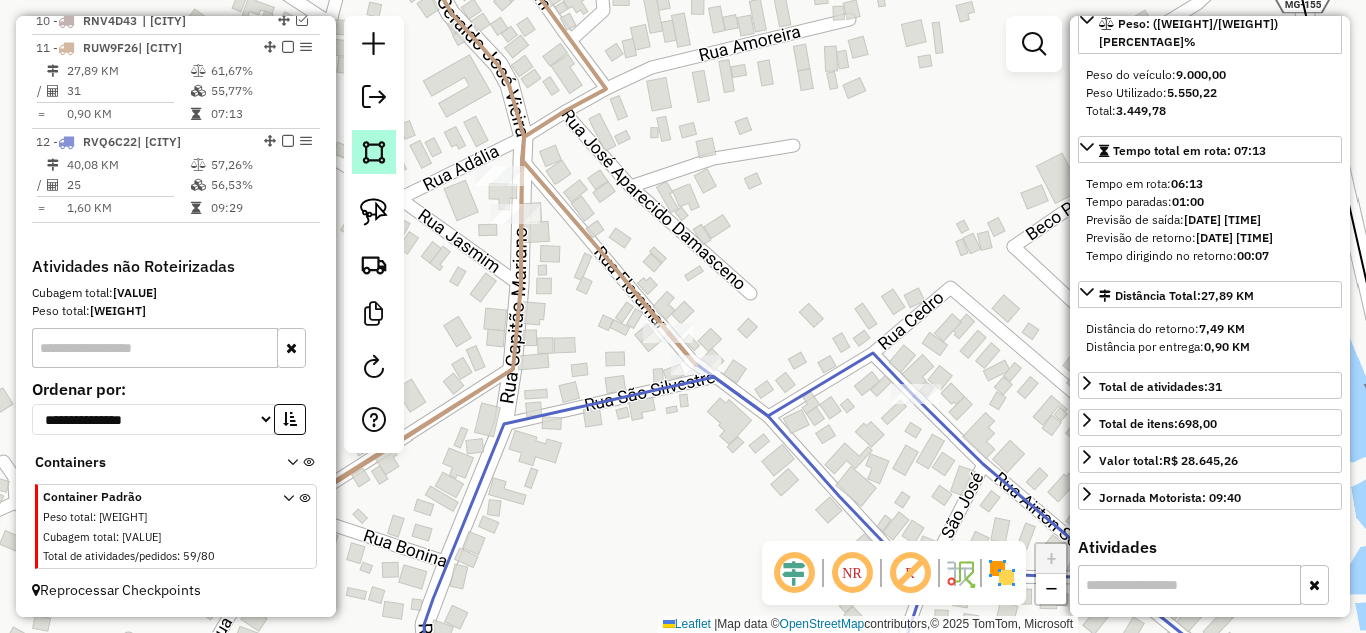 scroll, scrollTop: 983, scrollLeft: 0, axis: vertical 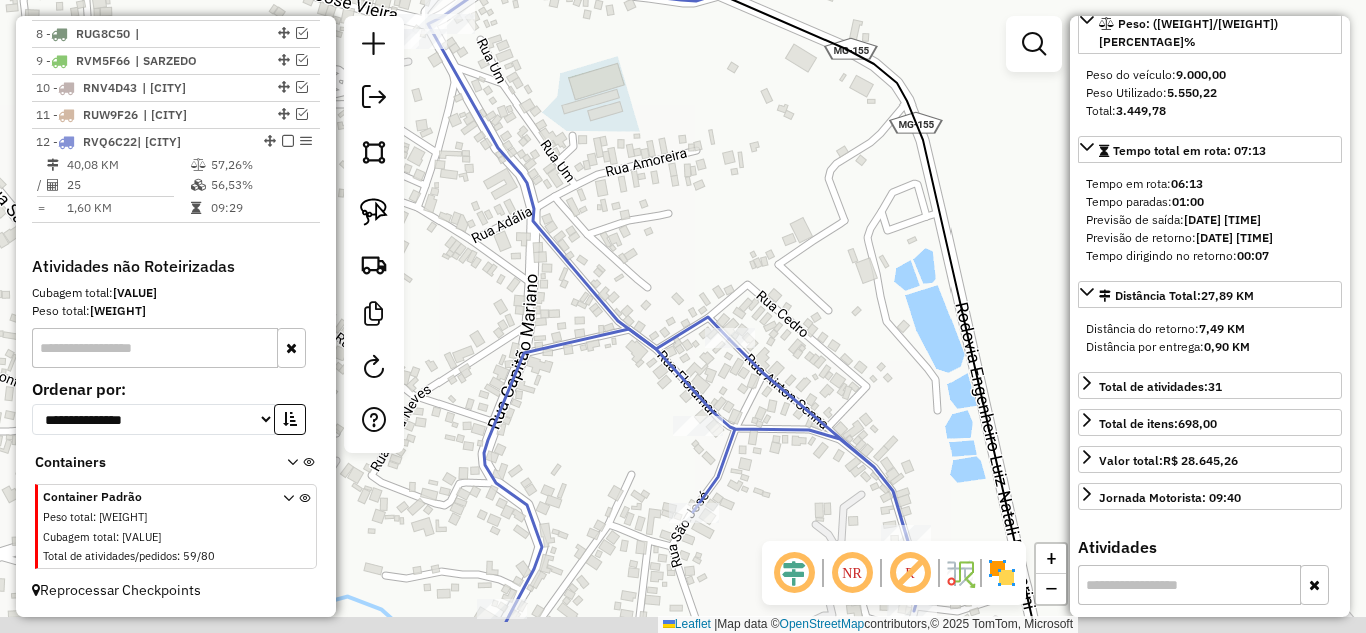 drag, startPoint x: 803, startPoint y: 517, endPoint x: 592, endPoint y: 5, distance: 553.77344 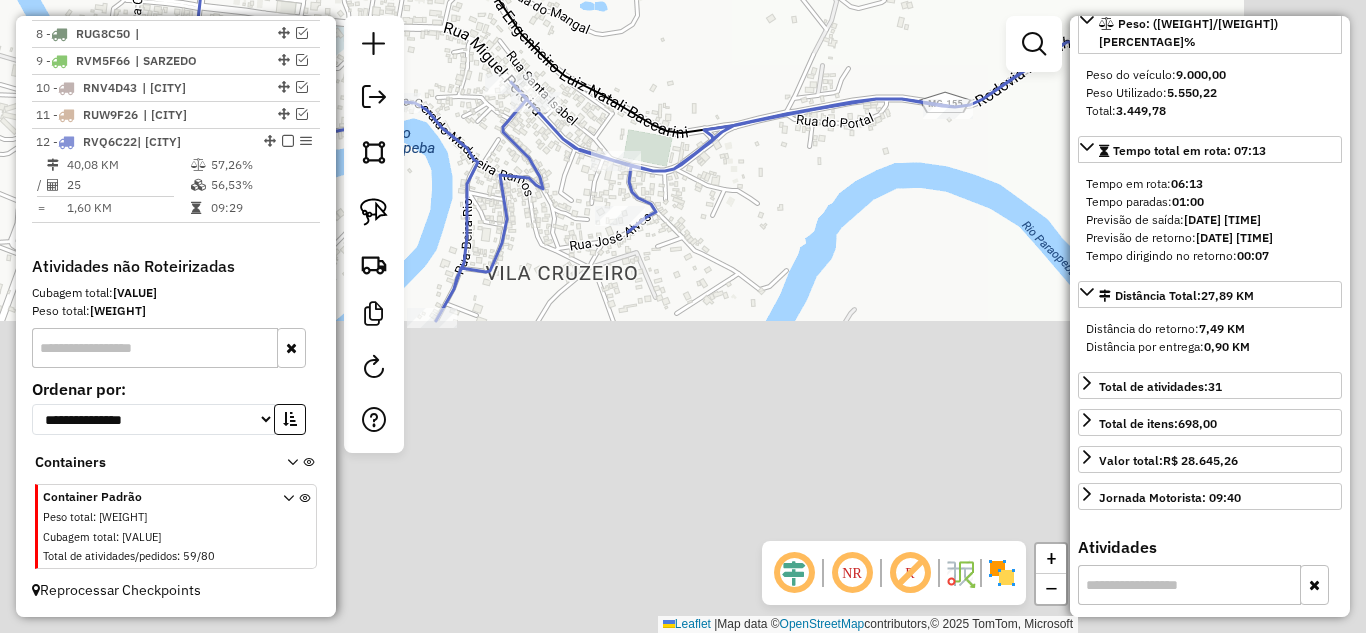 drag, startPoint x: 558, startPoint y: 178, endPoint x: 462, endPoint y: 48, distance: 161.60446 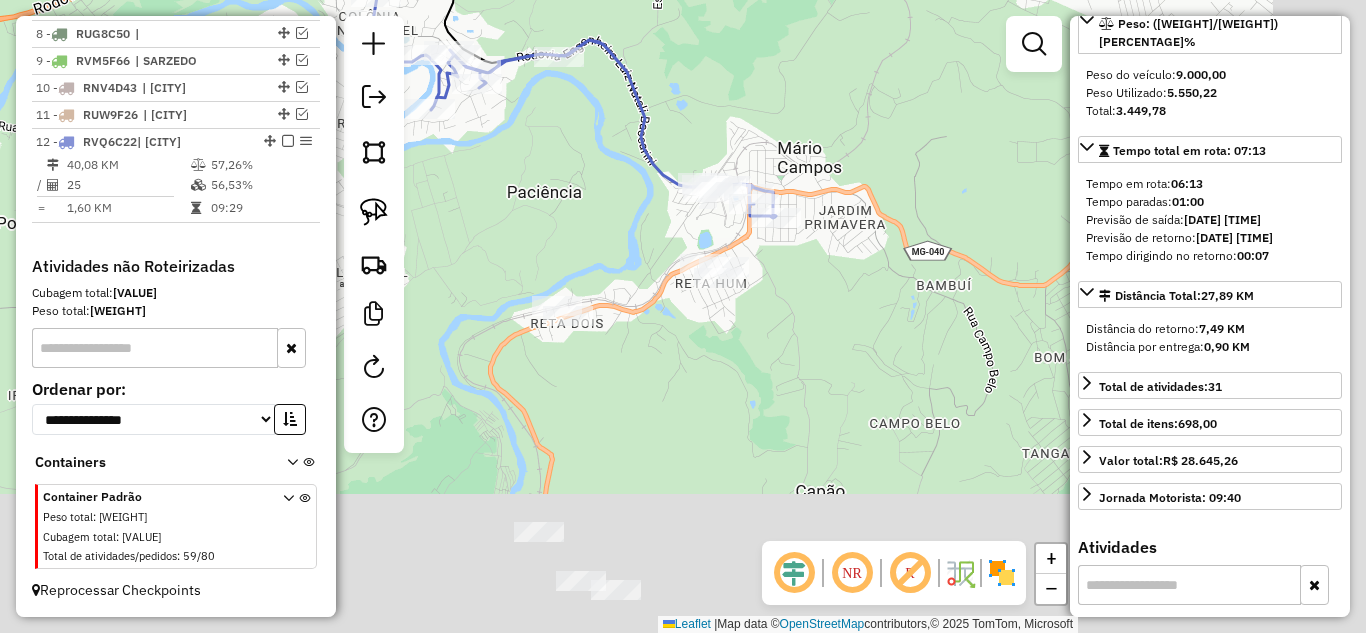 drag, startPoint x: 604, startPoint y: 226, endPoint x: 577, endPoint y: 192, distance: 43.416588 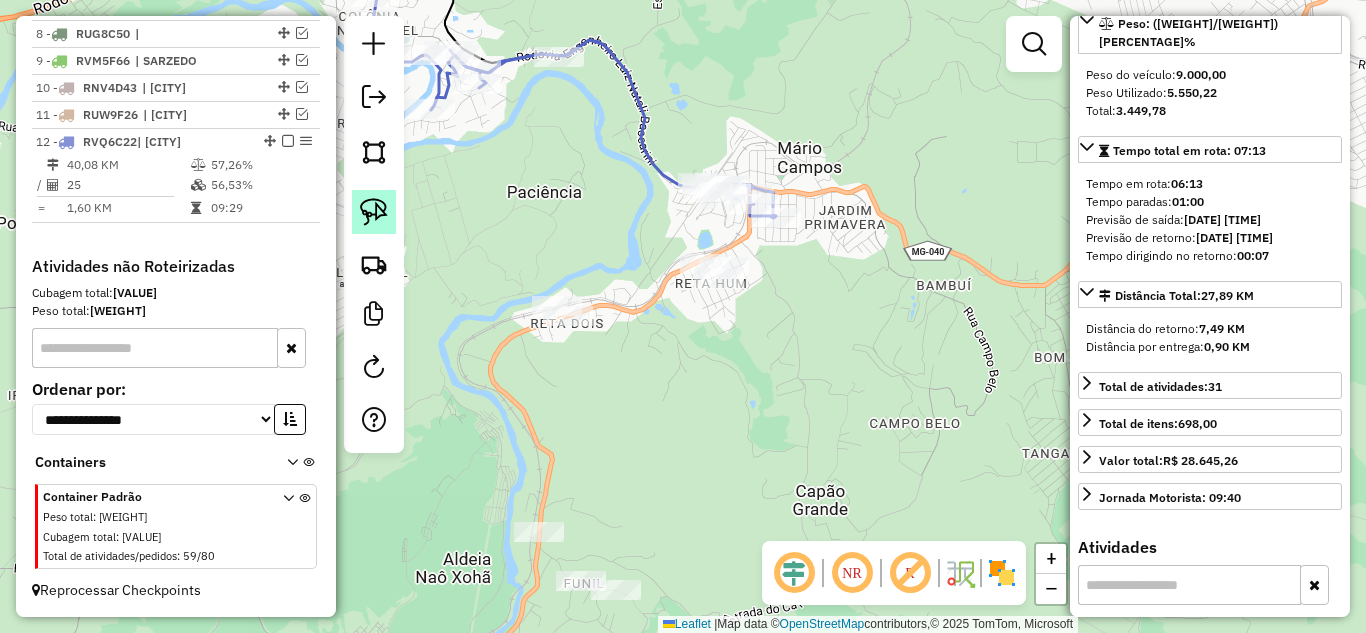 click 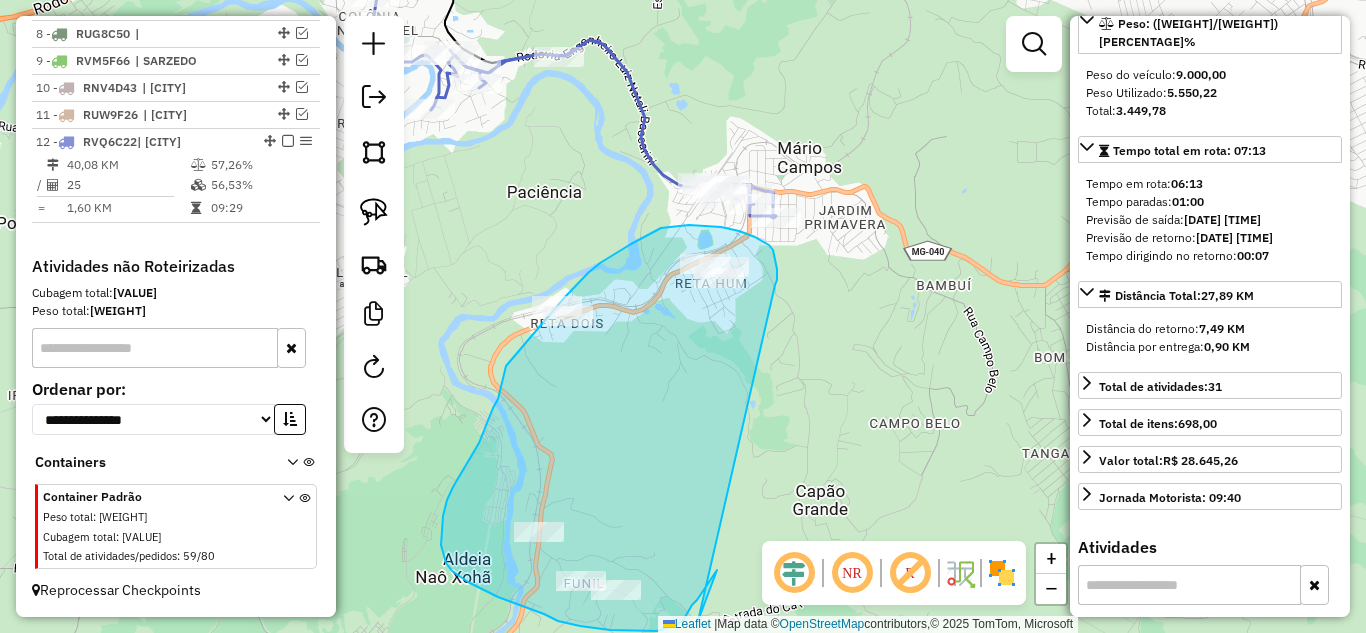 drag, startPoint x: 777, startPoint y: 275, endPoint x: 668, endPoint y: 655, distance: 395.3239 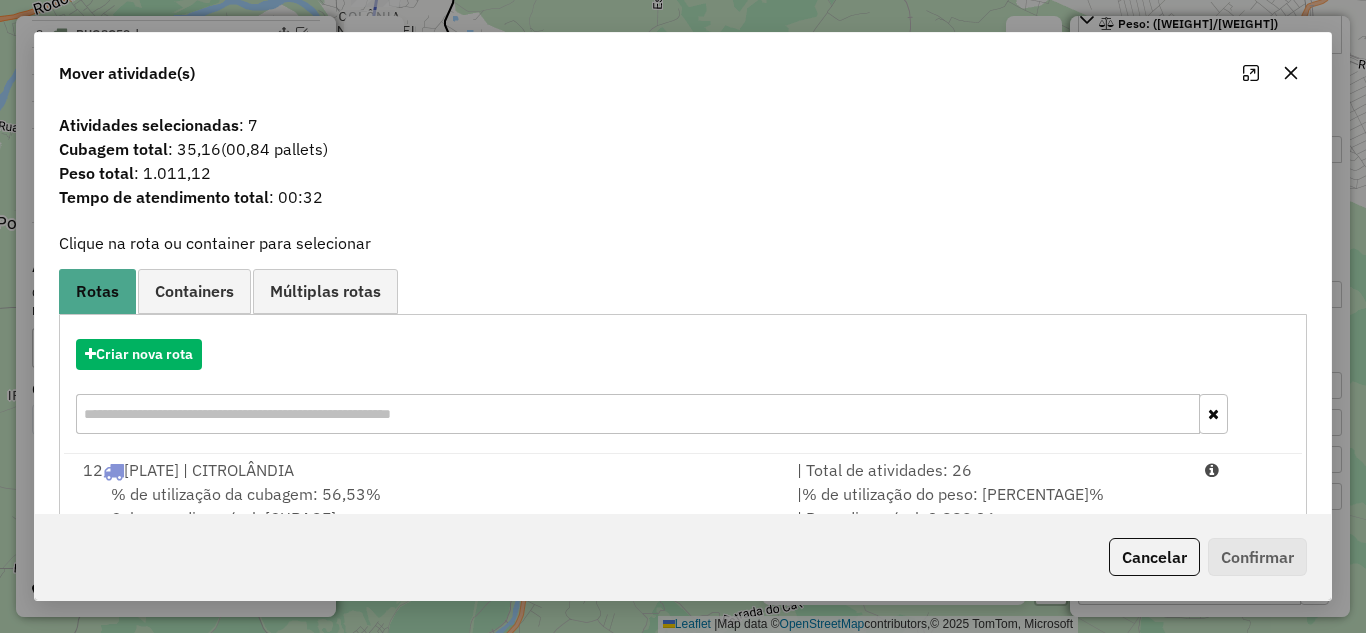 click 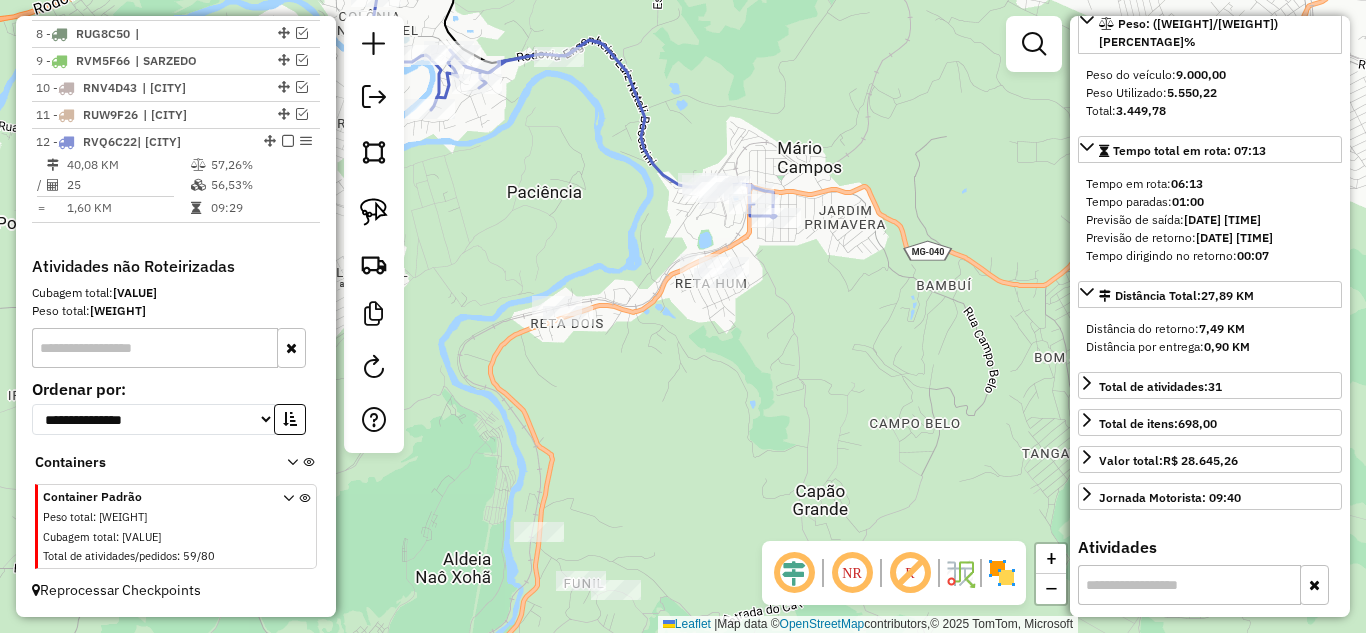 click 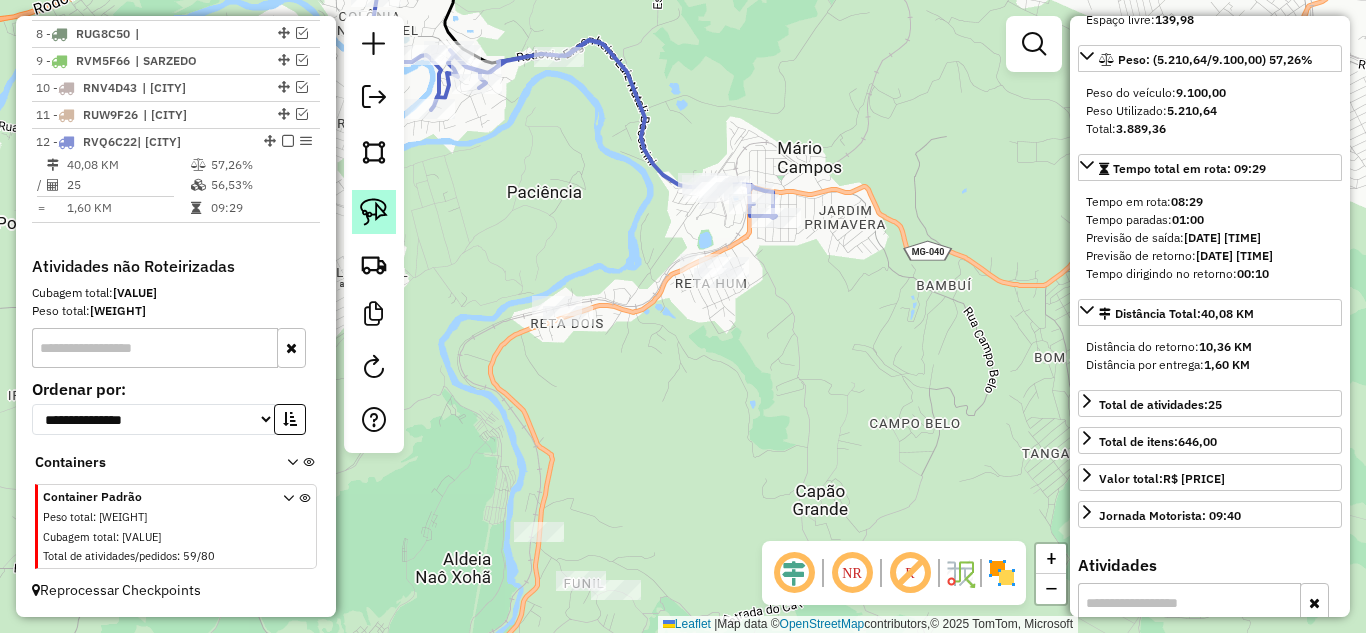 click 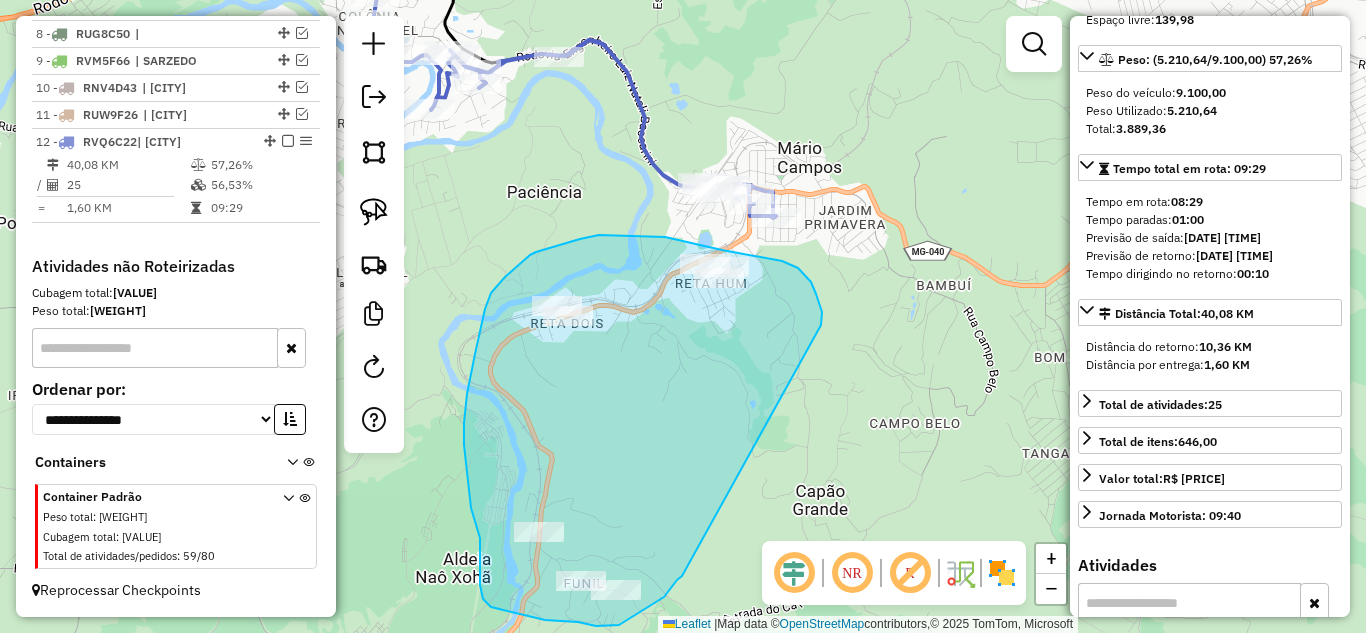 drag, startPoint x: 820, startPoint y: 306, endPoint x: 693, endPoint y: 542, distance: 268.00186 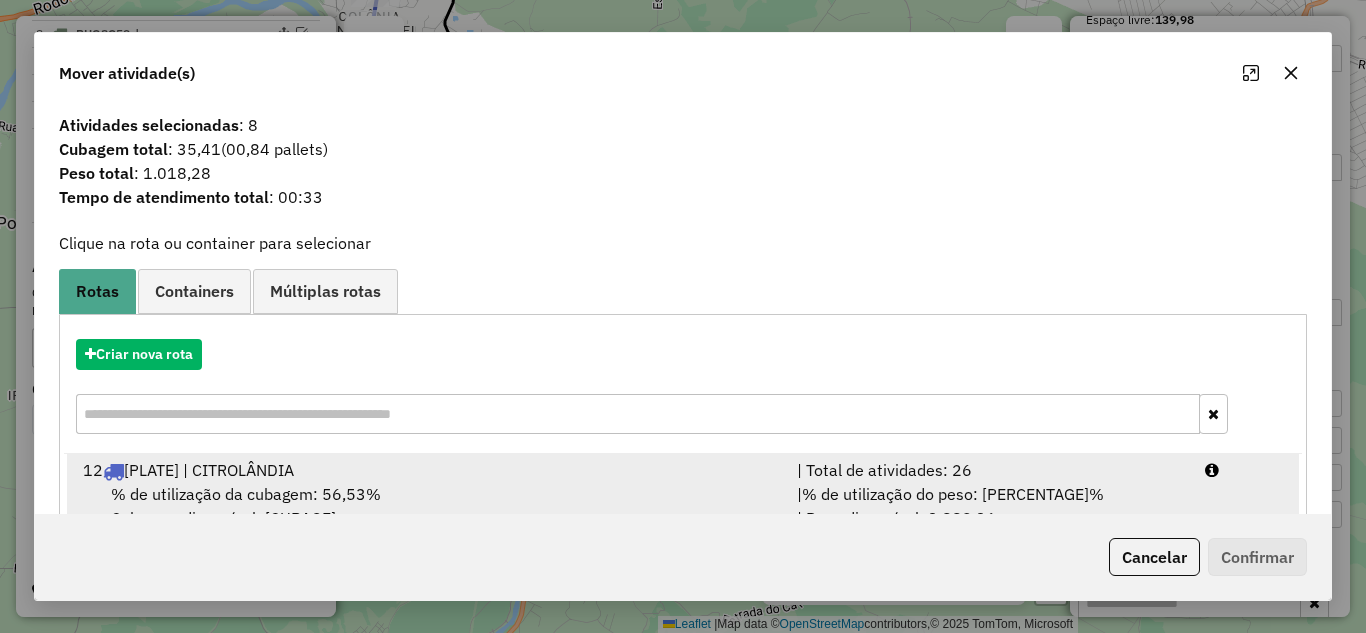click on "| Total de atividades: 26" at bounding box center (989, 470) 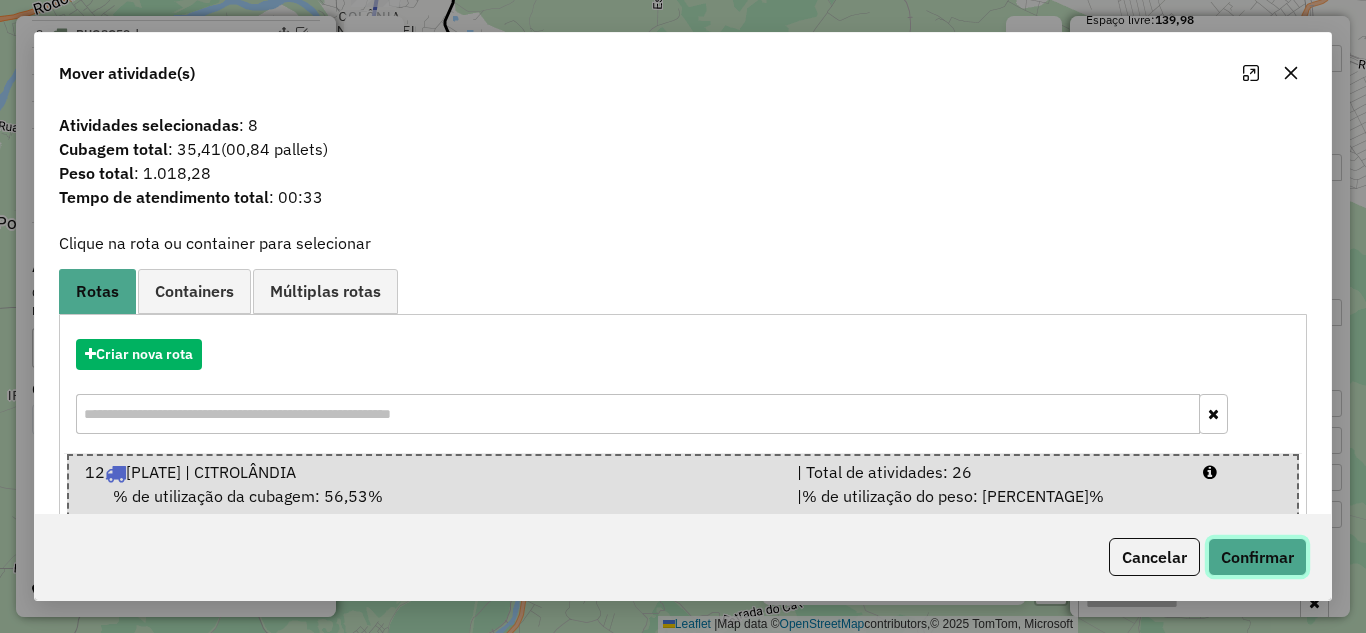 click on "Confirmar" 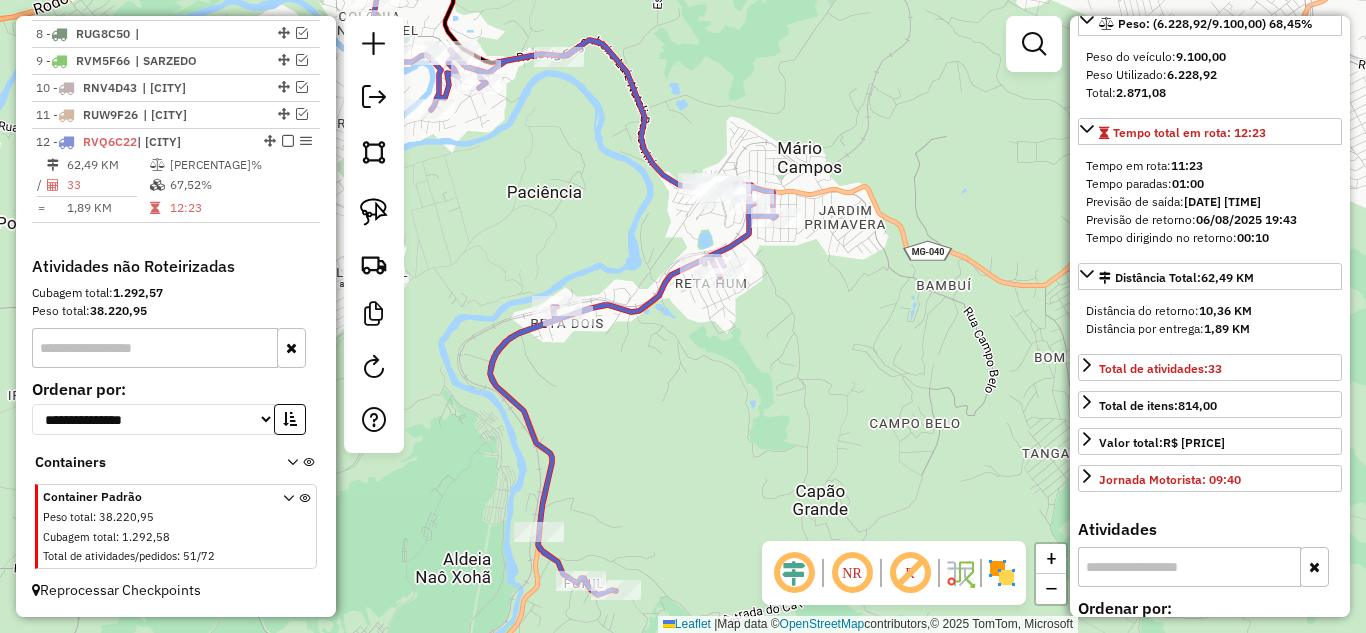 click 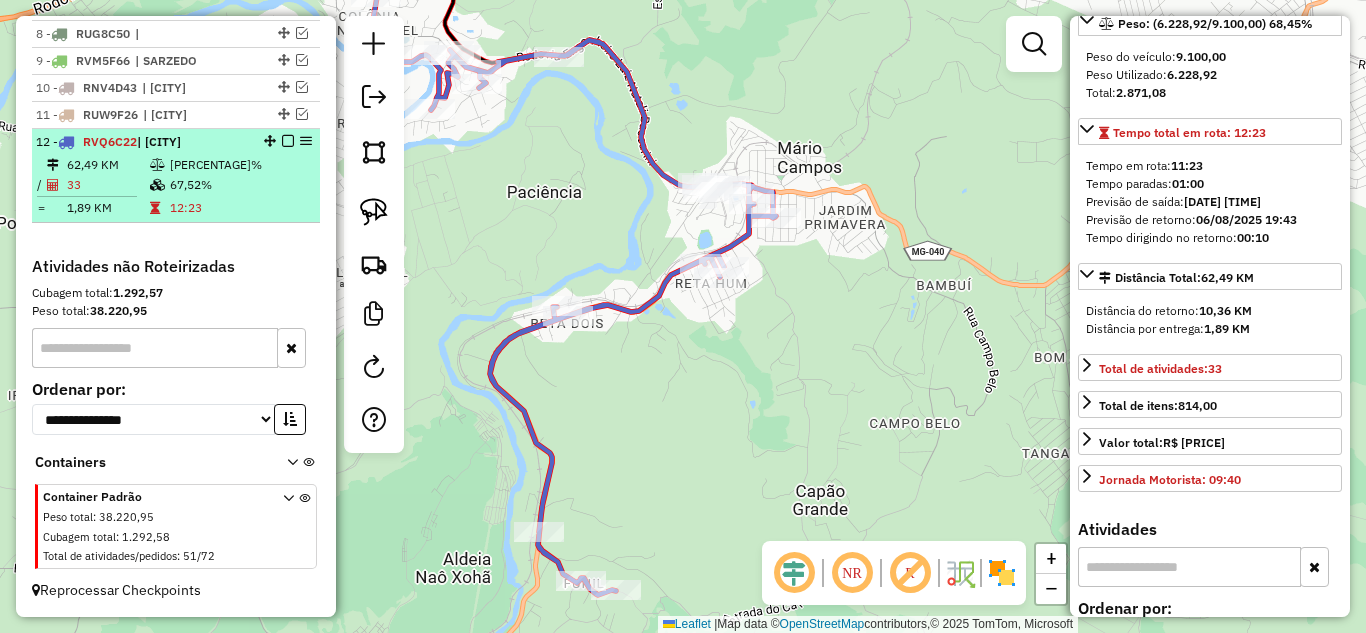 click at bounding box center (288, 141) 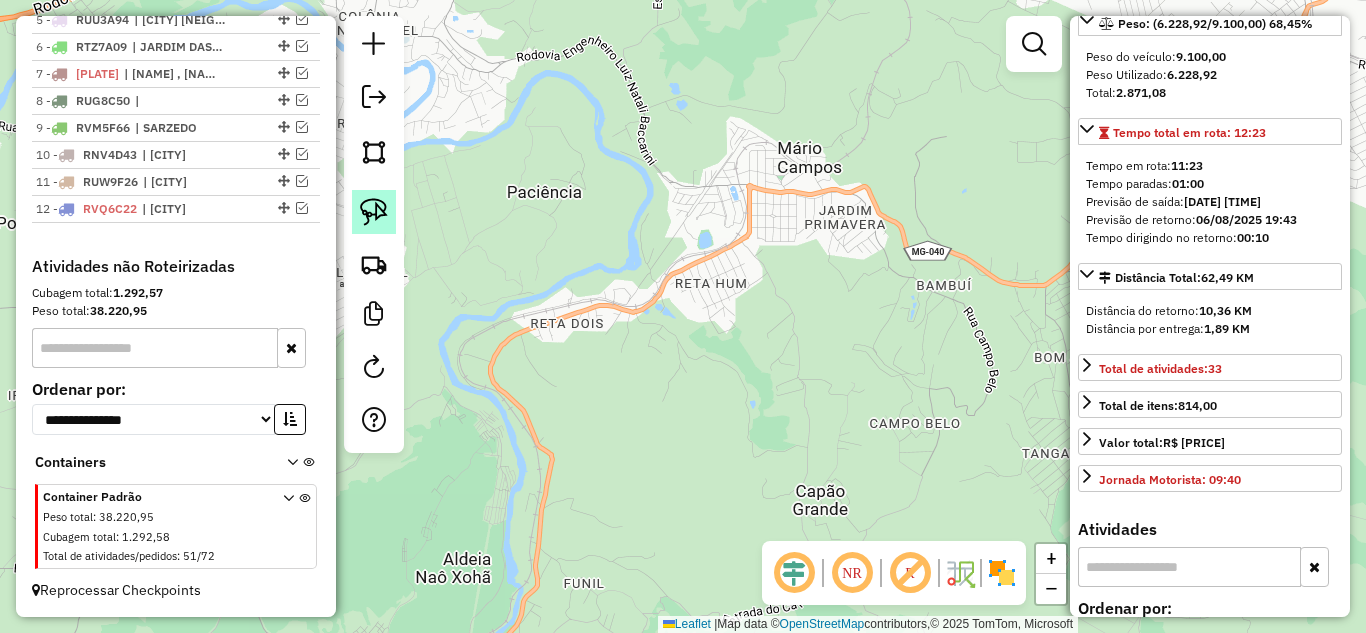 scroll, scrollTop: 916, scrollLeft: 0, axis: vertical 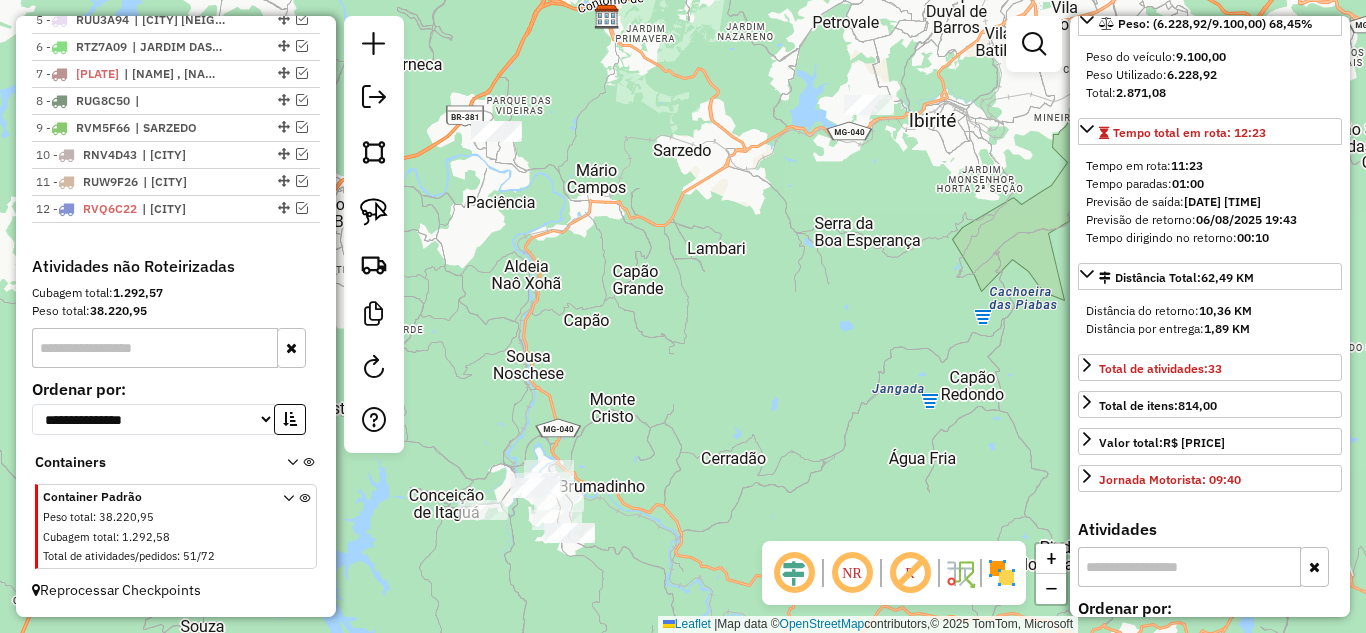 drag, startPoint x: 687, startPoint y: 349, endPoint x: 634, endPoint y: 321, distance: 59.94164 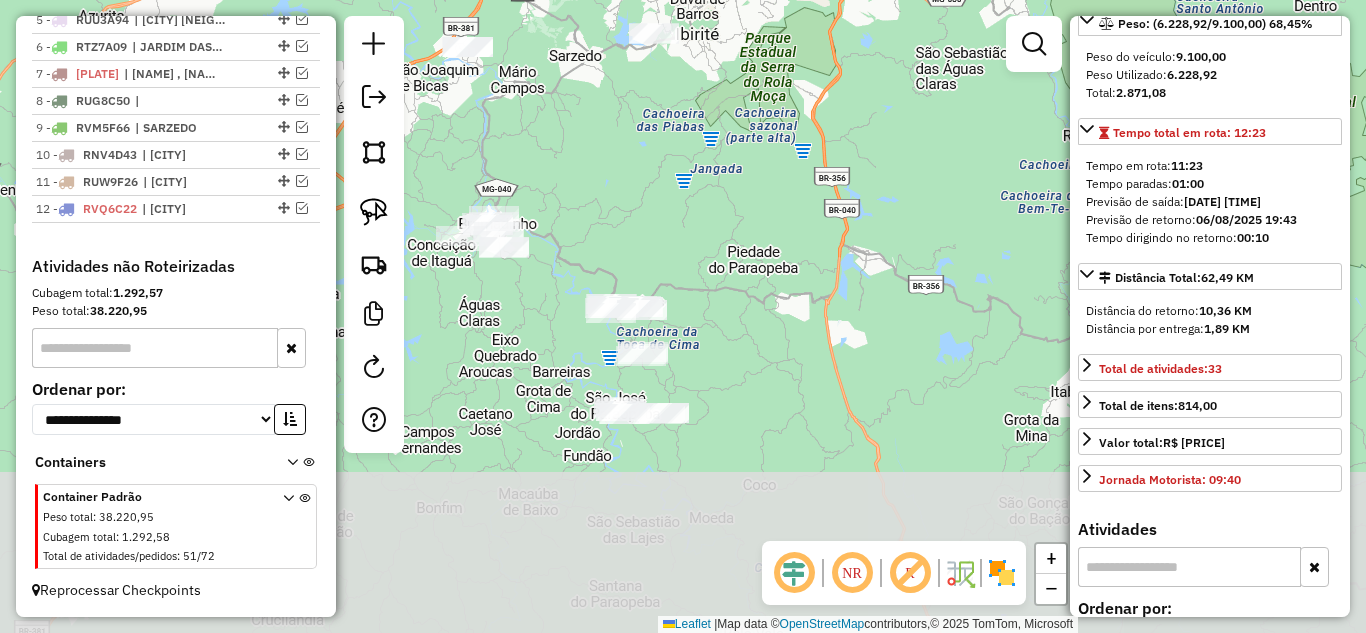 drag, startPoint x: 739, startPoint y: 366, endPoint x: 644, endPoint y: 174, distance: 214.21718 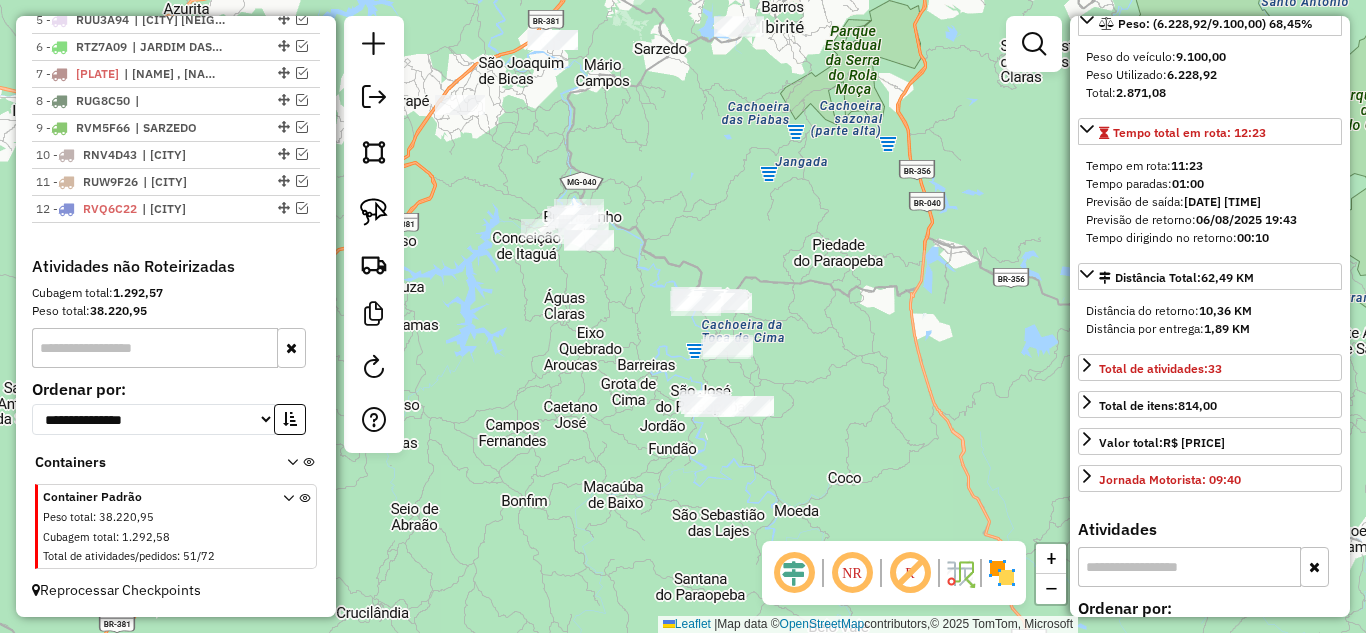 drag, startPoint x: 488, startPoint y: 321, endPoint x: 447, endPoint y: 257, distance: 76.00658 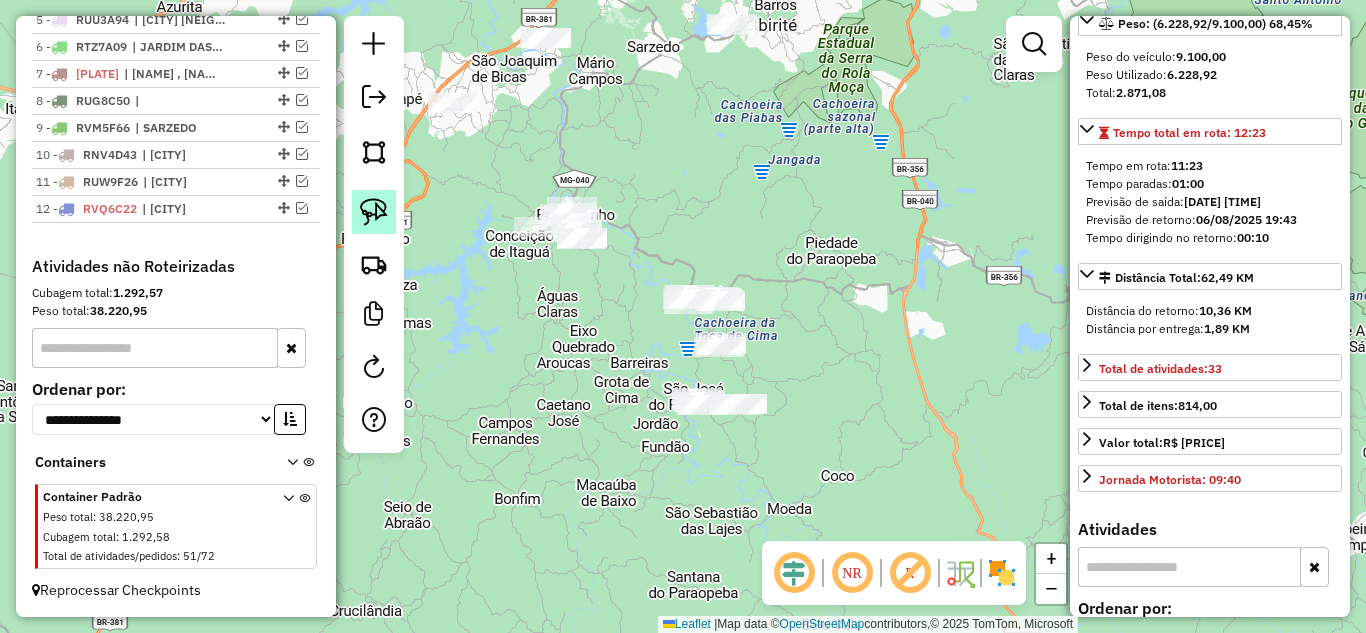 click 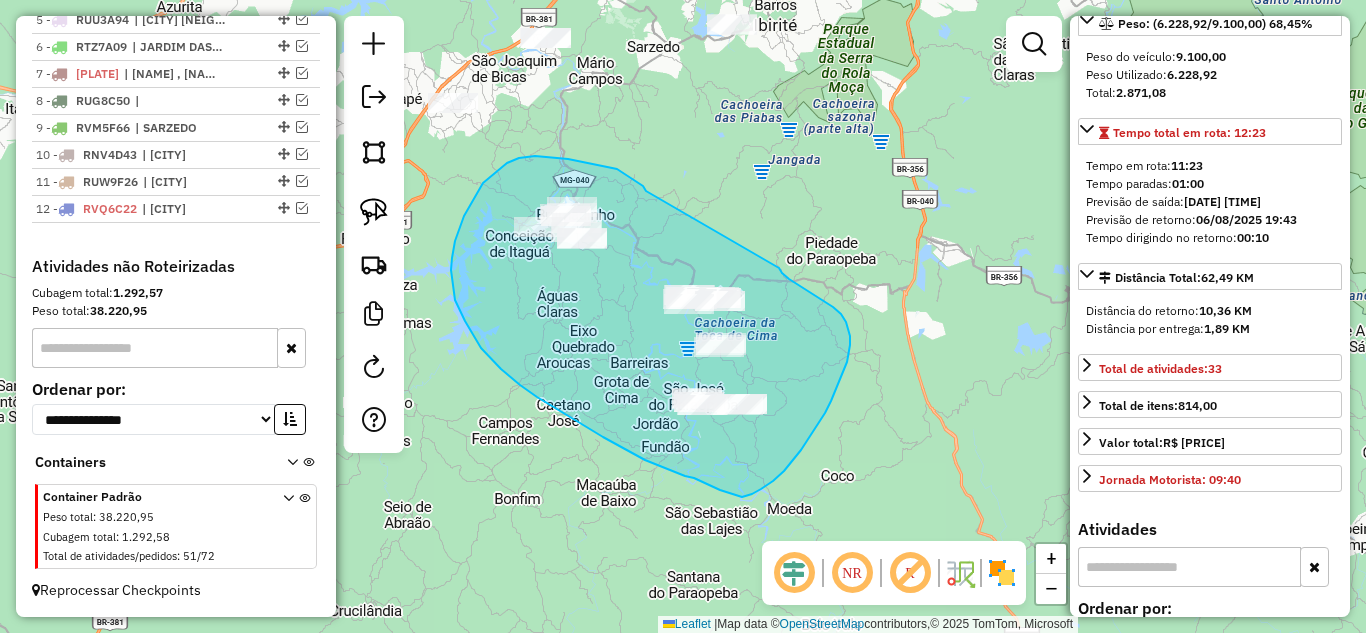 drag, startPoint x: 591, startPoint y: 163, endPoint x: 779, endPoint y: 268, distance: 215.33463 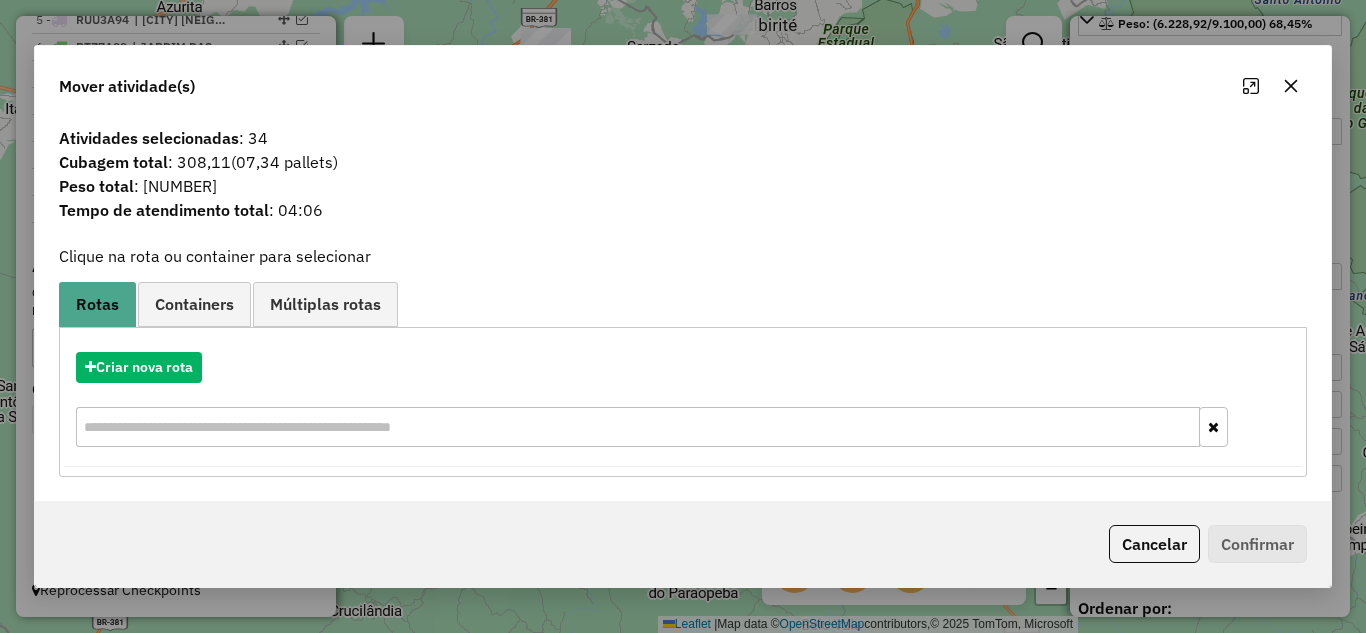 click 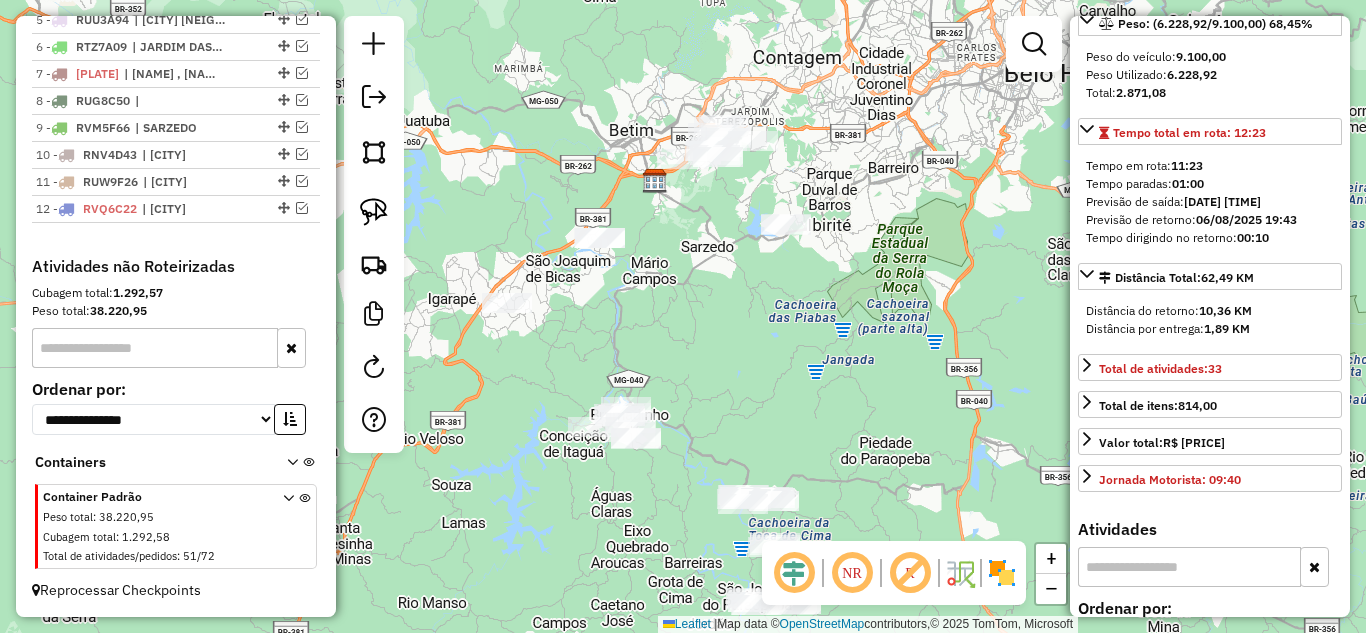 drag, startPoint x: 719, startPoint y: 343, endPoint x: 778, endPoint y: 489, distance: 157.47063 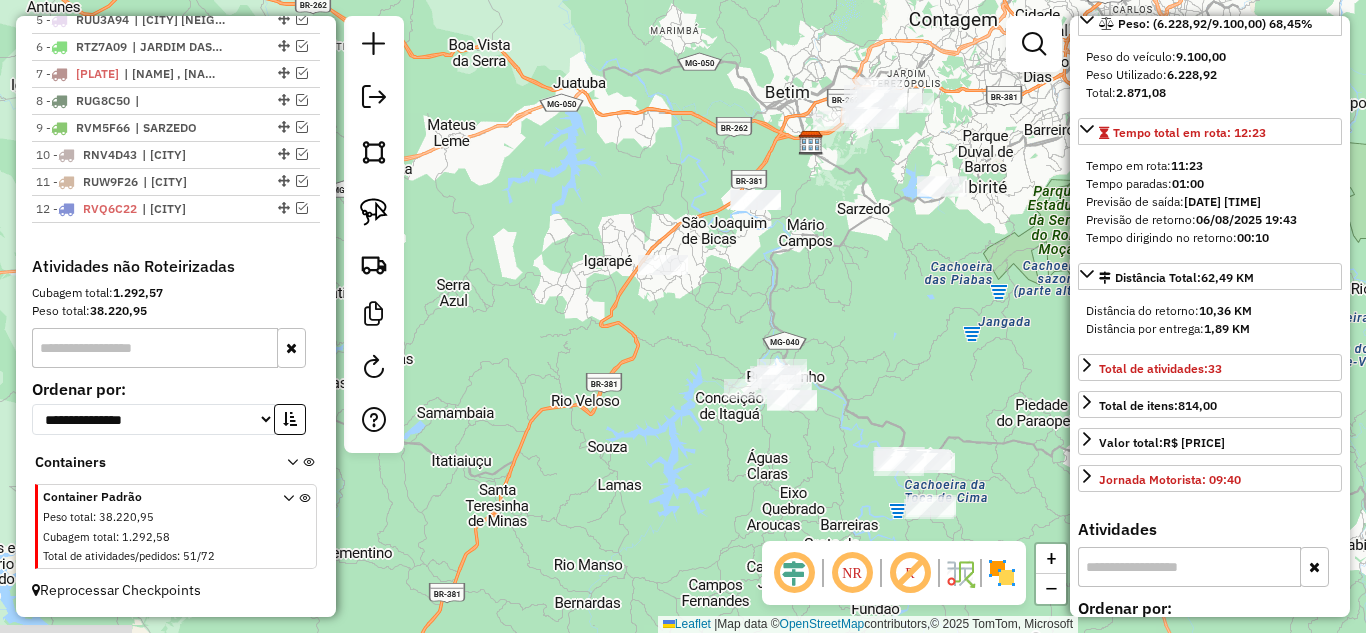 drag, startPoint x: 768, startPoint y: 360, endPoint x: 809, endPoint y: 286, distance: 84.59905 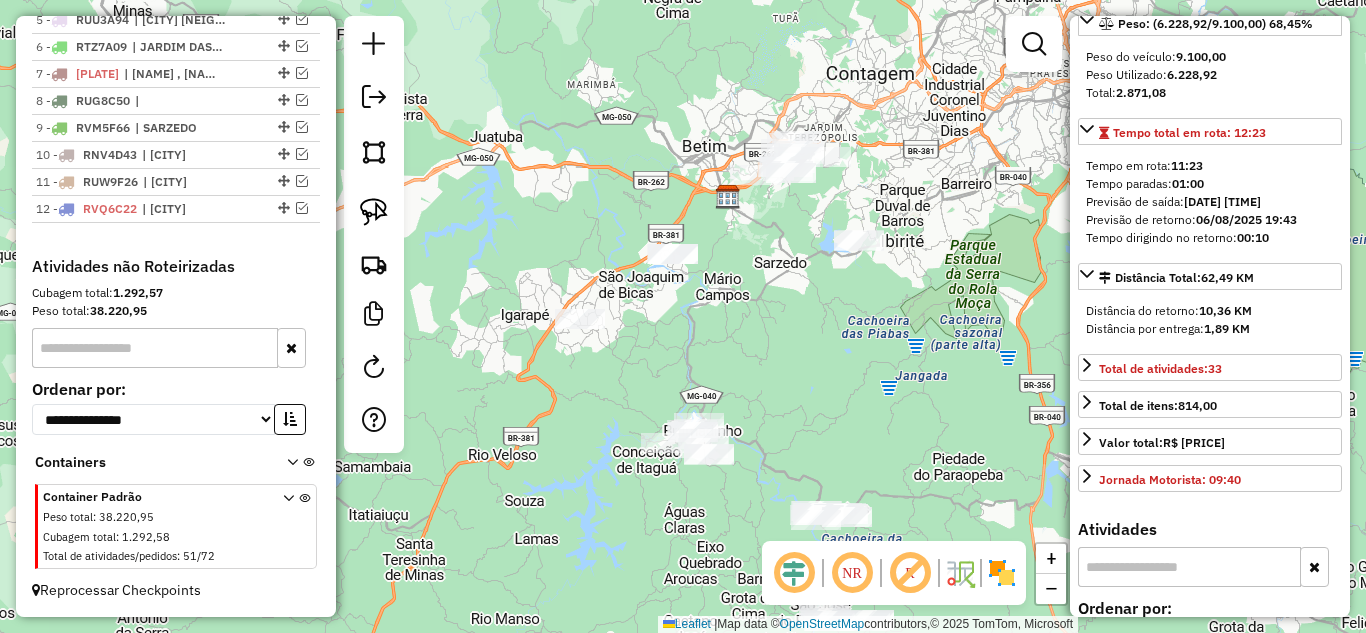 drag, startPoint x: 757, startPoint y: 304, endPoint x: 730, endPoint y: 364, distance: 65.795135 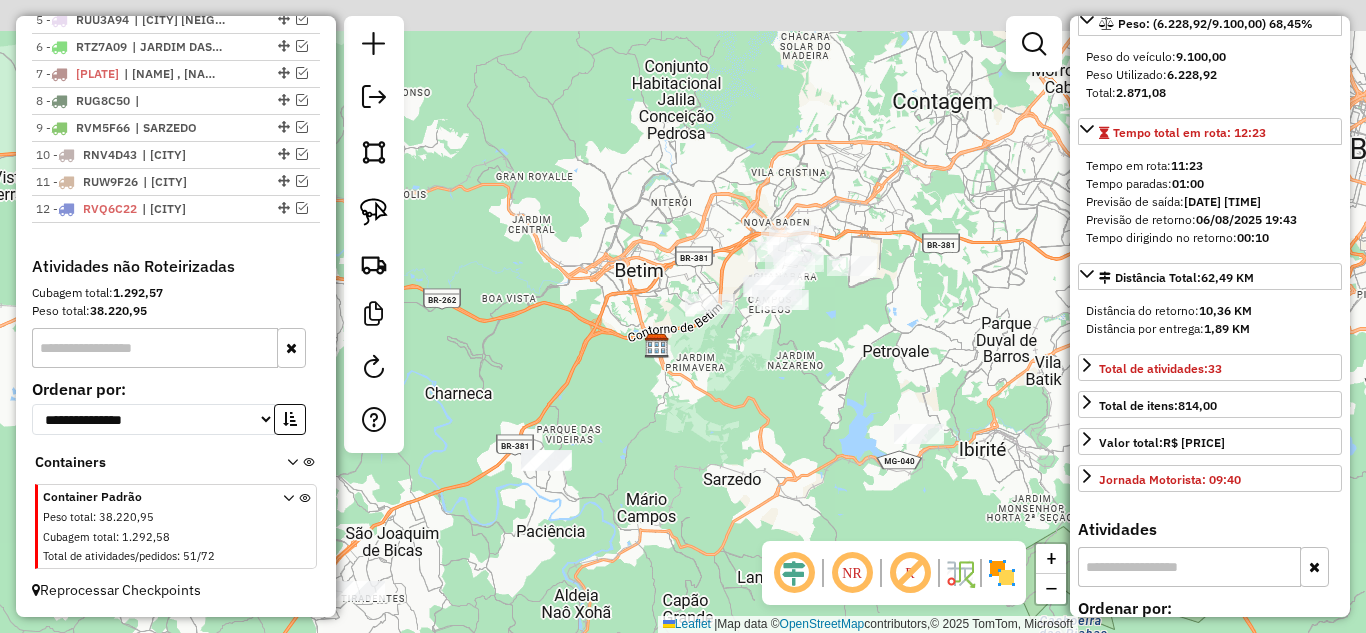 drag, startPoint x: 677, startPoint y: 466, endPoint x: 652, endPoint y: 517, distance: 56.797886 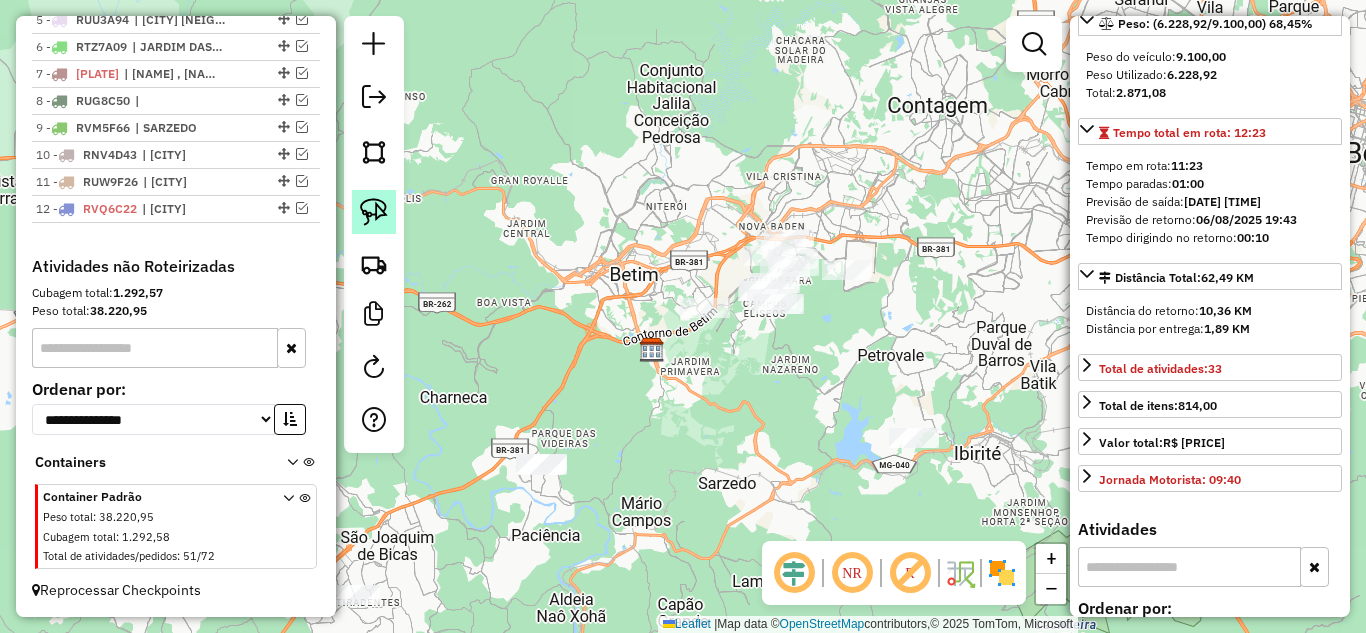 click 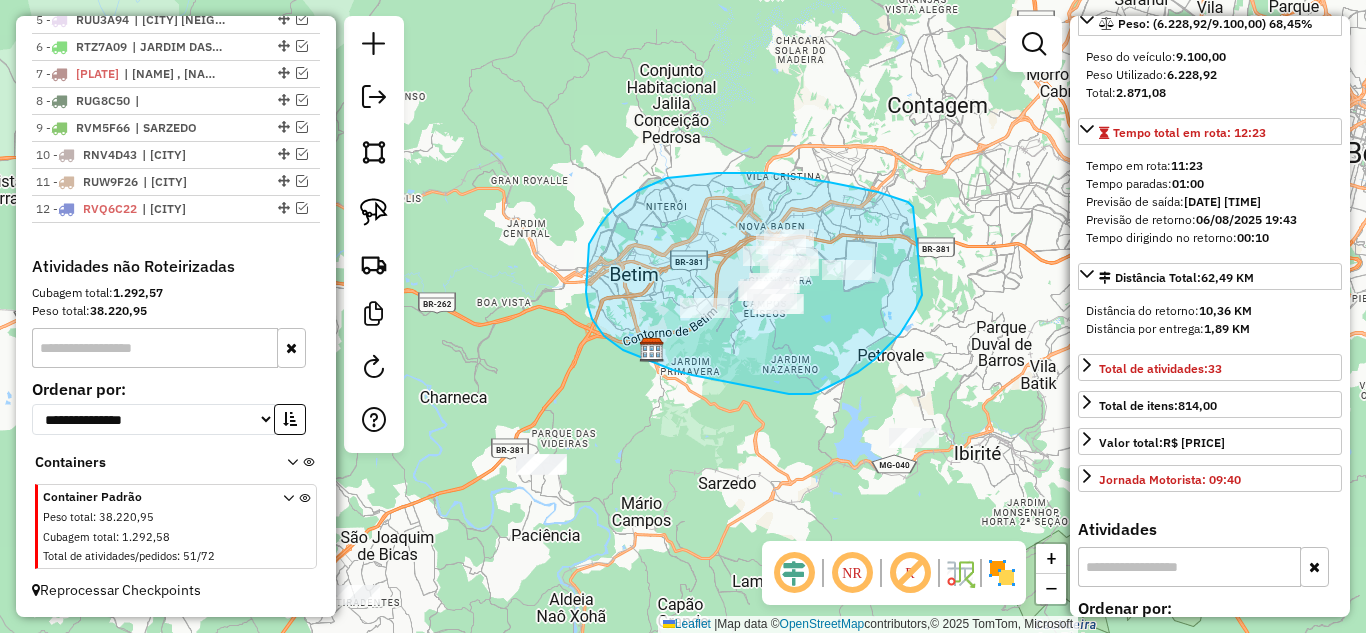 drag, startPoint x: 912, startPoint y: 205, endPoint x: 937, endPoint y: 246, distance: 48.02083 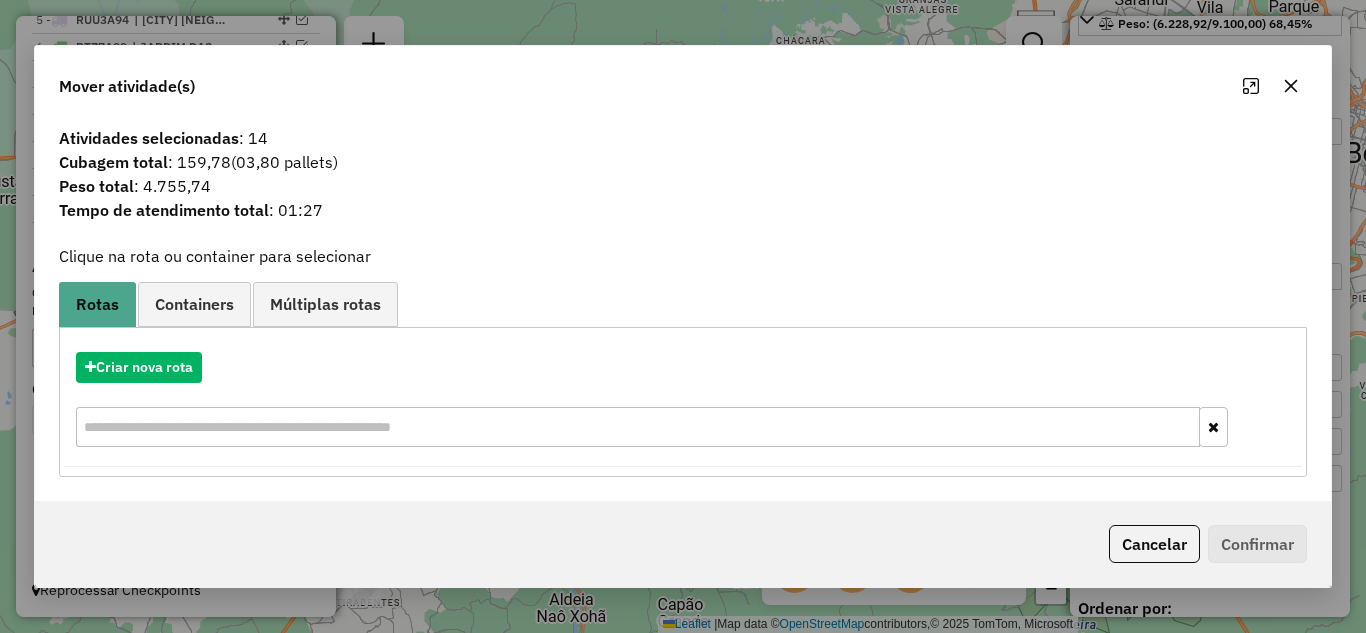 click 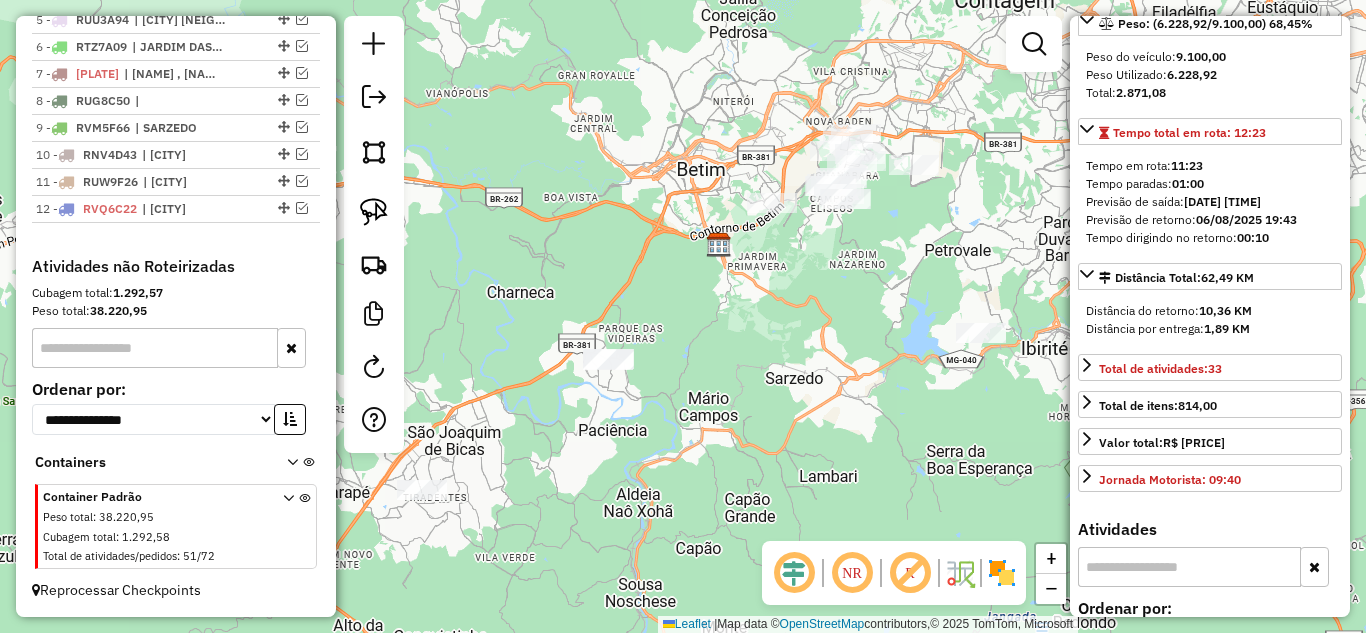 drag, startPoint x: 789, startPoint y: 362, endPoint x: 619, endPoint y: 354, distance: 170.18813 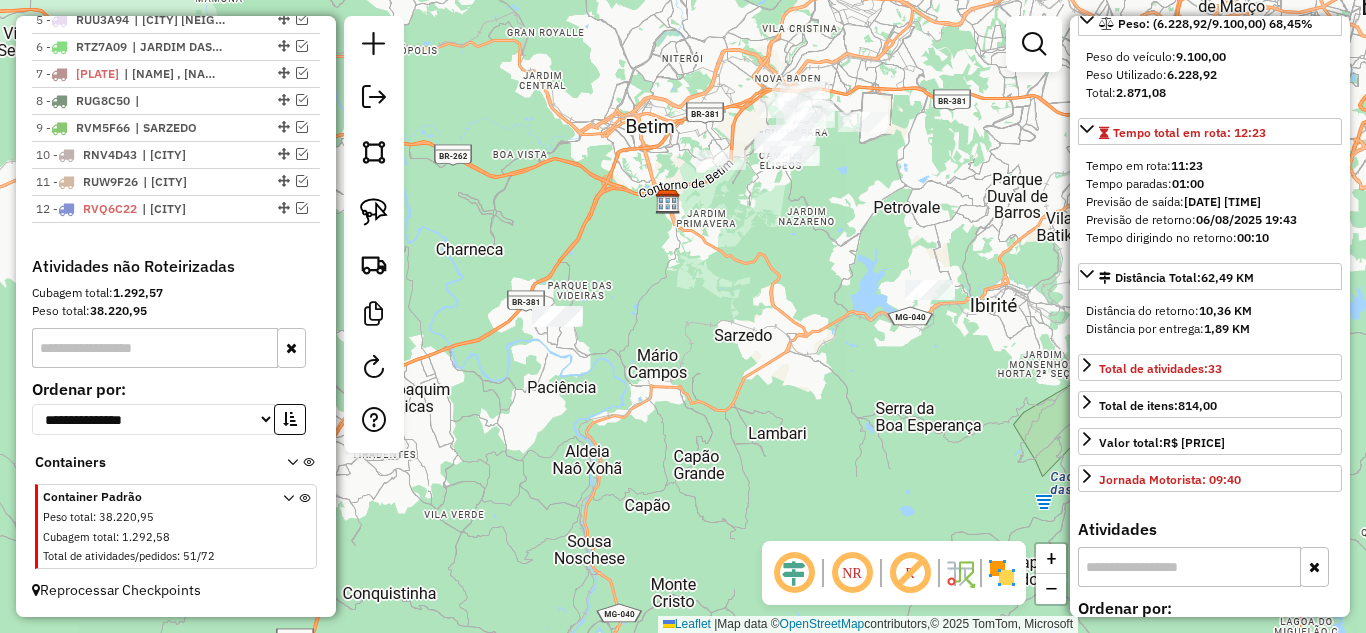 drag, startPoint x: 612, startPoint y: 460, endPoint x: 508, endPoint y: 426, distance: 109.41663 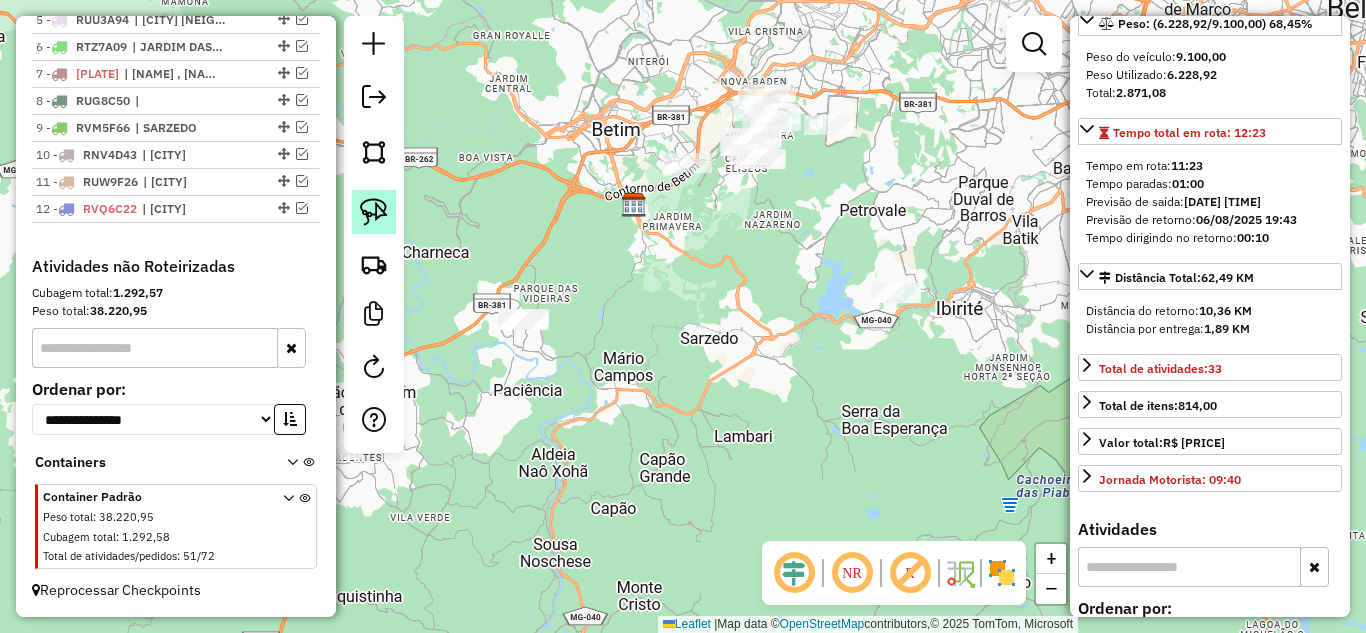 click 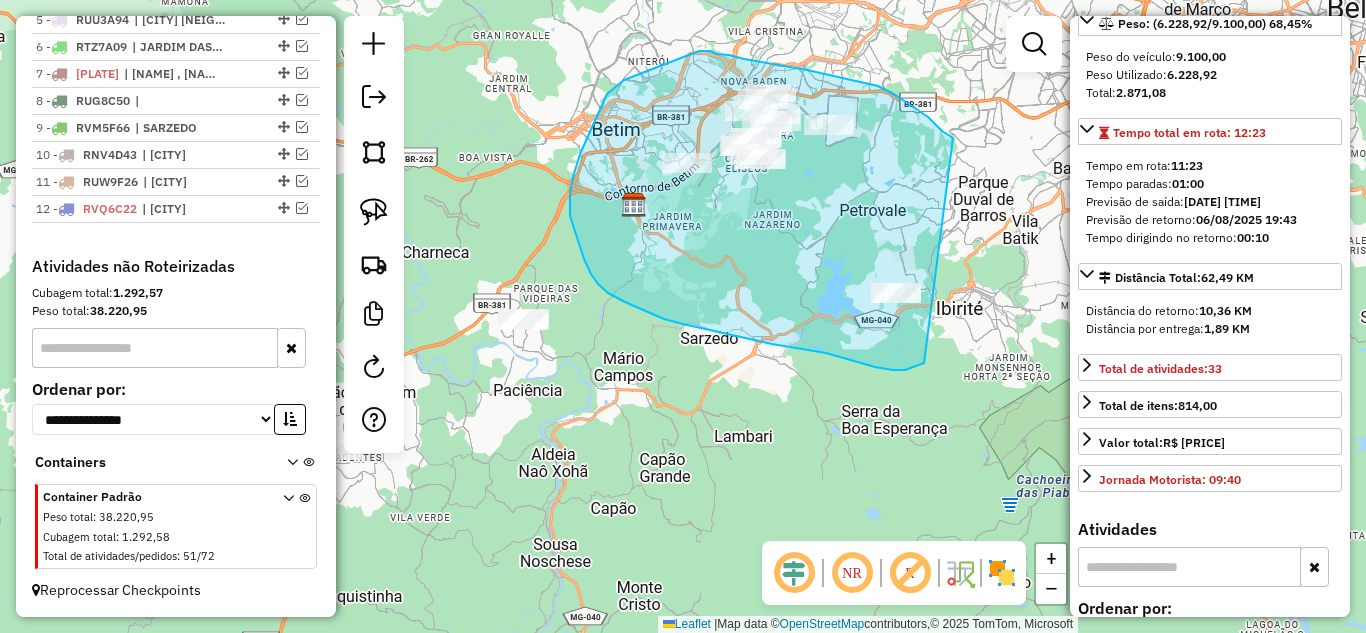 drag, startPoint x: 928, startPoint y: 117, endPoint x: 997, endPoint y: 280, distance: 177.00282 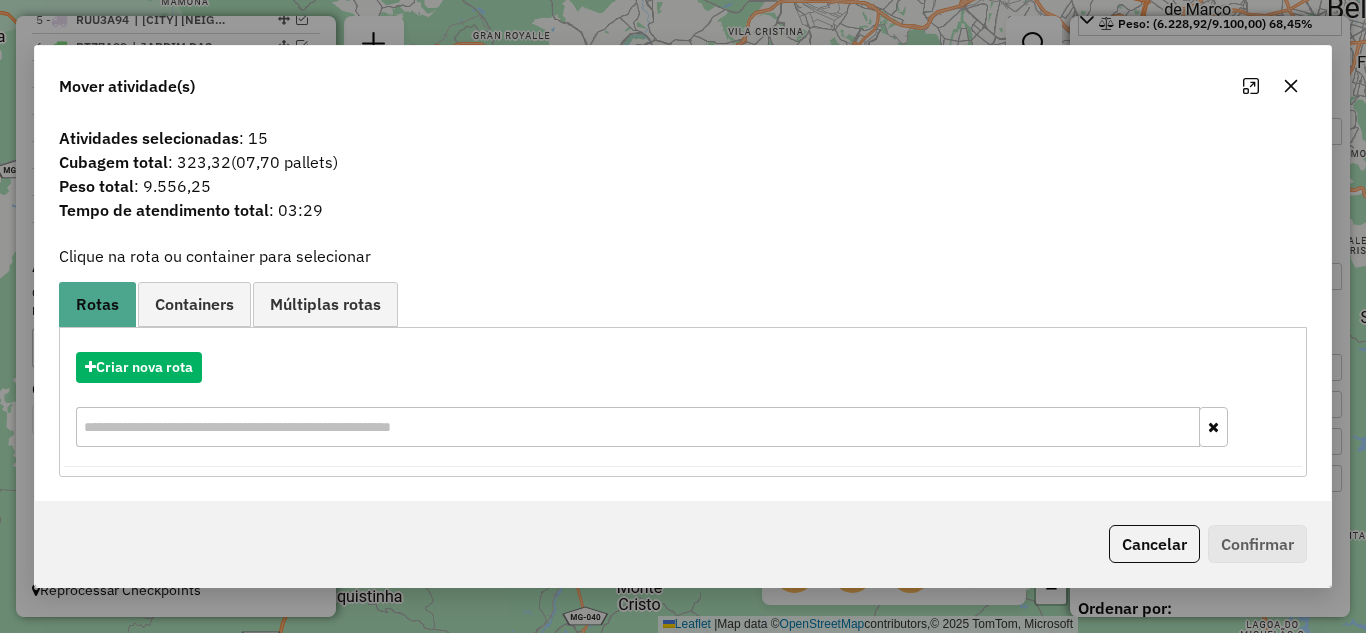 drag, startPoint x: 1291, startPoint y: 84, endPoint x: 1223, endPoint y: 105, distance: 71.168816 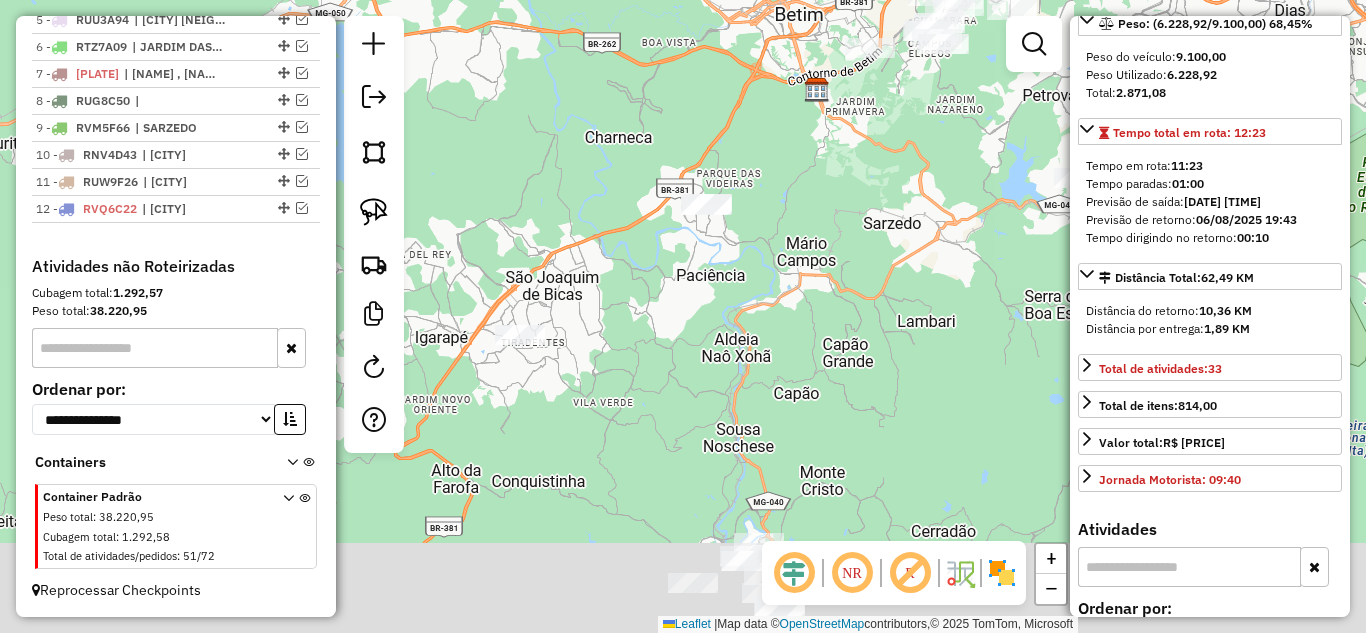drag, startPoint x: 797, startPoint y: 299, endPoint x: 864, endPoint y: 247, distance: 84.811554 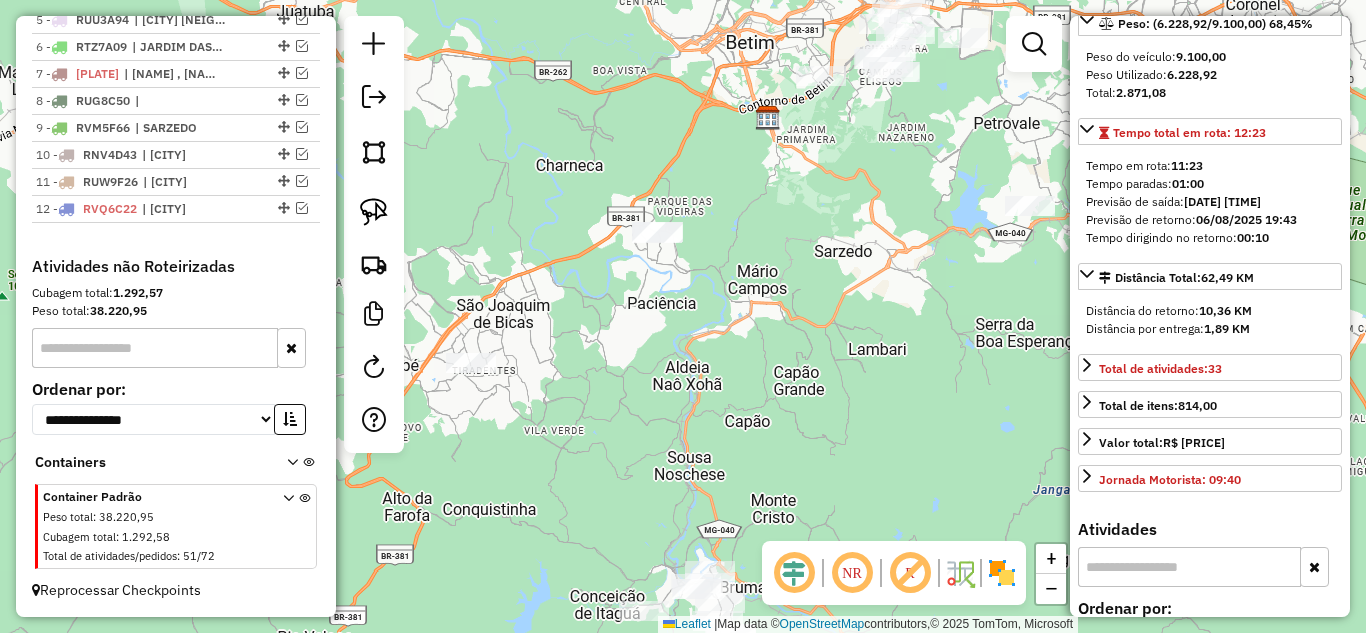 drag, startPoint x: 702, startPoint y: 296, endPoint x: 658, endPoint y: 329, distance: 55 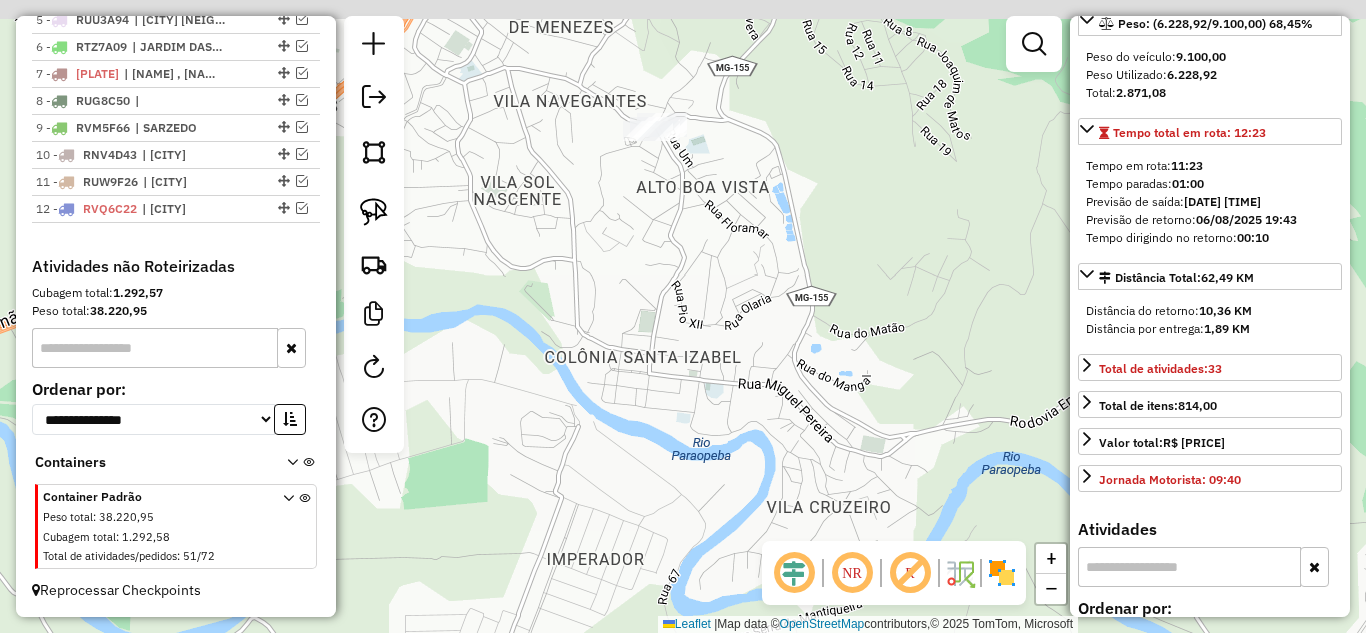 drag, startPoint x: 625, startPoint y: 209, endPoint x: 616, endPoint y: 287, distance: 78.51752 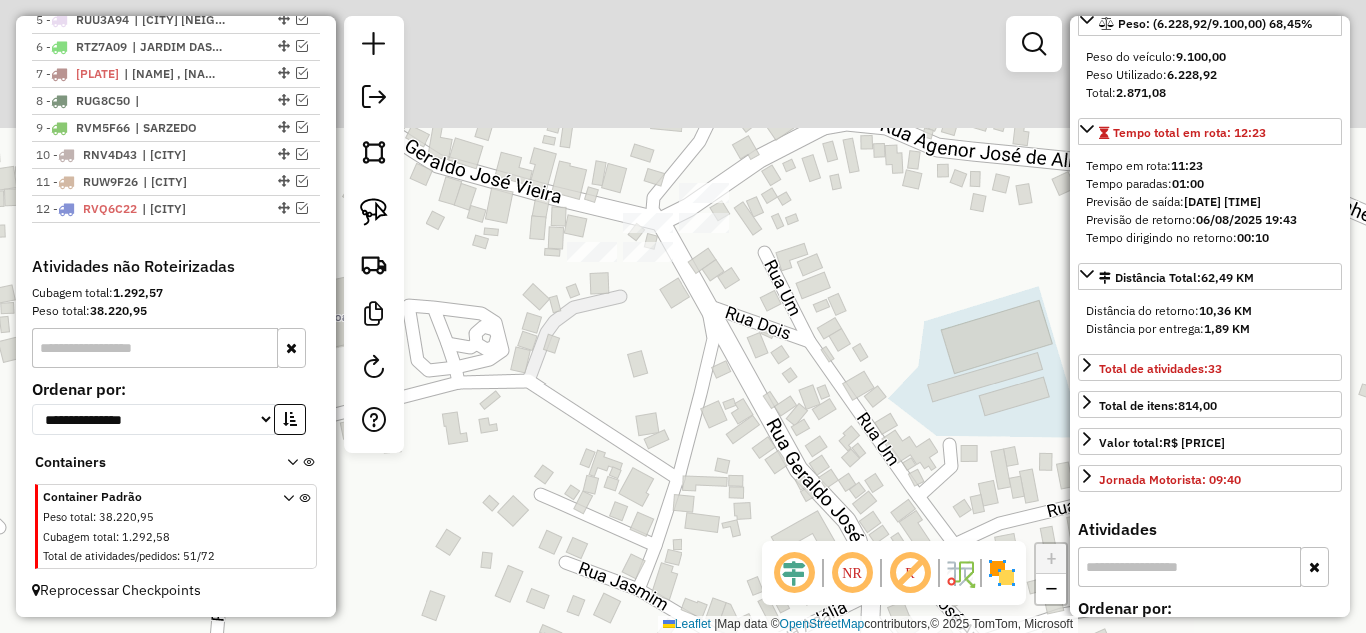 drag, startPoint x: 659, startPoint y: 205, endPoint x: 629, endPoint y: 452, distance: 248.81519 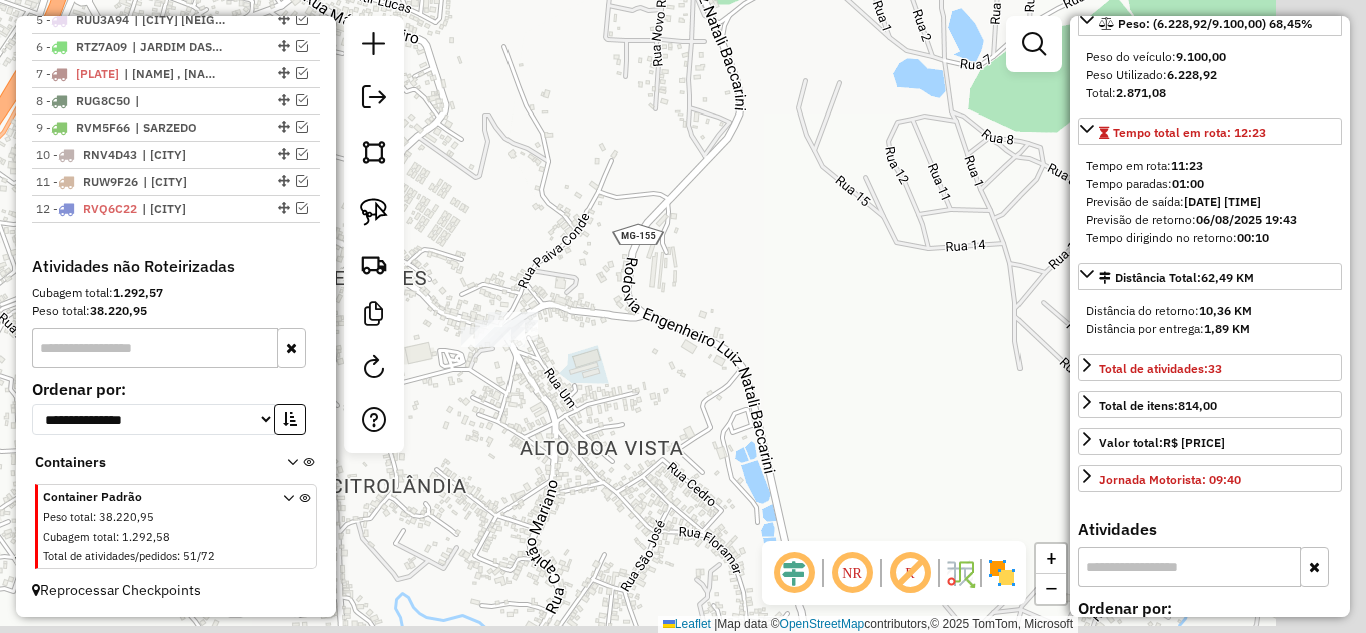 drag, startPoint x: 757, startPoint y: 411, endPoint x: 569, endPoint y: 372, distance: 192.00261 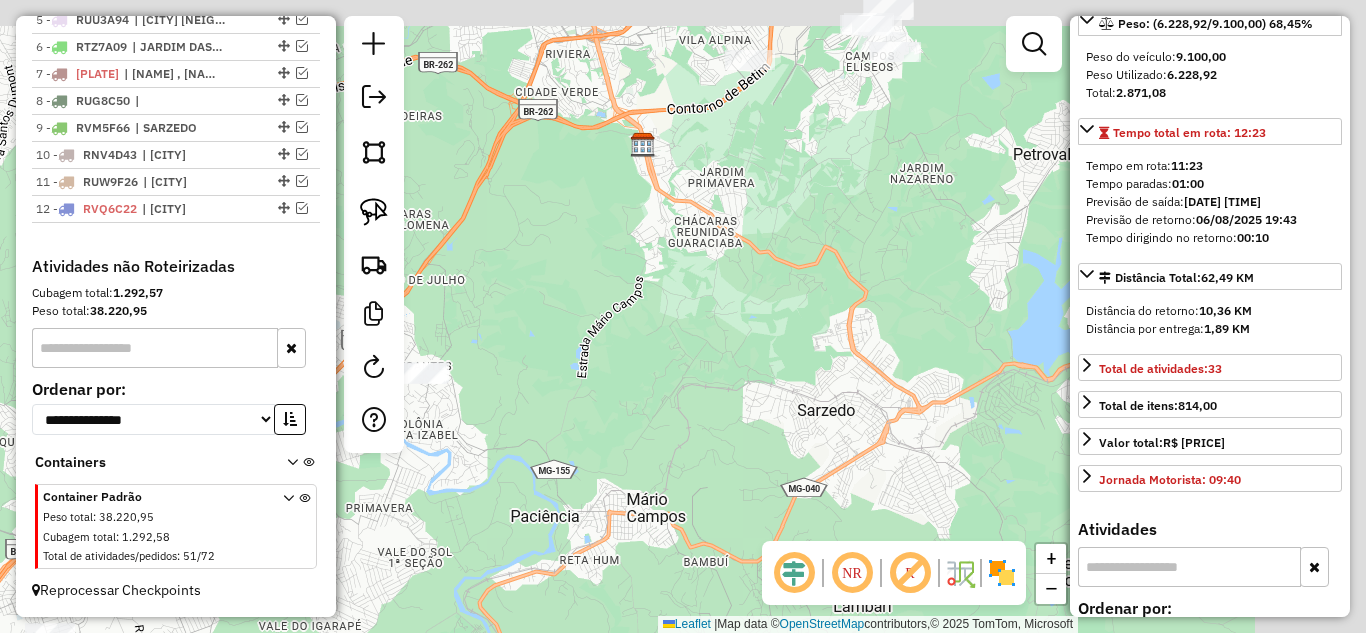 drag, startPoint x: 850, startPoint y: 350, endPoint x: 566, endPoint y: 397, distance: 287.86282 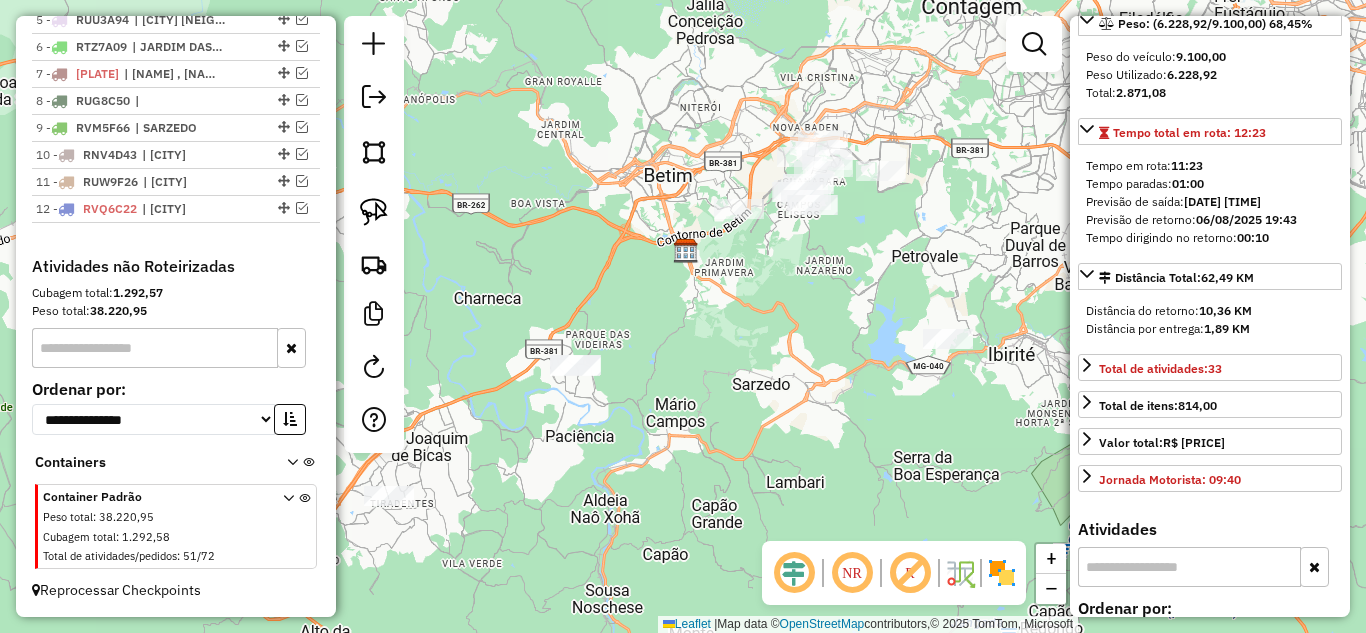 drag, startPoint x: 756, startPoint y: 283, endPoint x: 803, endPoint y: 420, distance: 144.83784 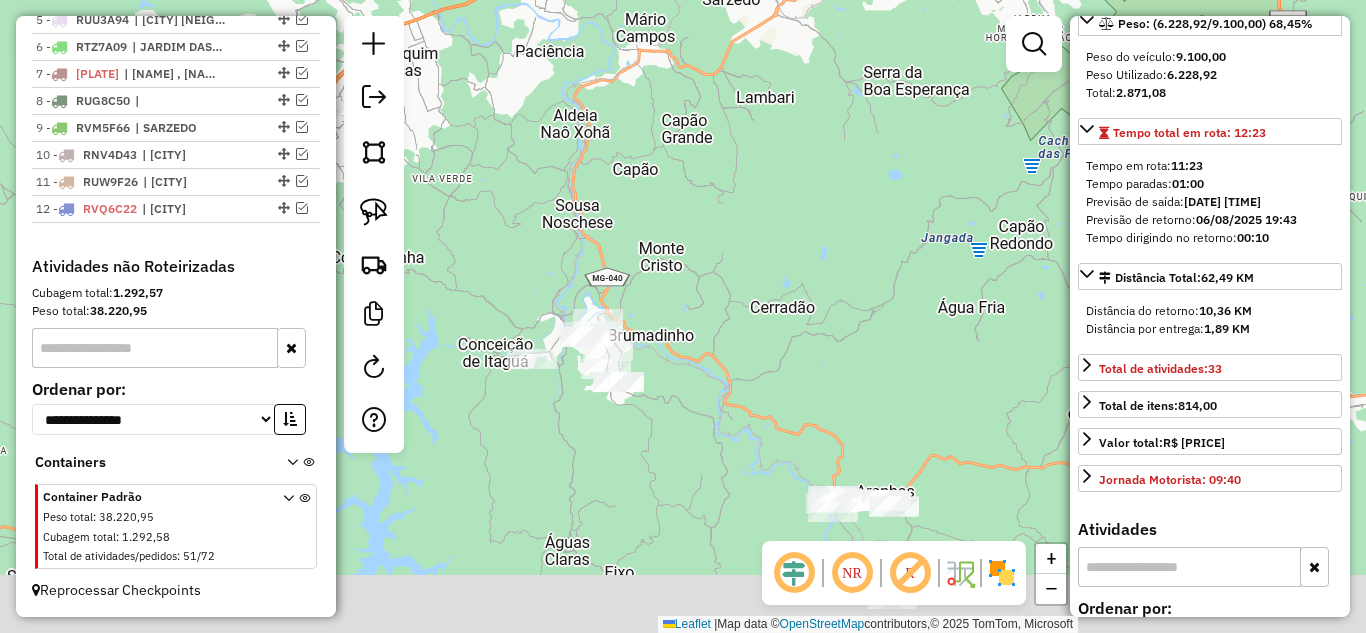 drag, startPoint x: 778, startPoint y: 160, endPoint x: 775, endPoint y: 82, distance: 78.05767 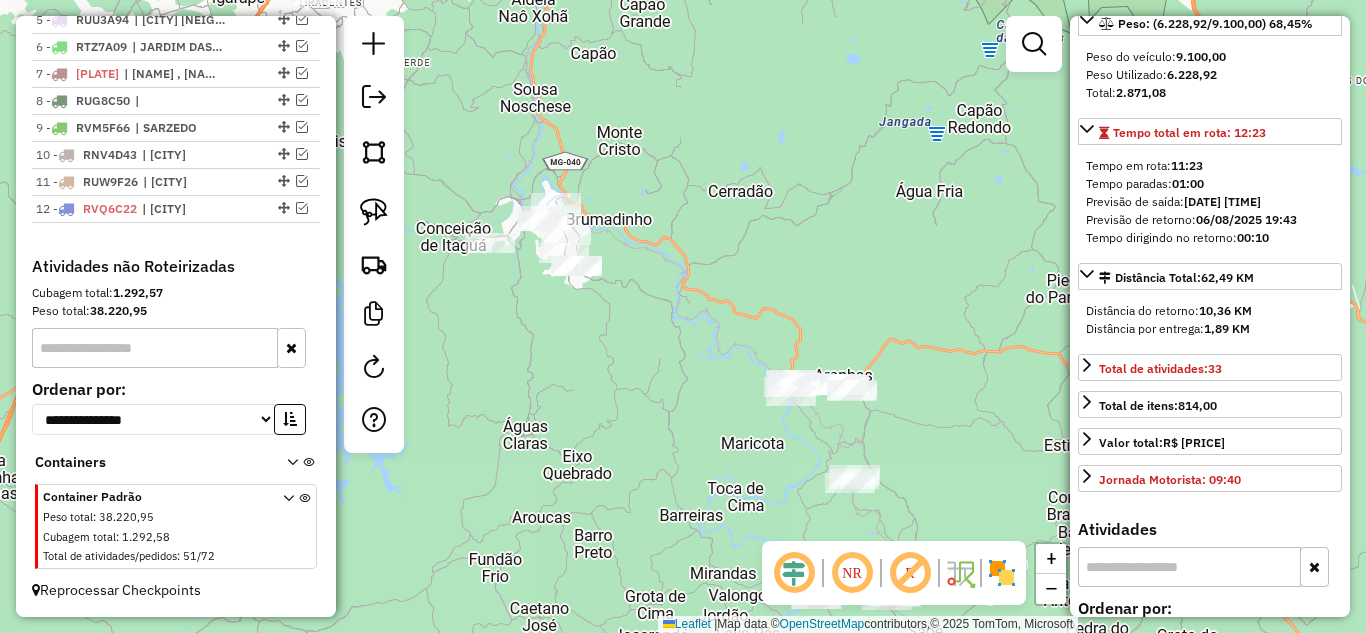 drag, startPoint x: 751, startPoint y: 315, endPoint x: 733, endPoint y: 230, distance: 86.88498 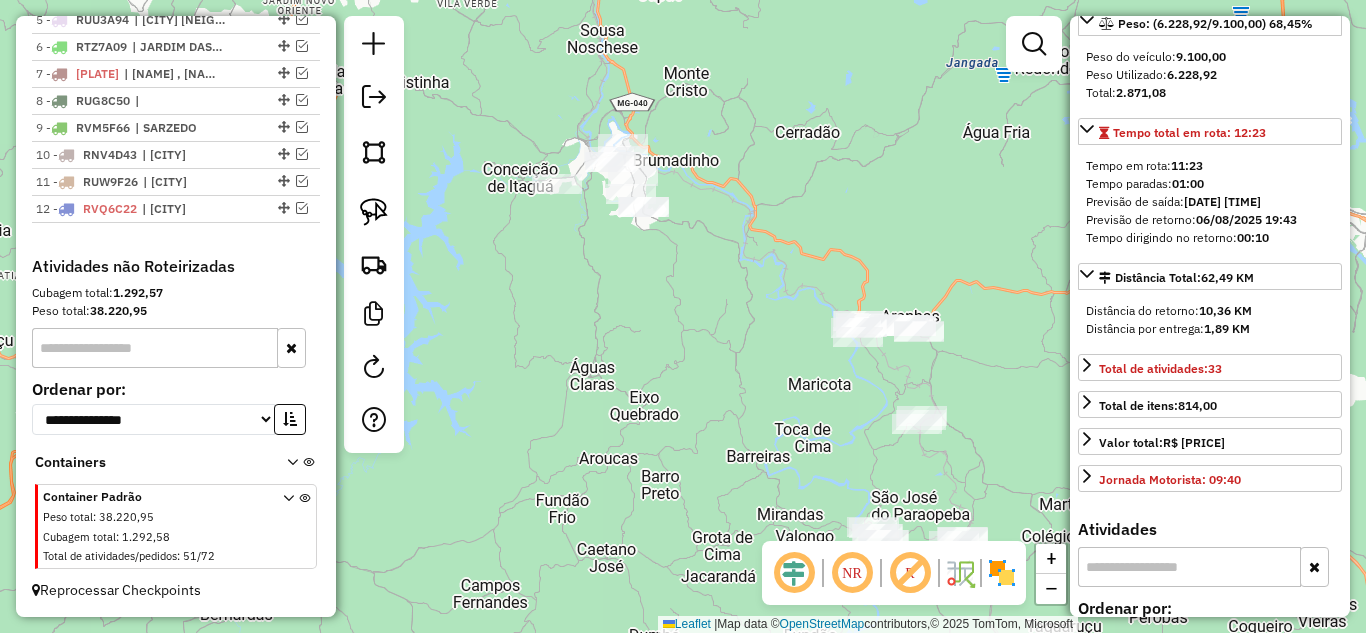 click on "Janela de atendimento Grade de atendimento Capacidade Transportadoras Veículos Cliente Pedidos  Rotas Selecione os dias de semana para filtrar as janelas de atendimento  Seg   Ter   Qua   Qui   Sex   Sáb   Dom  Informe o período da janela de atendimento: De: Até:  Filtrar exatamente a janela do cliente  Considerar janela de atendimento padrão  Selecione os dias de semana para filtrar as grades de atendimento  Seg   Ter   Qua   Qui   Sex   Sáb   Dom   Considerar clientes sem dia de atendimento cadastrado  Clientes fora do dia de atendimento selecionado Filtrar as atividades entre os valores definidos abaixo:  Peso mínimo:   Peso máximo:   Cubagem mínima:   Cubagem máxima:   De:   Até:  Filtrar as atividades entre o tempo de atendimento definido abaixo:  De:   Até:   Considerar capacidade total dos clientes não roteirizados Transportadora: Selecione um ou mais itens Tipo de veículo: Selecione um ou mais itens Veículo: Selecione um ou mais itens Motorista: Selecione um ou mais itens Nome: Rótulo:" 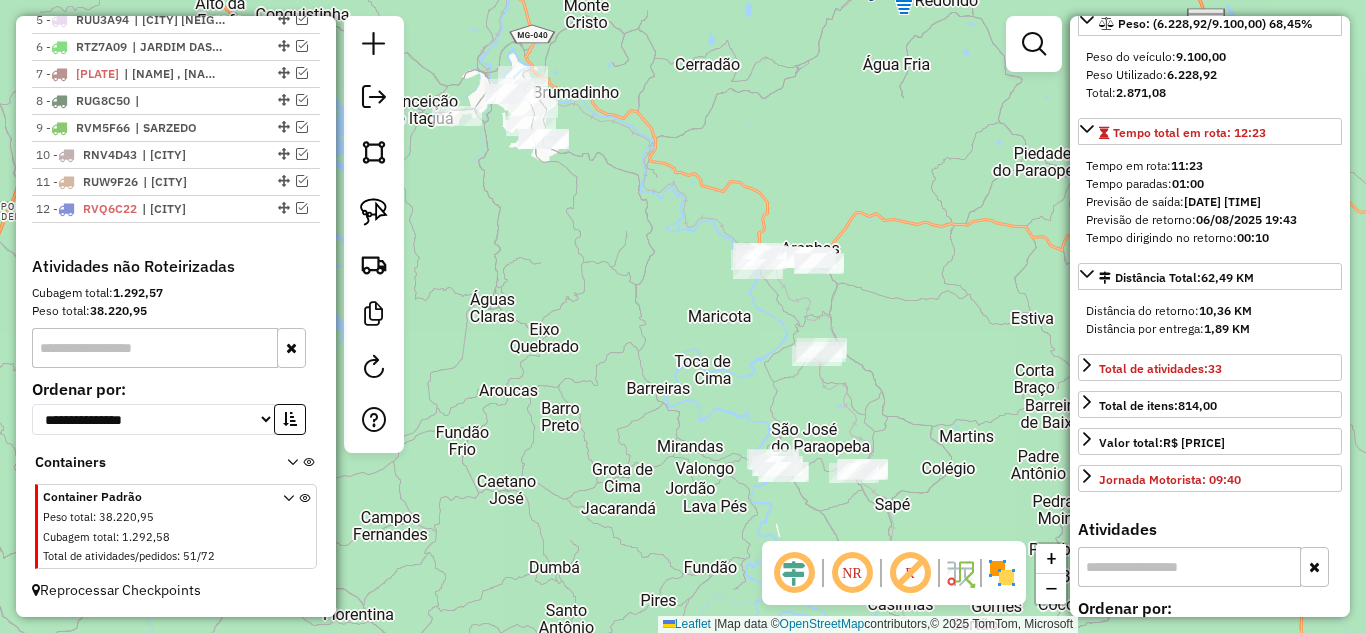 drag, startPoint x: 803, startPoint y: 453, endPoint x: 712, endPoint y: 370, distance: 123.16656 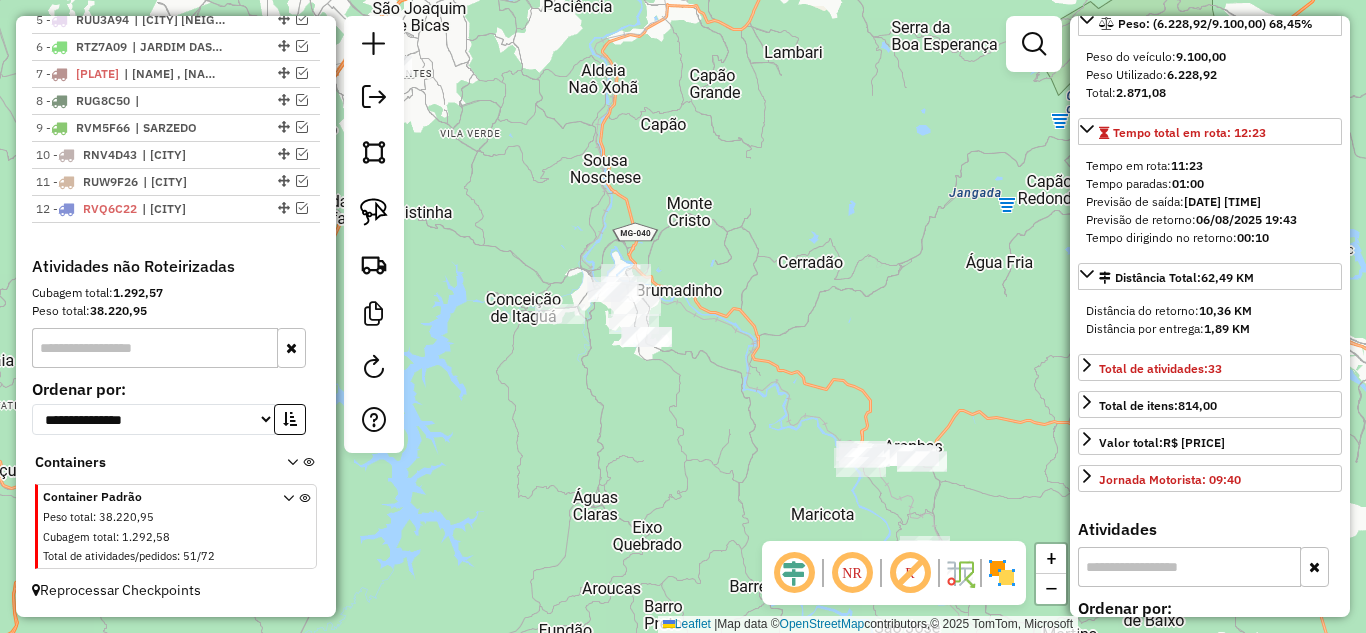 drag, startPoint x: 636, startPoint y: 447, endPoint x: 719, endPoint y: 563, distance: 142.6359 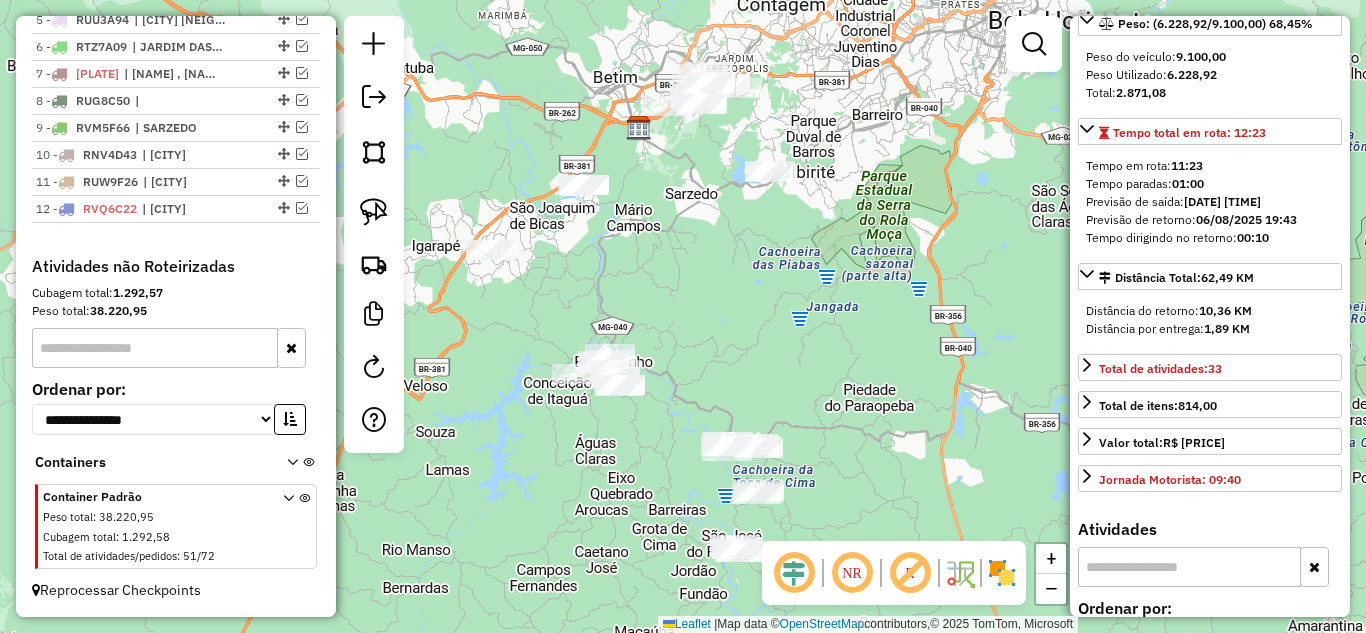 drag, startPoint x: 804, startPoint y: 308, endPoint x: 792, endPoint y: 347, distance: 40.804413 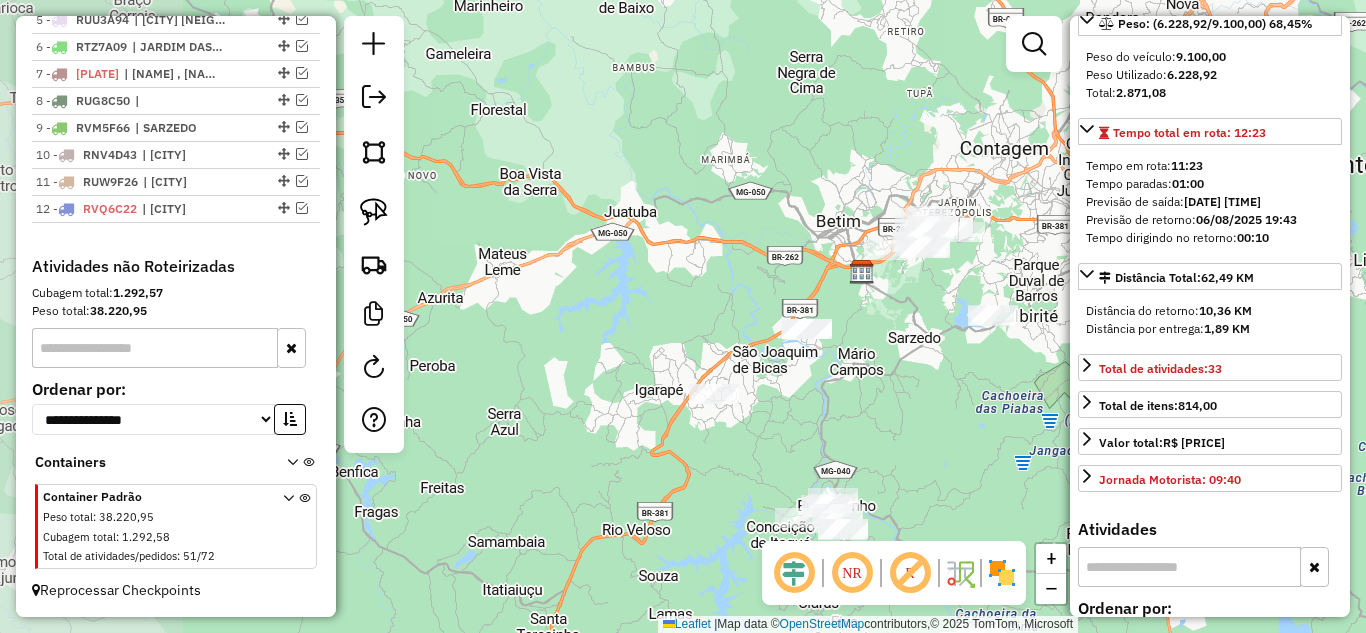 drag, startPoint x: 801, startPoint y: 411, endPoint x: 934, endPoint y: 446, distance: 137.52818 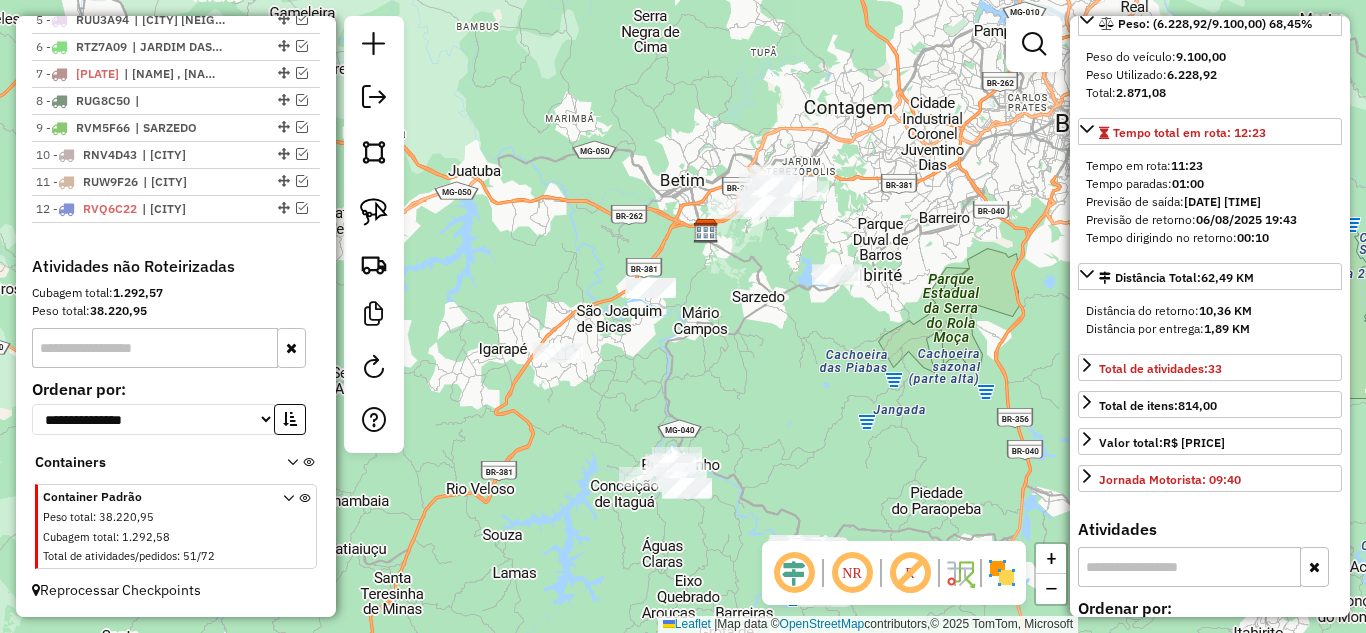 drag, startPoint x: 815, startPoint y: 408, endPoint x: 746, endPoint y: 390, distance: 71.30919 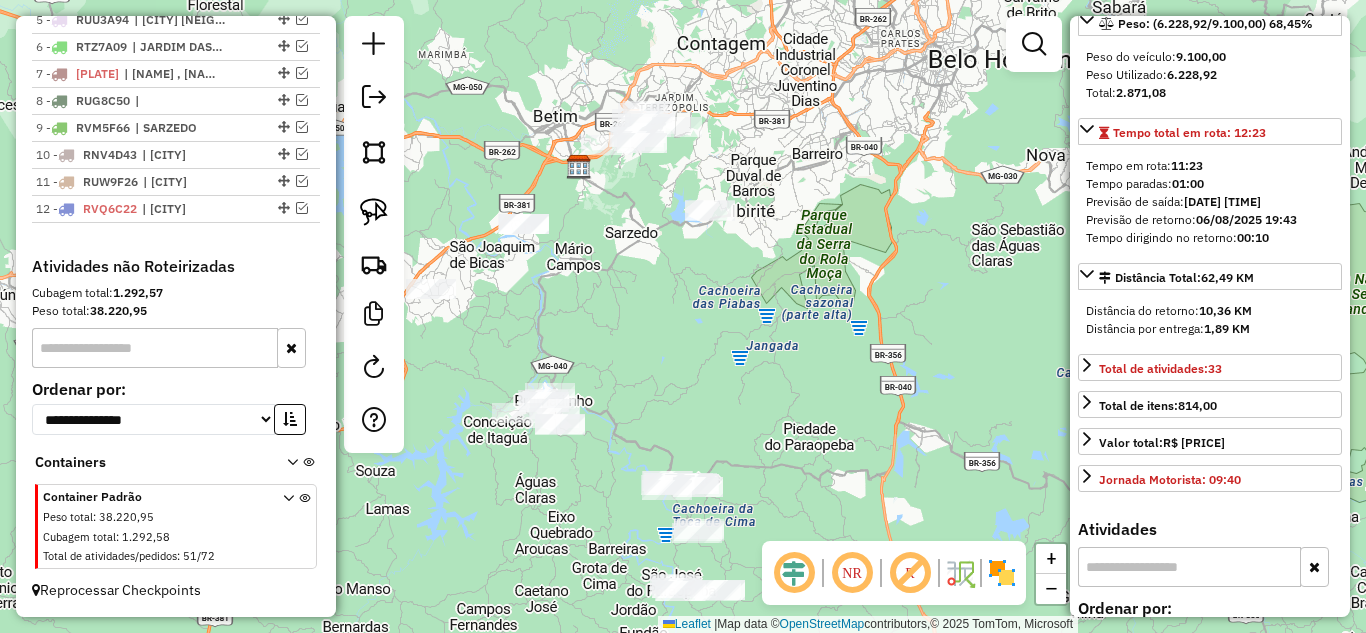 drag, startPoint x: 714, startPoint y: 319, endPoint x: 690, endPoint y: 317, distance: 24.083189 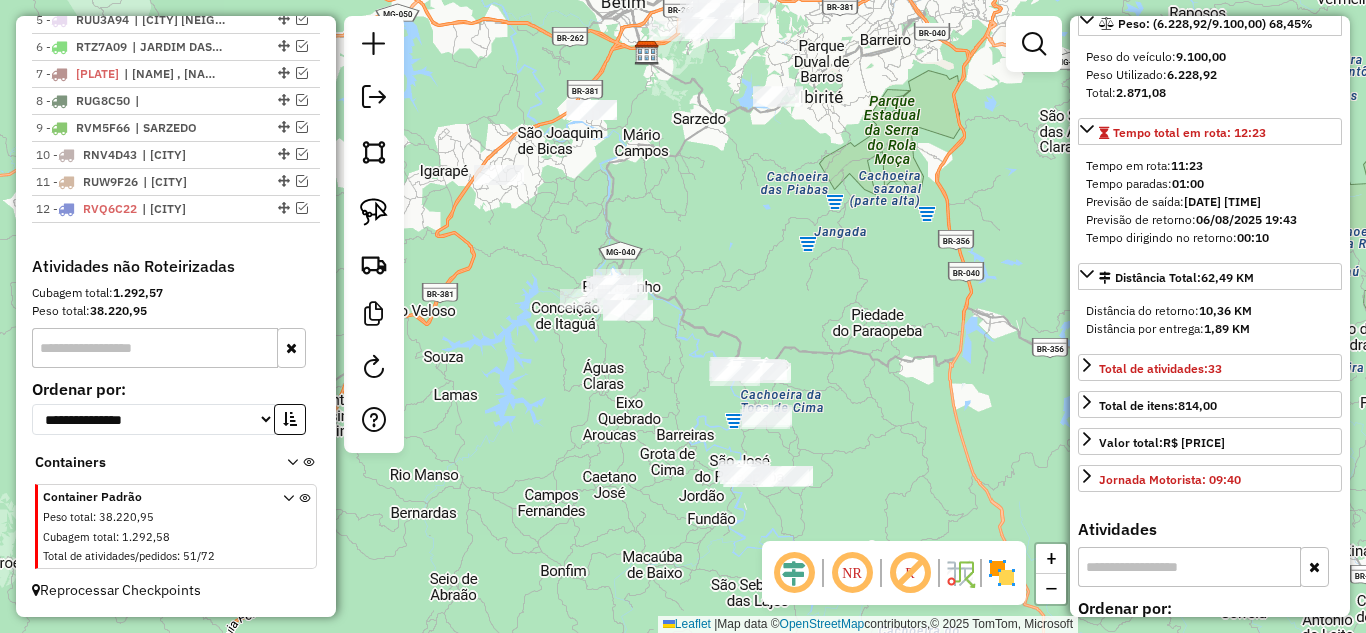 drag, startPoint x: 712, startPoint y: 367, endPoint x: 669, endPoint y: 283, distance: 94.36631 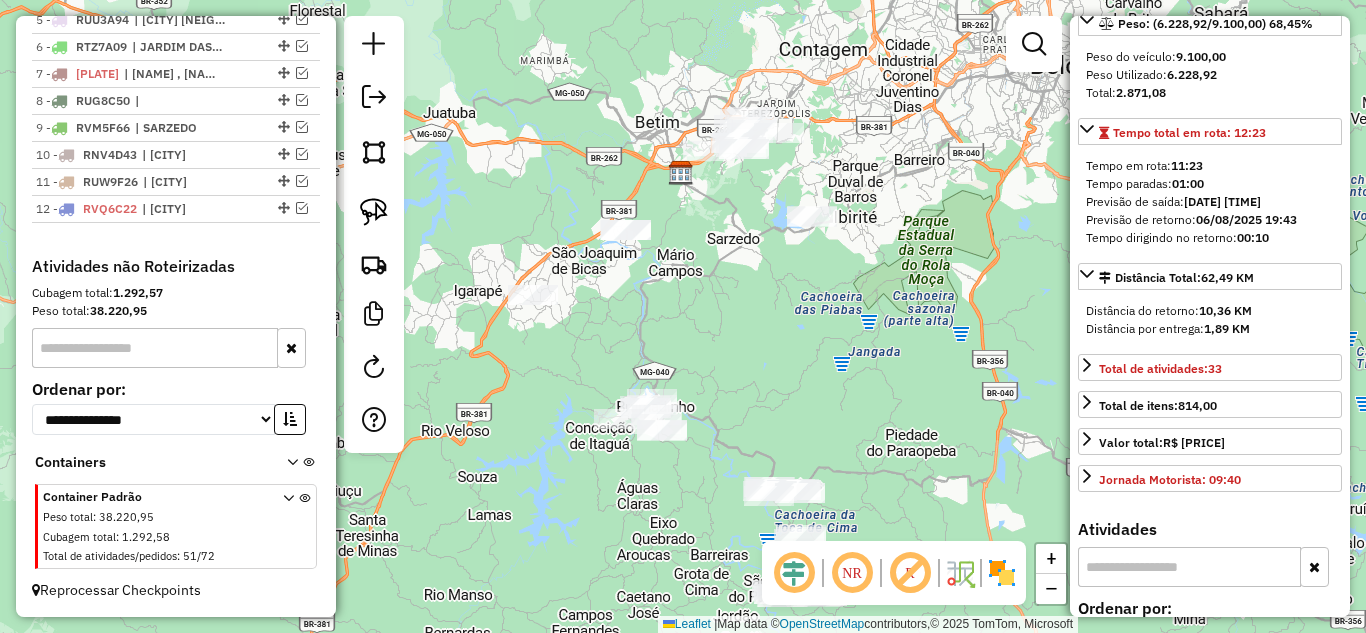 drag, startPoint x: 667, startPoint y: 305, endPoint x: 686, endPoint y: 373, distance: 70.60453 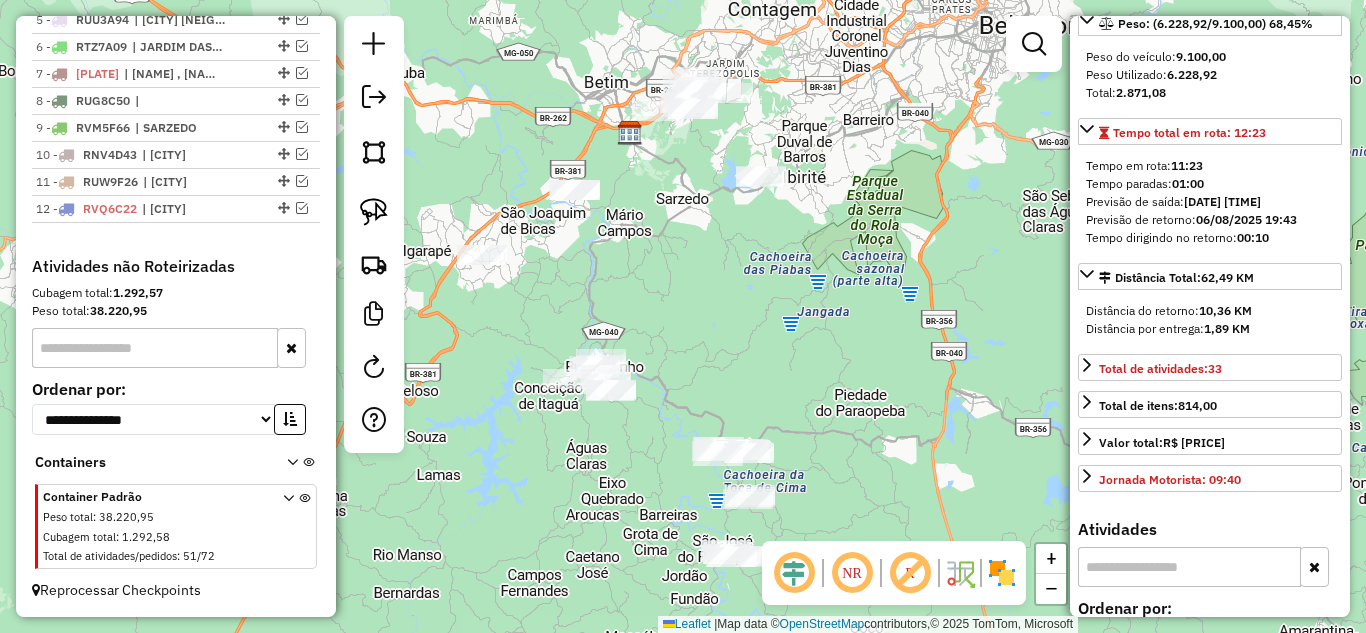 drag, startPoint x: 913, startPoint y: 374, endPoint x: 857, endPoint y: 342, distance: 64.49806 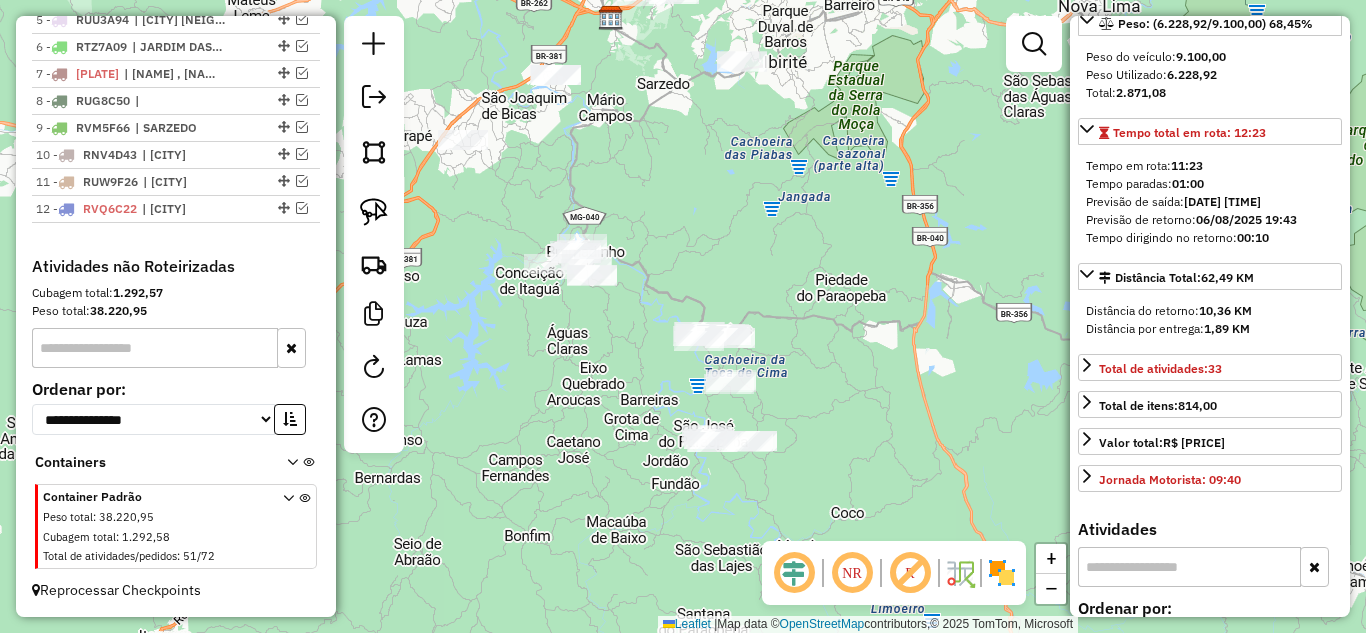 drag, startPoint x: 851, startPoint y: 451, endPoint x: 834, endPoint y: 363, distance: 89.62701 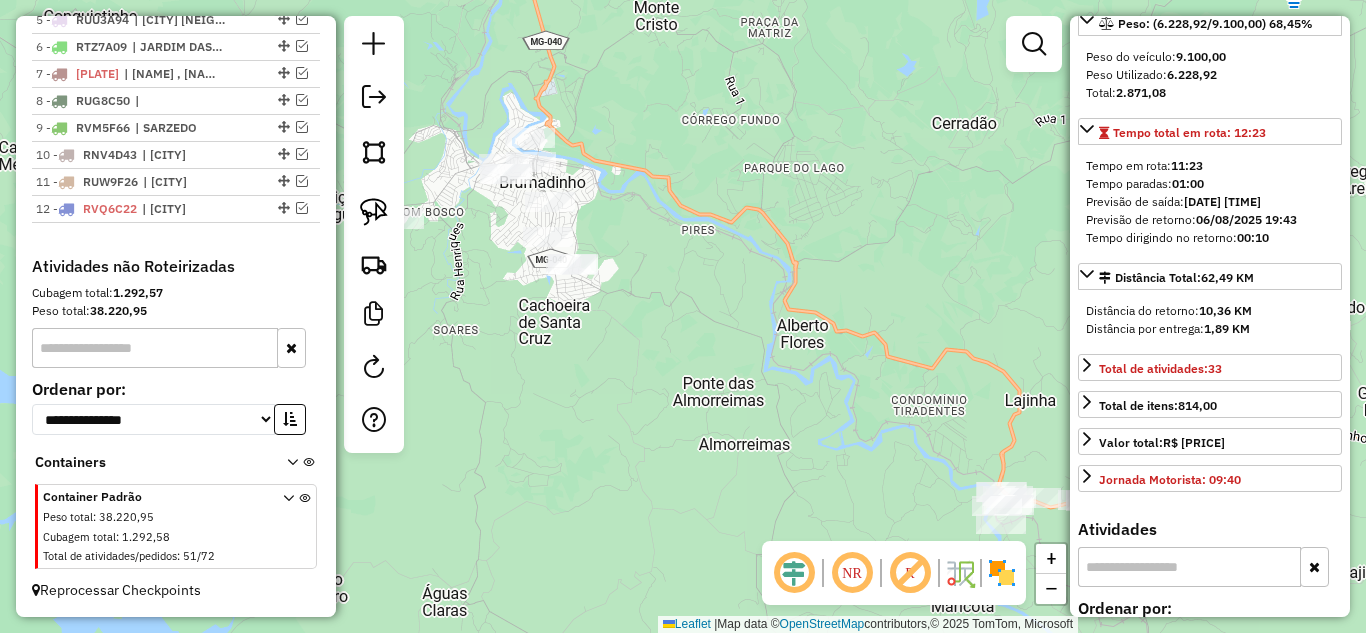 drag, startPoint x: 685, startPoint y: 360, endPoint x: 800, endPoint y: 373, distance: 115.73245 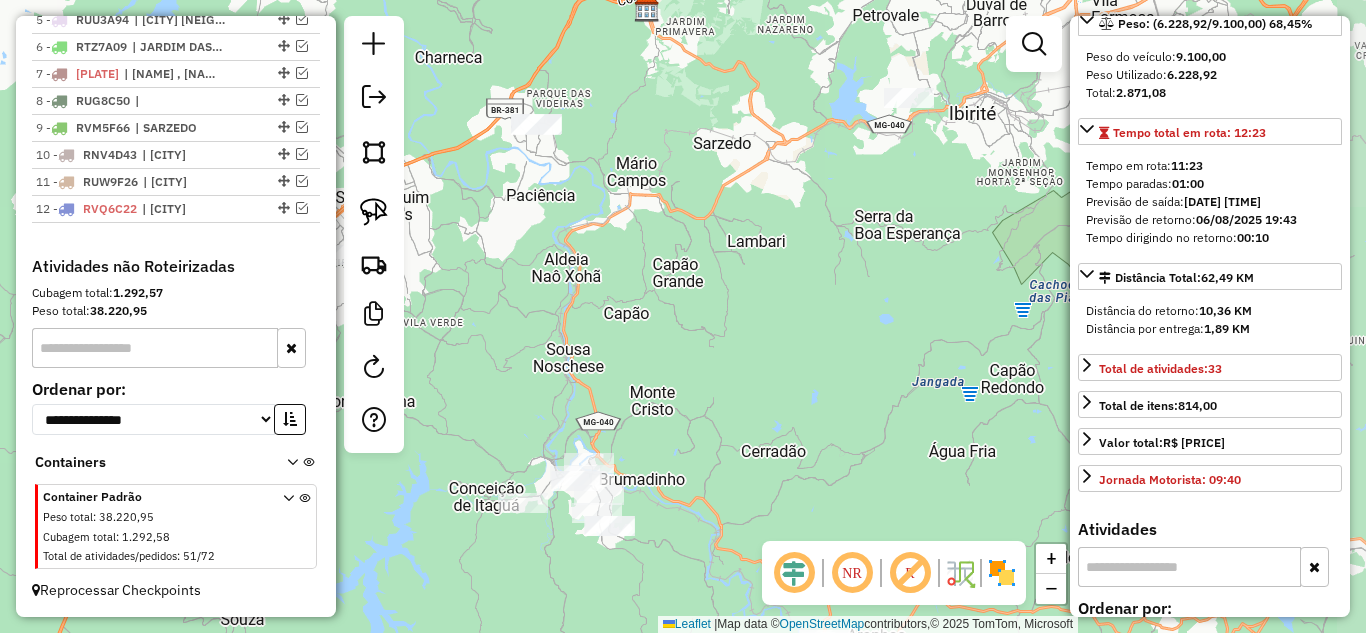 drag, startPoint x: 760, startPoint y: 385, endPoint x: 716, endPoint y: 477, distance: 101.98039 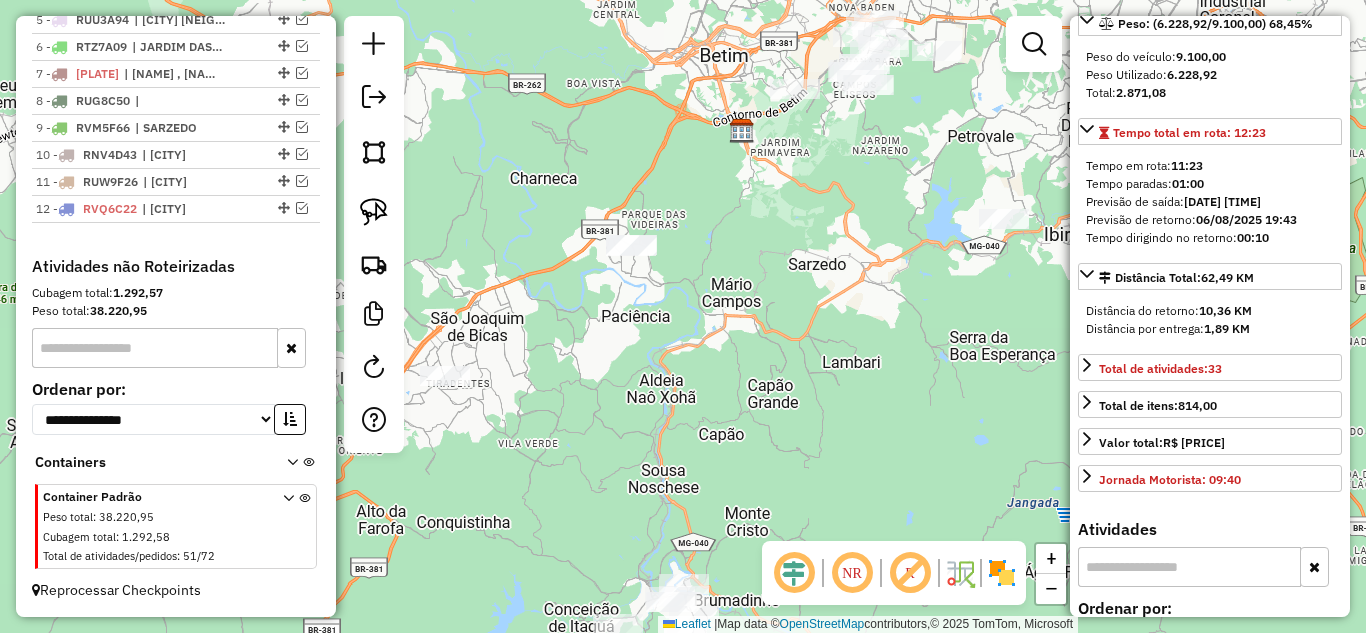 drag, startPoint x: 788, startPoint y: 394, endPoint x: 883, endPoint y: 505, distance: 146.1027 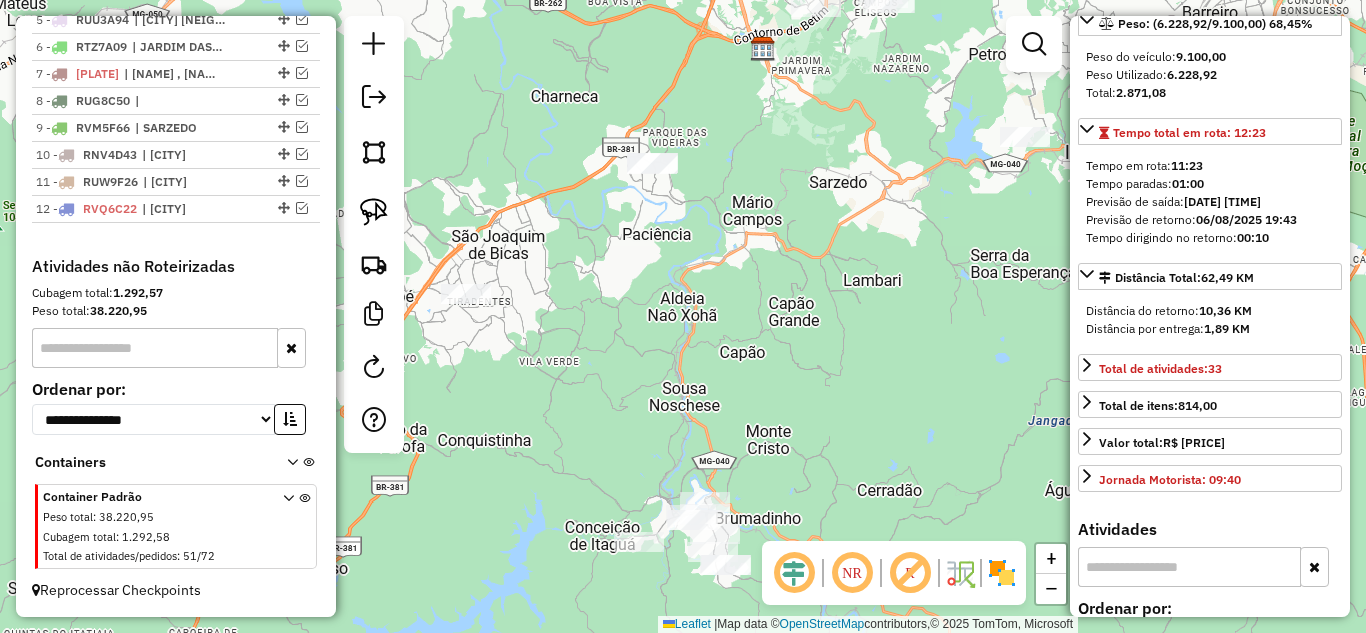 drag, startPoint x: 878, startPoint y: 420, endPoint x: 899, endPoint y: 328, distance: 94.36631 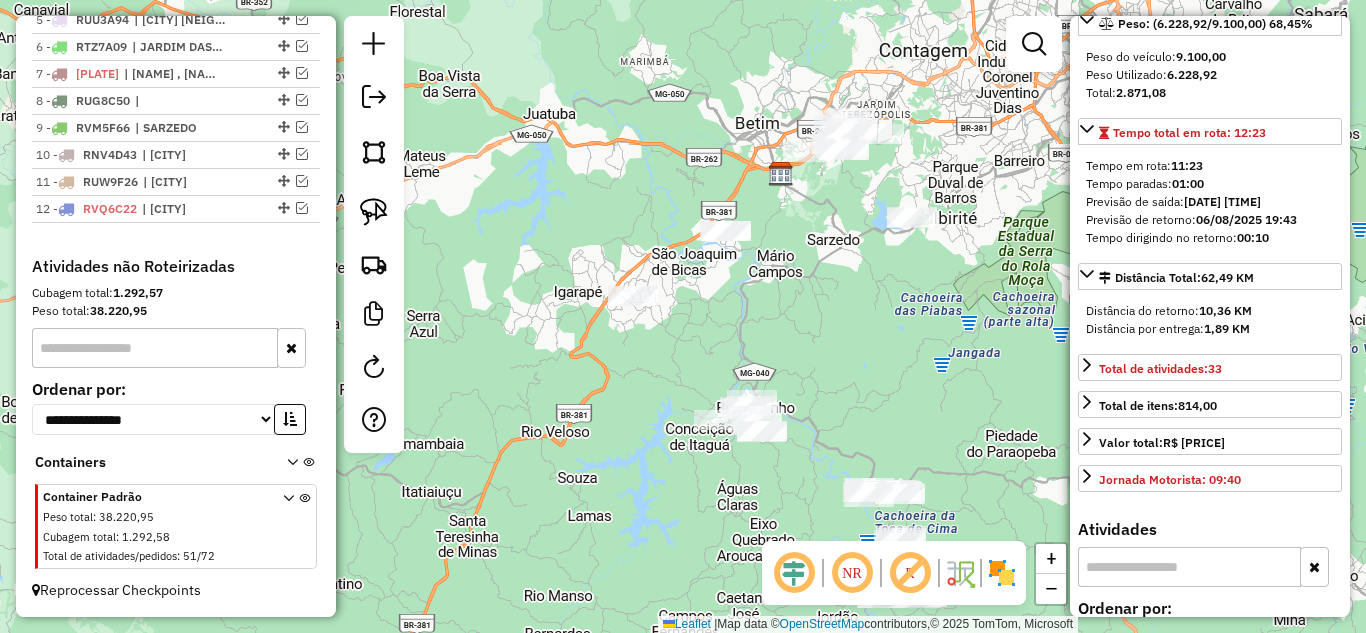 drag, startPoint x: 960, startPoint y: 298, endPoint x: 730, endPoint y: 298, distance: 230 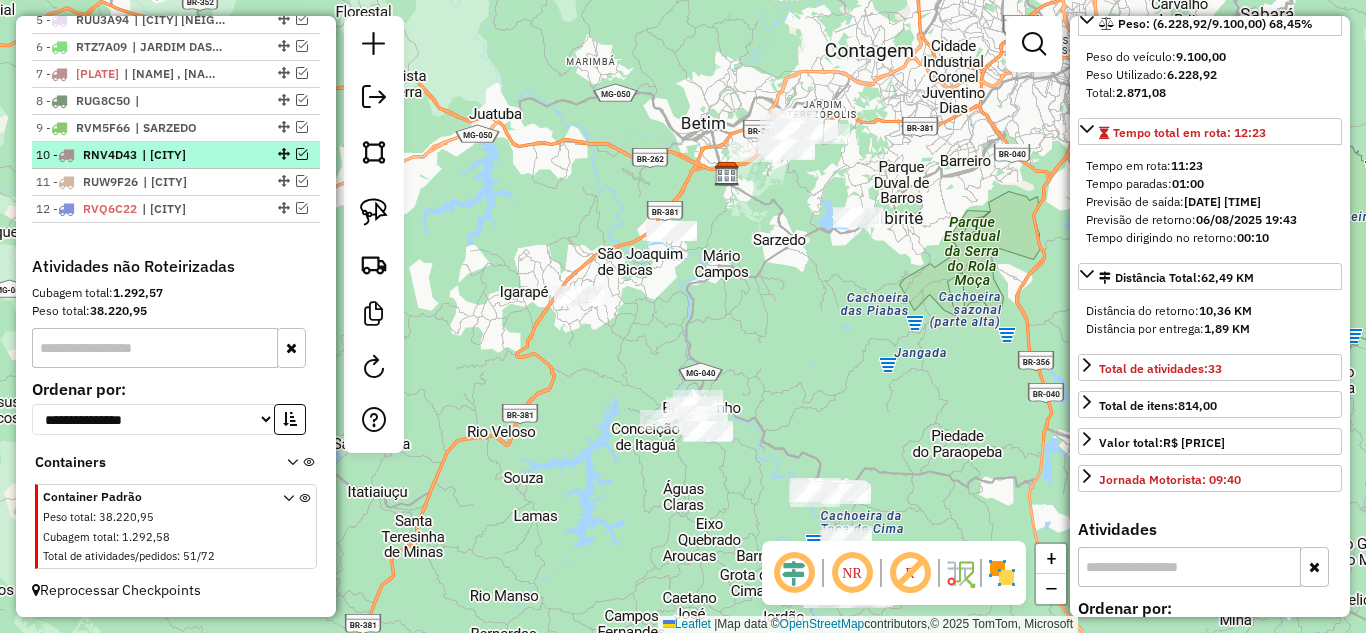 scroll, scrollTop: 716, scrollLeft: 0, axis: vertical 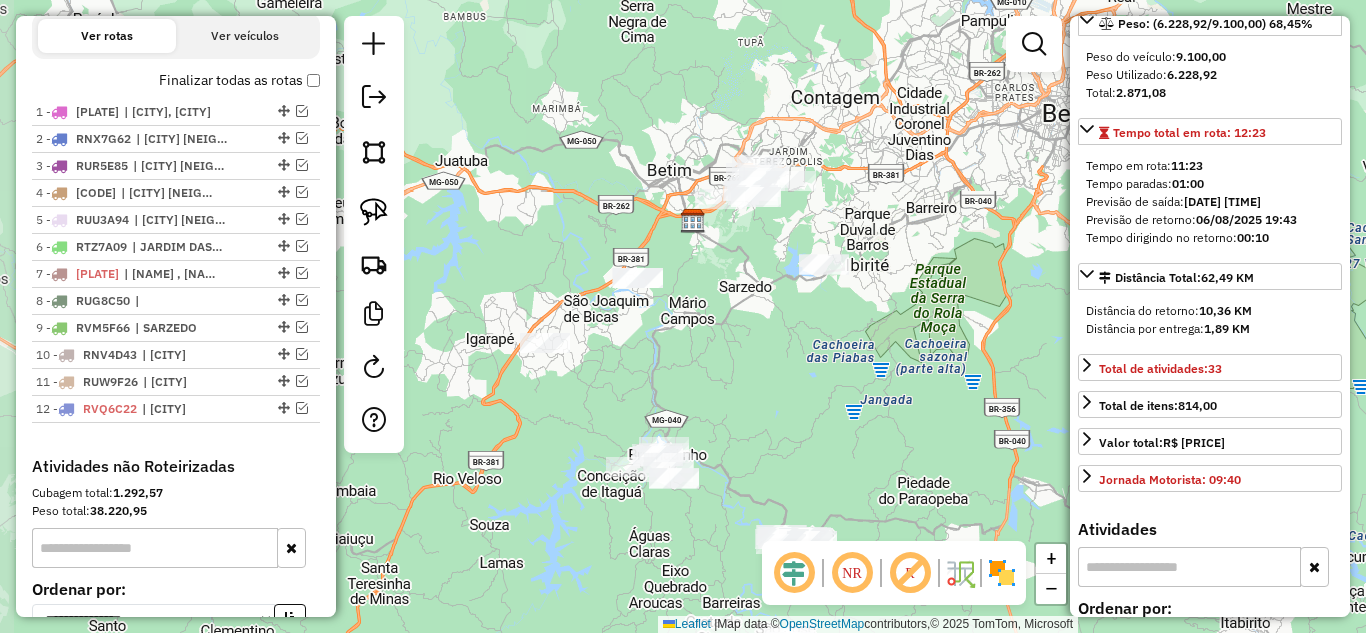 drag, startPoint x: 689, startPoint y: 240, endPoint x: 754, endPoint y: 376, distance: 150.73486 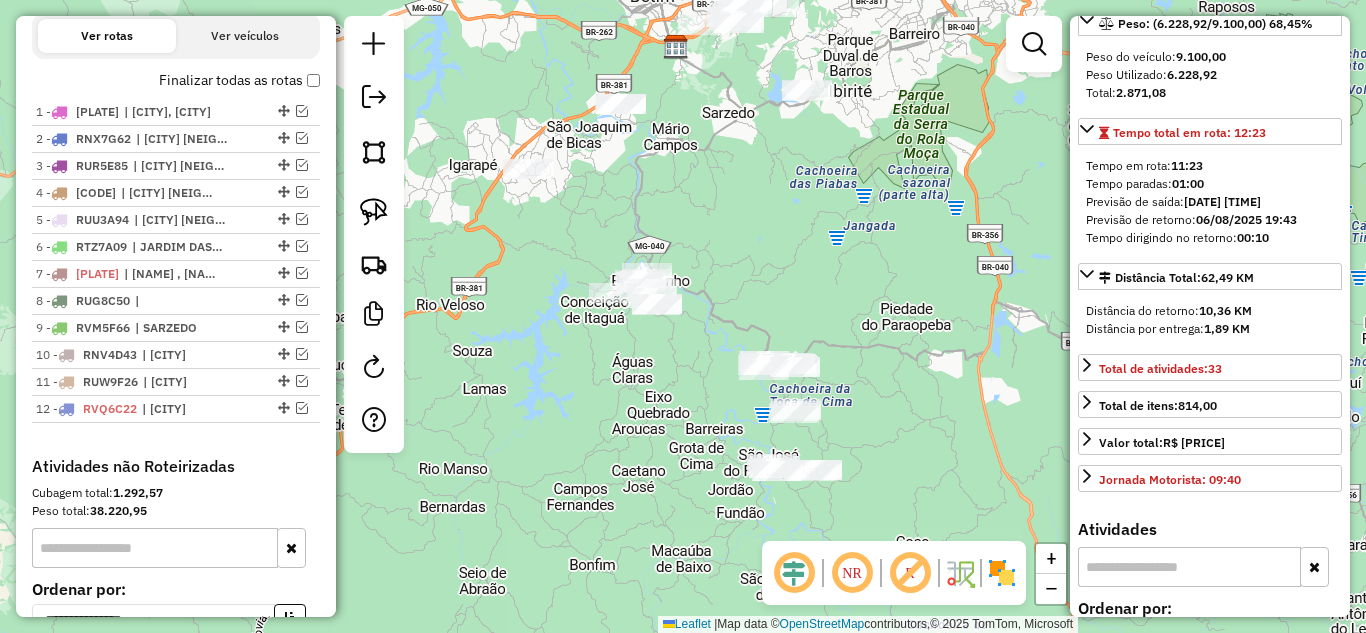 drag, startPoint x: 764, startPoint y: 195, endPoint x: 763, endPoint y: 140, distance: 55.00909 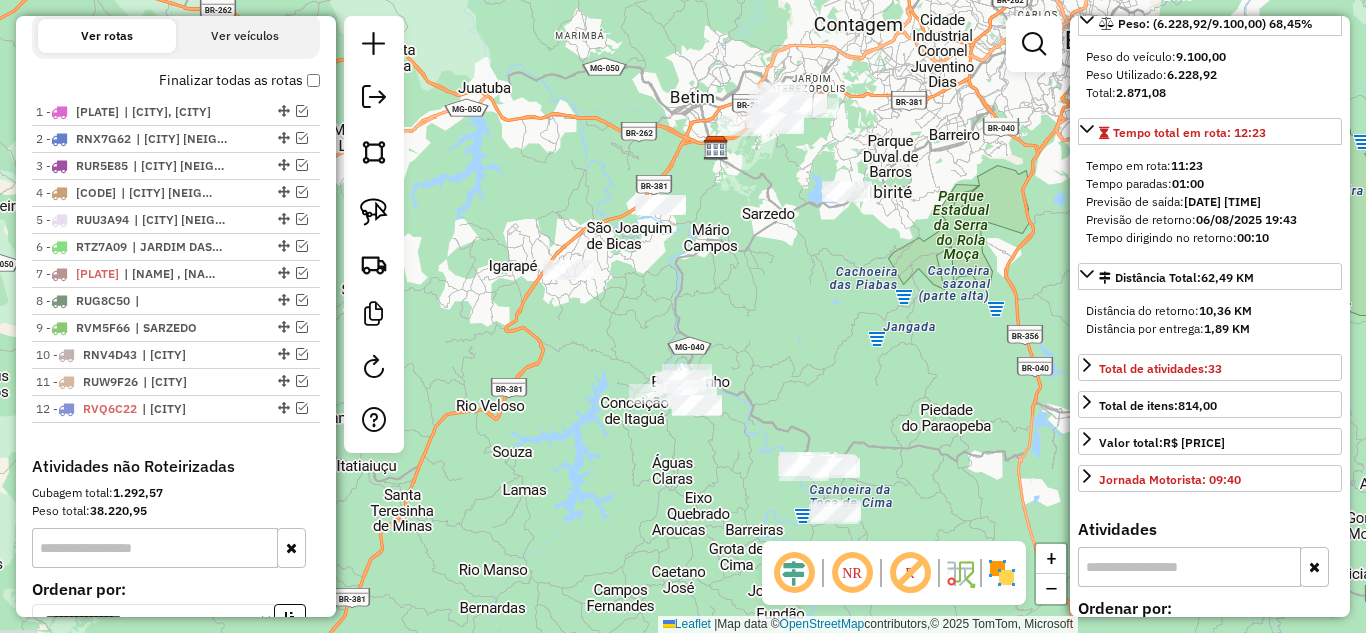 drag, startPoint x: 783, startPoint y: 294, endPoint x: 821, endPoint y: 372, distance: 86.764046 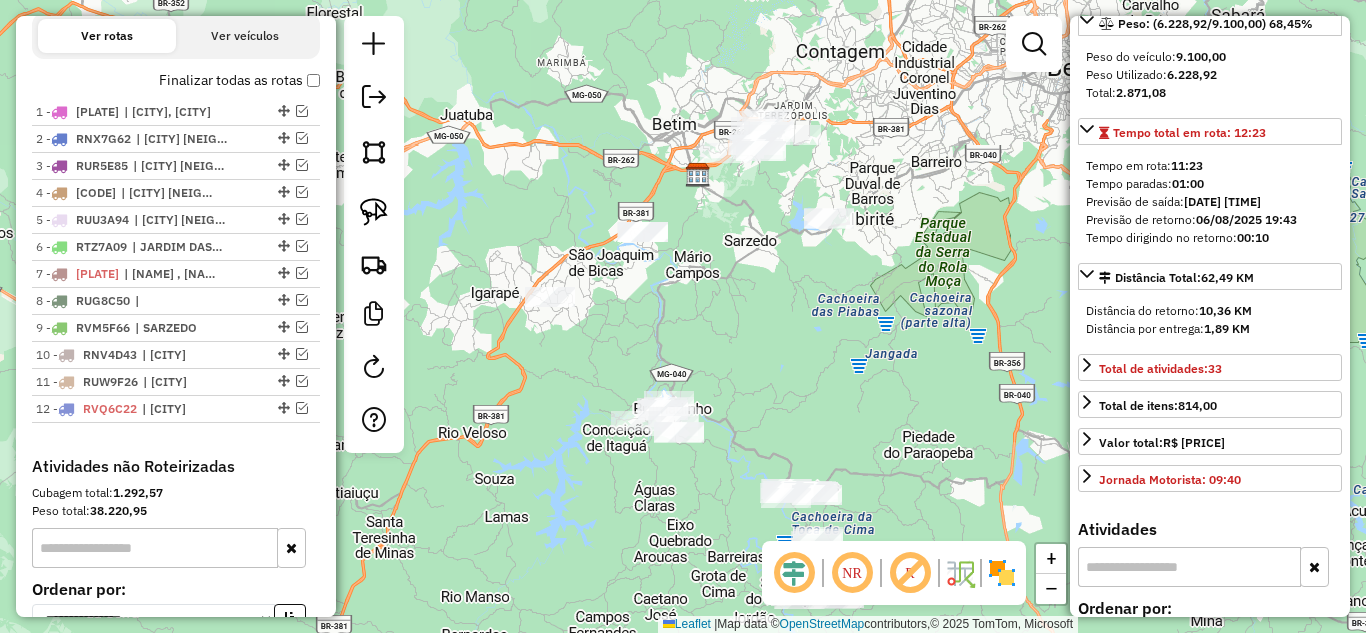 drag, startPoint x: 819, startPoint y: 359, endPoint x: 803, endPoint y: 441, distance: 83.546394 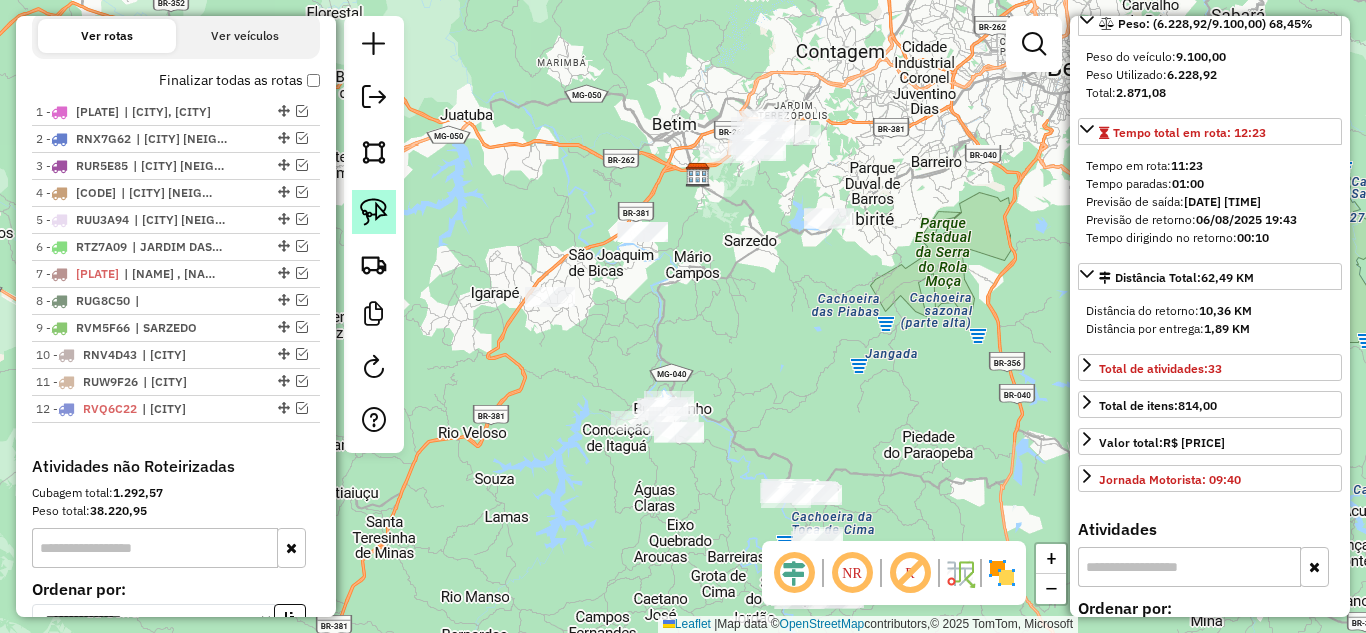 click 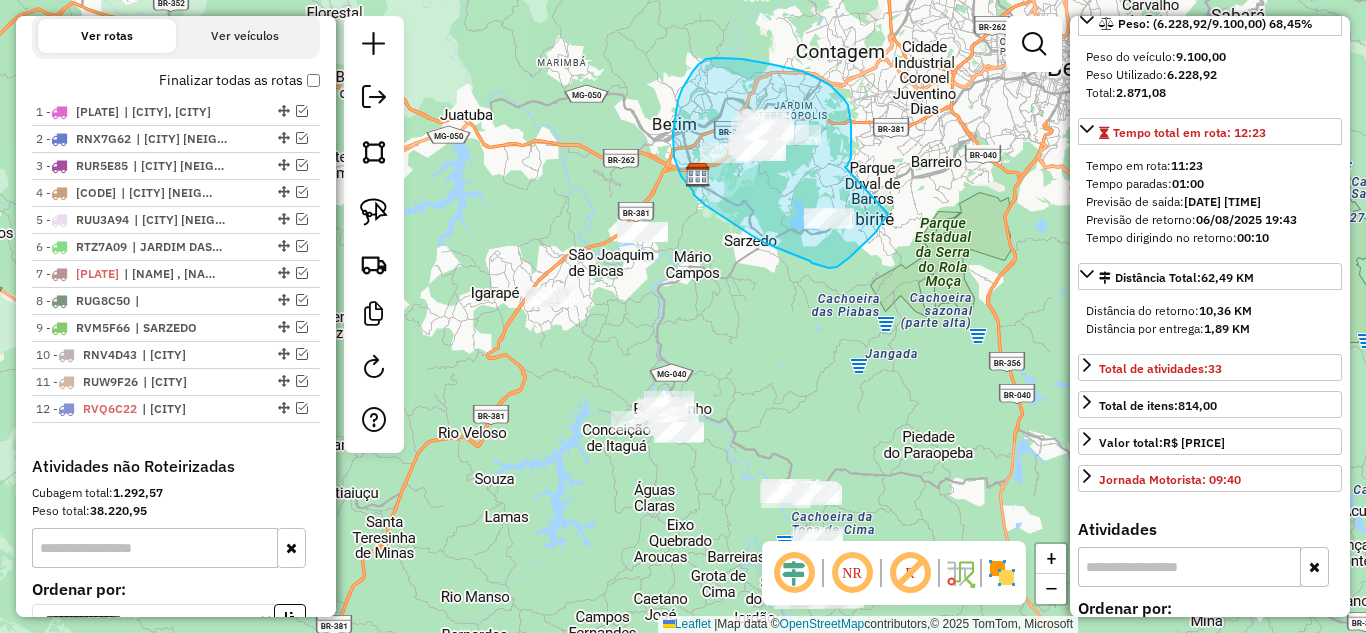 drag, startPoint x: 845, startPoint y: 167, endPoint x: 892, endPoint y: 203, distance: 59.20304 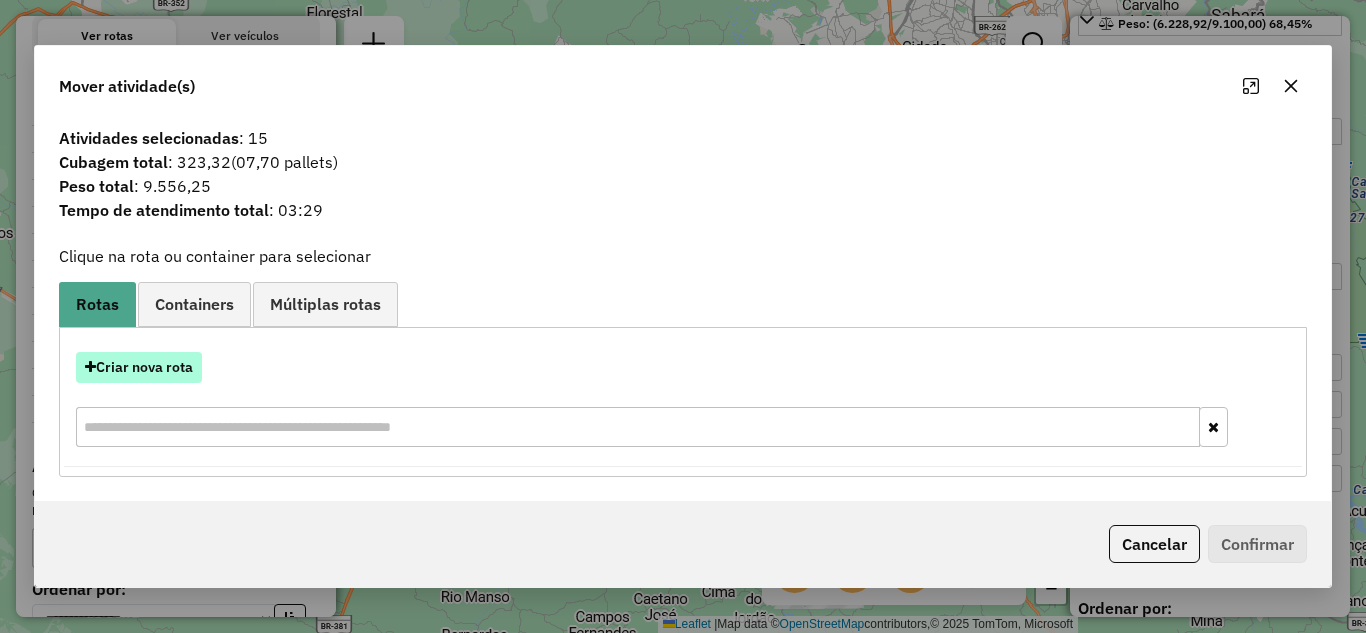click on "Criar nova rota" at bounding box center [139, 367] 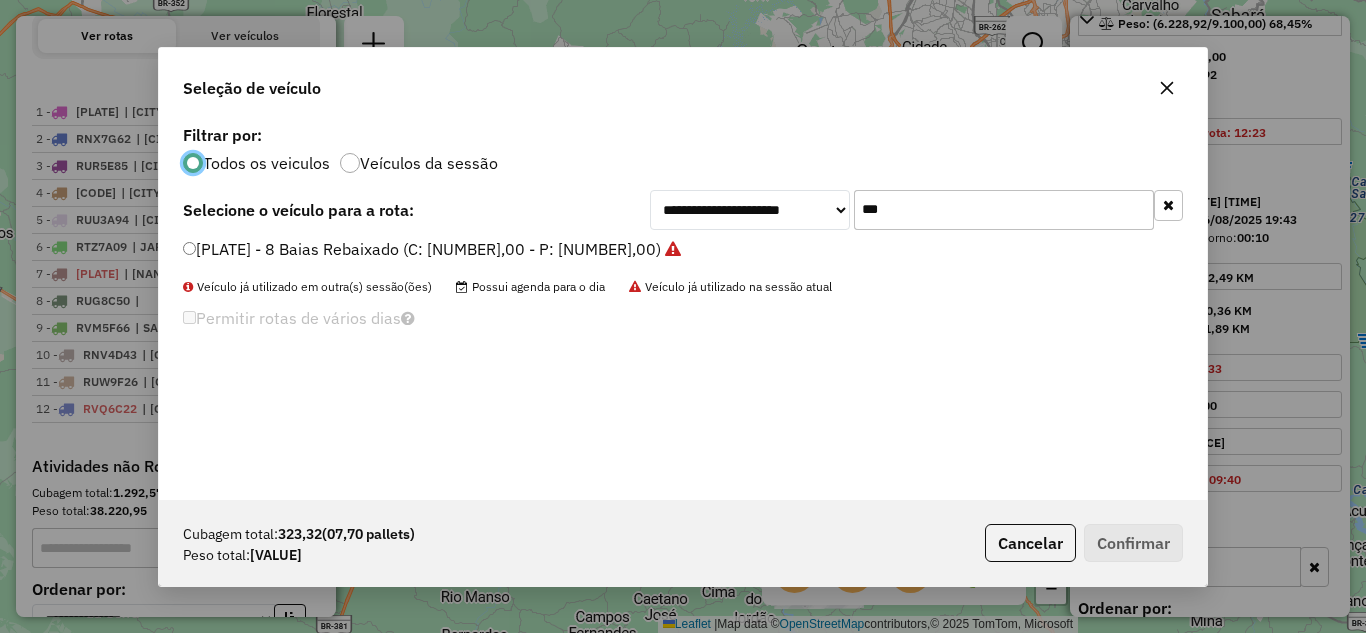 scroll, scrollTop: 11, scrollLeft: 6, axis: both 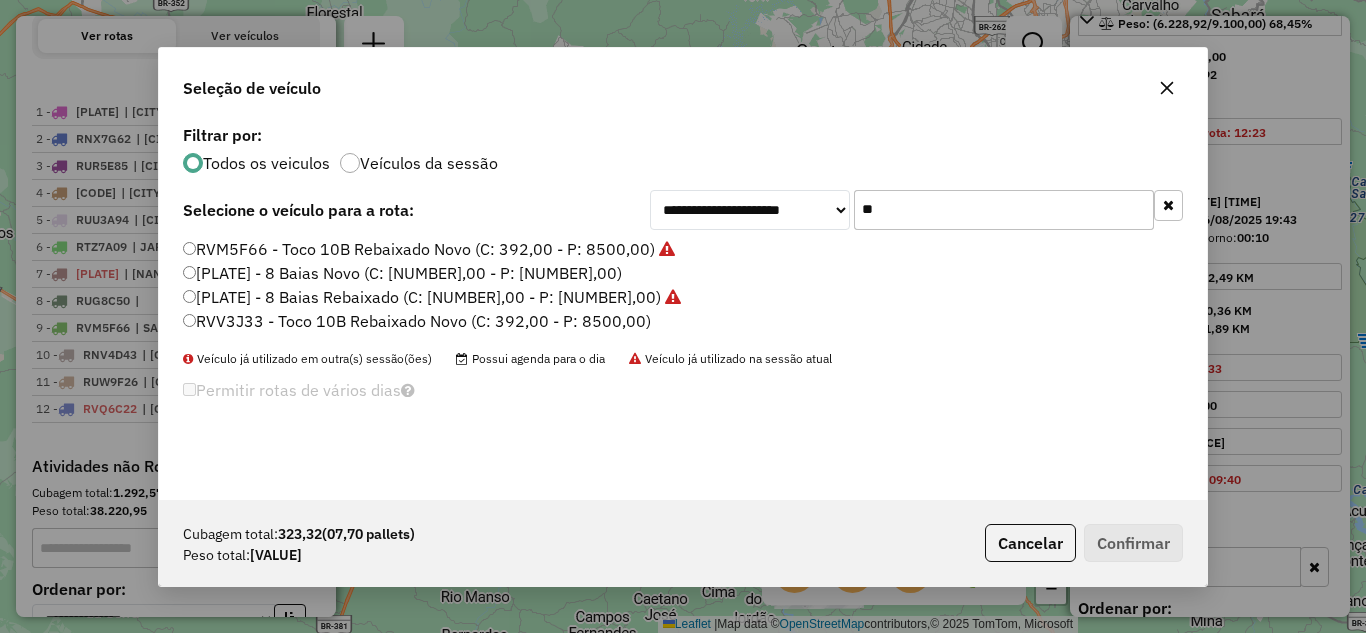 type on "*" 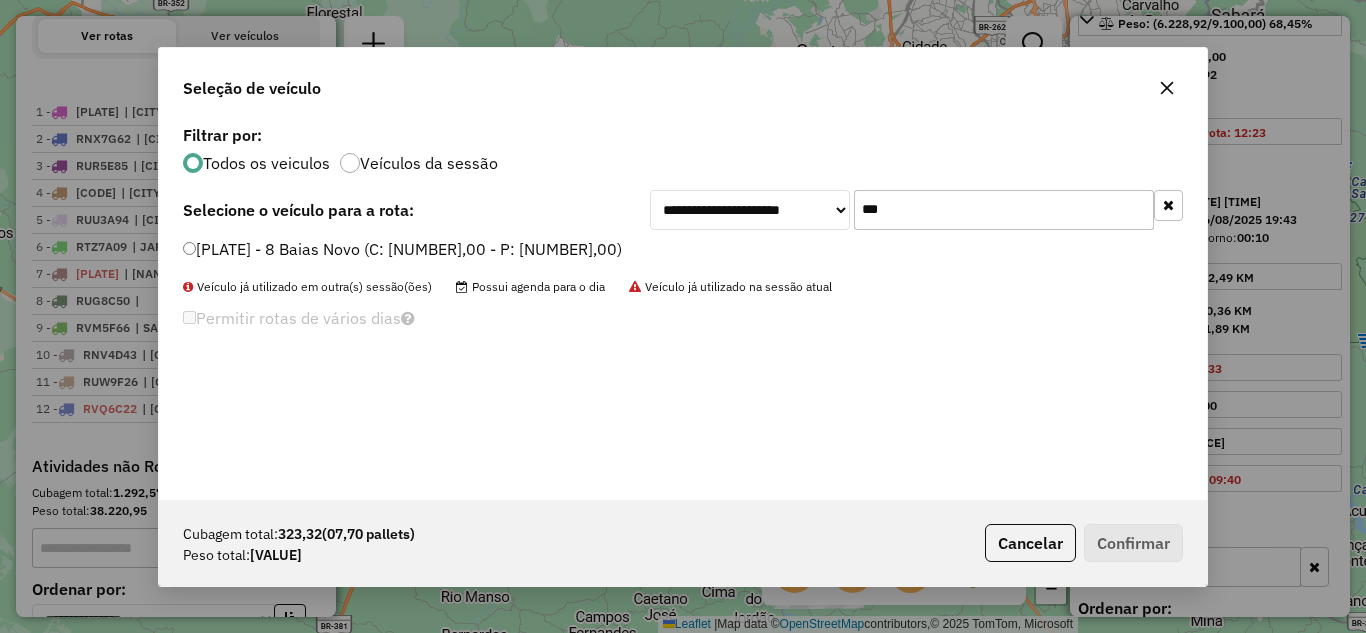 type on "***" 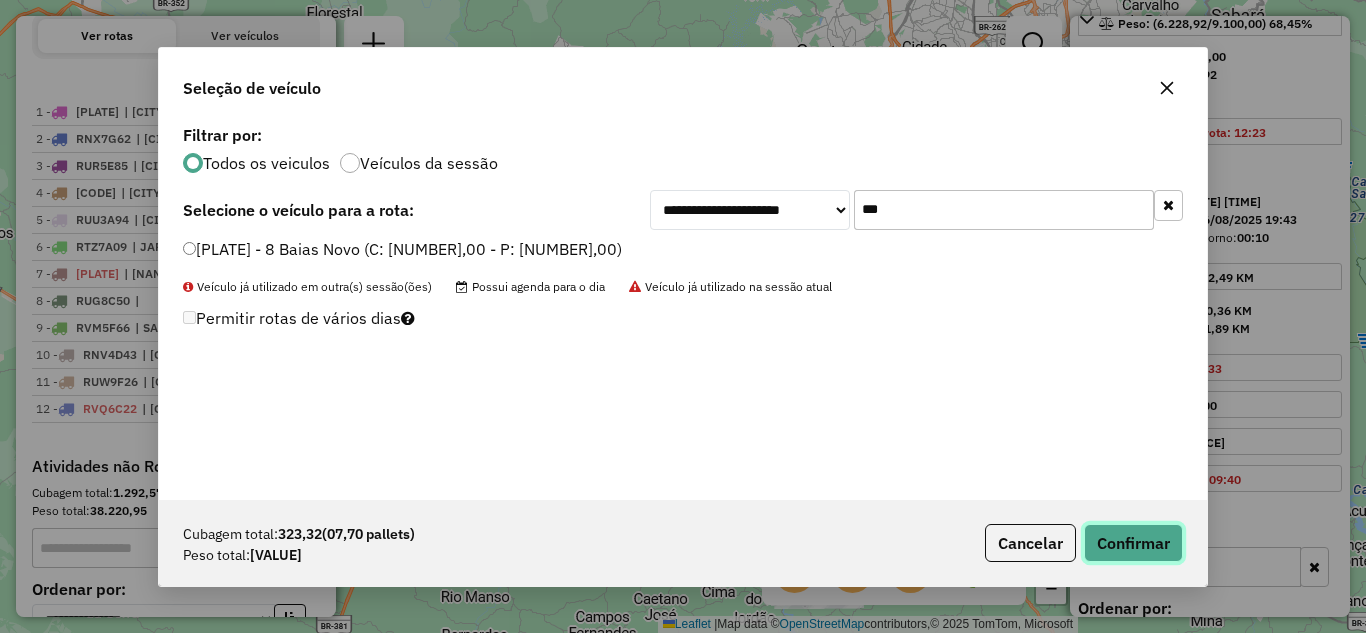 click on "Confirmar" 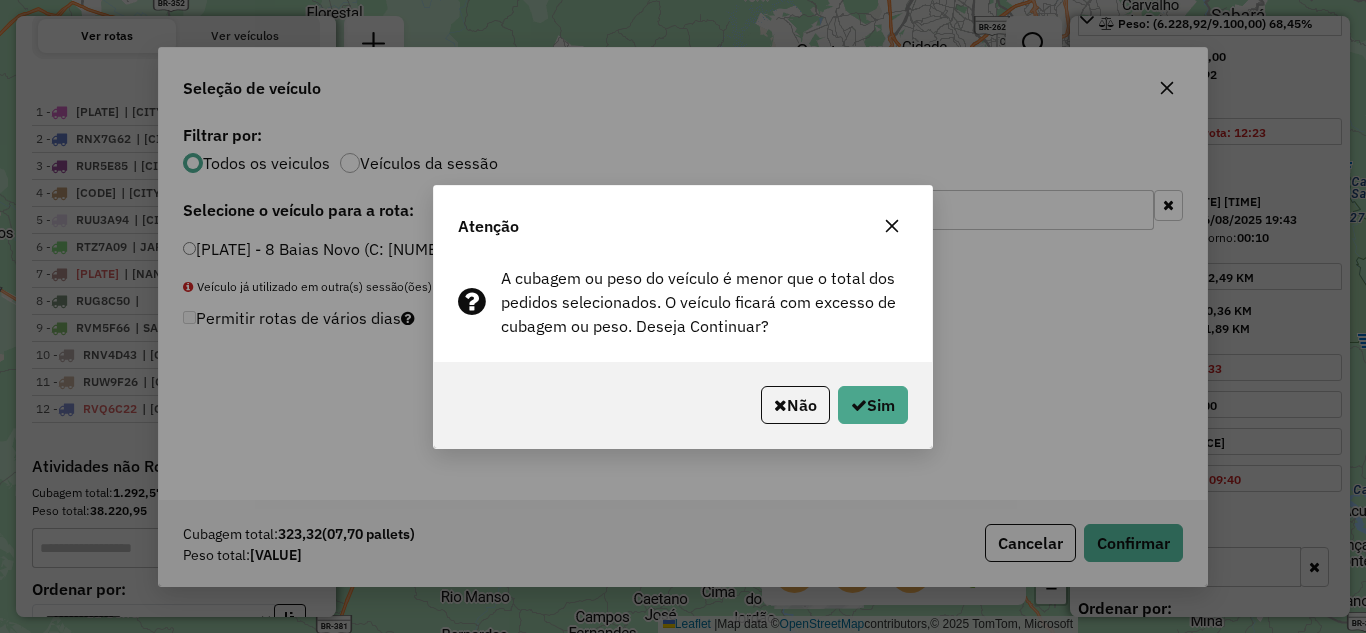 click on "Não" 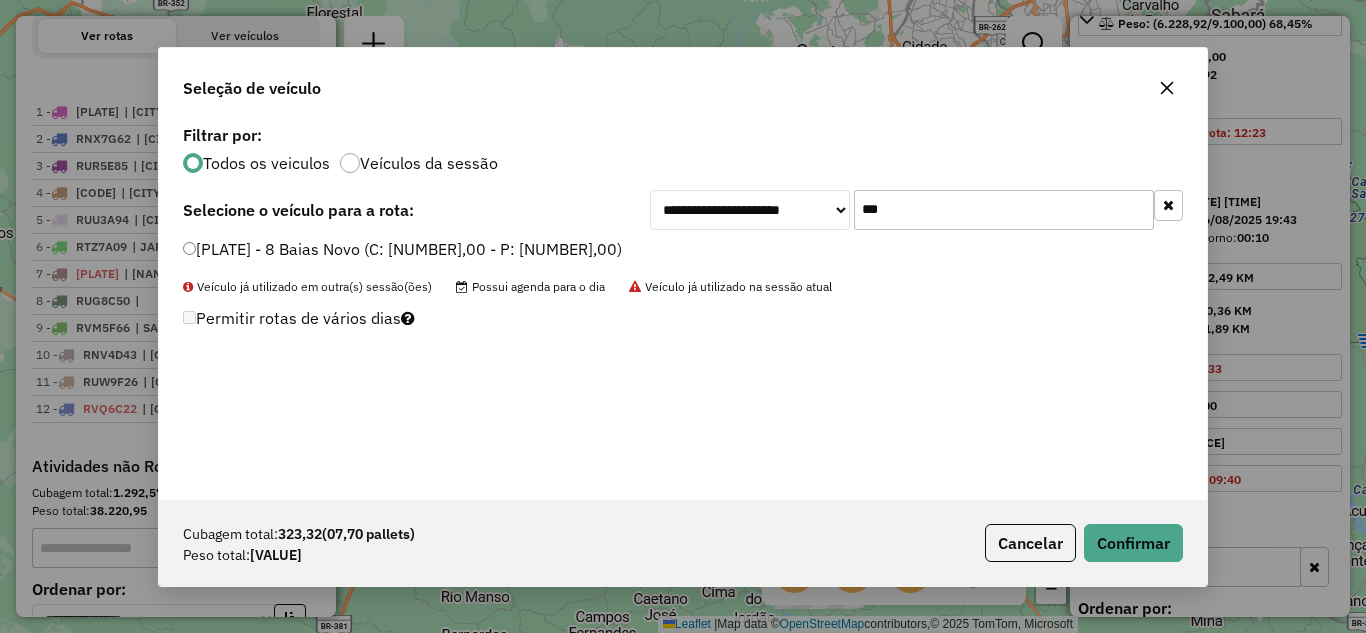 click 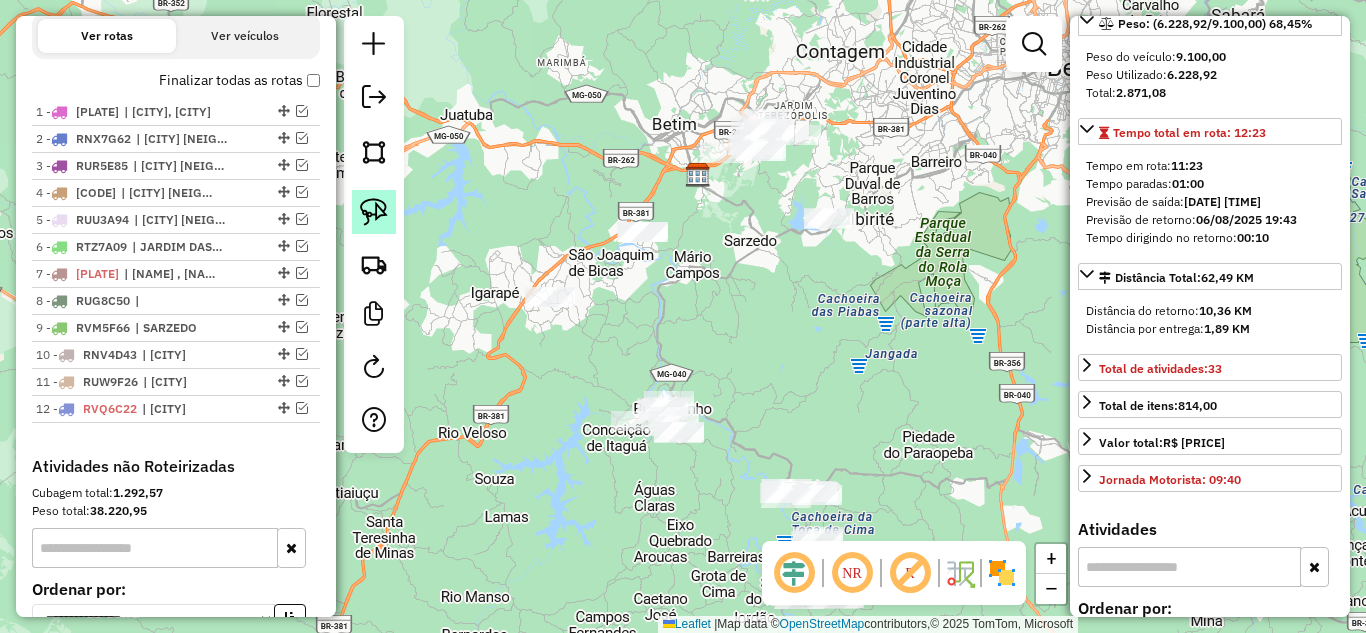 click 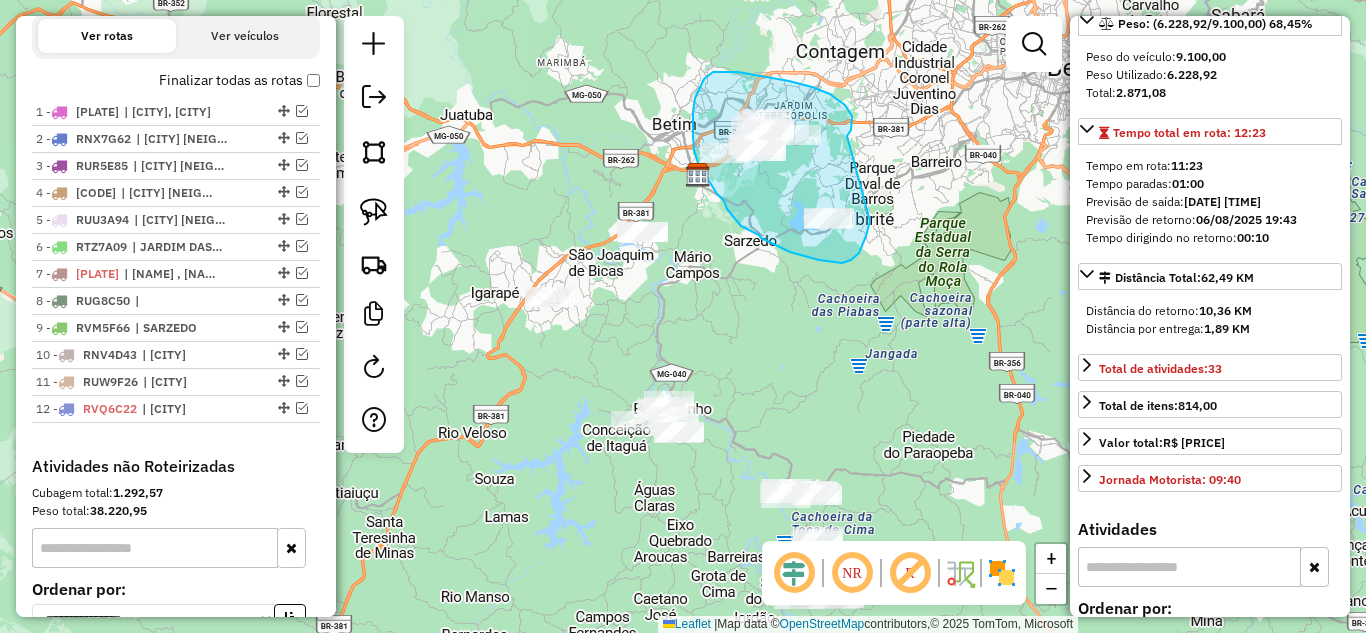 drag, startPoint x: 845, startPoint y: 105, endPoint x: 842, endPoint y: 179, distance: 74.06078 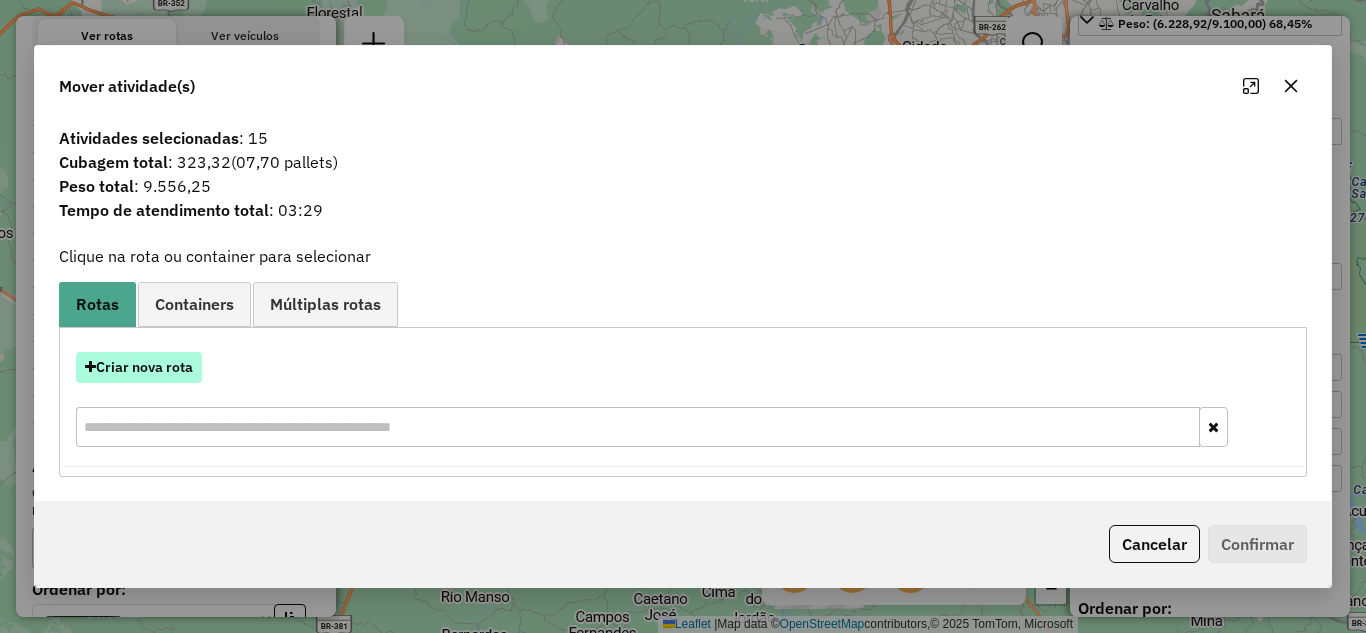 drag, startPoint x: 154, startPoint y: 366, endPoint x: 156, endPoint y: 354, distance: 12.165525 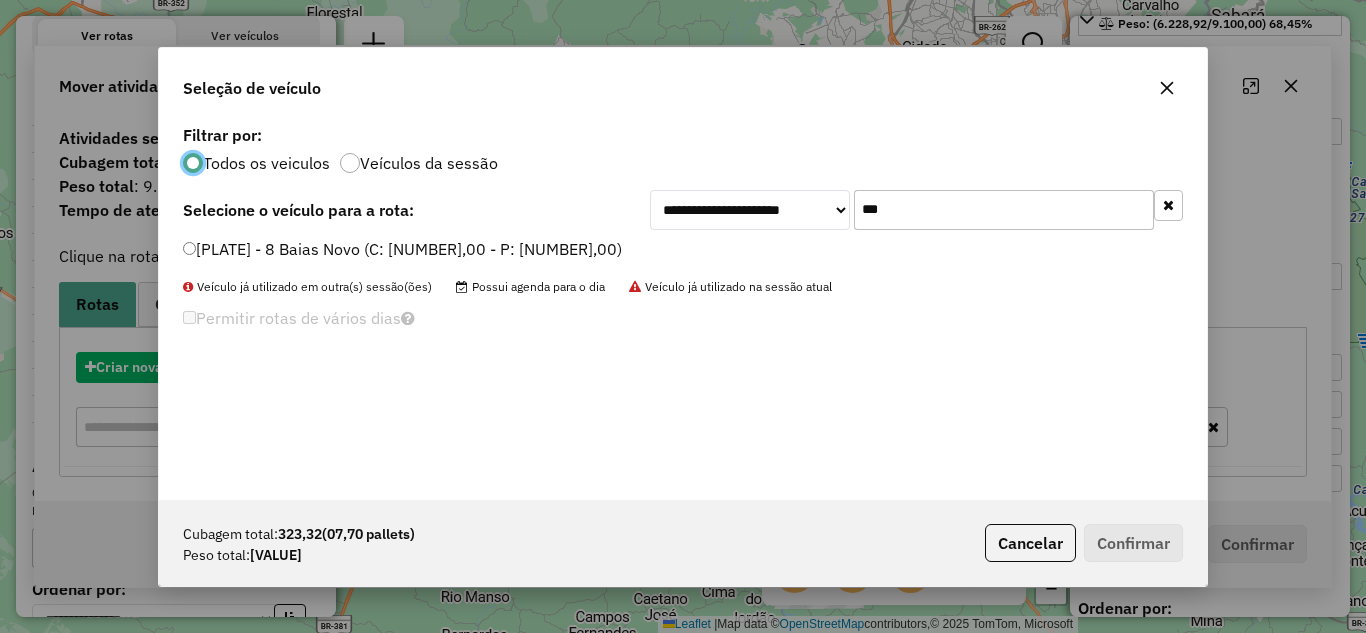 scroll, scrollTop: 11, scrollLeft: 6, axis: both 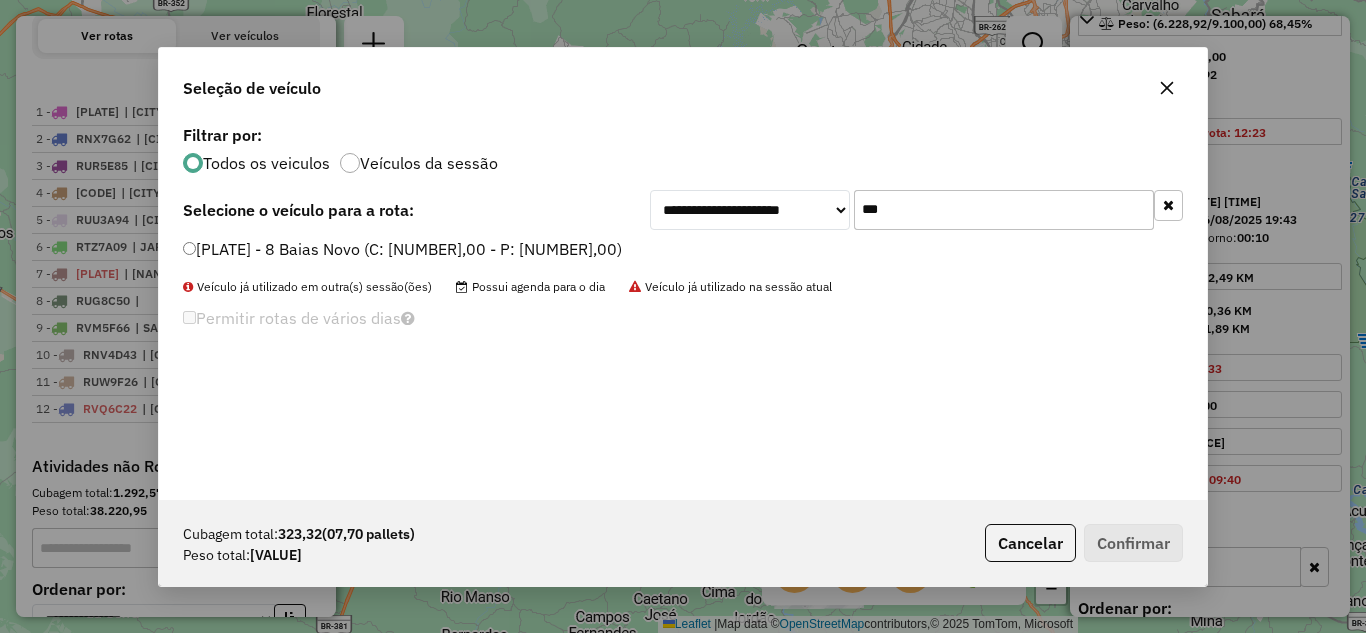 click on "***" 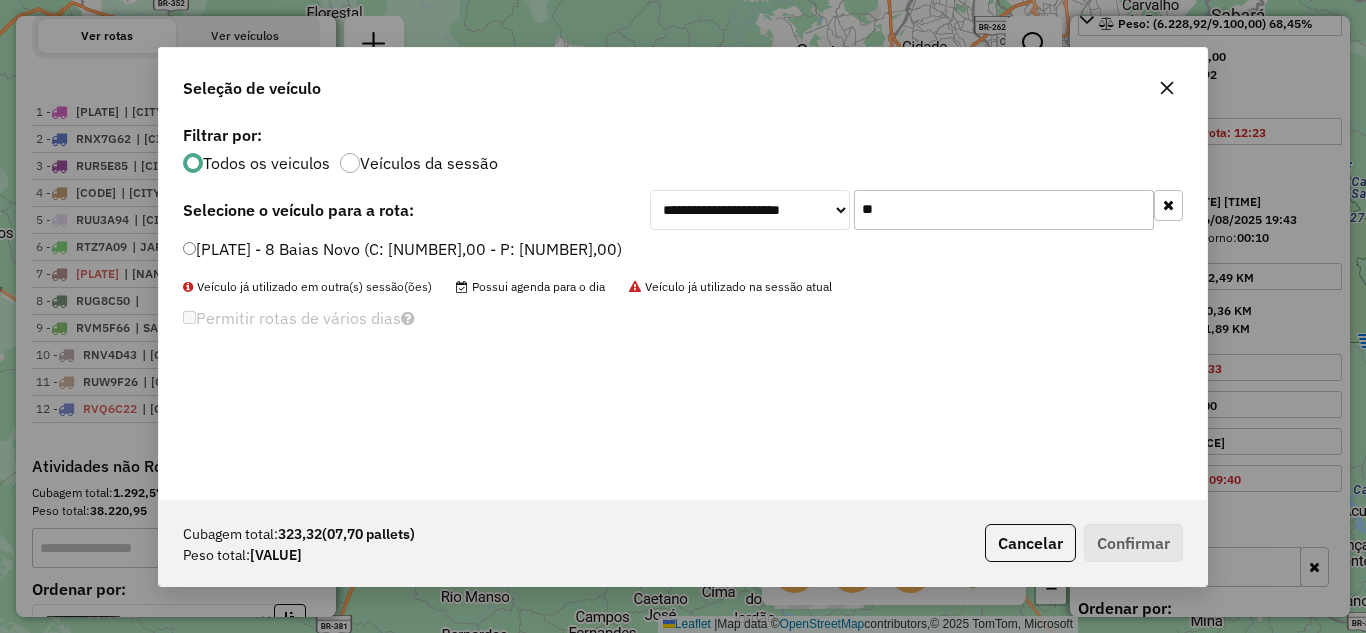 type on "*" 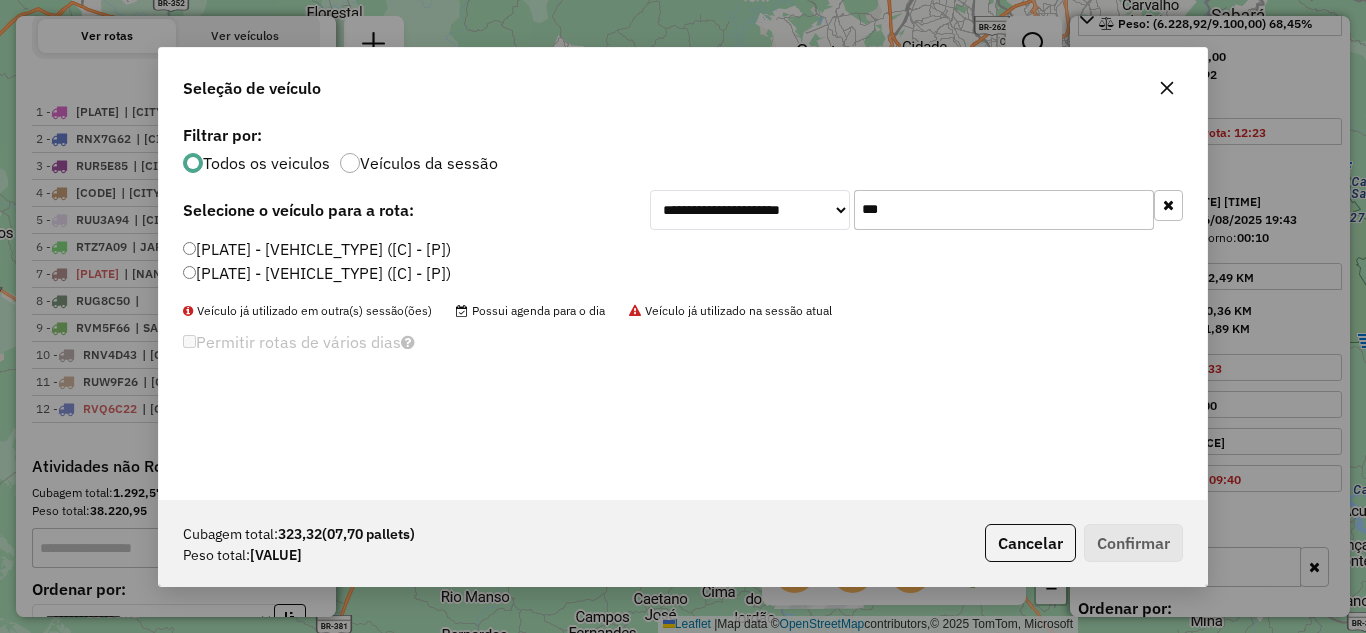 type on "***" 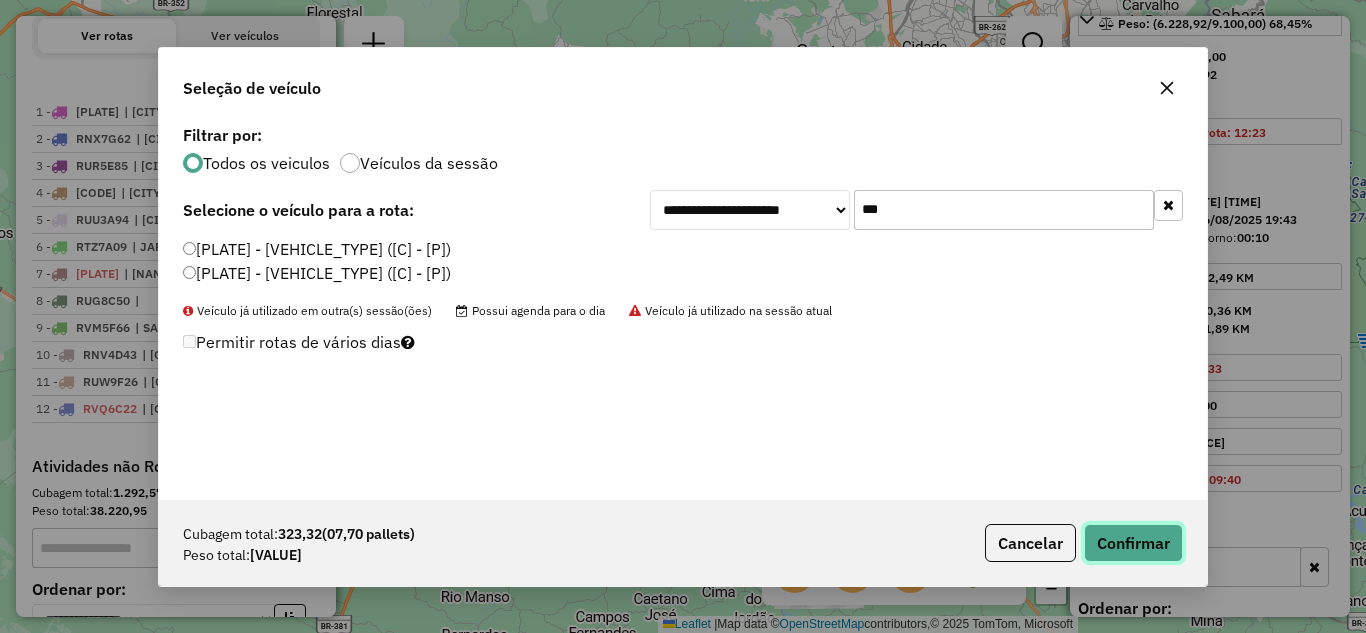 click on "Confirmar" 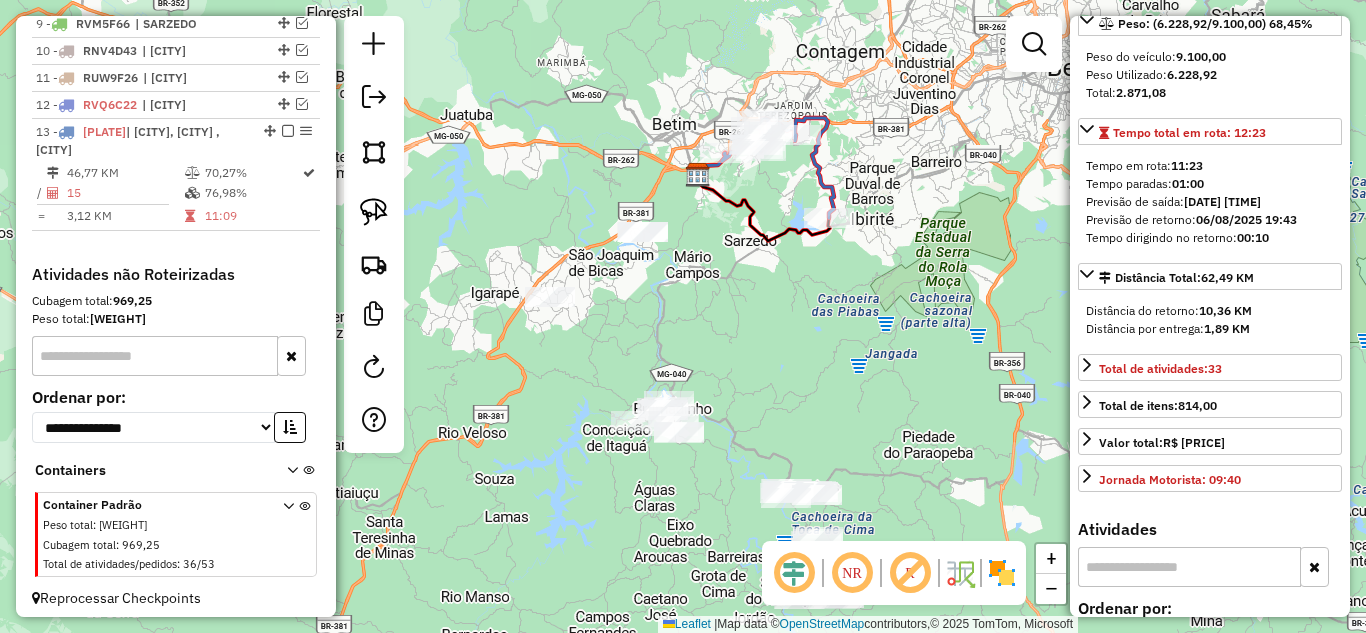 scroll, scrollTop: 1028, scrollLeft: 0, axis: vertical 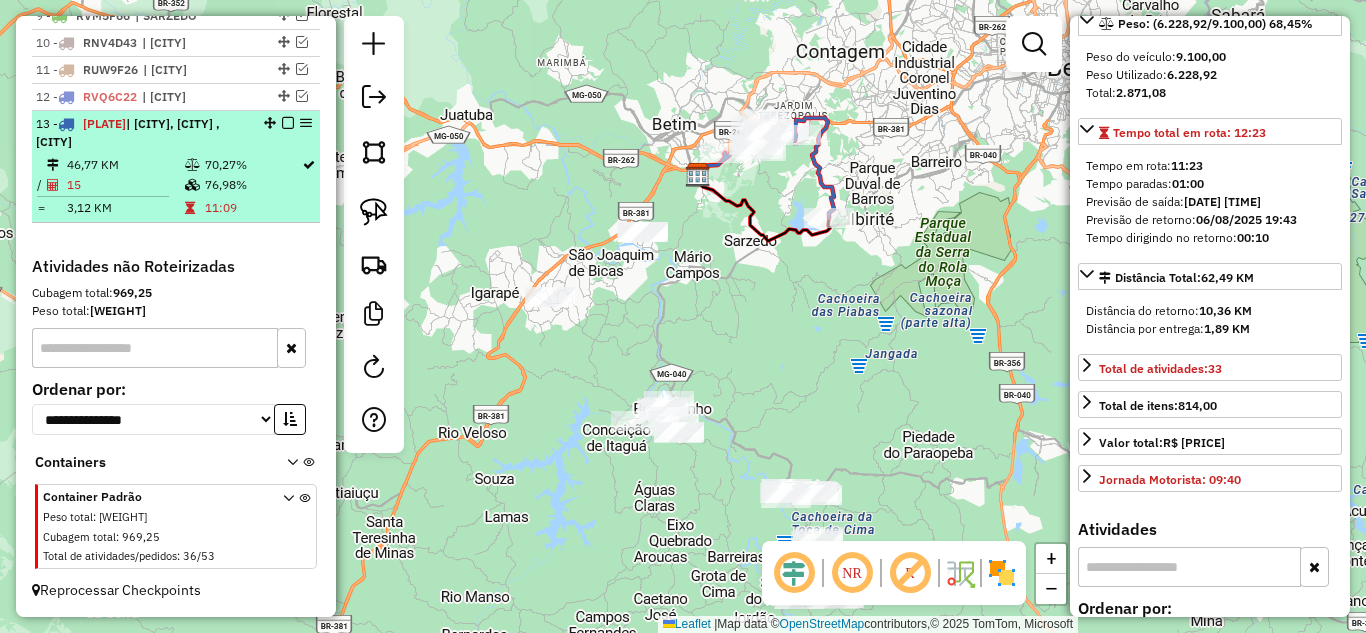 click at bounding box center [288, 123] 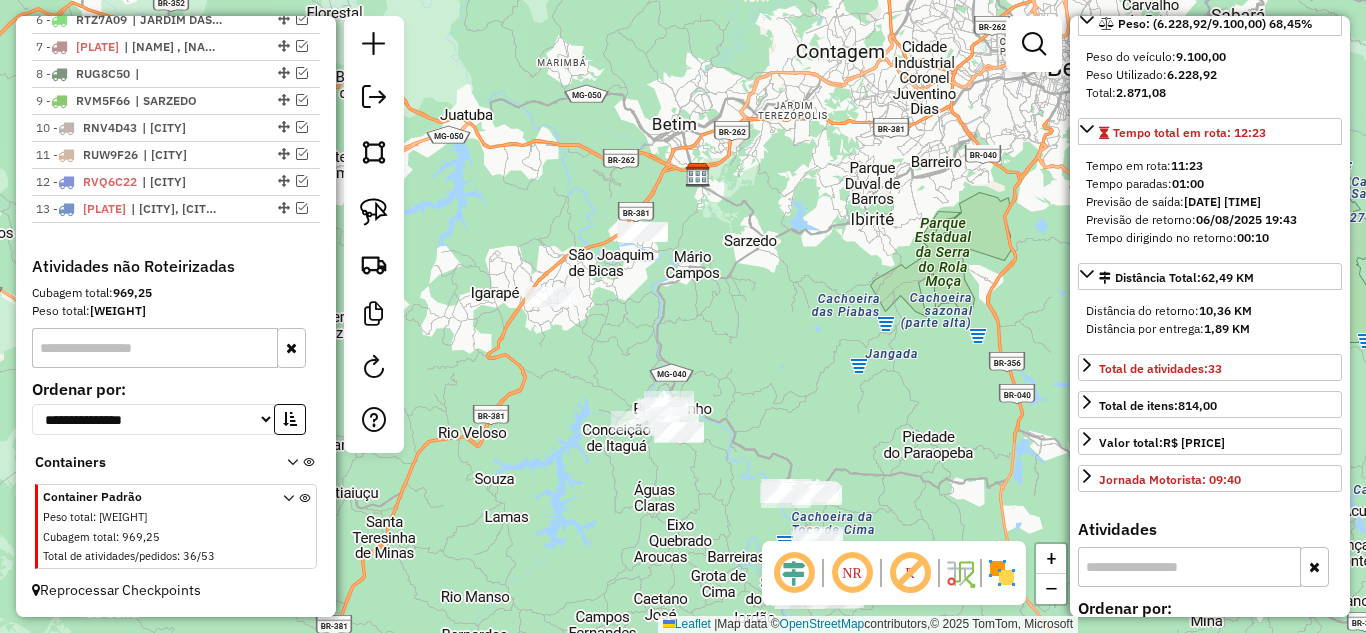 scroll, scrollTop: 943, scrollLeft: 0, axis: vertical 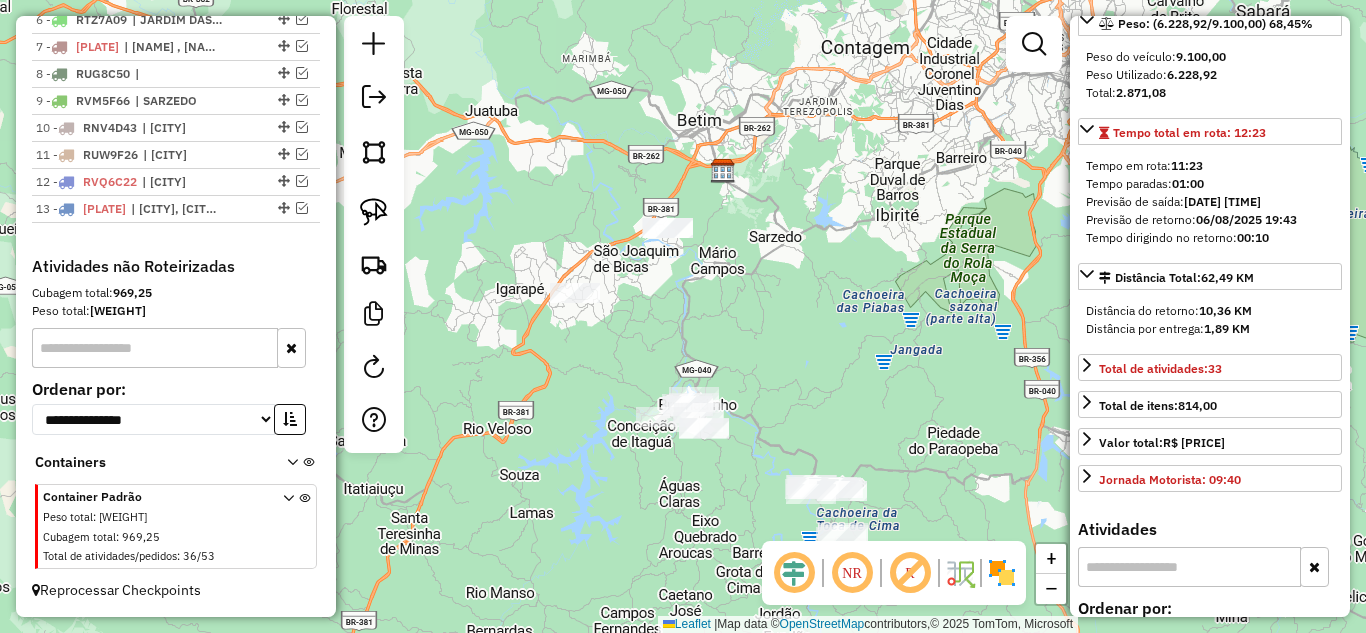 drag, startPoint x: 825, startPoint y: 263, endPoint x: 861, endPoint y: 264, distance: 36.013885 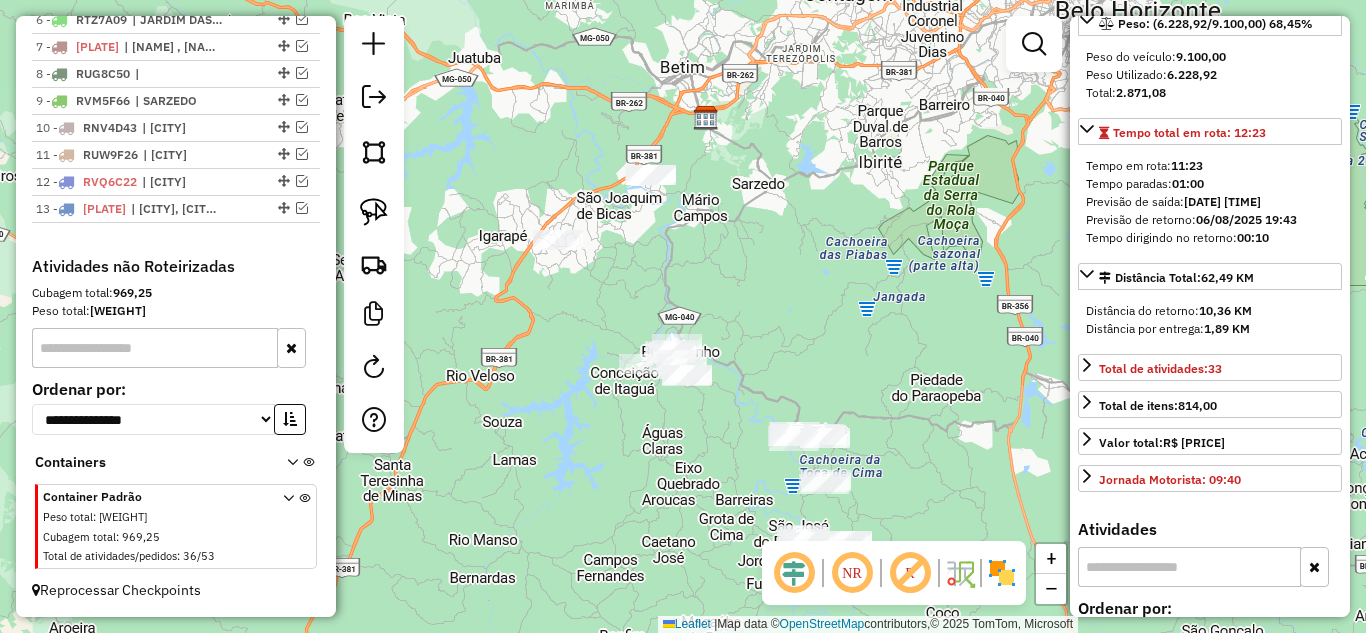 drag, startPoint x: 864, startPoint y: 397, endPoint x: 832, endPoint y: 339, distance: 66.24198 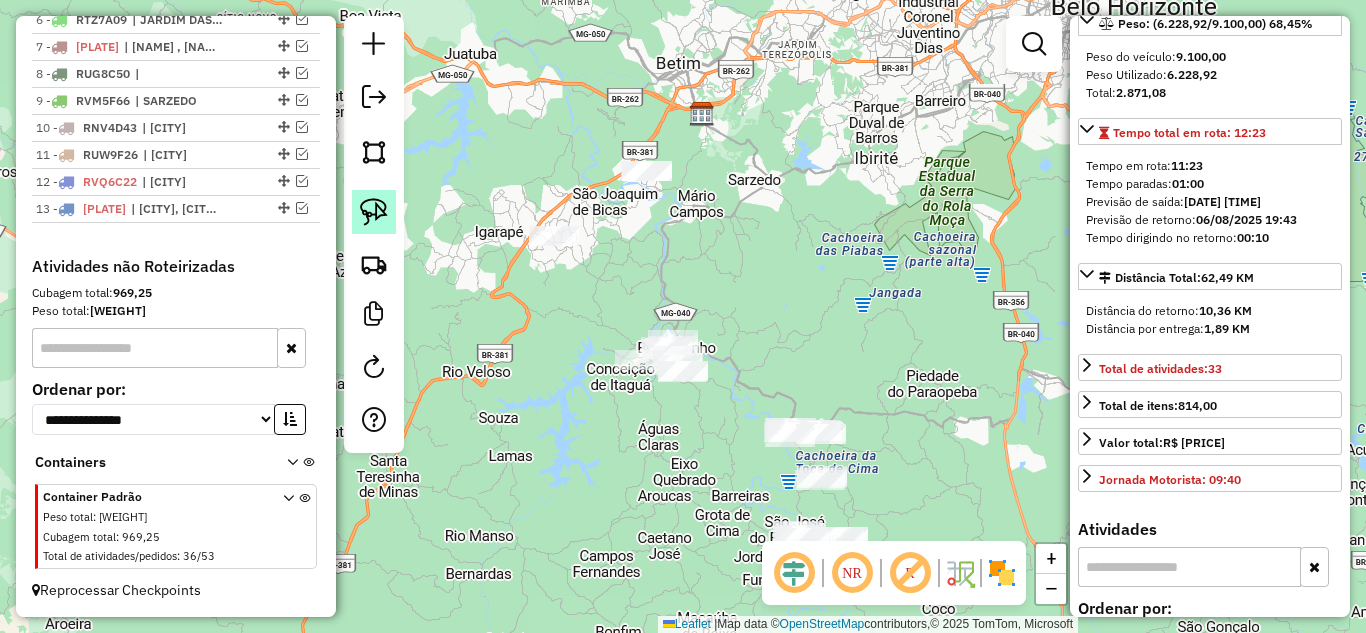 click 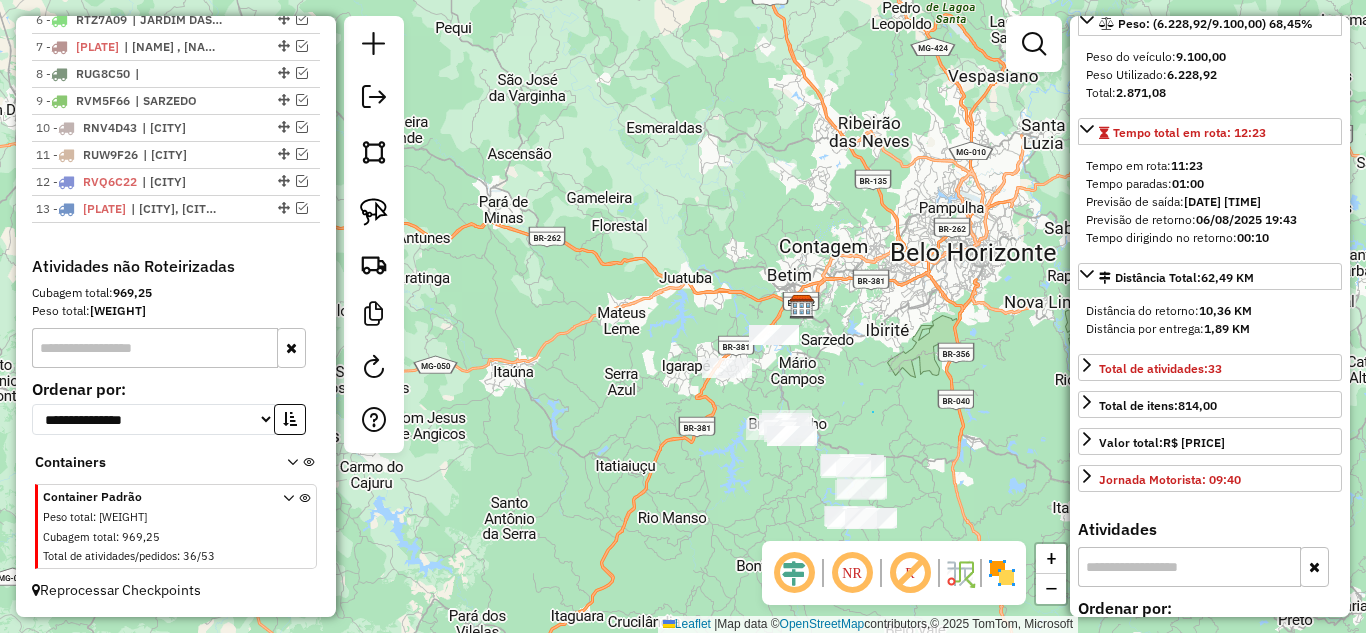 drag, startPoint x: 873, startPoint y: 412, endPoint x: 882, endPoint y: 383, distance: 30.364452 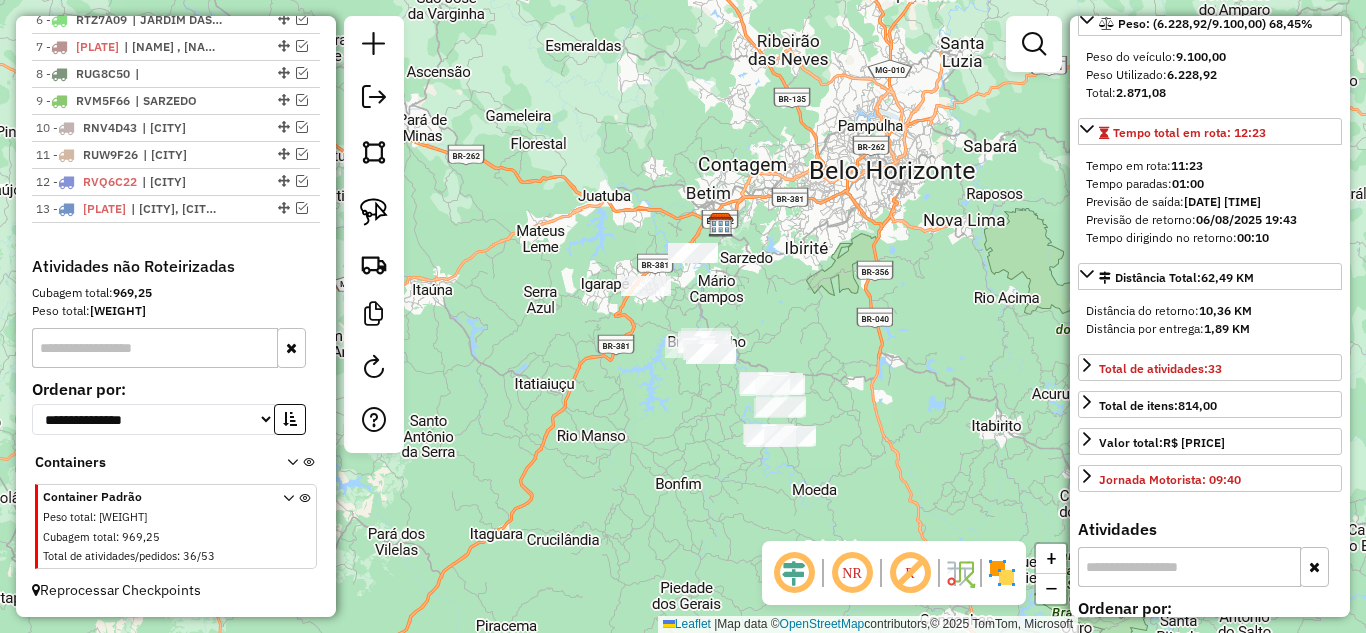 drag, startPoint x: 898, startPoint y: 406, endPoint x: 786, endPoint y: 344, distance: 128.01562 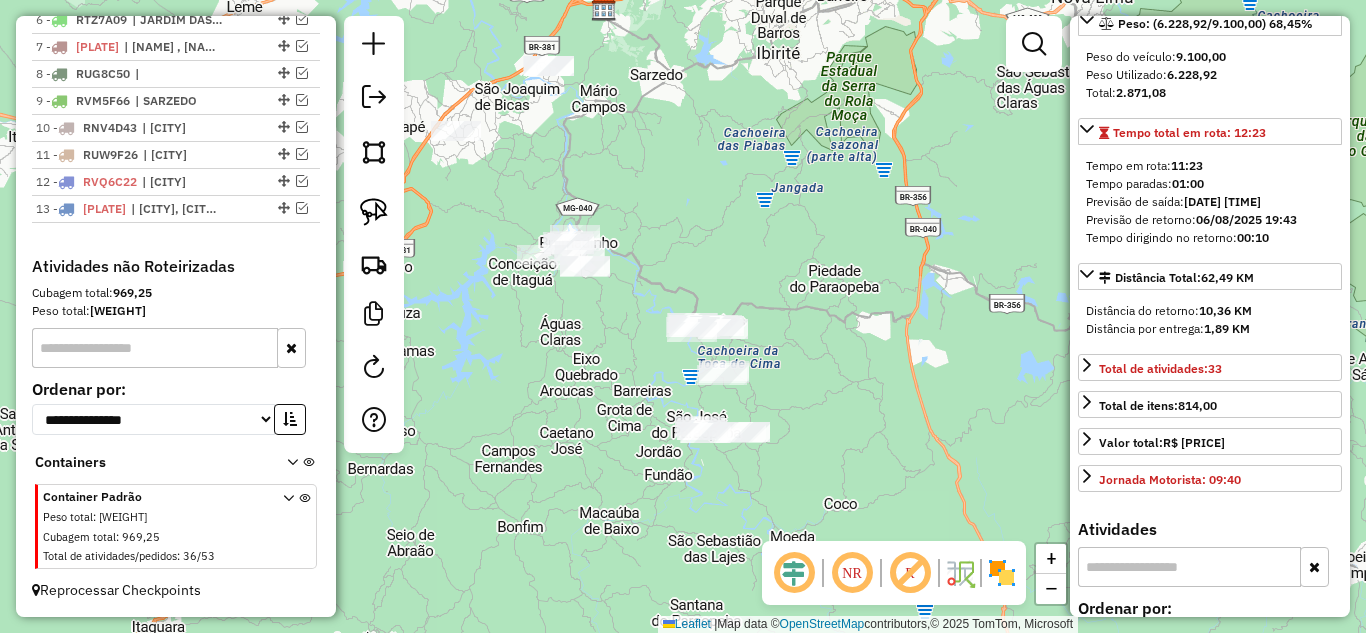 drag, startPoint x: 636, startPoint y: 404, endPoint x: 581, endPoint y: 295, distance: 122.09013 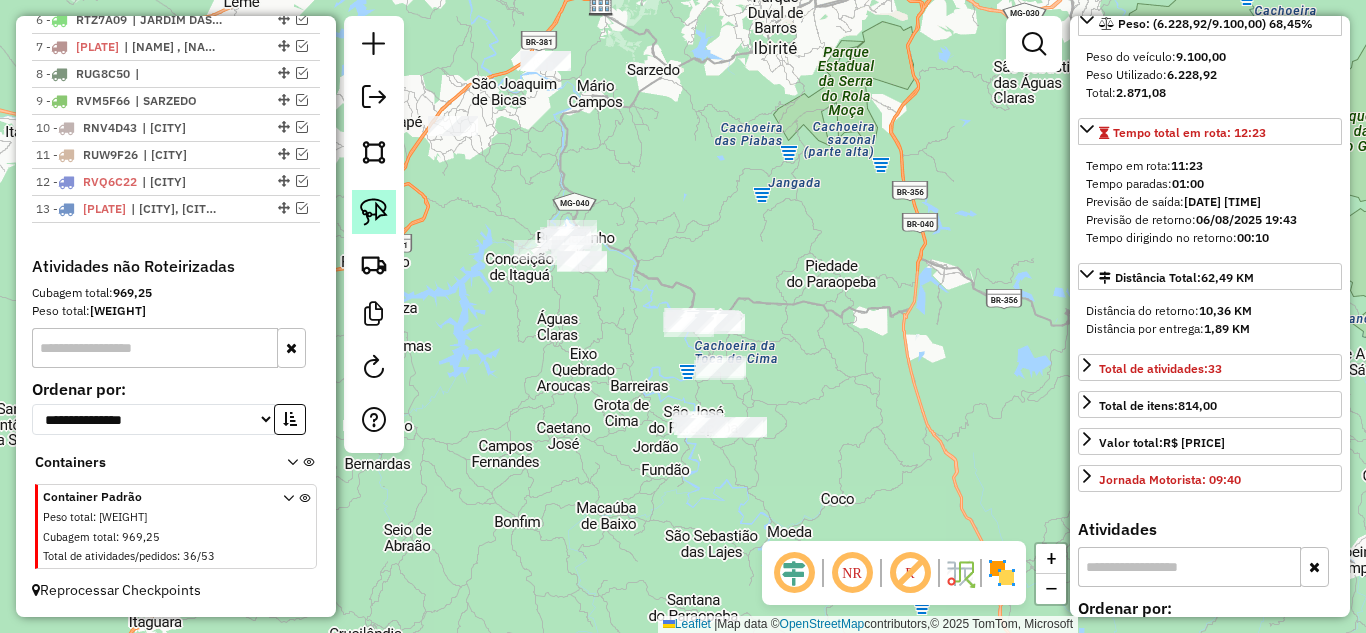 drag, startPoint x: 373, startPoint y: 210, endPoint x: 388, endPoint y: 212, distance: 15.132746 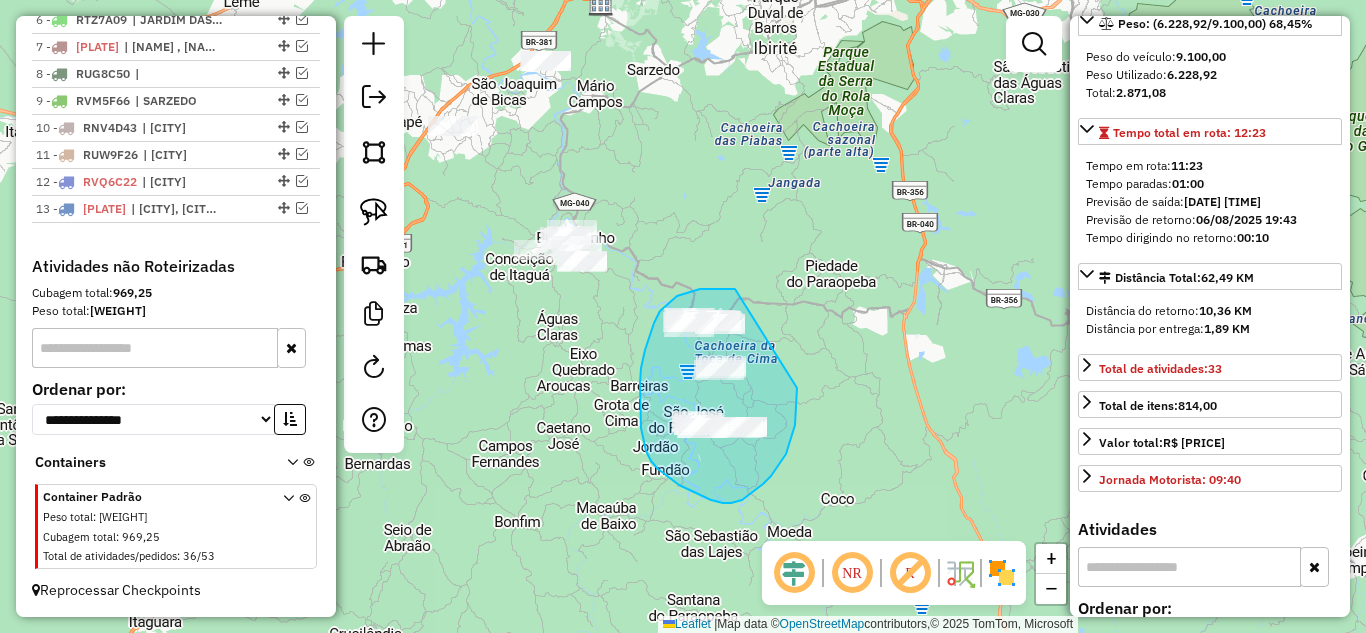 drag, startPoint x: 735, startPoint y: 289, endPoint x: 796, endPoint y: 378, distance: 107.8981 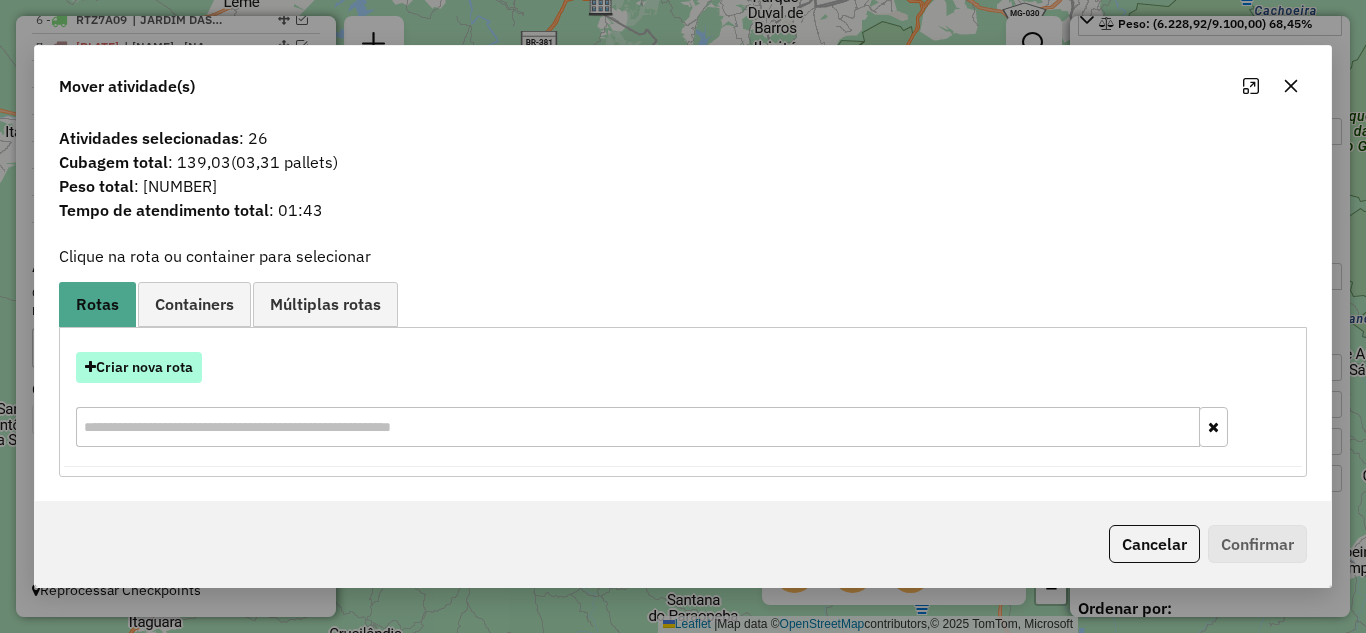 click on "Criar nova rota" at bounding box center [139, 367] 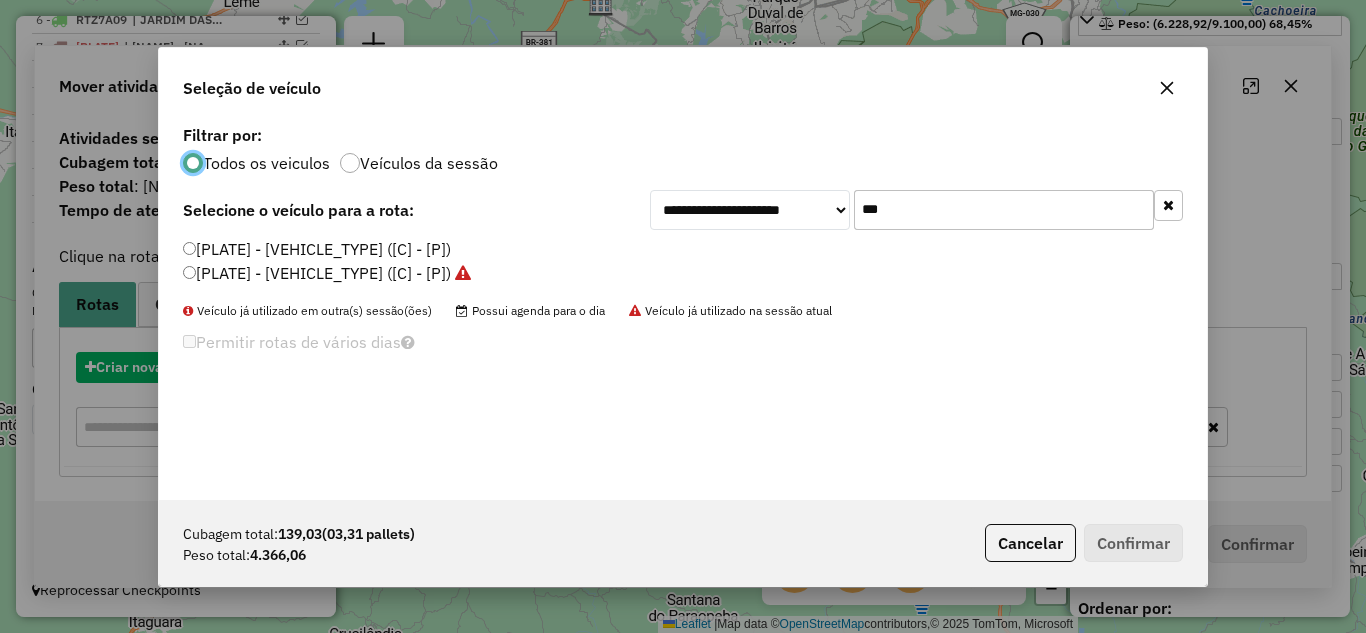 scroll, scrollTop: 11, scrollLeft: 6, axis: both 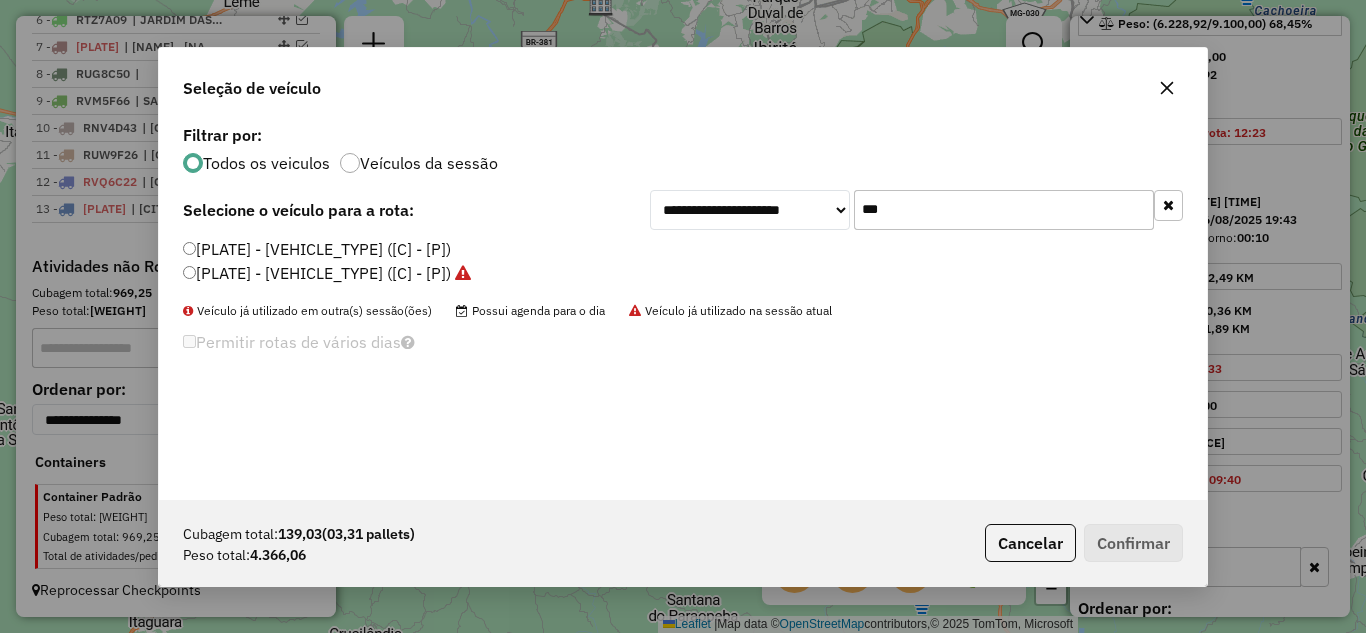 click on "***" 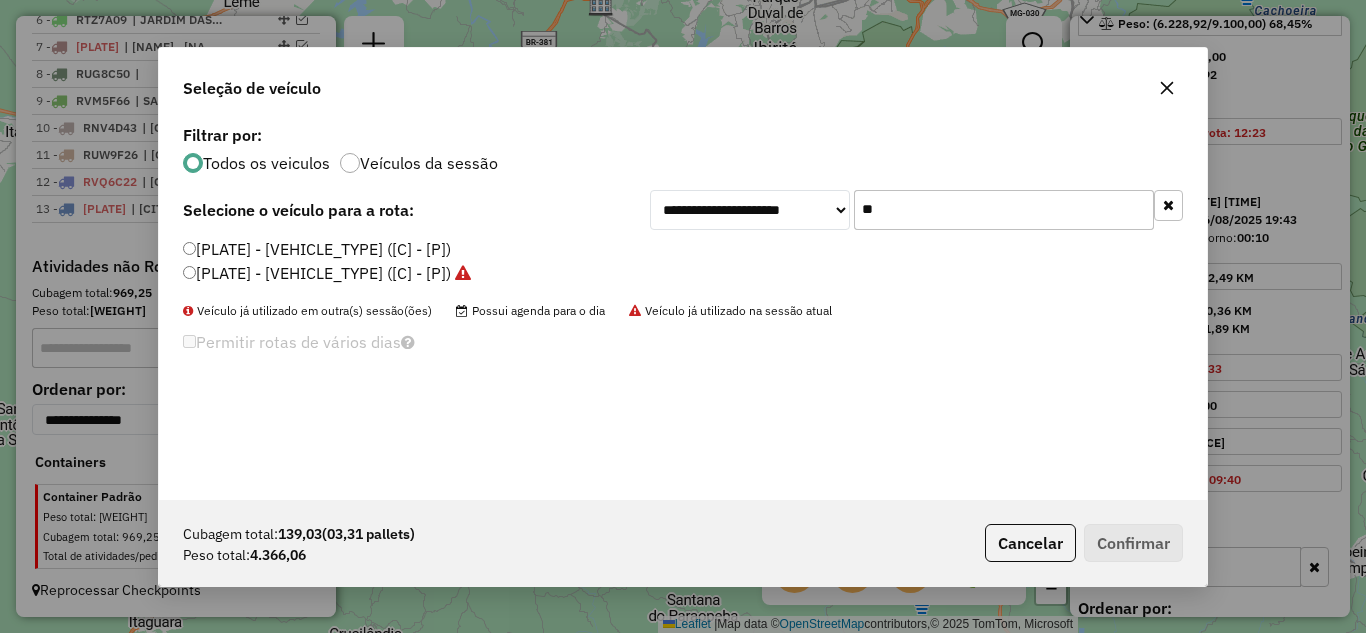type on "*" 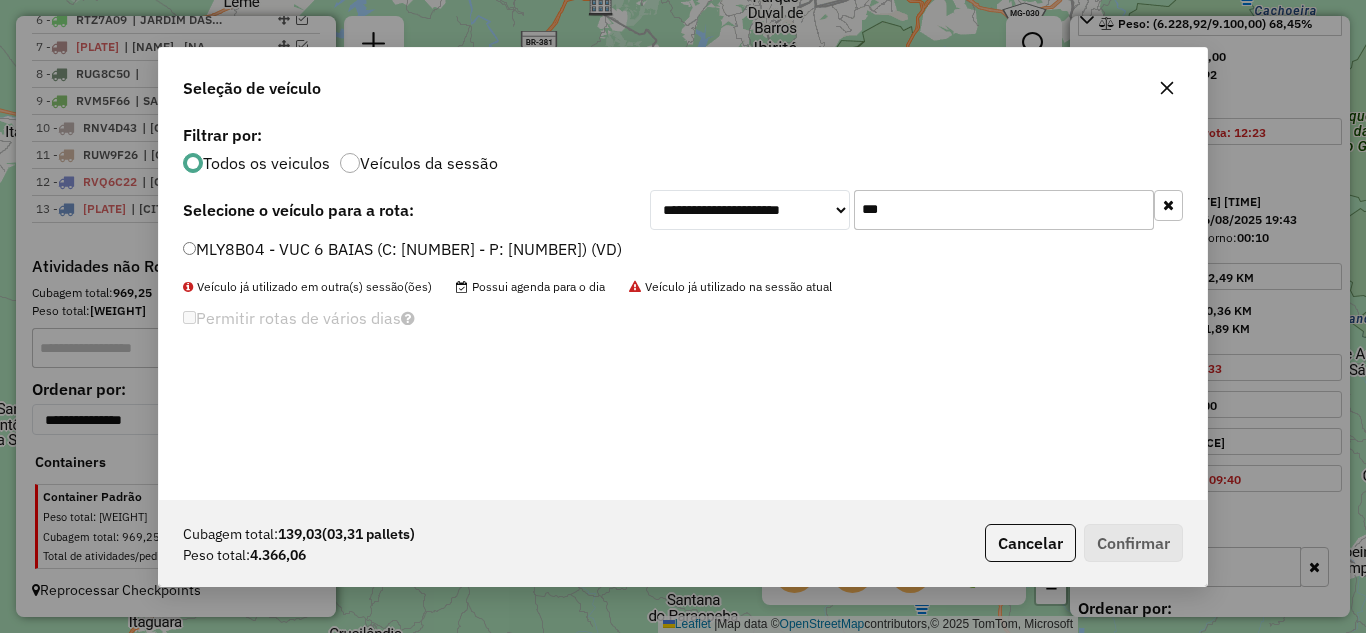 type on "***" 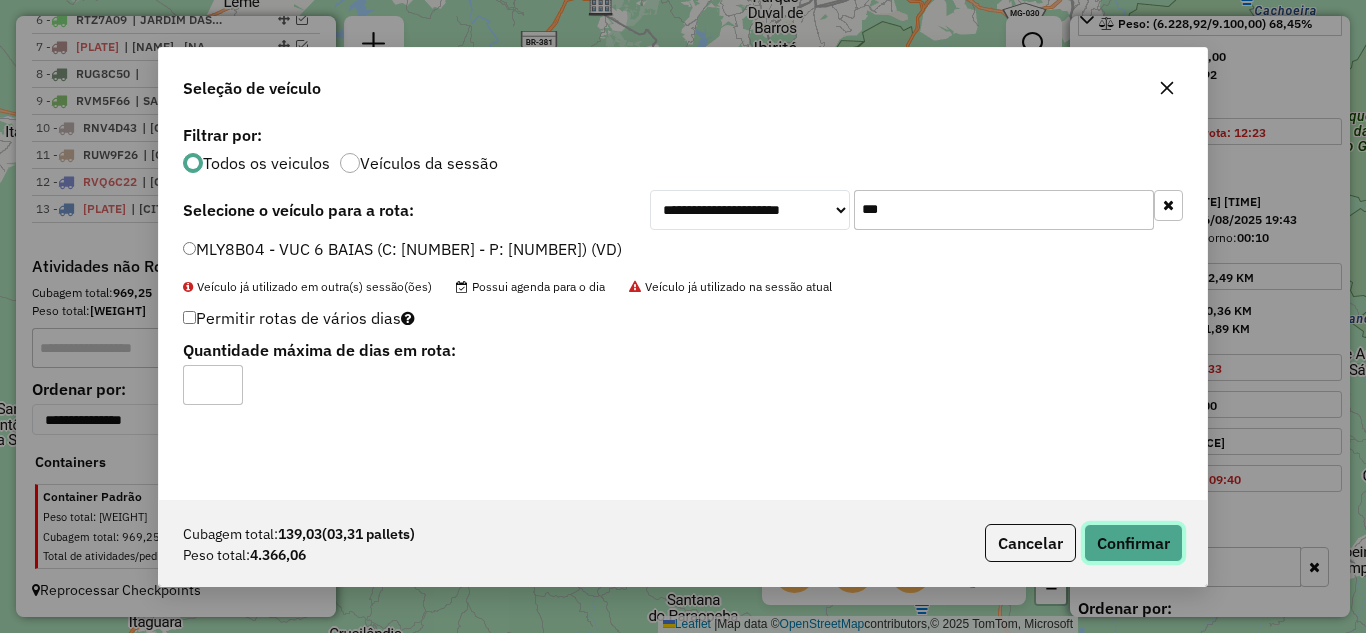 click on "Confirmar" 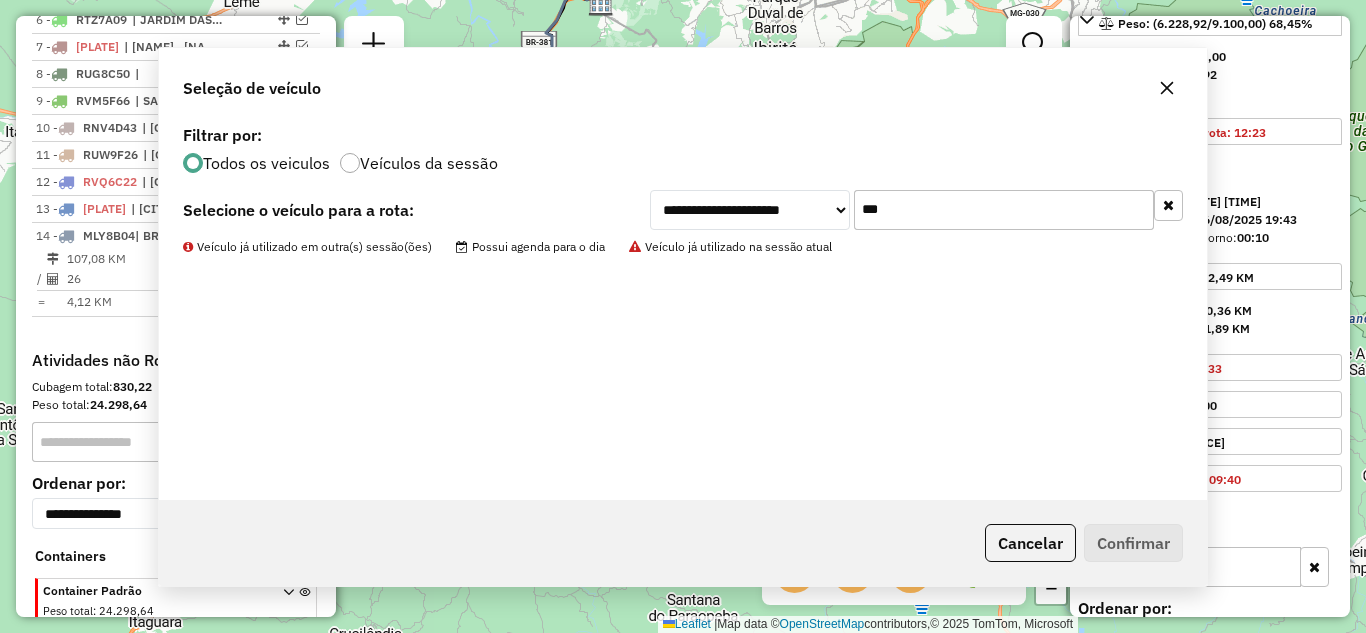 scroll, scrollTop: 1037, scrollLeft: 0, axis: vertical 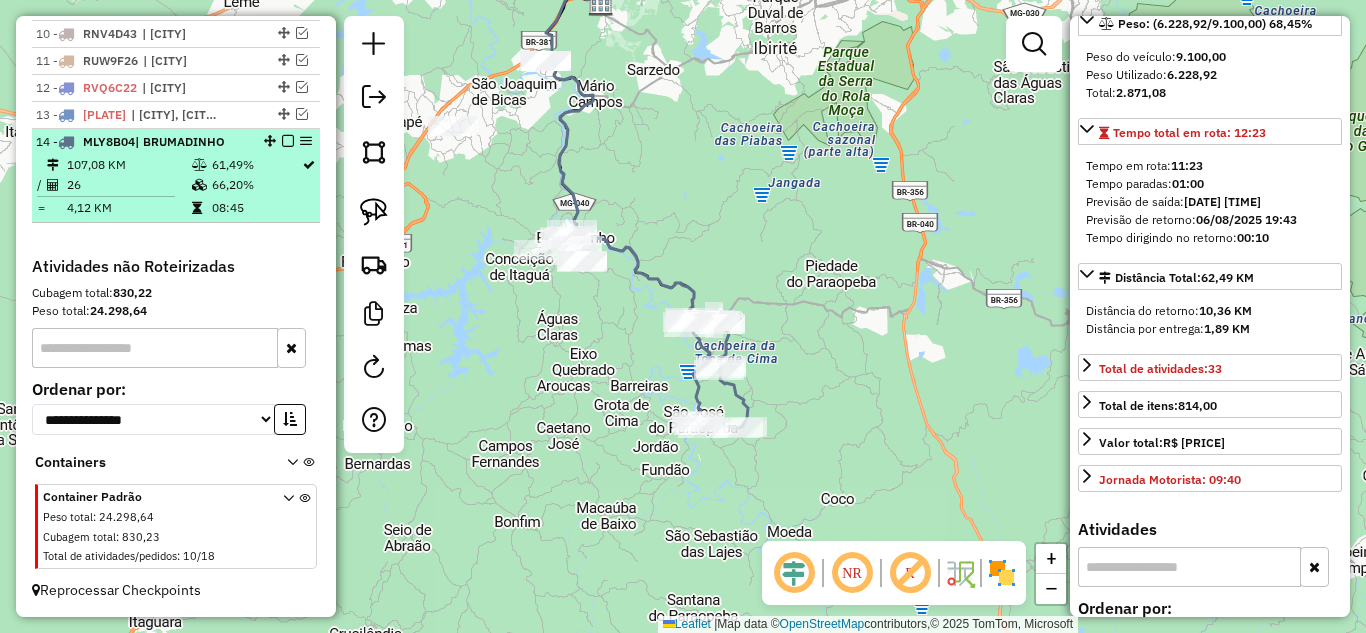 click at bounding box center (288, 141) 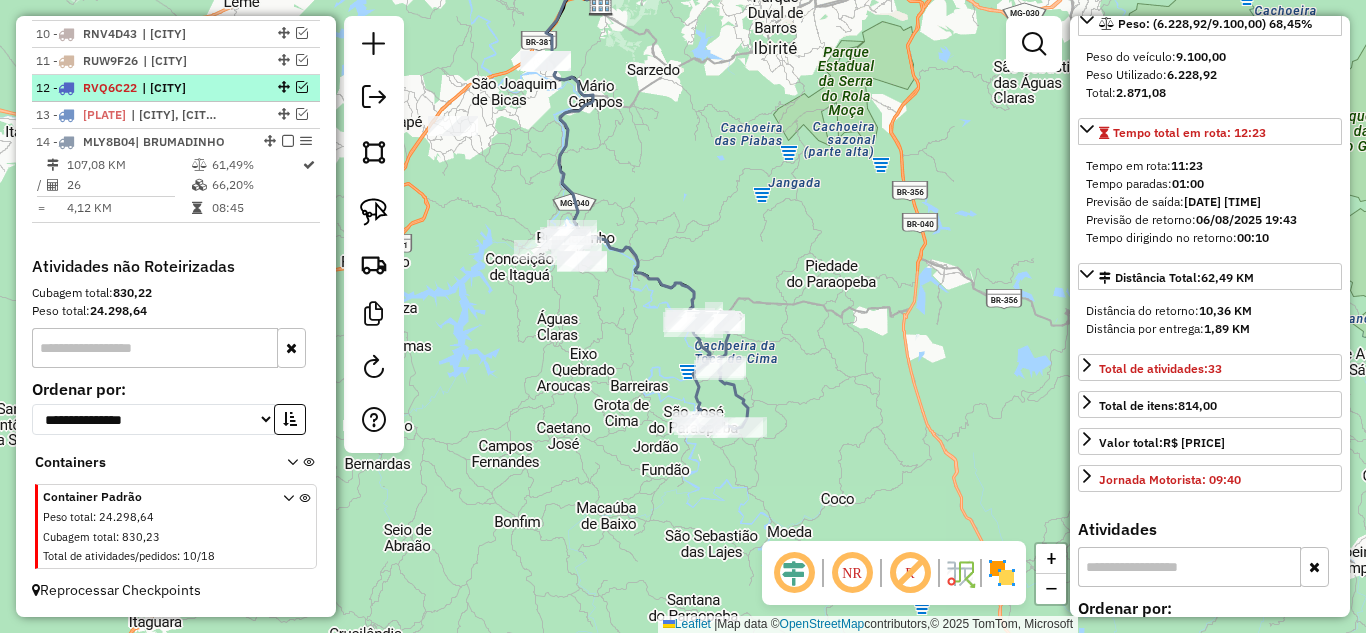 scroll, scrollTop: 970, scrollLeft: 0, axis: vertical 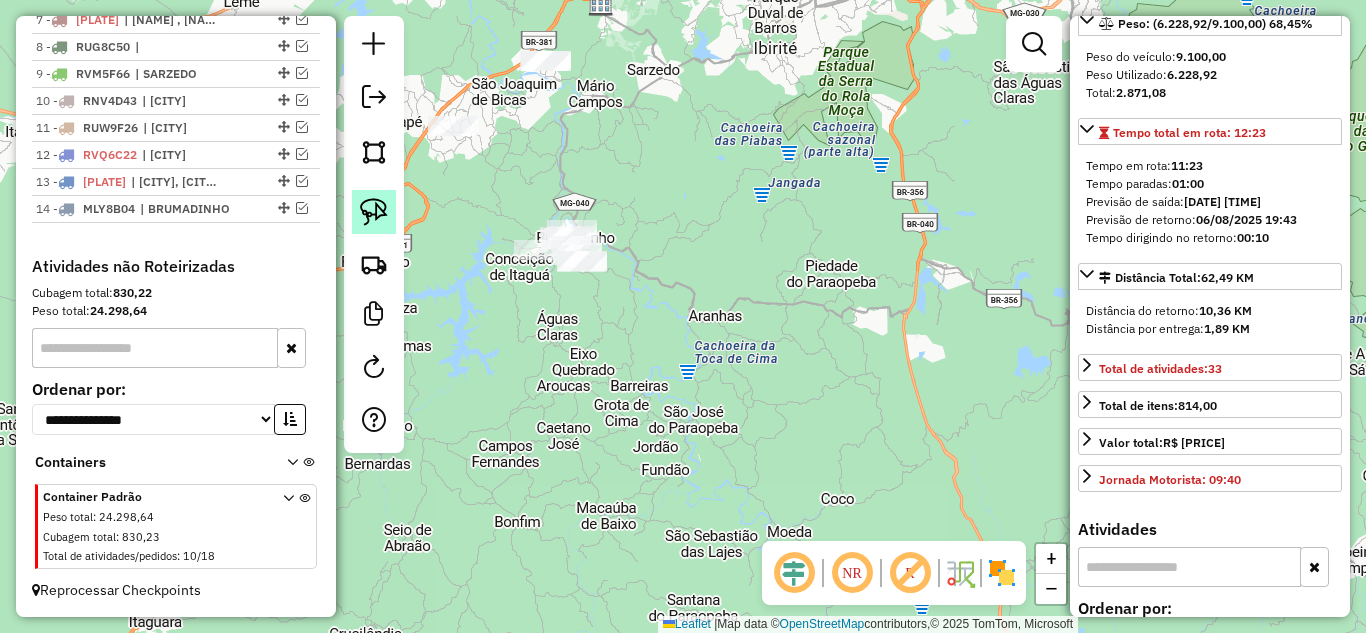 click 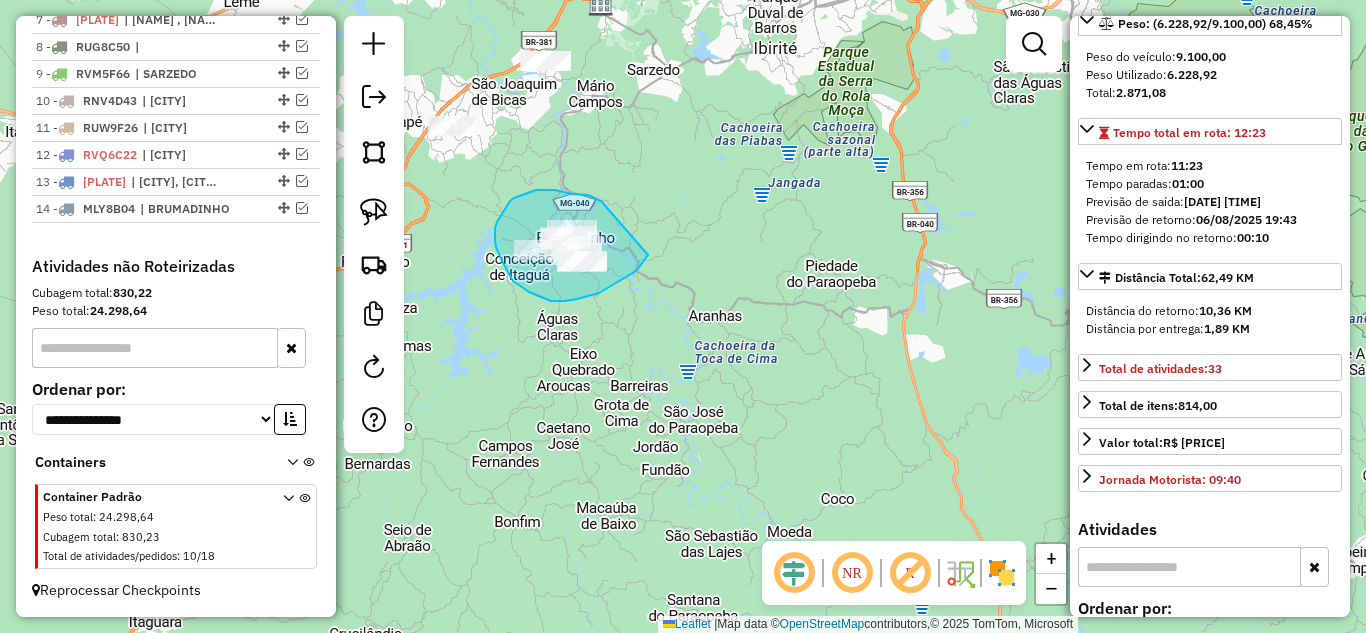 drag, startPoint x: 601, startPoint y: 201, endPoint x: 648, endPoint y: 255, distance: 71.5891 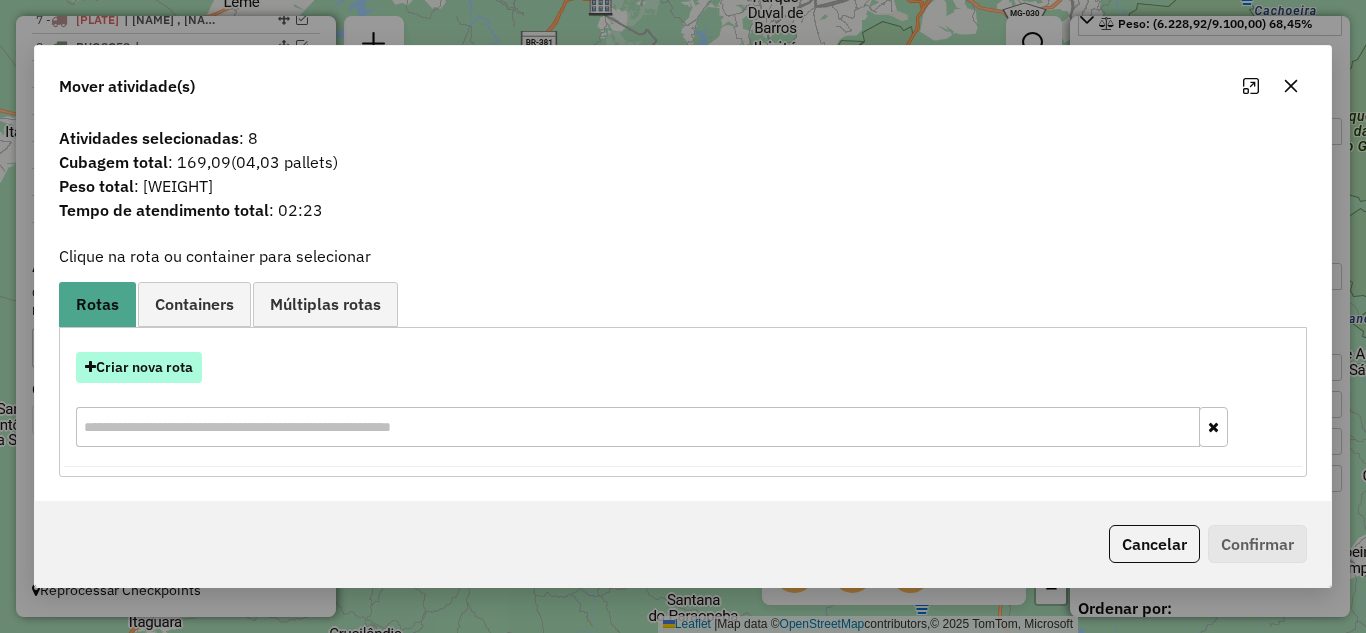 click on "Criar nova rota" at bounding box center (139, 367) 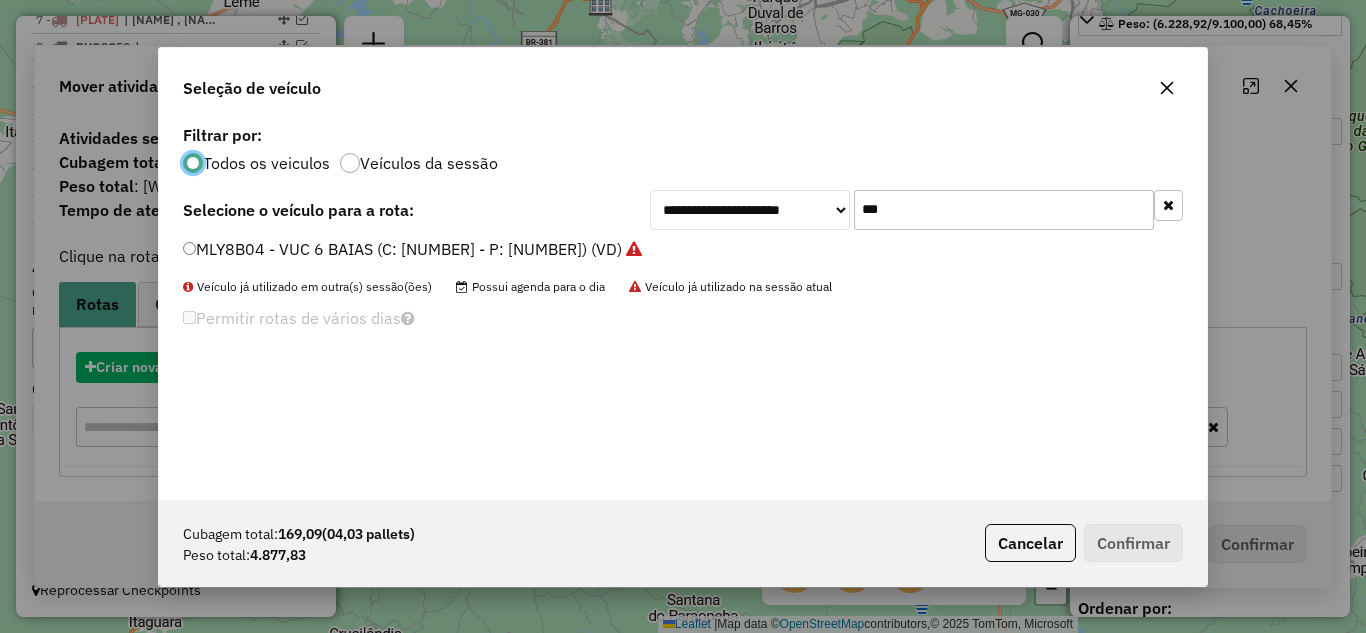 scroll, scrollTop: 11, scrollLeft: 6, axis: both 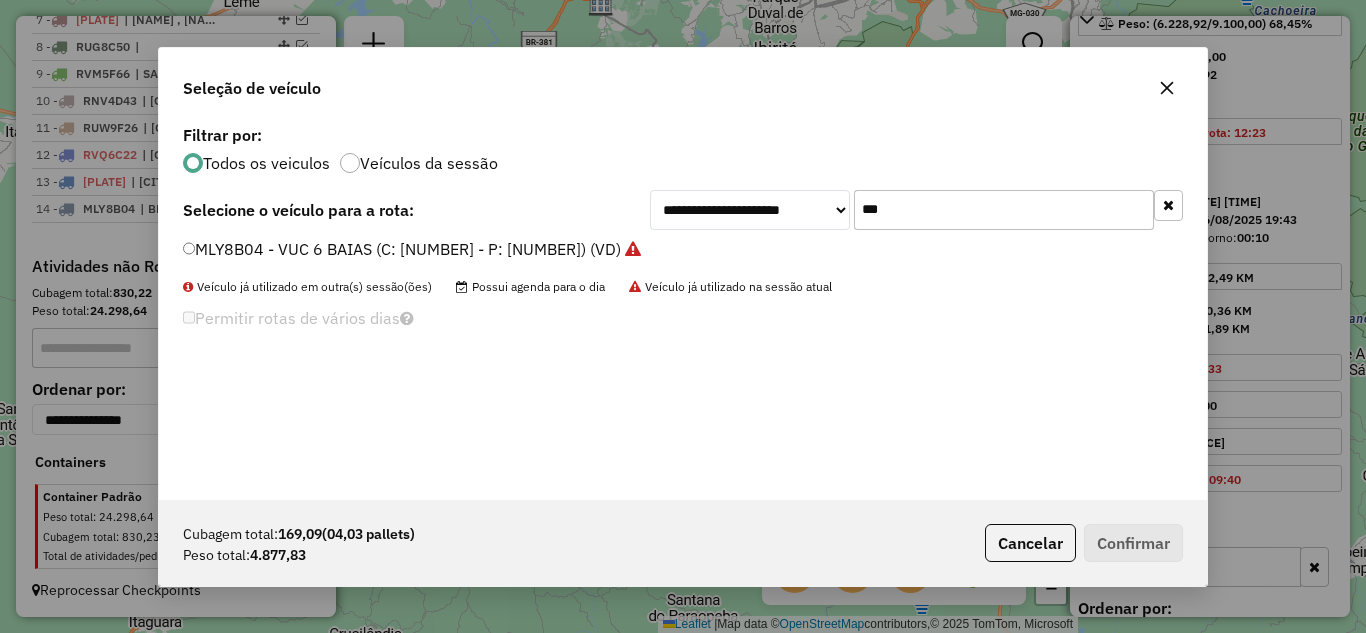click on "***" 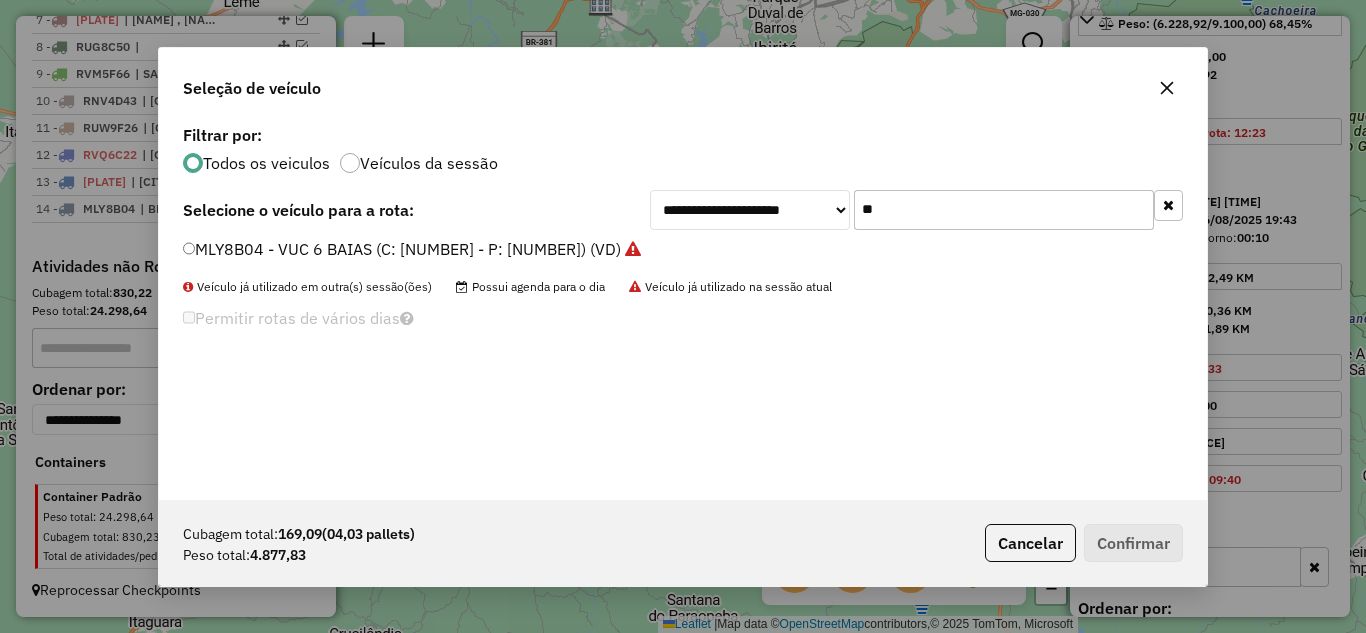 type on "*" 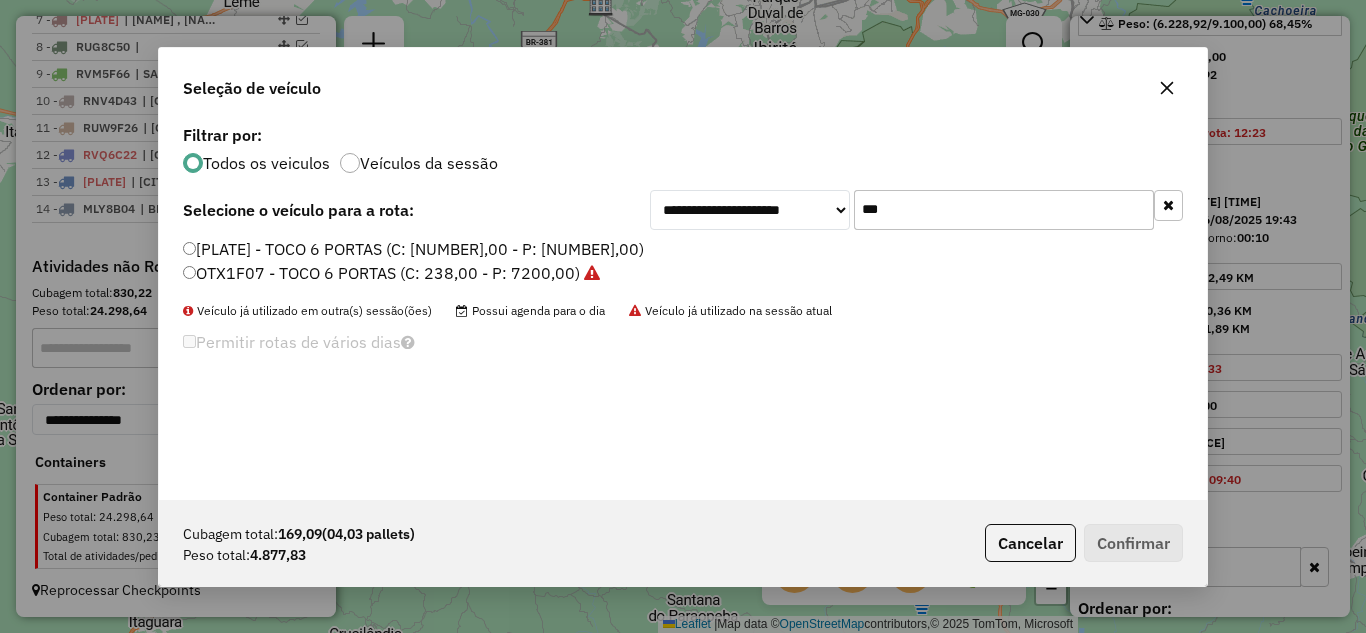 type on "***" 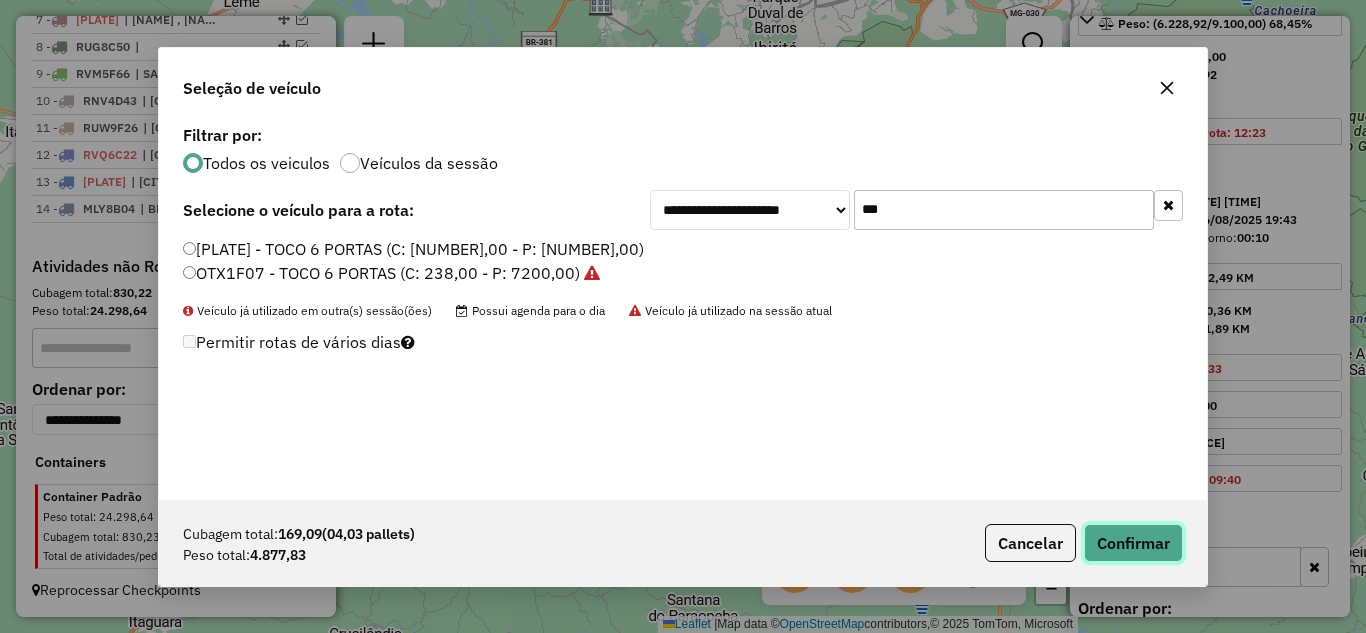 click on "Confirmar" 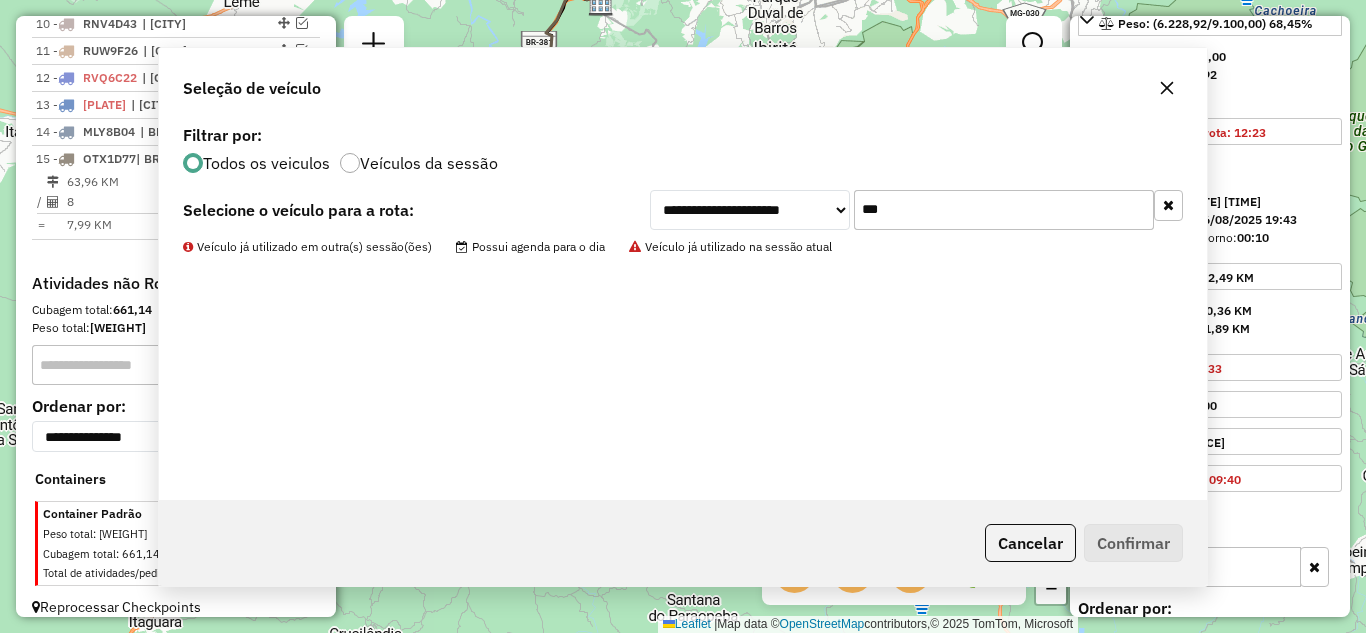 scroll, scrollTop: 1064, scrollLeft: 0, axis: vertical 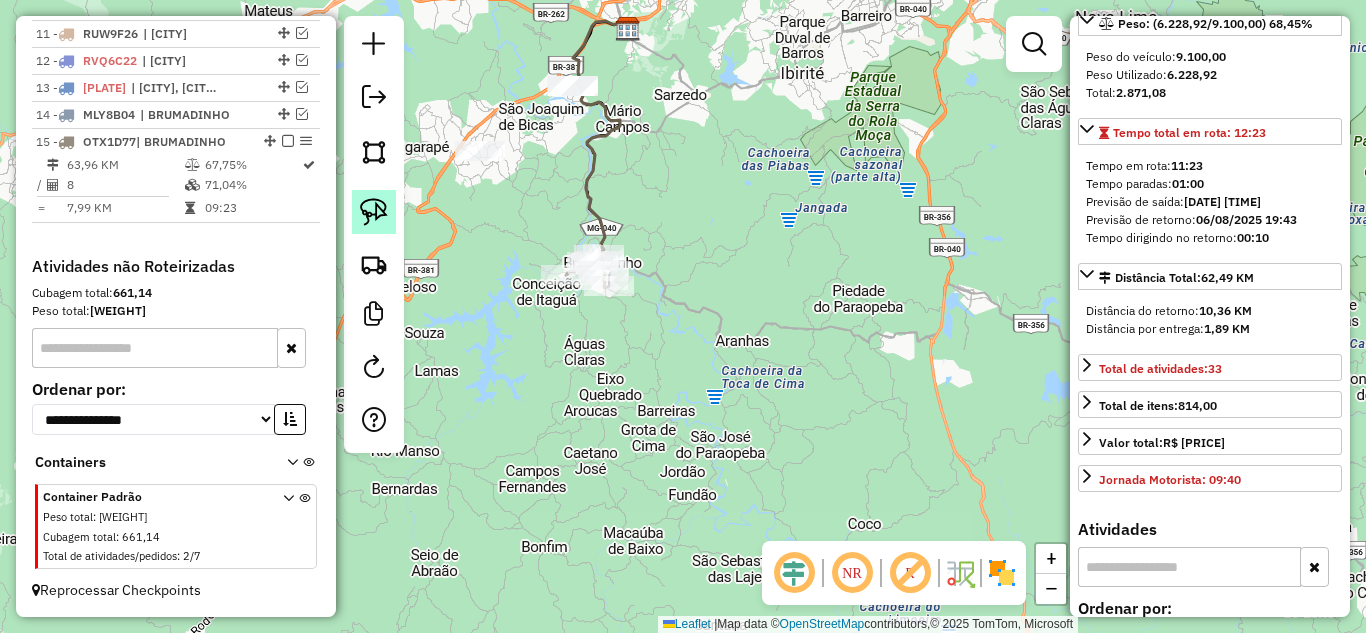 drag, startPoint x: 511, startPoint y: 186, endPoint x: 377, endPoint y: 194, distance: 134.23859 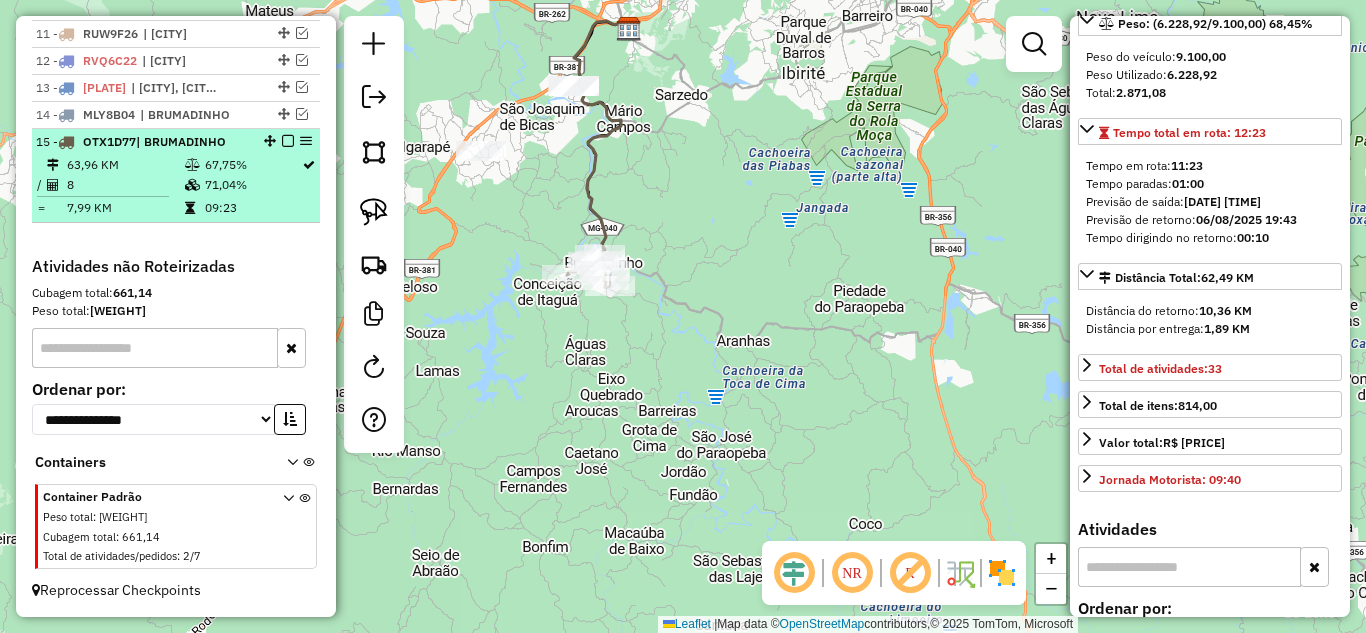 click at bounding box center [288, 141] 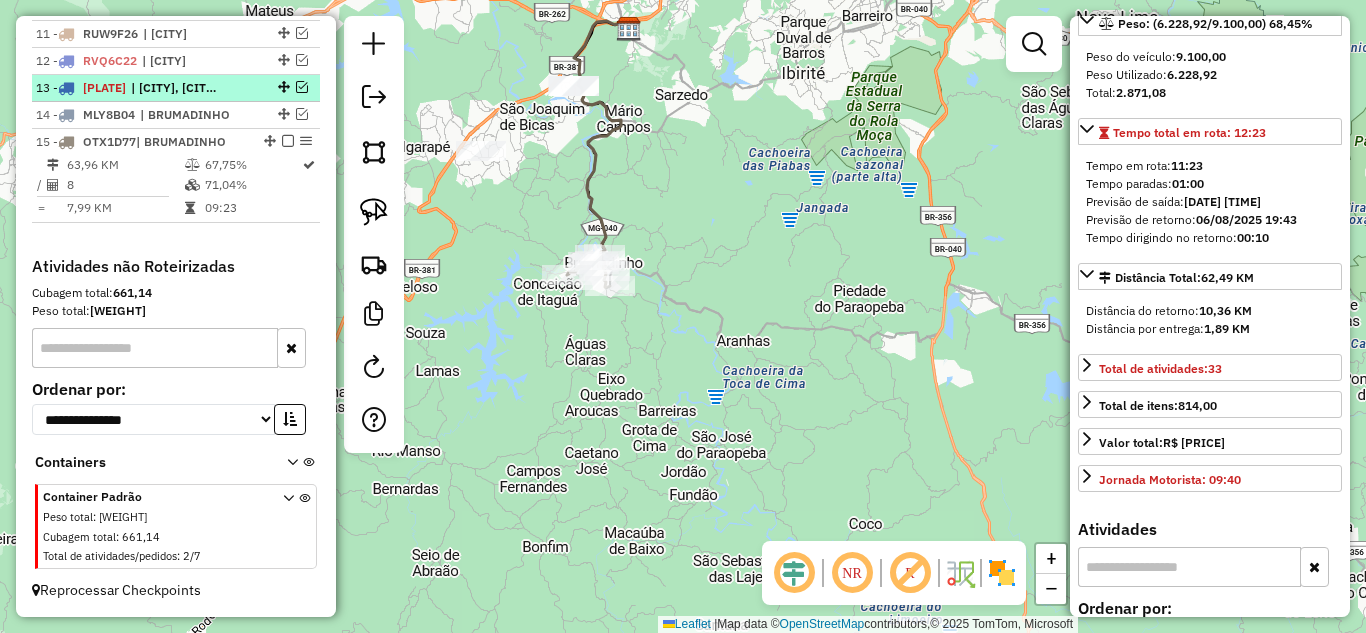 scroll, scrollTop: 997, scrollLeft: 0, axis: vertical 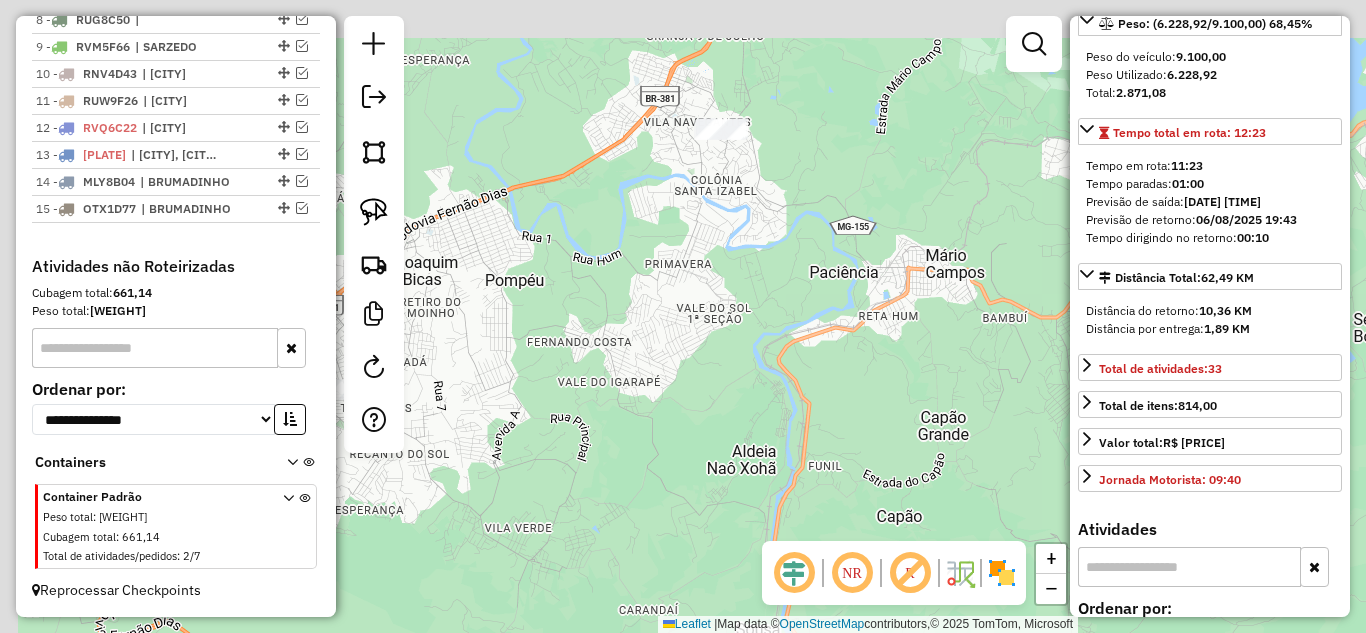 drag, startPoint x: 630, startPoint y: 240, endPoint x: 655, endPoint y: 353, distance: 115.73245 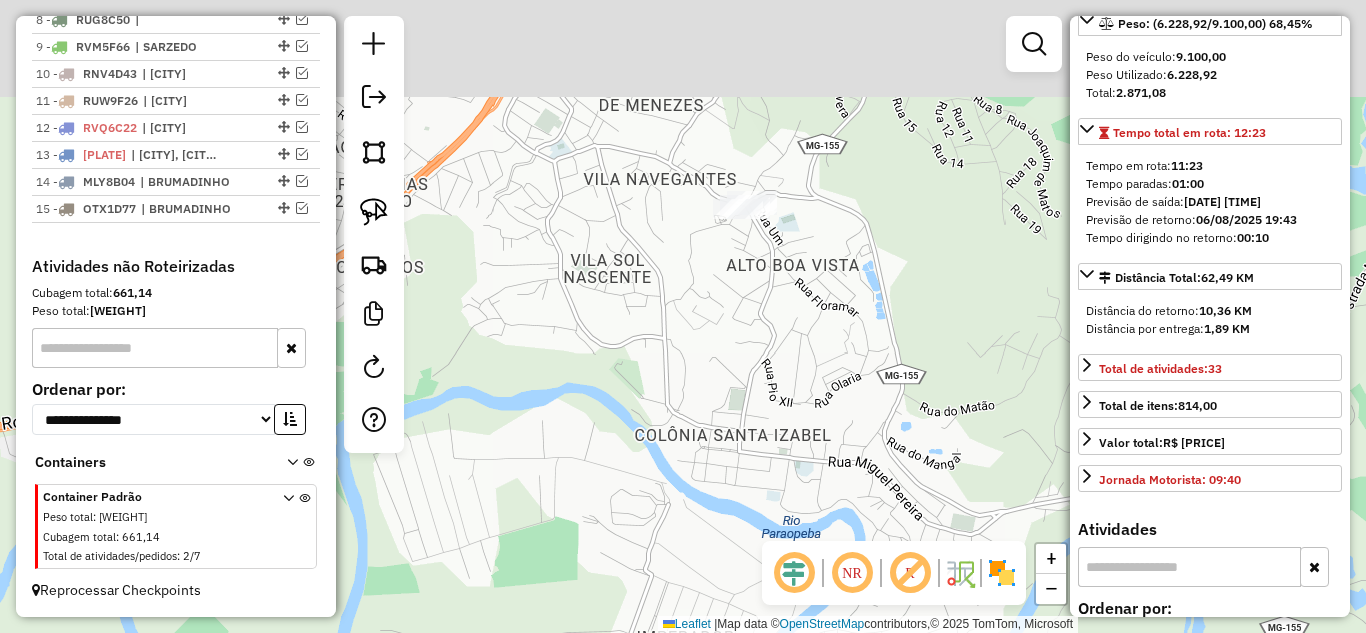 drag, startPoint x: 753, startPoint y: 297, endPoint x: 745, endPoint y: 332, distance: 35.902645 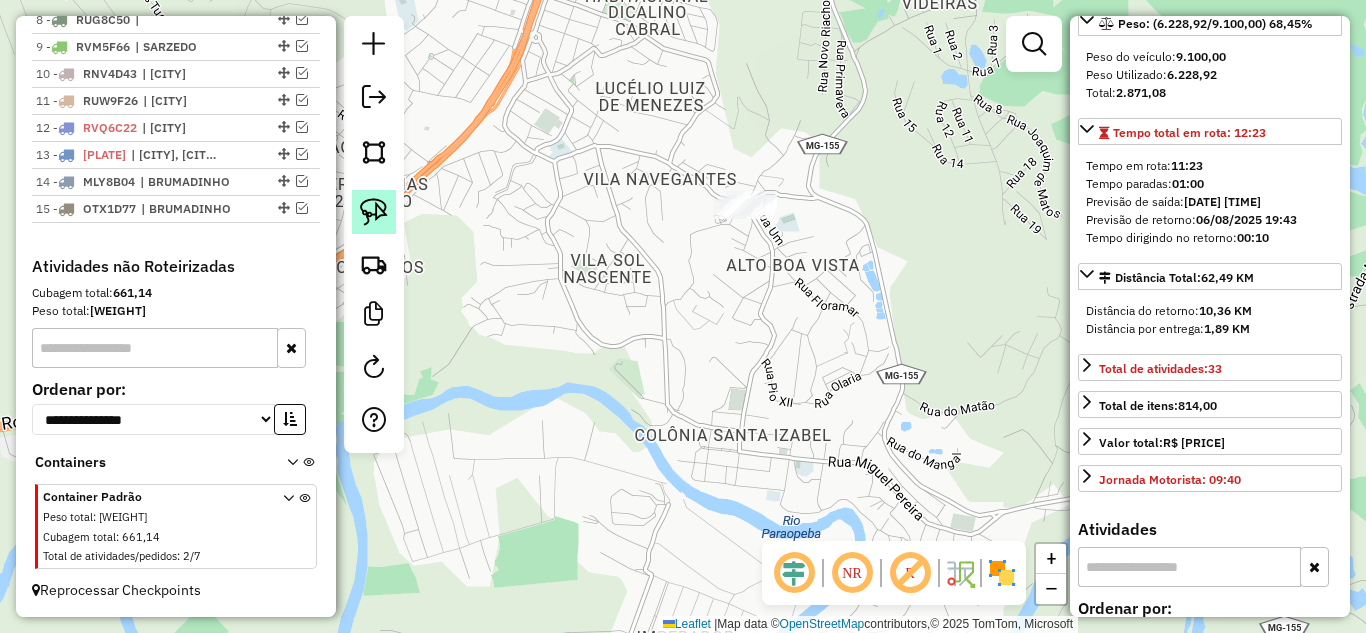 click 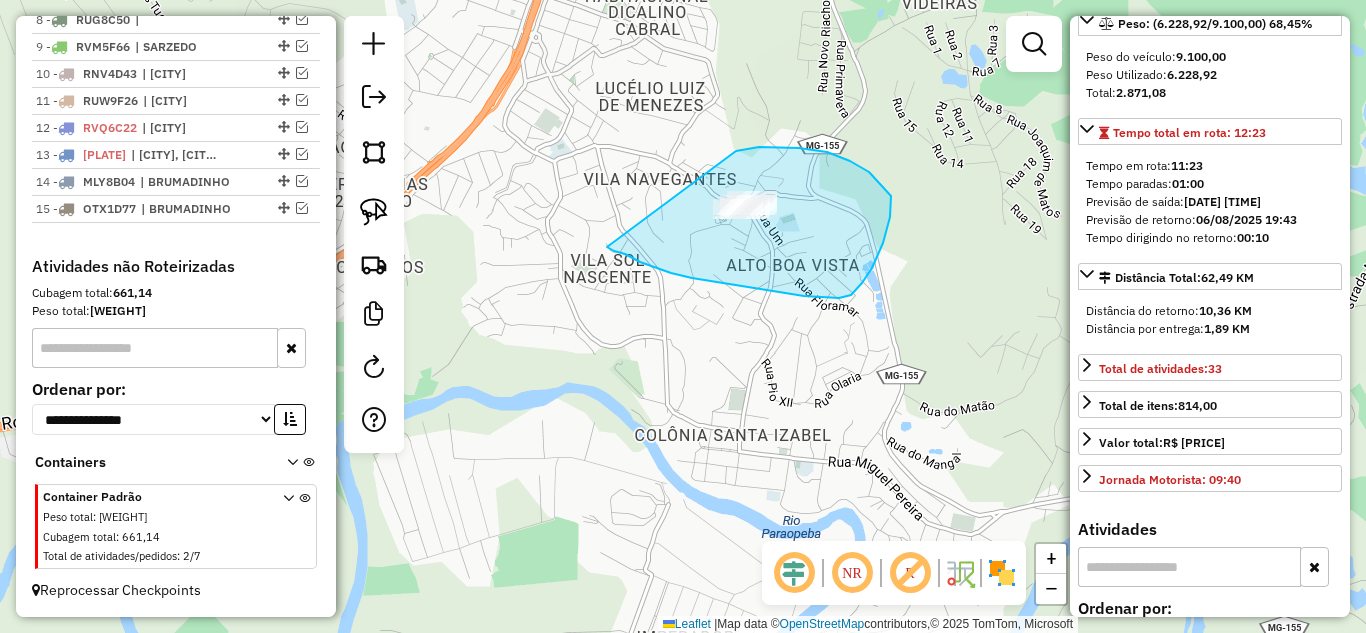 drag, startPoint x: 607, startPoint y: 247, endPoint x: 672, endPoint y: 193, distance: 84.50444 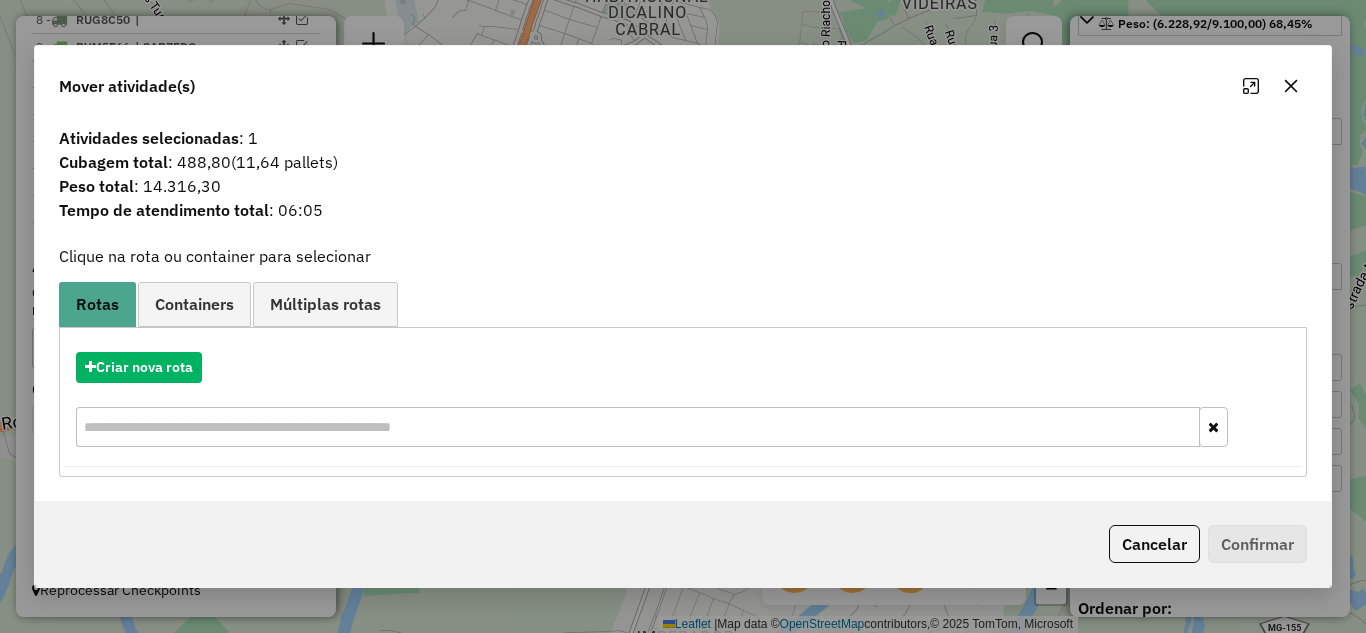 drag, startPoint x: 1293, startPoint y: 85, endPoint x: 957, endPoint y: 159, distance: 344.0523 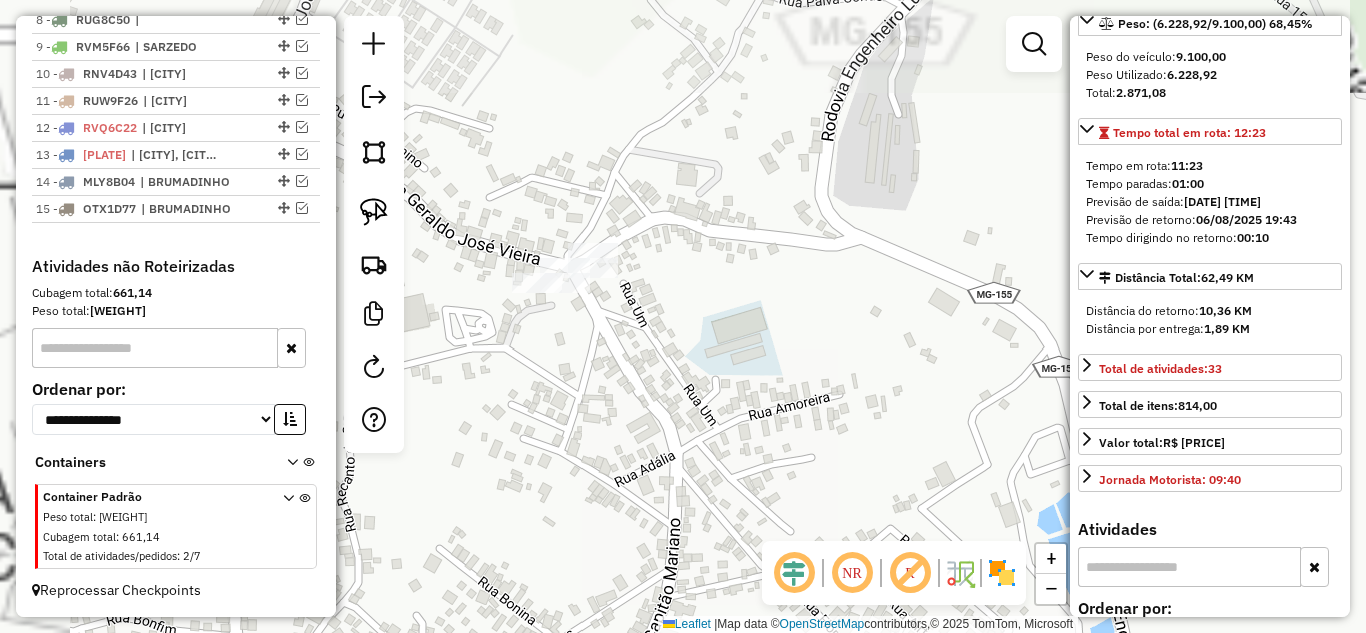 drag, startPoint x: 655, startPoint y: 255, endPoint x: 621, endPoint y: 259, distance: 34.234486 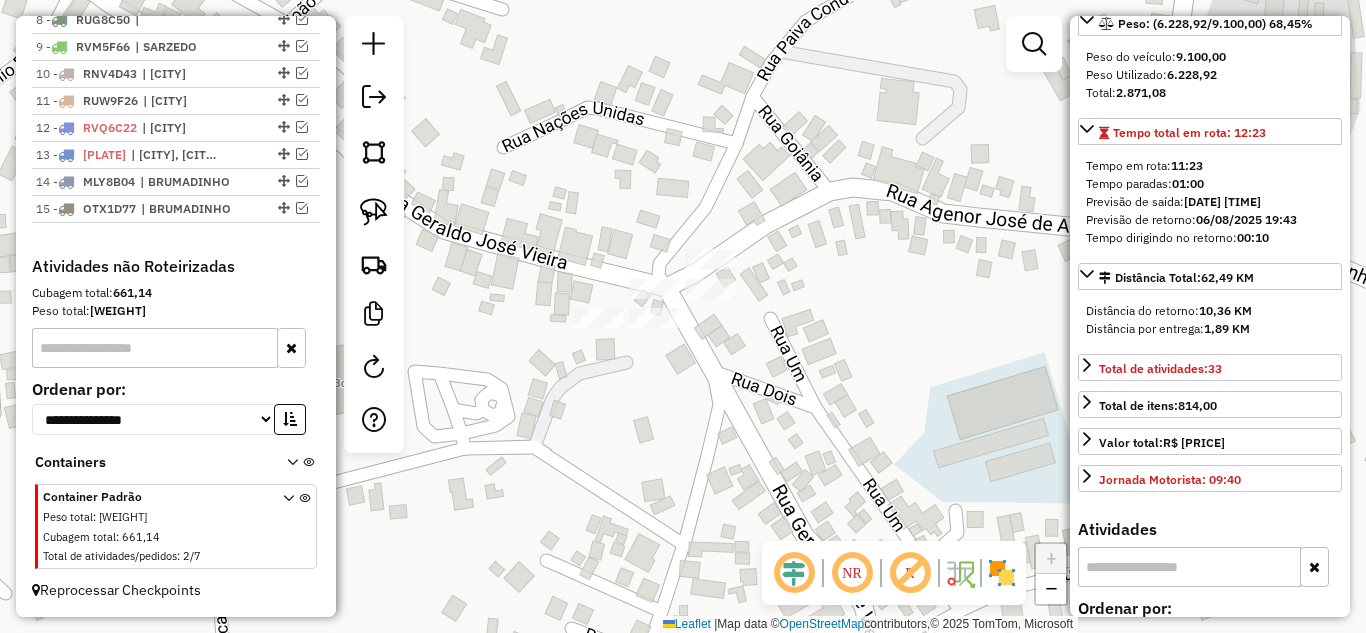 drag, startPoint x: 674, startPoint y: 324, endPoint x: 588, endPoint y: 304, distance: 88.29496 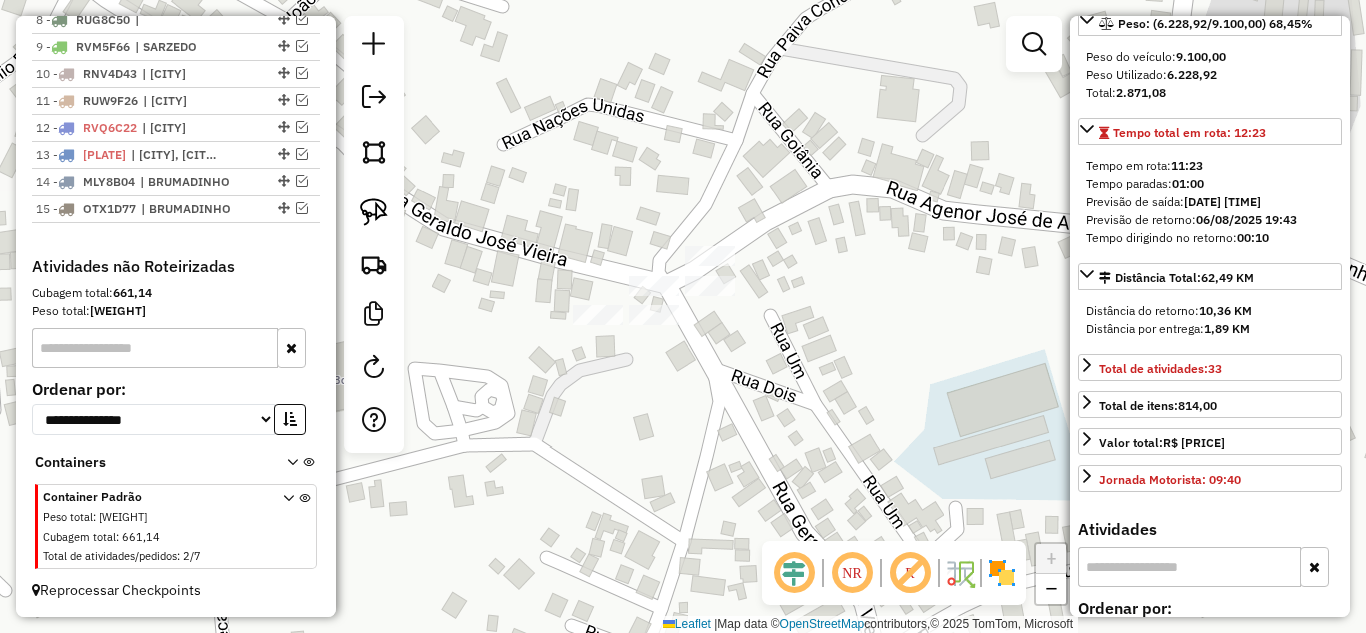 drag, startPoint x: 372, startPoint y: 218, endPoint x: 567, endPoint y: 249, distance: 197.44873 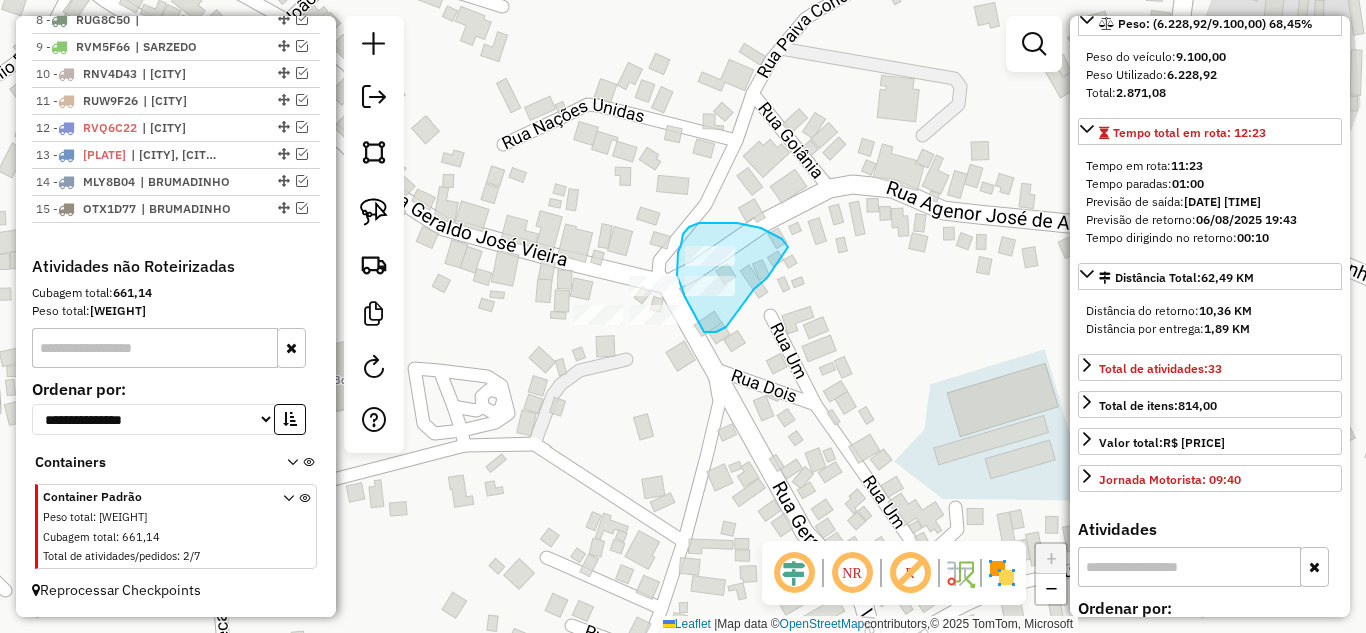 drag, startPoint x: 782, startPoint y: 239, endPoint x: 767, endPoint y: 278, distance: 41.785164 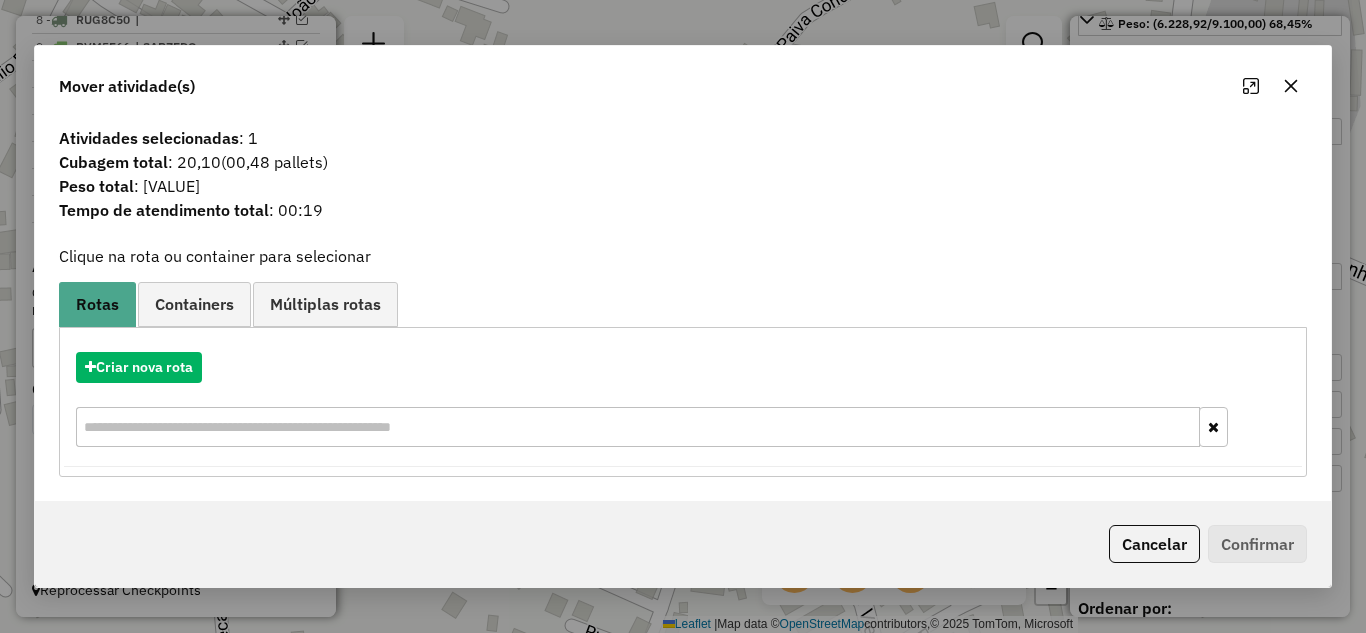 drag, startPoint x: 1291, startPoint y: 78, endPoint x: 1250, endPoint y: 77, distance: 41.01219 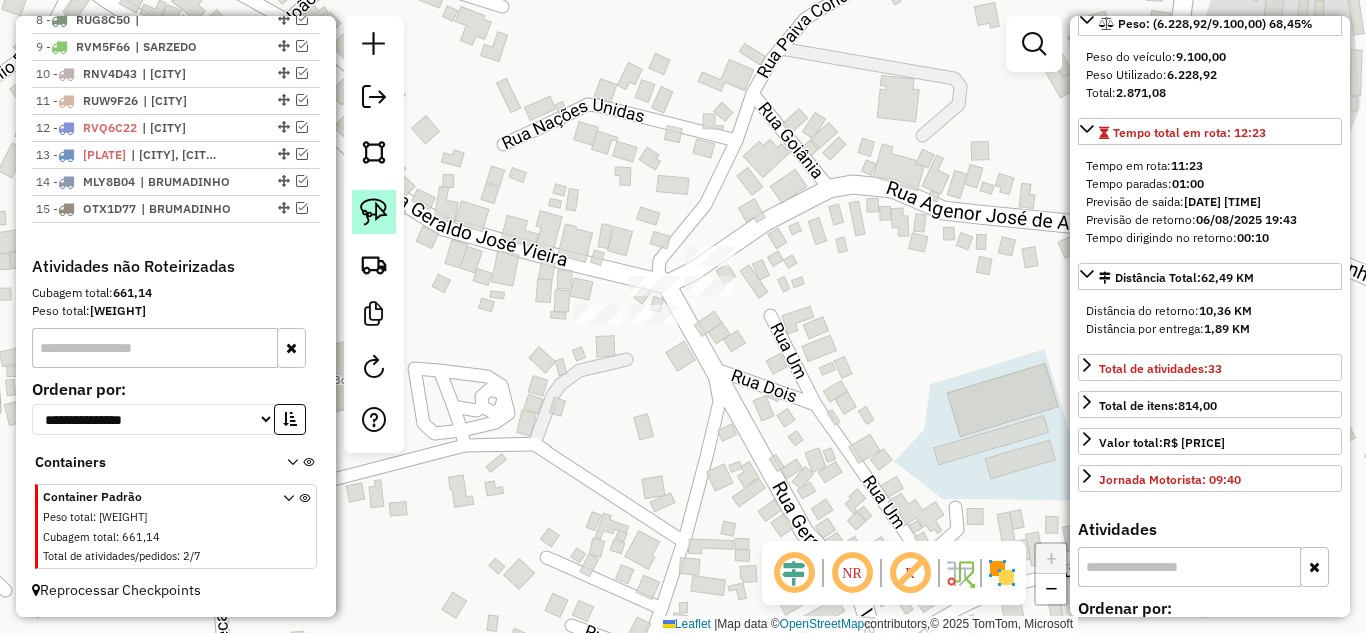 drag, startPoint x: 369, startPoint y: 209, endPoint x: 386, endPoint y: 217, distance: 18.788294 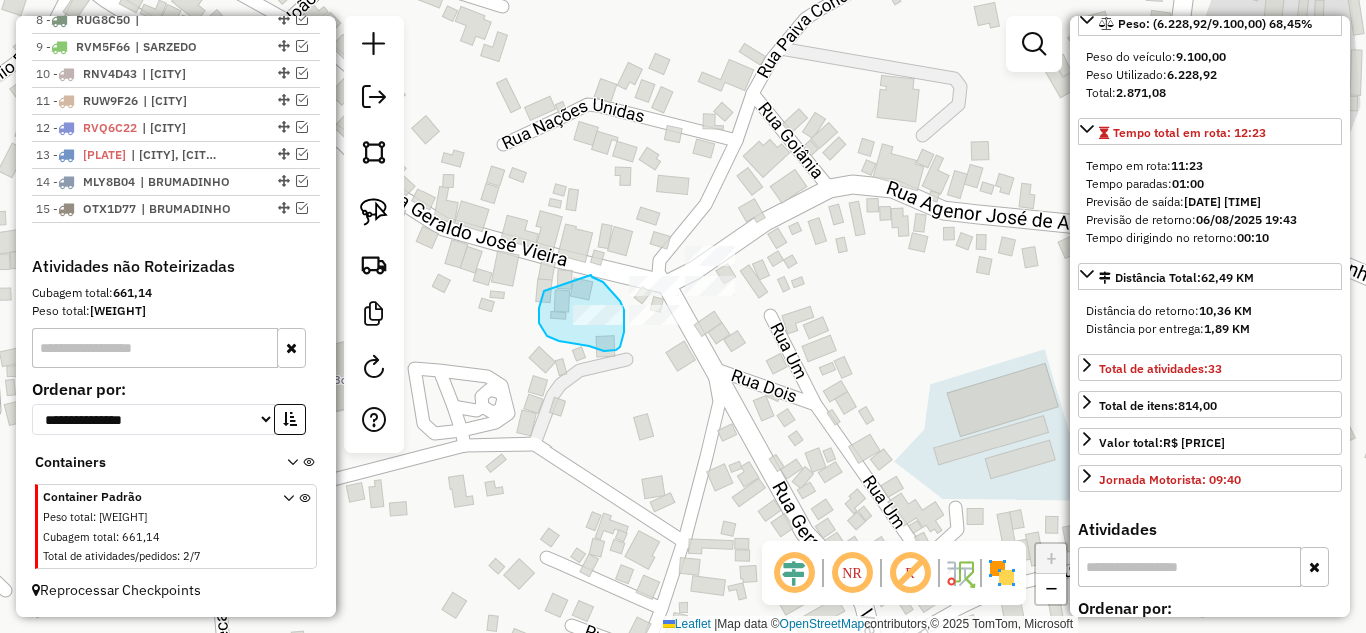 drag, startPoint x: 543, startPoint y: 294, endPoint x: 576, endPoint y: 275, distance: 38.078865 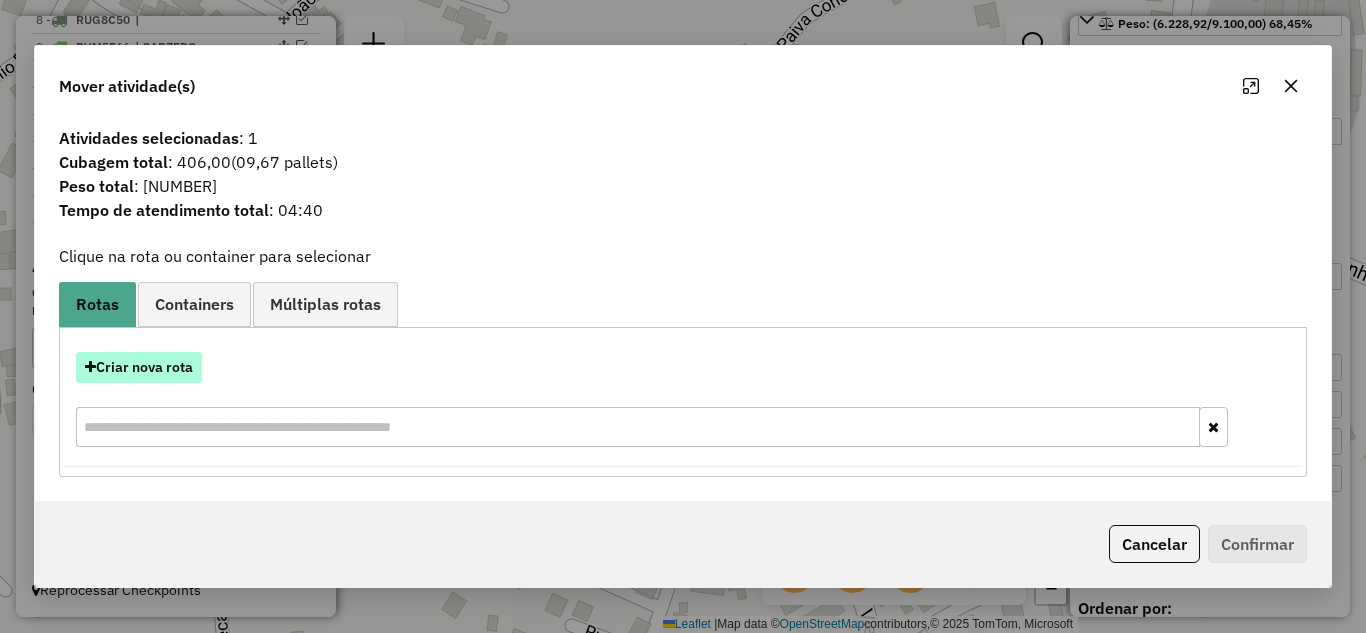 click on "Criar nova rota" at bounding box center [139, 367] 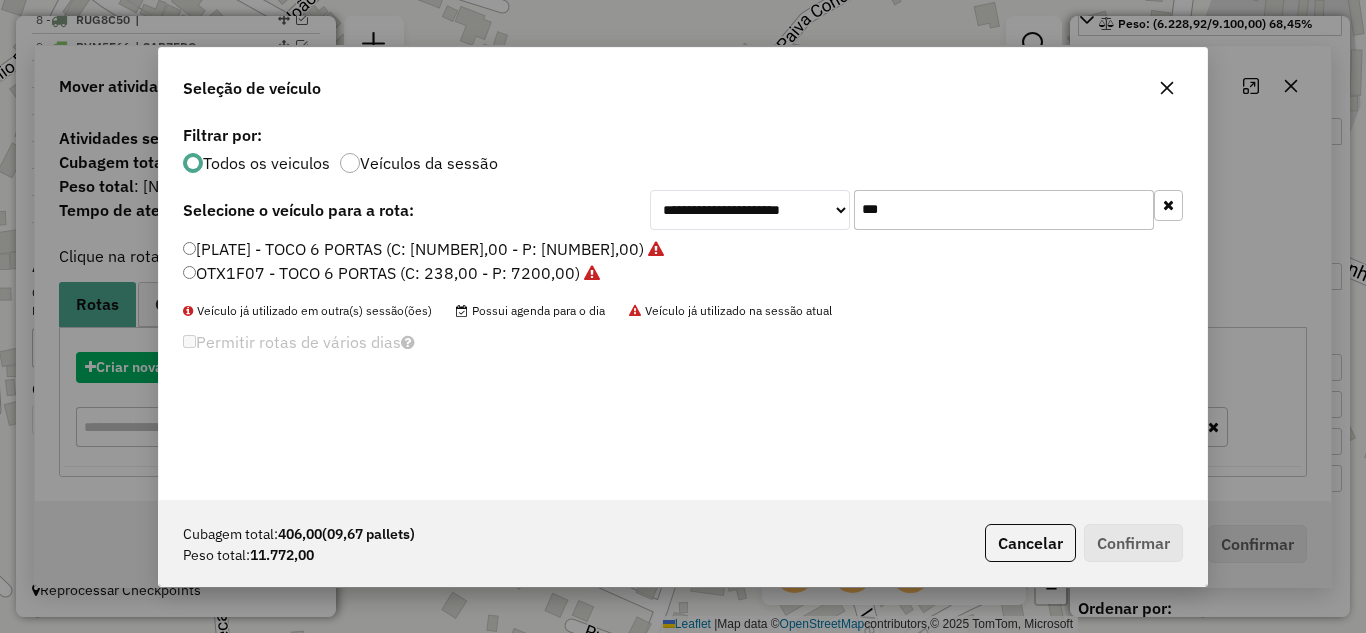 scroll, scrollTop: 11, scrollLeft: 6, axis: both 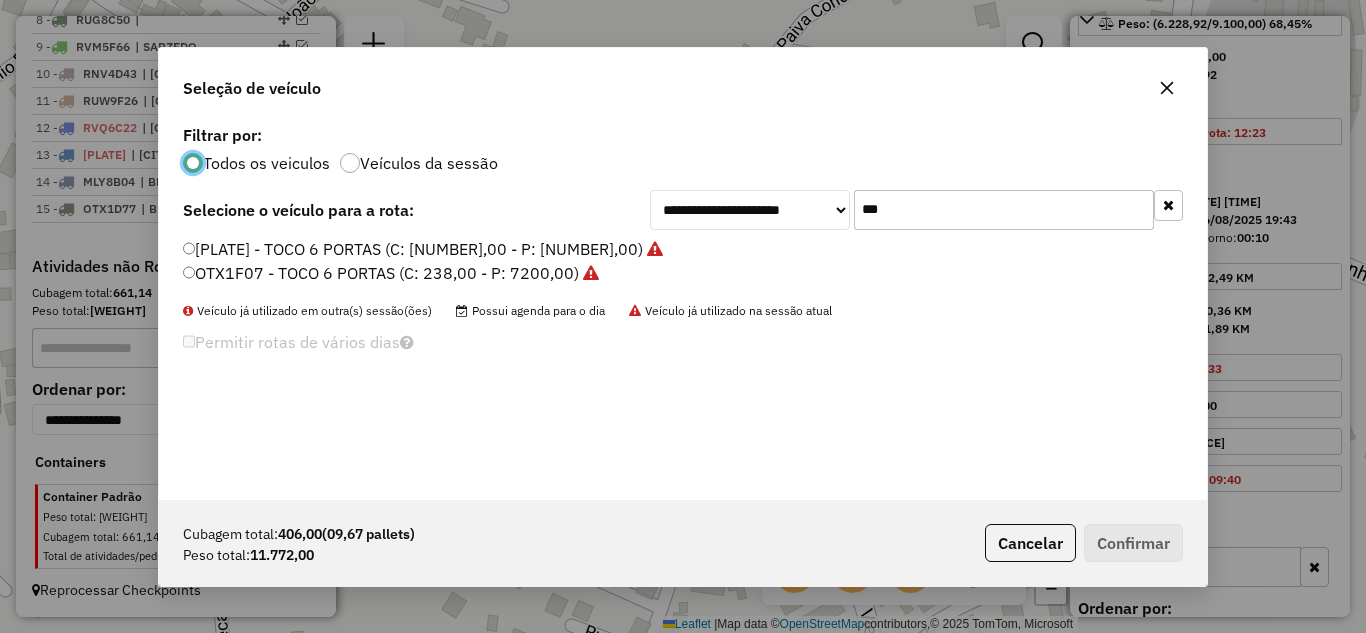 click on "***" 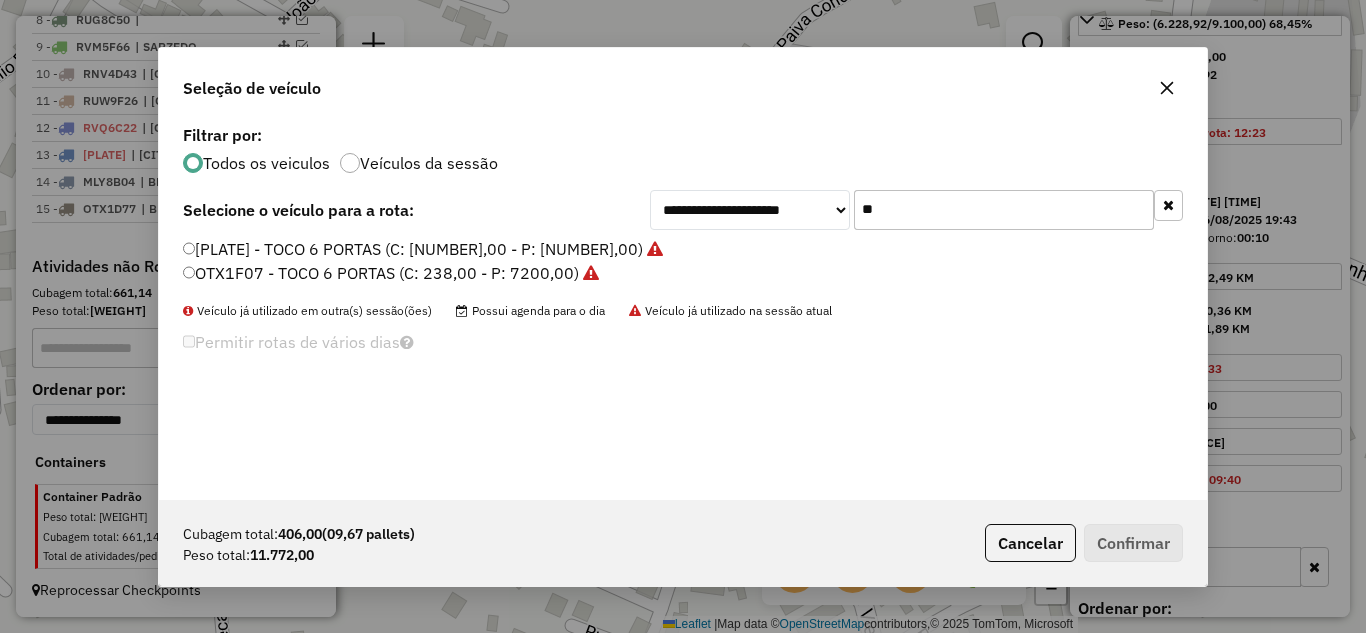 type on "*" 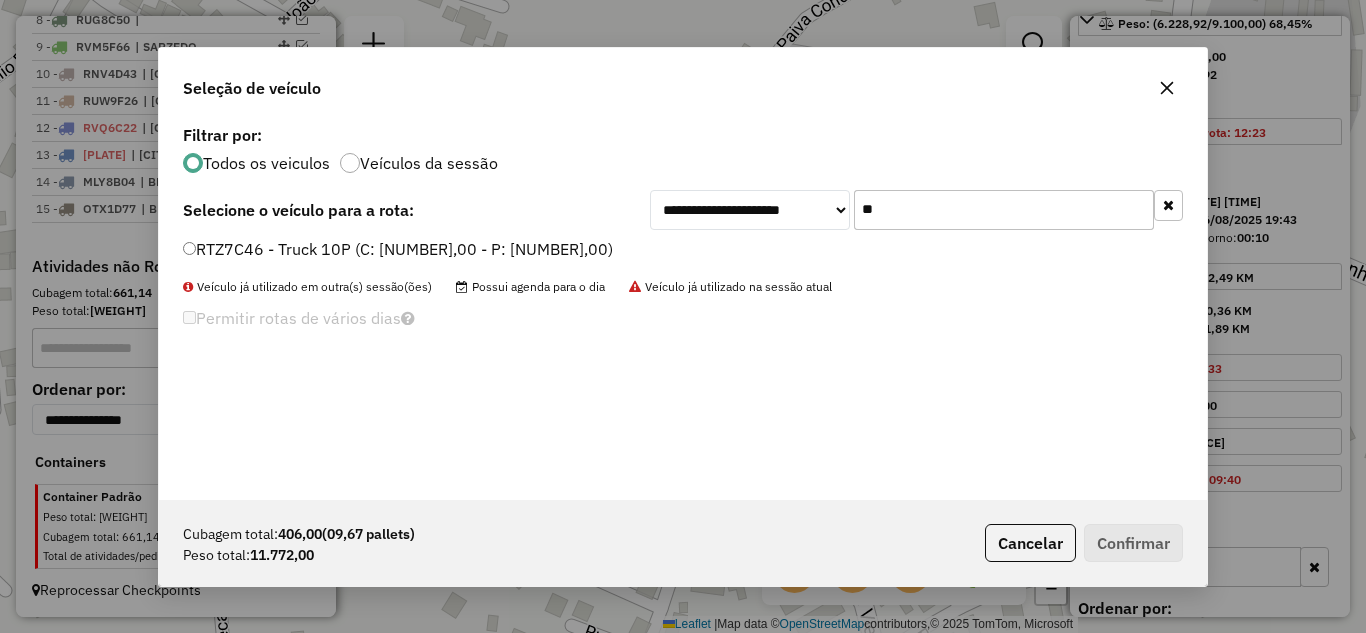 type on "**" 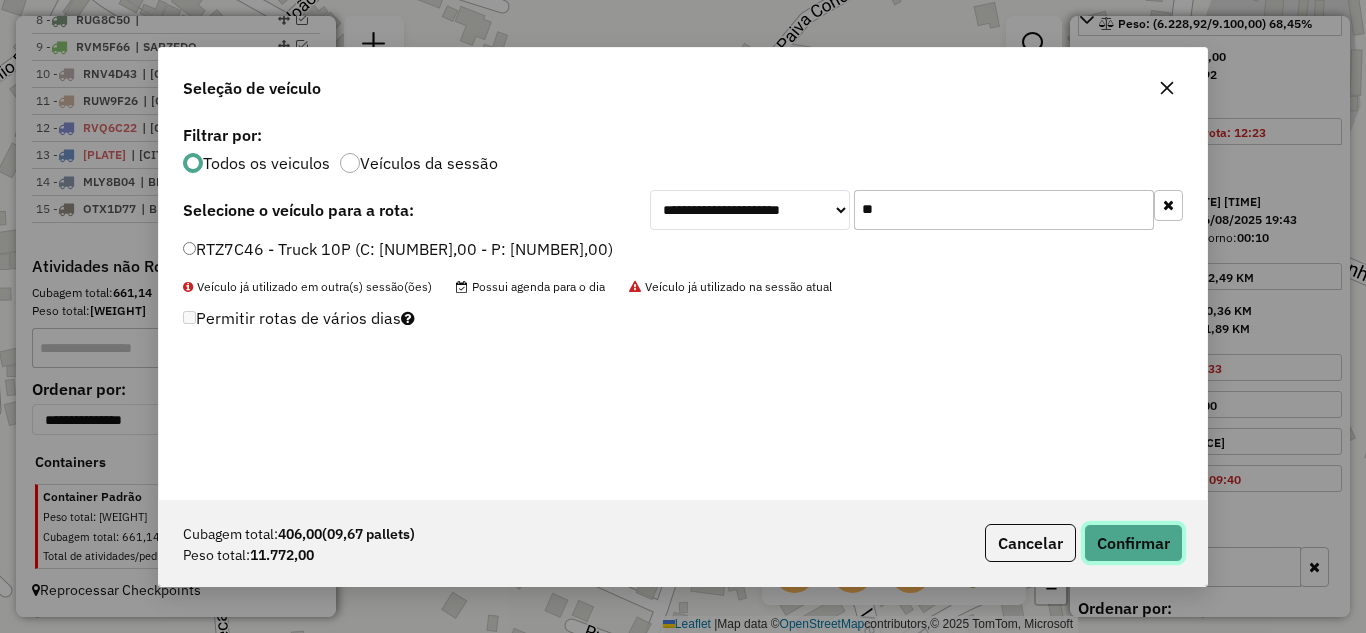 click on "Confirmar" 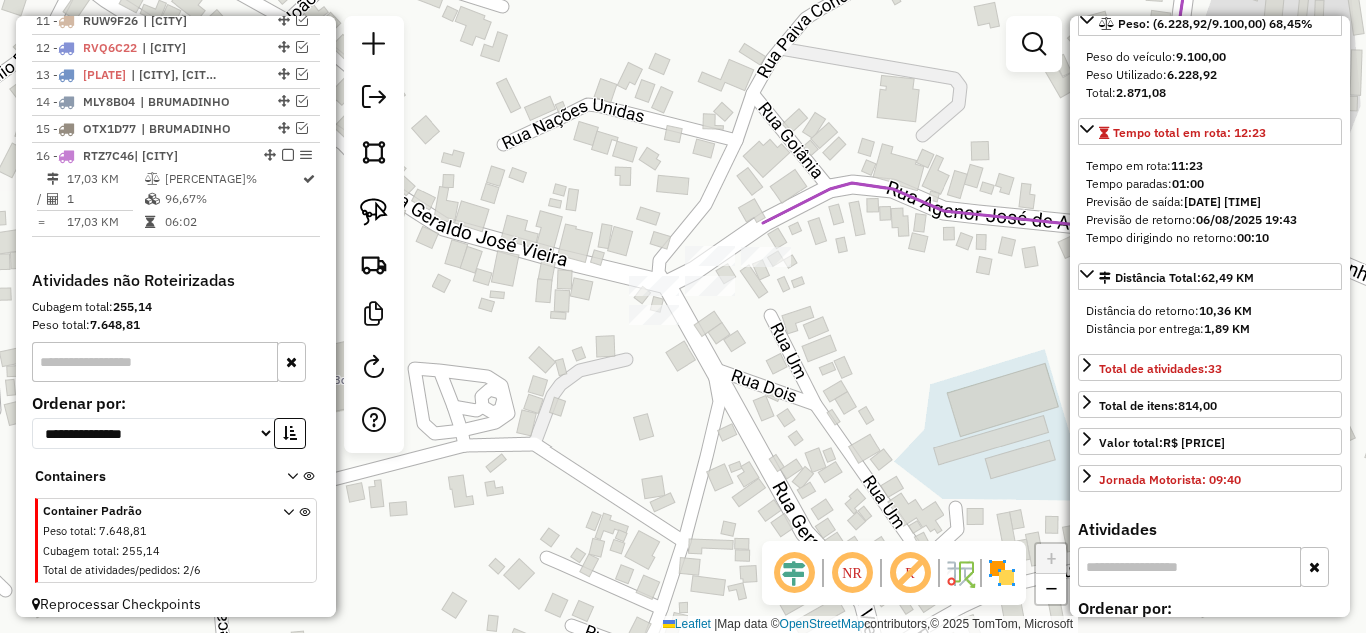 scroll, scrollTop: 1091, scrollLeft: 0, axis: vertical 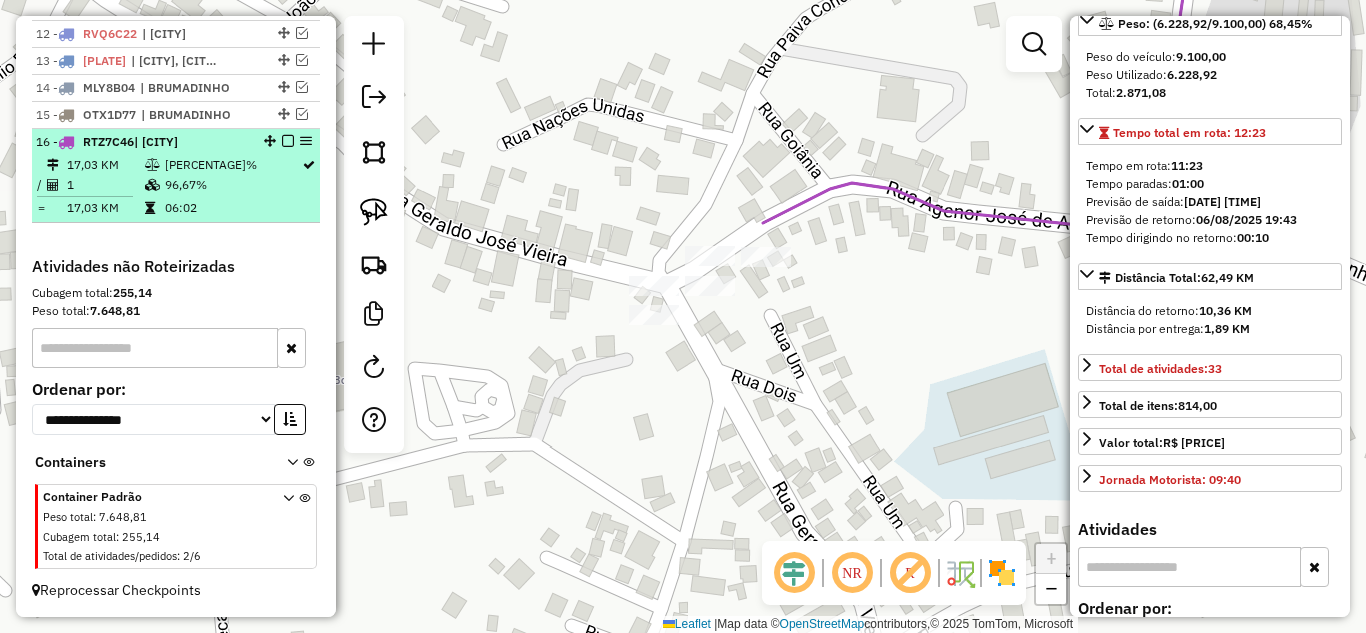 click at bounding box center [288, 141] 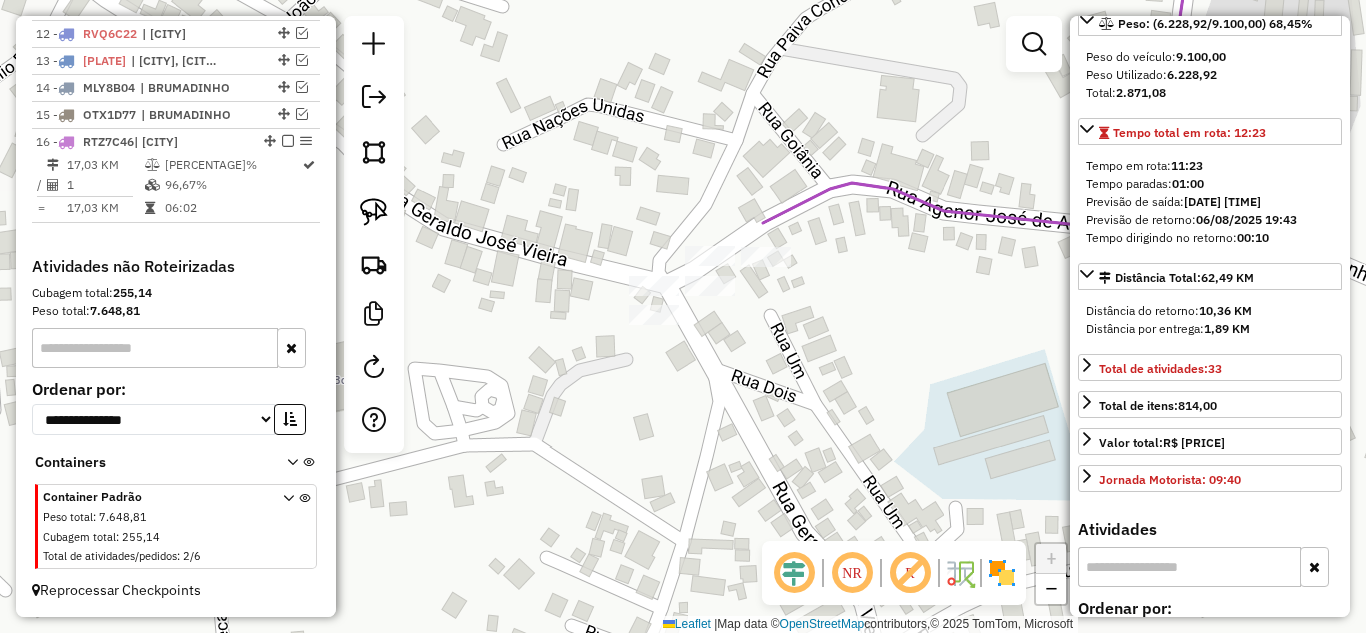 scroll, scrollTop: 1024, scrollLeft: 0, axis: vertical 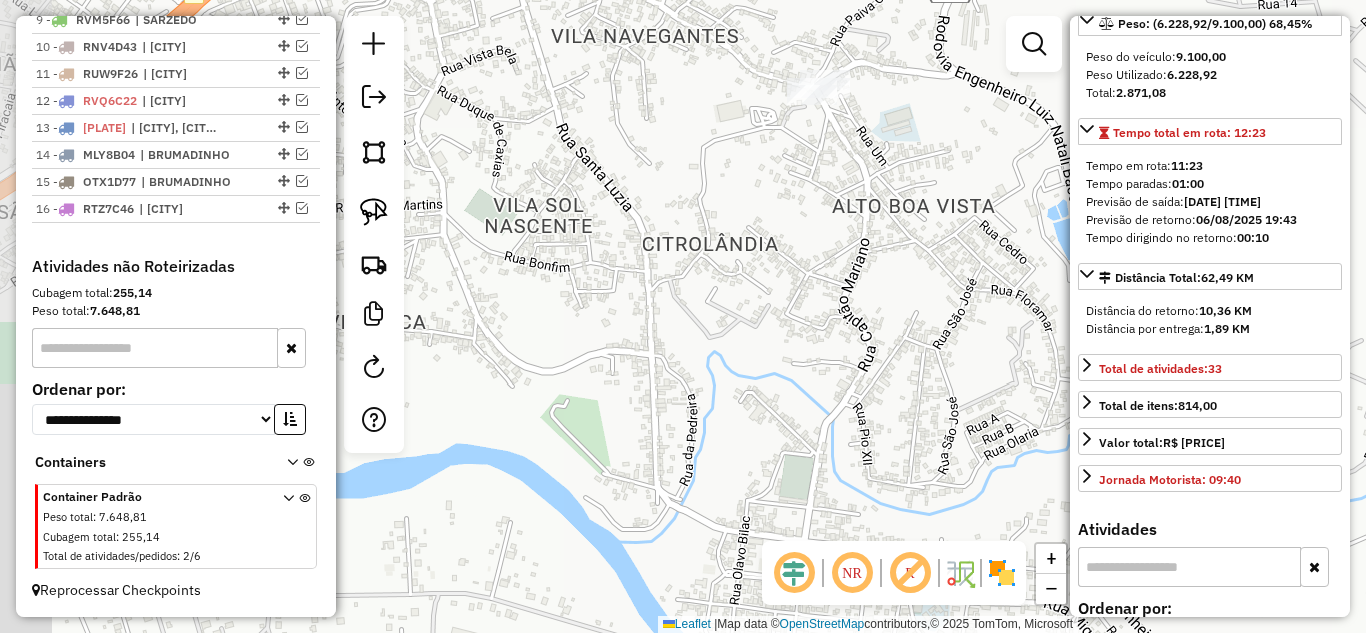drag, startPoint x: 620, startPoint y: 420, endPoint x: 805, endPoint y: 175, distance: 307.00162 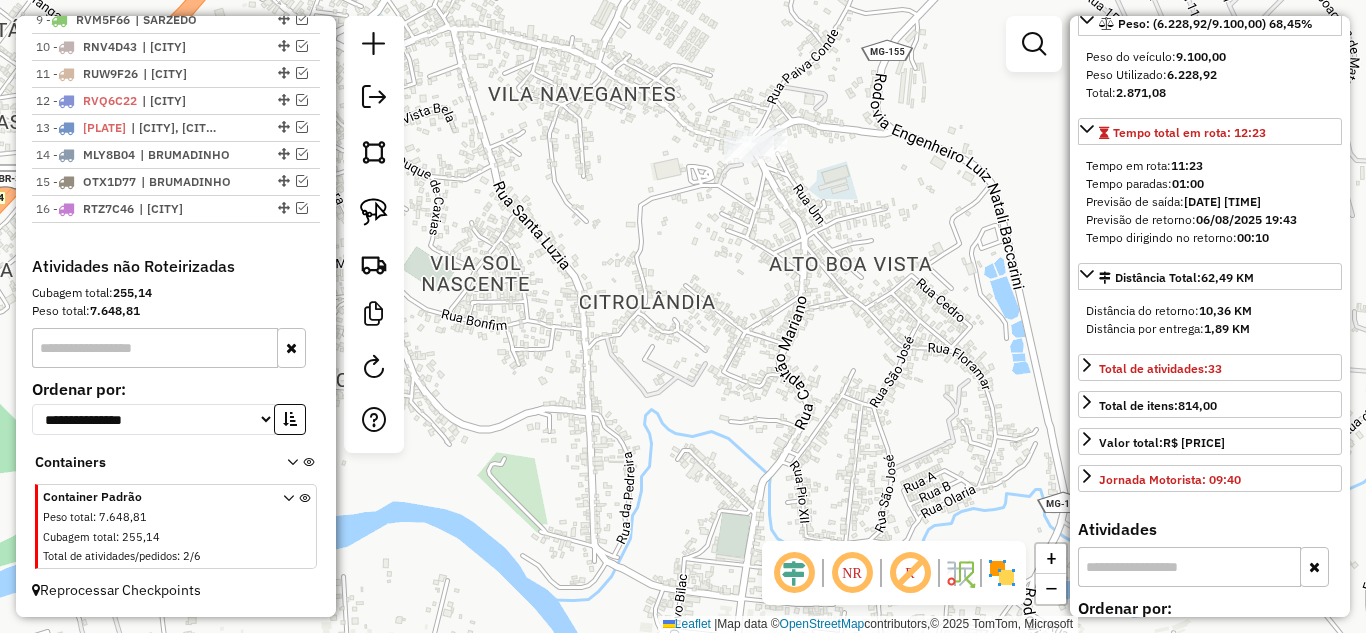 drag, startPoint x: 615, startPoint y: 374, endPoint x: 524, endPoint y: 433, distance: 108.45275 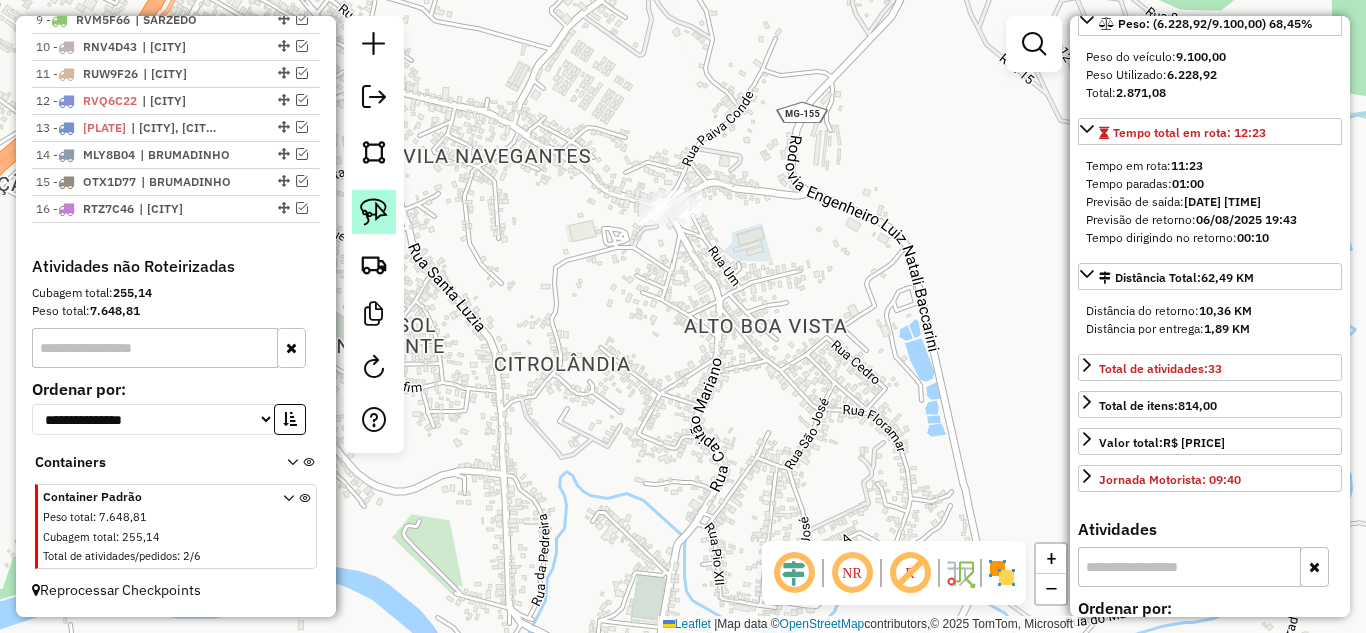 click 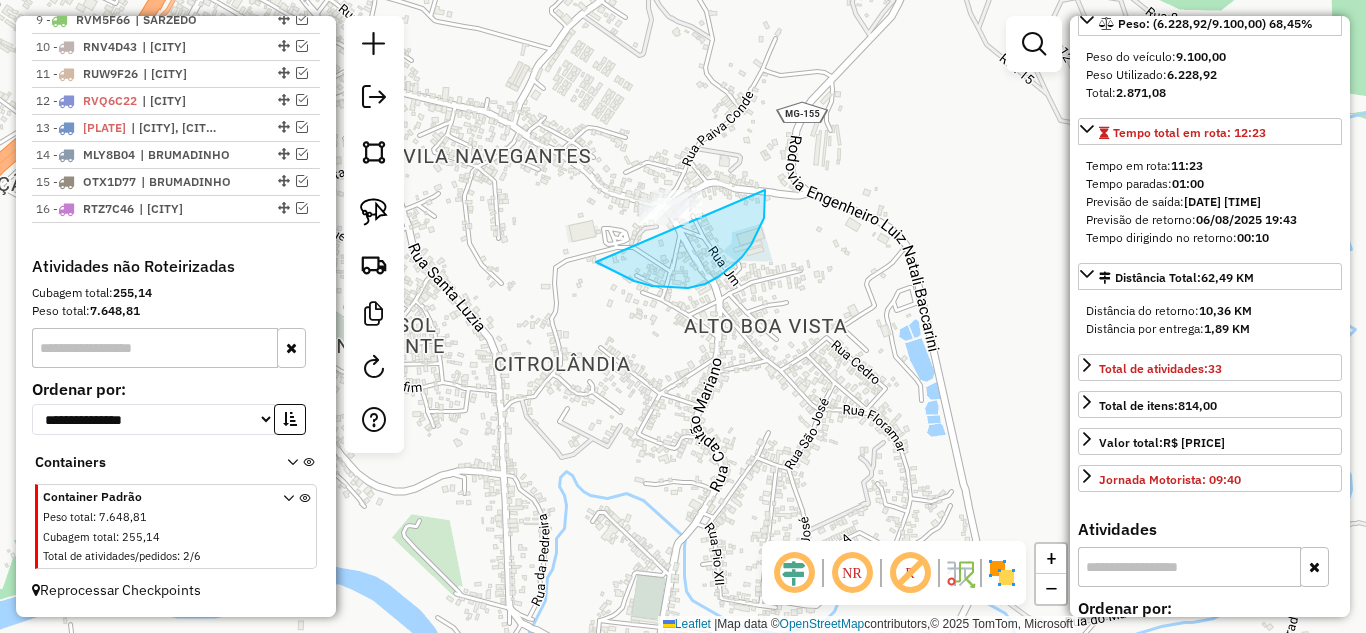 drag, startPoint x: 596, startPoint y: 262, endPoint x: 610, endPoint y: 175, distance: 88.11924 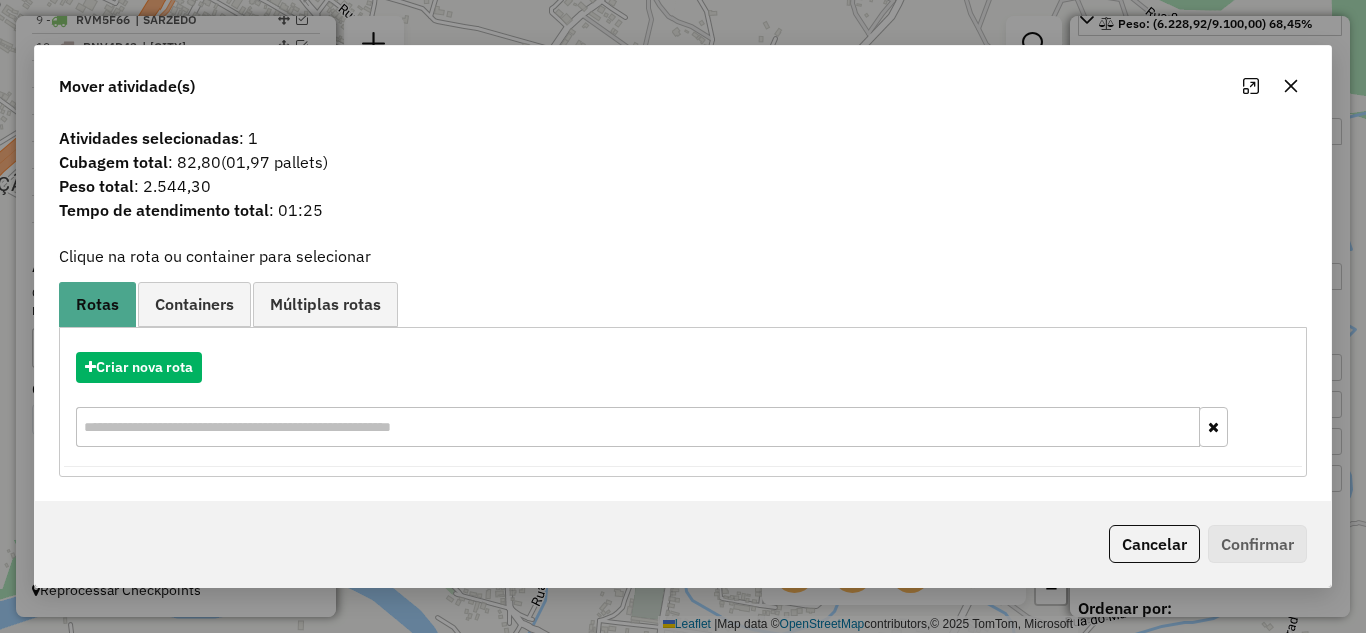 drag, startPoint x: 1293, startPoint y: 90, endPoint x: 1045, endPoint y: 146, distance: 254.24397 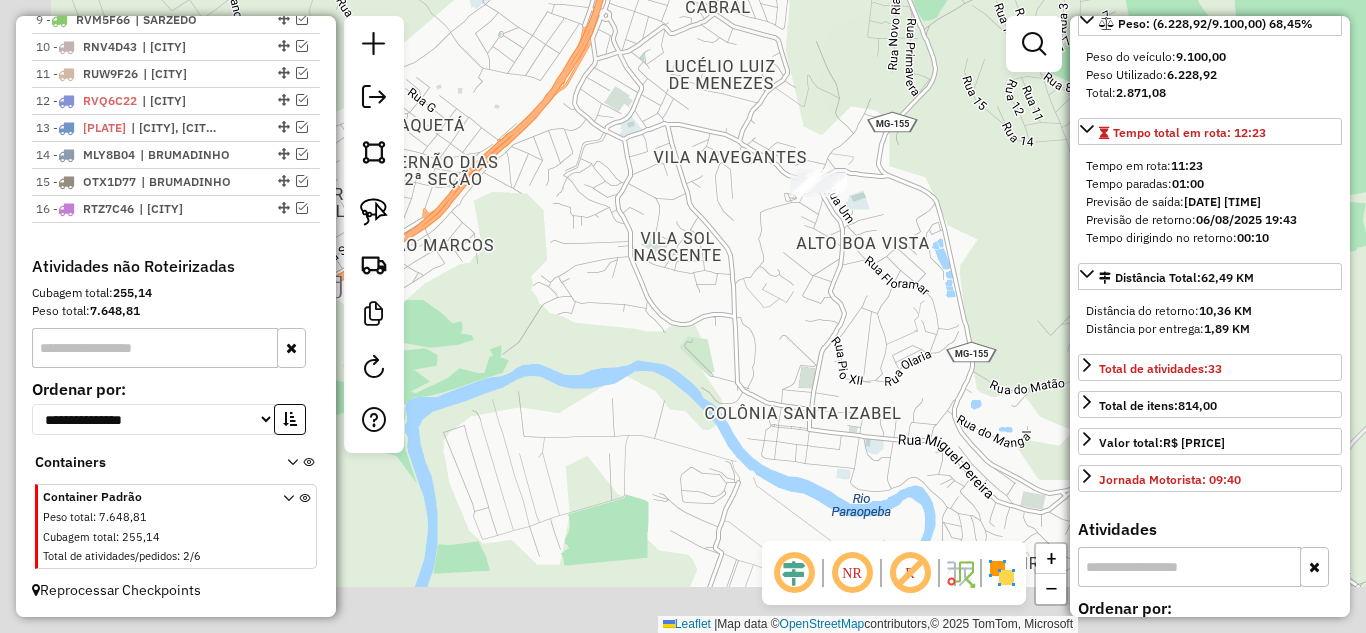 drag, startPoint x: 688, startPoint y: 380, endPoint x: 840, endPoint y: 265, distance: 190.60168 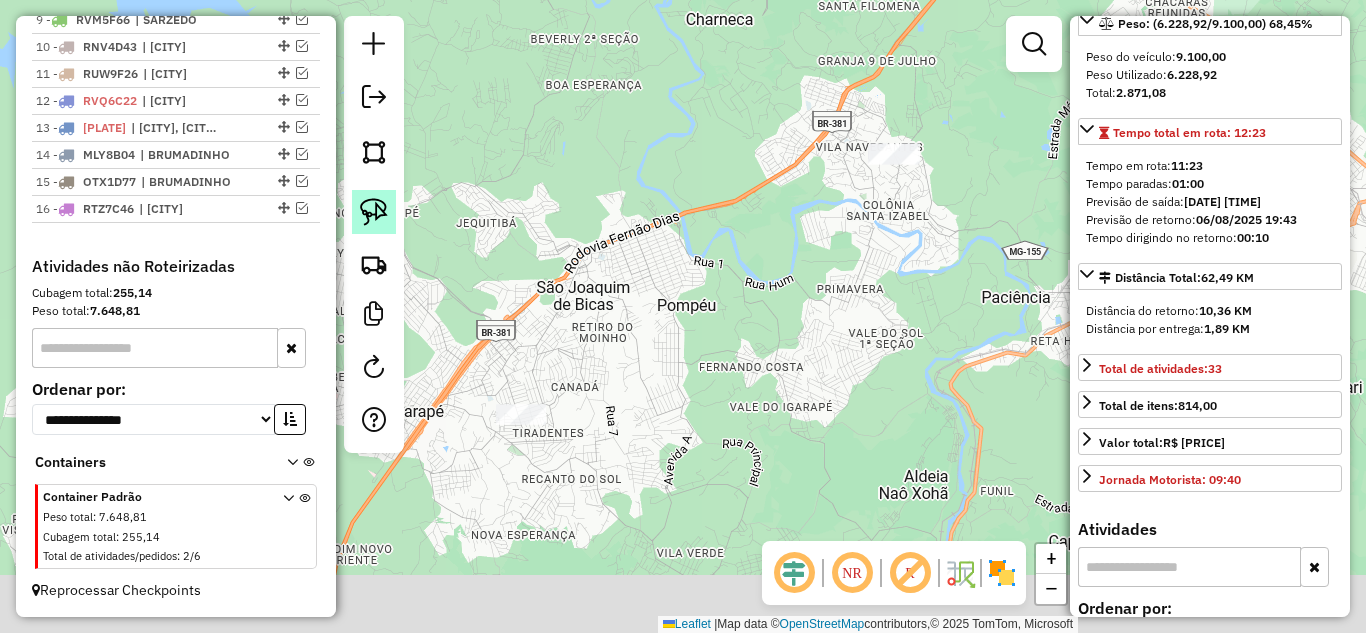 drag, startPoint x: 746, startPoint y: 340, endPoint x: 389, endPoint y: 230, distance: 373.5626 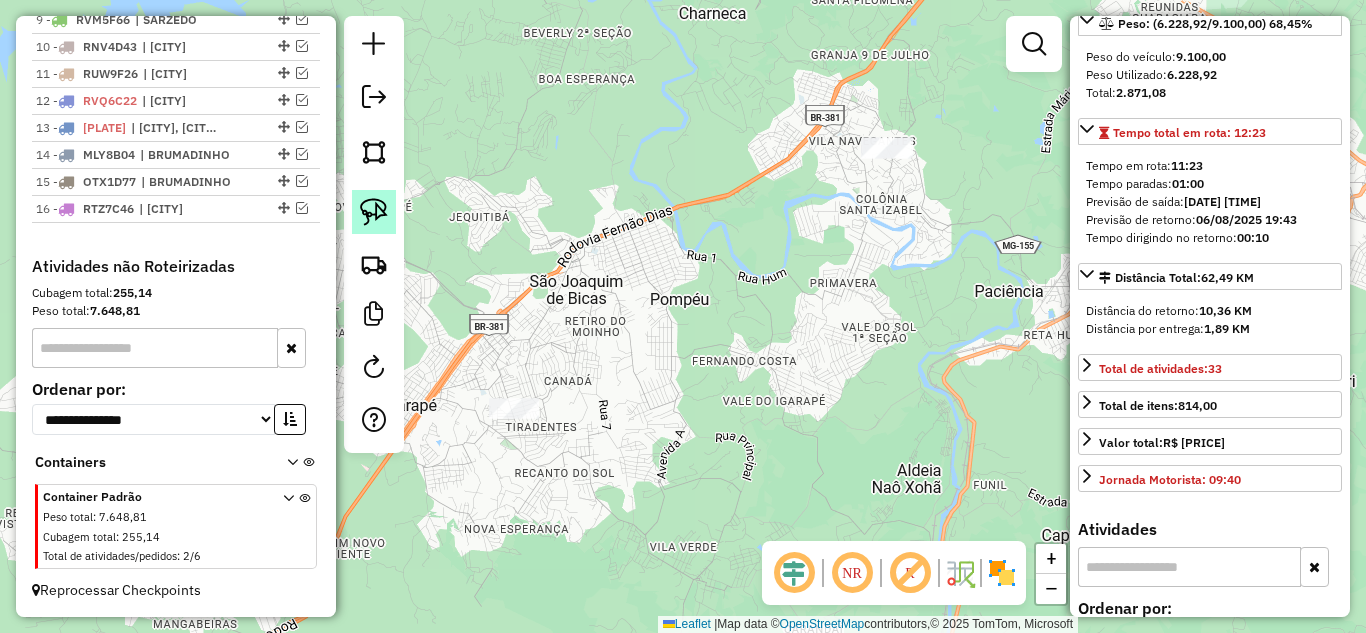click 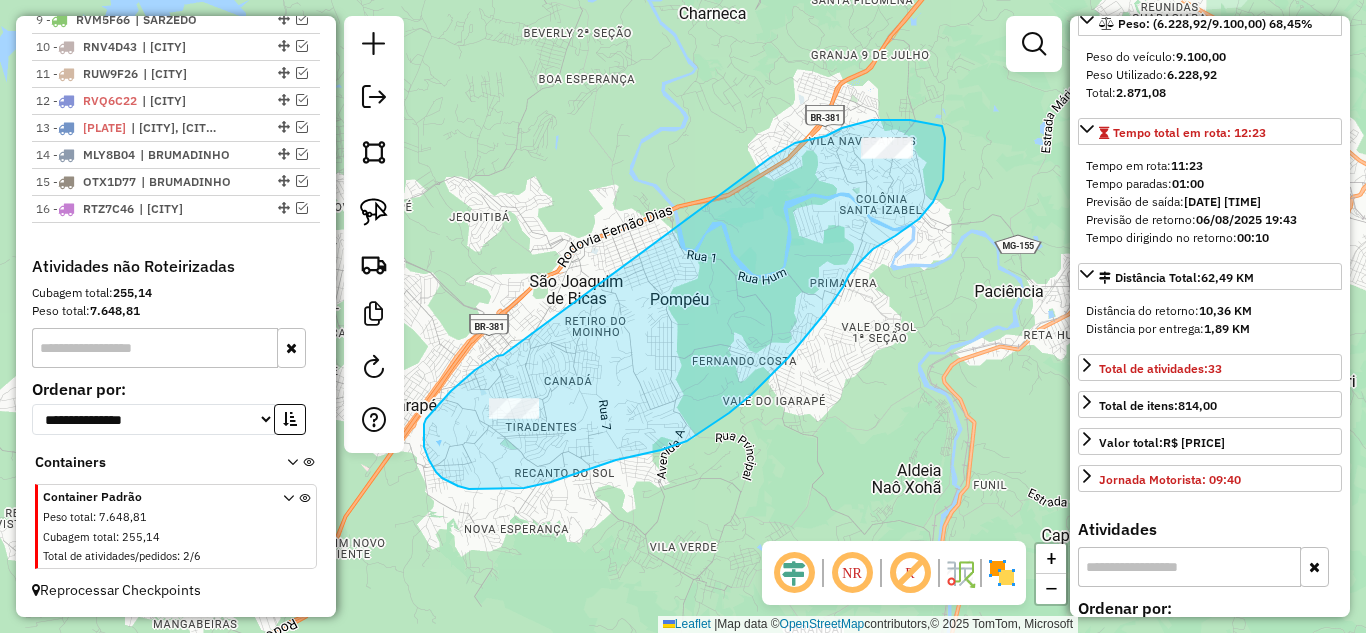 drag, startPoint x: 503, startPoint y: 355, endPoint x: 766, endPoint y: 160, distance: 327.40494 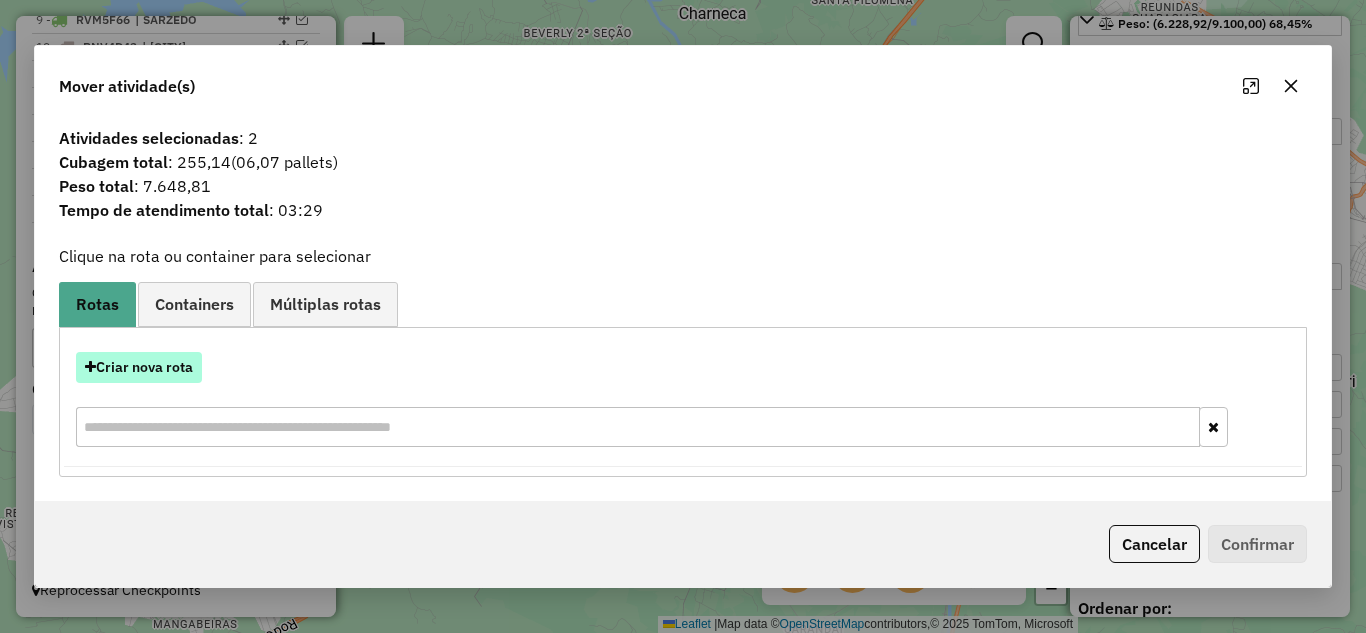click on "Criar nova rota" at bounding box center (139, 367) 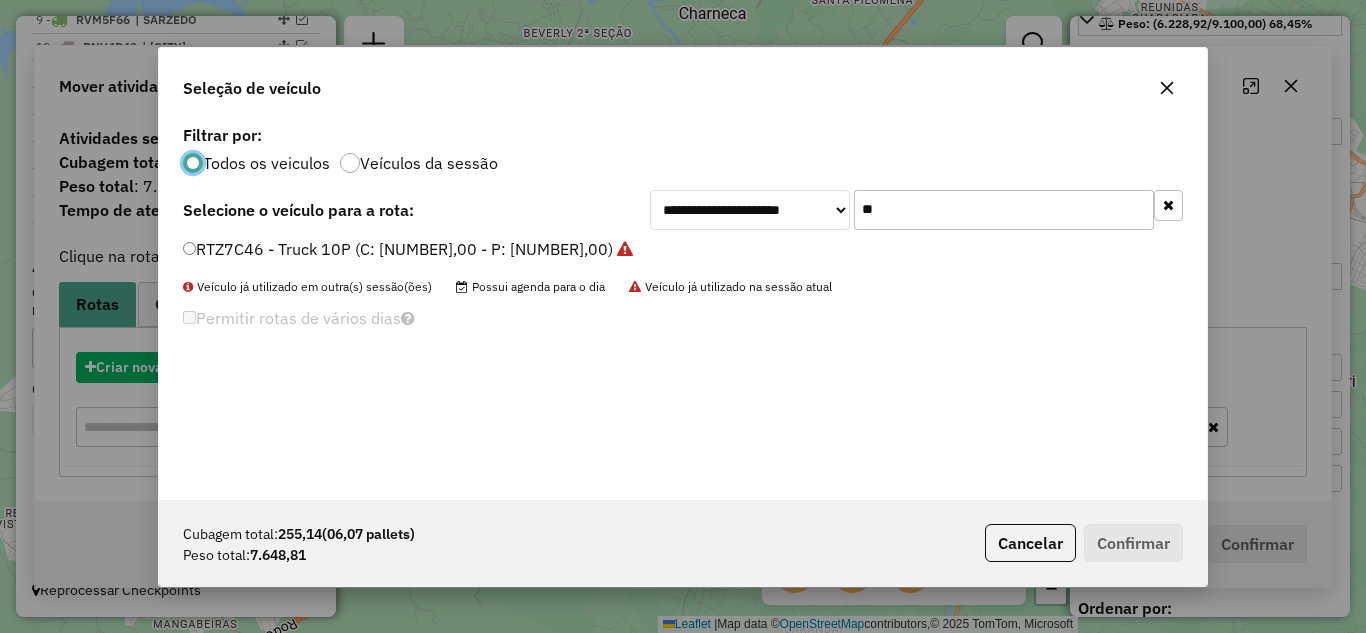 scroll, scrollTop: 11, scrollLeft: 6, axis: both 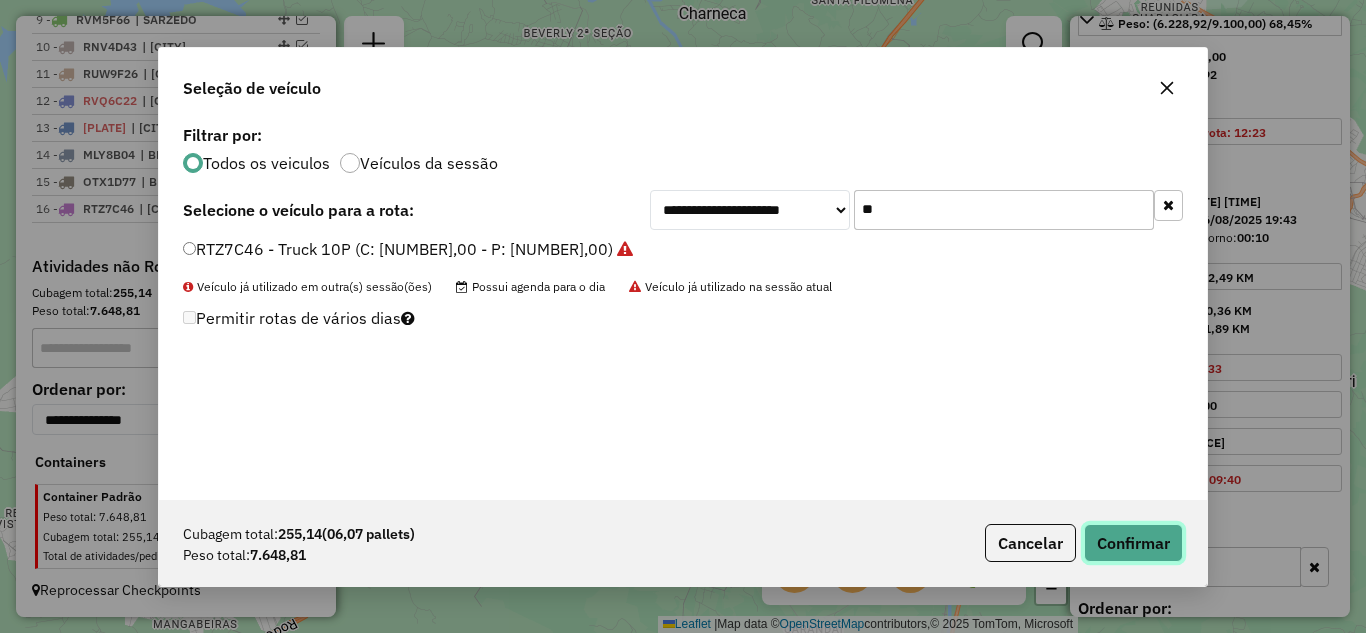 click on "Confirmar" 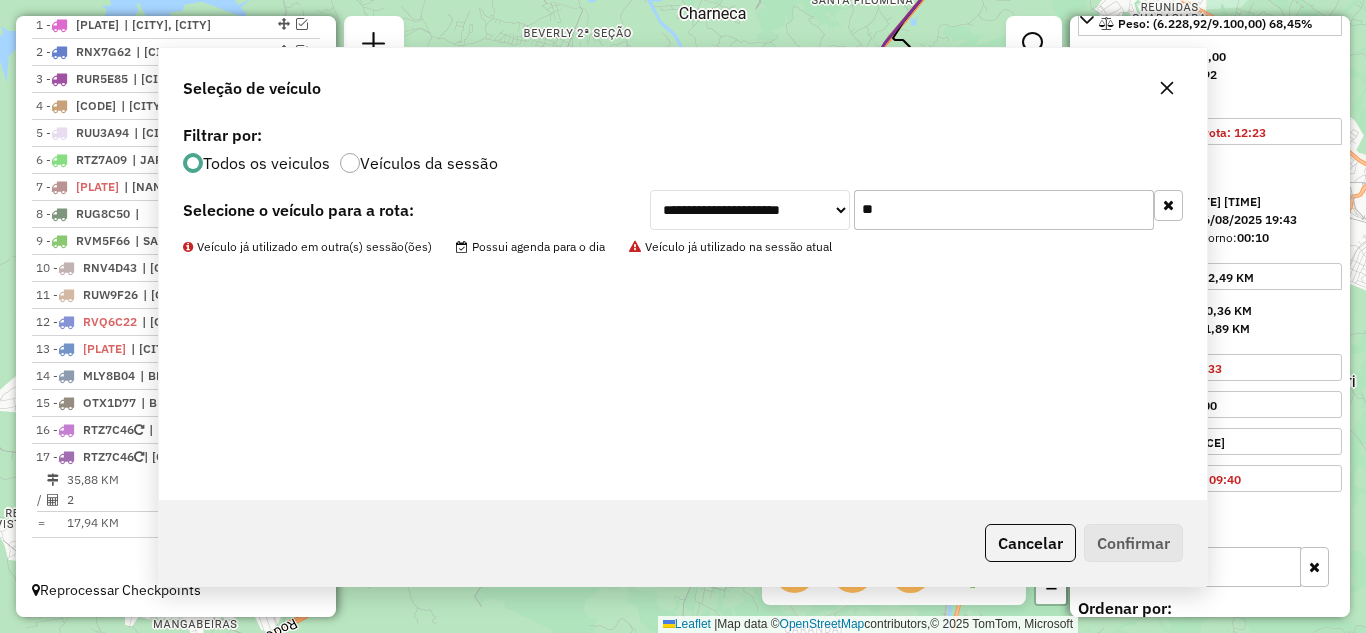 scroll, scrollTop: 839, scrollLeft: 0, axis: vertical 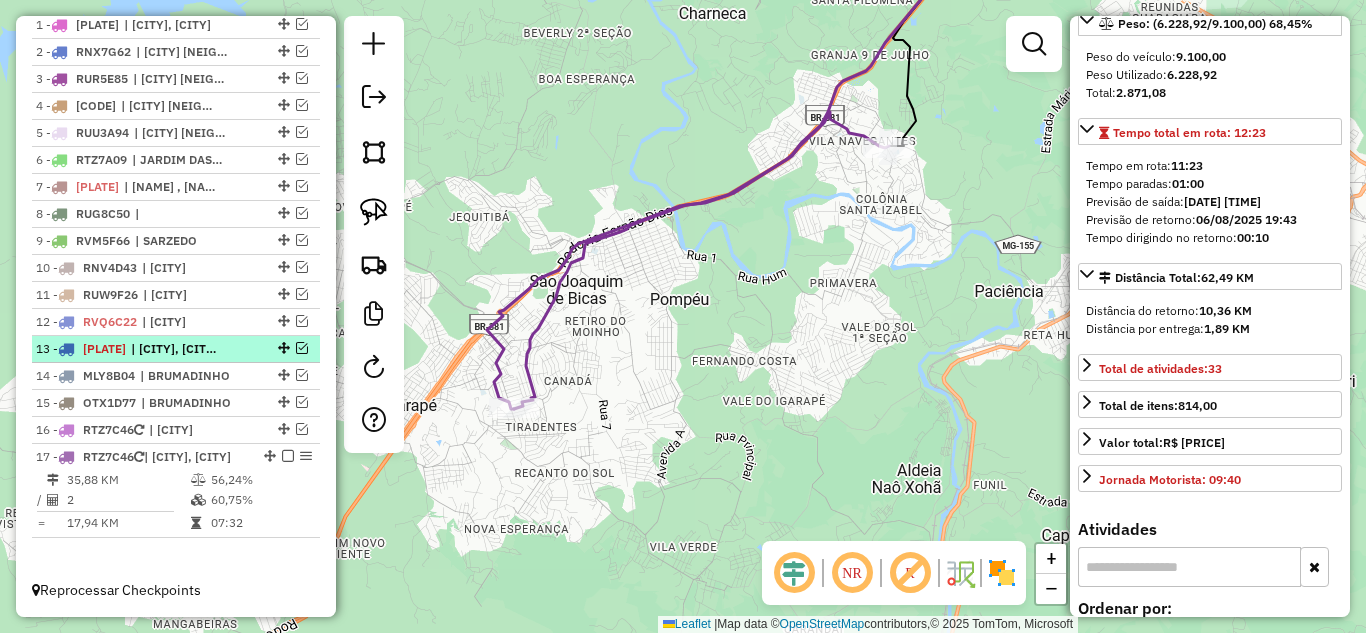 click at bounding box center [288, 456] 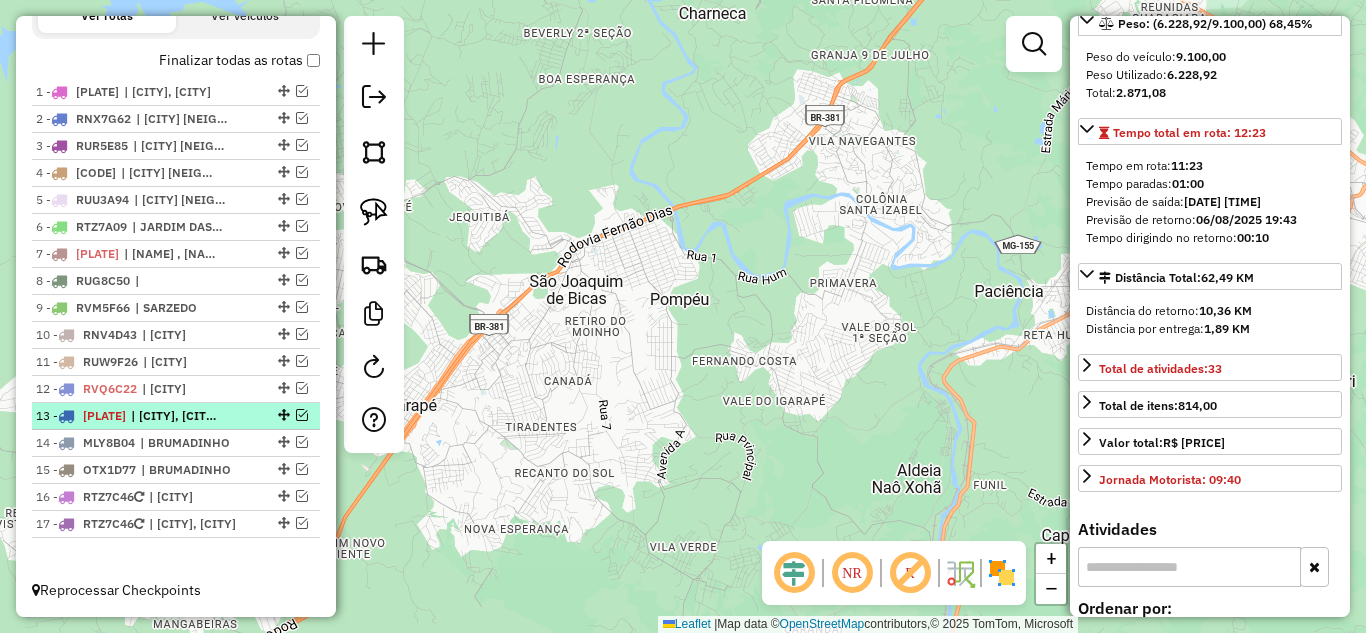 scroll, scrollTop: 736, scrollLeft: 0, axis: vertical 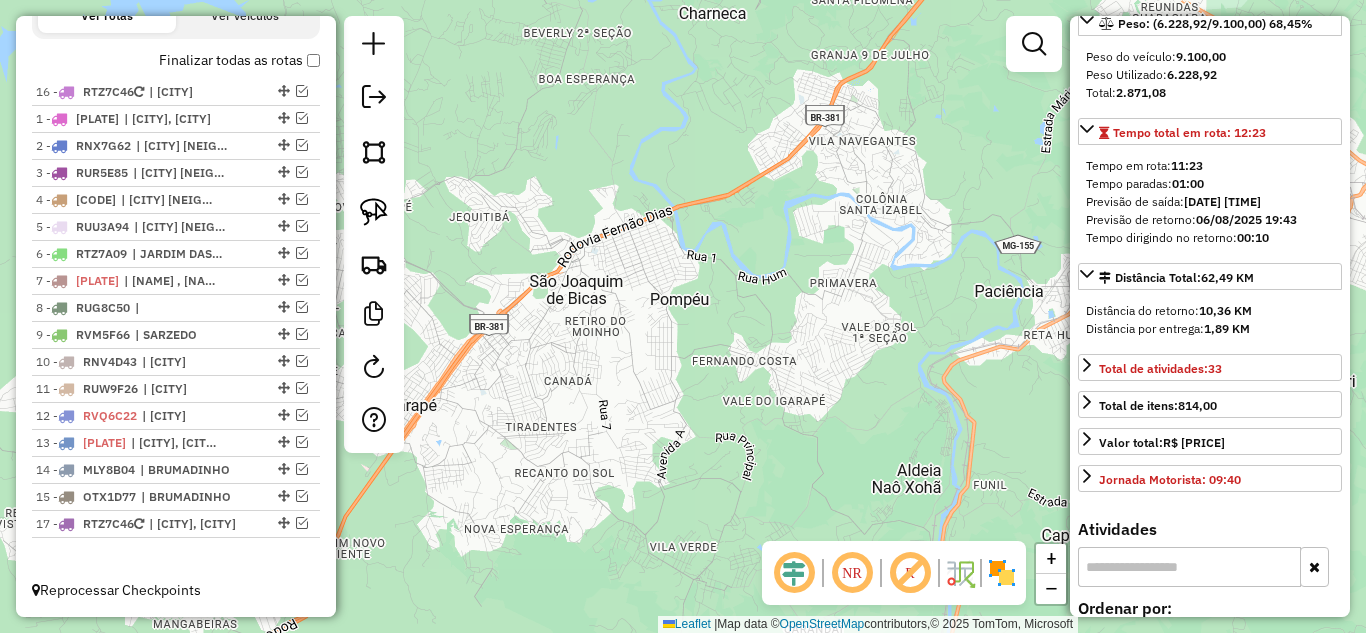 drag, startPoint x: 278, startPoint y: 496, endPoint x: 289, endPoint y: 75, distance: 421.14368 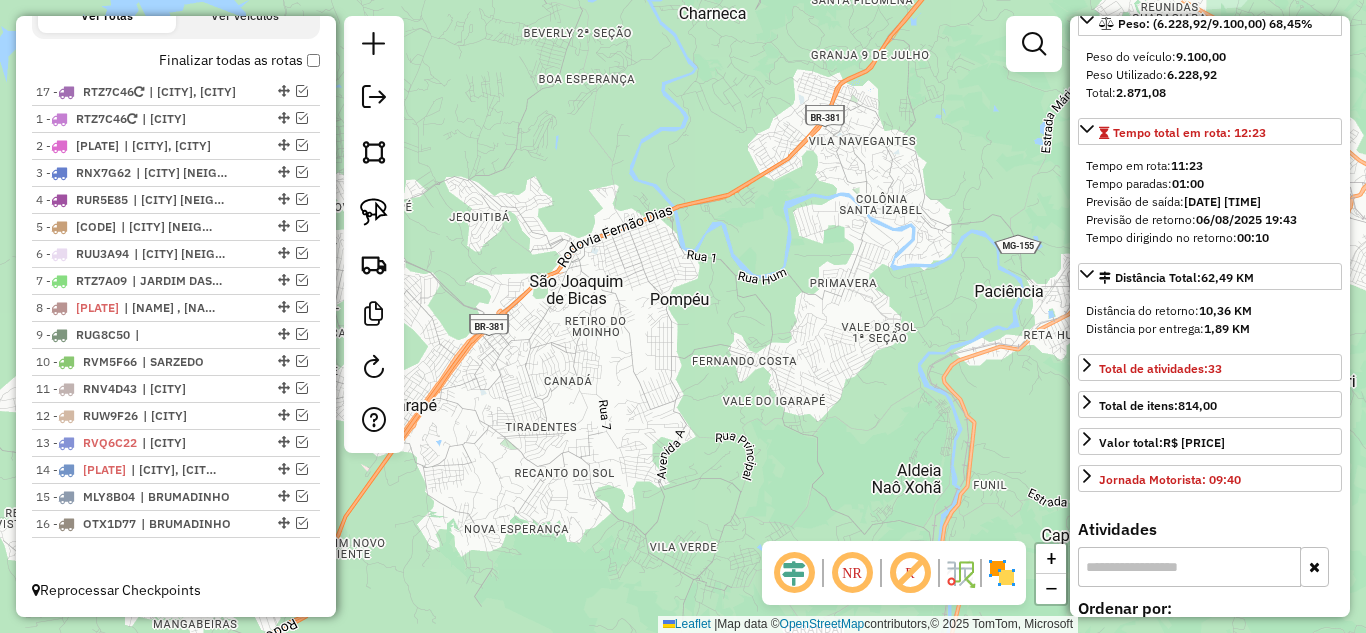 drag, startPoint x: 277, startPoint y: 526, endPoint x: 279, endPoint y: 87, distance: 439.00455 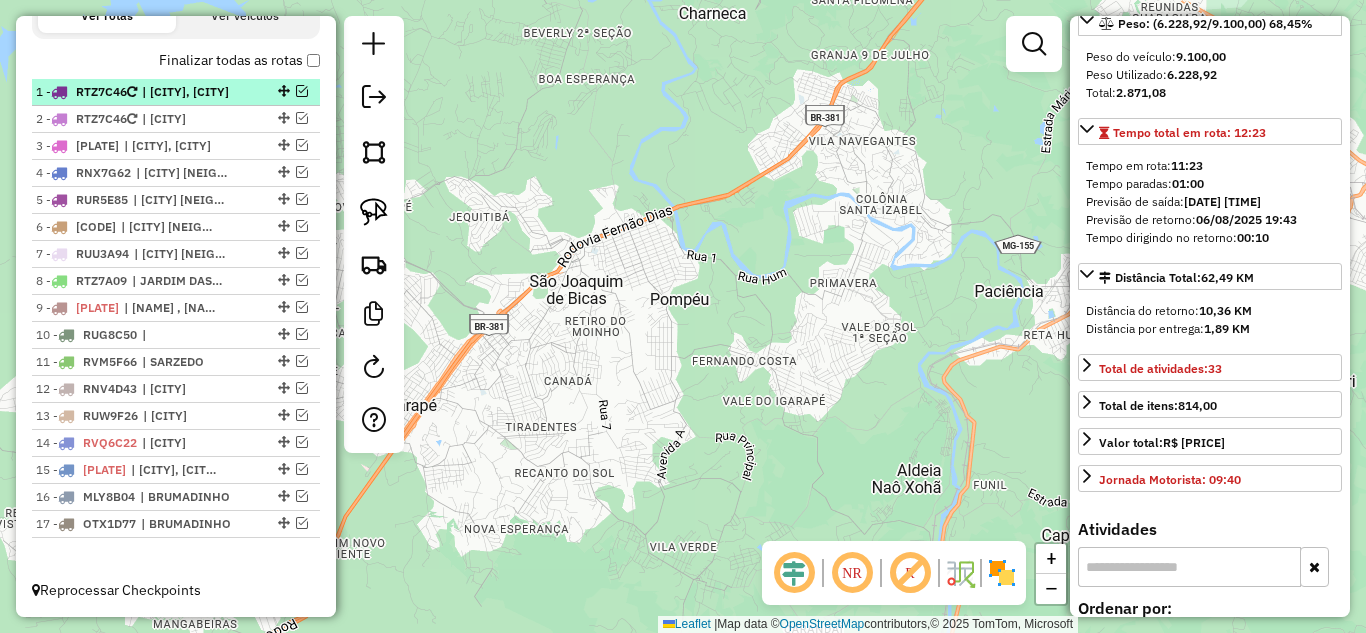 click at bounding box center (302, 91) 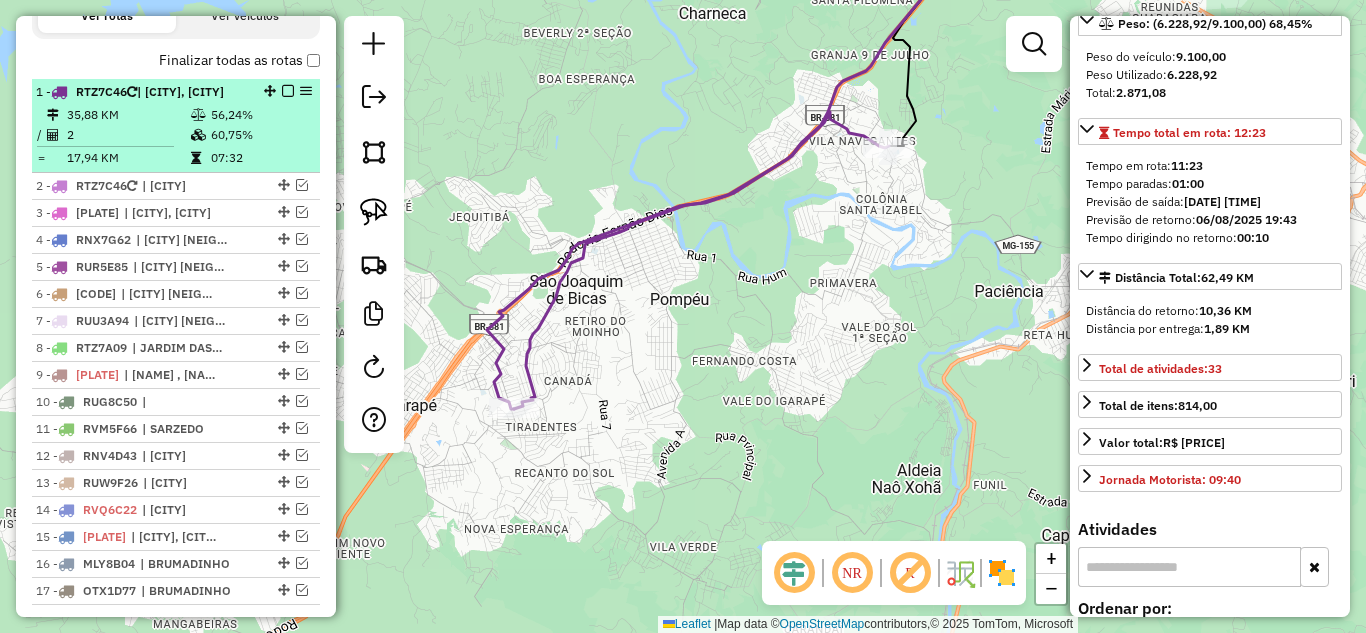 click at bounding box center [306, 91] 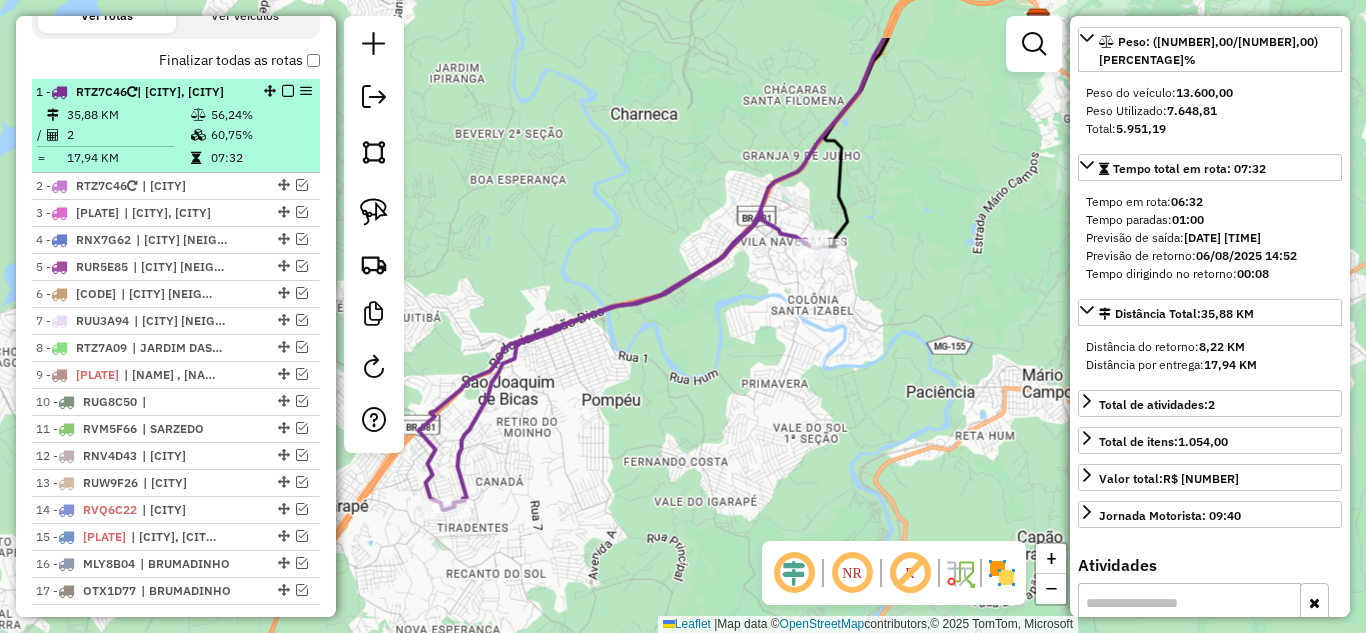 scroll, scrollTop: 318, scrollLeft: 0, axis: vertical 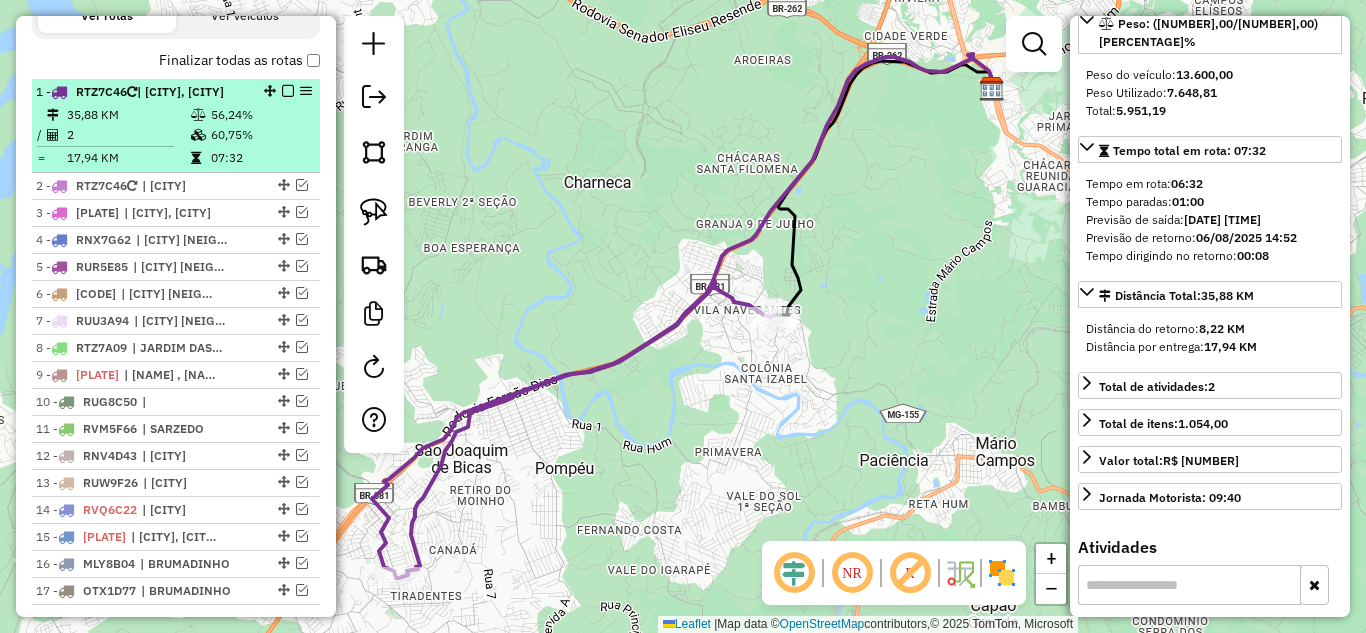 click at bounding box center [288, 91] 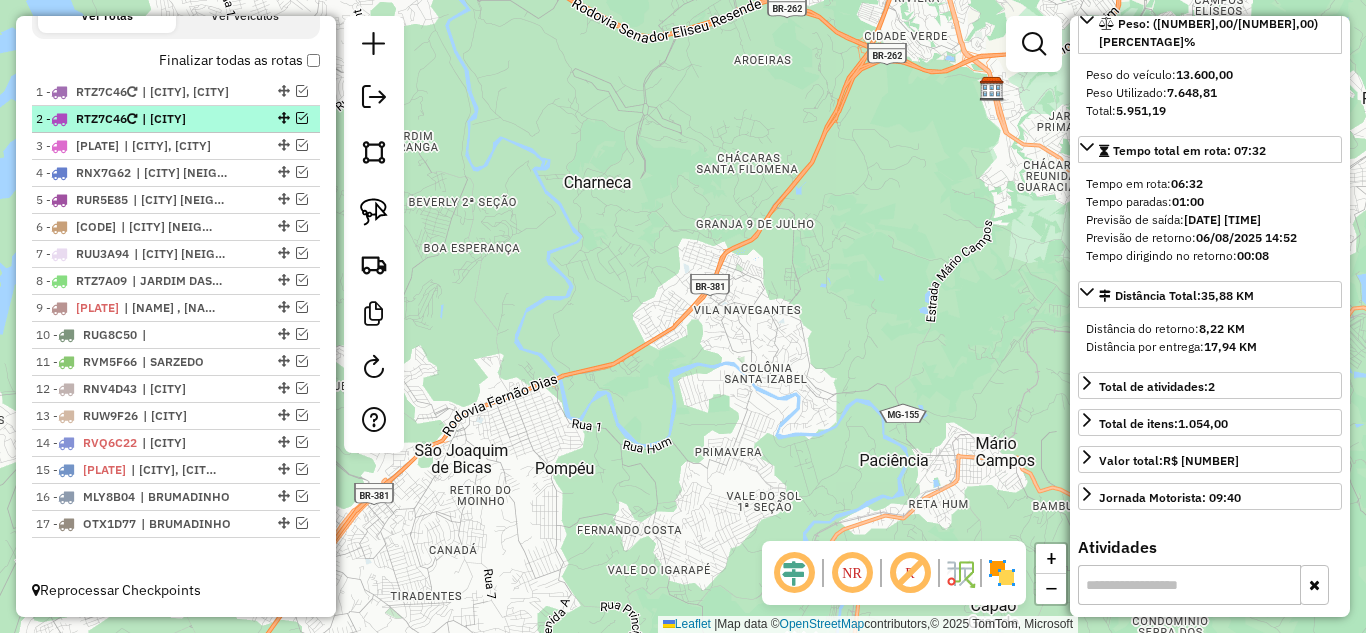 drag, startPoint x: 277, startPoint y: 89, endPoint x: 277, endPoint y: 109, distance: 20 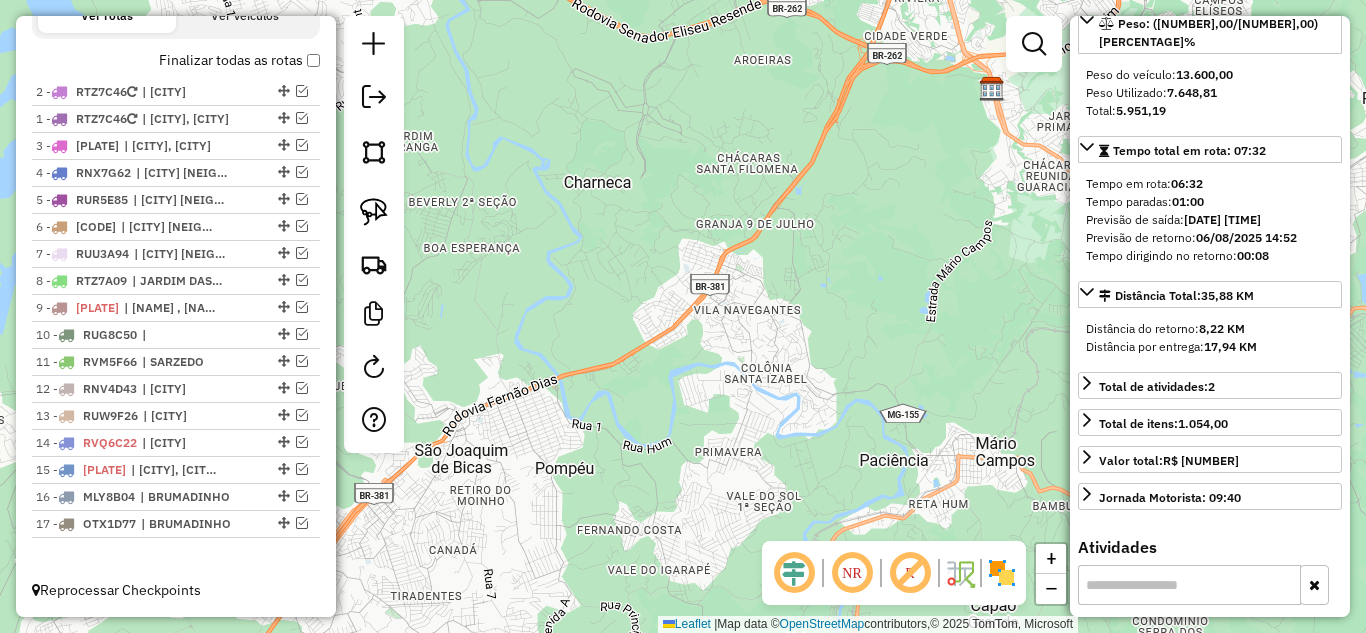 drag, startPoint x: 279, startPoint y: 91, endPoint x: 279, endPoint y: 118, distance: 27 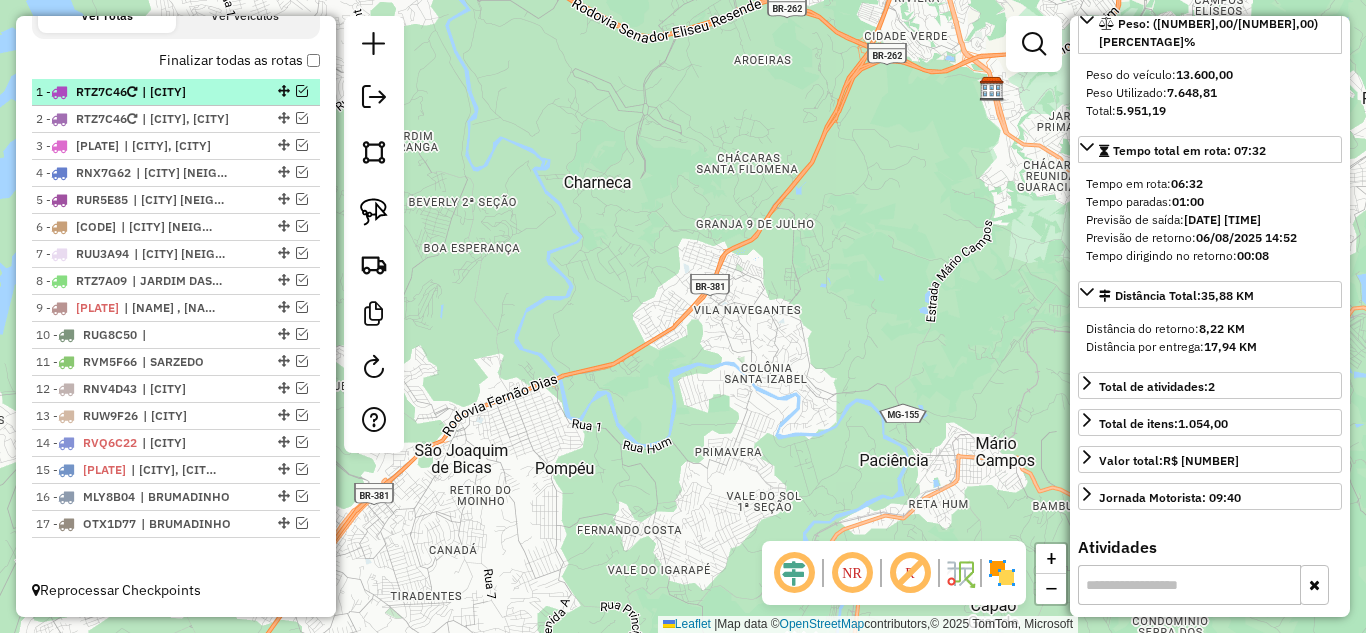 click at bounding box center [302, 91] 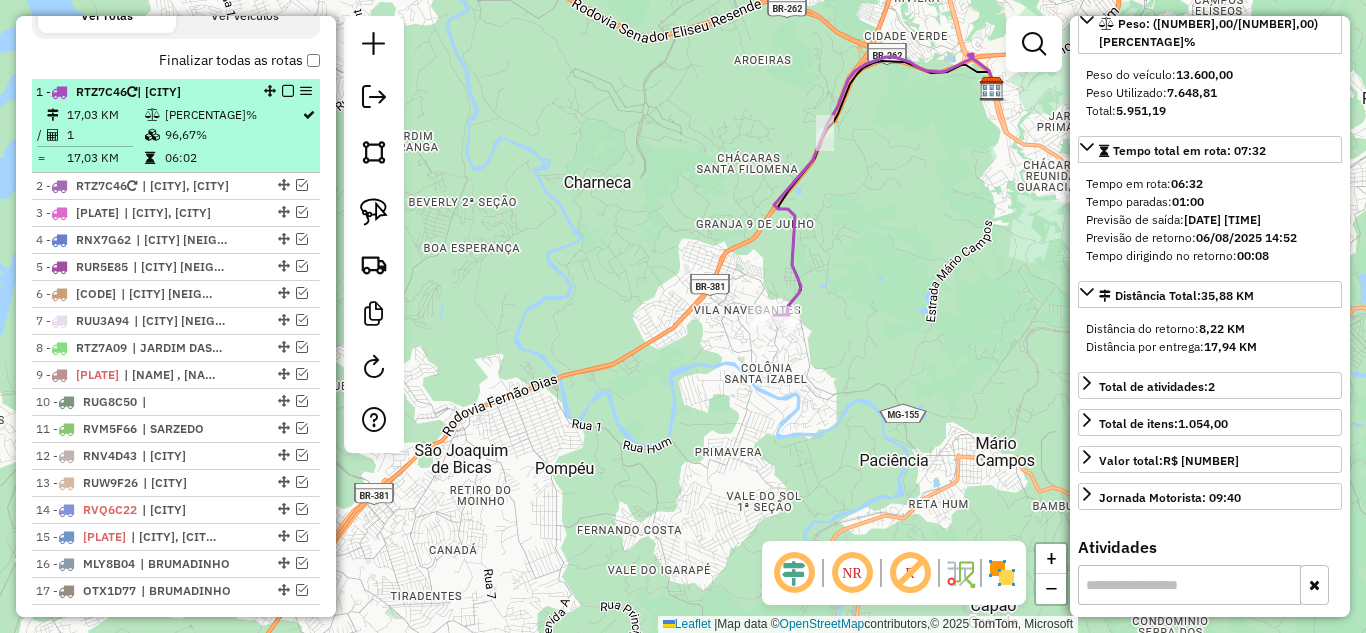 click at bounding box center [288, 91] 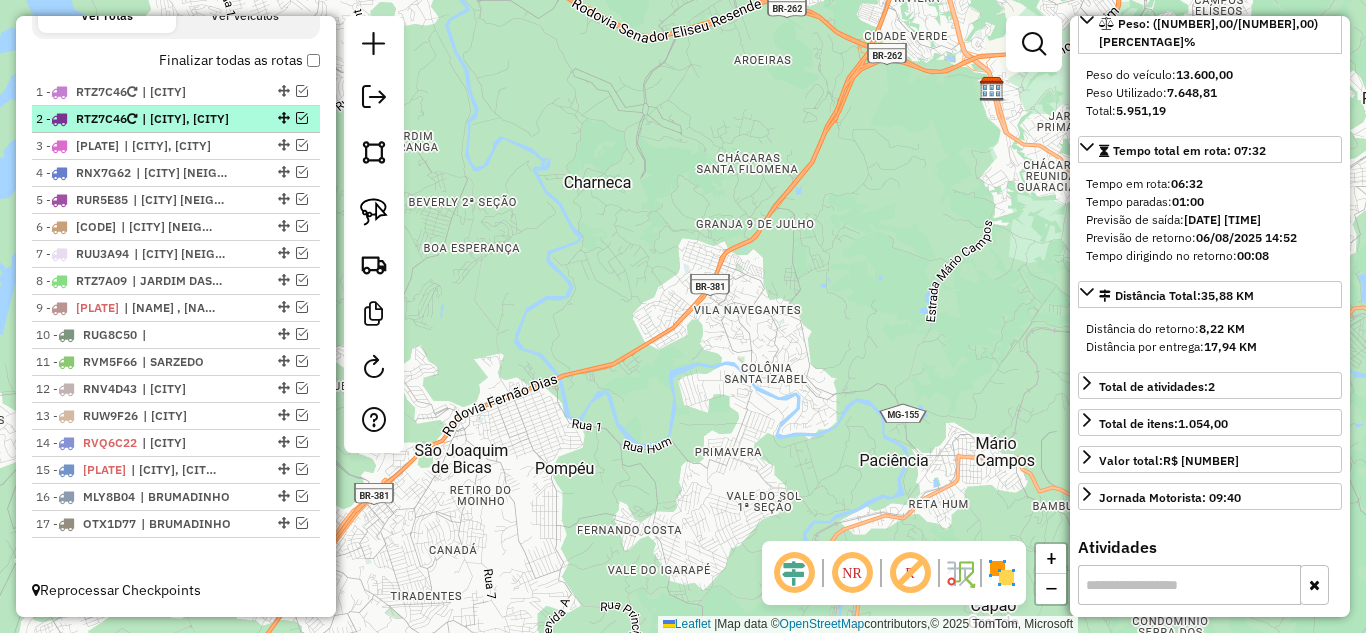 drag, startPoint x: 276, startPoint y: 92, endPoint x: 276, endPoint y: 113, distance: 21 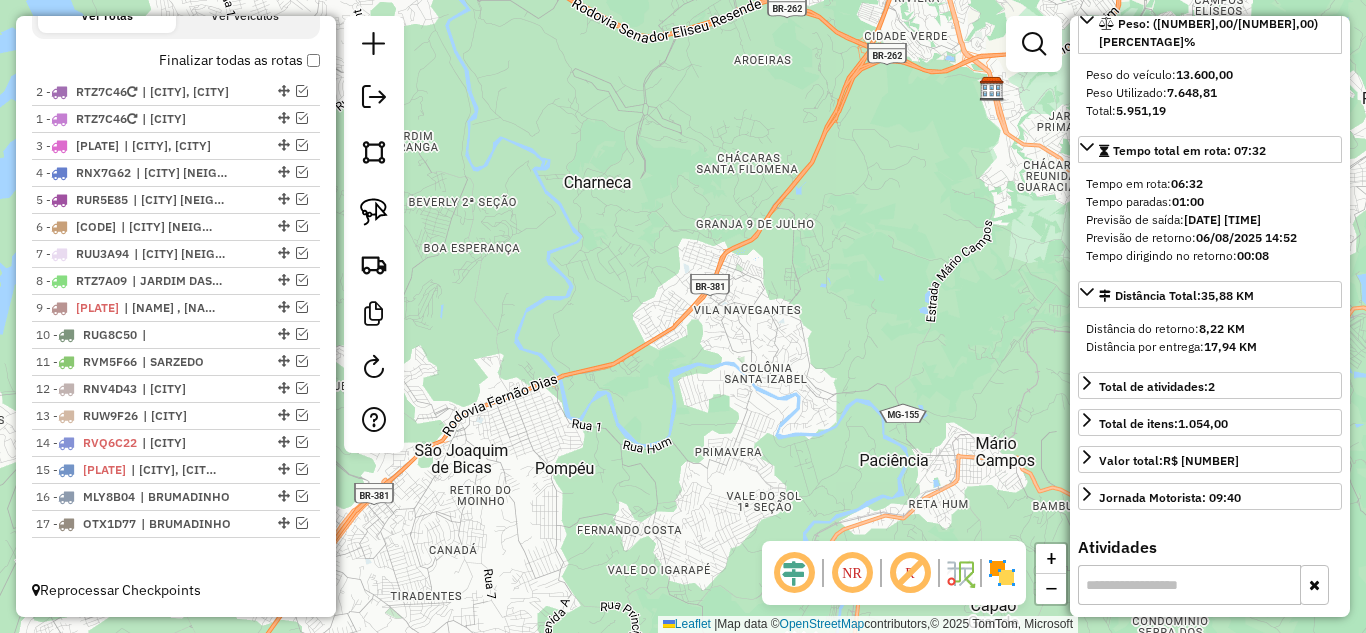 drag, startPoint x: 277, startPoint y: 119, endPoint x: 278, endPoint y: 88, distance: 31.016125 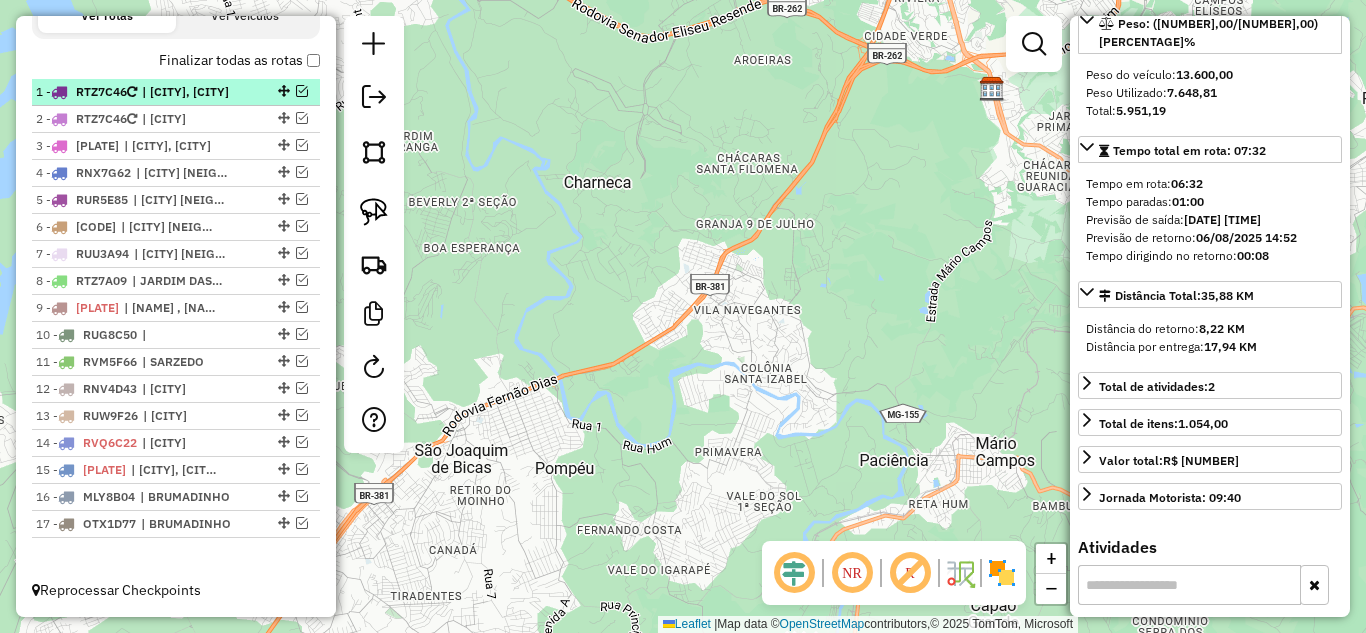 click at bounding box center [302, 91] 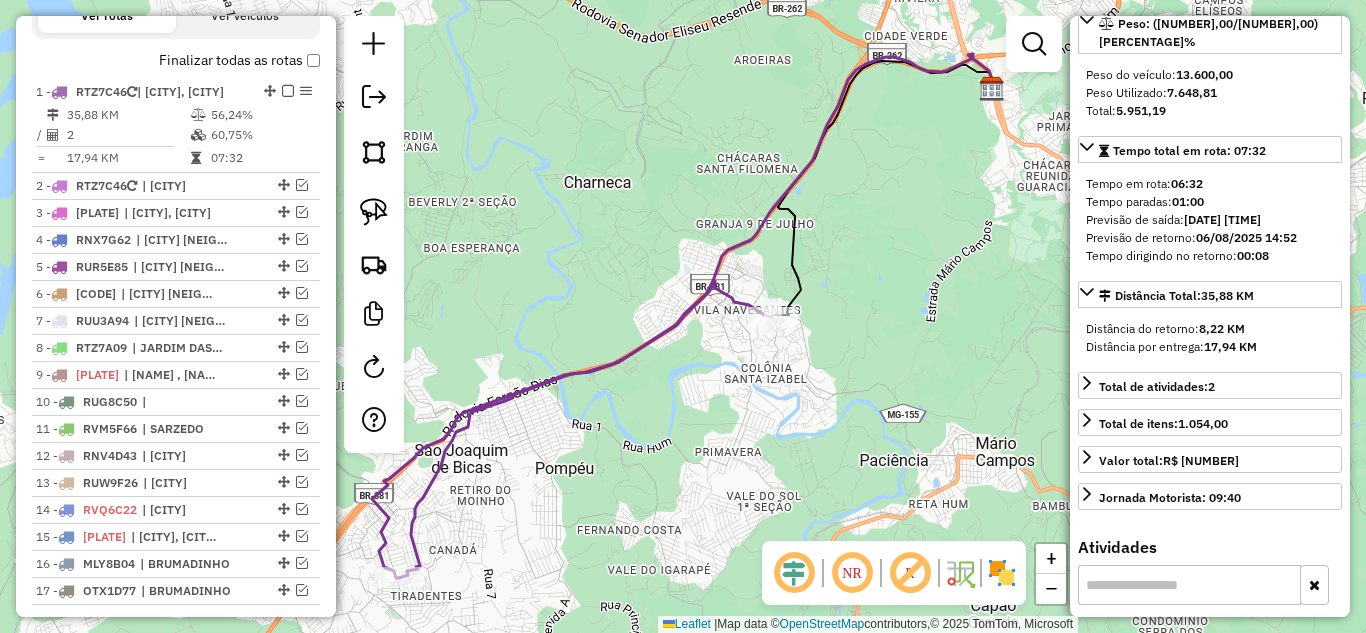 click 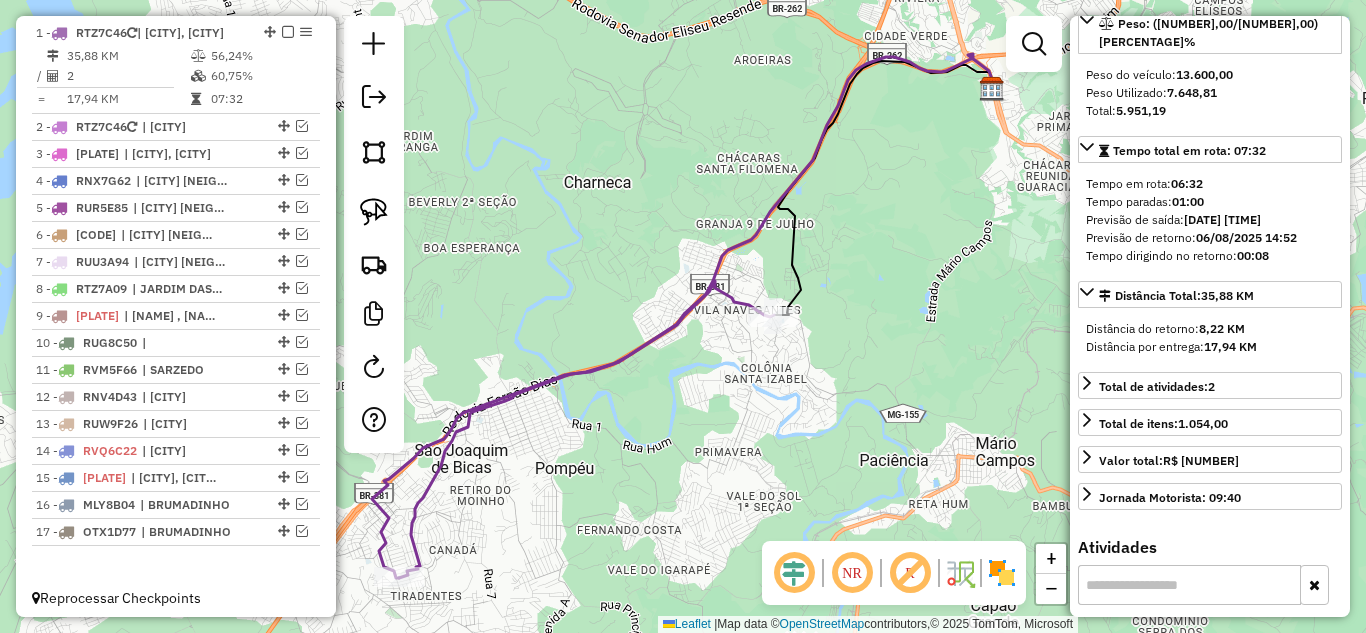 scroll, scrollTop: 799, scrollLeft: 0, axis: vertical 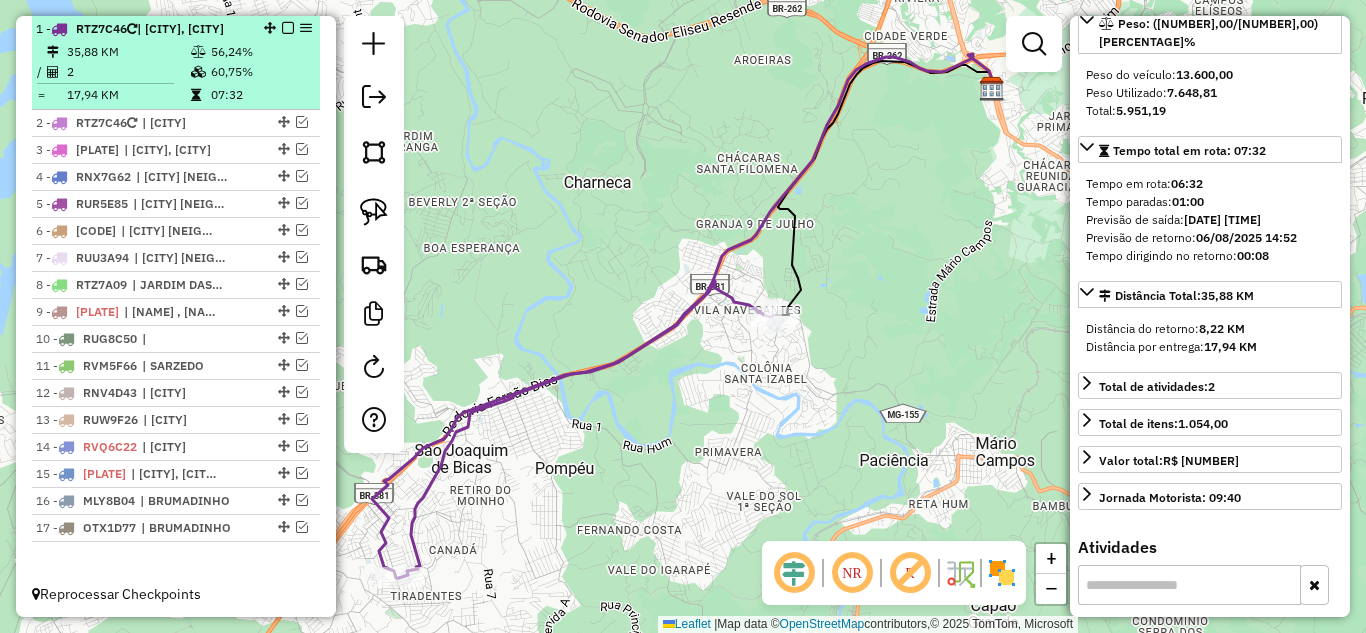 click at bounding box center (288, 28) 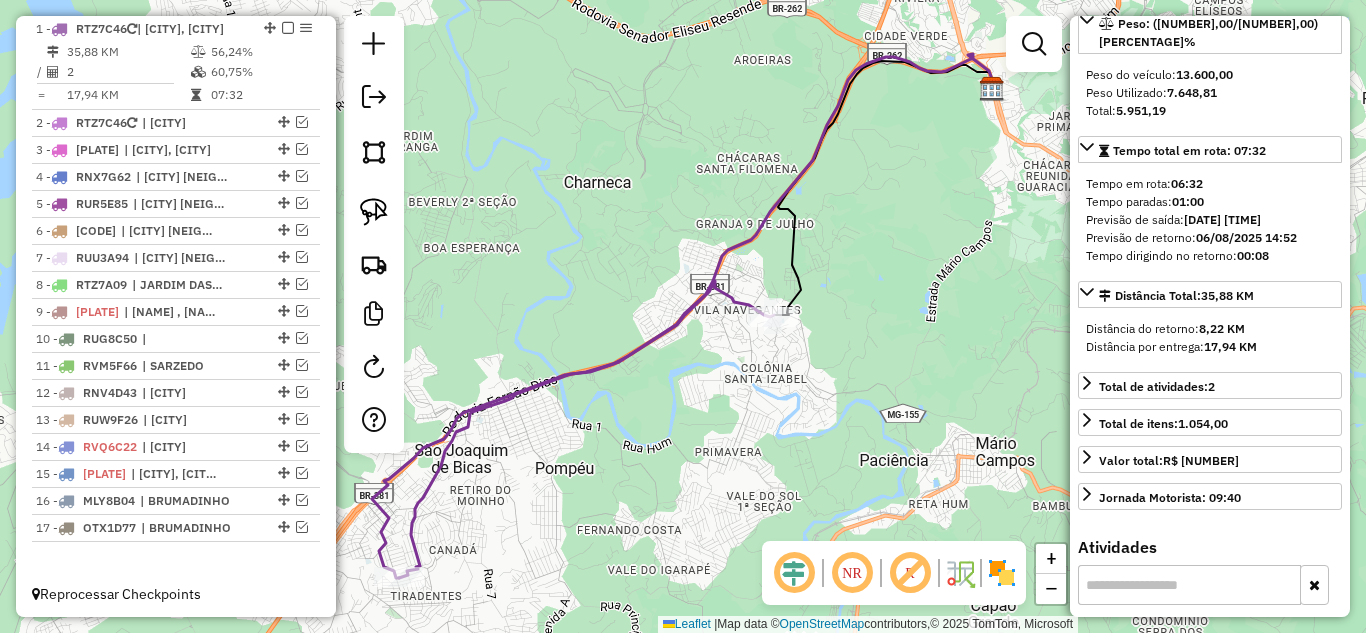 scroll, scrollTop: 736, scrollLeft: 0, axis: vertical 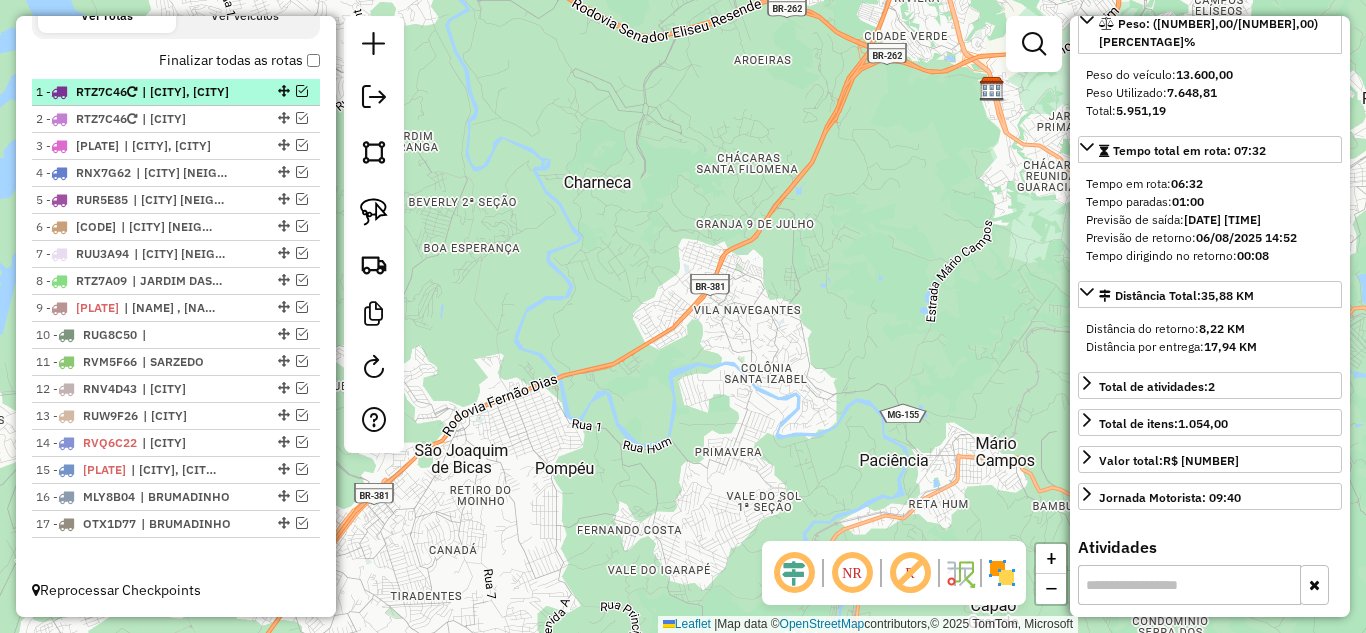click at bounding box center (302, 91) 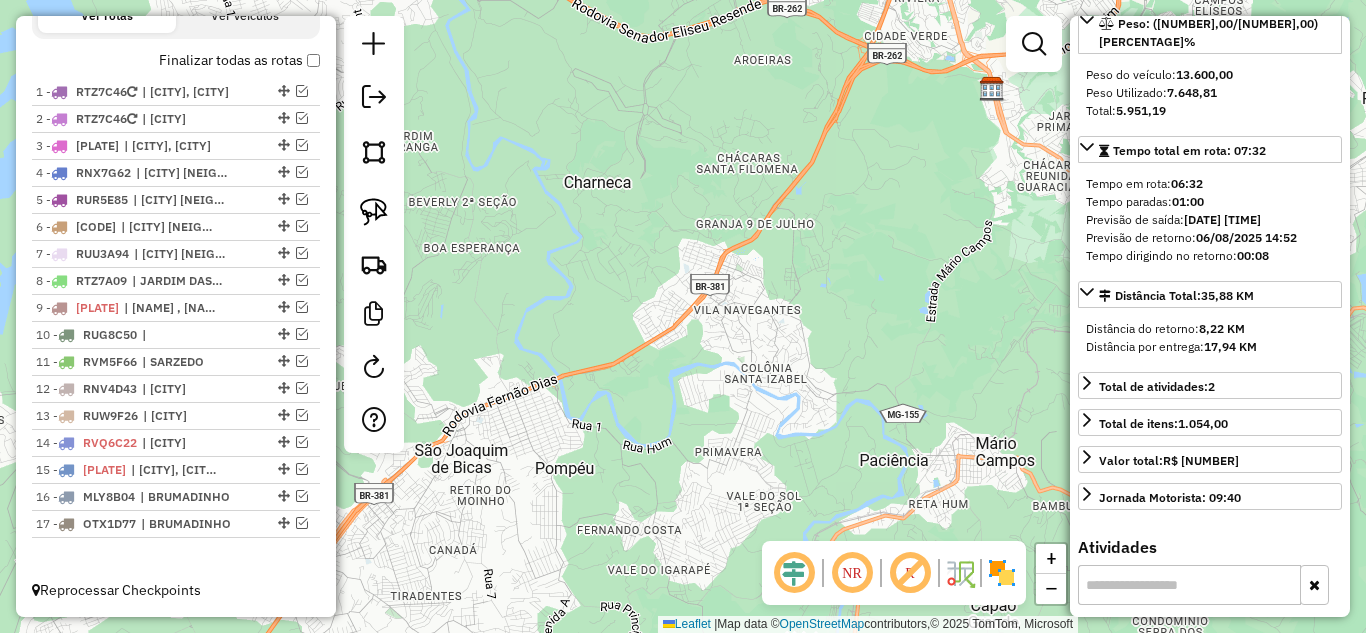 scroll, scrollTop: 799, scrollLeft: 0, axis: vertical 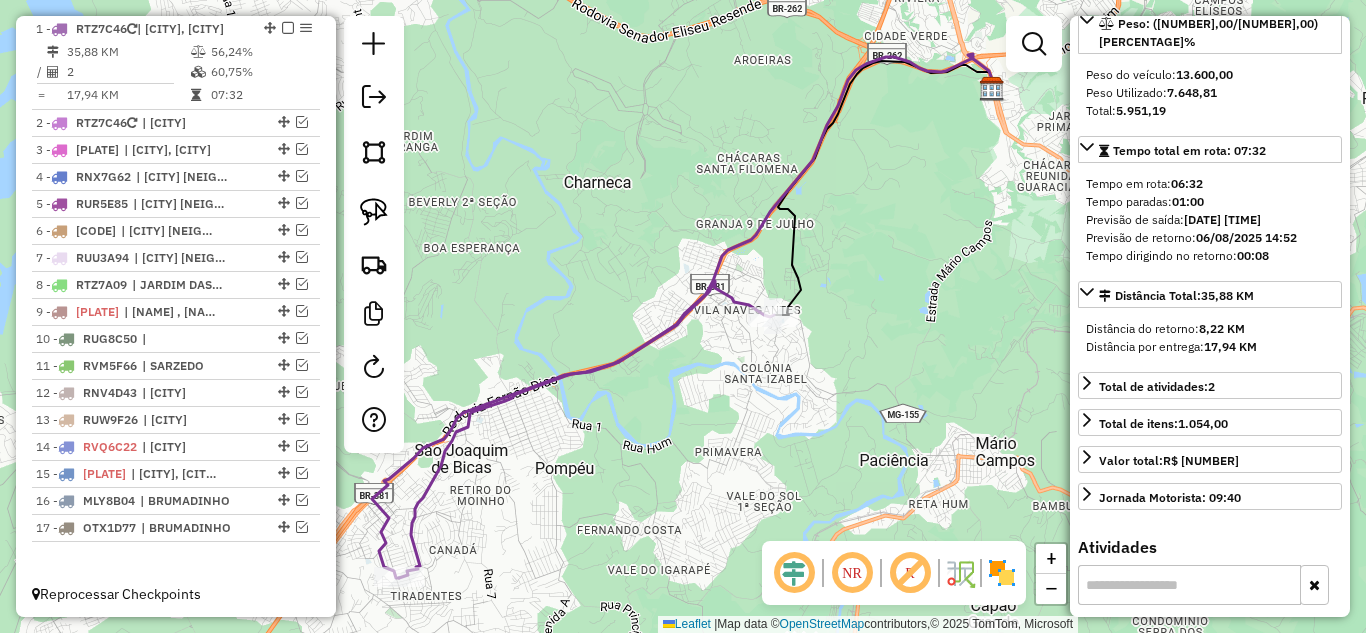 click 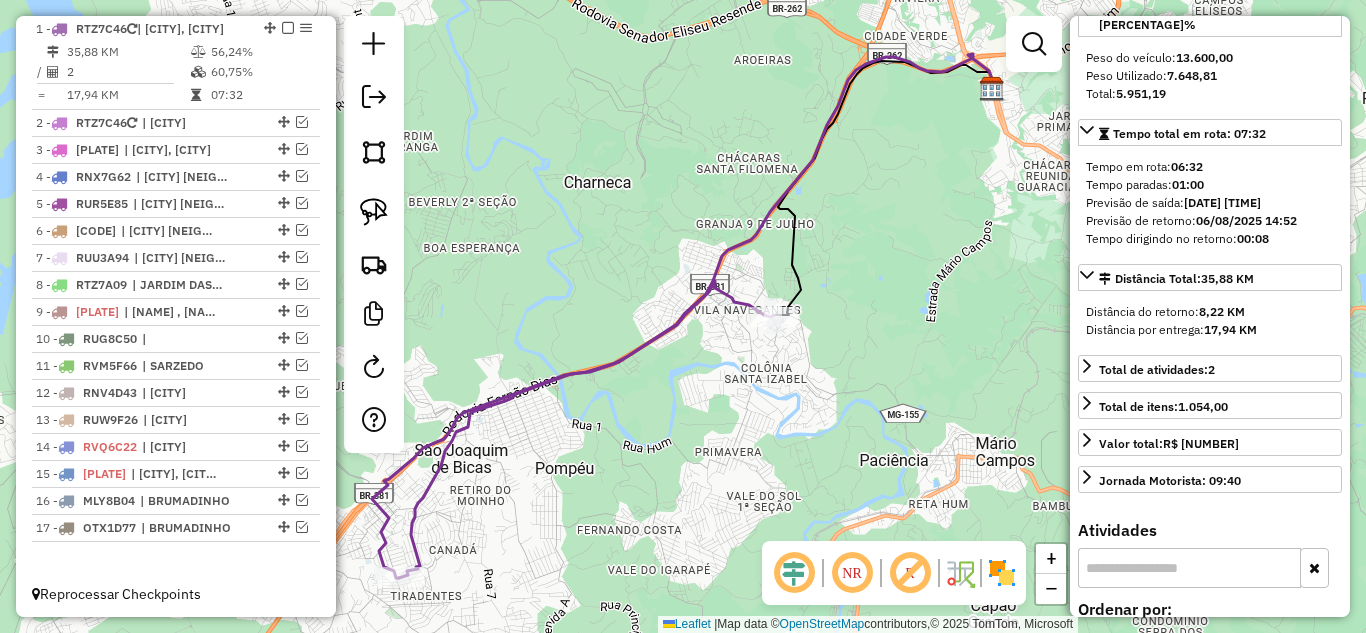 scroll, scrollTop: 318, scrollLeft: 0, axis: vertical 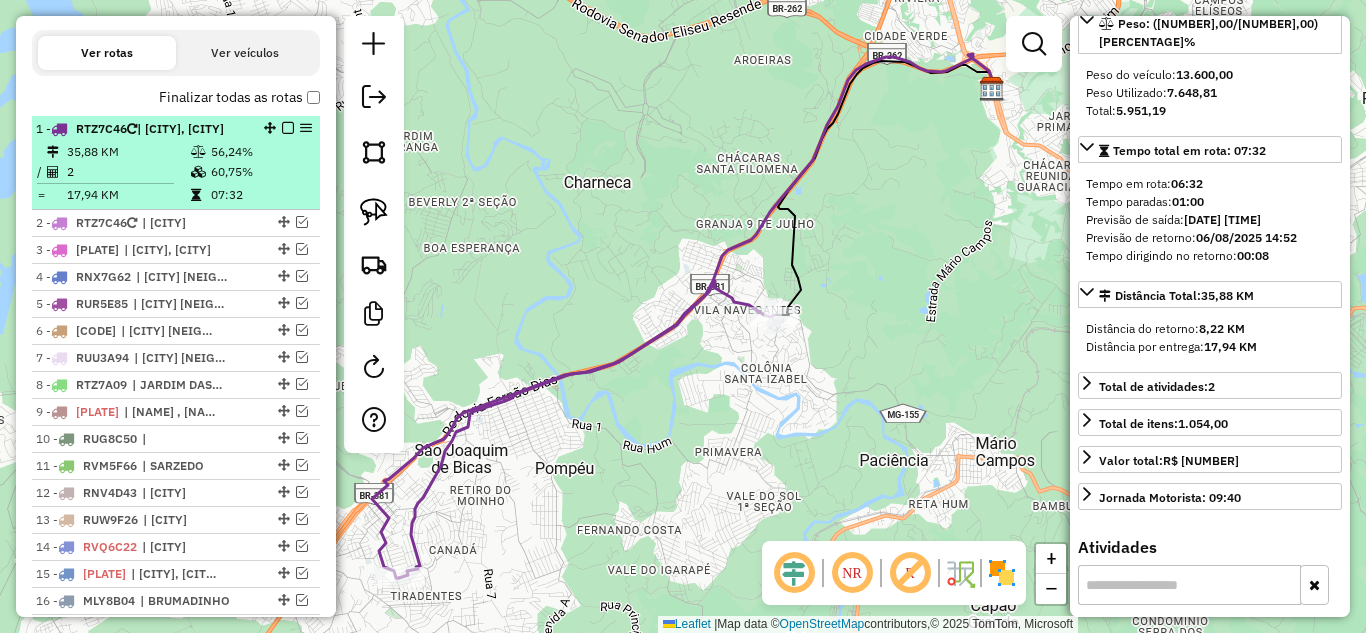 click at bounding box center [288, 128] 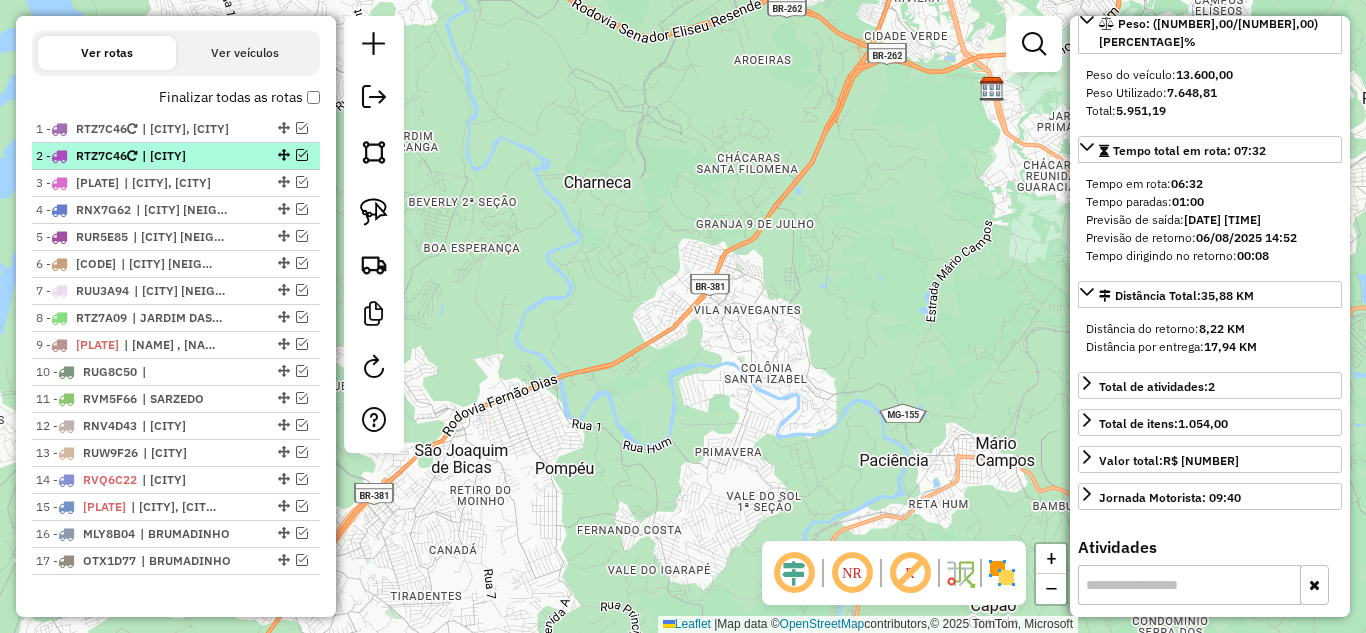 click at bounding box center [302, 155] 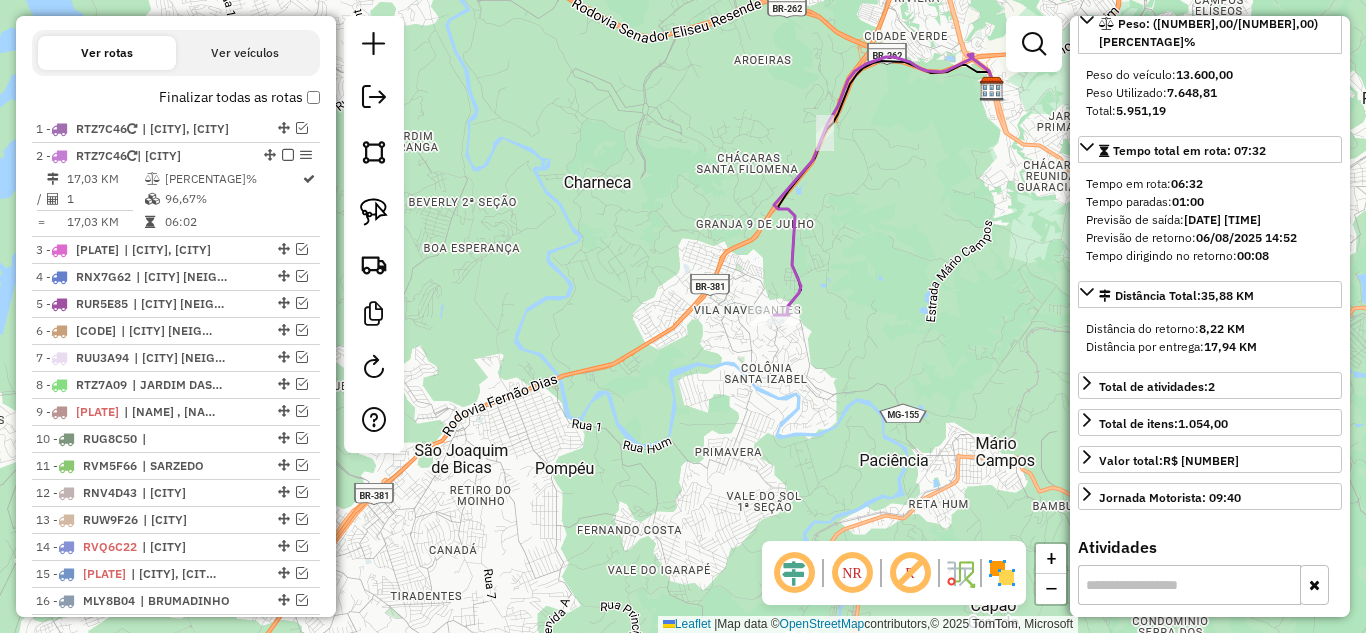 click 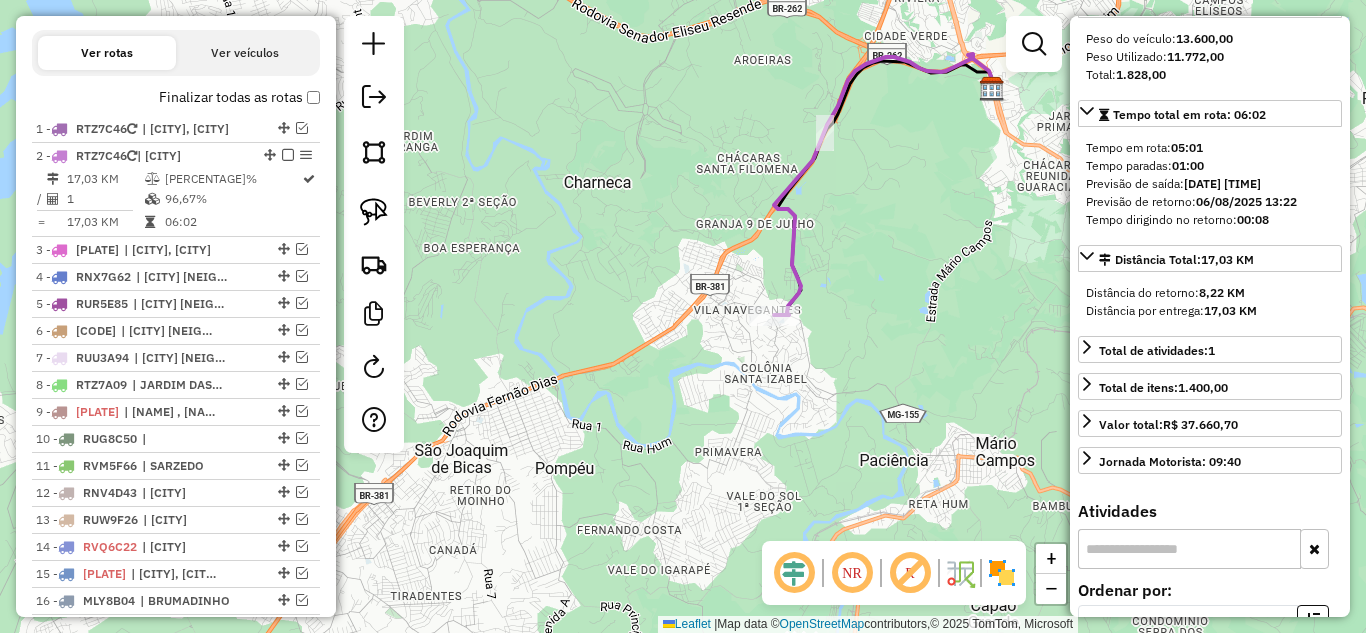 scroll, scrollTop: 300, scrollLeft: 0, axis: vertical 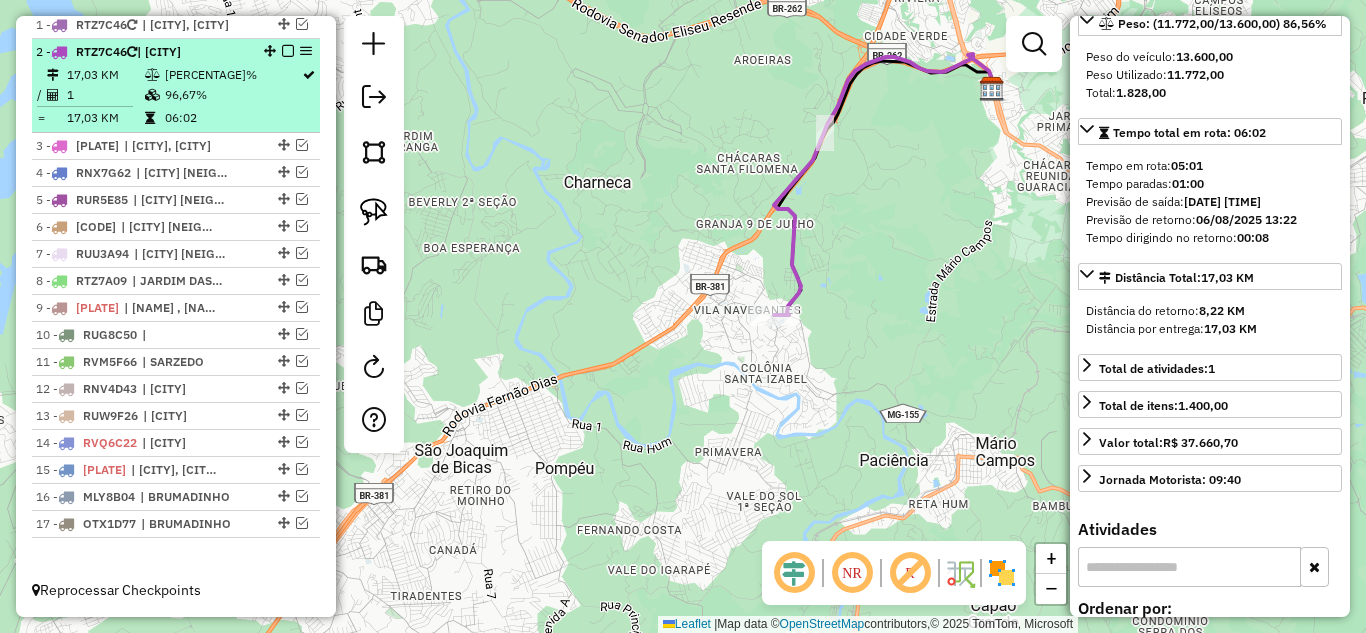 click at bounding box center (288, 51) 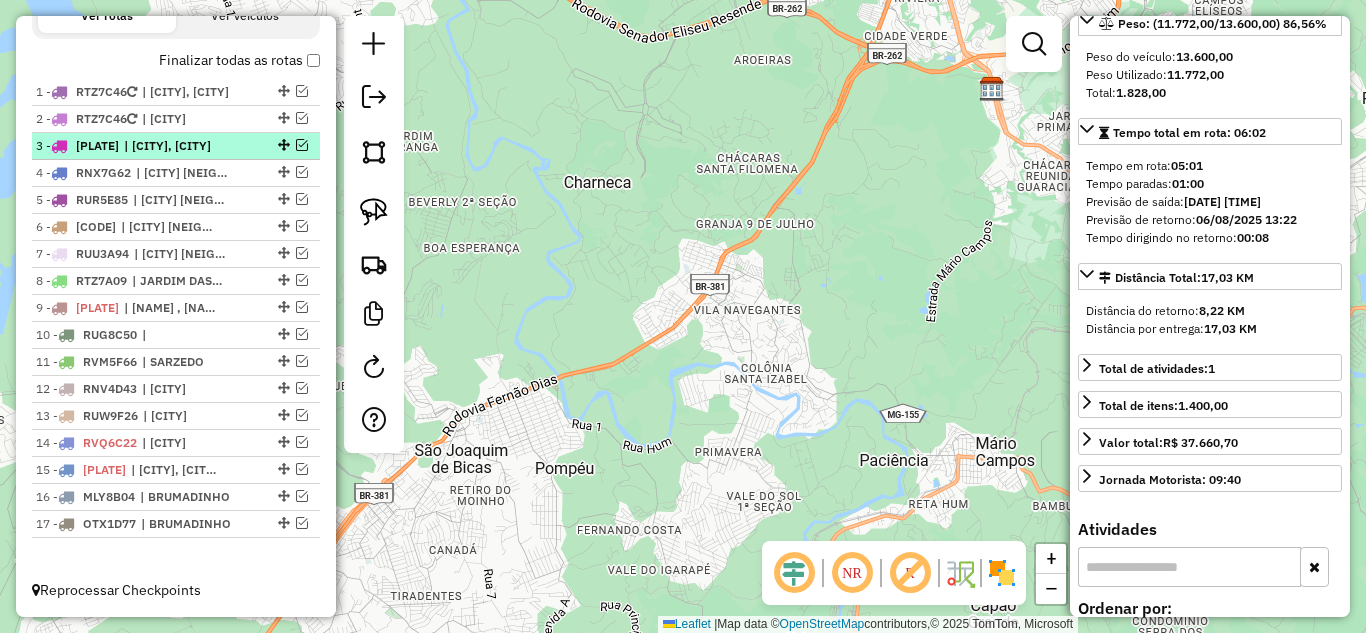click at bounding box center (302, 145) 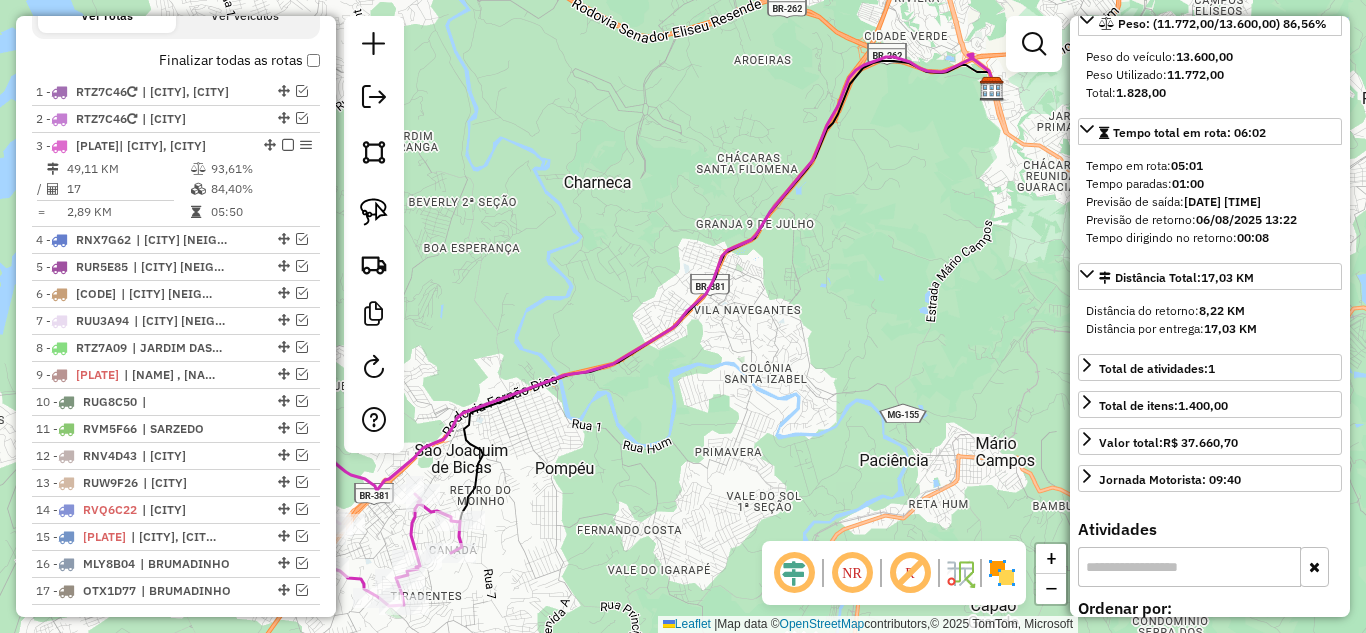 scroll, scrollTop: 803, scrollLeft: 0, axis: vertical 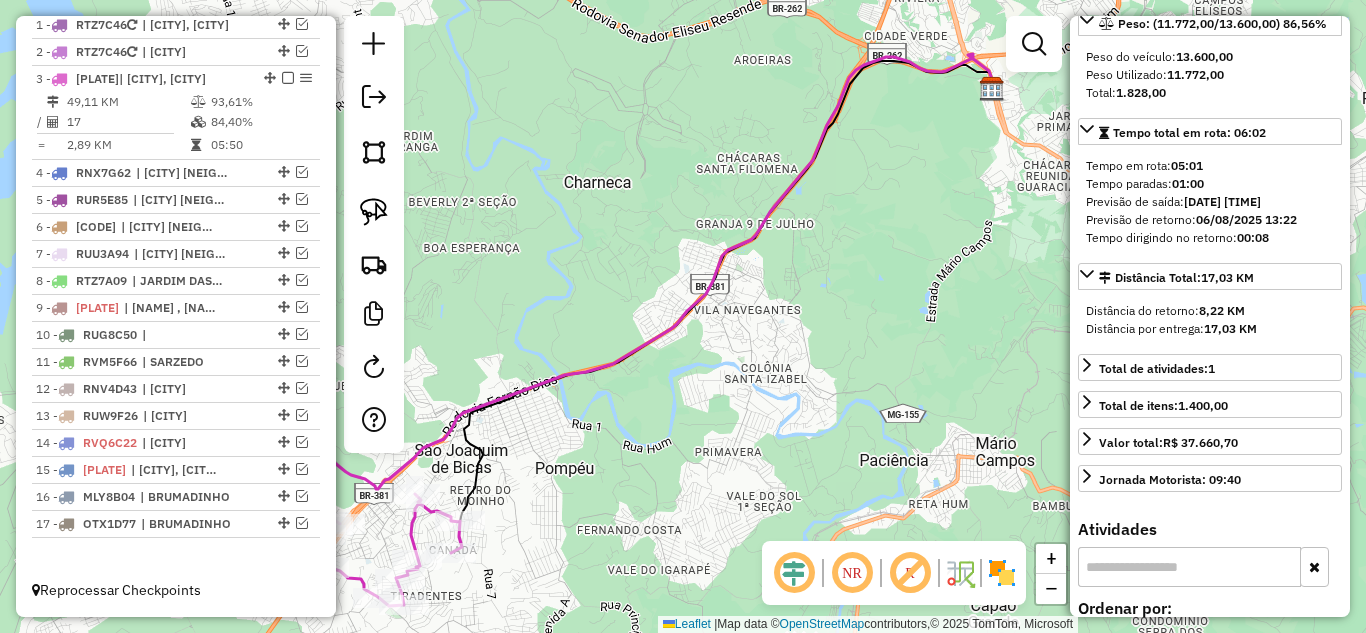 click 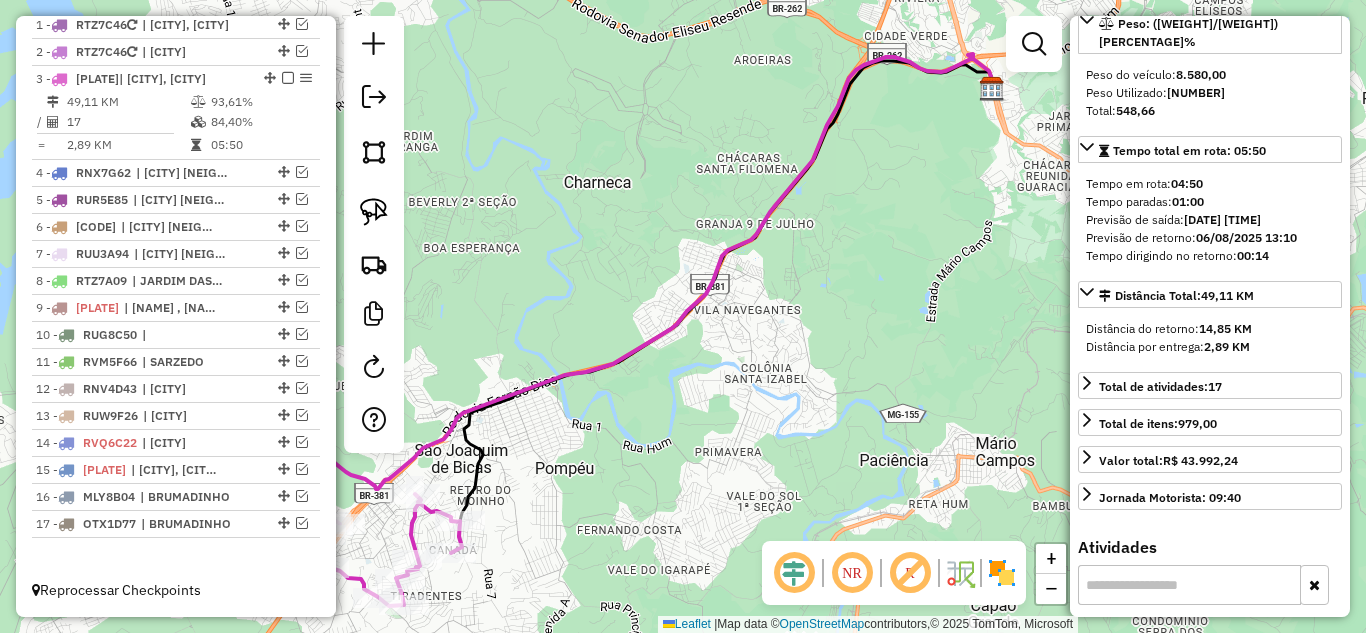 scroll, scrollTop: 318, scrollLeft: 0, axis: vertical 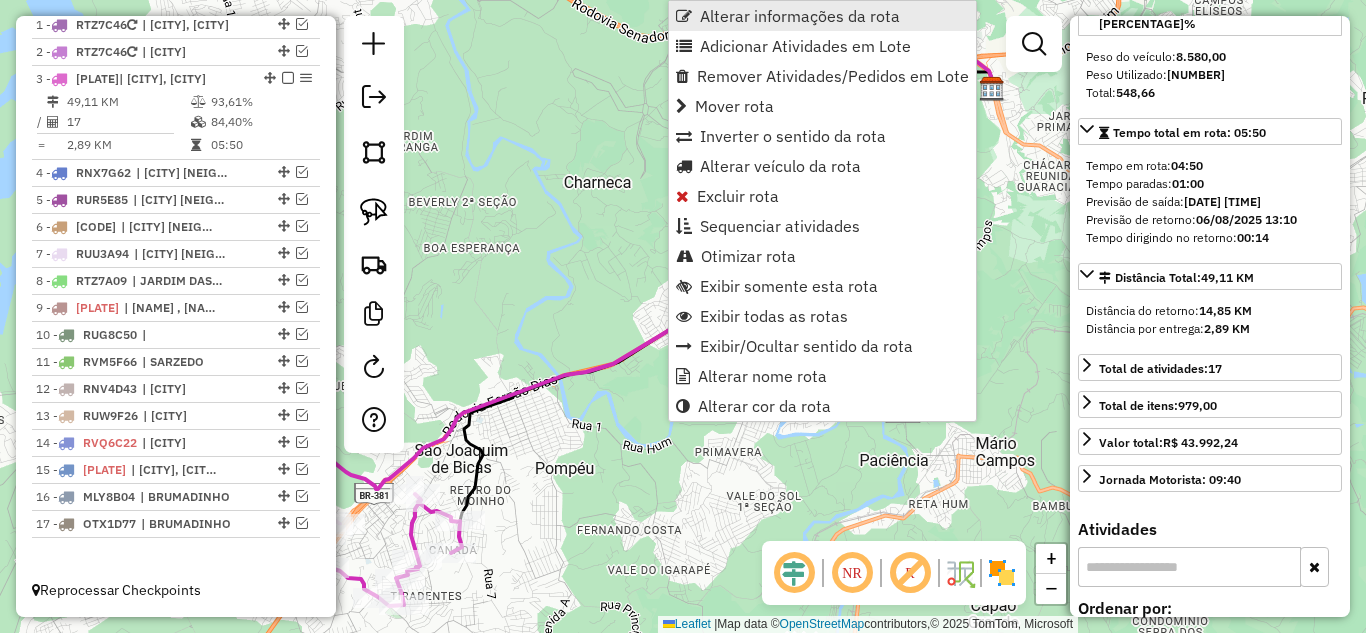 click on "Alterar informações da rota" at bounding box center [800, 16] 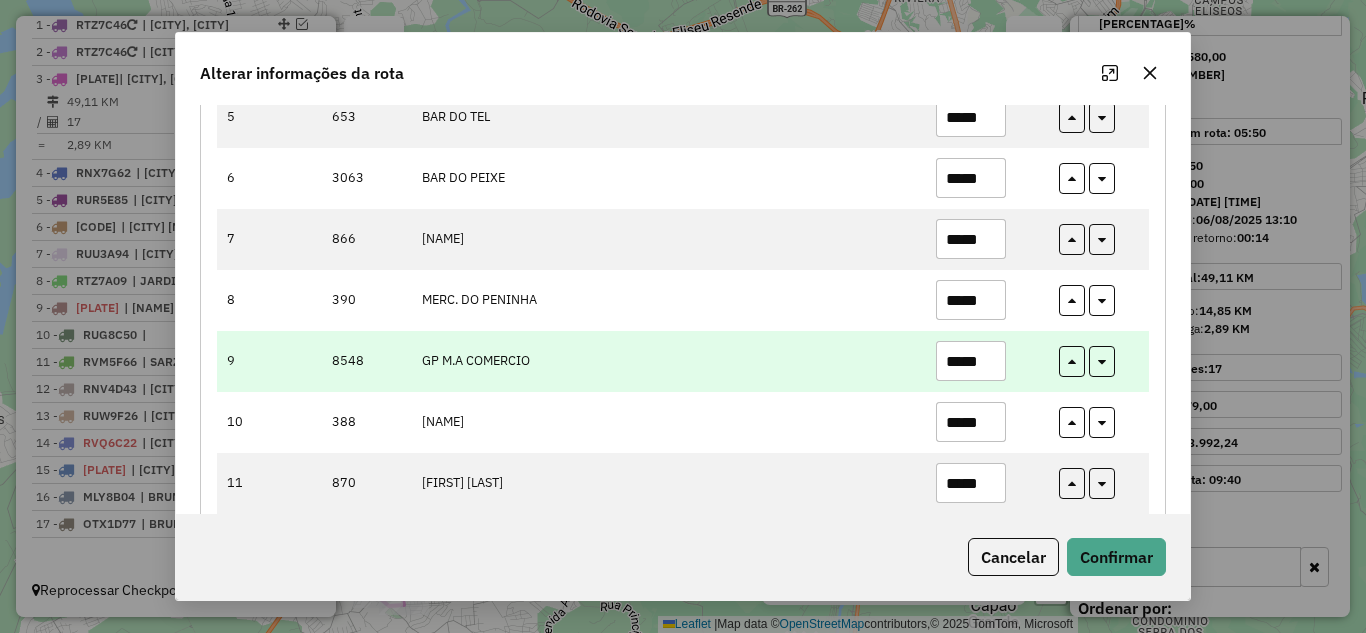 scroll, scrollTop: 600, scrollLeft: 0, axis: vertical 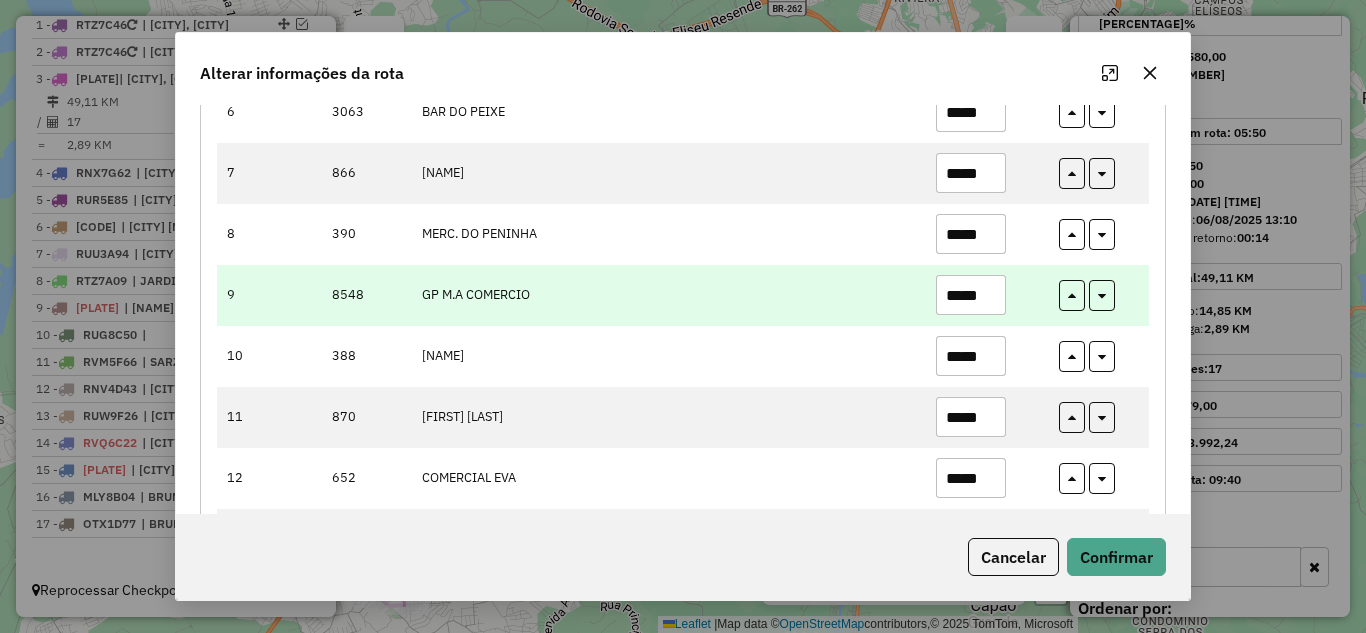 click on "*****" at bounding box center [971, 295] 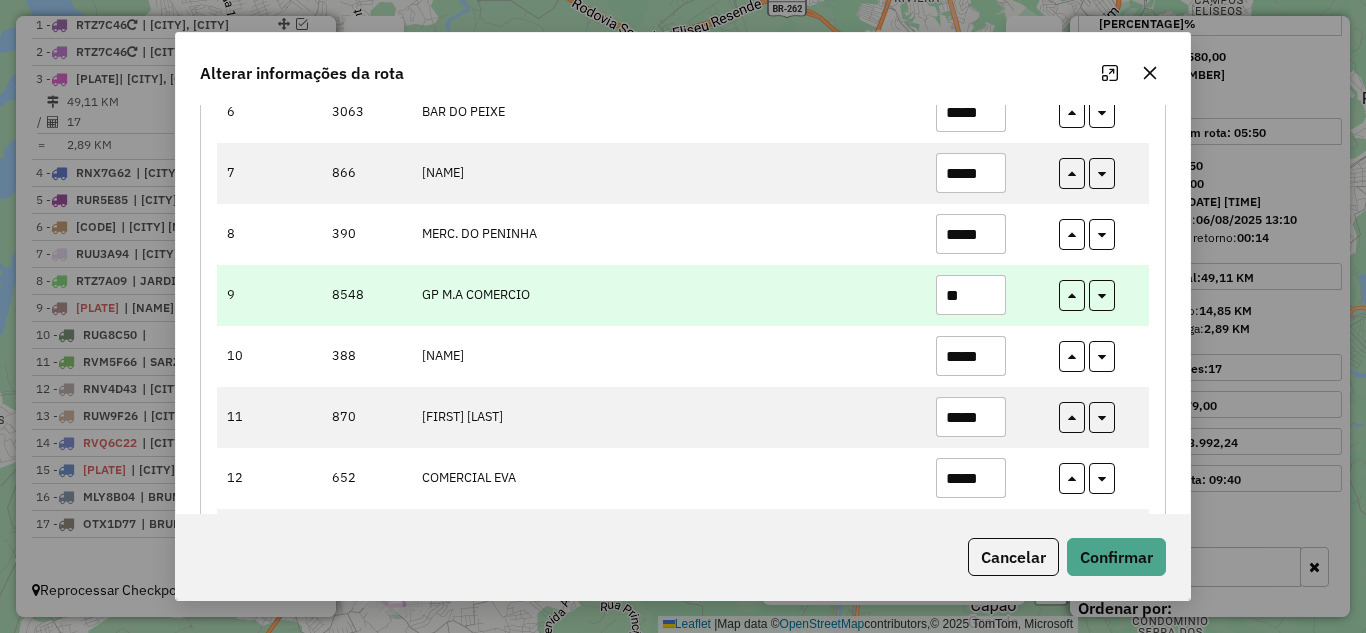 type on "*" 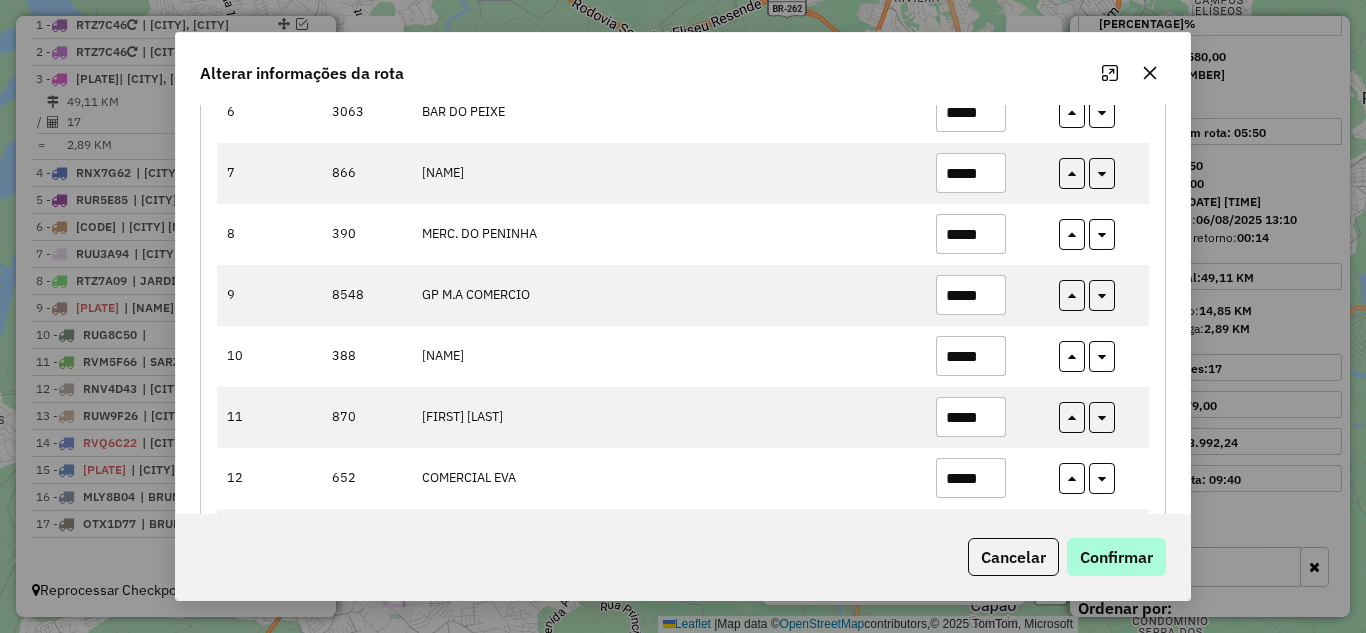 type on "*****" 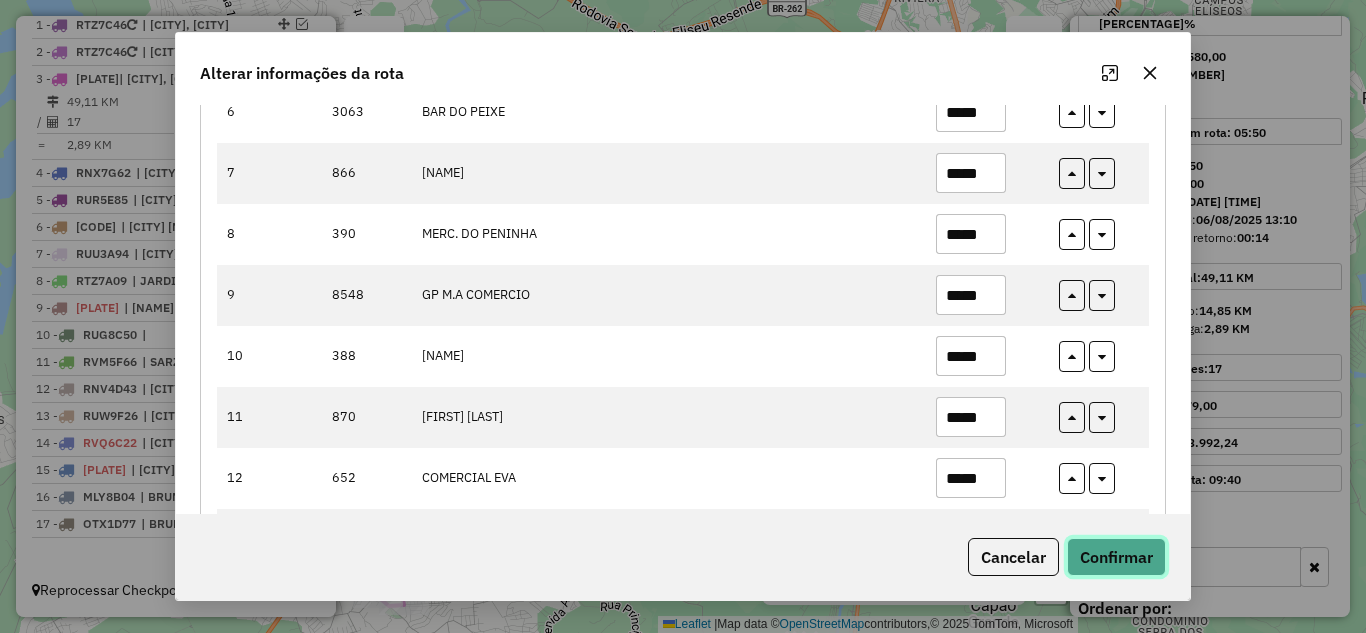 click on "Confirmar" 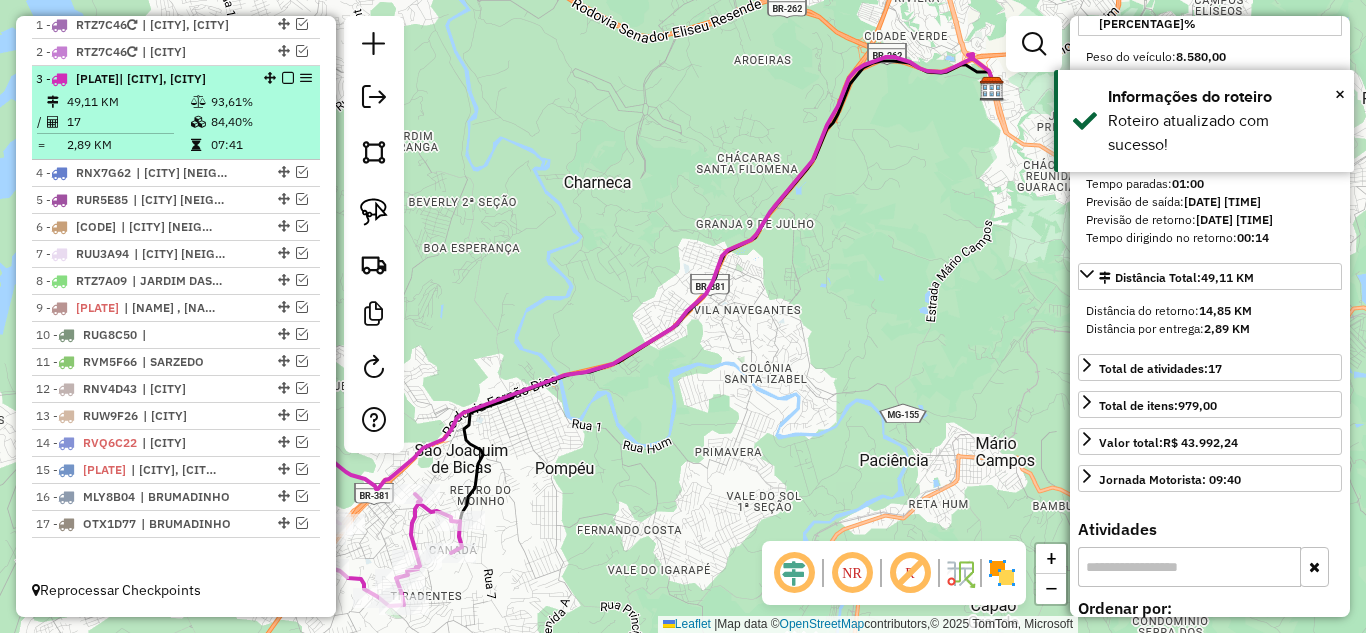 click at bounding box center (288, 78) 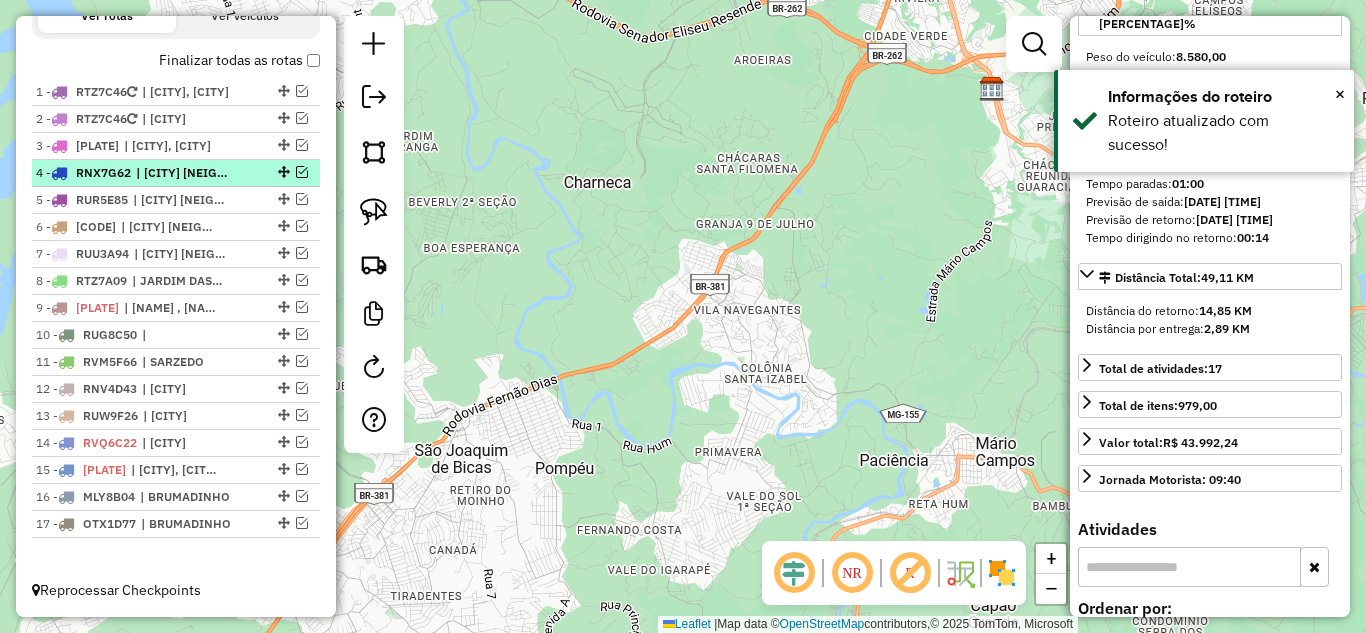 click at bounding box center (302, 172) 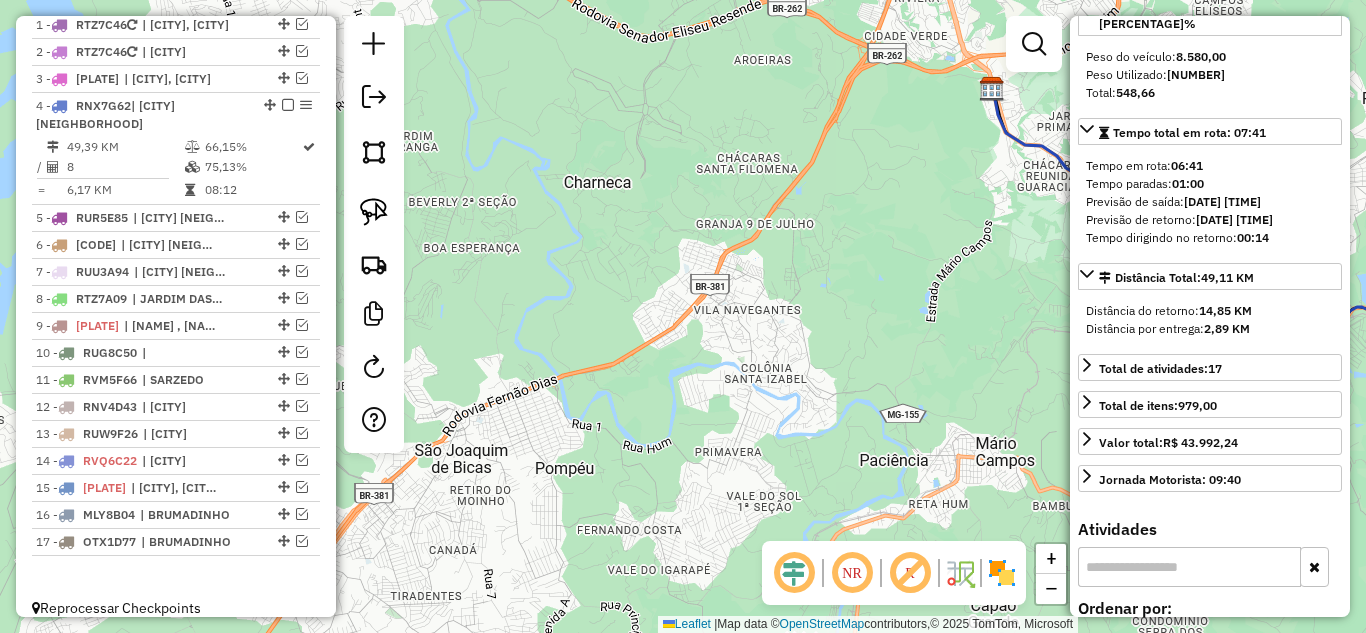 click 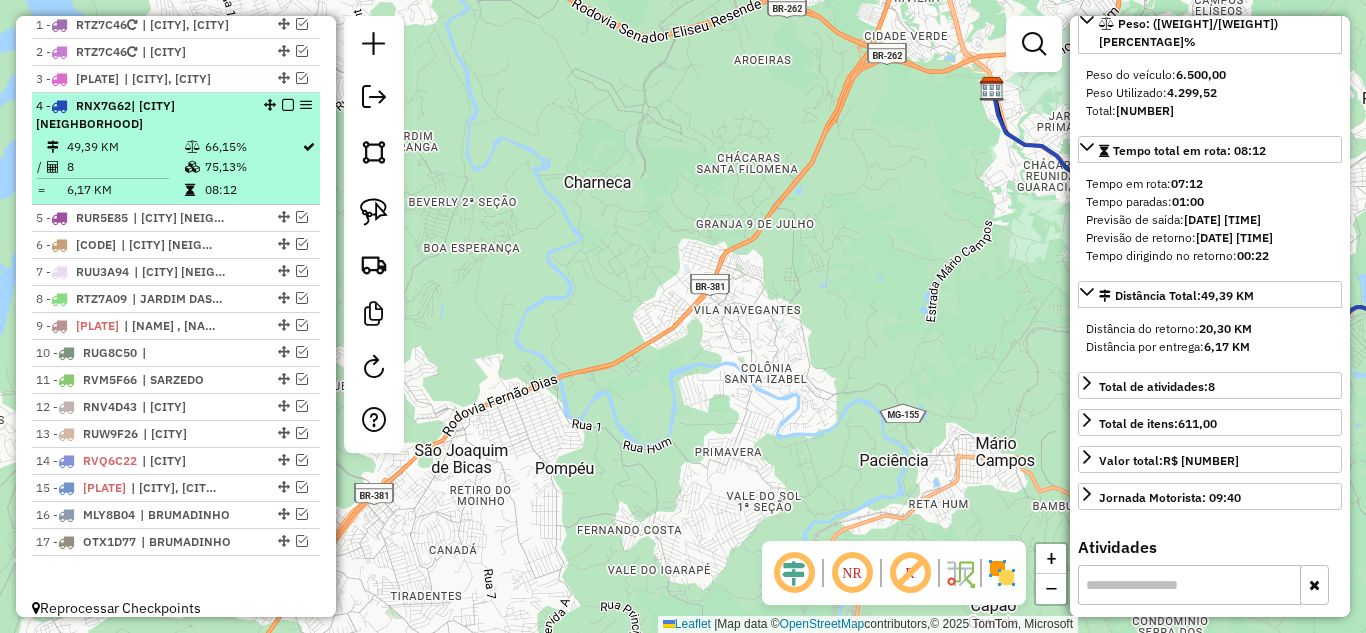 click at bounding box center [288, 105] 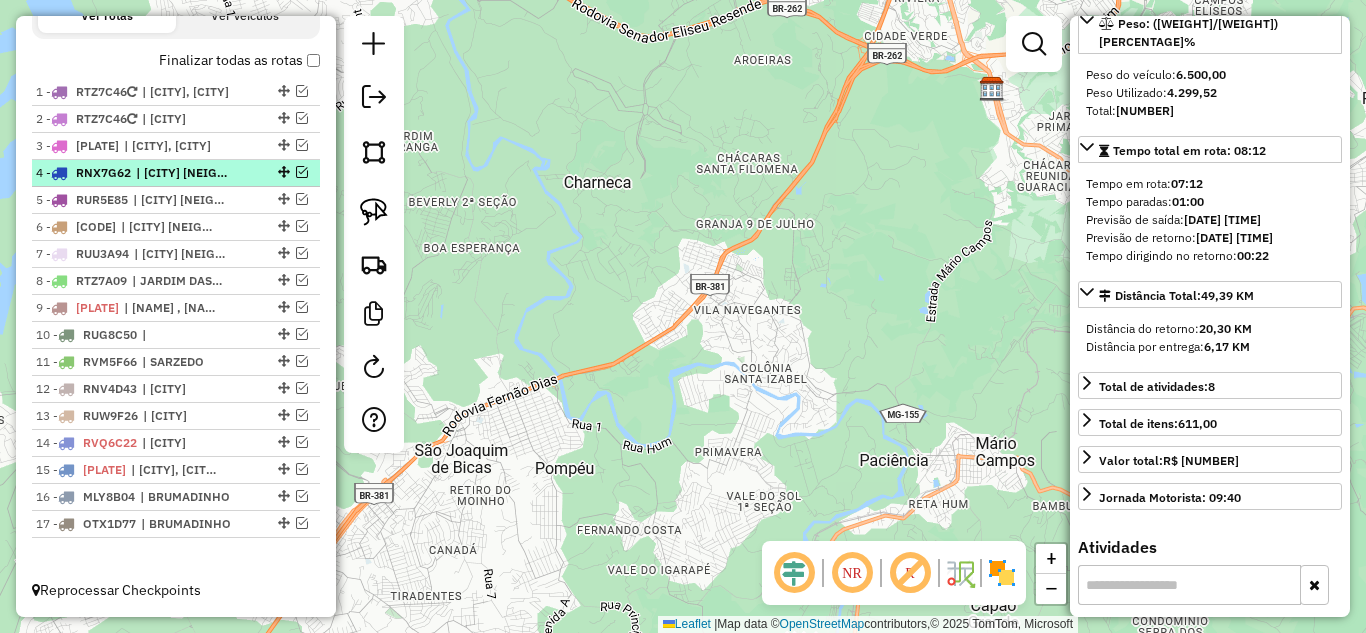 scroll, scrollTop: 736, scrollLeft: 0, axis: vertical 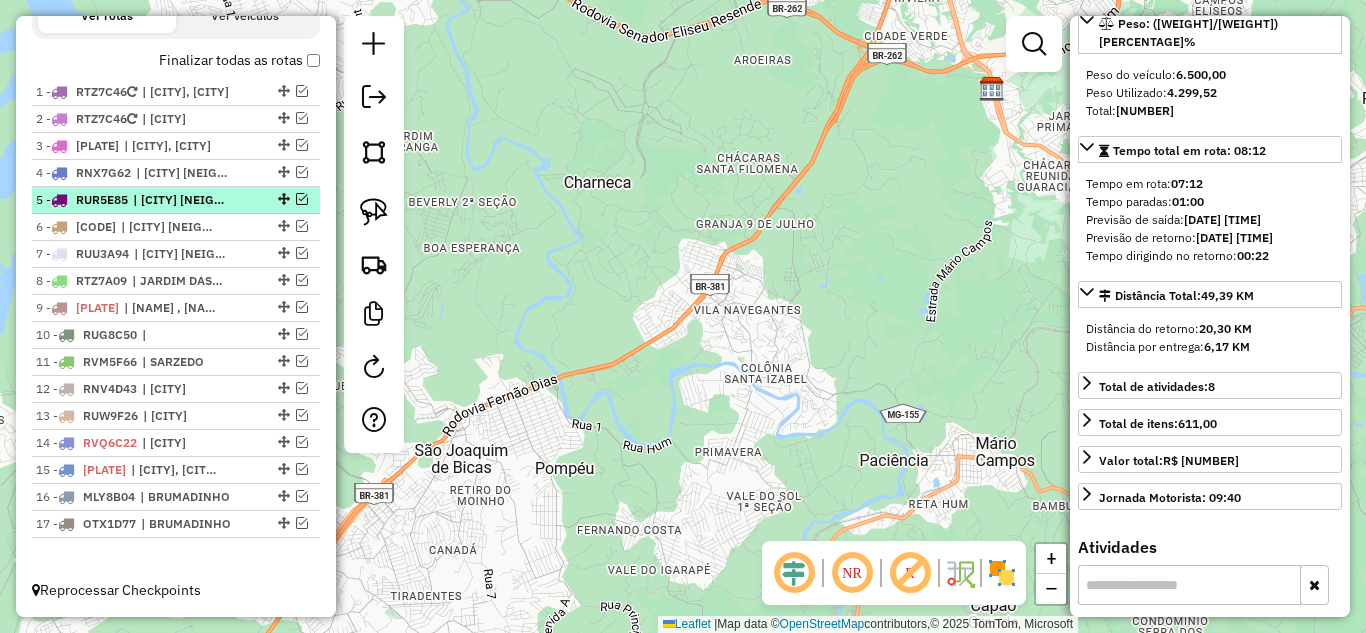 click at bounding box center [302, 199] 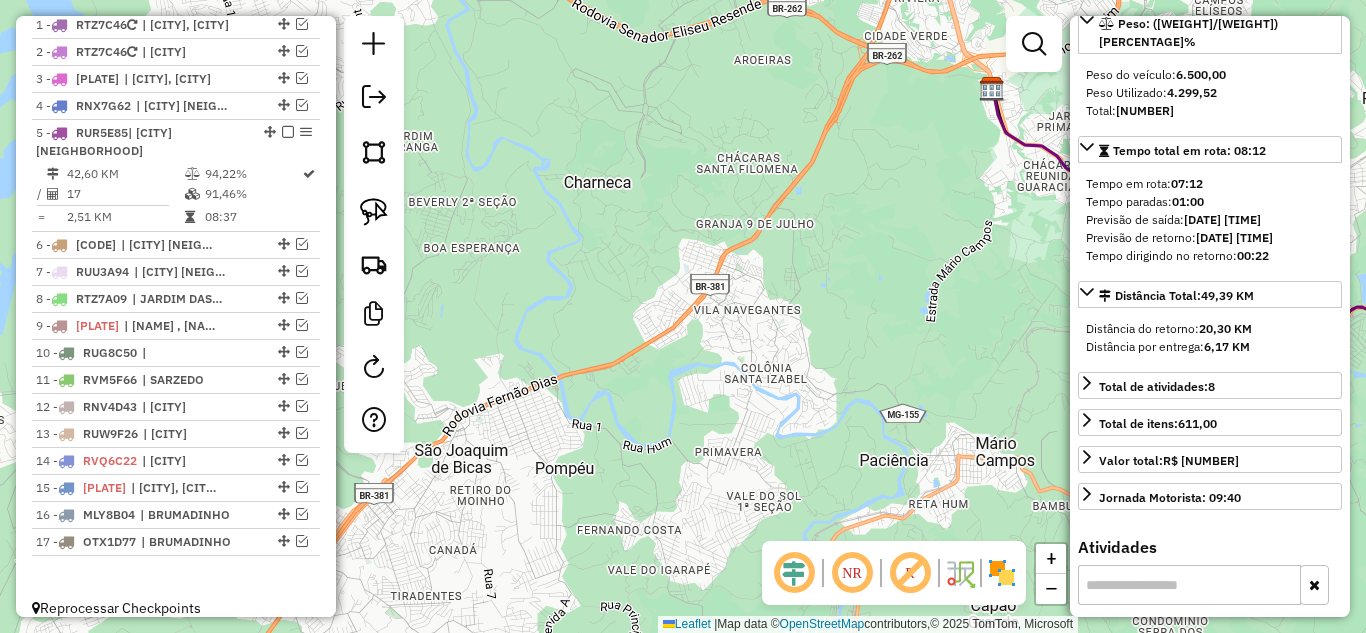 click 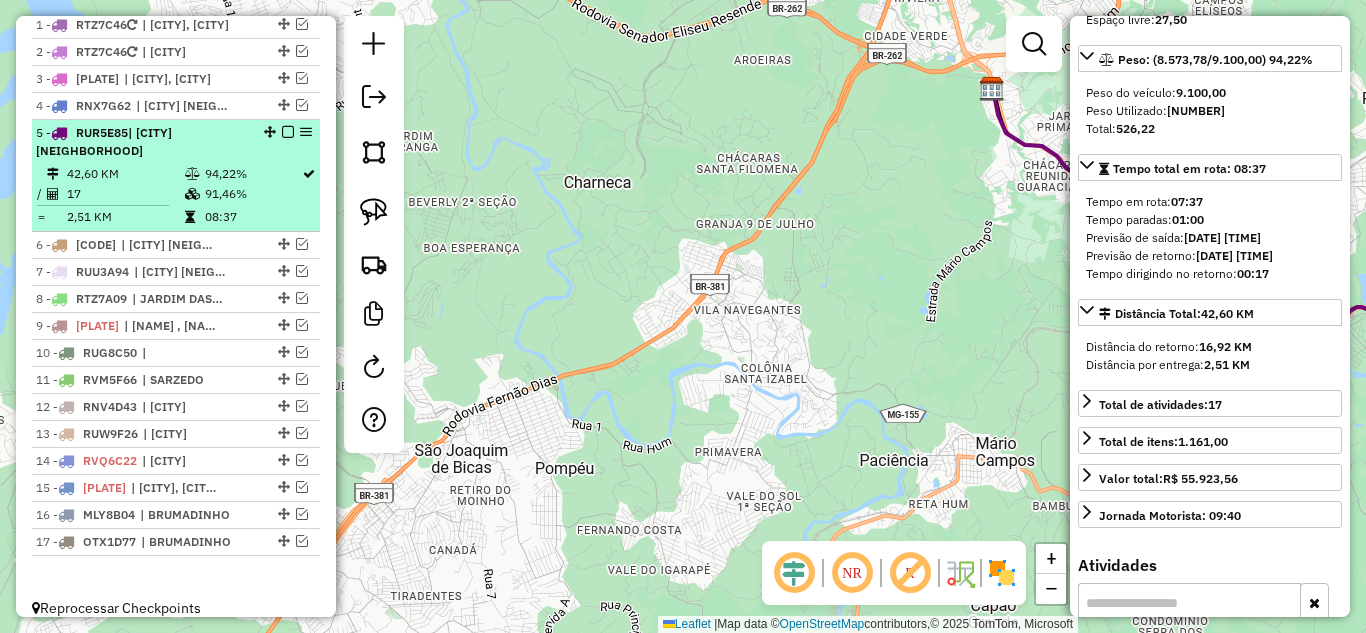 click at bounding box center (288, 132) 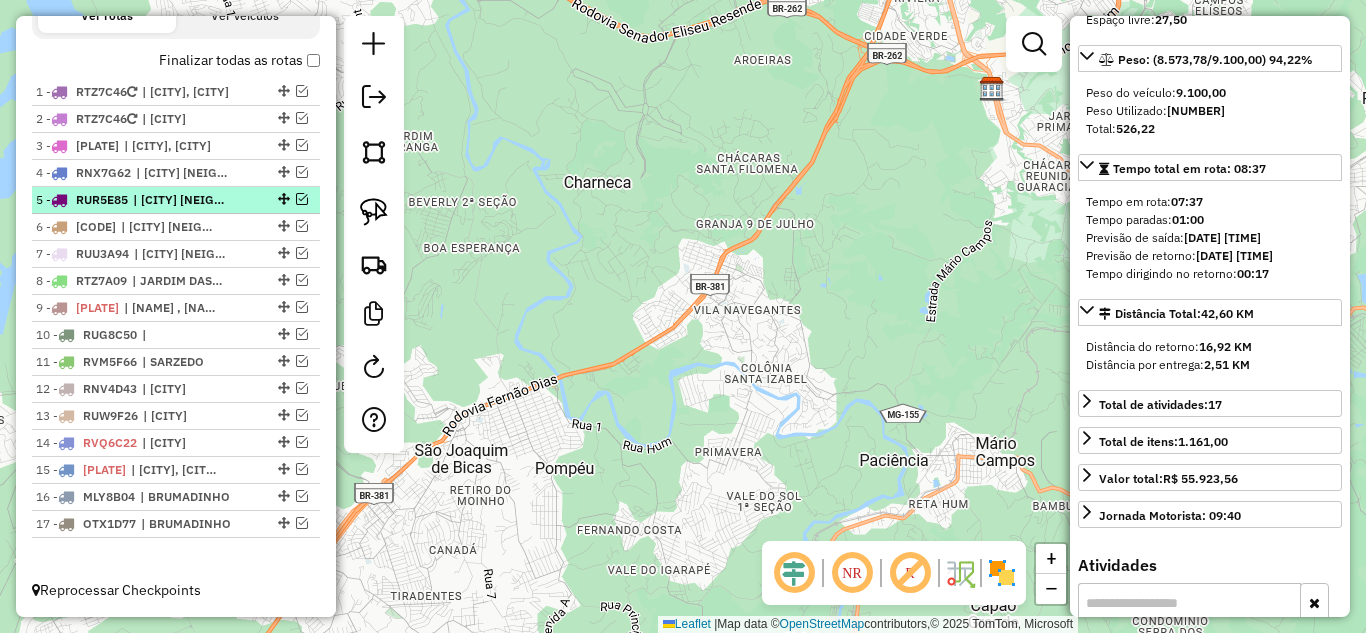 scroll, scrollTop: 736, scrollLeft: 0, axis: vertical 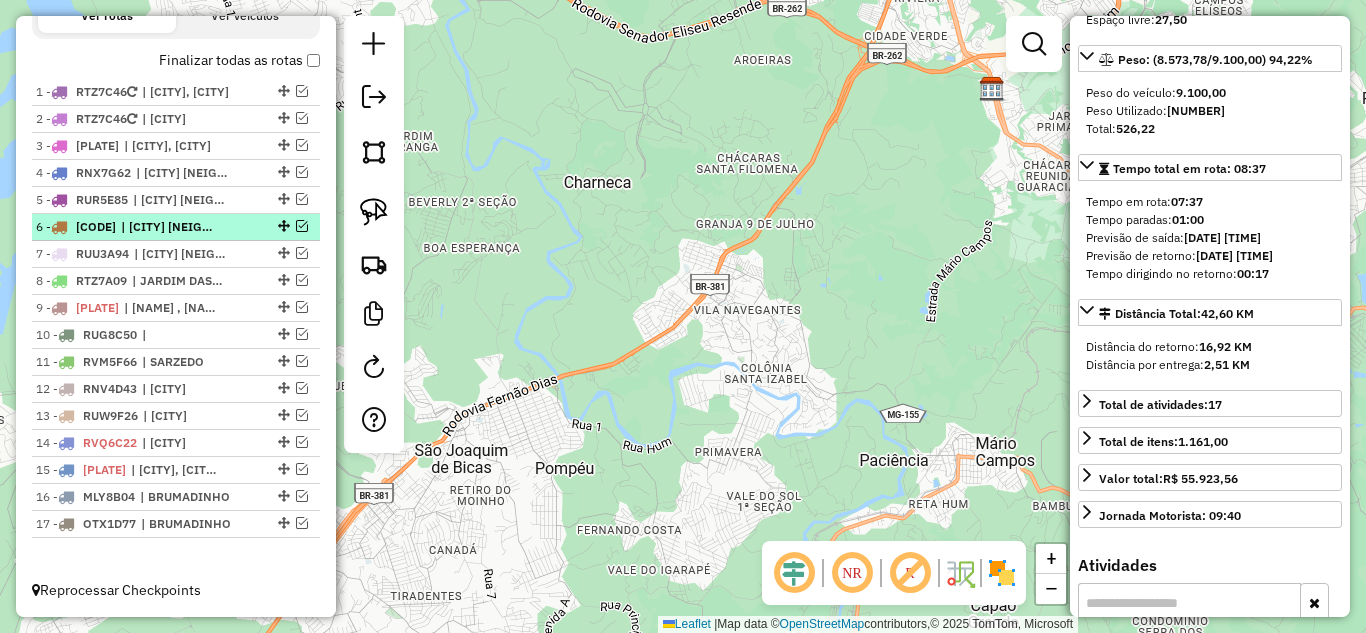 click at bounding box center (302, 226) 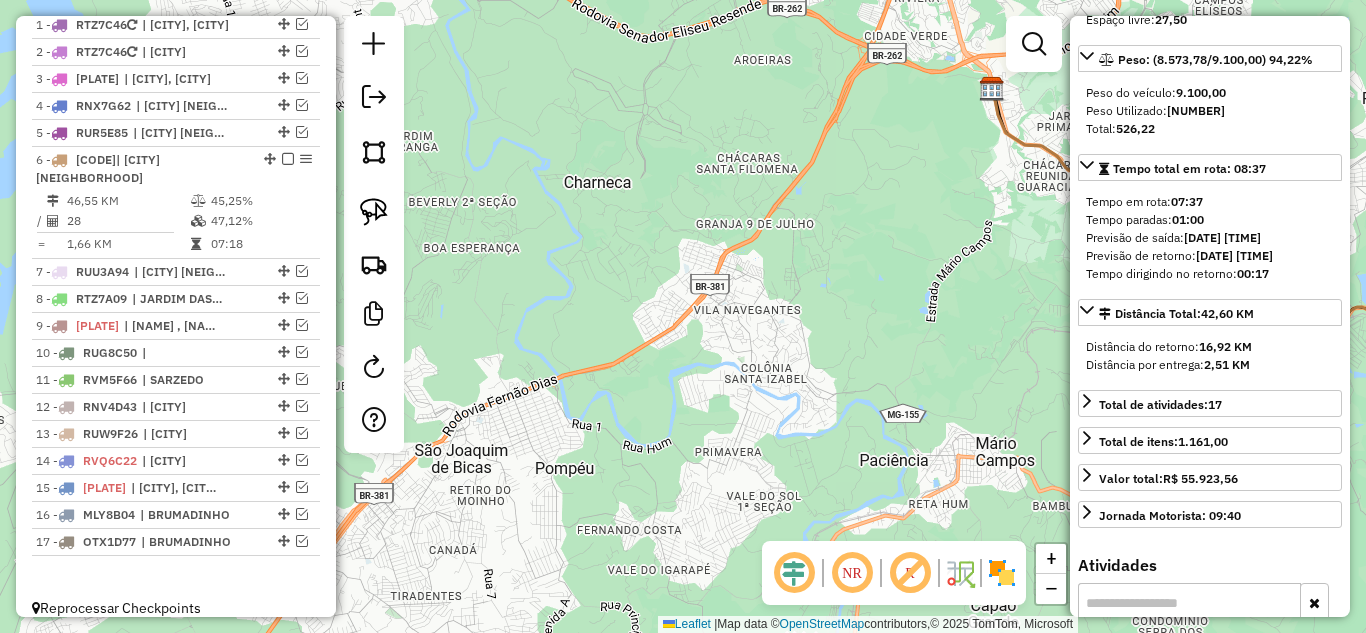 click 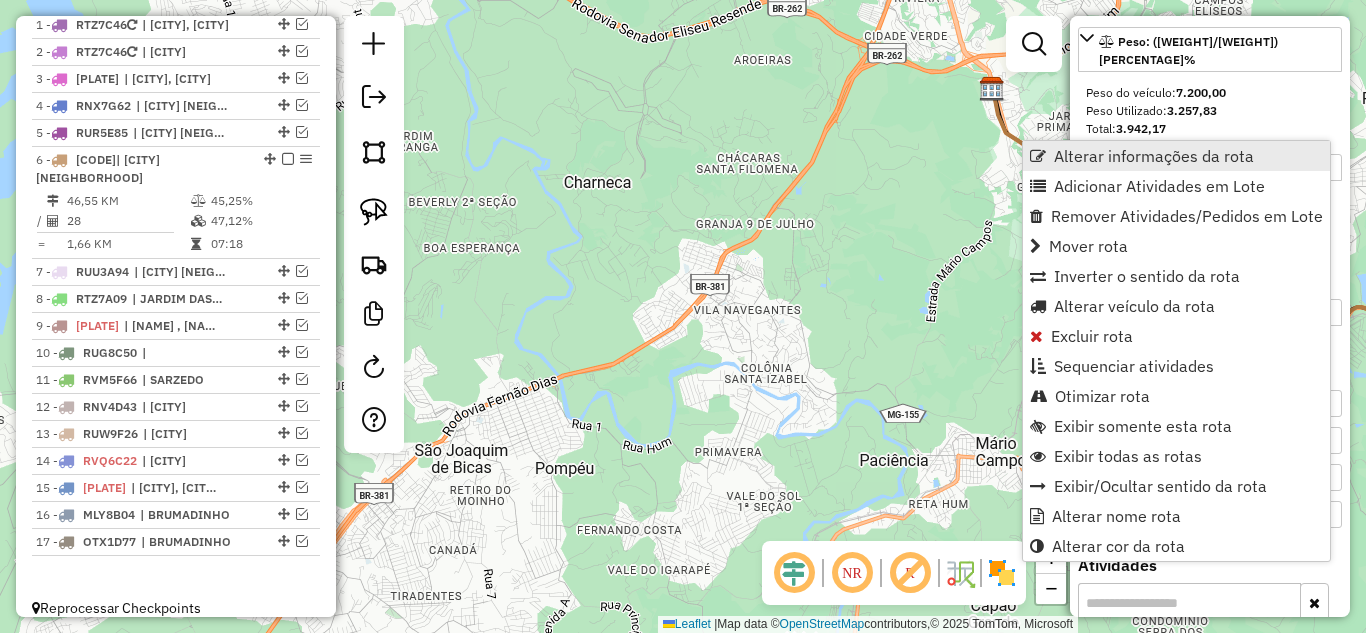 click on "Alterar informações da rota" at bounding box center (1154, 156) 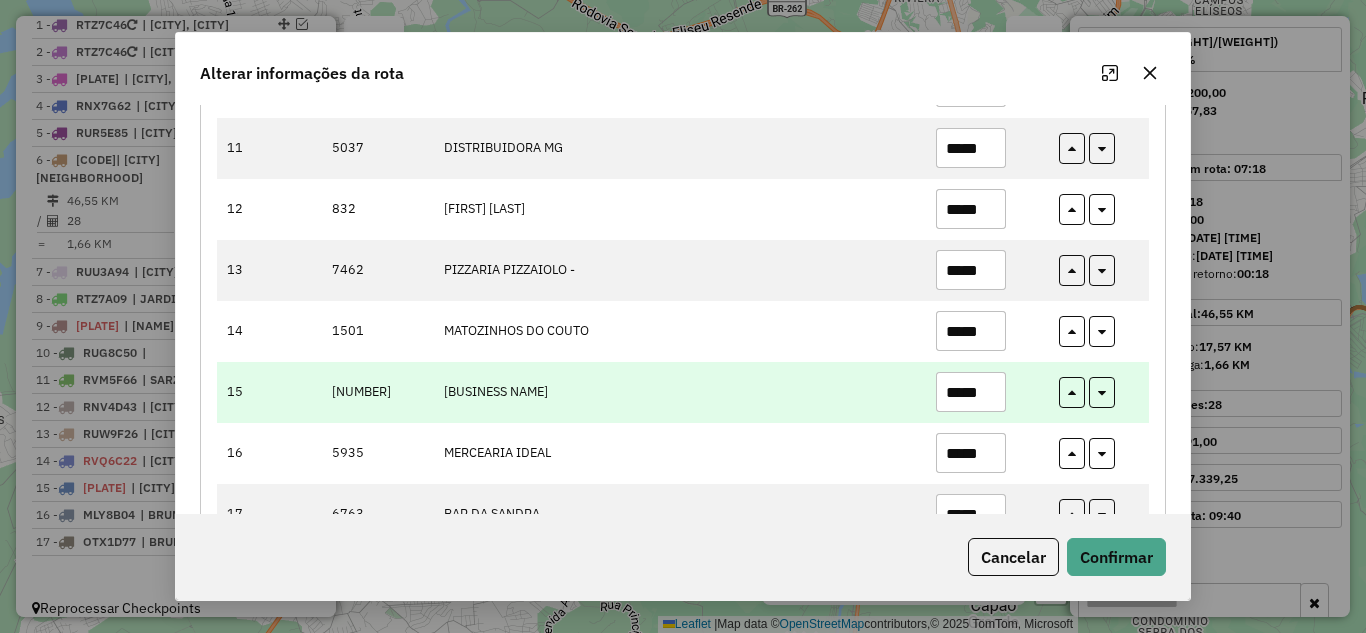 scroll, scrollTop: 900, scrollLeft: 0, axis: vertical 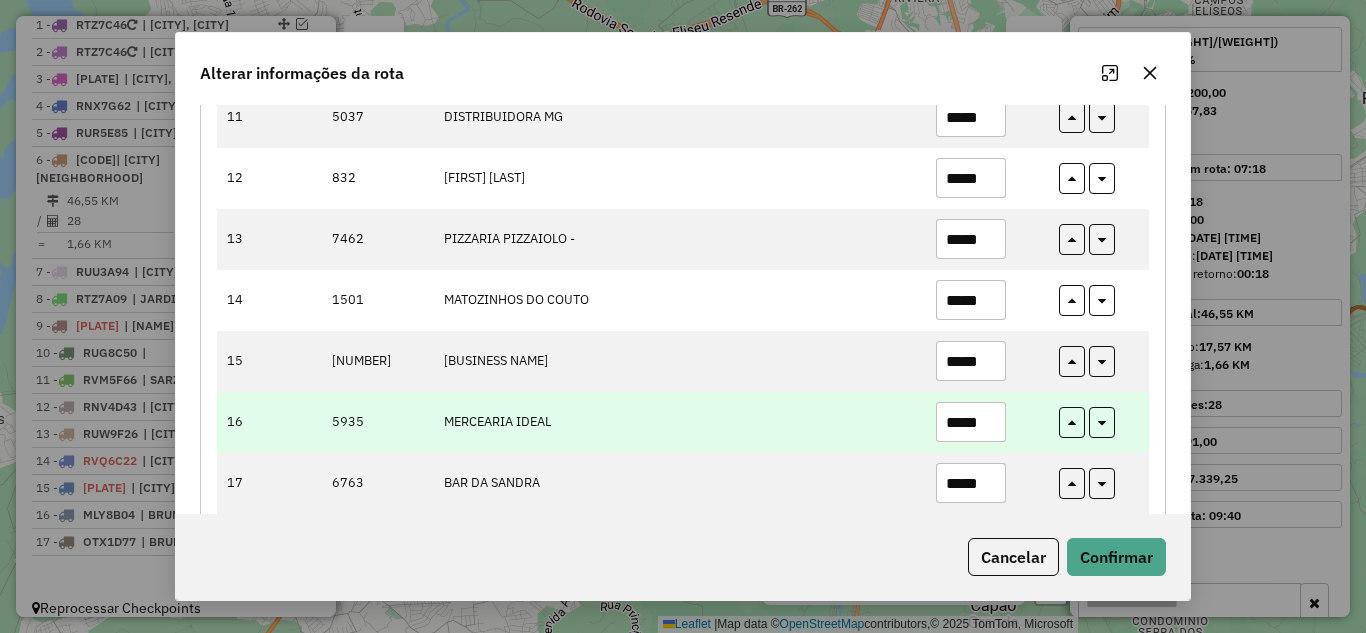 click on "*****" at bounding box center (971, 422) 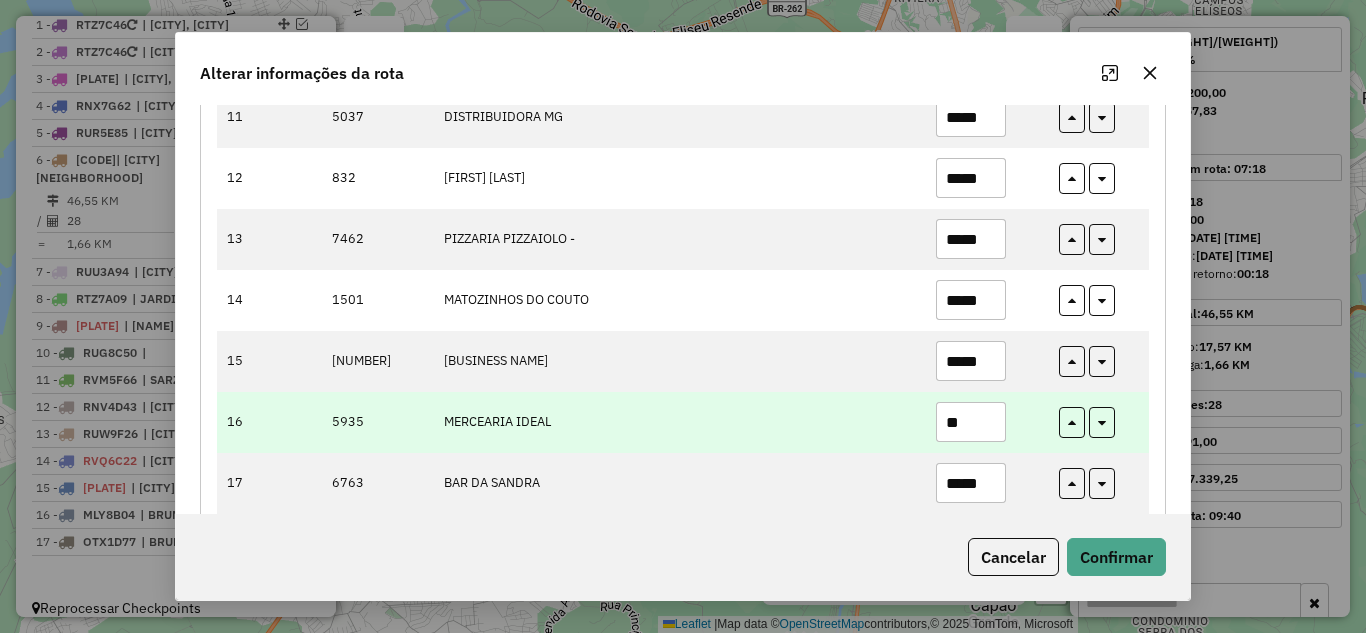 type on "*" 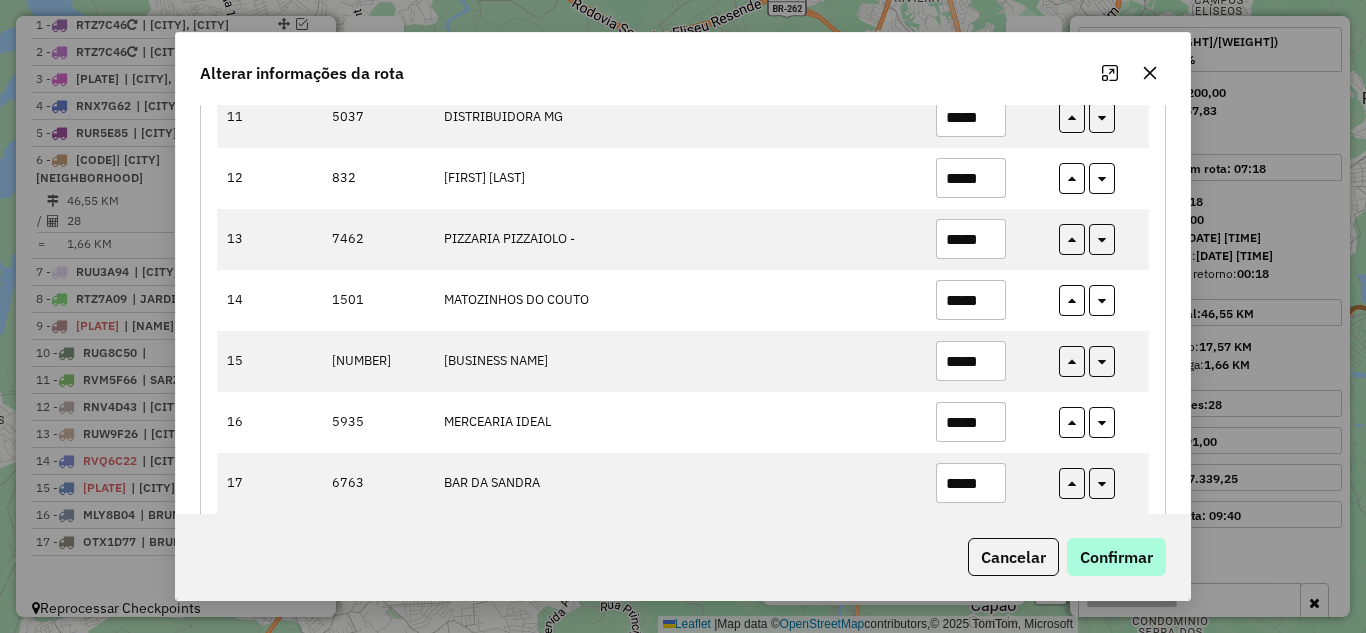 type on "*****" 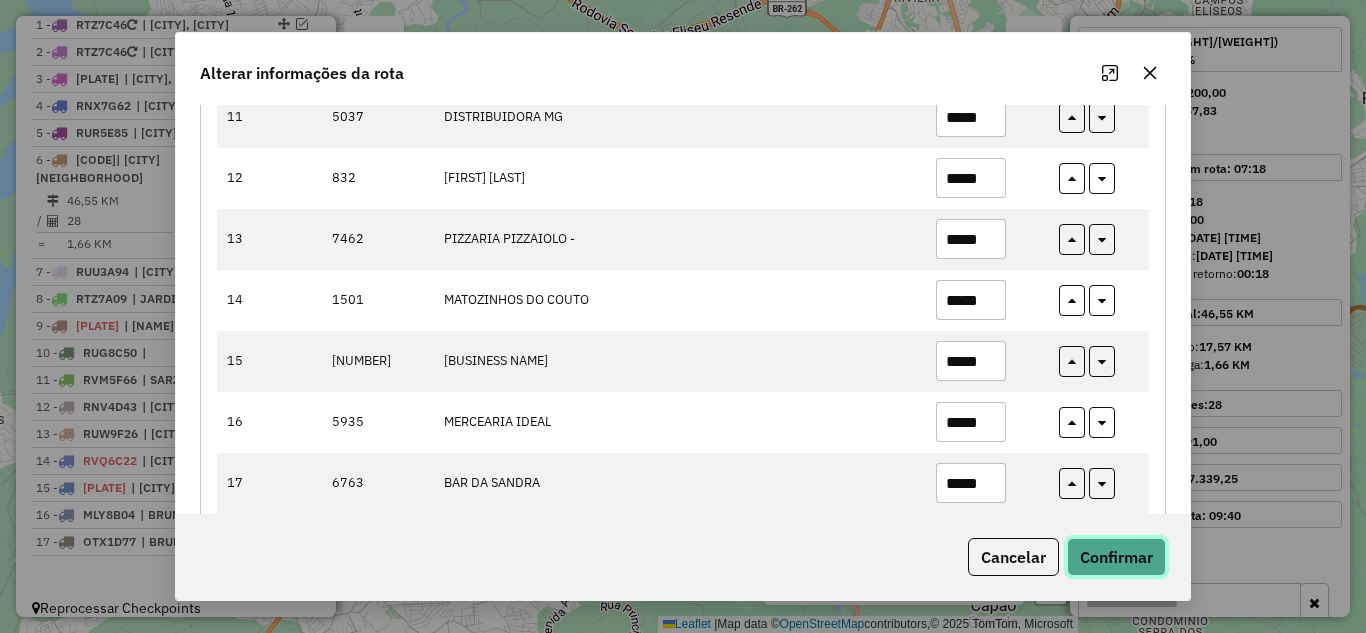 click on "Confirmar" 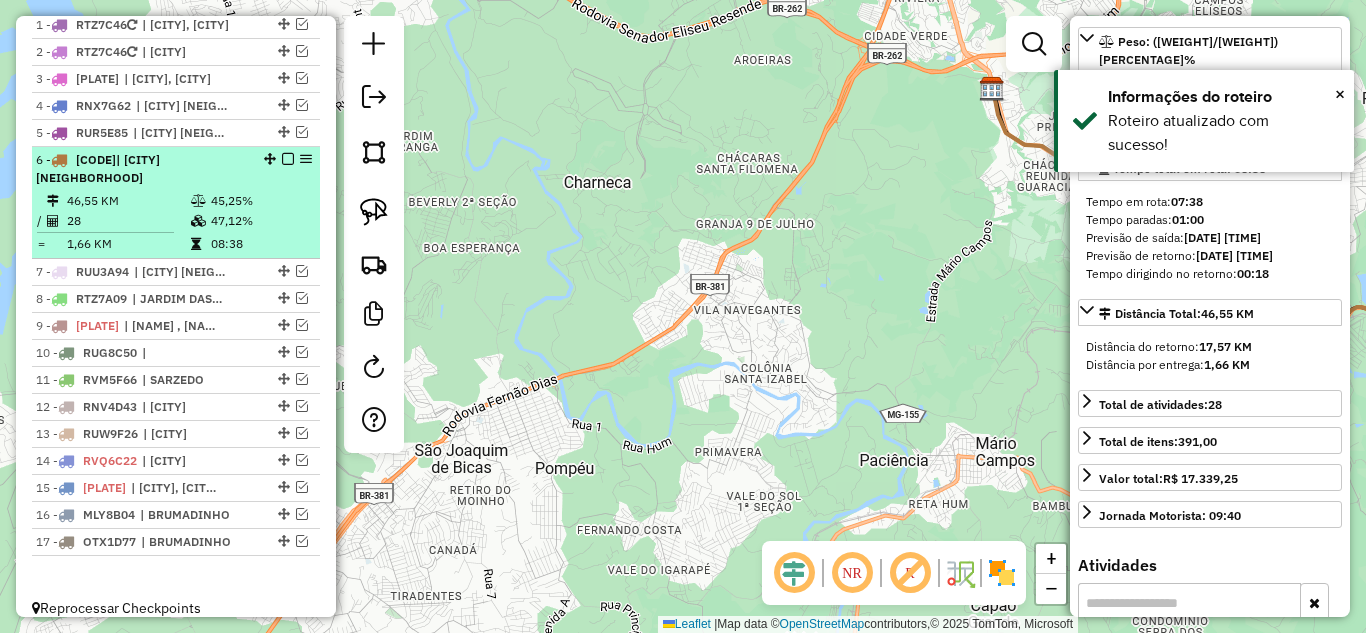 click at bounding box center (288, 159) 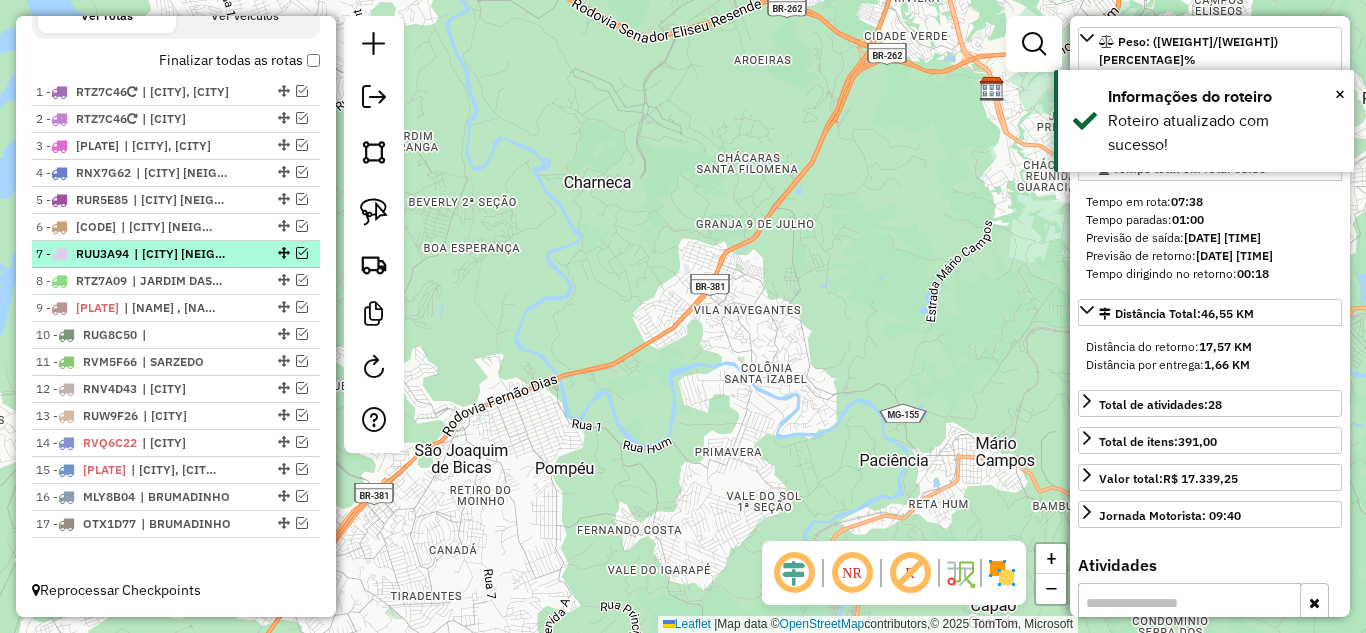 click at bounding box center (302, 253) 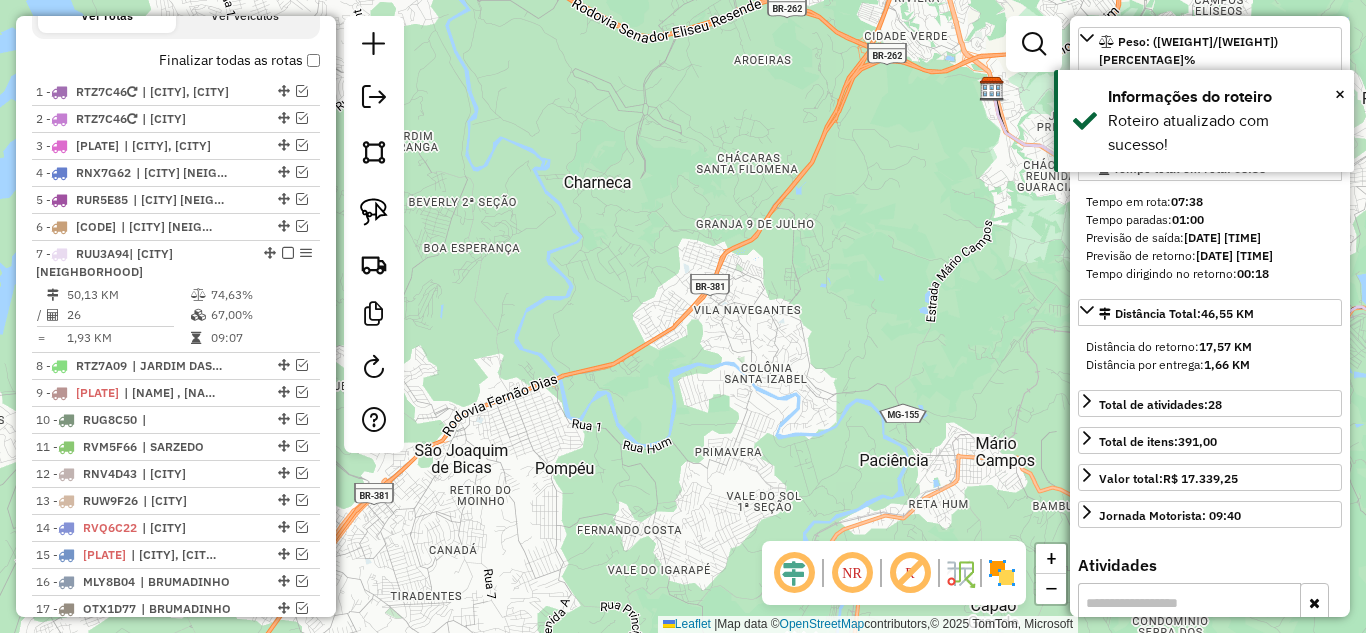 scroll, scrollTop: 803, scrollLeft: 0, axis: vertical 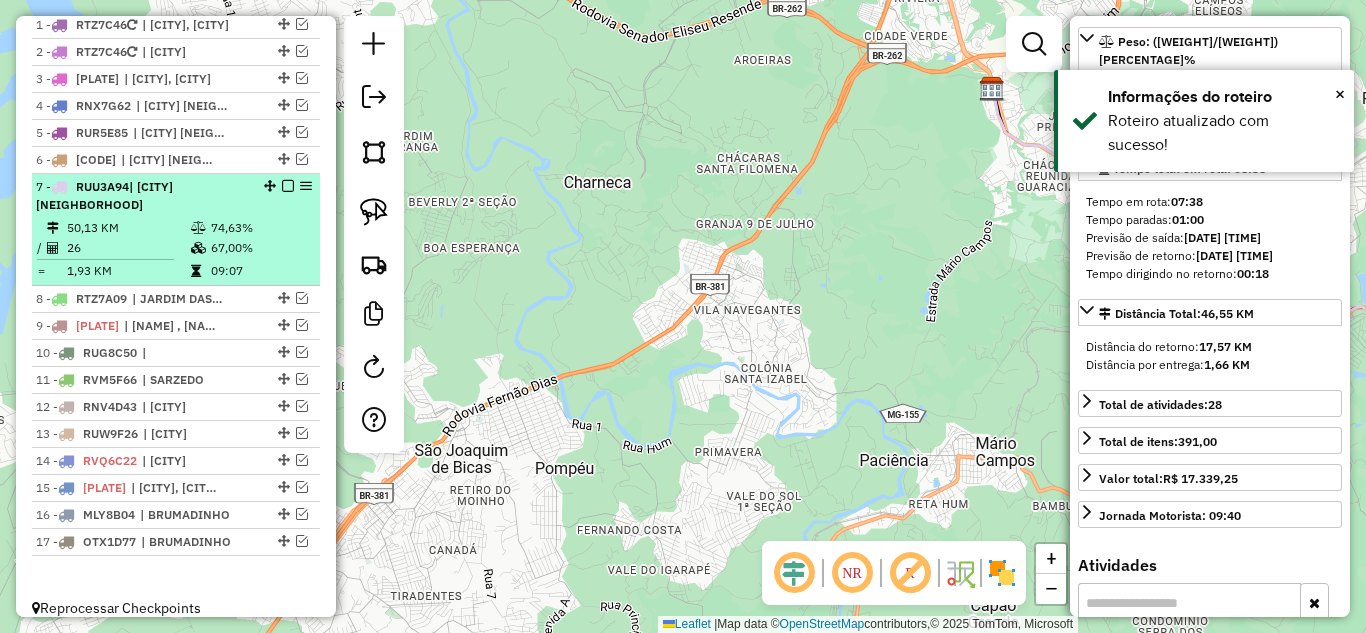 click on "26" at bounding box center (128, 248) 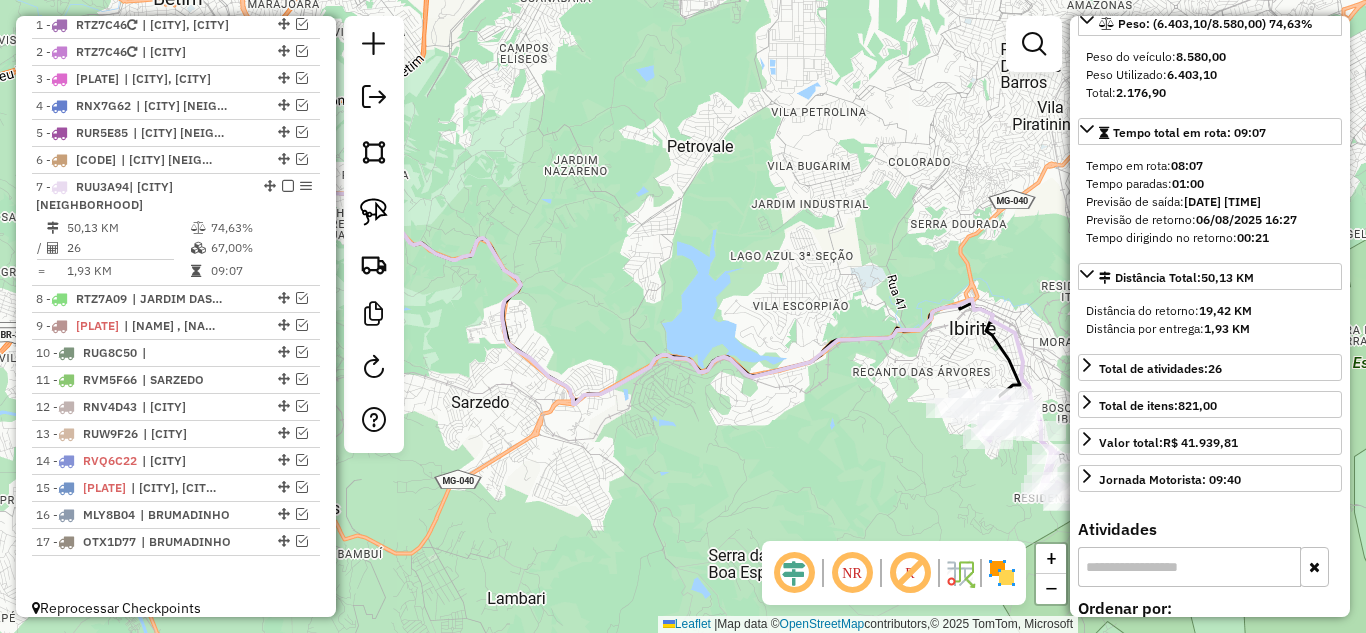 click 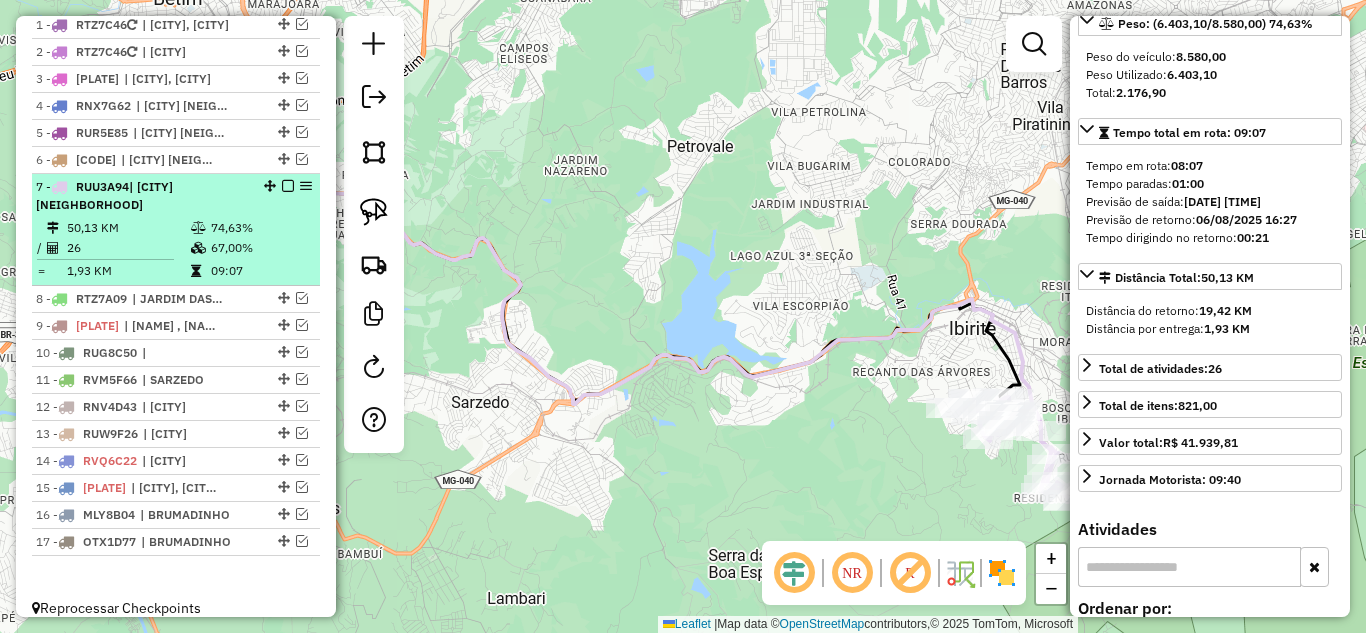 click at bounding box center (288, 186) 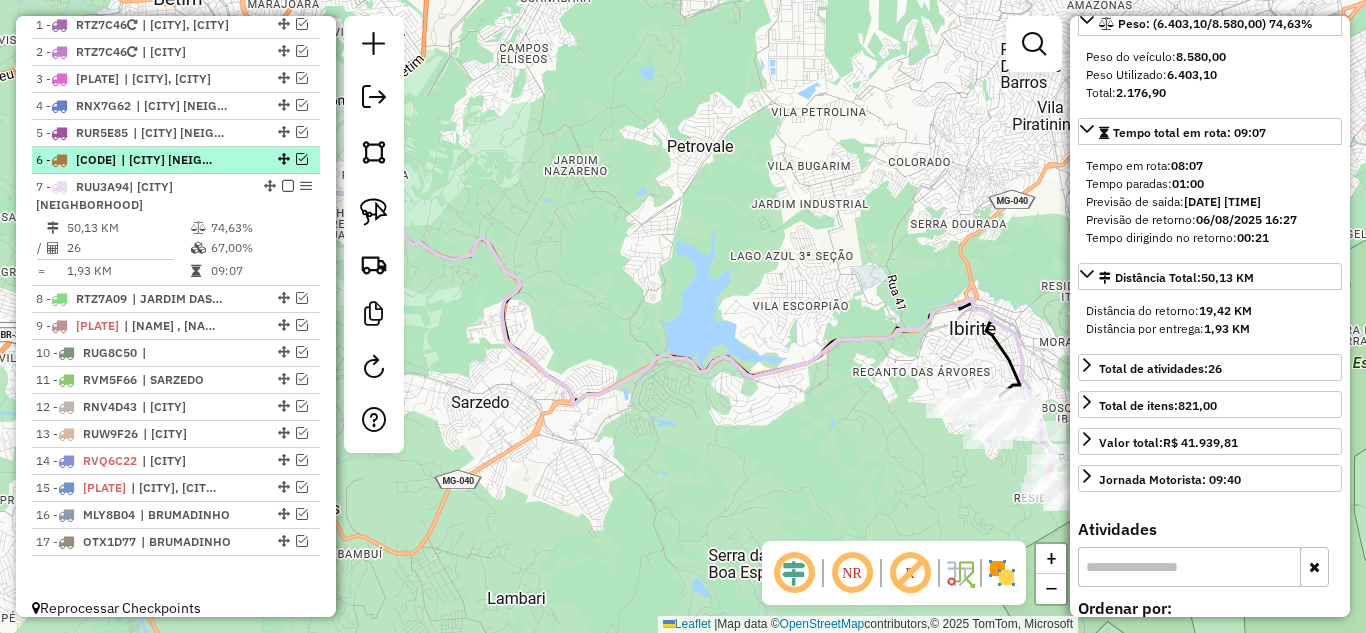 scroll, scrollTop: 736, scrollLeft: 0, axis: vertical 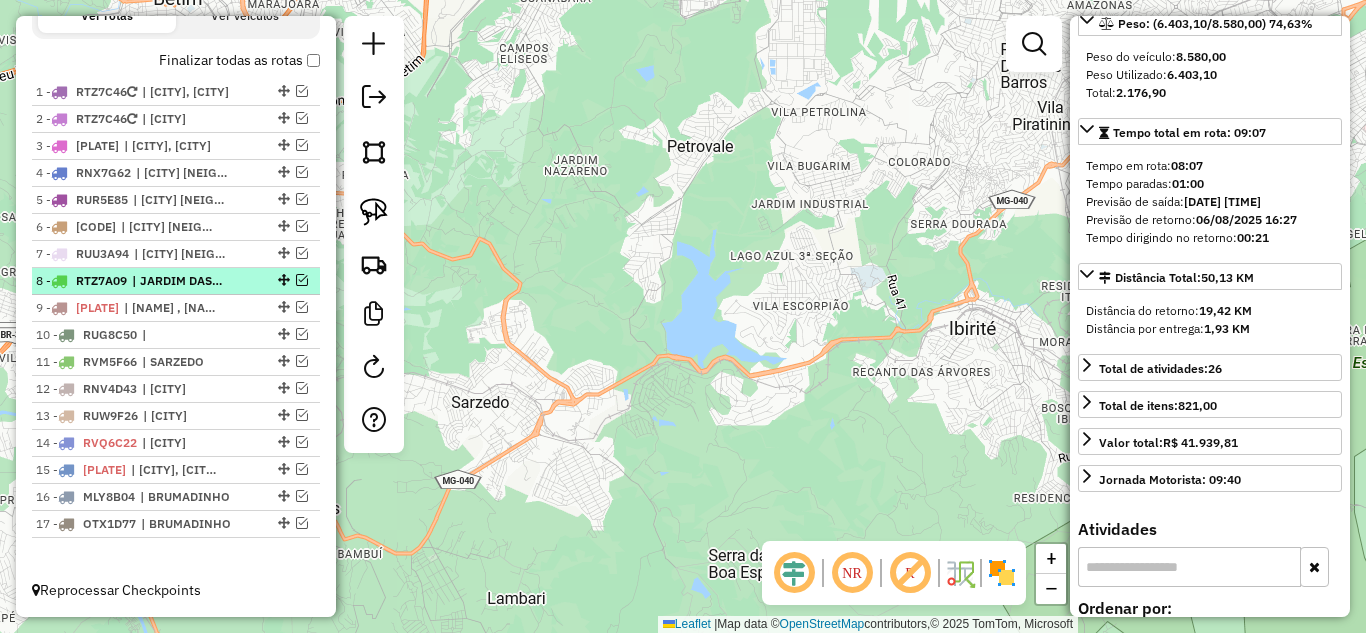 click at bounding box center (302, 280) 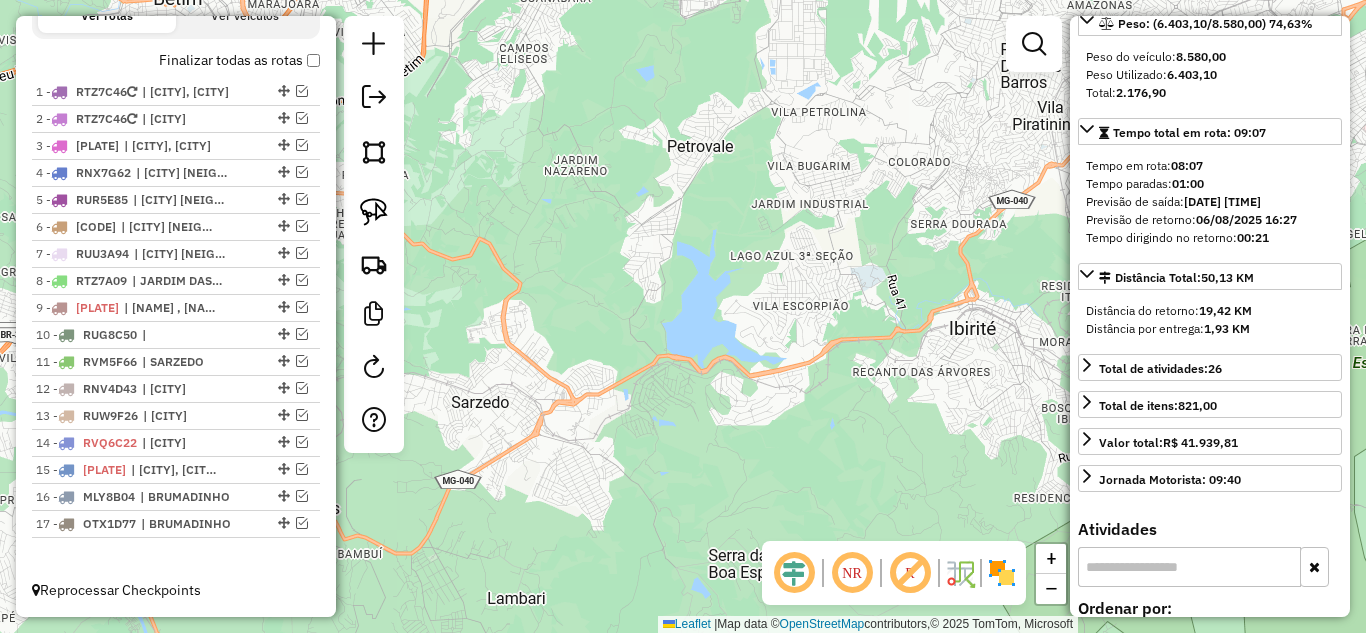 scroll, scrollTop: 821, scrollLeft: 0, axis: vertical 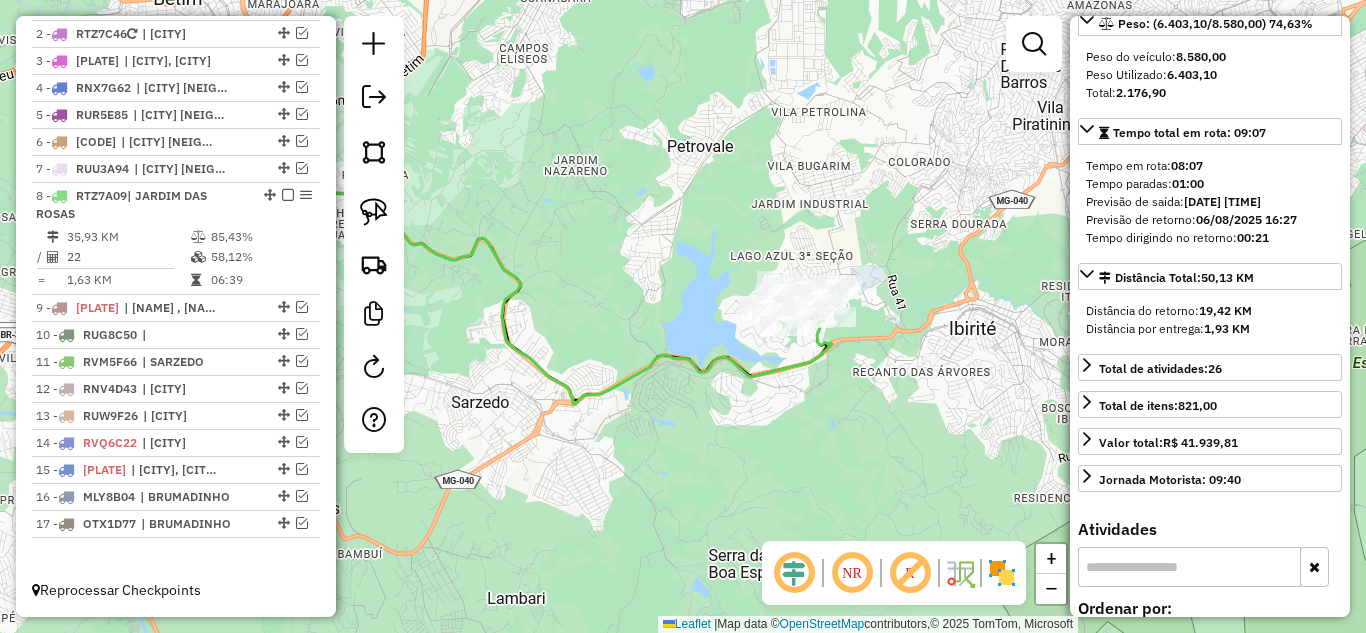 click 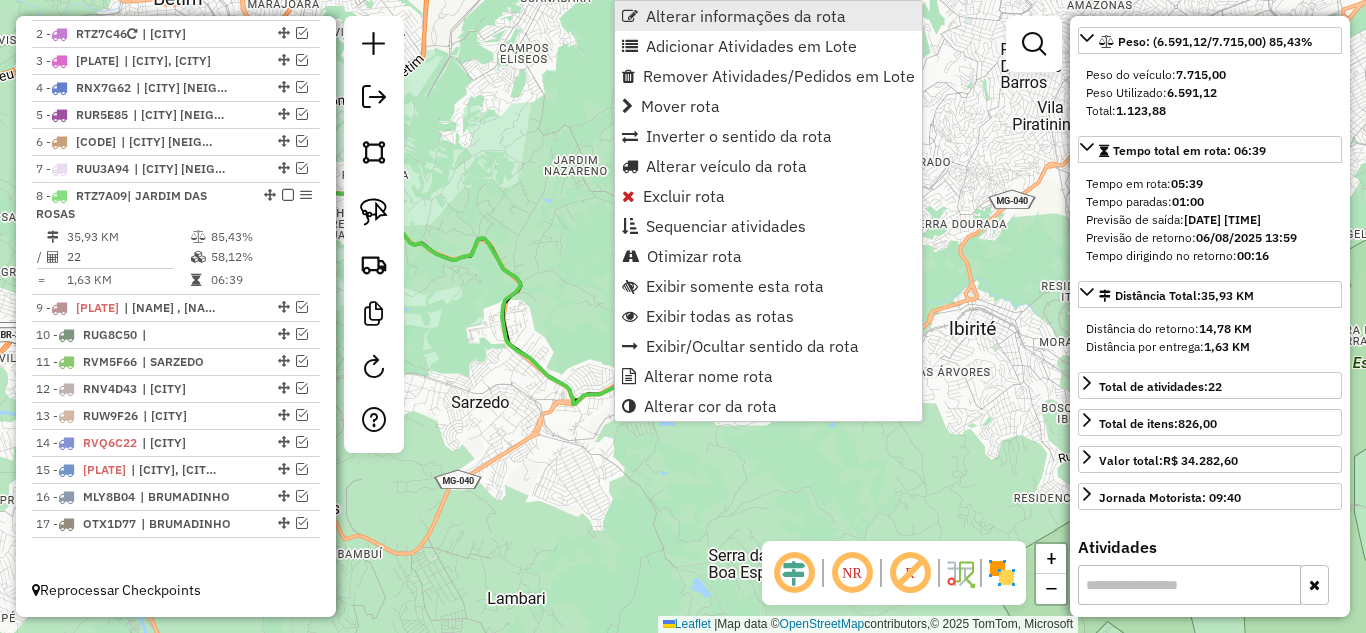 click on "Alterar informações da rota" at bounding box center (746, 16) 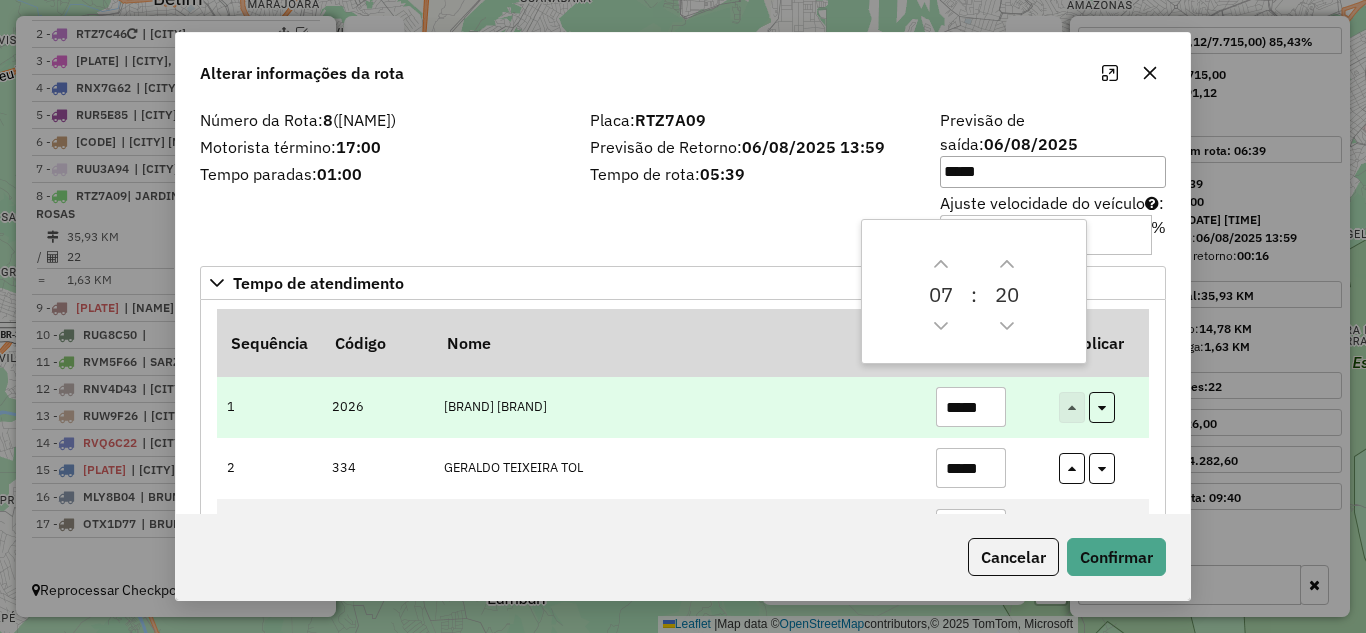 drag, startPoint x: 978, startPoint y: 381, endPoint x: 826, endPoint y: 353, distance: 154.55743 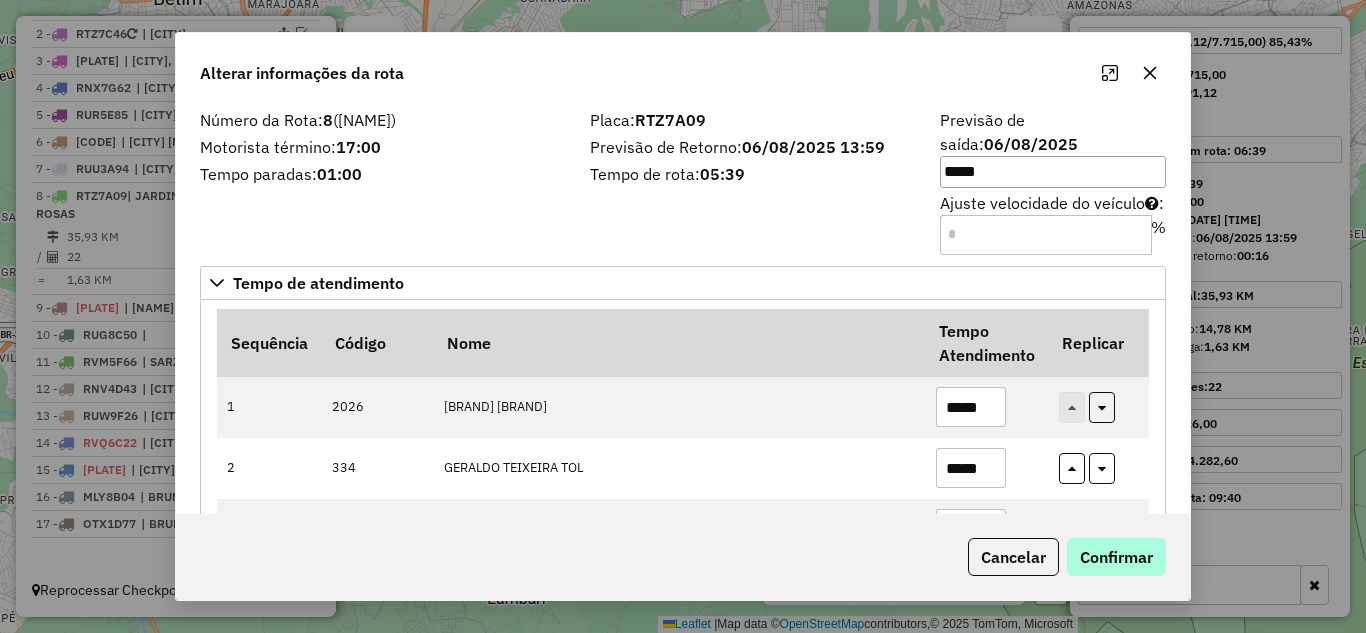 type on "*****" 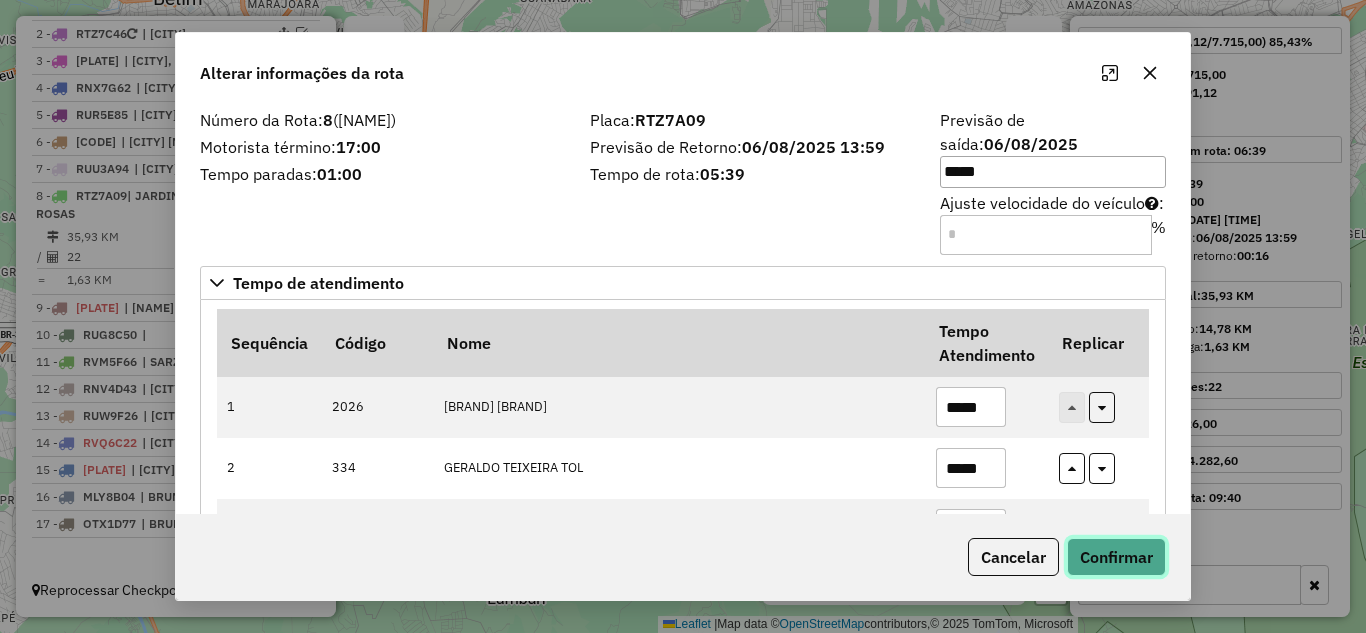 click on "Confirmar" 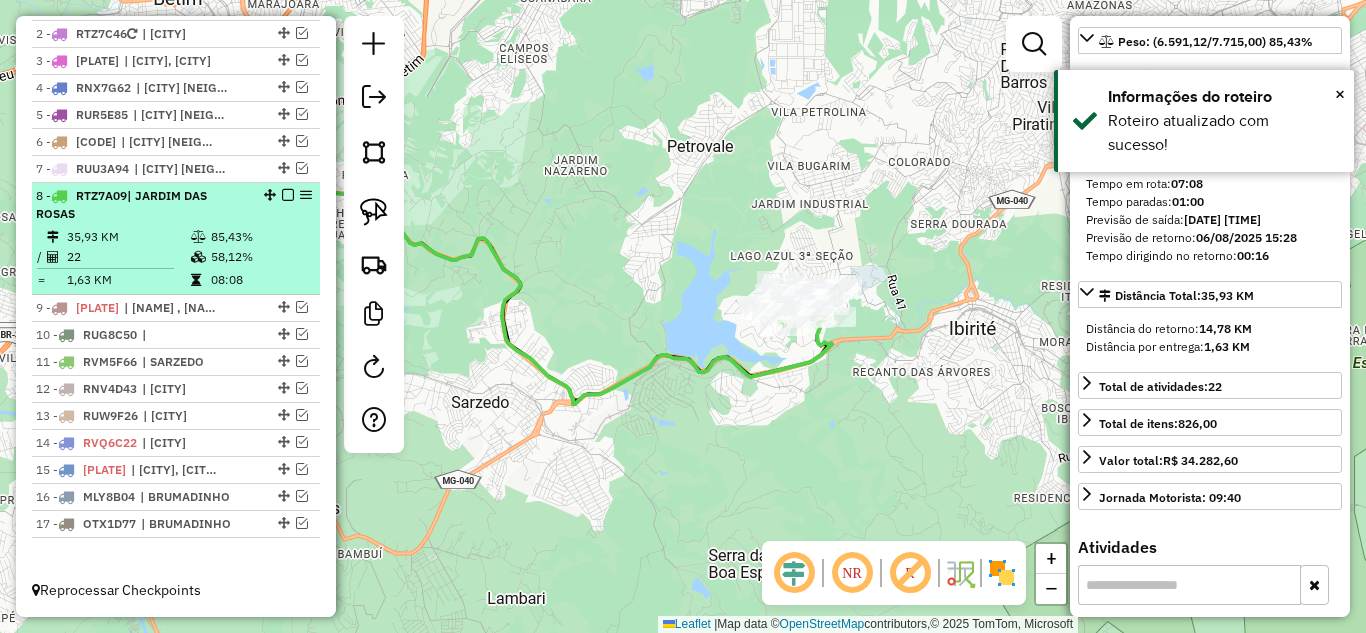 click at bounding box center [288, 195] 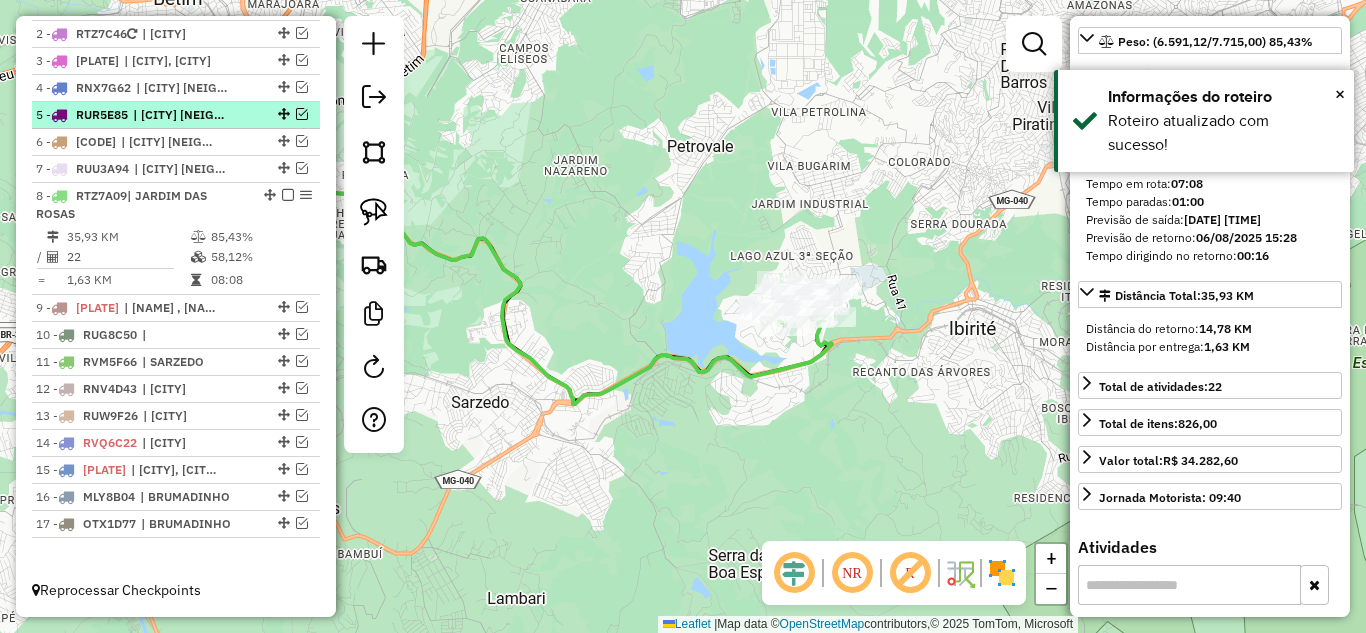 scroll, scrollTop: 736, scrollLeft: 0, axis: vertical 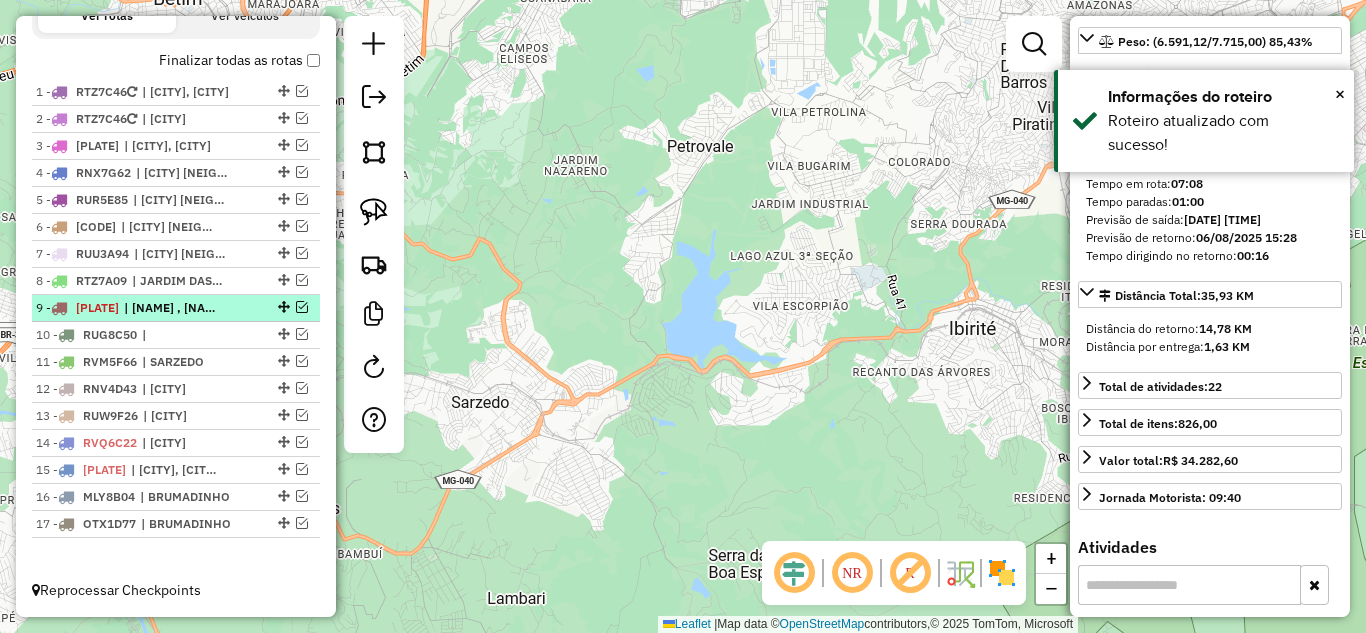 click at bounding box center [302, 307] 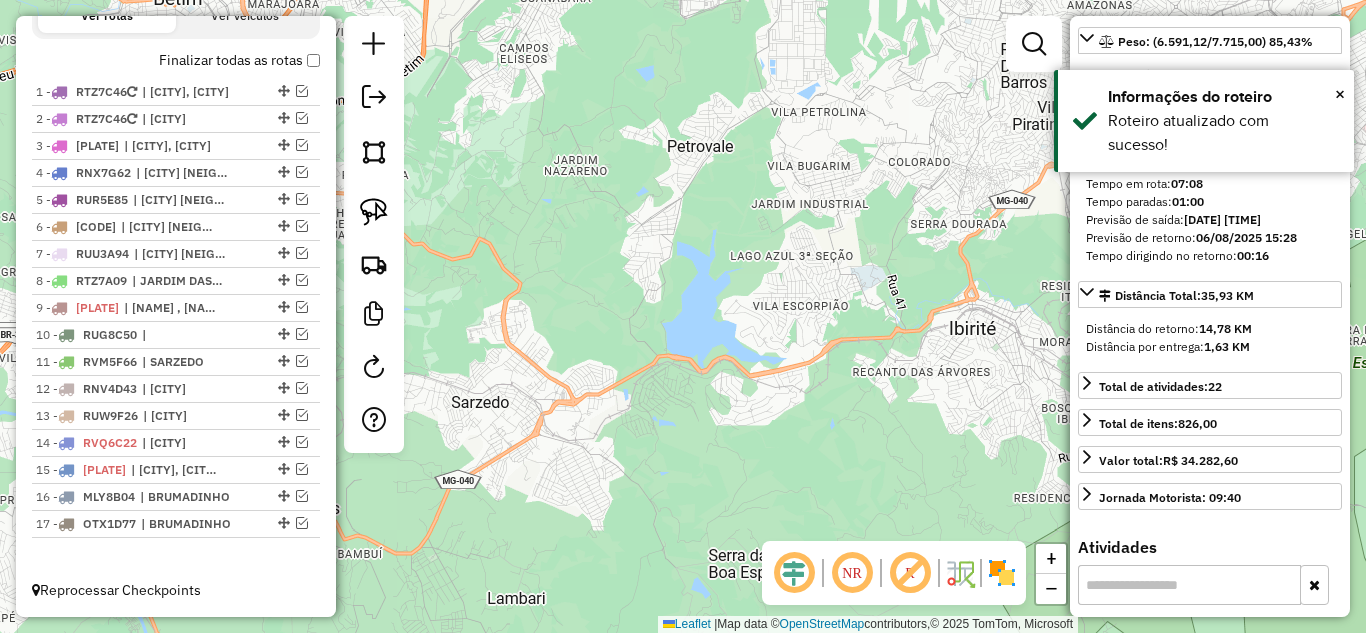 scroll, scrollTop: 821, scrollLeft: 0, axis: vertical 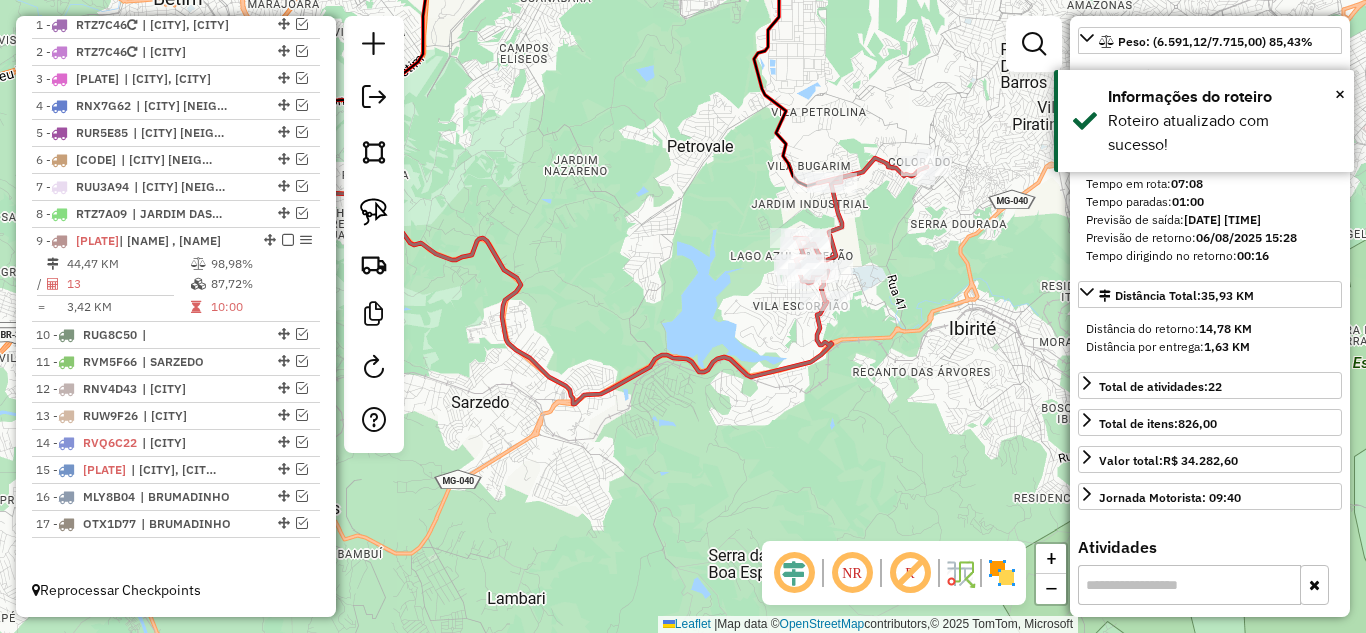 click 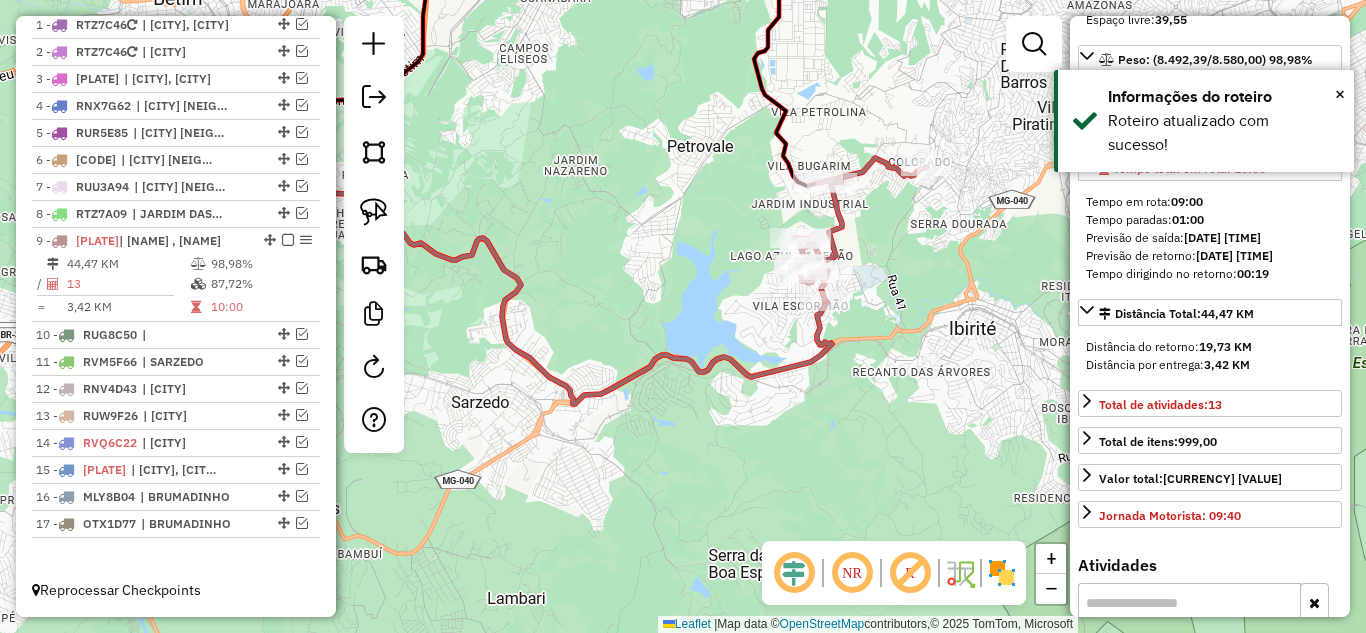 scroll, scrollTop: 318, scrollLeft: 0, axis: vertical 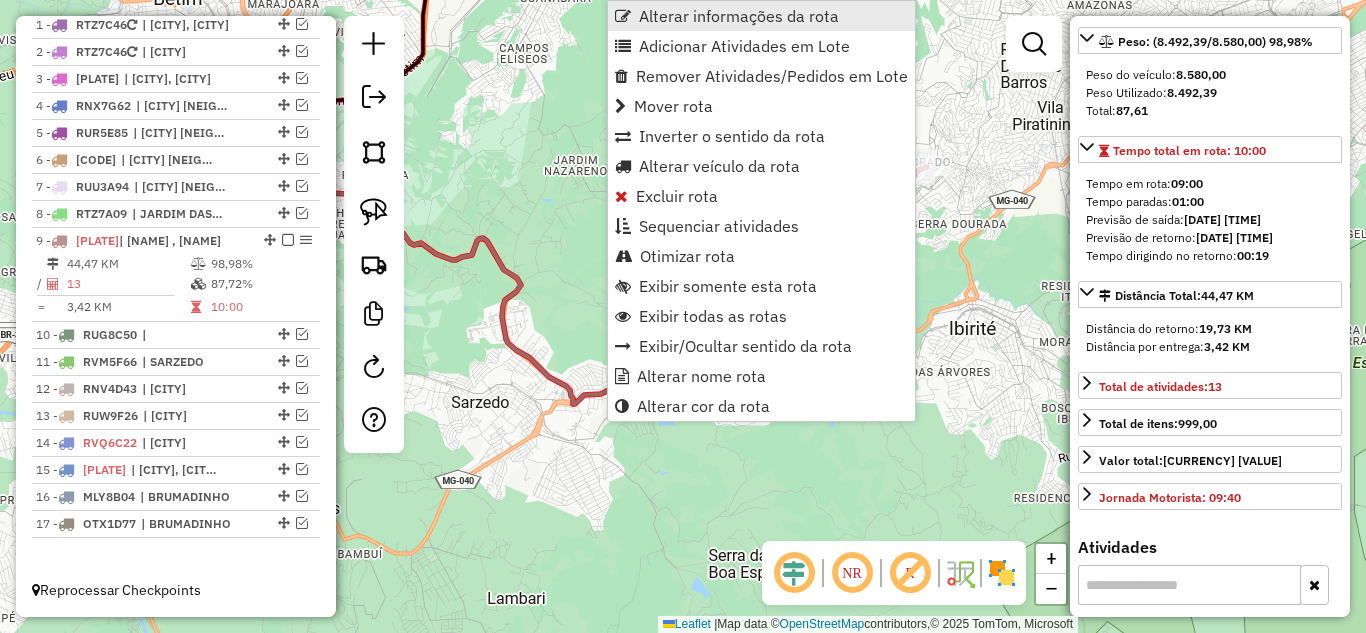 click on "Alterar informações da rota" at bounding box center (739, 16) 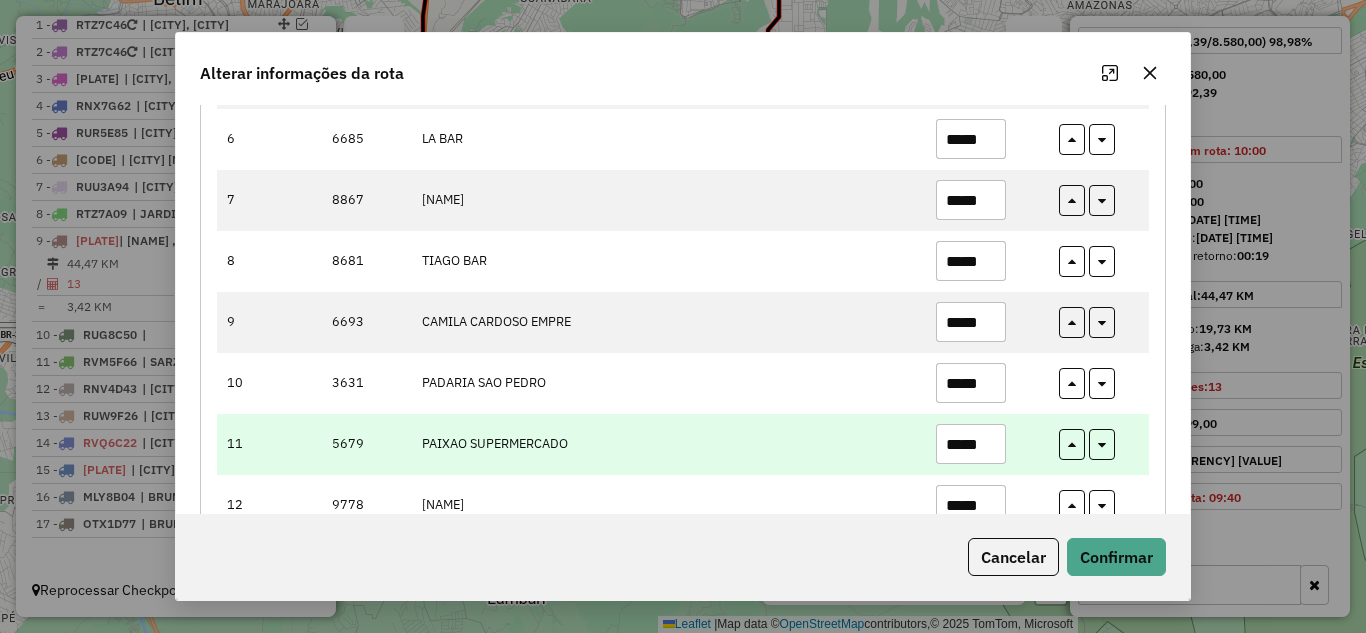 scroll, scrollTop: 600, scrollLeft: 0, axis: vertical 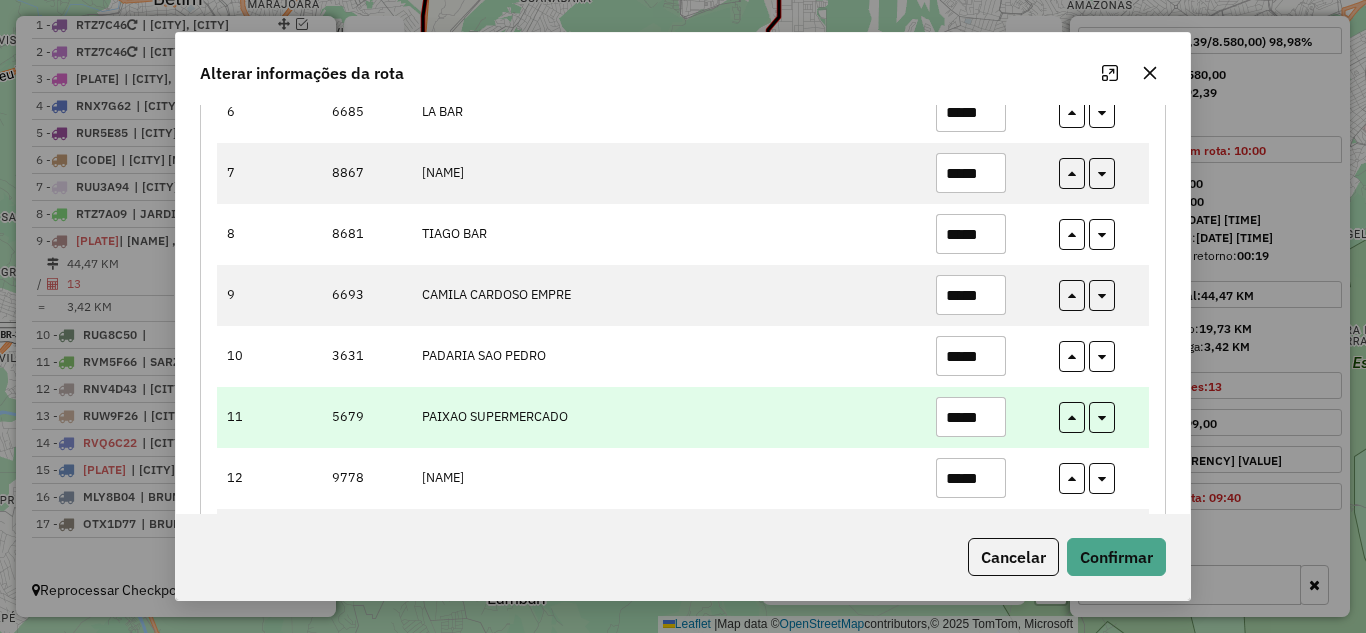 click on "*****" at bounding box center (971, 417) 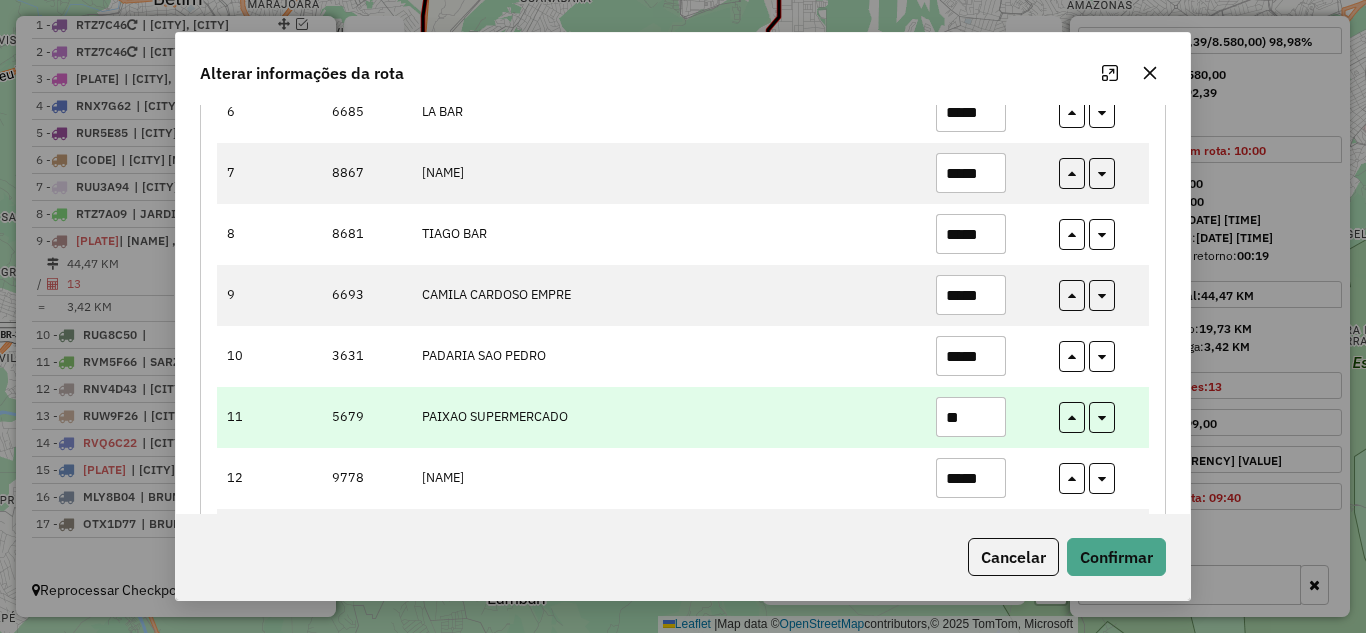 type on "*" 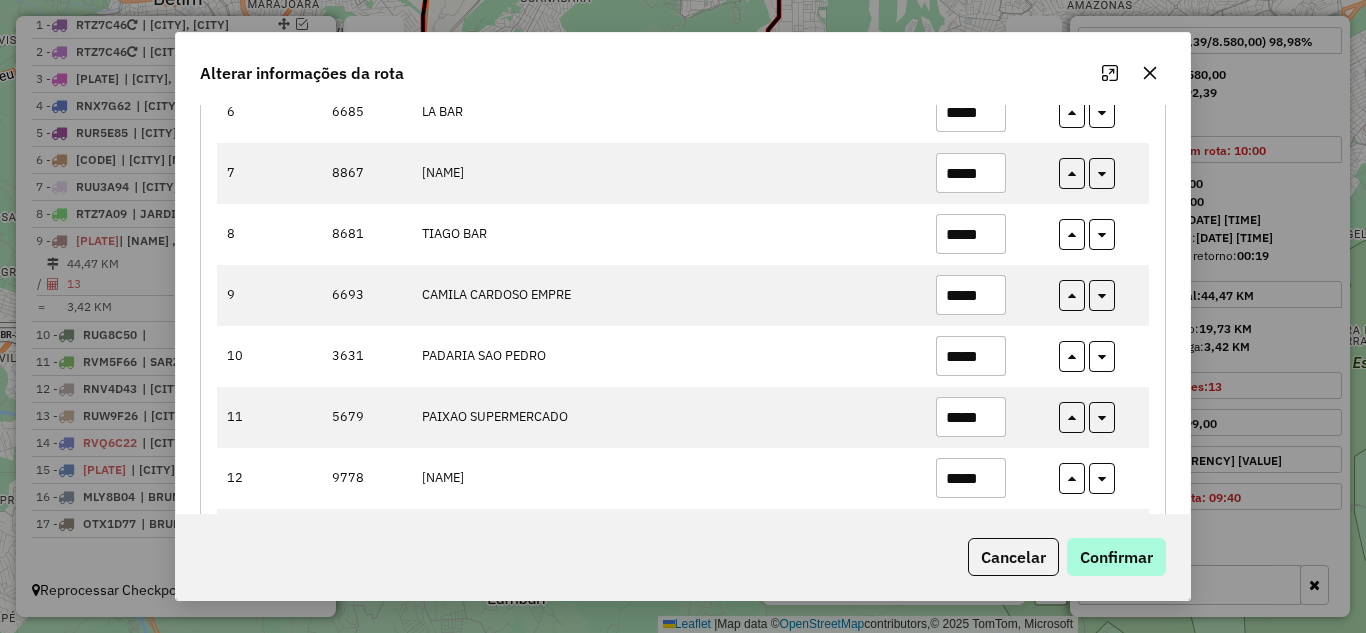 type on "*****" 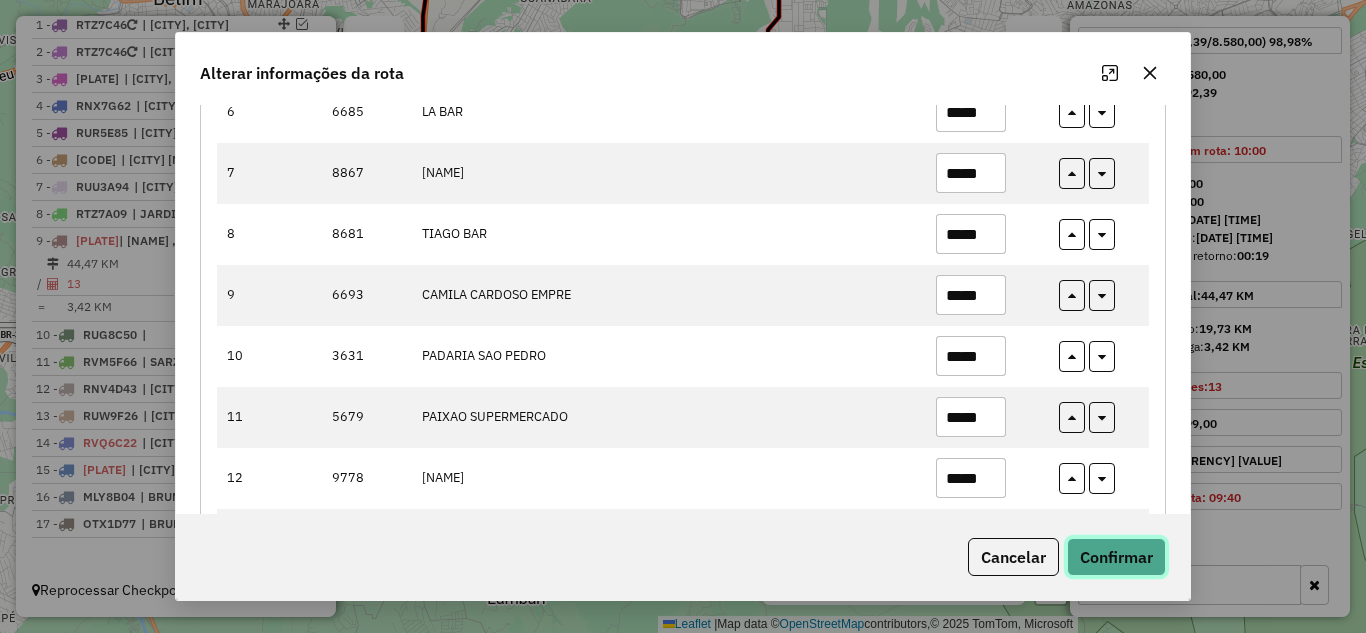 click on "Confirmar" 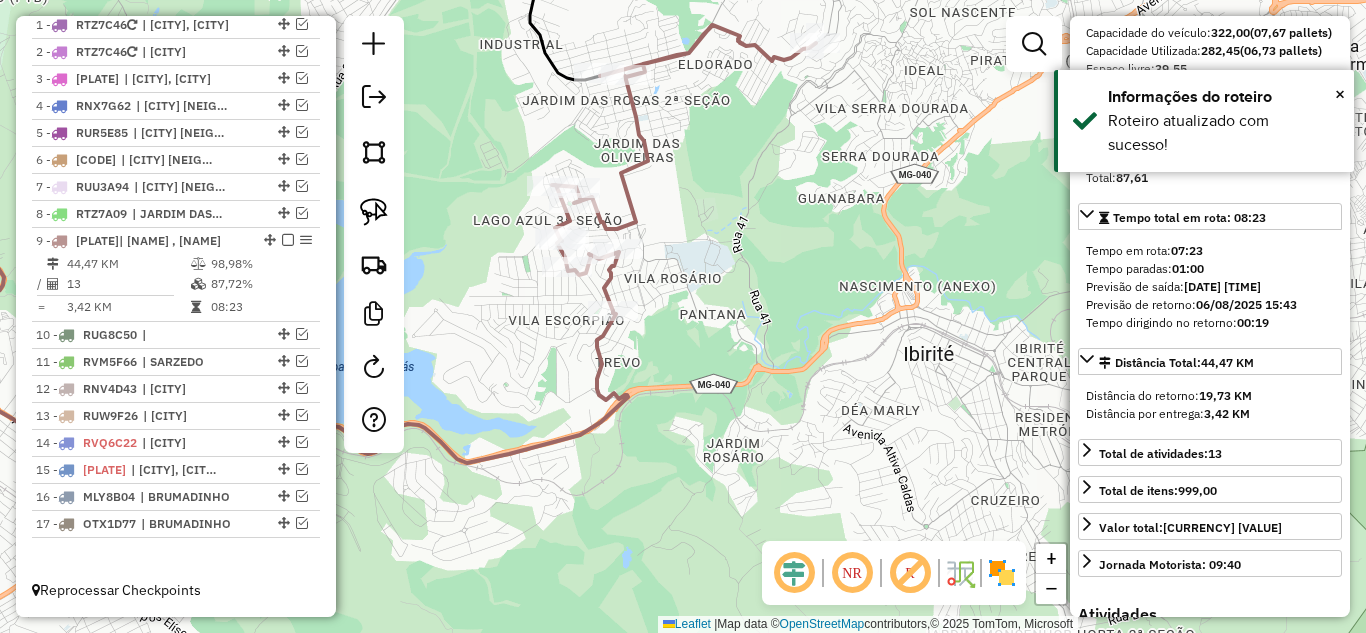 scroll, scrollTop: 218, scrollLeft: 0, axis: vertical 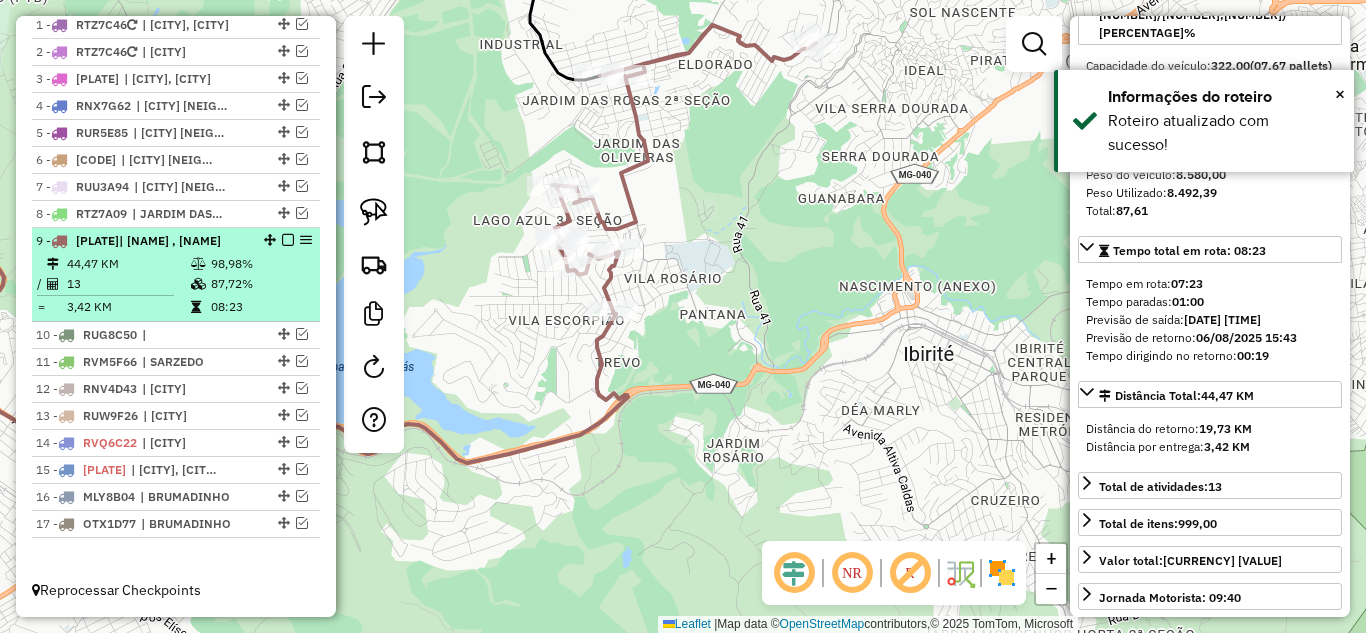 click at bounding box center (288, 240) 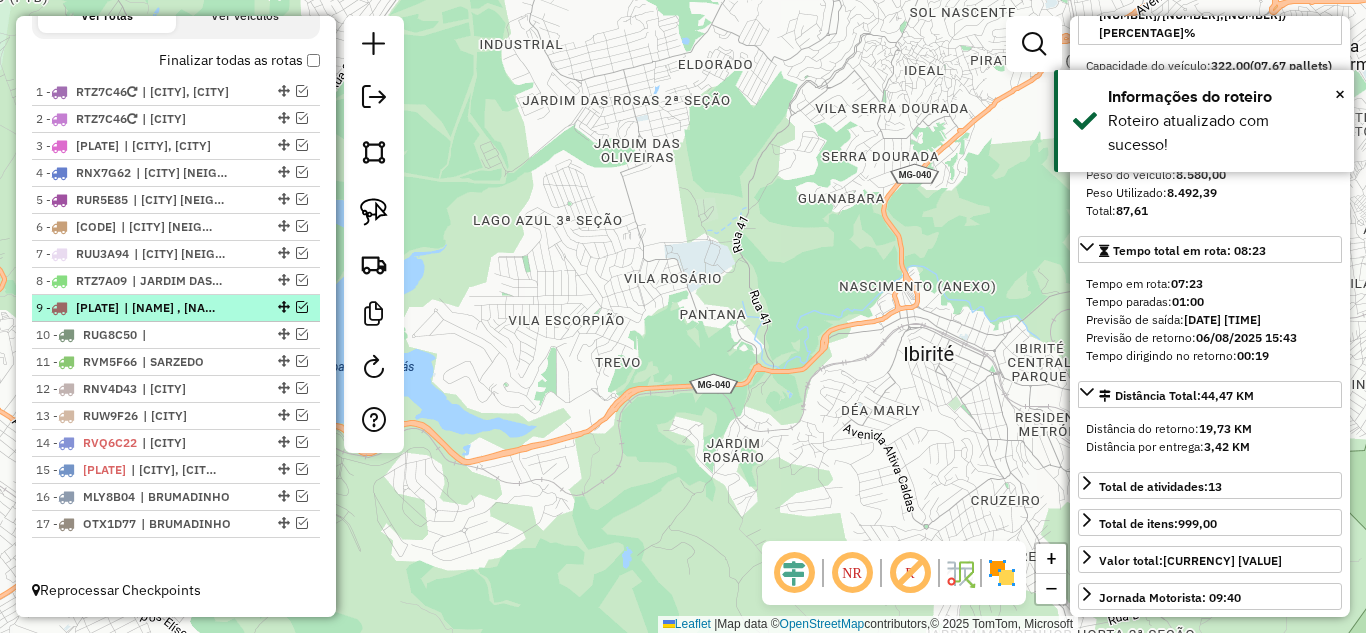 scroll, scrollTop: 736, scrollLeft: 0, axis: vertical 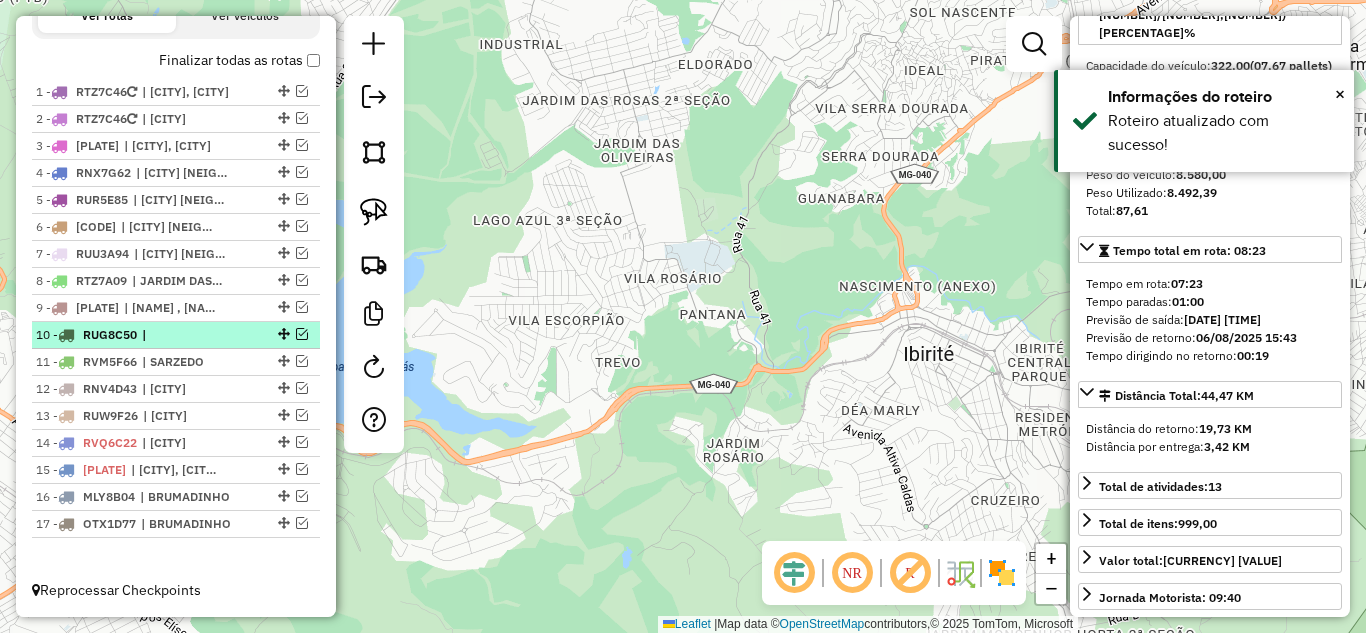 click at bounding box center (302, 334) 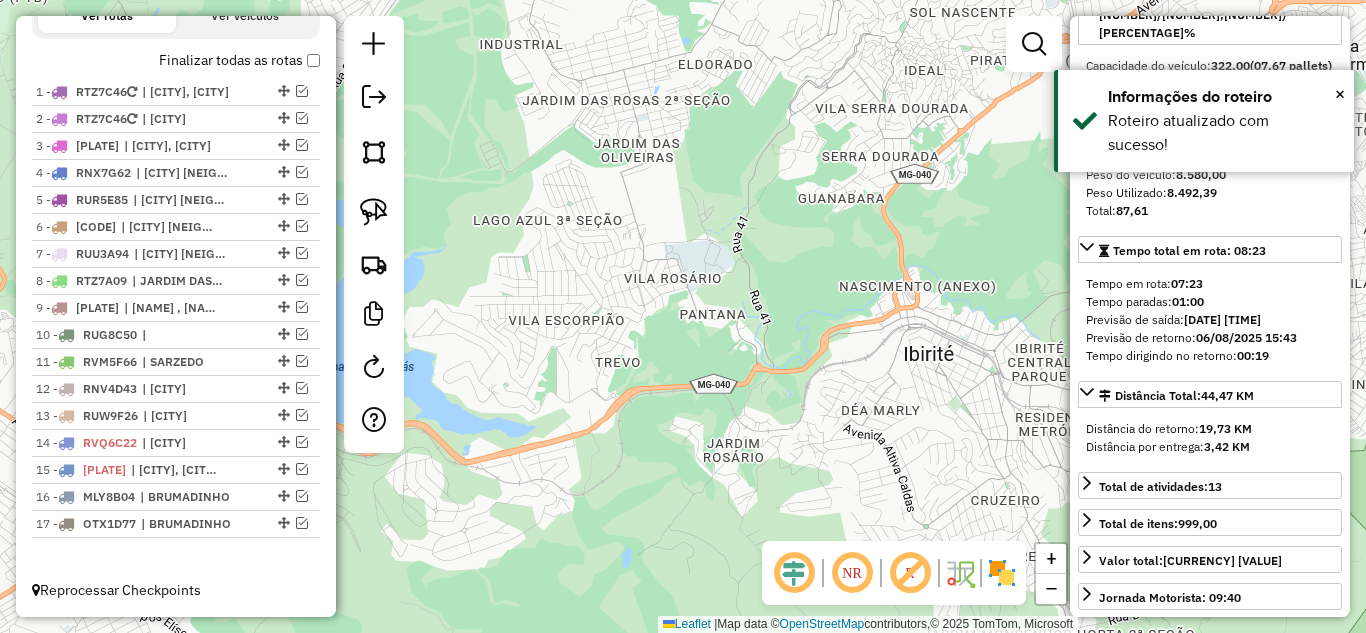 scroll, scrollTop: 803, scrollLeft: 0, axis: vertical 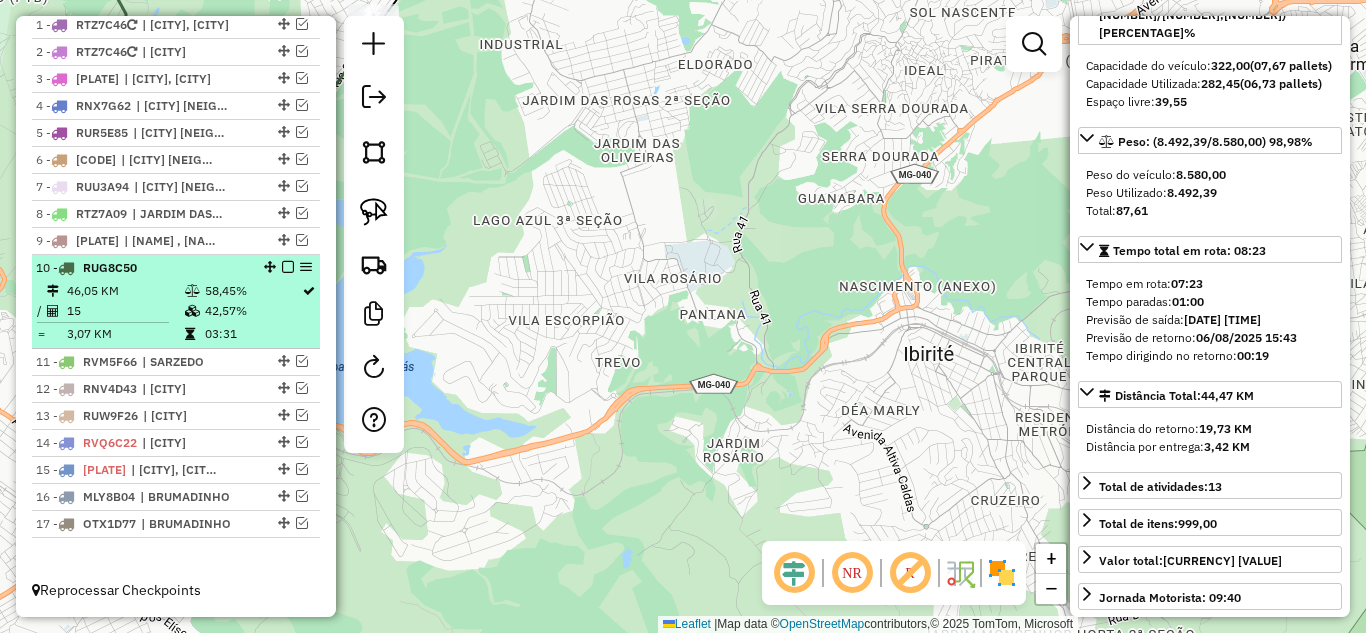 click on "[NUMBER] -       [PLATE]   [DISTANCE]   [PERCENT]  /  [NUMBER]   [PERCENT]     =  [DISTANCE]   [TIME]" at bounding box center (176, 302) 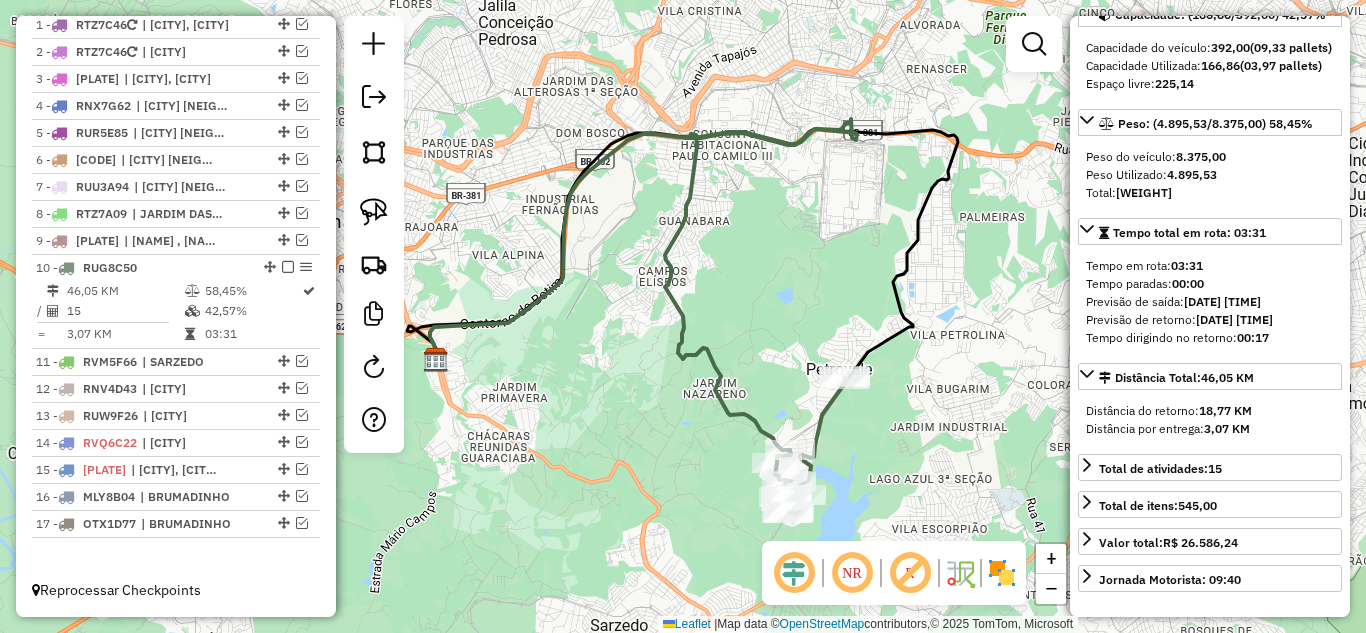 click 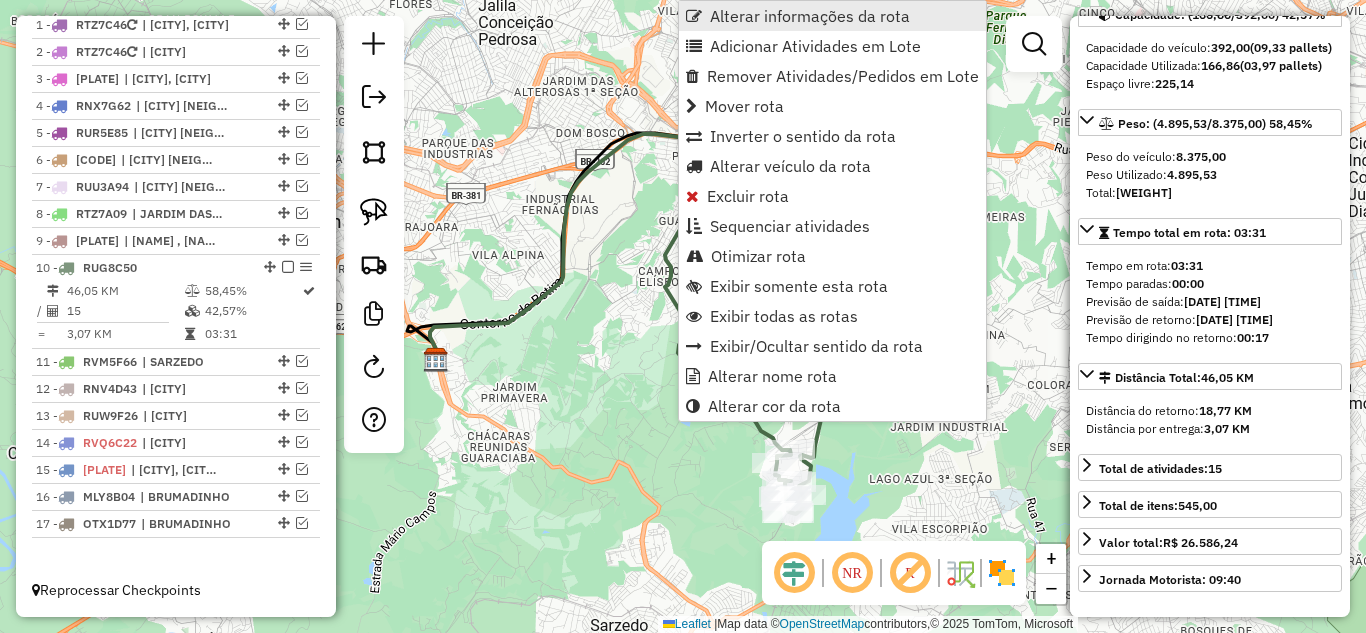 click on "Alterar informações da rota" at bounding box center (810, 16) 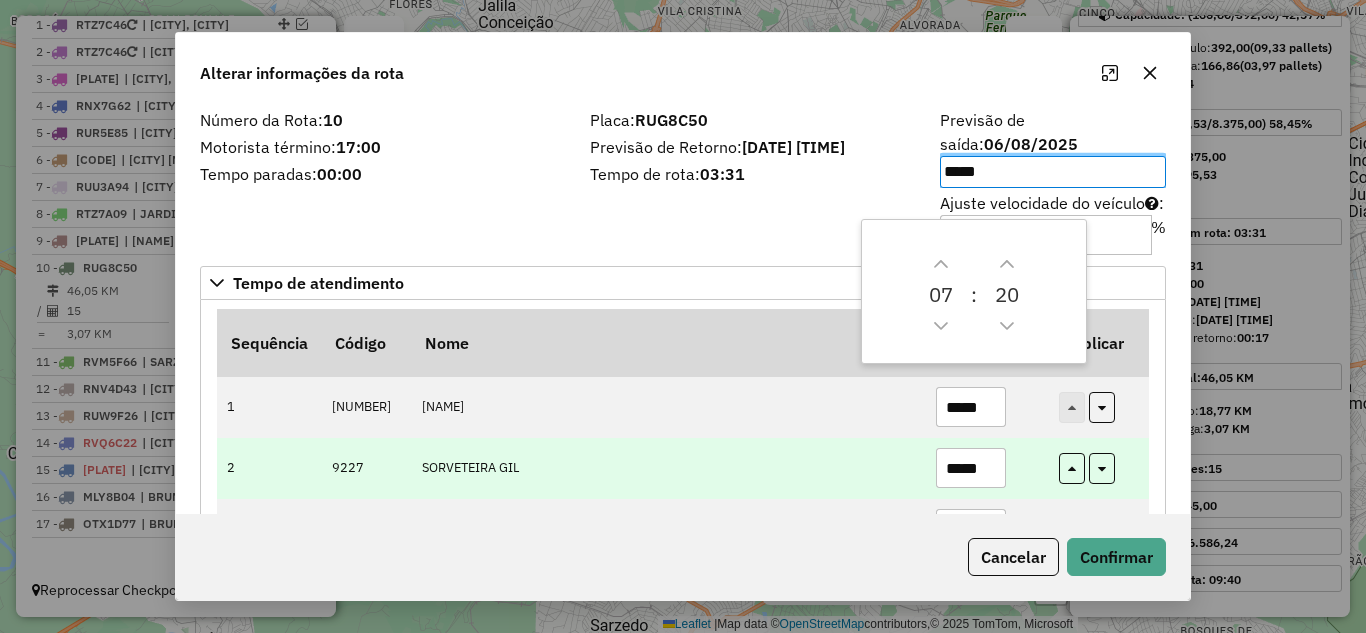 click on "*****" at bounding box center [971, 468] 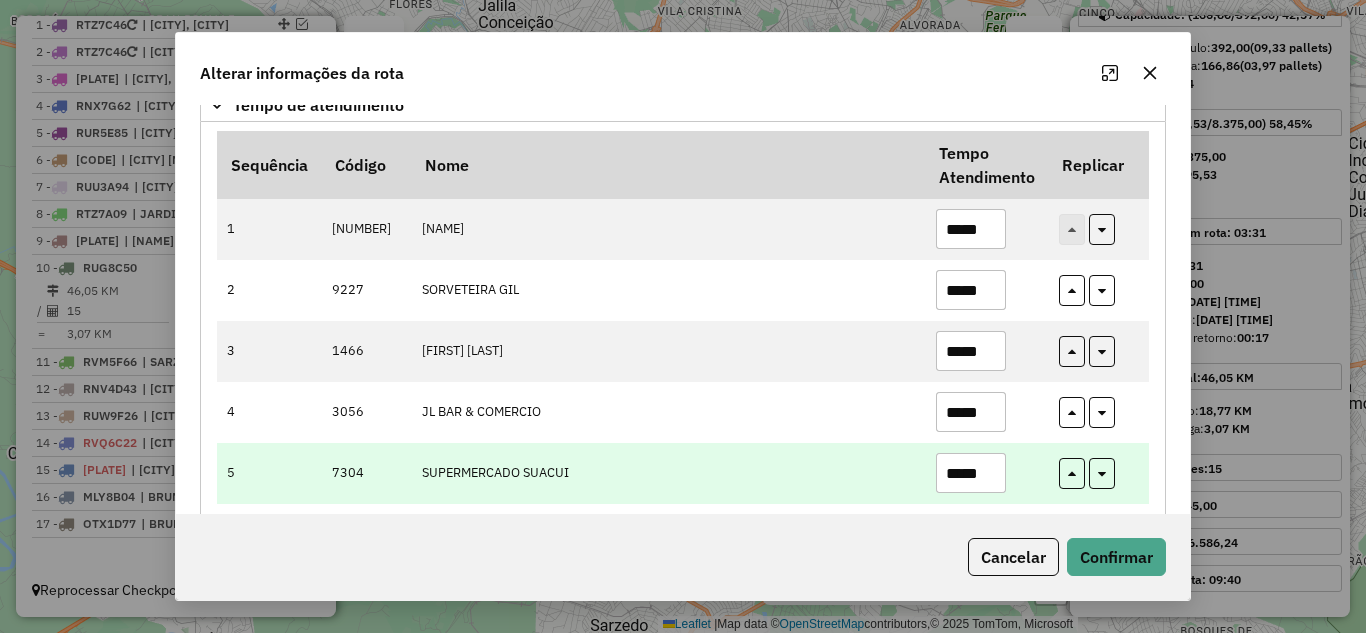 scroll, scrollTop: 200, scrollLeft: 0, axis: vertical 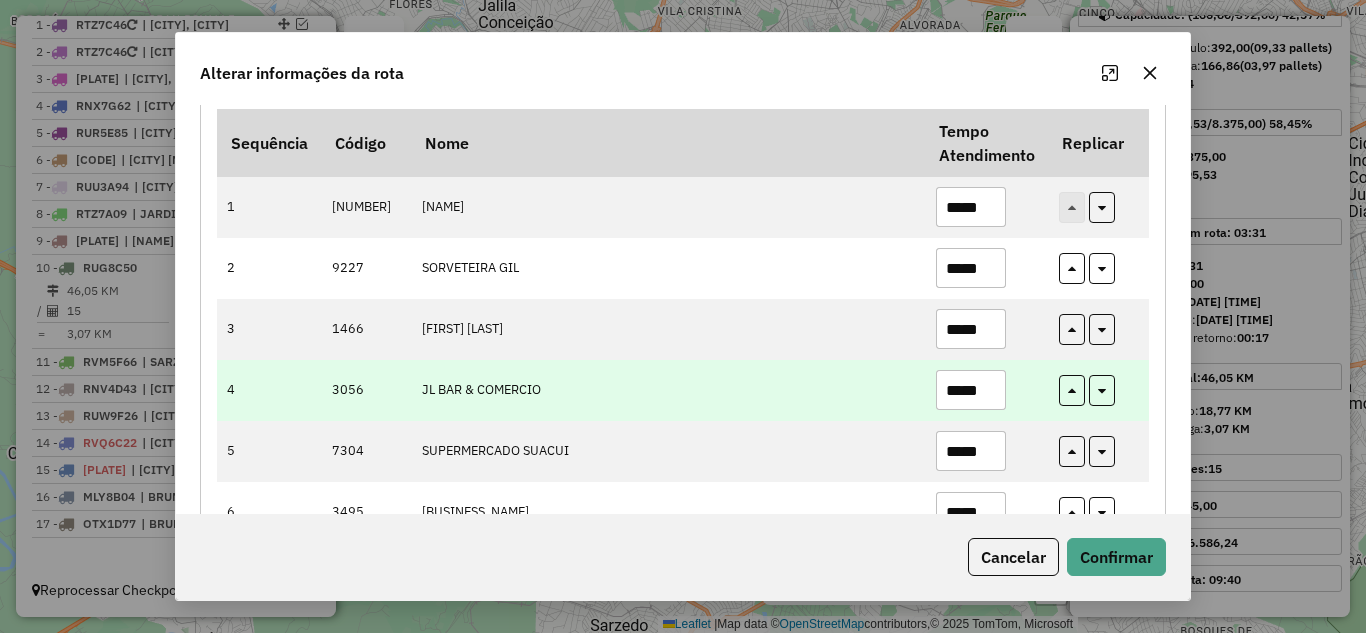 type on "*****" 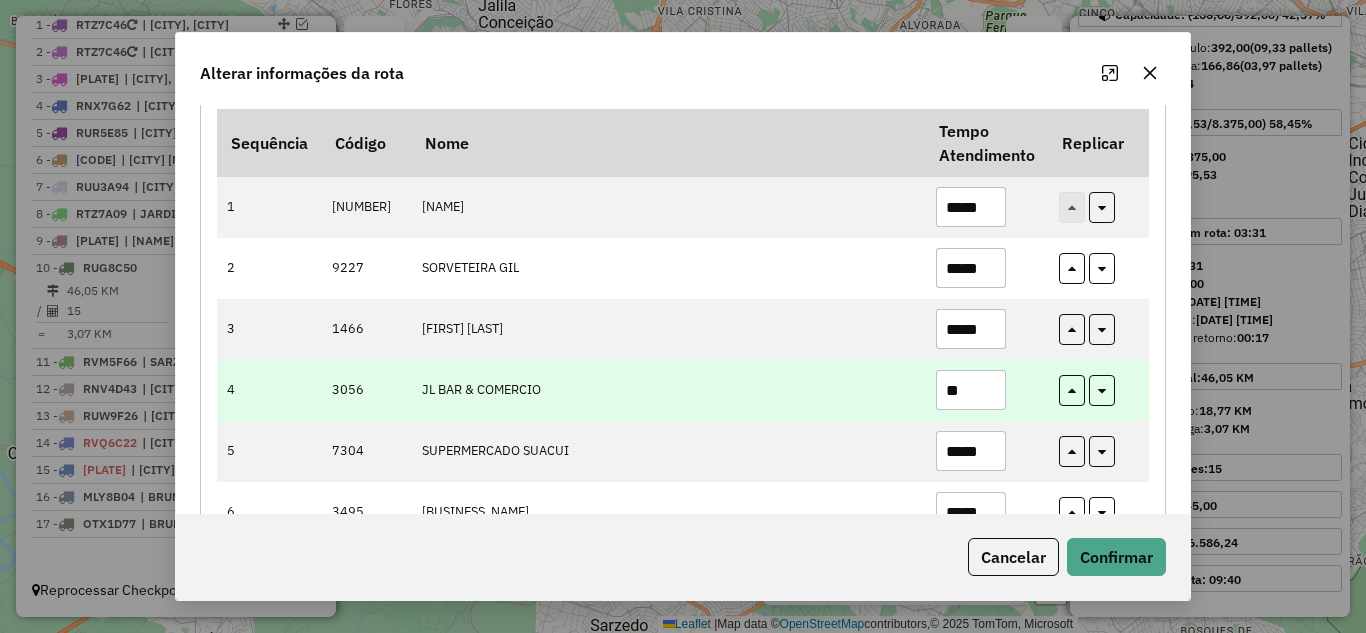 type on "*" 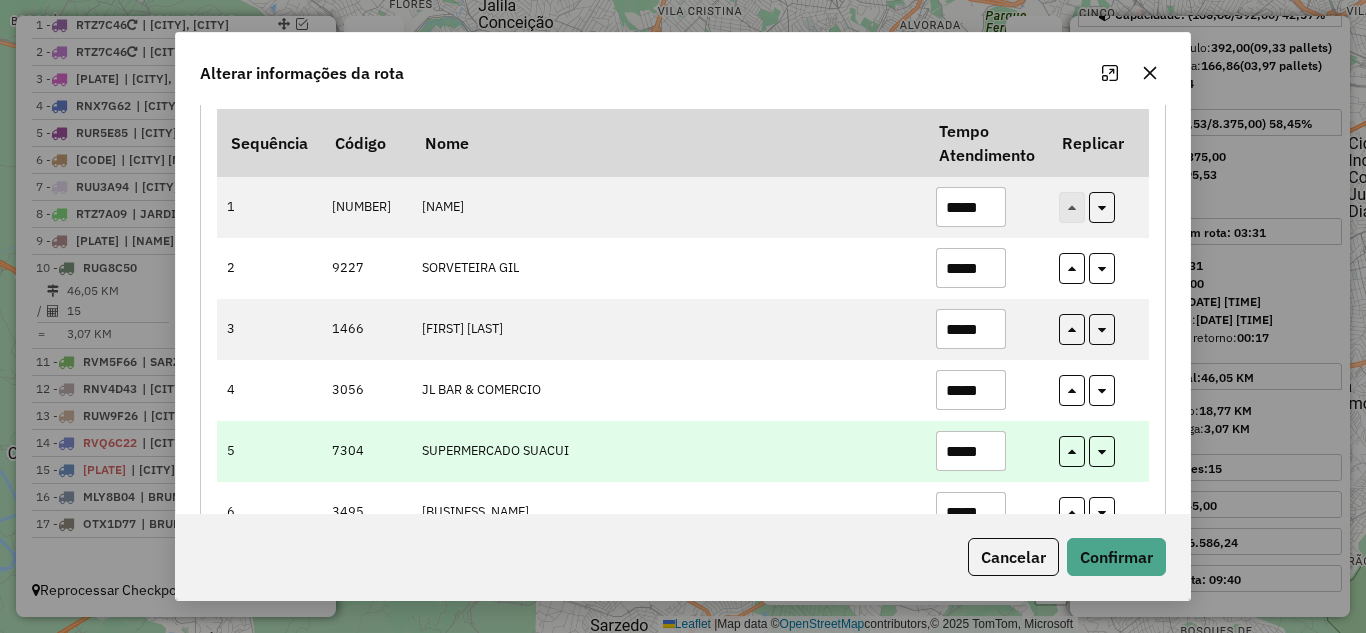 type on "*****" 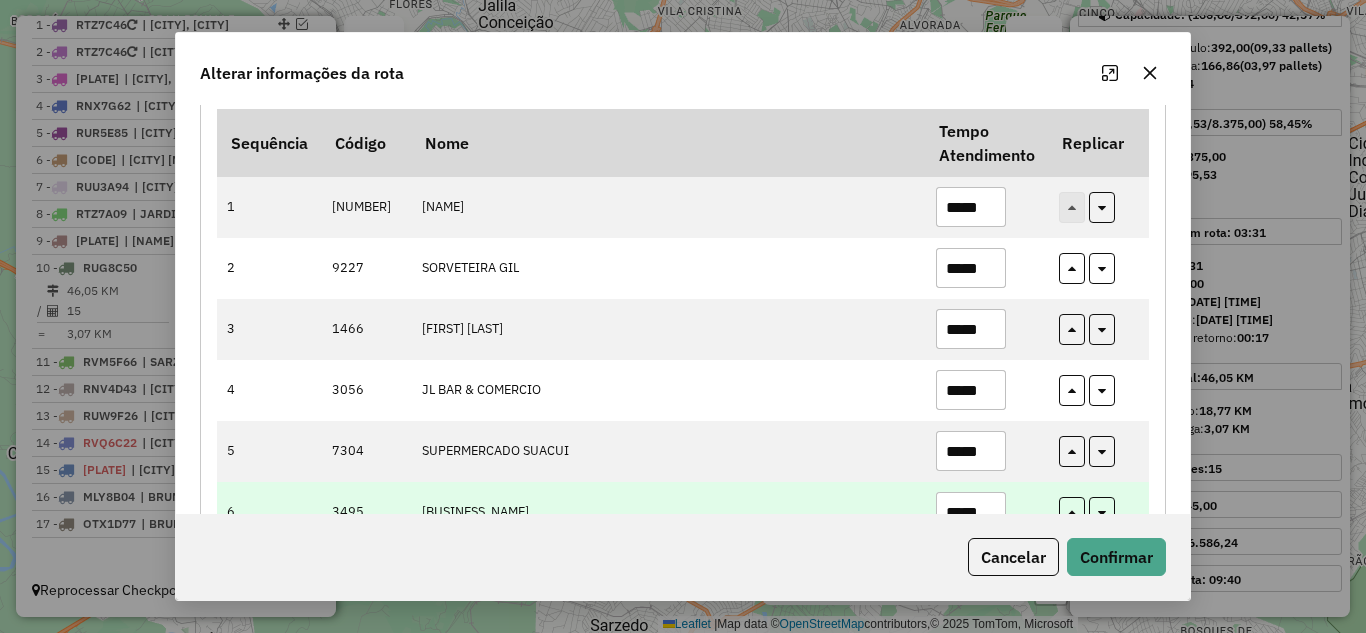 type on "*****" 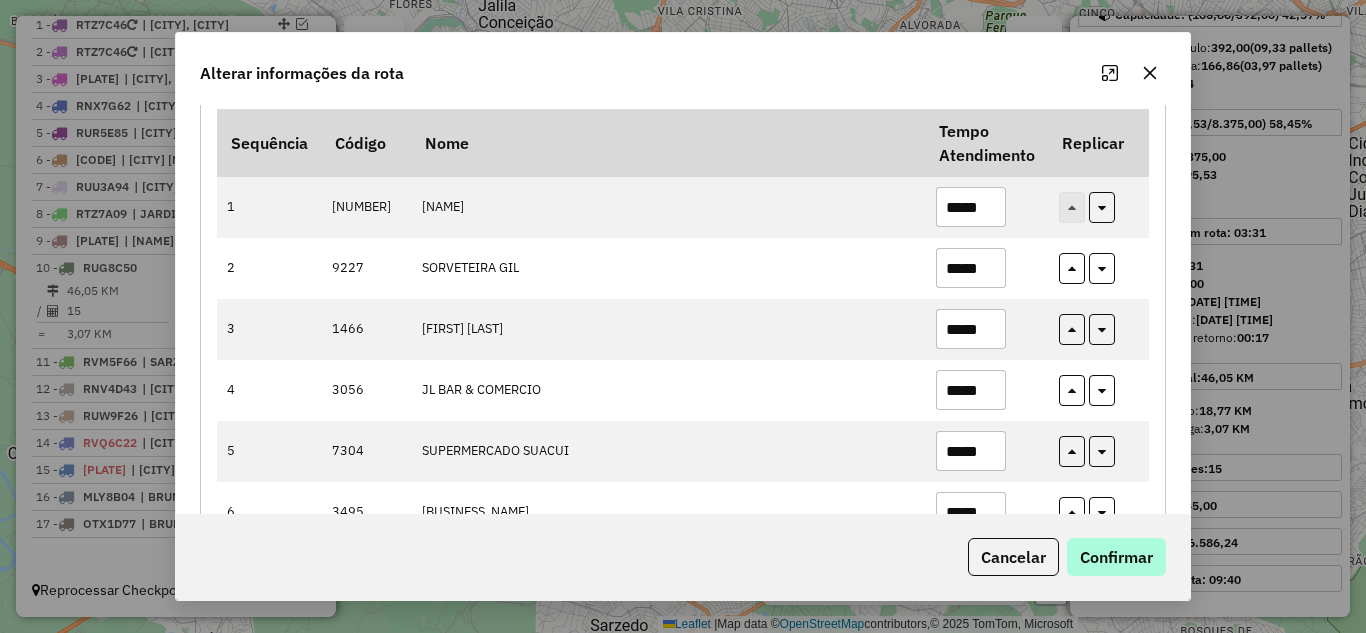 type on "*****" 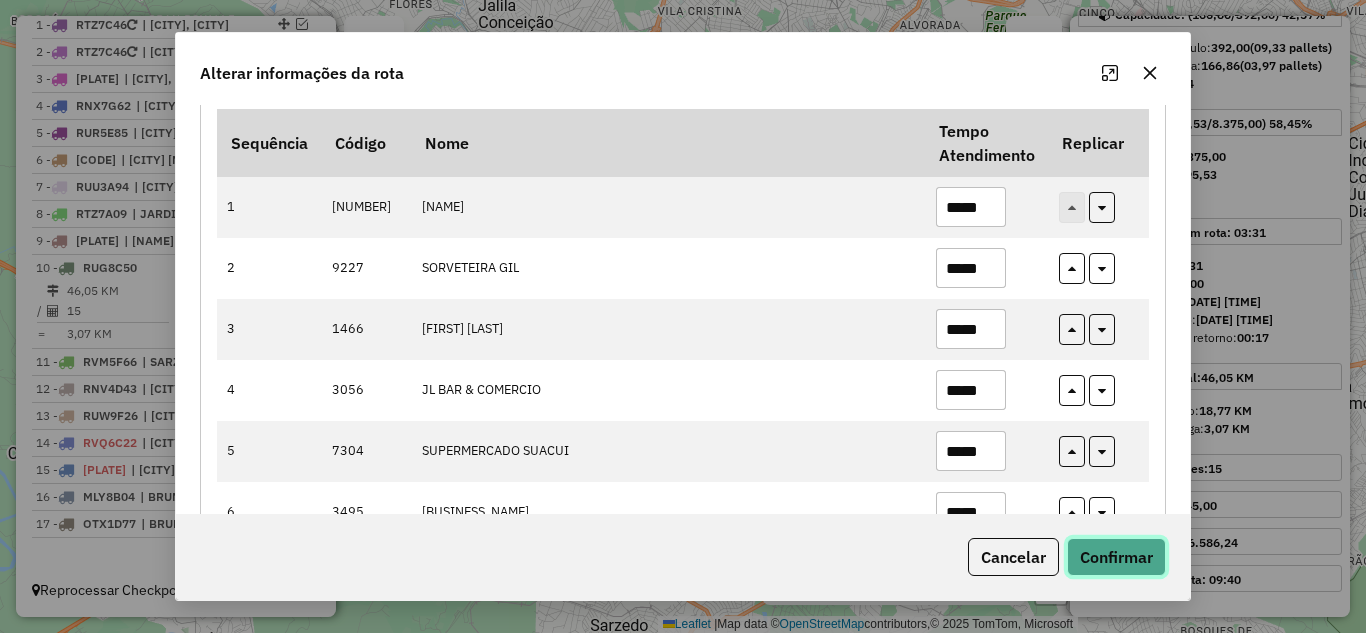 click on "Confirmar" 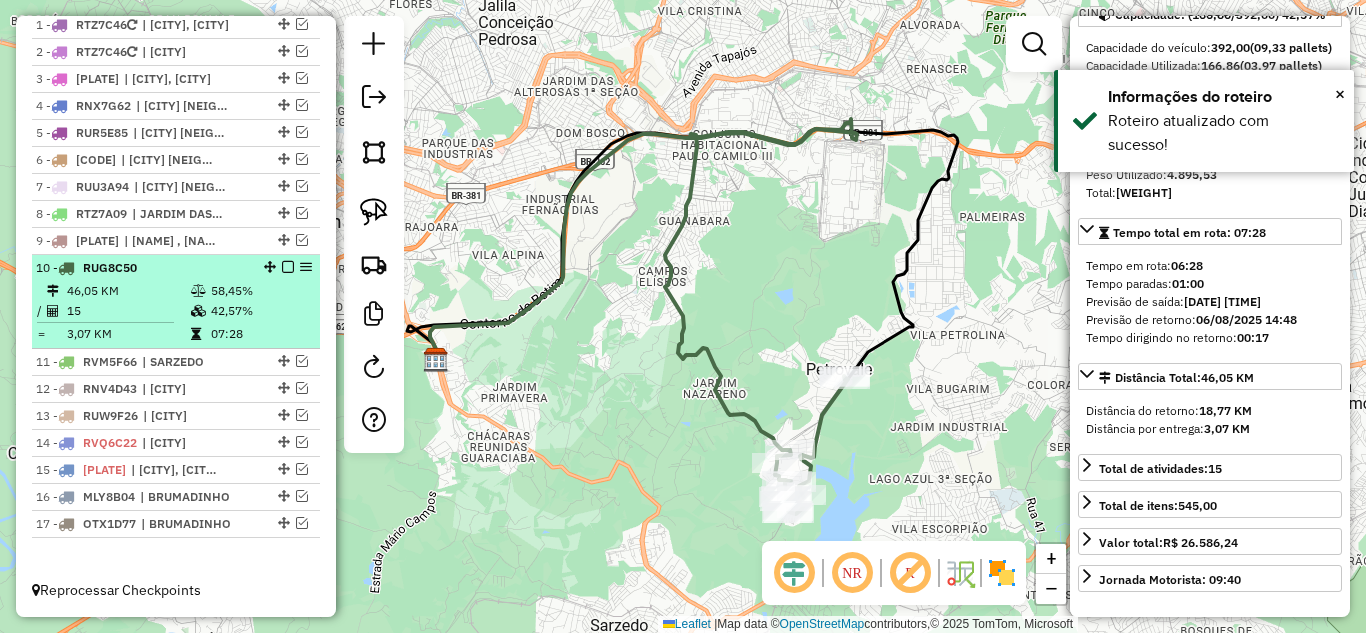 click at bounding box center [288, 267] 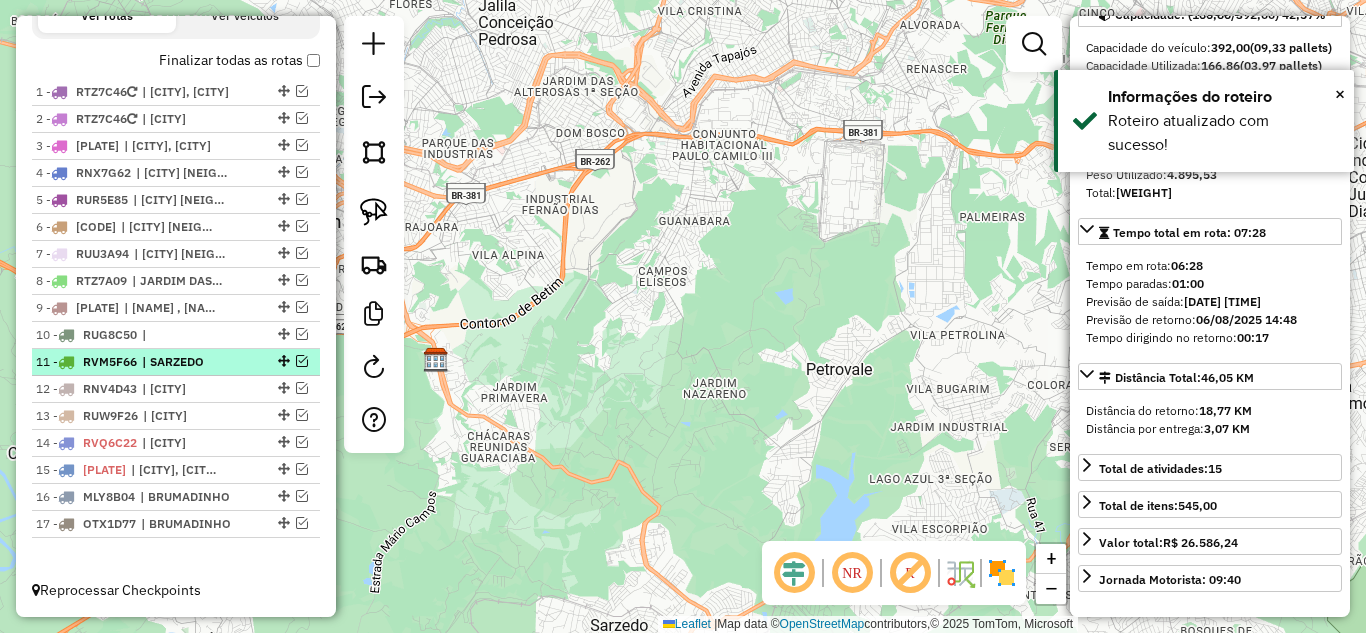 click at bounding box center (302, 361) 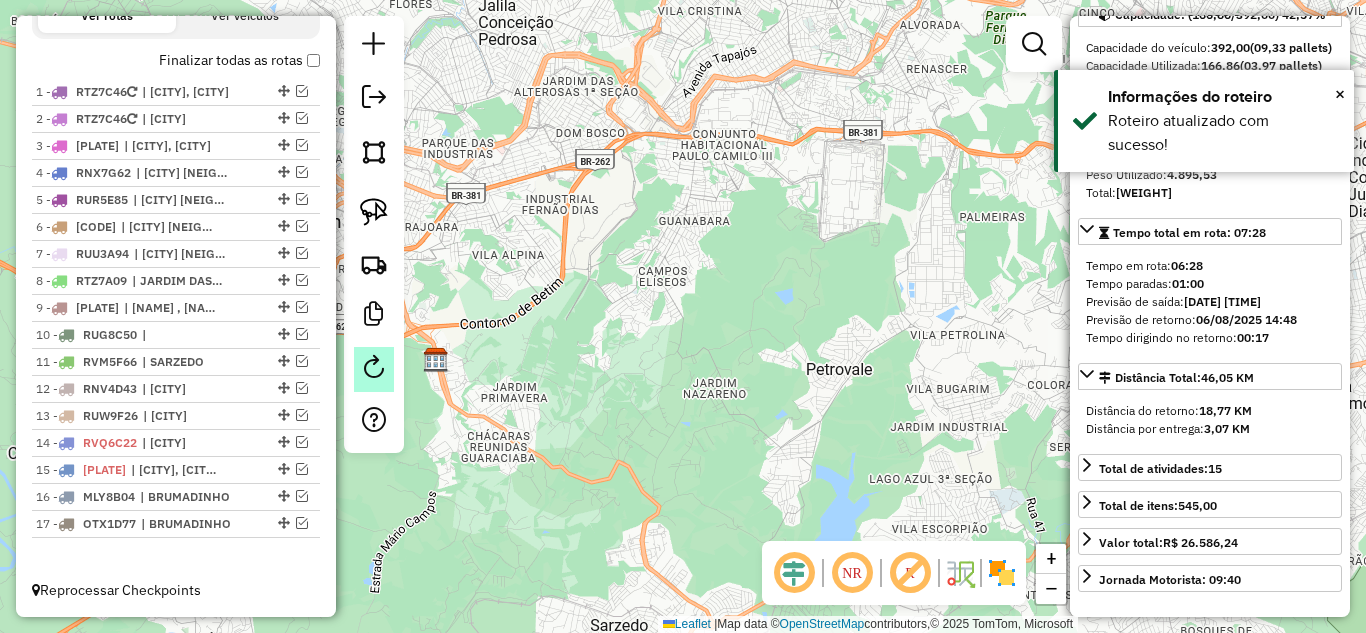 scroll, scrollTop: 803, scrollLeft: 0, axis: vertical 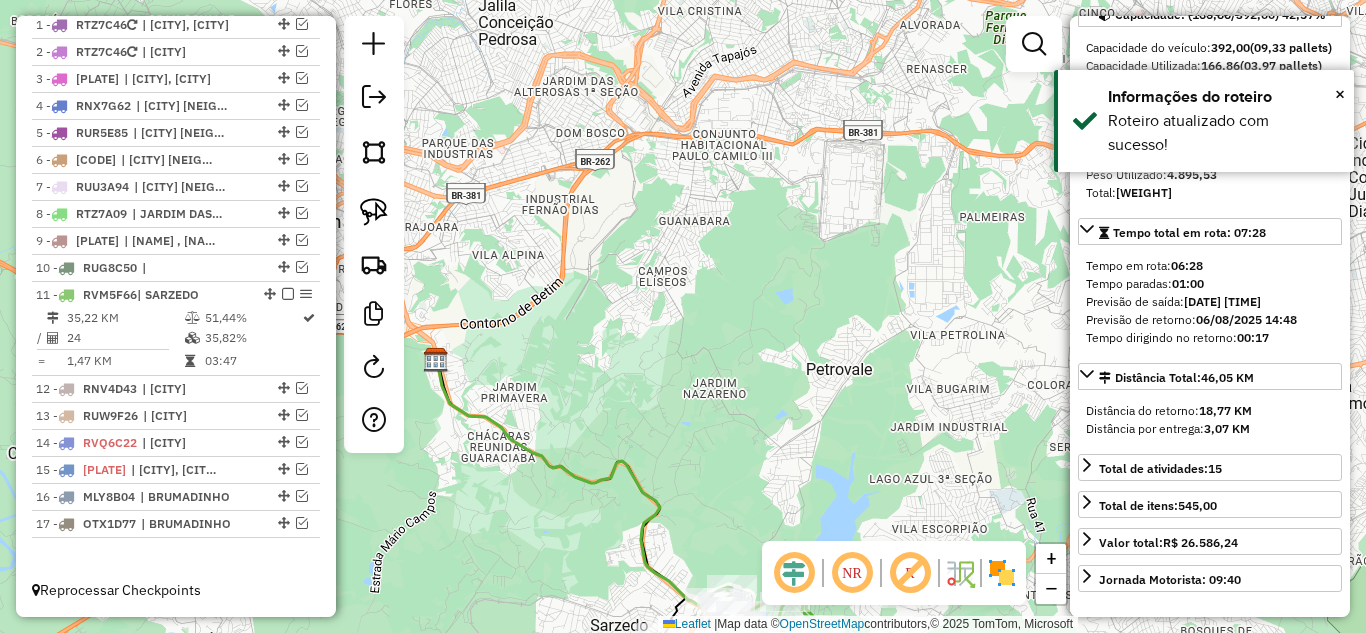 click 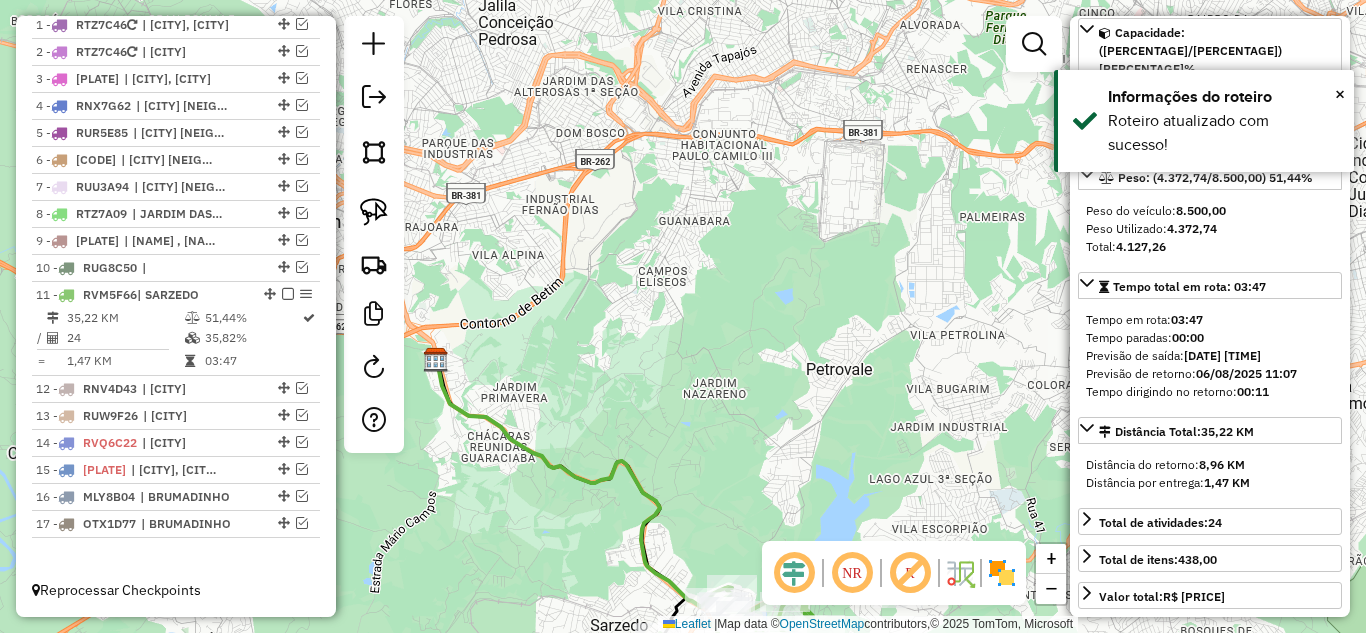 scroll, scrollTop: 200, scrollLeft: 0, axis: vertical 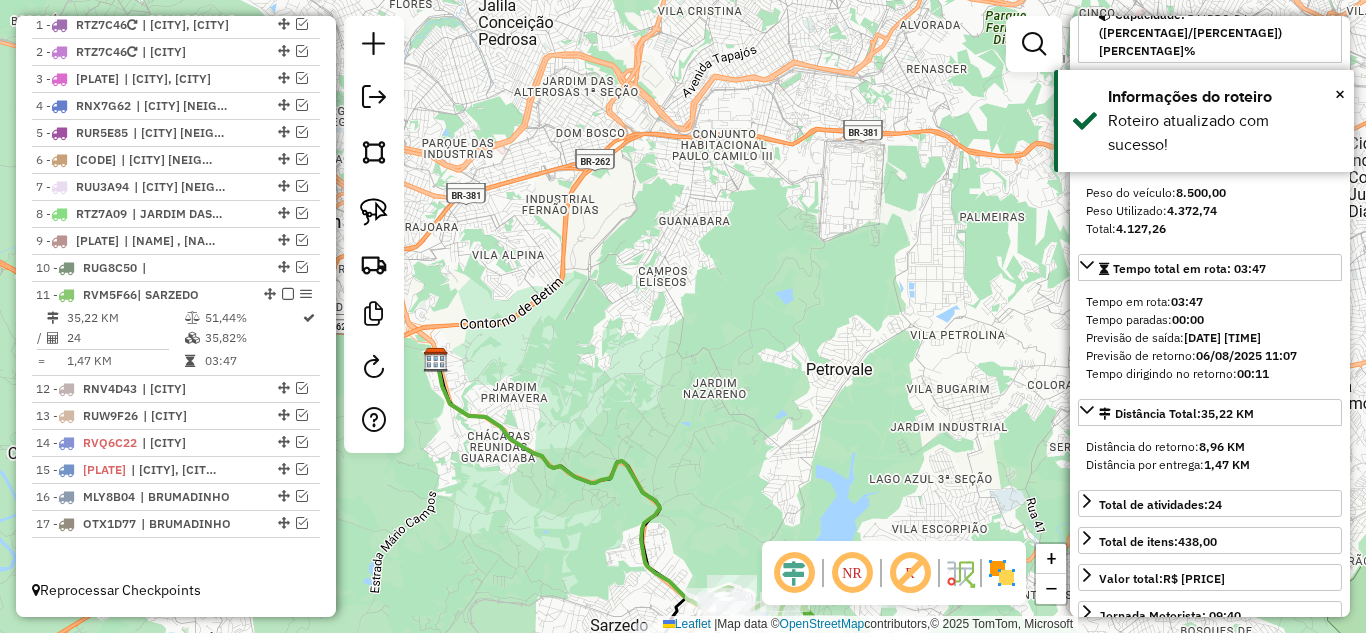 drag, startPoint x: 540, startPoint y: 453, endPoint x: 545, endPoint y: 444, distance: 10.29563 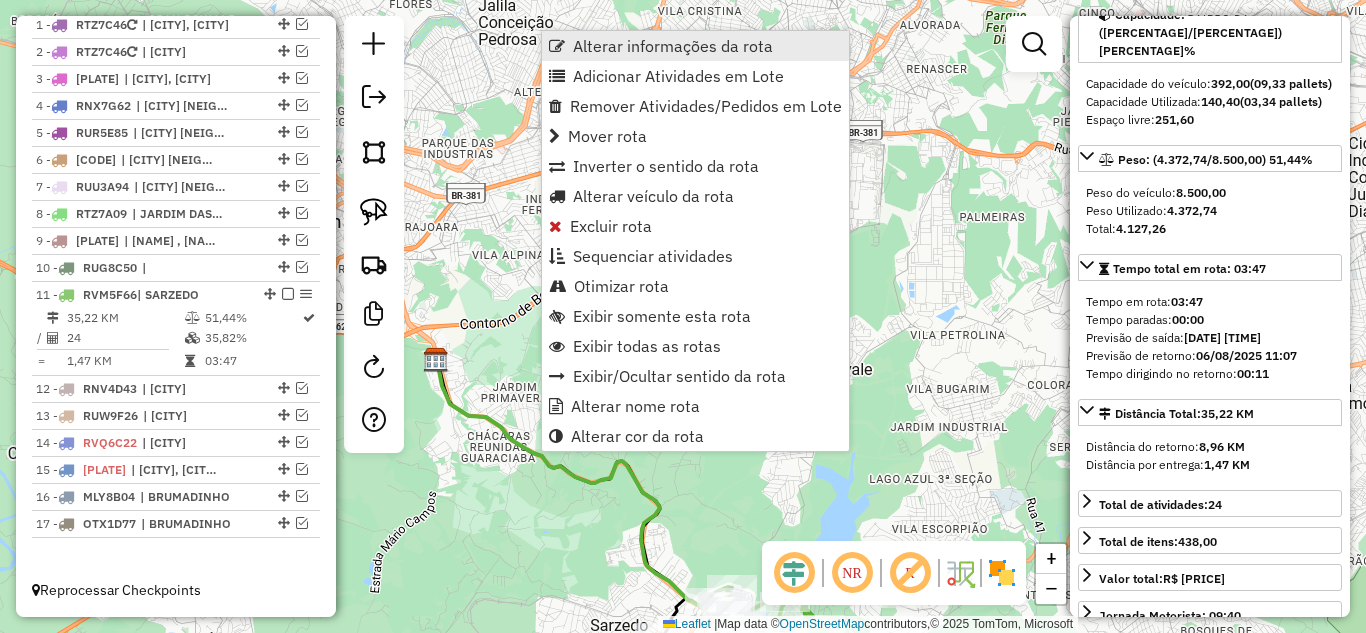 click on "Alterar informações da rota" at bounding box center [673, 46] 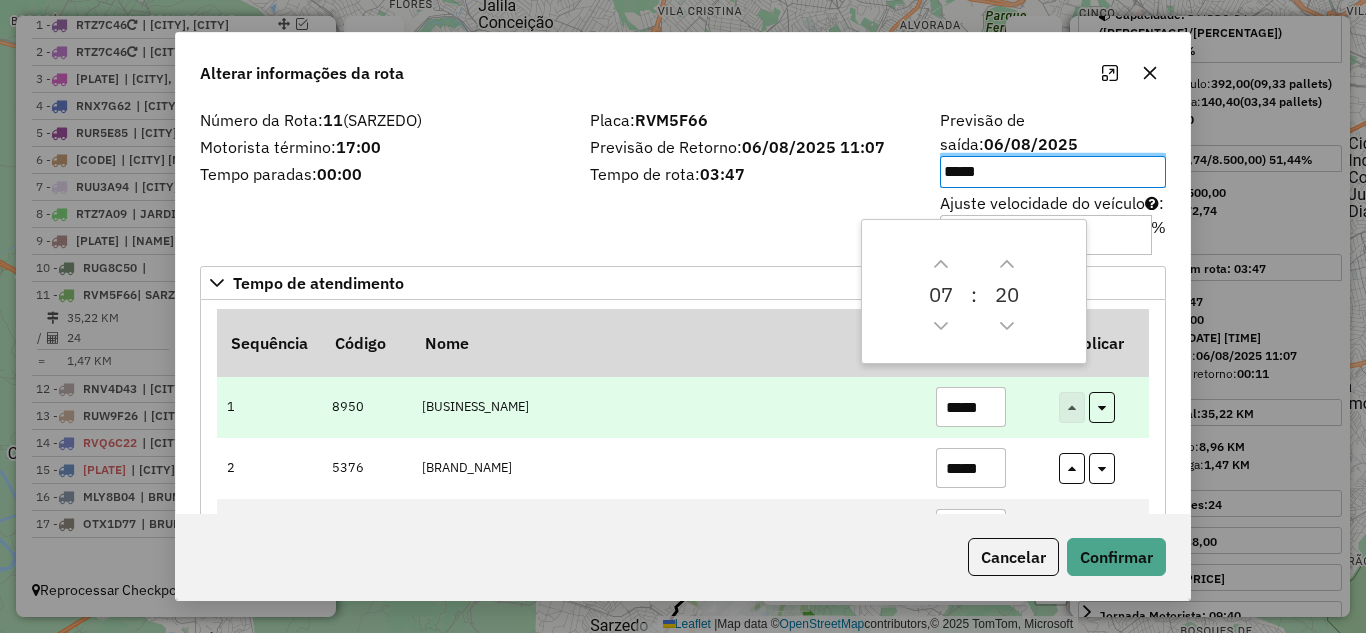 click on "*****" at bounding box center (971, 407) 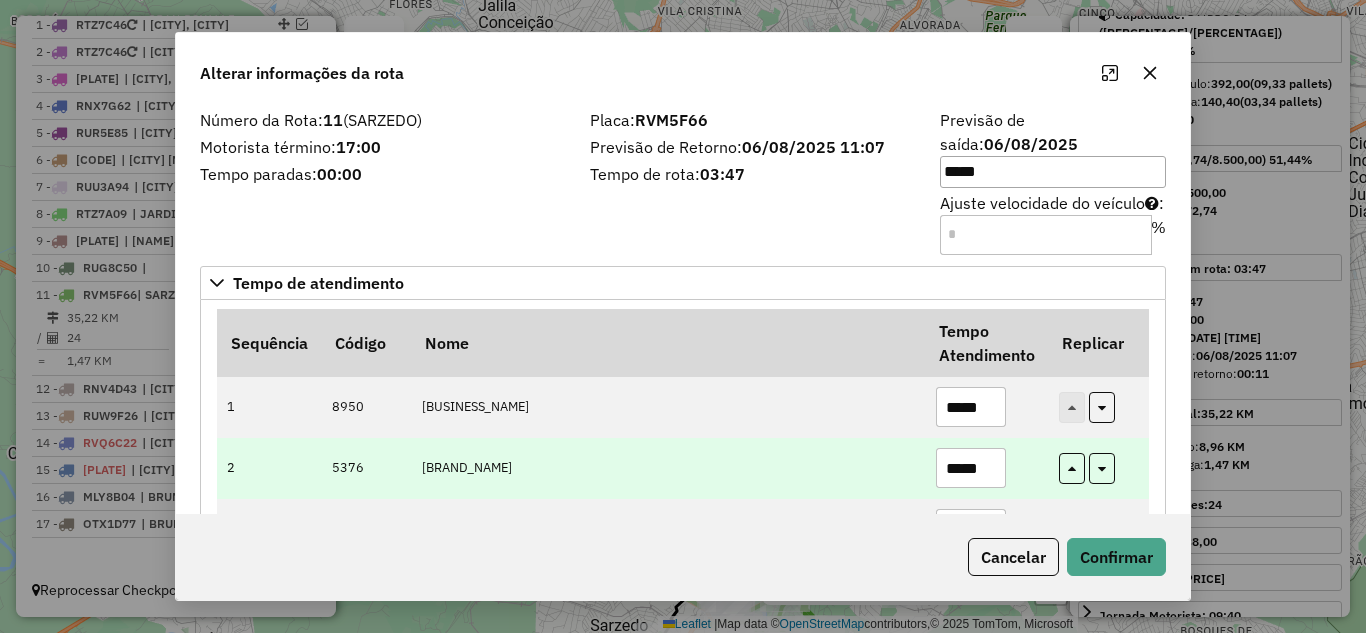 type on "*****" 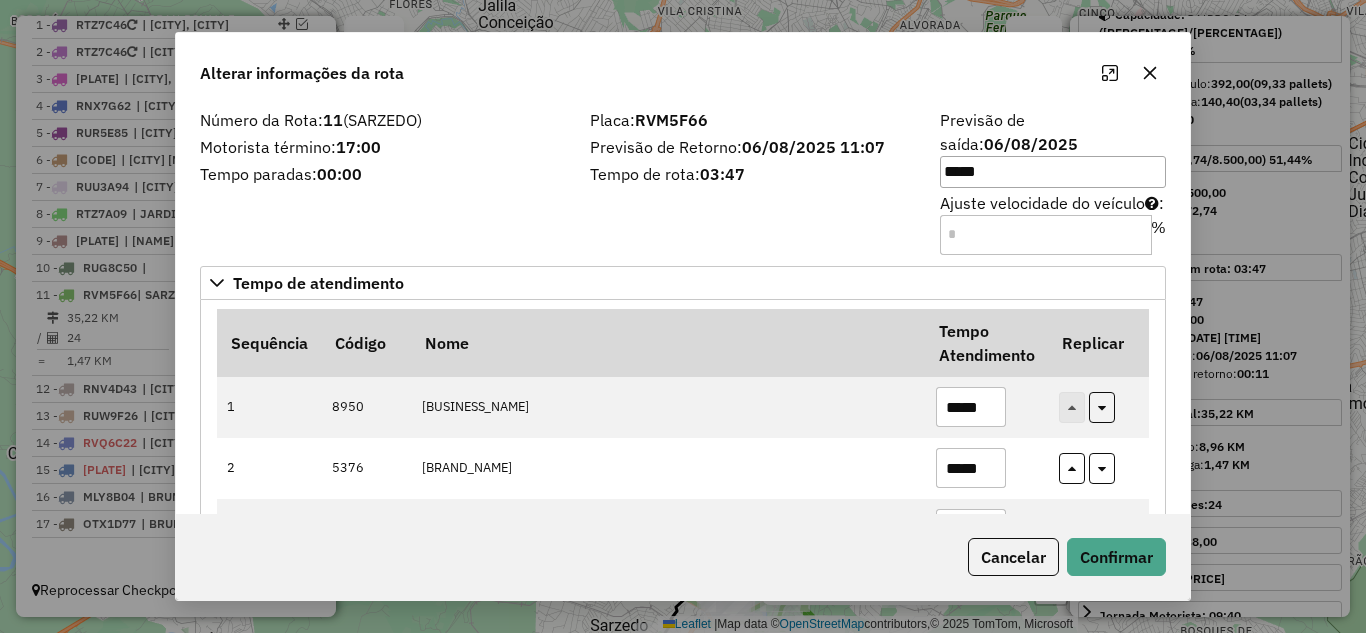 scroll, scrollTop: 100, scrollLeft: 0, axis: vertical 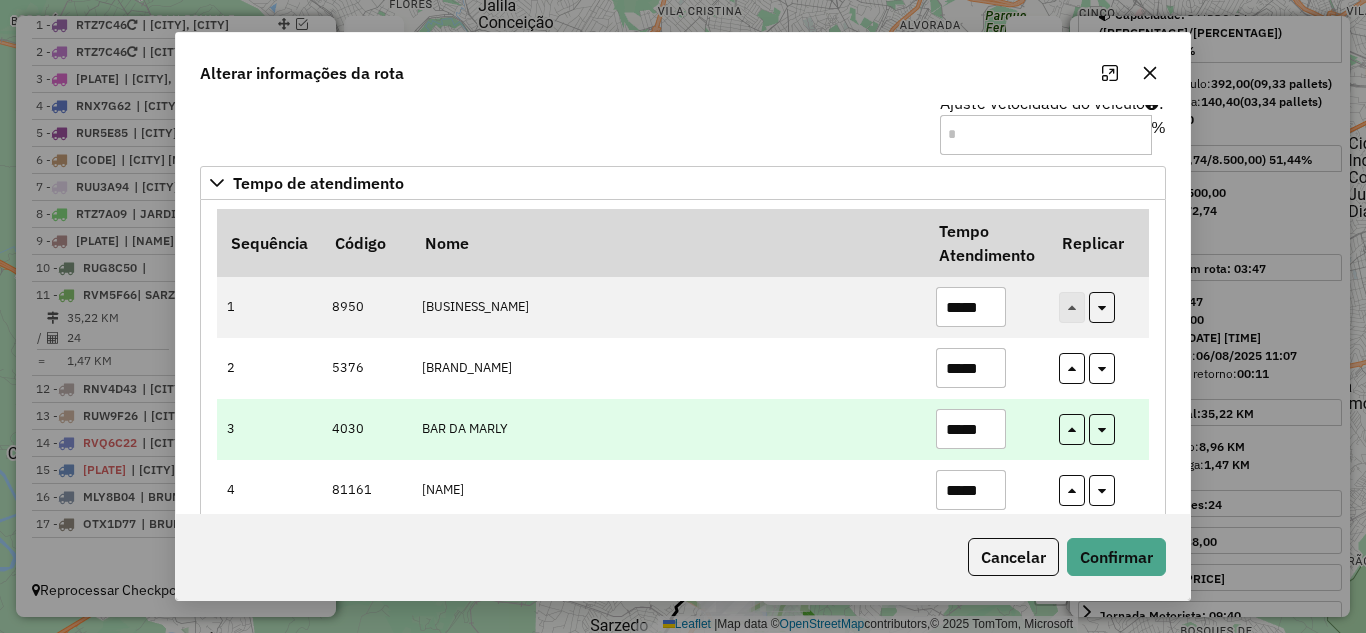 type on "*****" 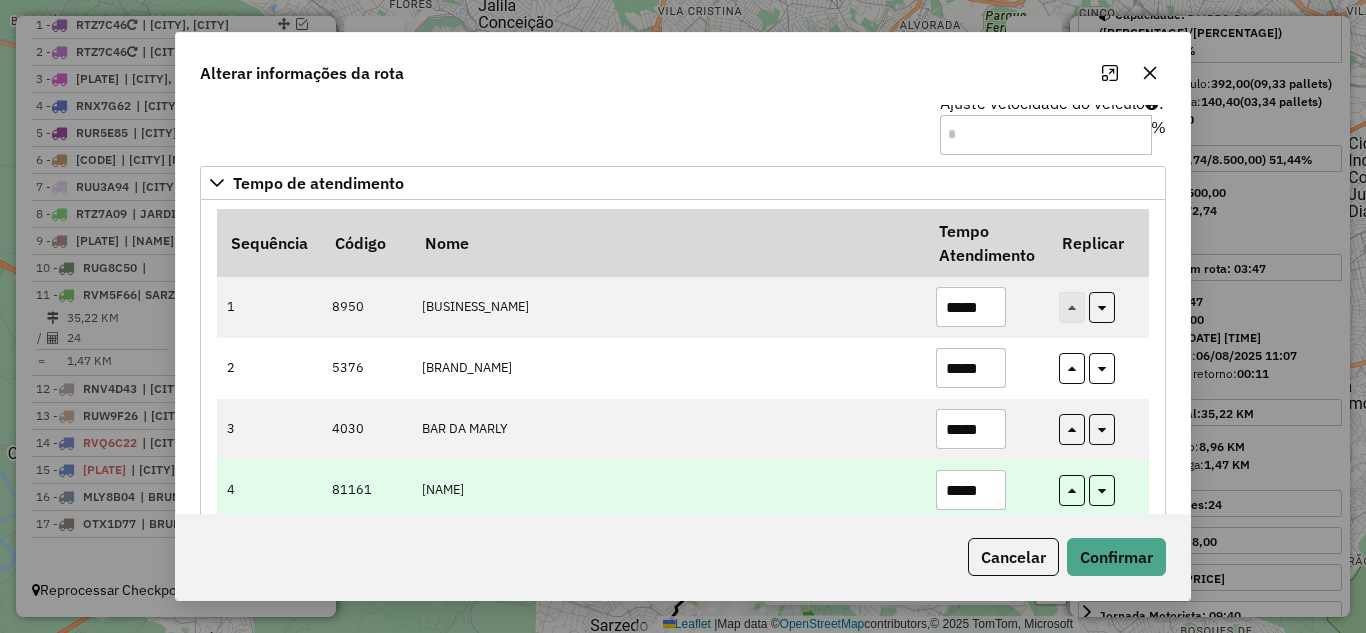 type on "*****" 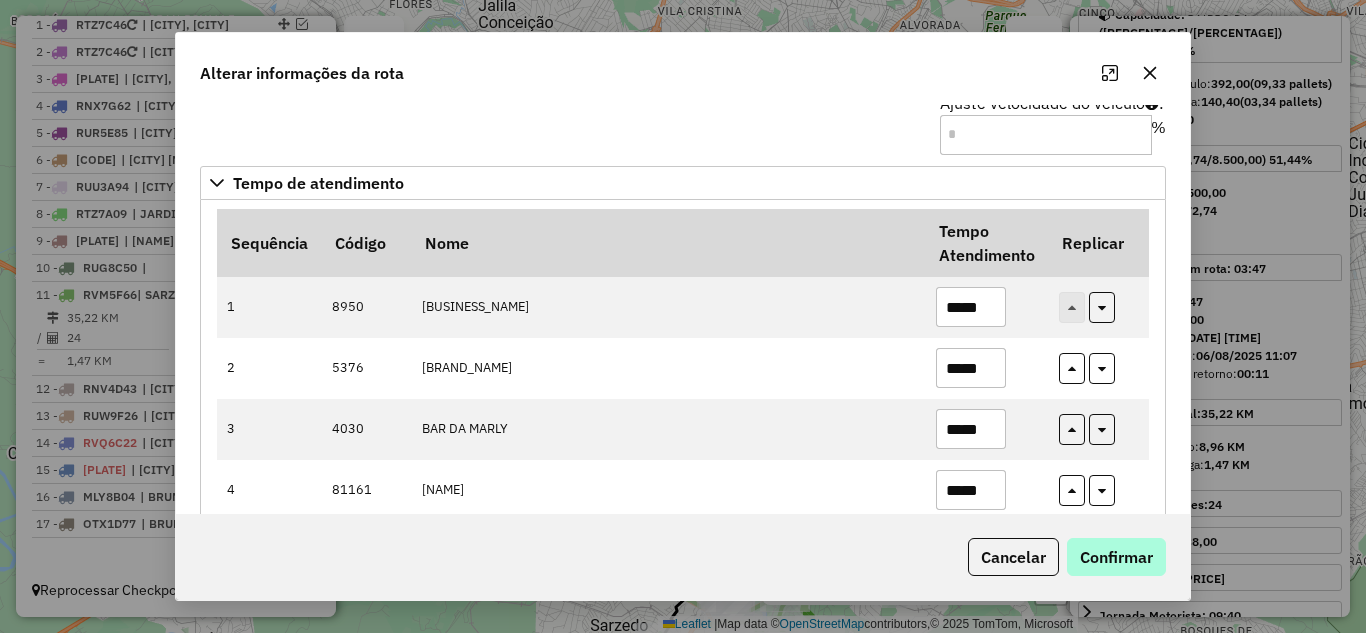 type on "*****" 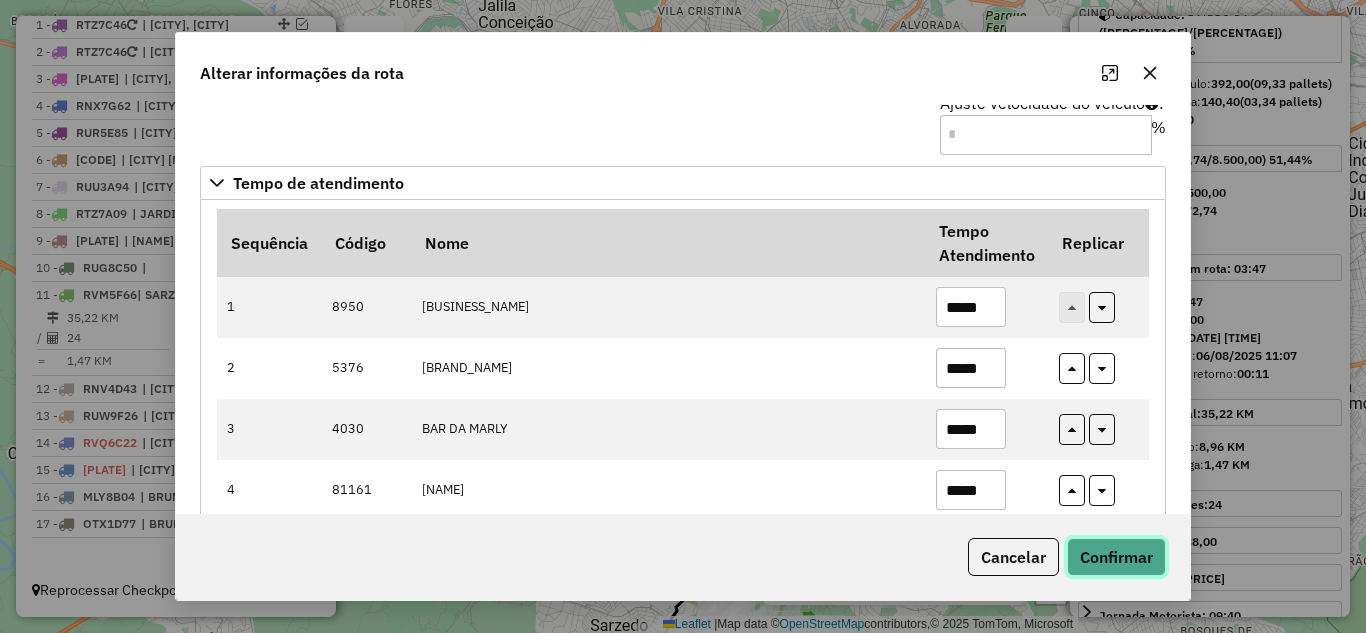 click on "Confirmar" 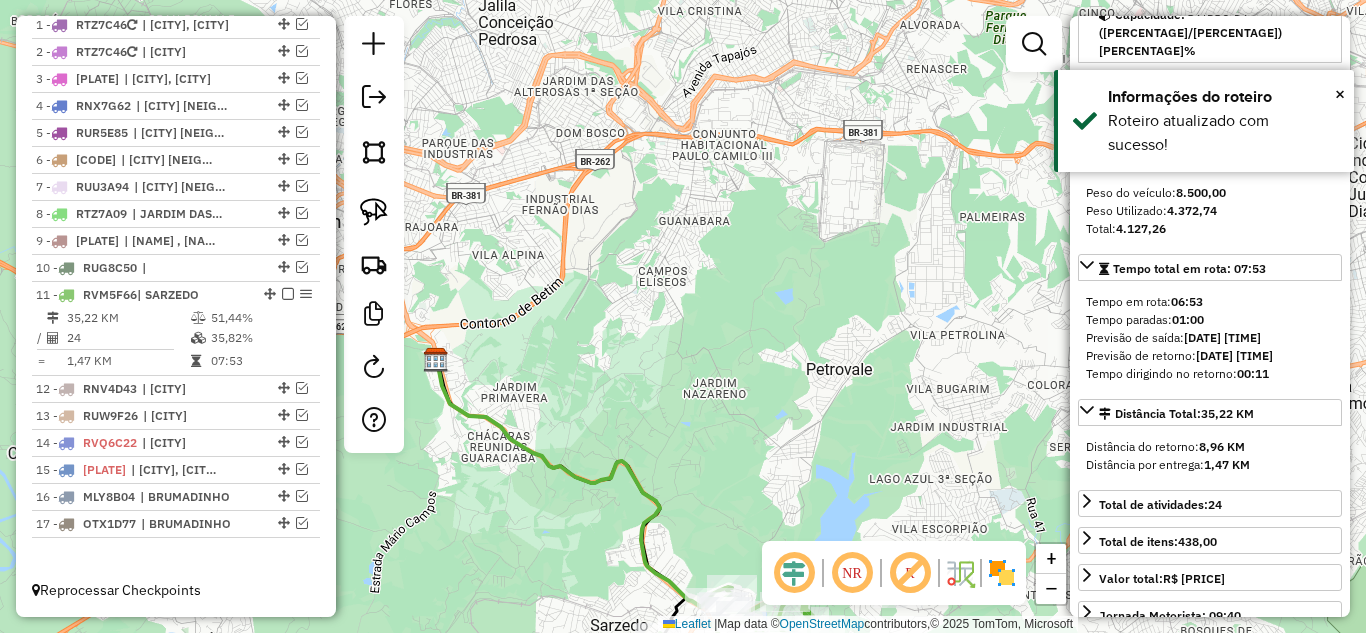 scroll, scrollTop: 778, scrollLeft: 0, axis: vertical 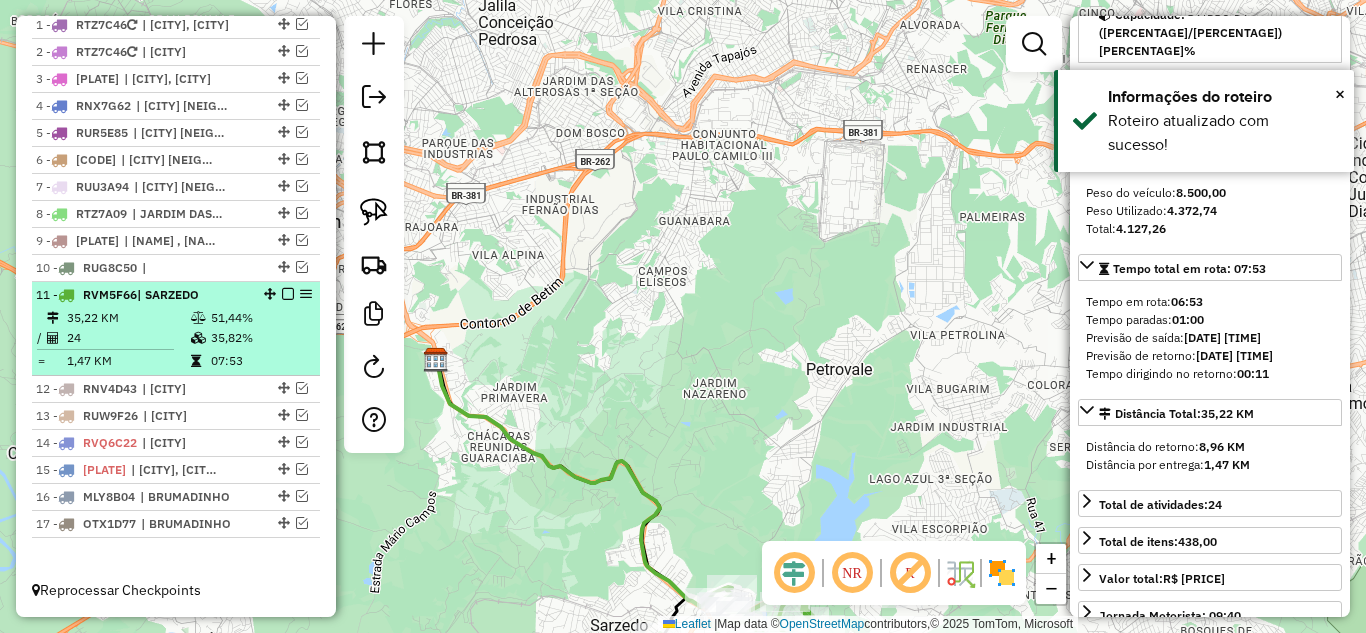 click at bounding box center (288, 294) 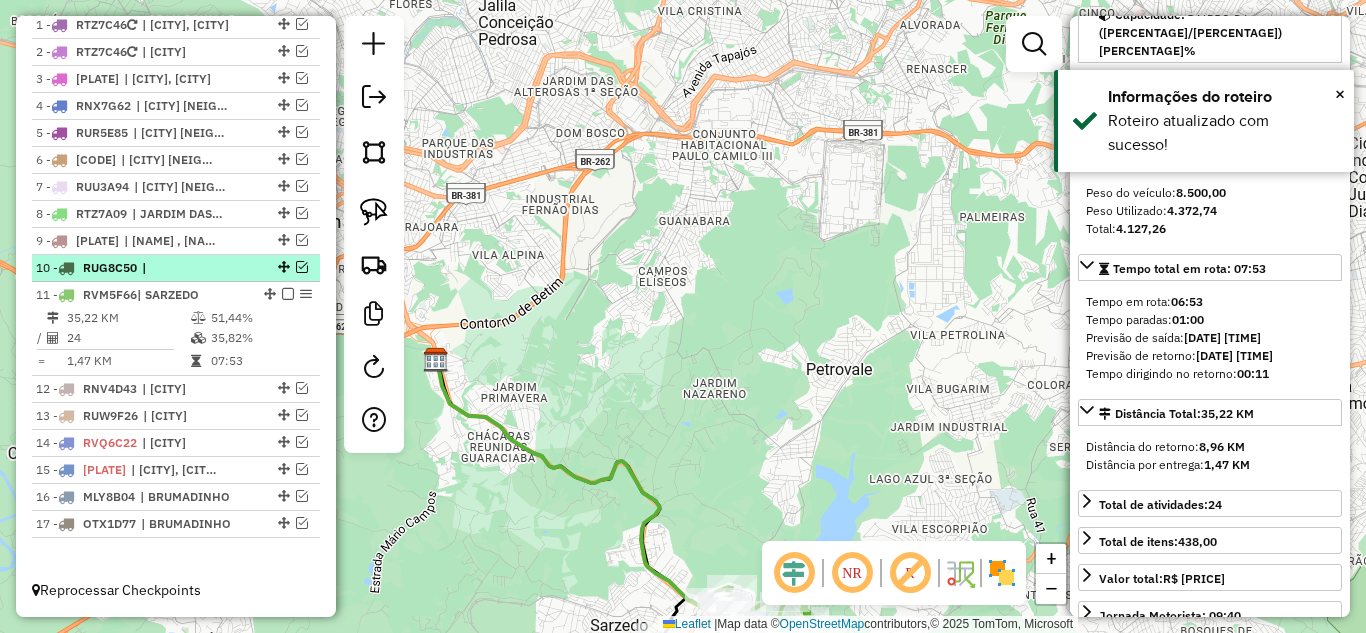 scroll, scrollTop: 711, scrollLeft: 0, axis: vertical 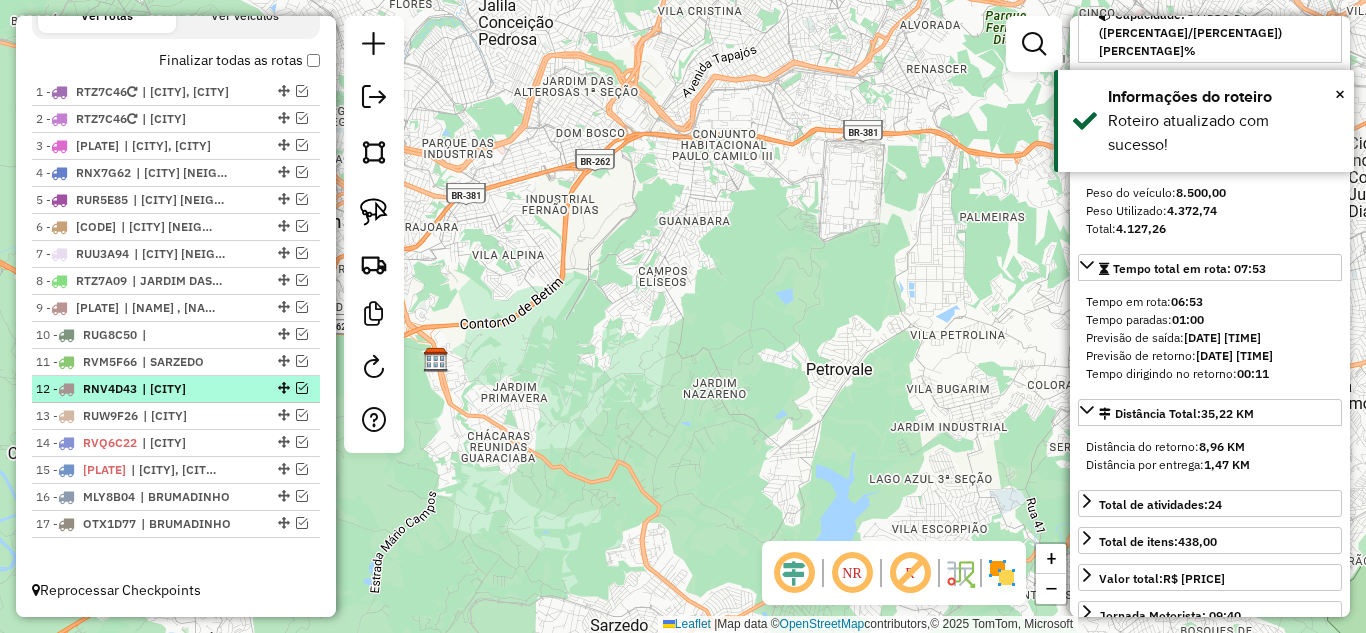 click at bounding box center (302, 388) 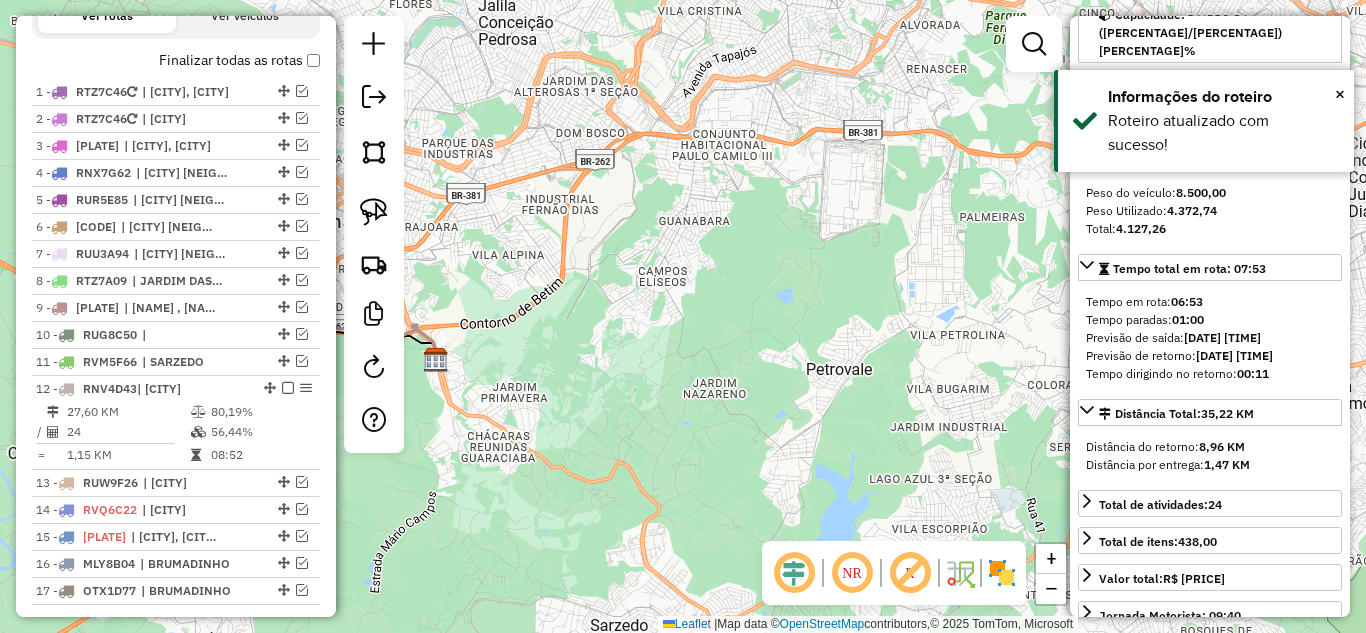 scroll, scrollTop: 778, scrollLeft: 0, axis: vertical 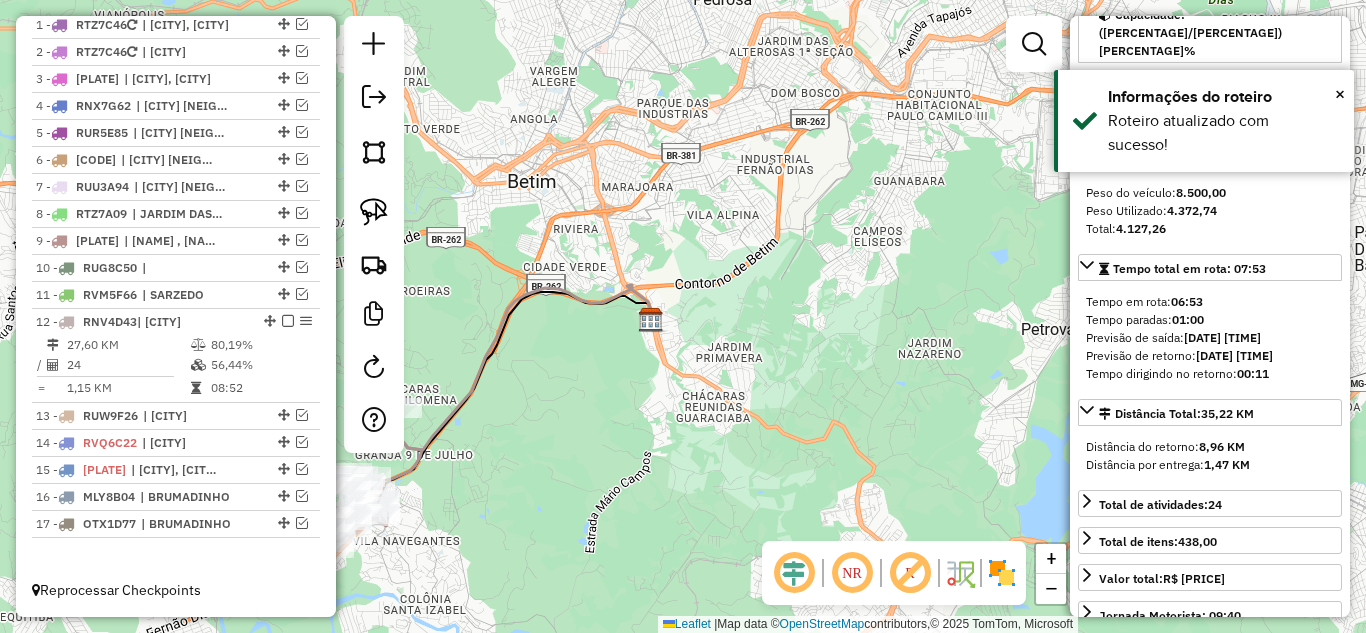 drag, startPoint x: 567, startPoint y: 415, endPoint x: 758, endPoint y: 373, distance: 195.5633 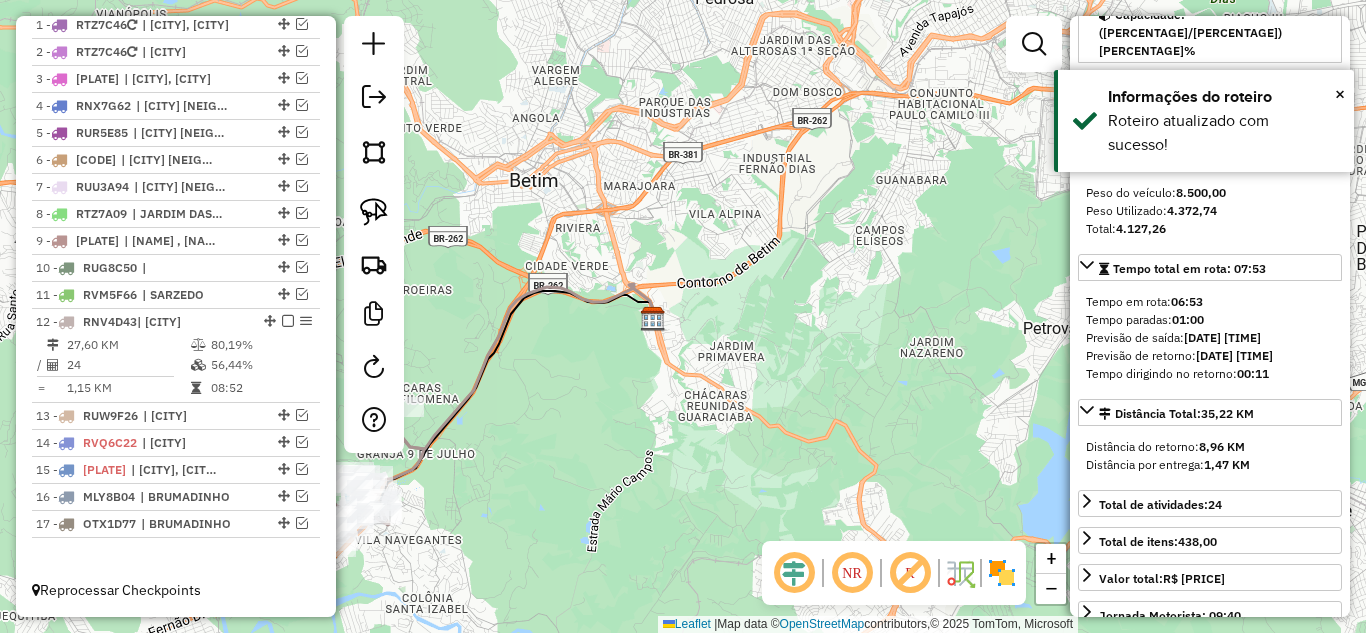 click 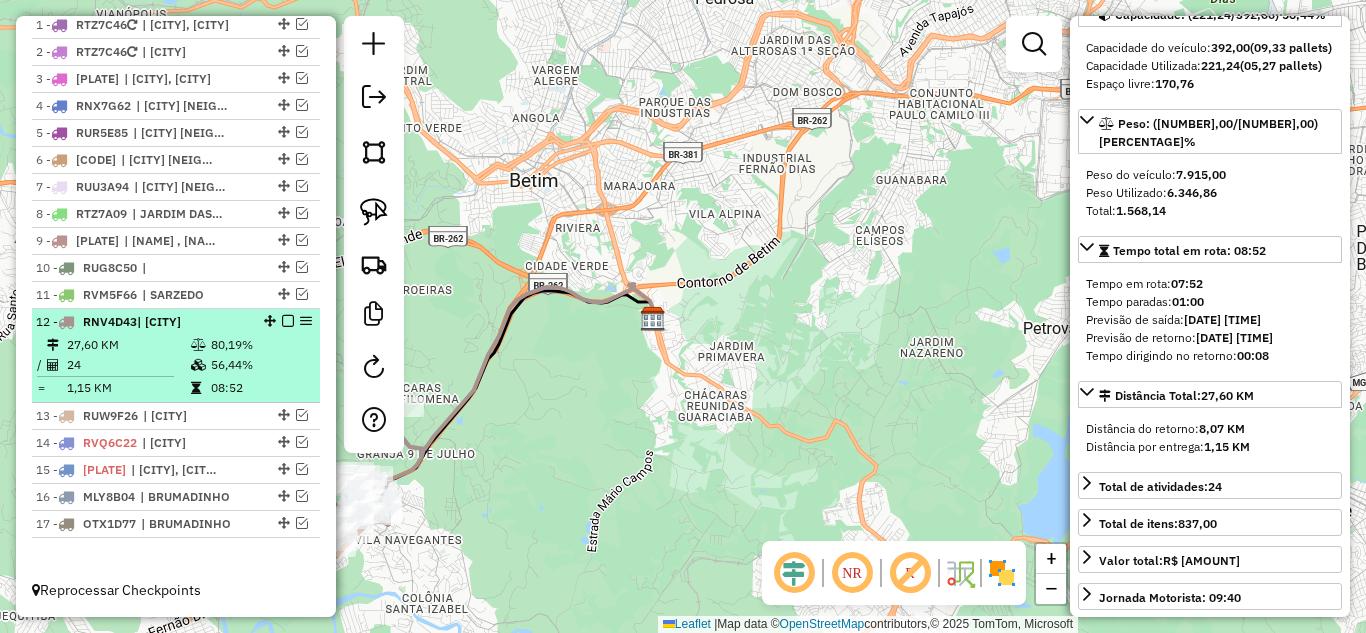 click at bounding box center [288, 321] 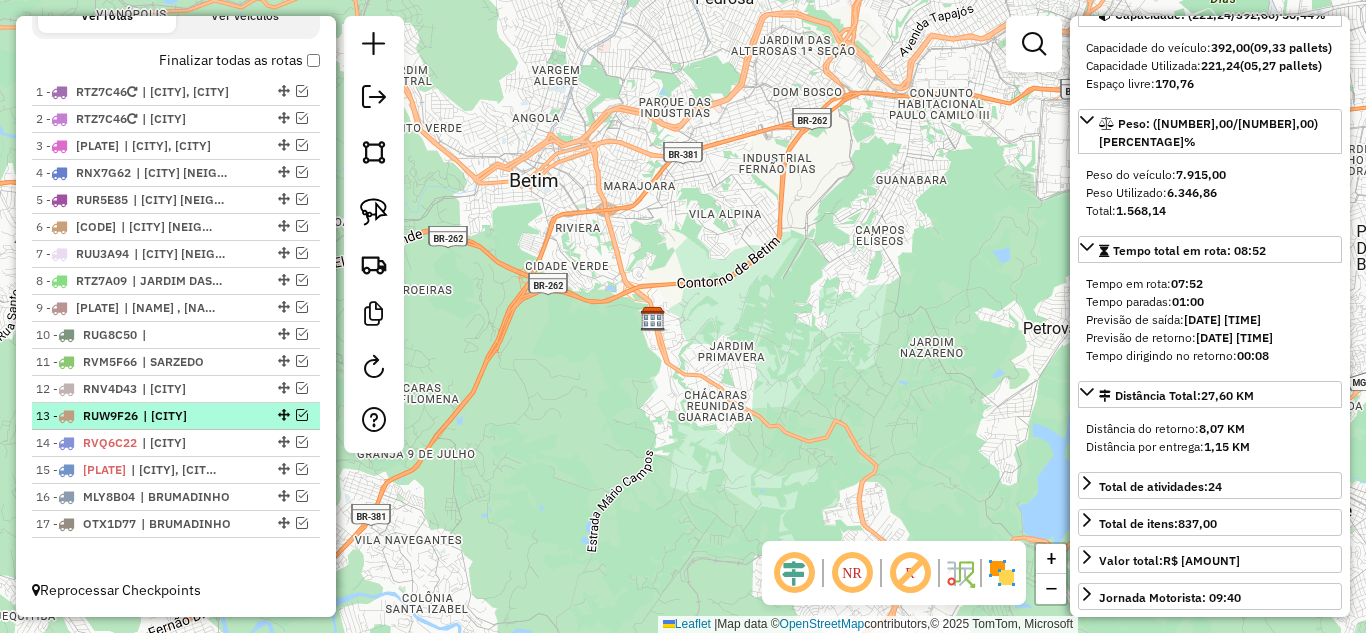 click at bounding box center (302, 415) 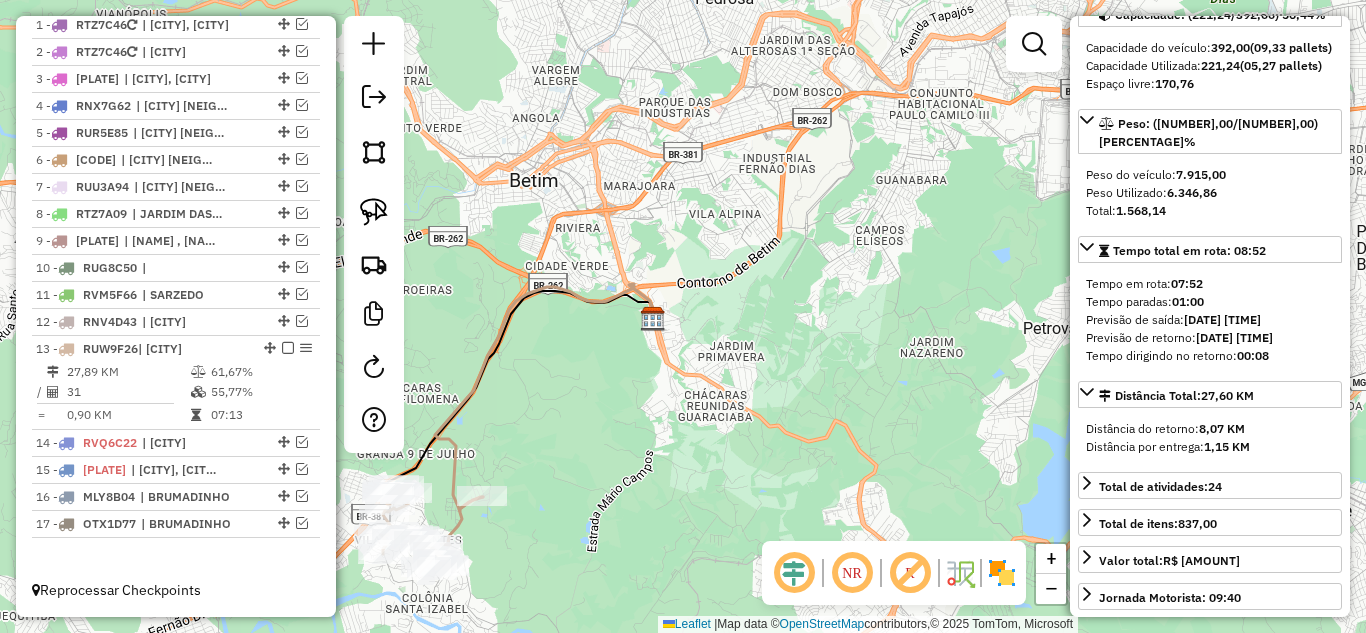 click 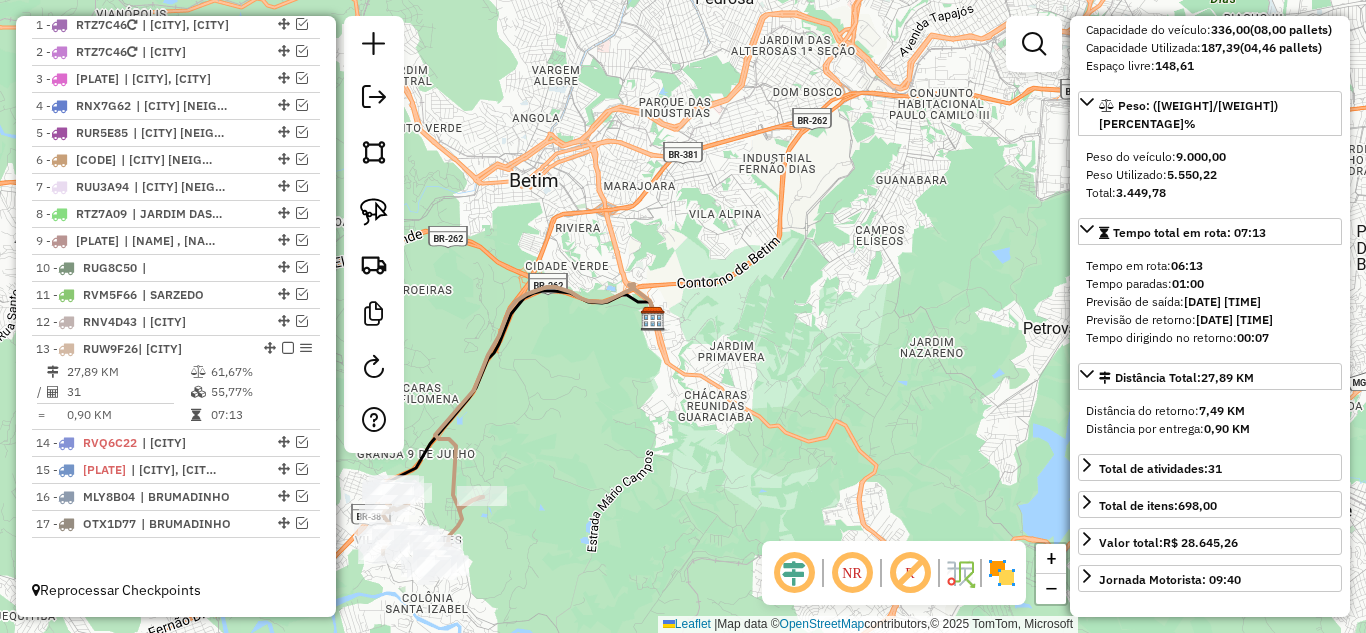 scroll, scrollTop: 200, scrollLeft: 0, axis: vertical 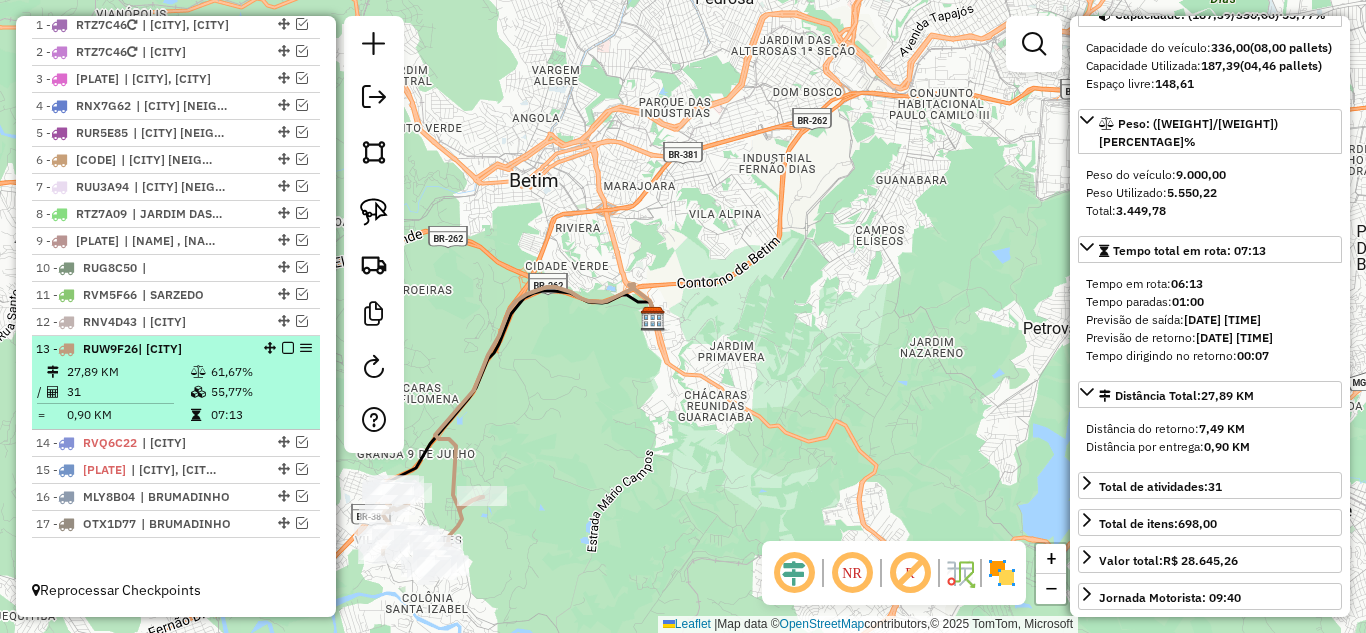 click at bounding box center [288, 348] 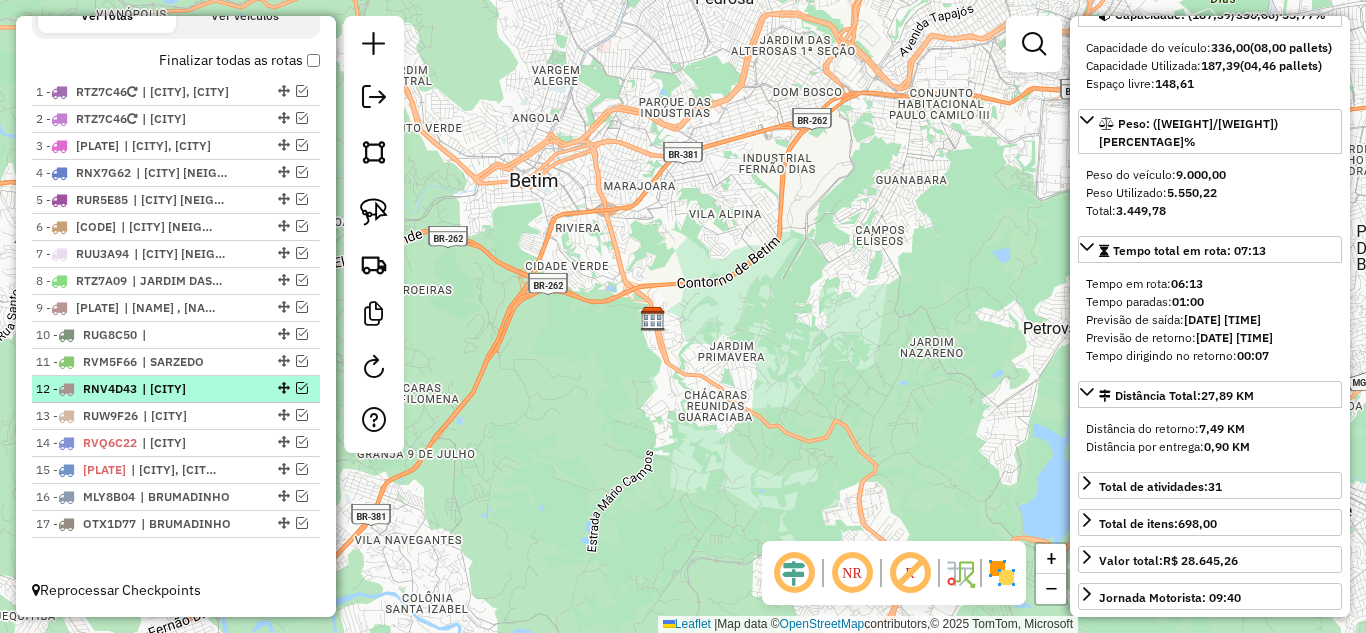 scroll, scrollTop: 711, scrollLeft: 0, axis: vertical 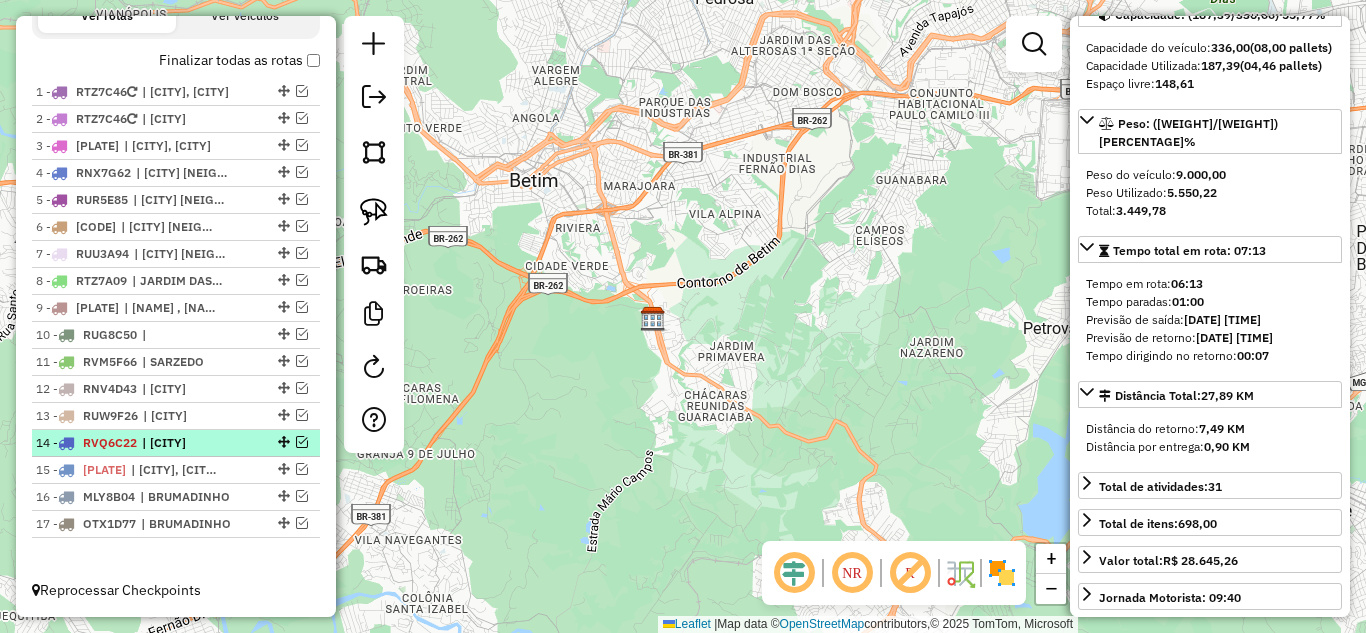 click at bounding box center (302, 442) 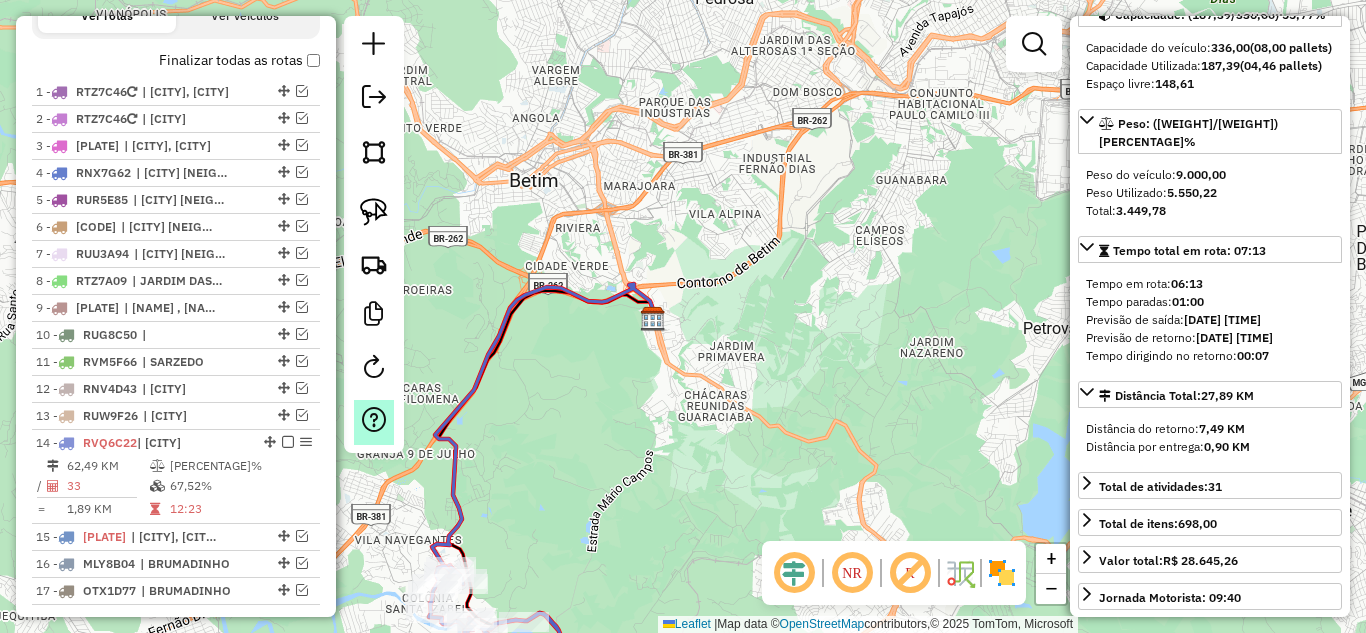 scroll, scrollTop: 778, scrollLeft: 0, axis: vertical 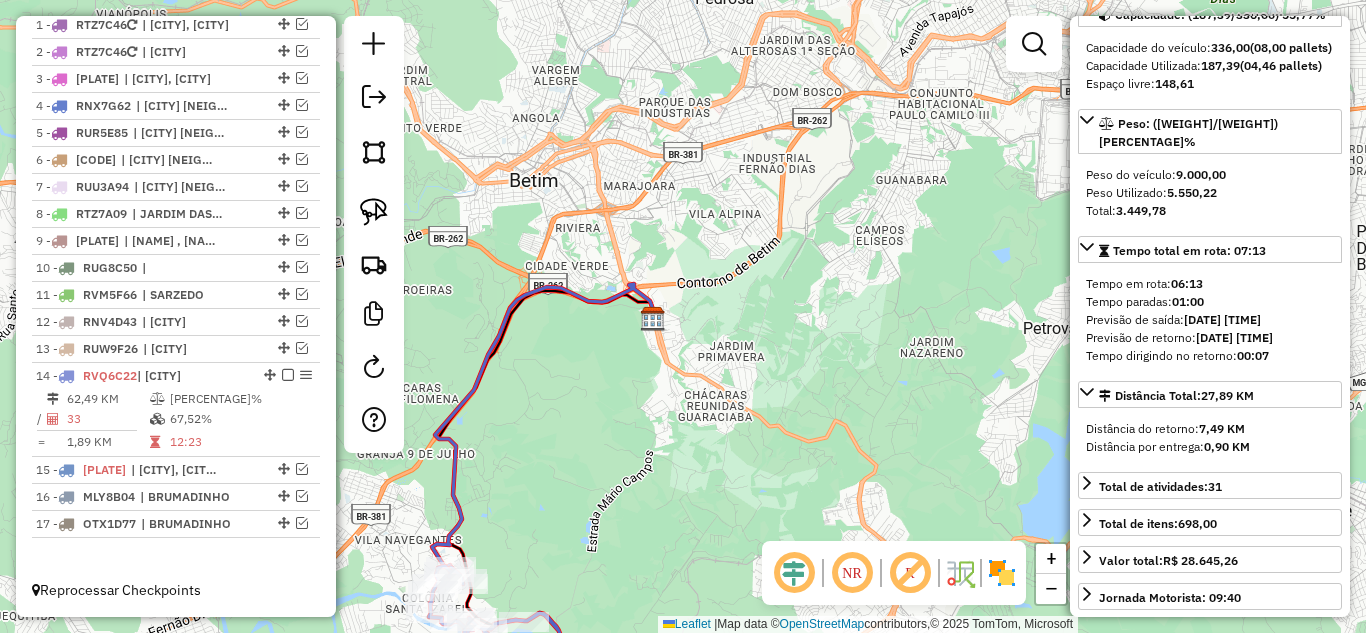 click 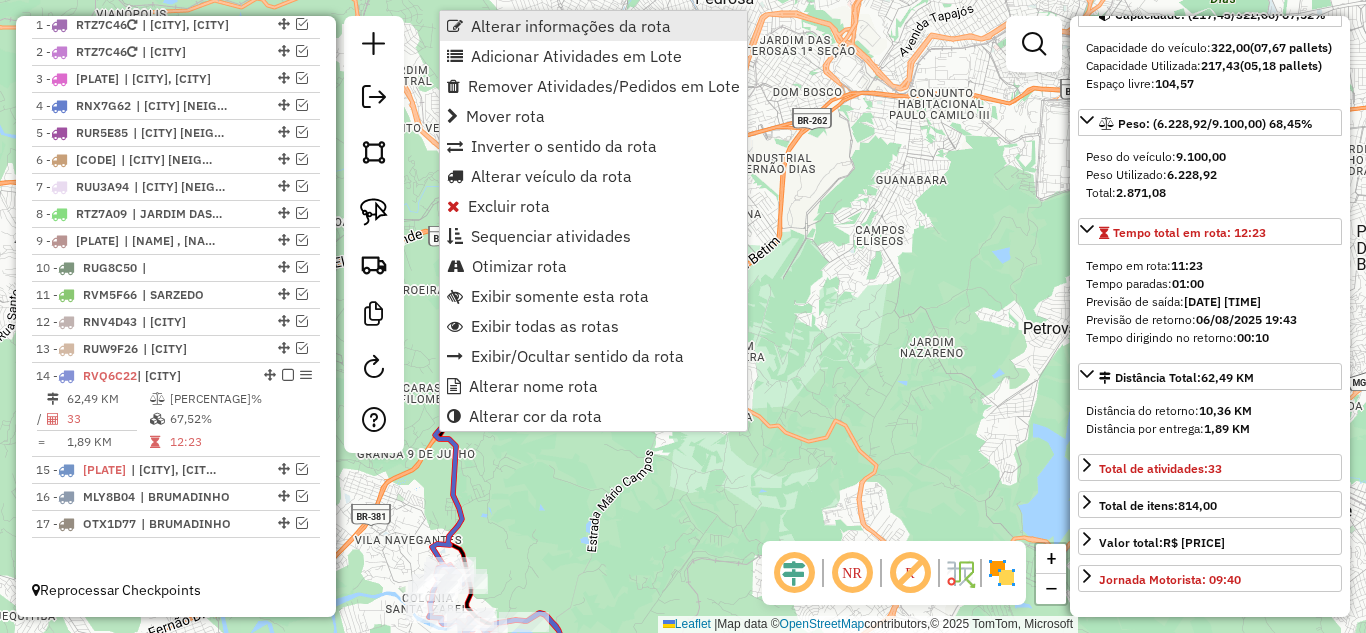 click on "Alterar informações da rota" at bounding box center (571, 26) 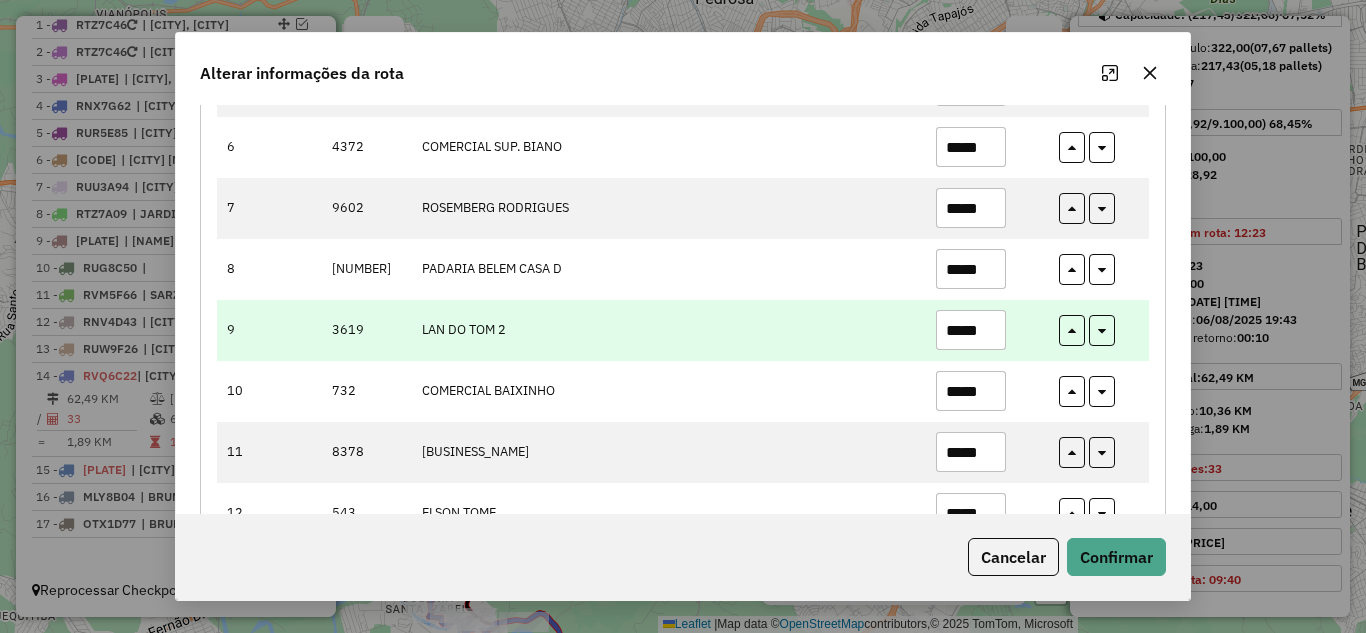 scroll, scrollTop: 600, scrollLeft: 0, axis: vertical 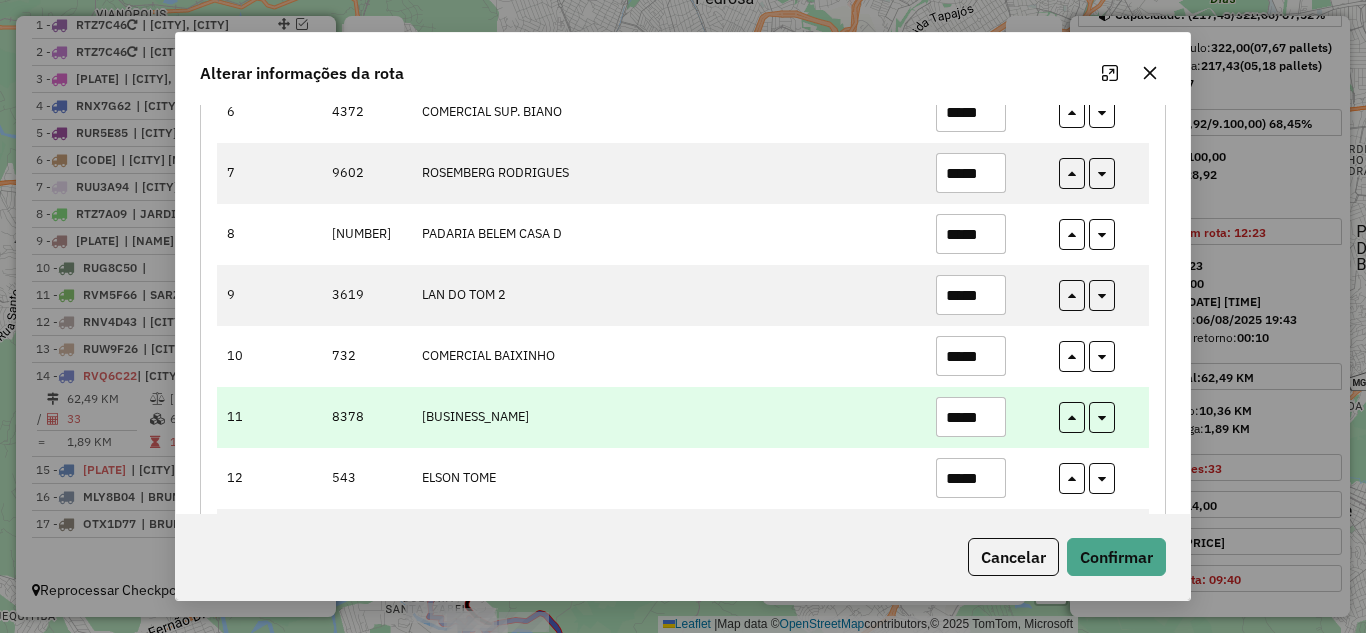 click on "*****" at bounding box center [971, 417] 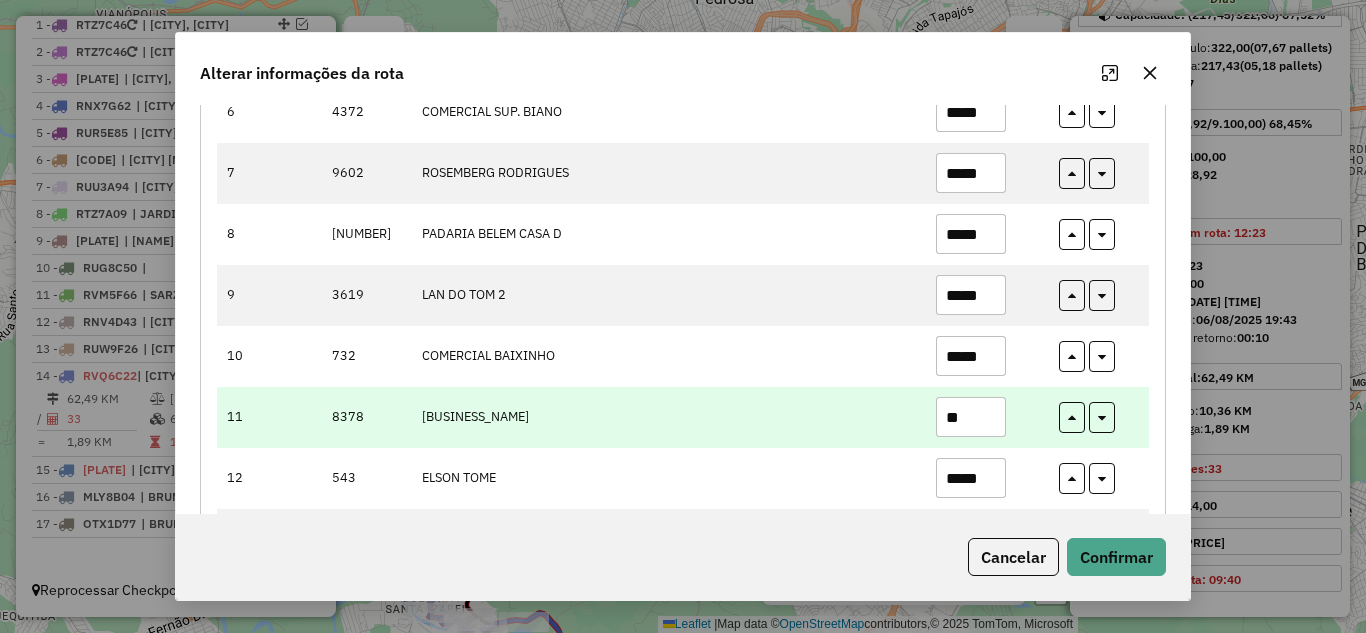 type on "*" 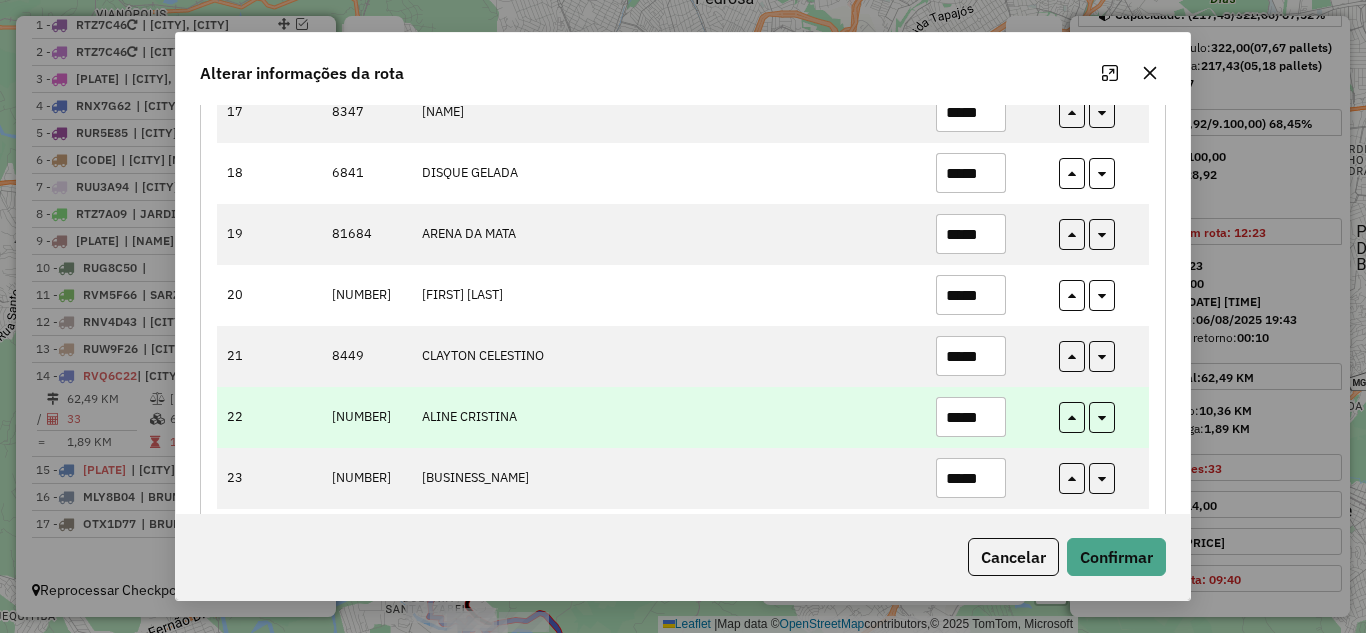 scroll, scrollTop: 1300, scrollLeft: 0, axis: vertical 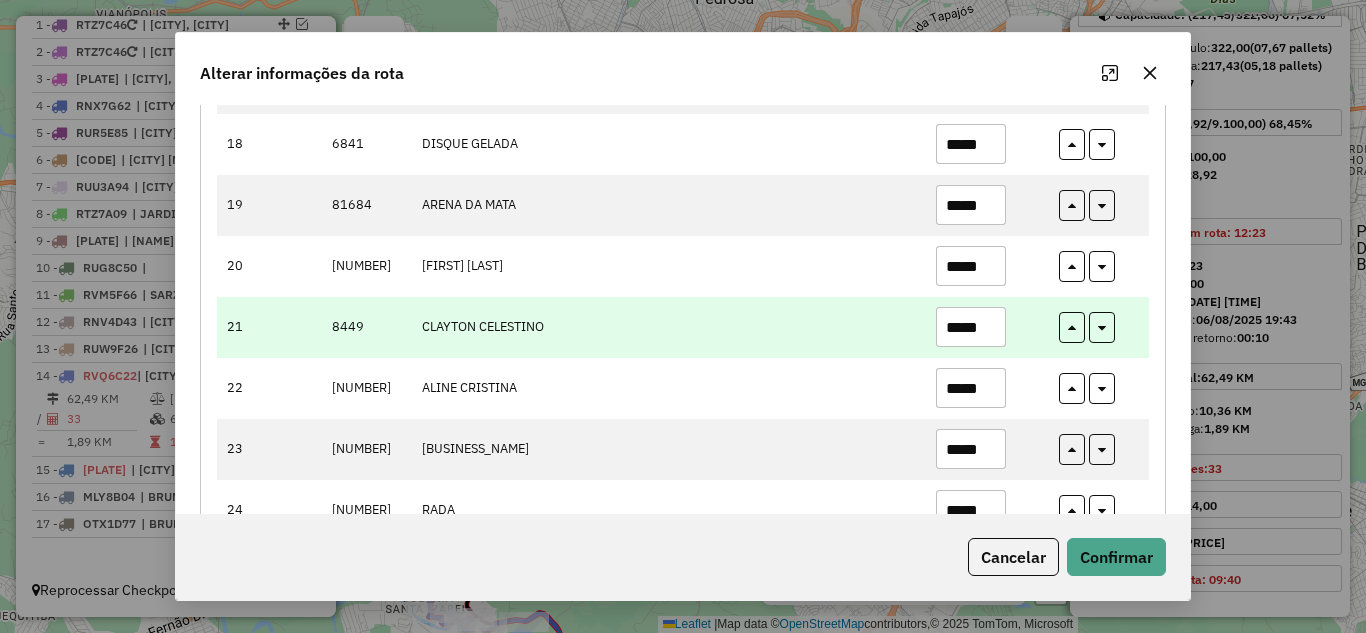 type on "*****" 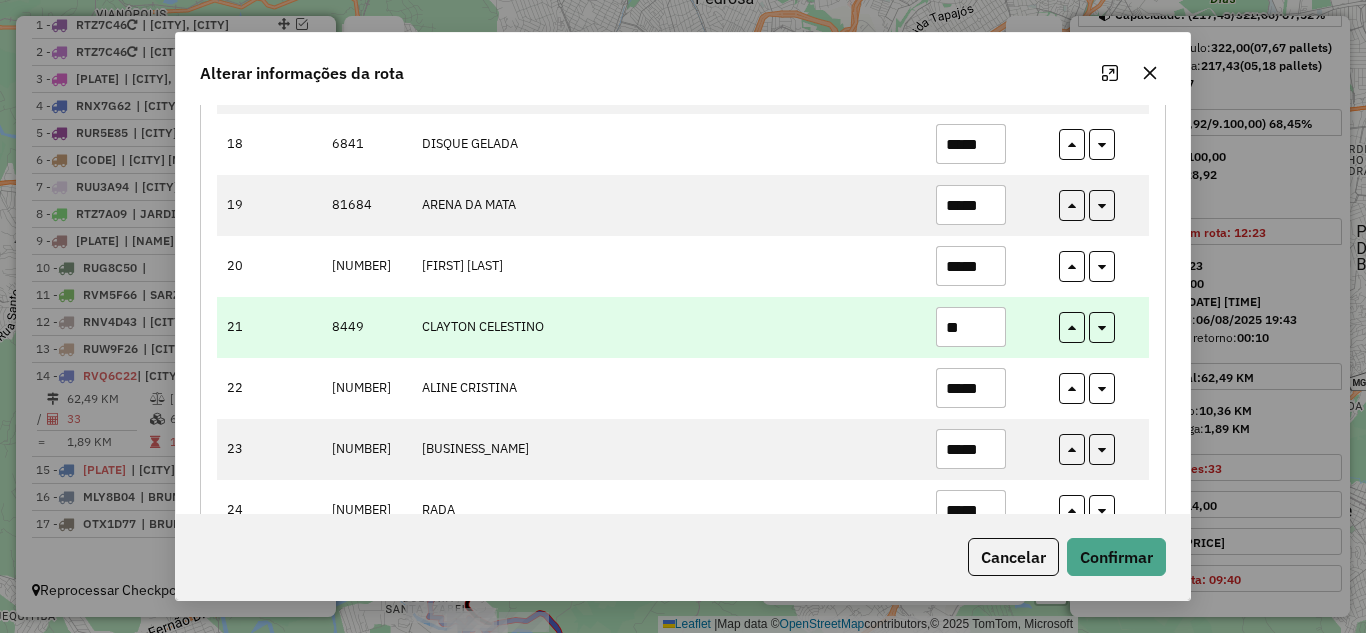 type on "*" 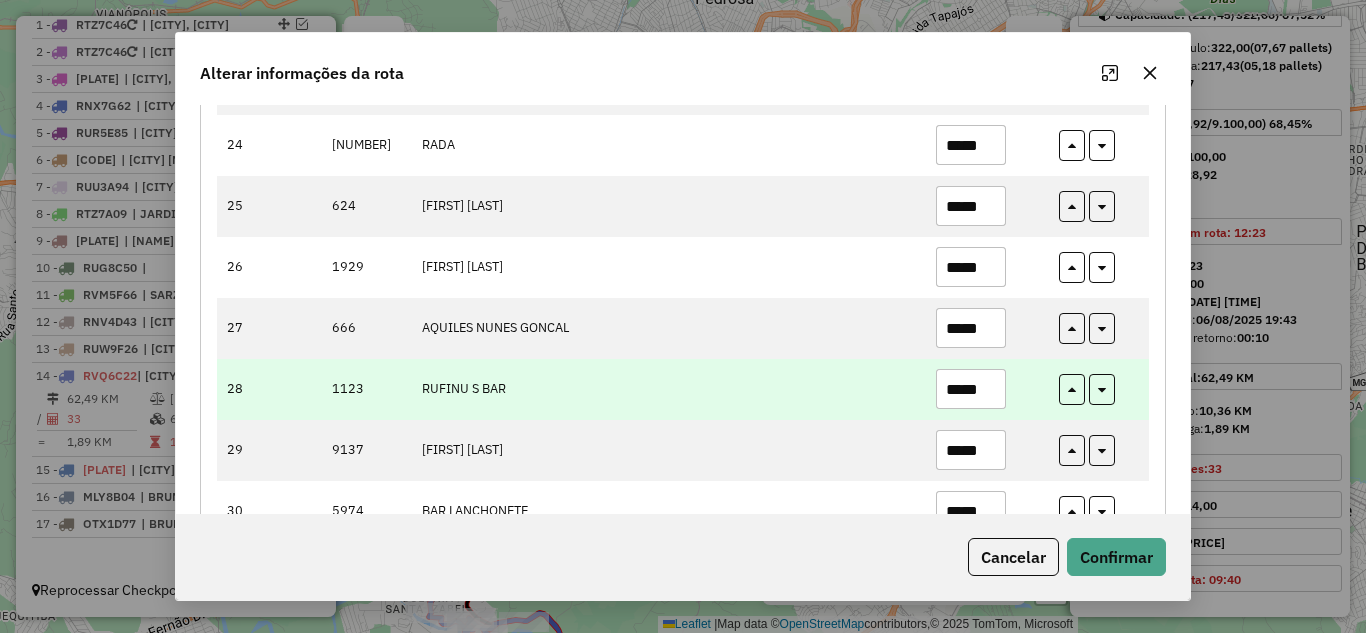 scroll, scrollTop: 1700, scrollLeft: 0, axis: vertical 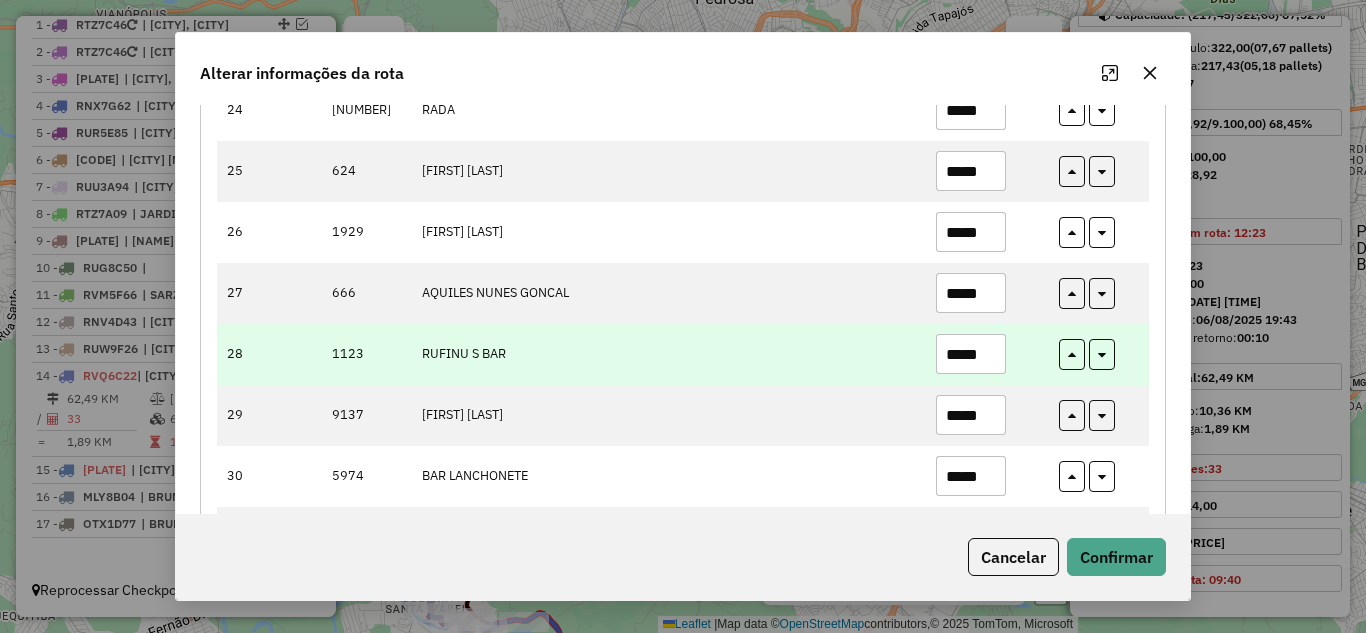 type on "*****" 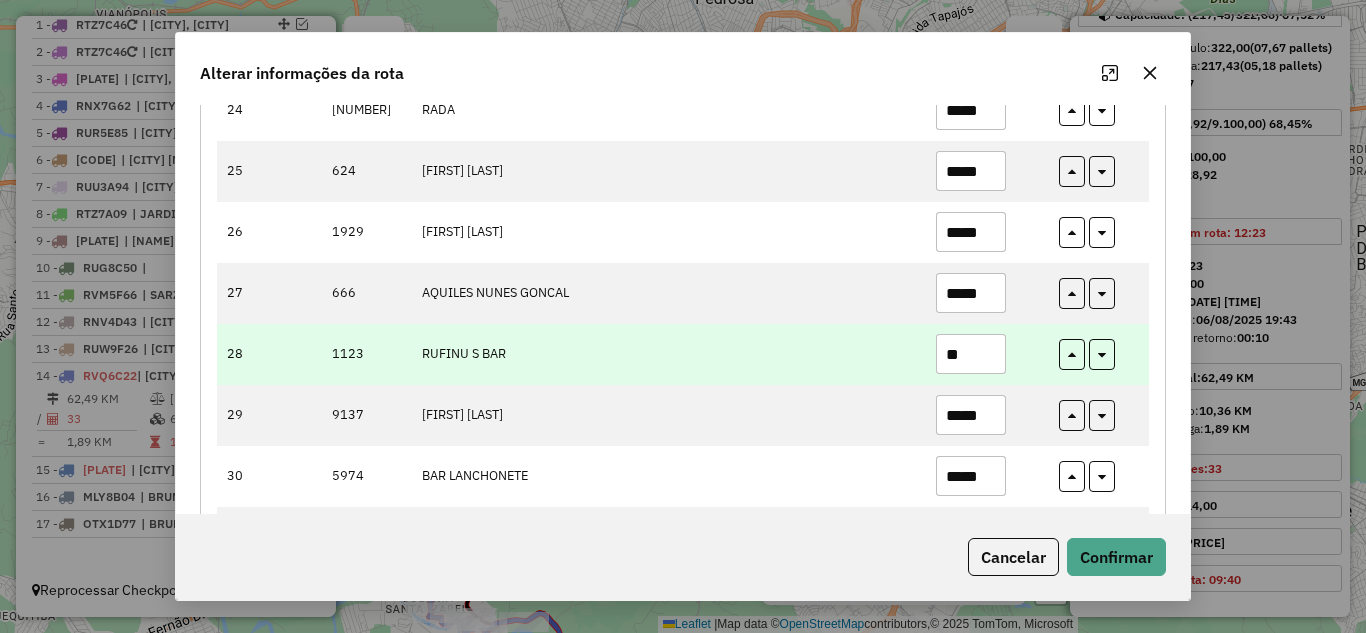 type on "*" 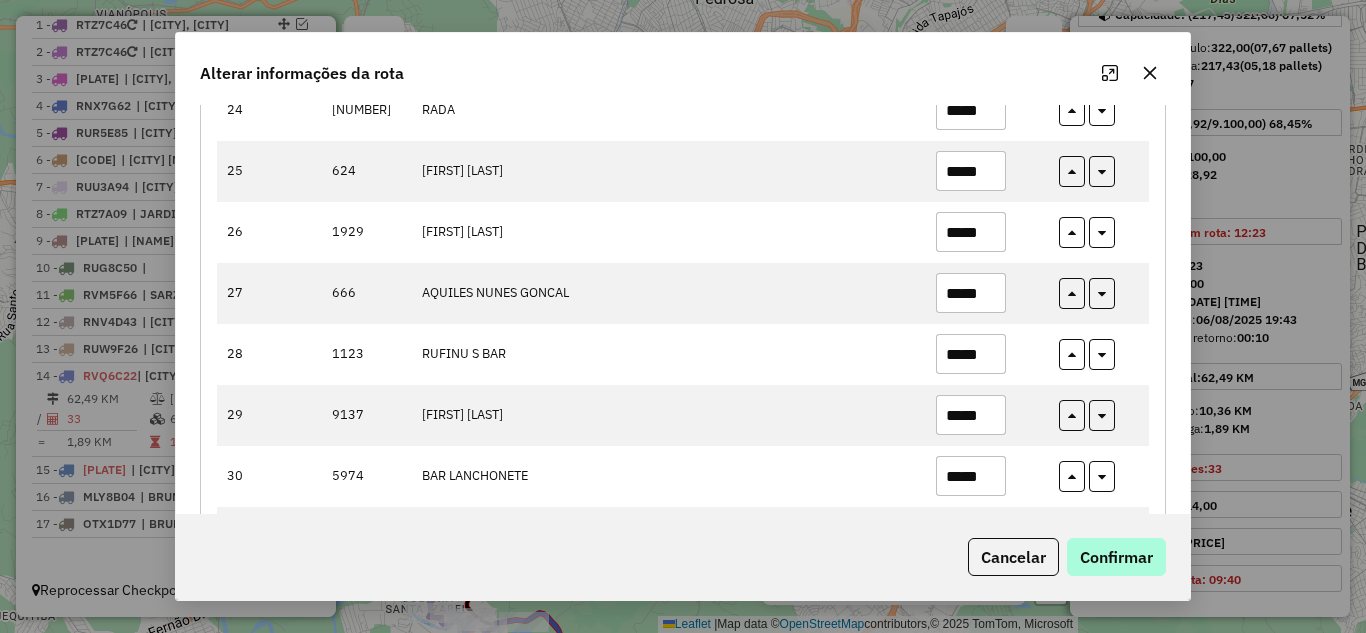 type on "*****" 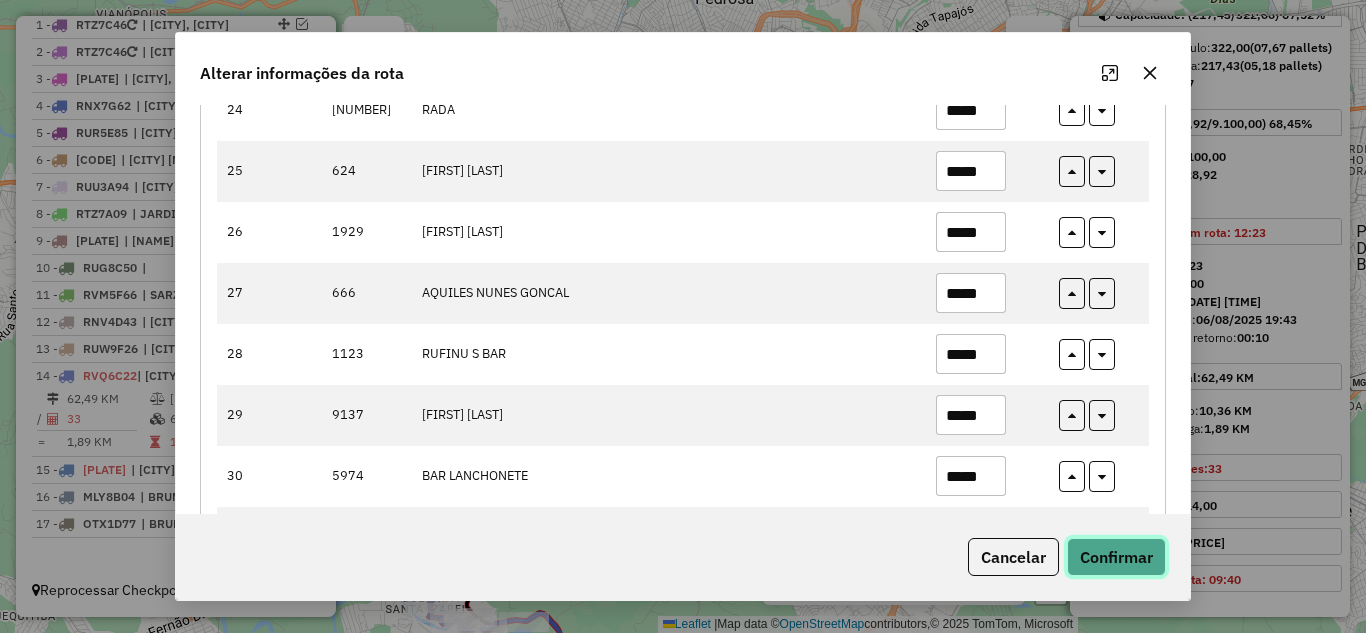 drag, startPoint x: 1090, startPoint y: 553, endPoint x: 1054, endPoint y: 574, distance: 41.677334 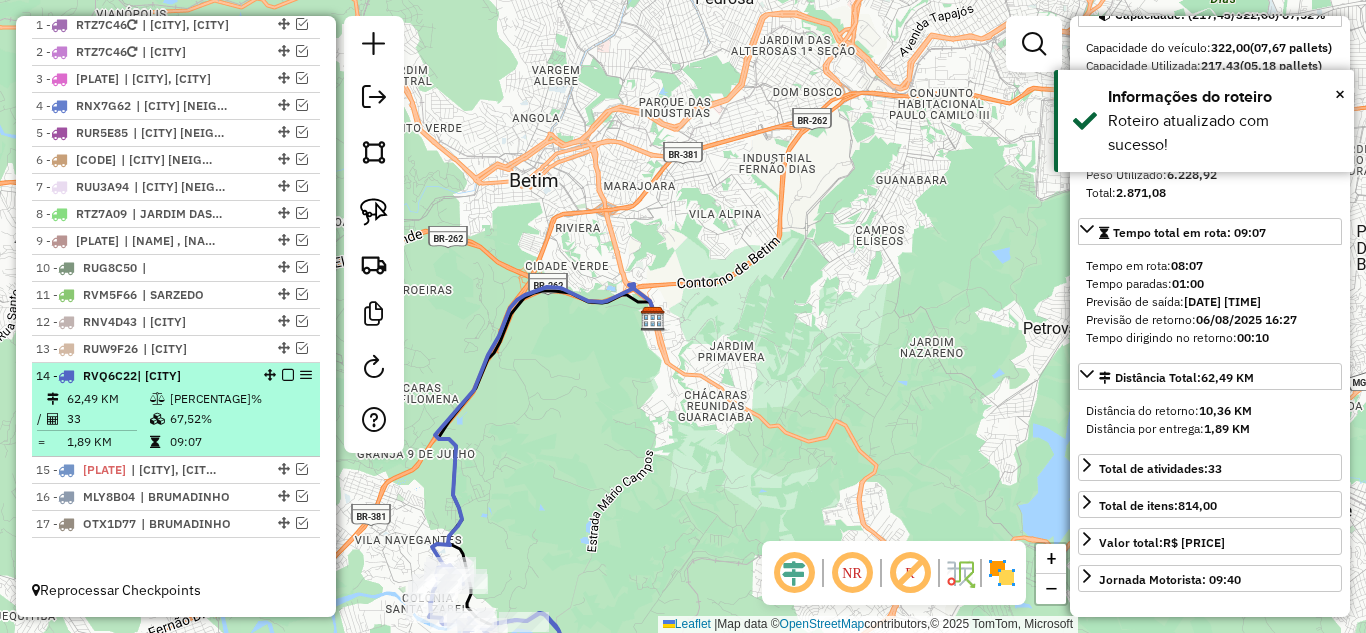 click at bounding box center [288, 375] 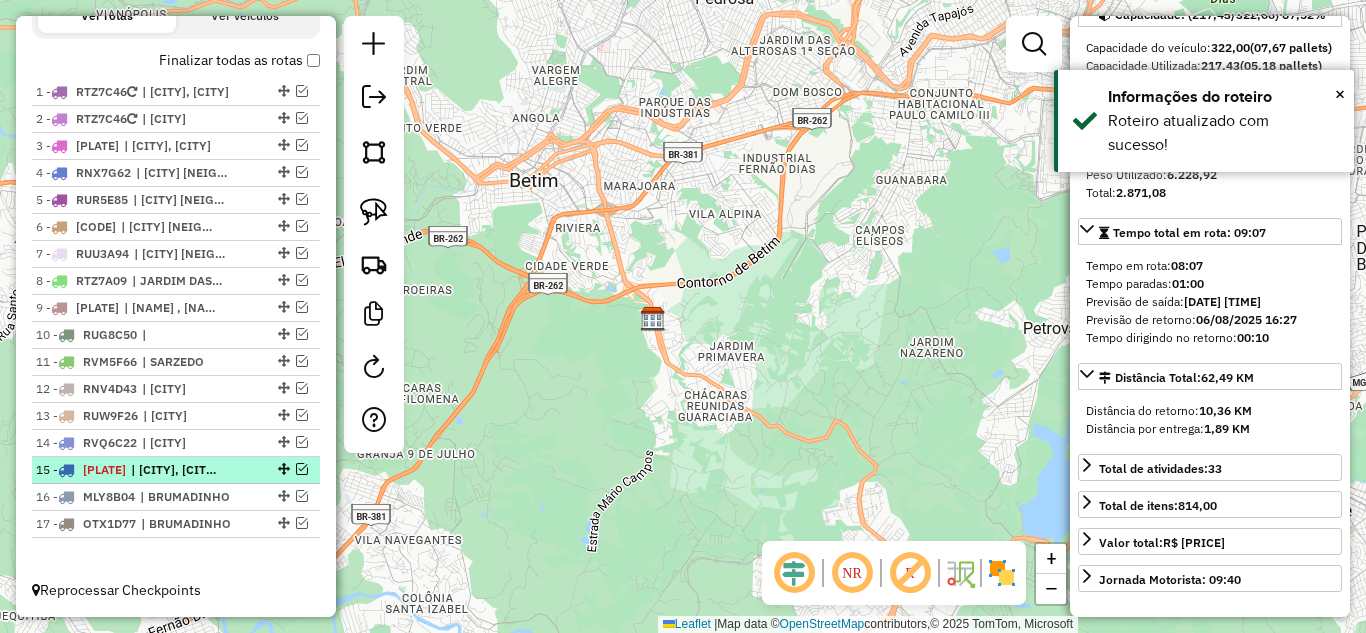 click at bounding box center (302, 469) 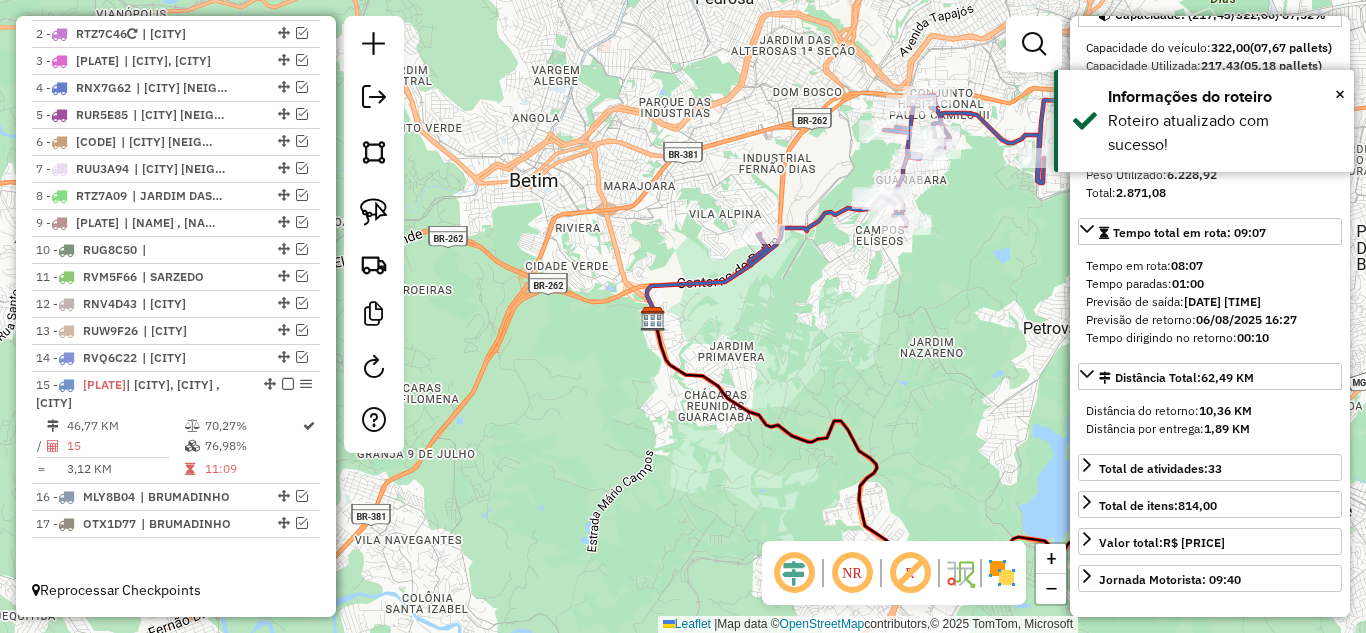 click 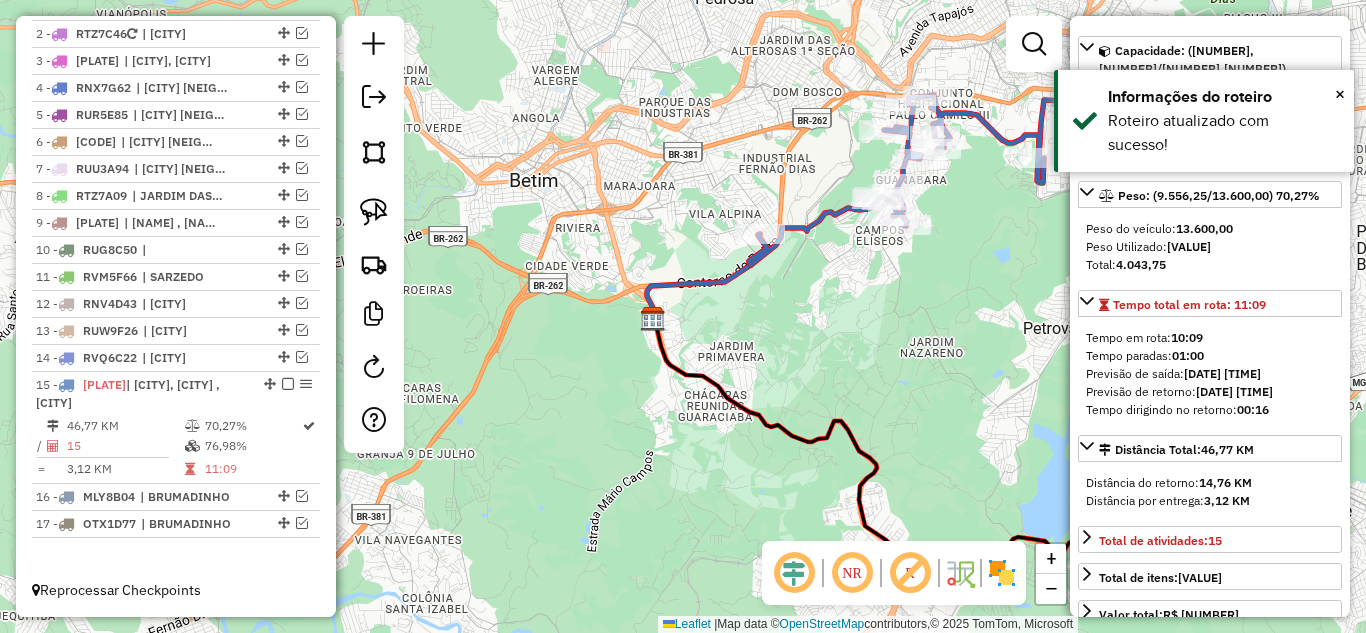 scroll, scrollTop: 236, scrollLeft: 0, axis: vertical 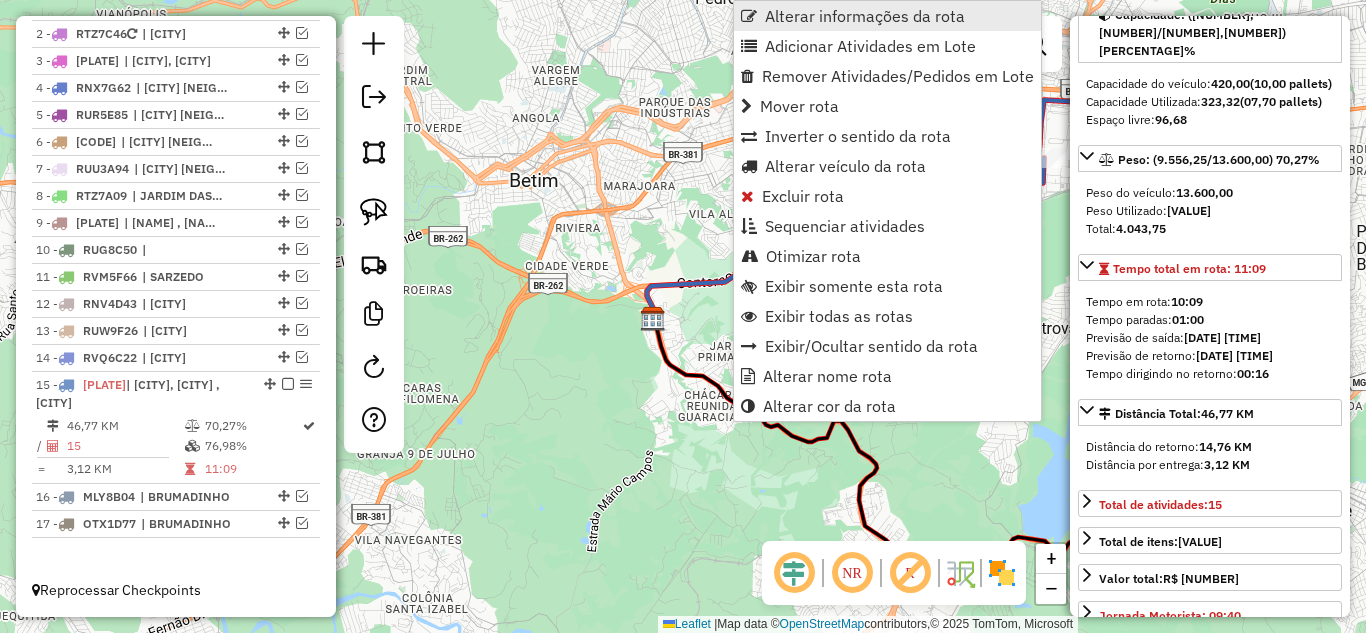 click on "Alterar informações da rota" at bounding box center (865, 16) 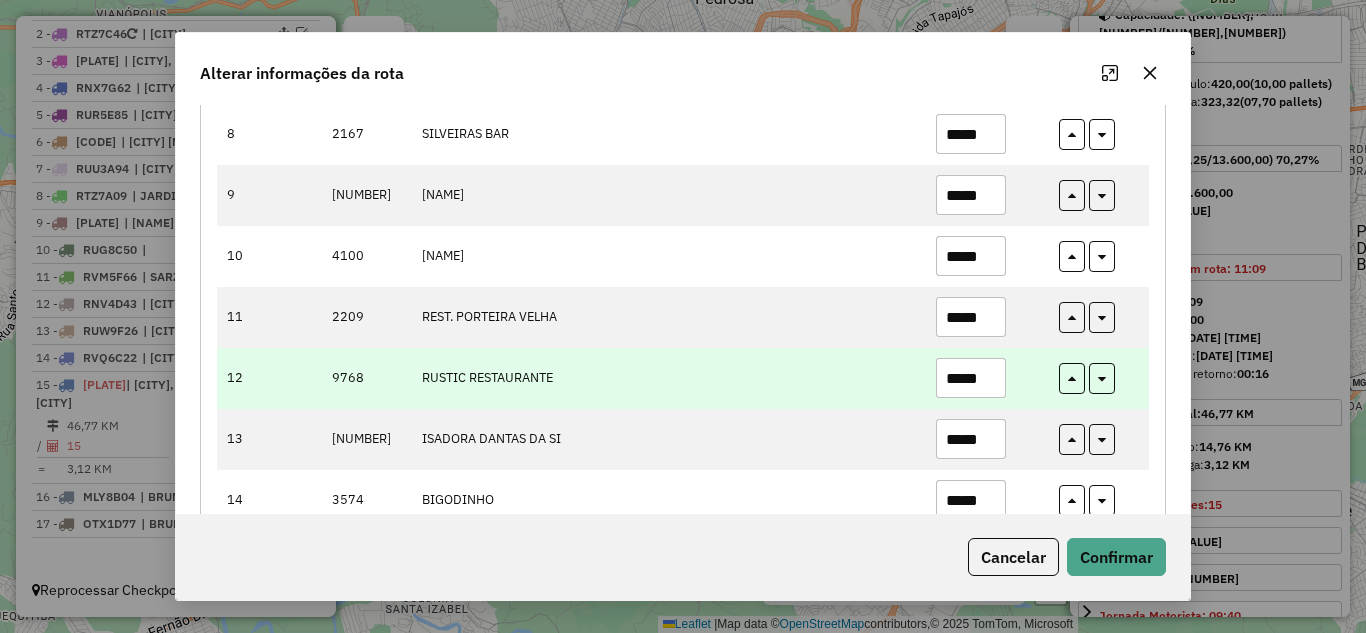 scroll, scrollTop: 790, scrollLeft: 0, axis: vertical 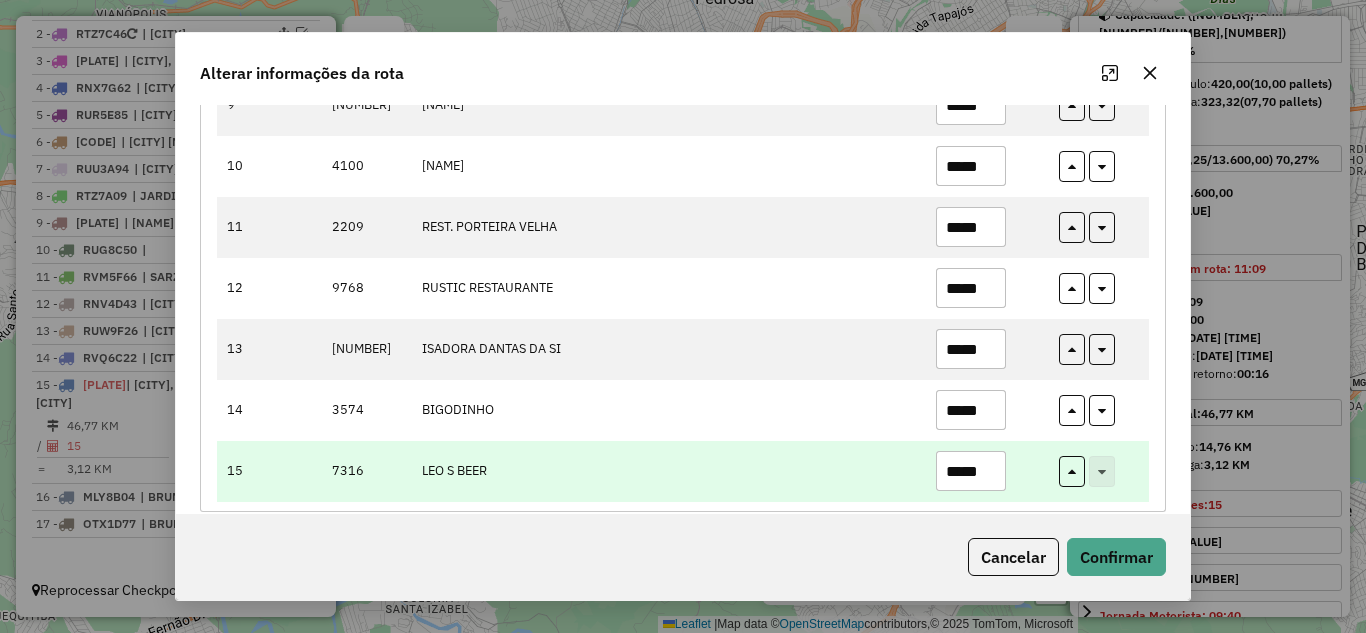 click on "*****" at bounding box center [971, 471] 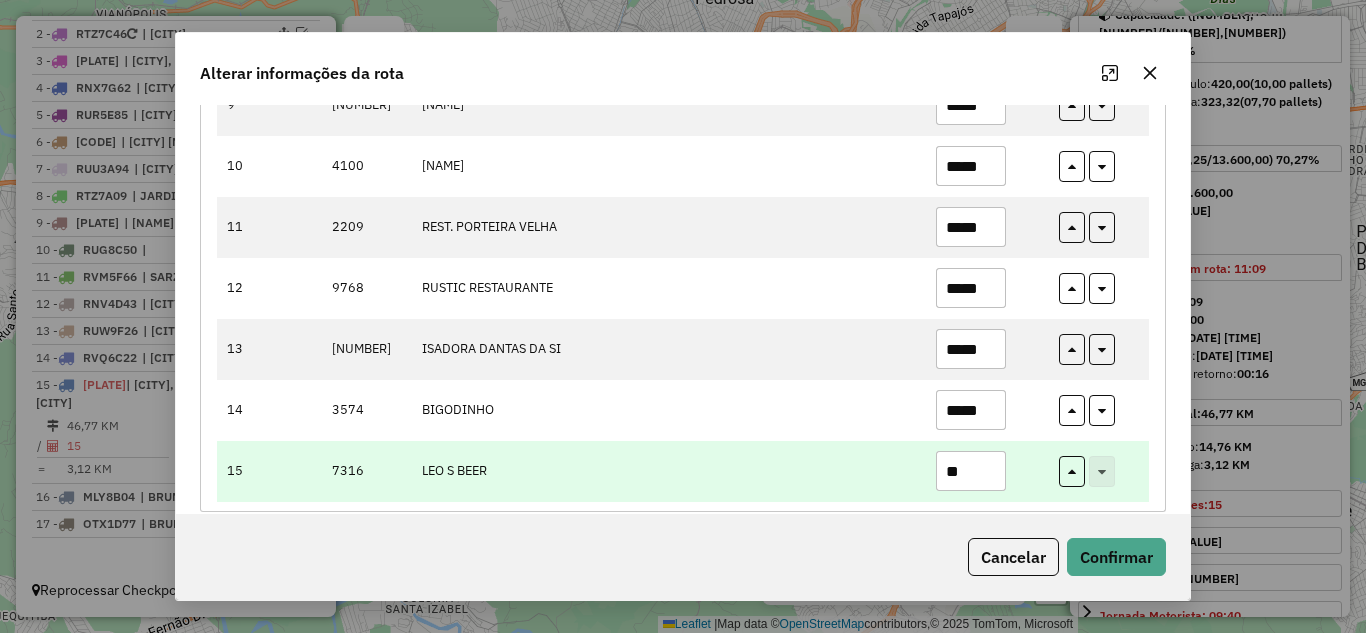 type on "*" 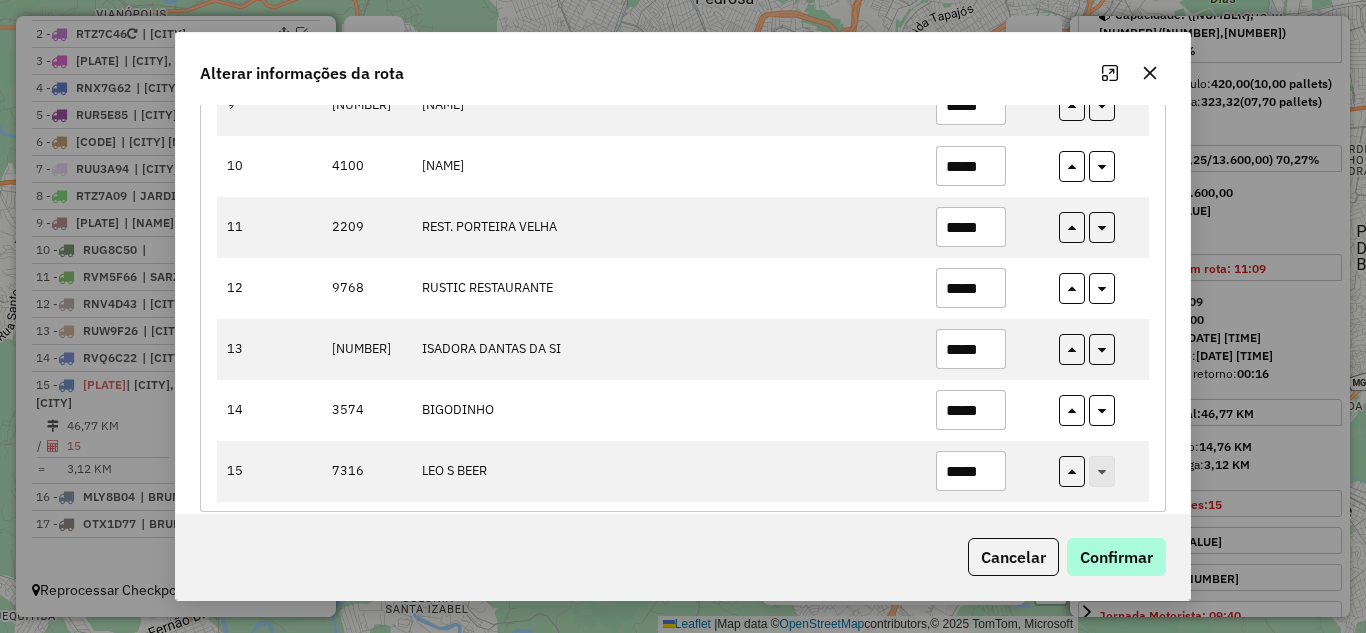 type on "*****" 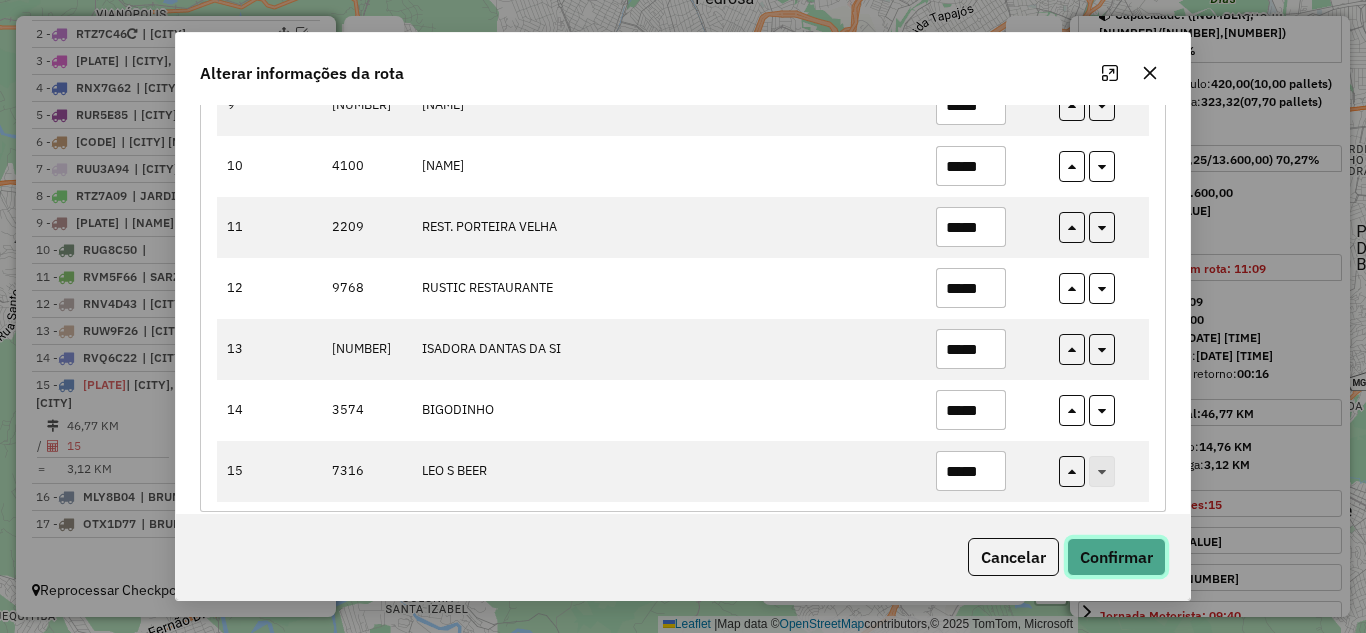 click on "Confirmar" 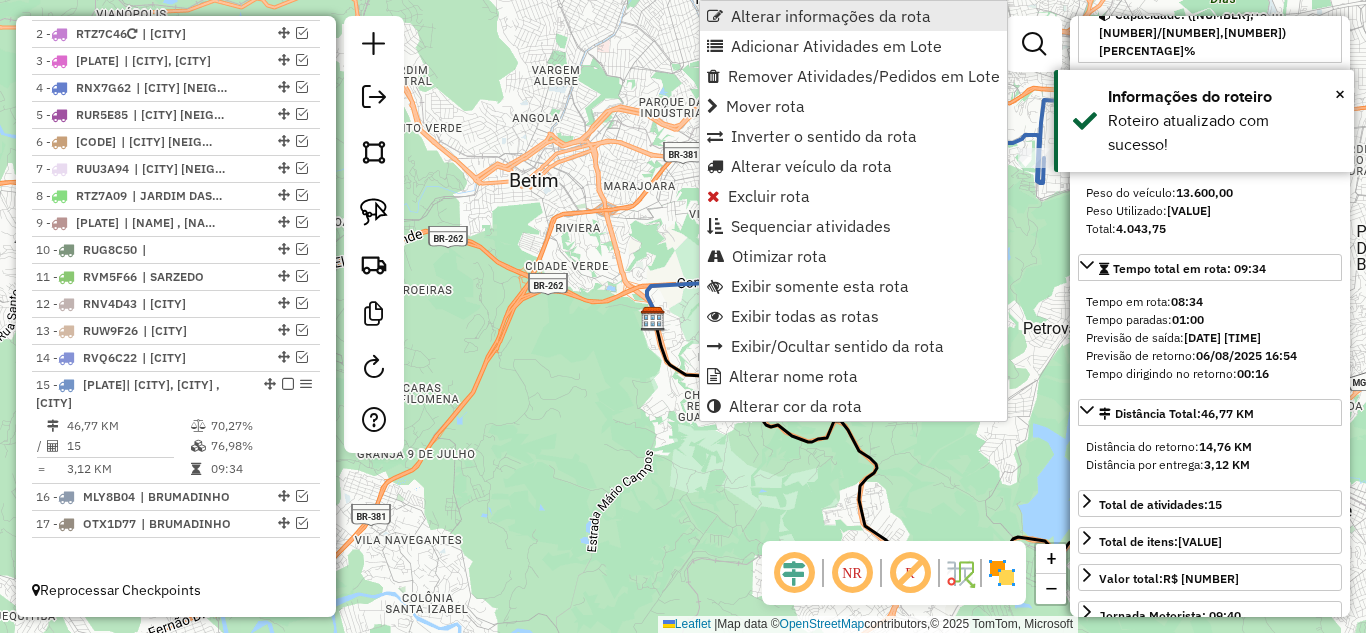click on "Alterar informações da rota" at bounding box center (853, 16) 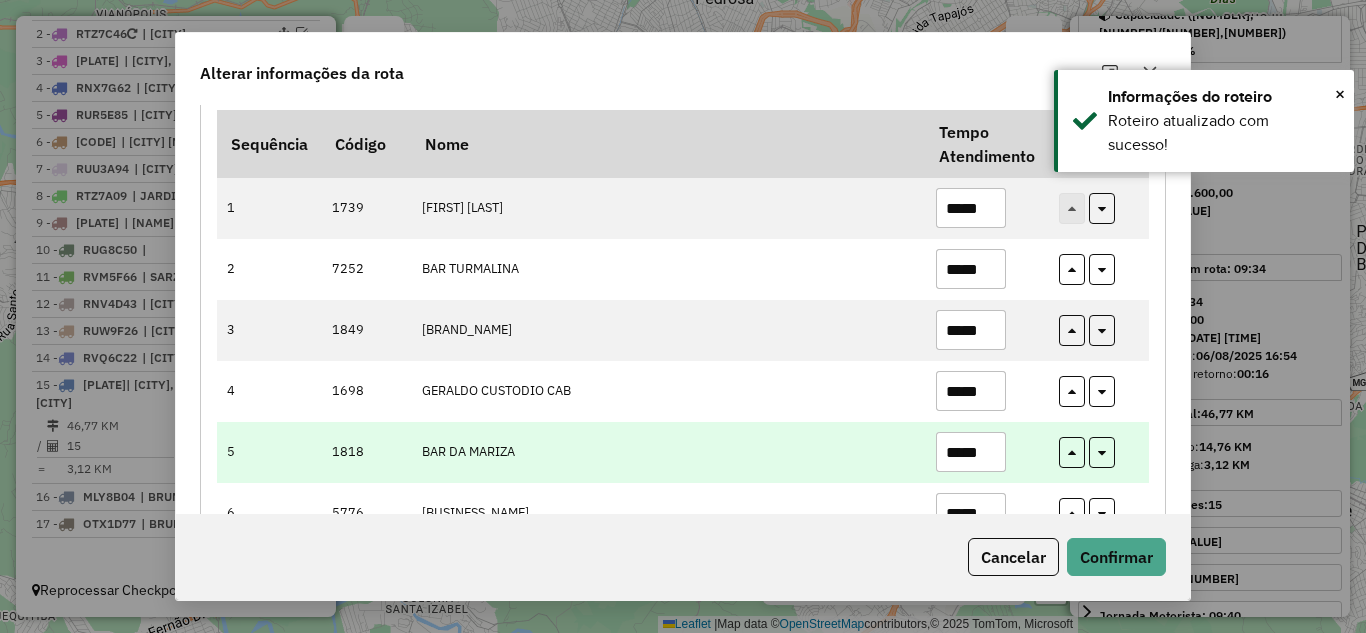 scroll, scrollTop: 200, scrollLeft: 0, axis: vertical 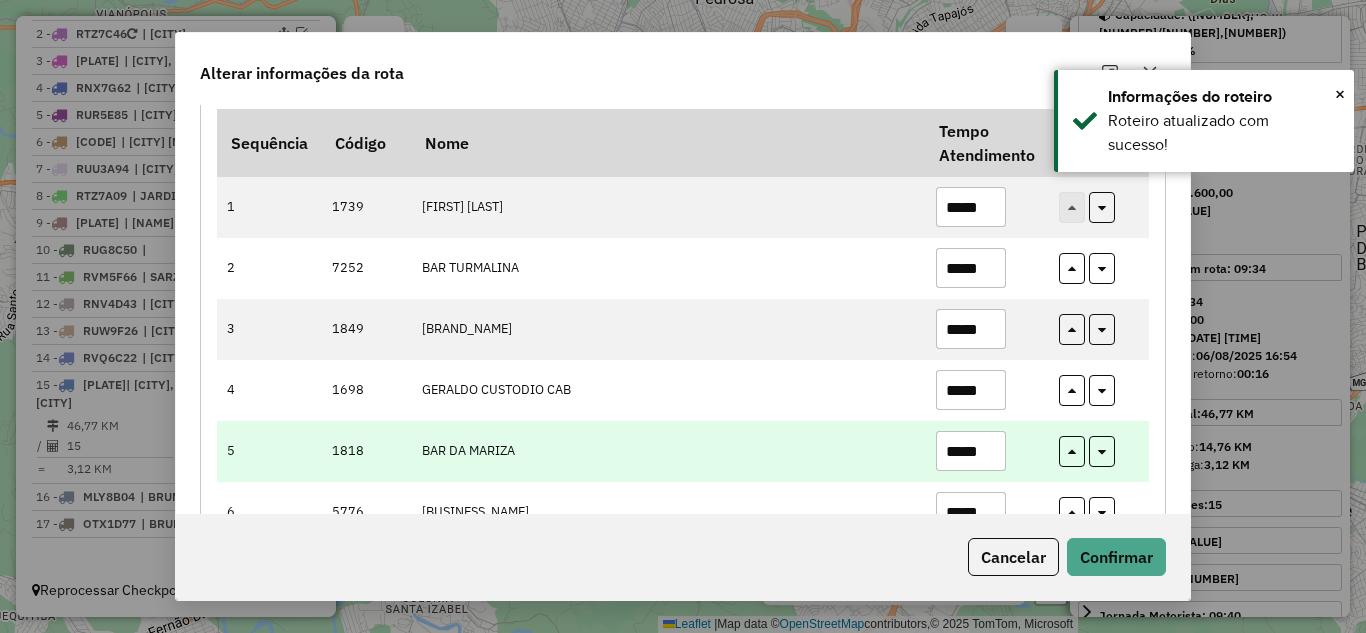 click on "*****" at bounding box center [971, 451] 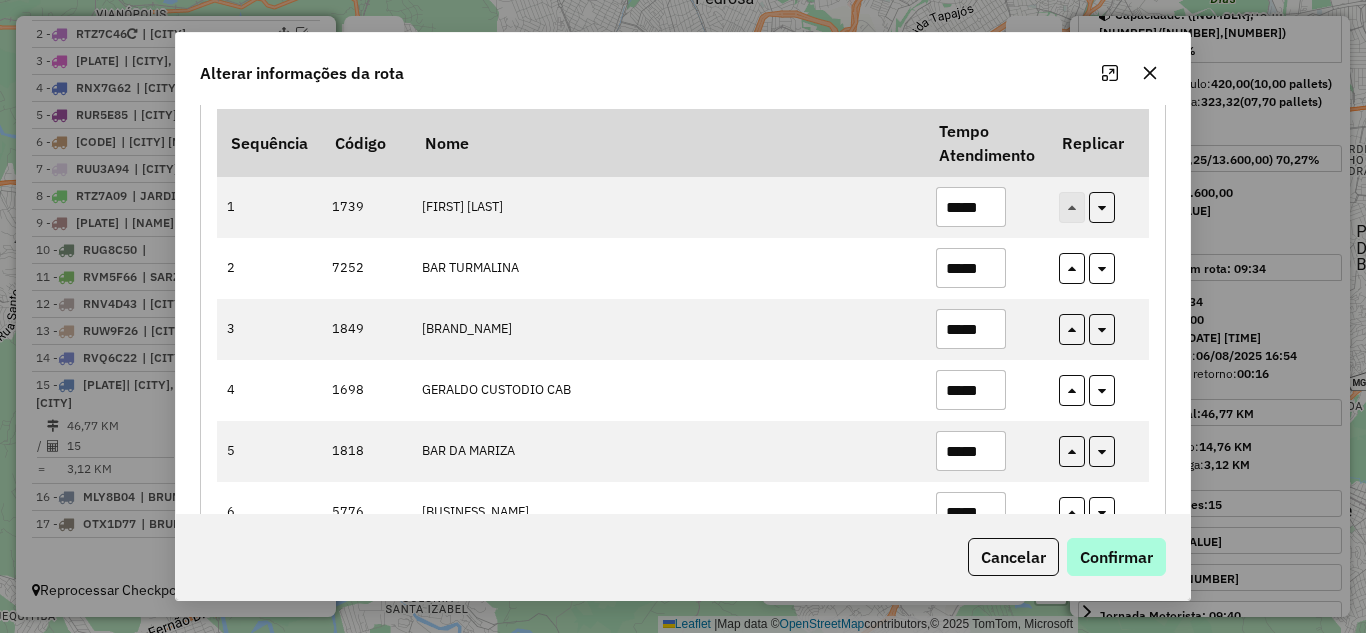 type on "*****" 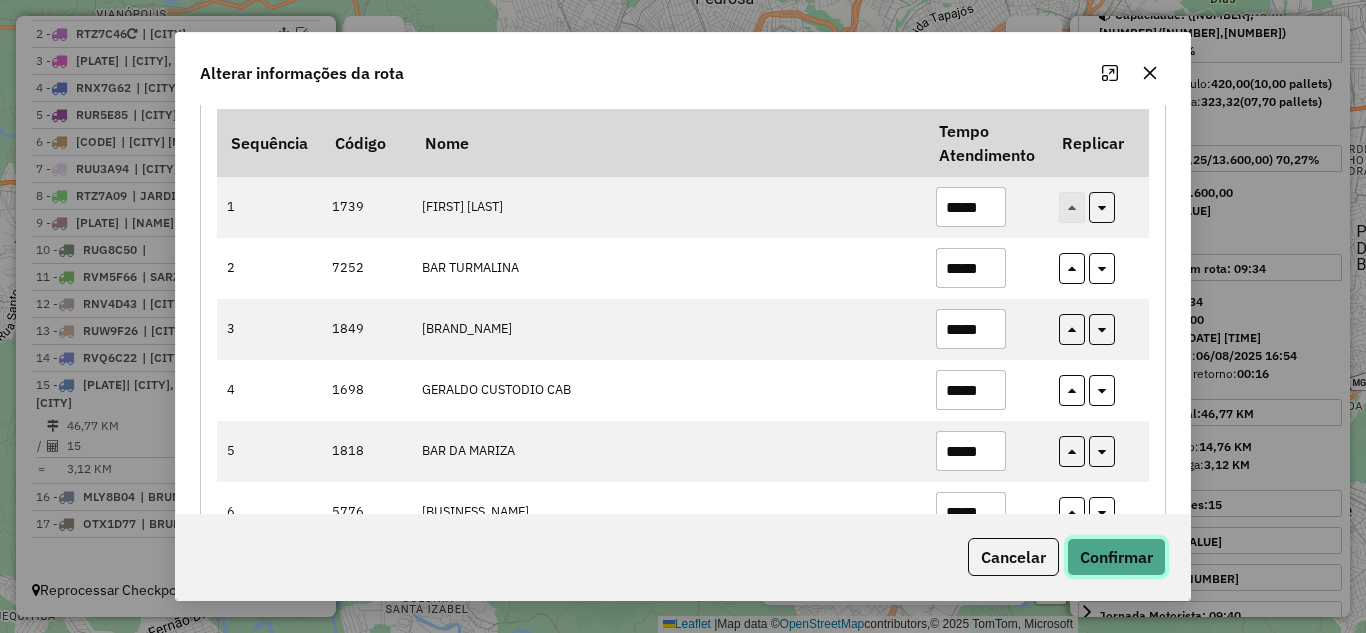 click on "Confirmar" 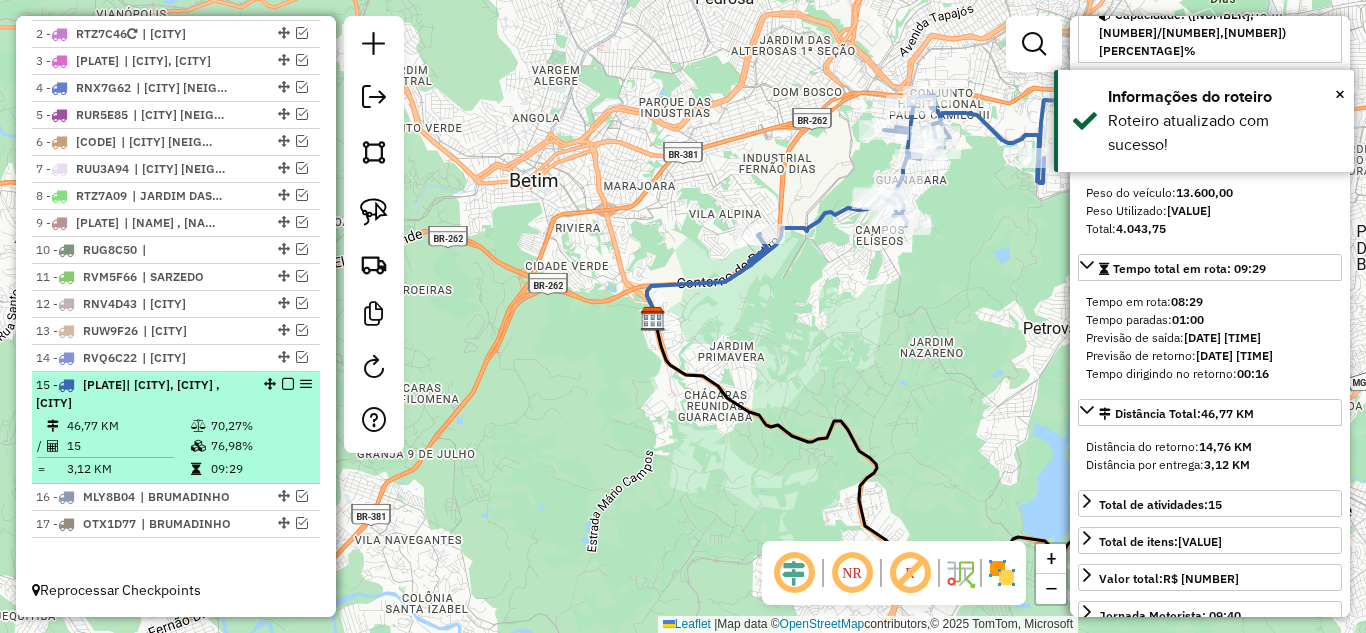 click at bounding box center (288, 384) 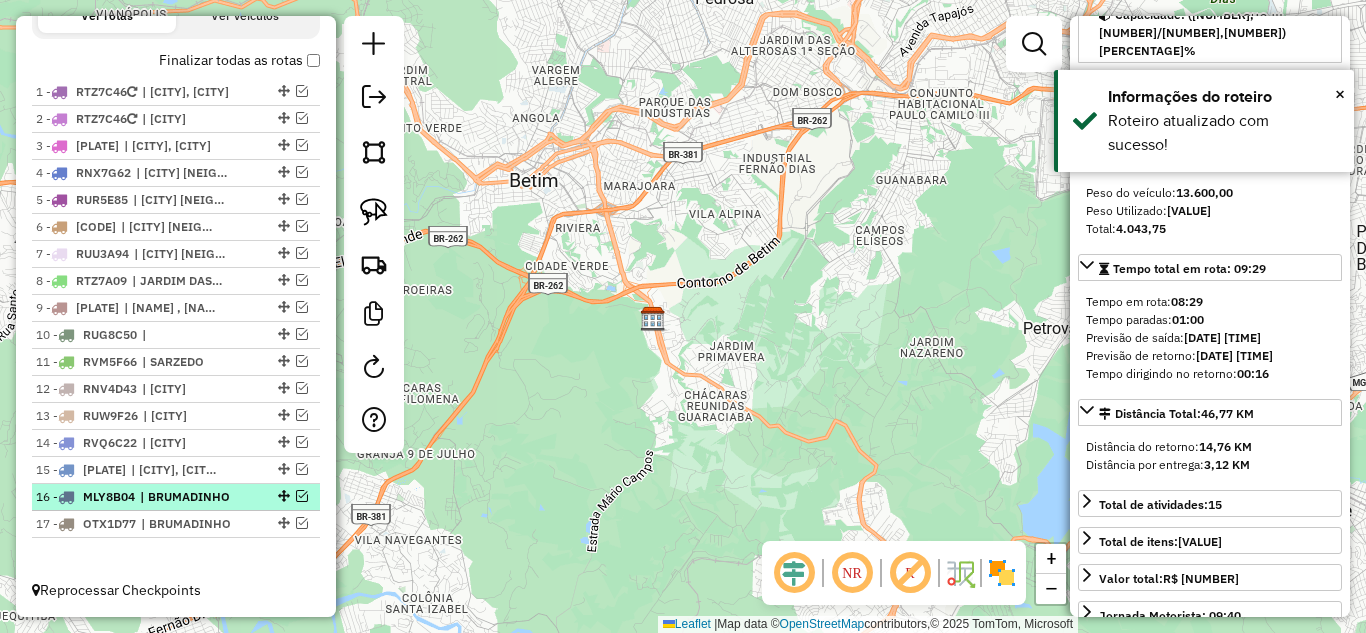 click at bounding box center (302, 496) 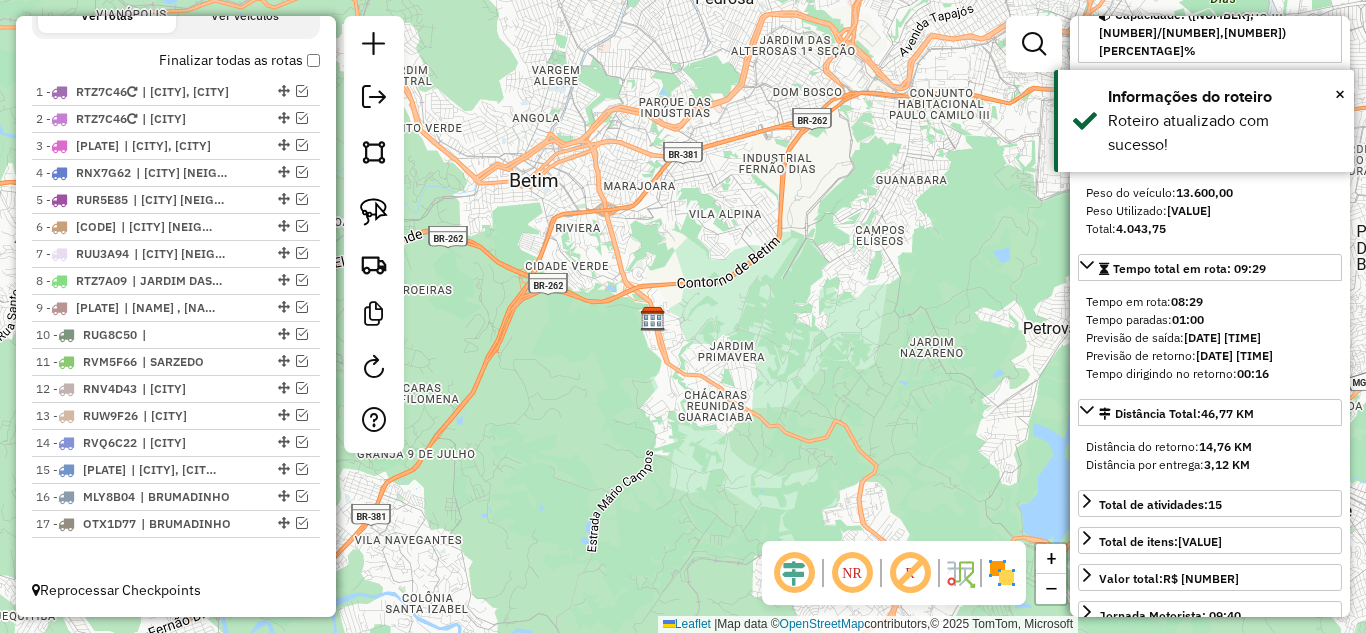 scroll, scrollTop: 778, scrollLeft: 0, axis: vertical 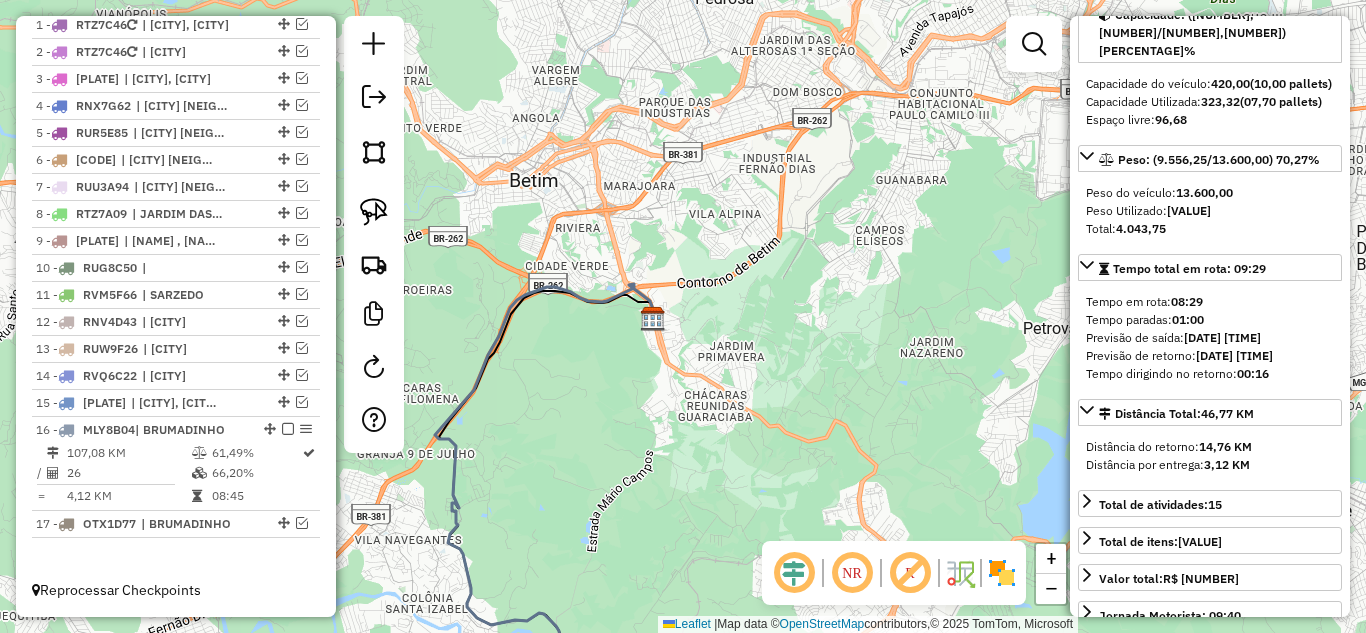 click 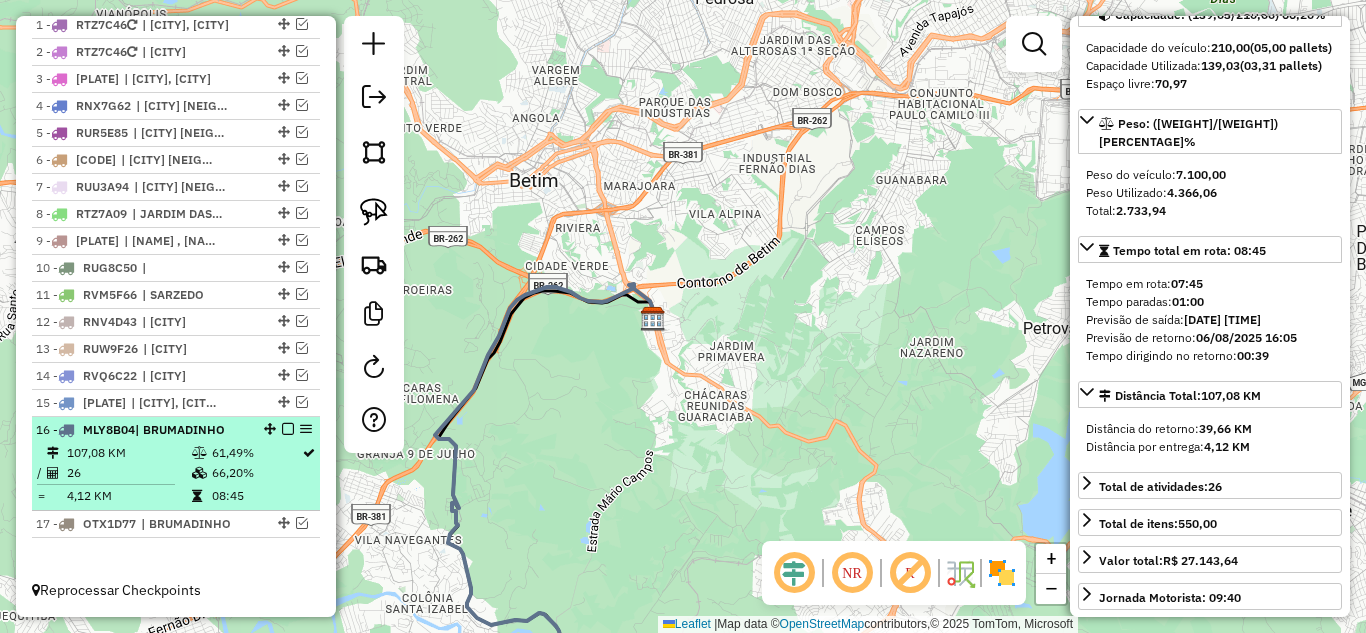 click at bounding box center [288, 429] 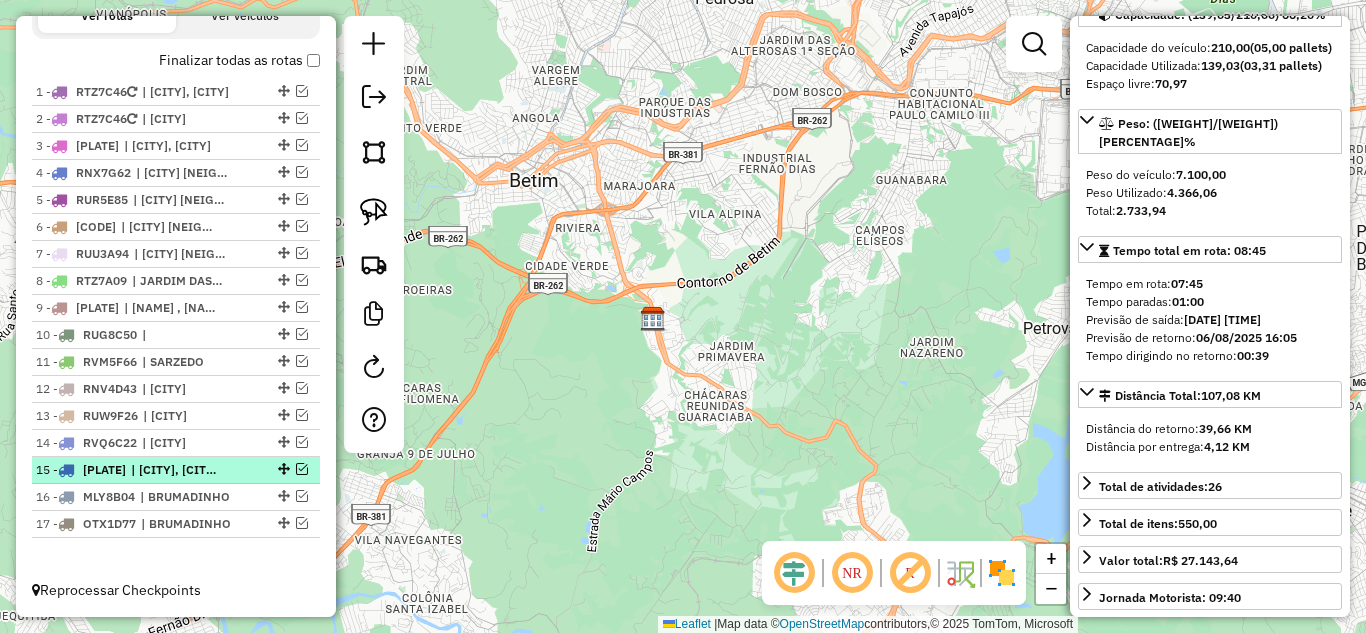 scroll, scrollTop: 711, scrollLeft: 0, axis: vertical 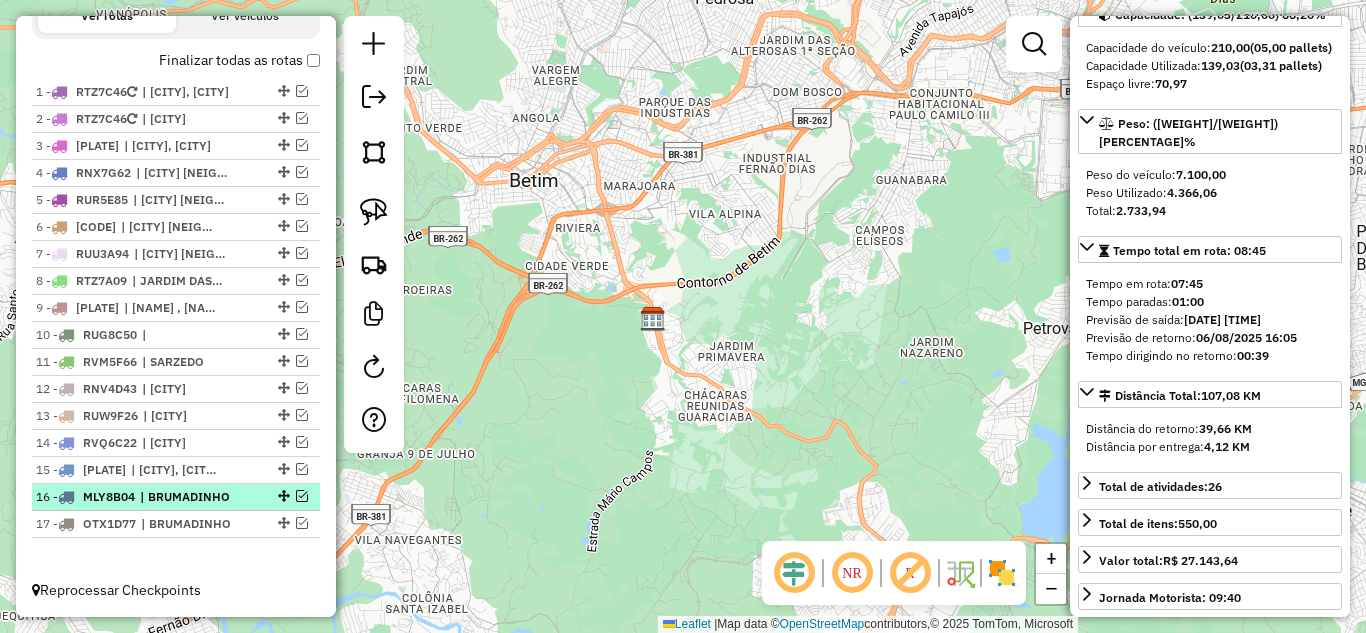 click at bounding box center [302, 496] 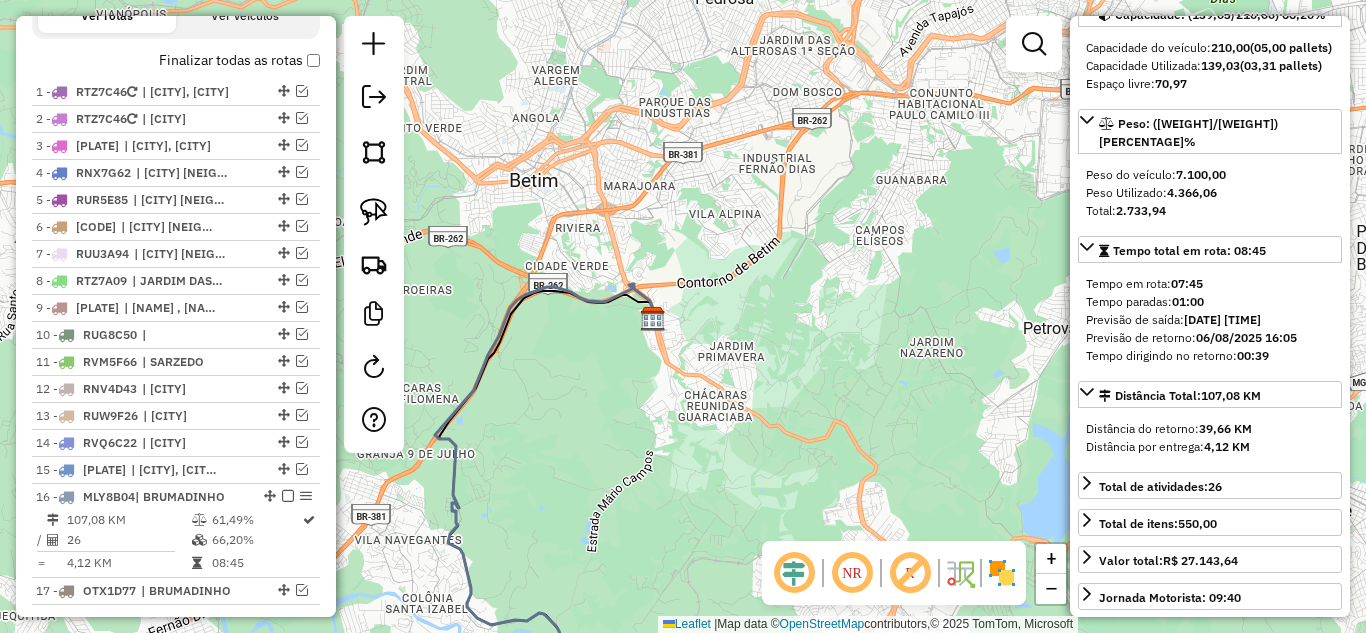 scroll, scrollTop: 778, scrollLeft: 0, axis: vertical 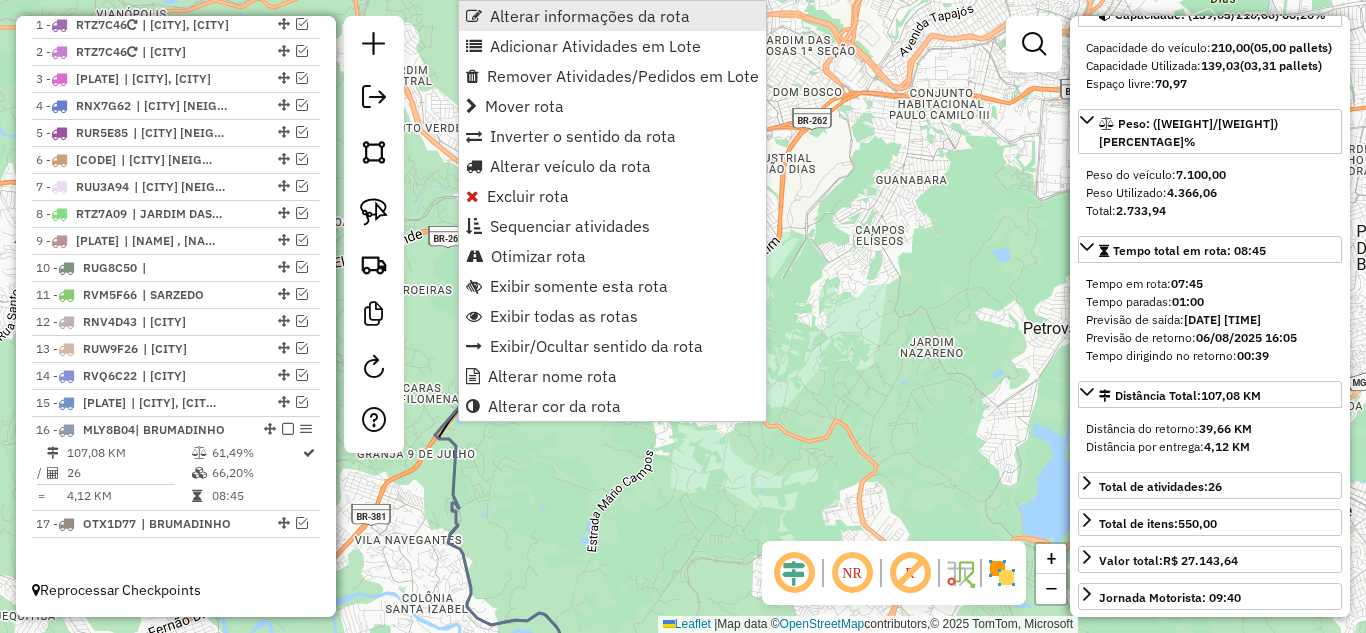 click on "Alterar informações da rota" at bounding box center [590, 16] 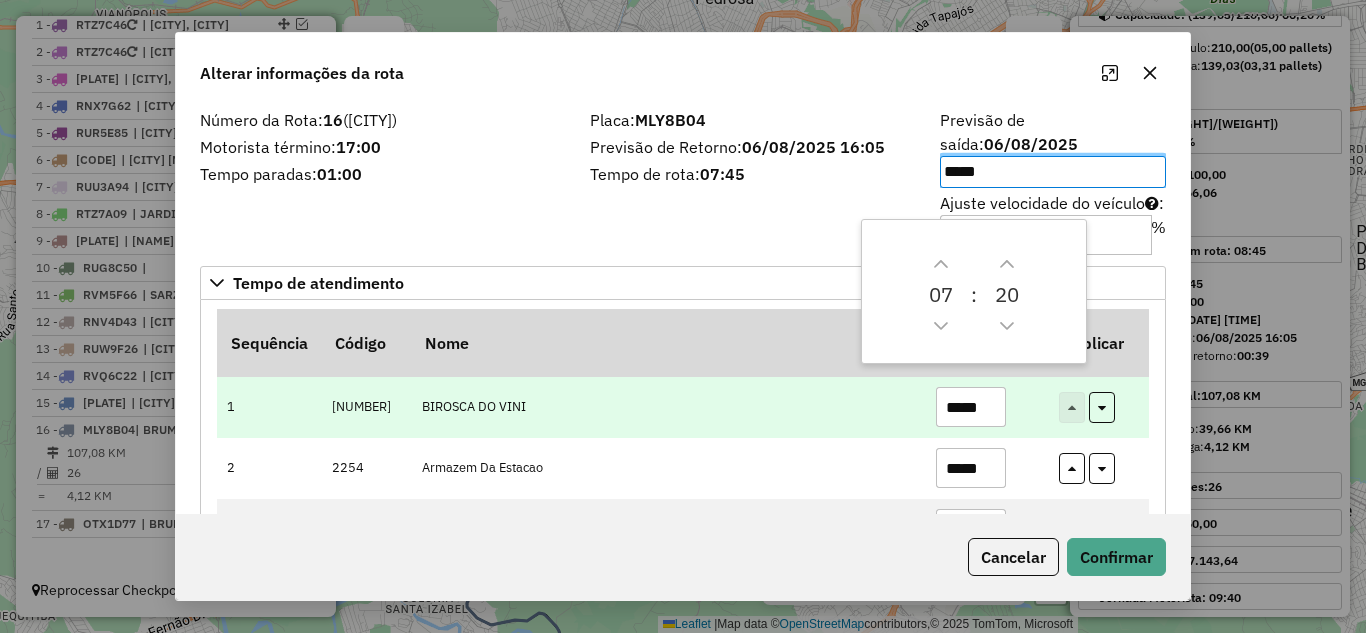 click on "*****" at bounding box center [971, 407] 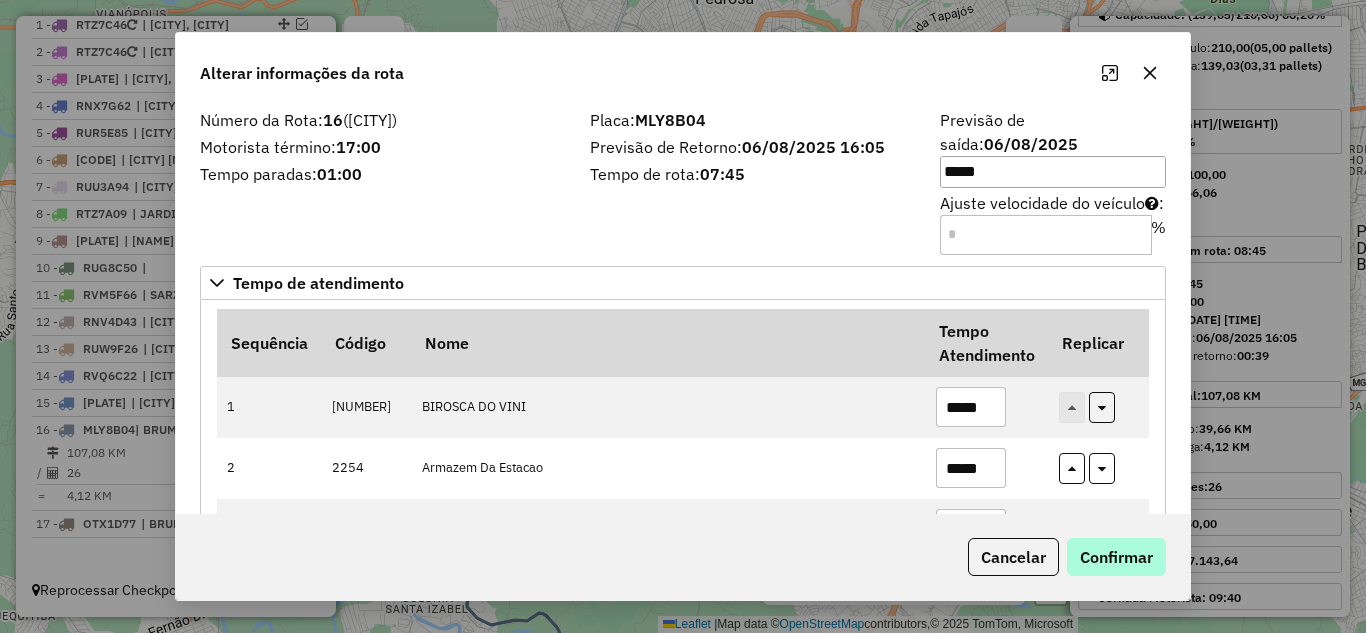 type on "*****" 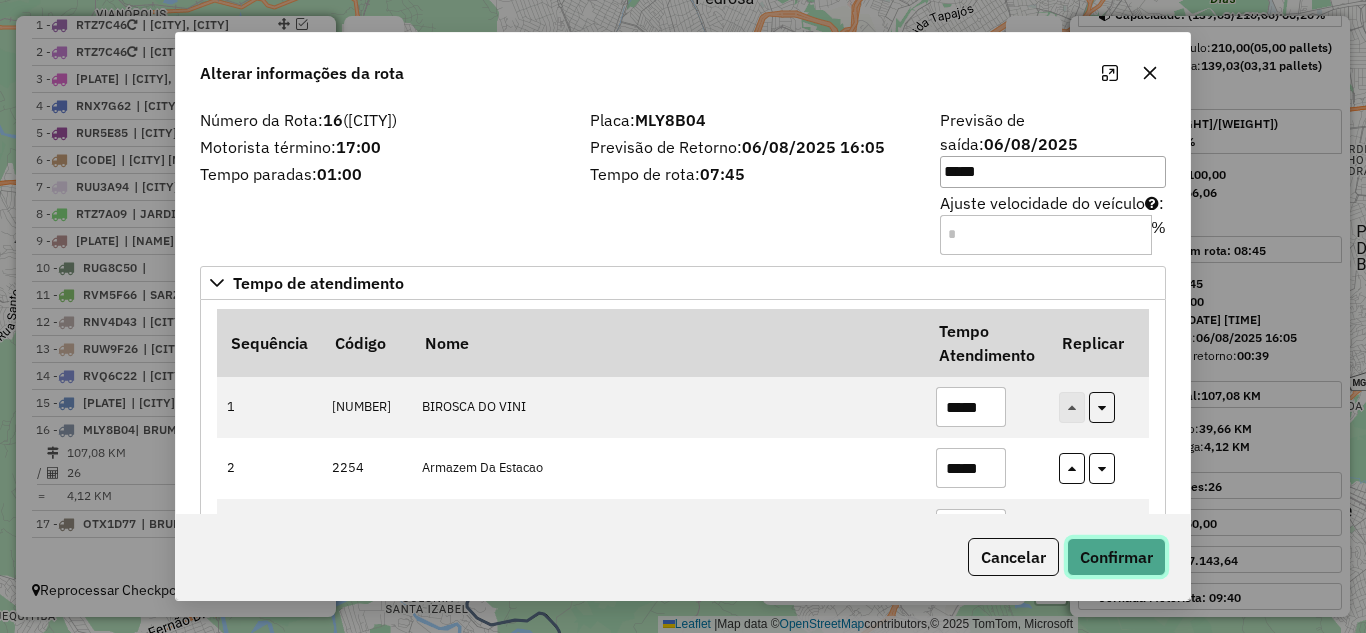 click on "Confirmar" 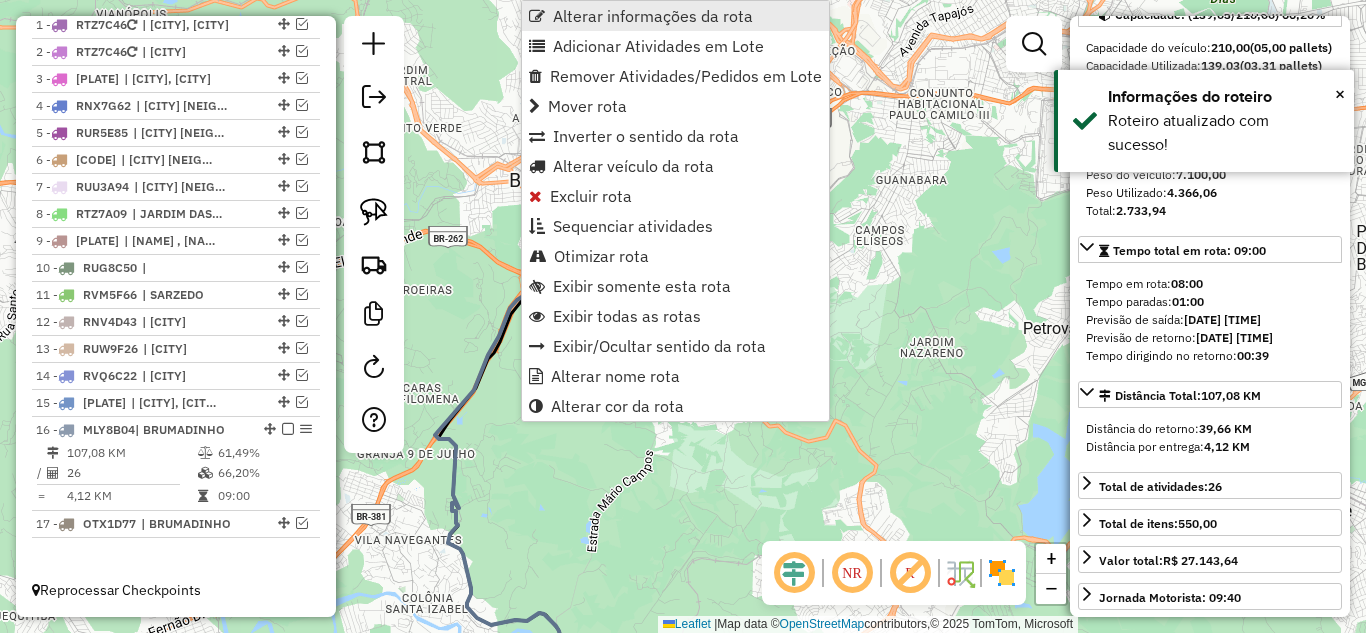 click on "Alterar informações da rota" at bounding box center [653, 16] 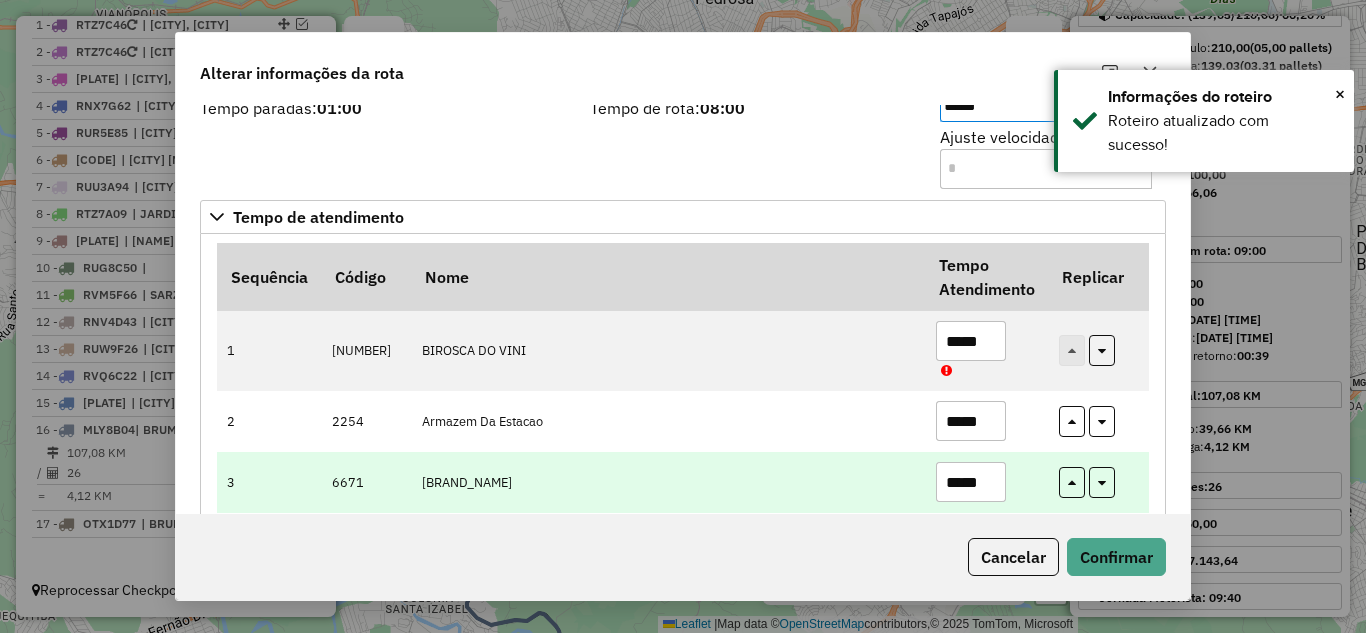 scroll, scrollTop: 100, scrollLeft: 0, axis: vertical 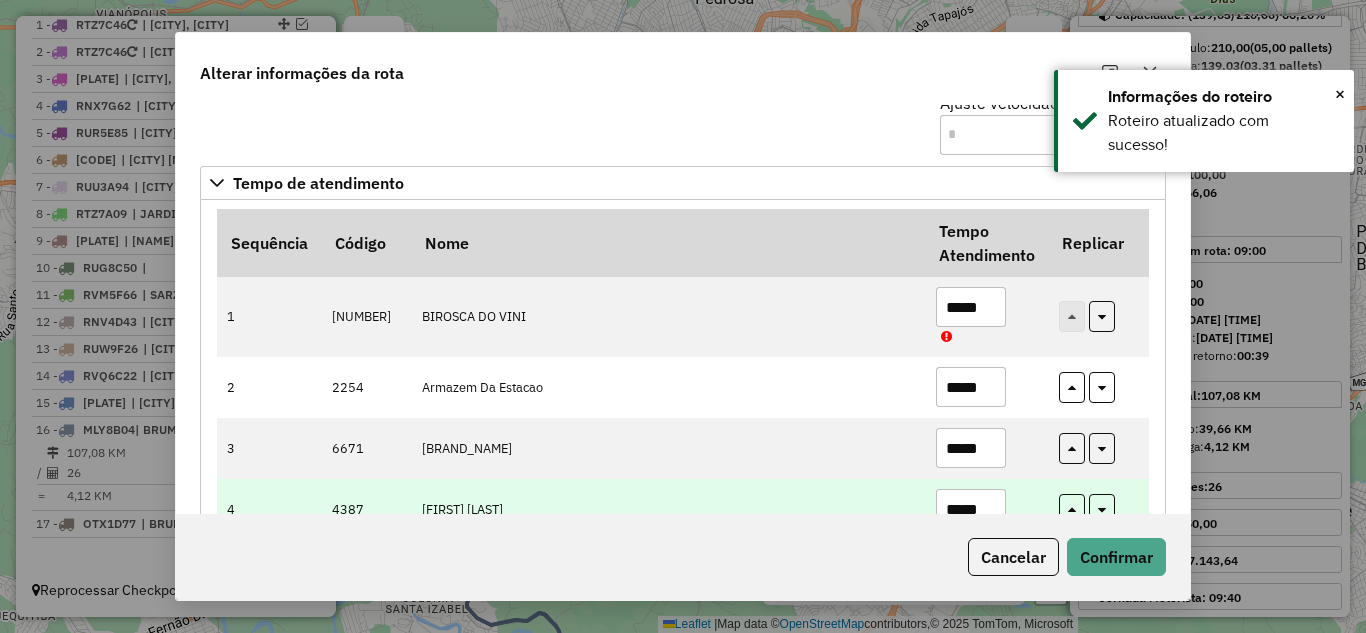 click on "*****" at bounding box center [971, 509] 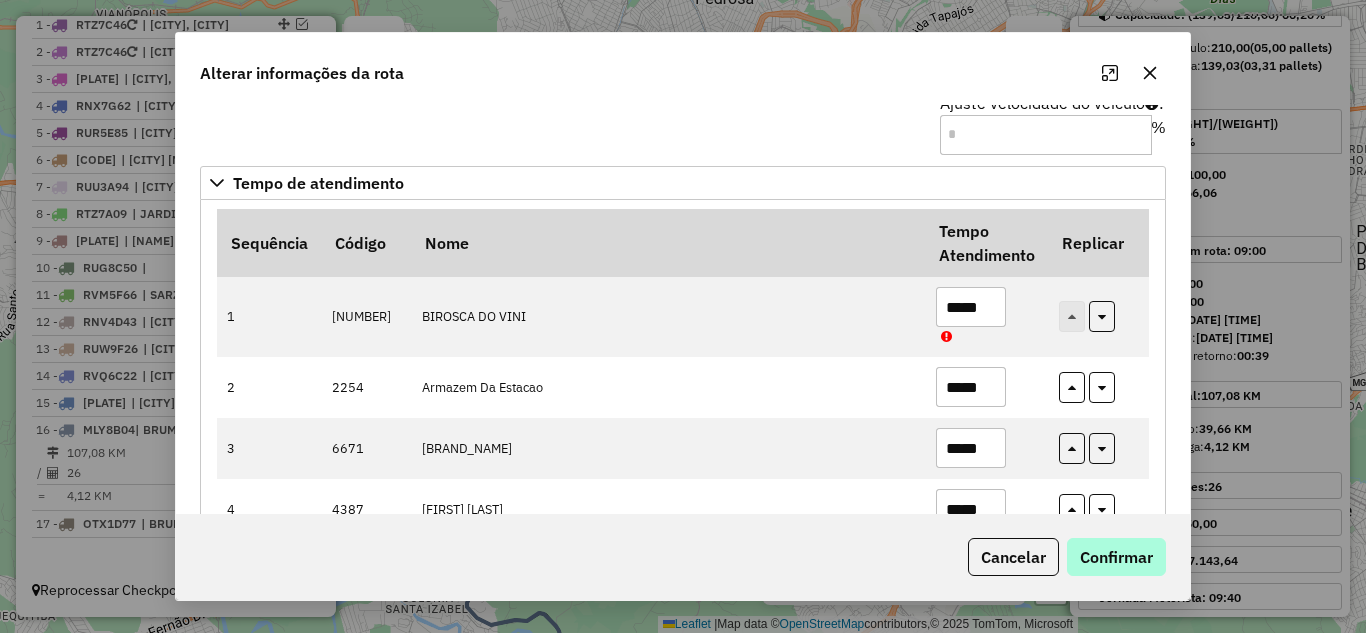 type on "*****" 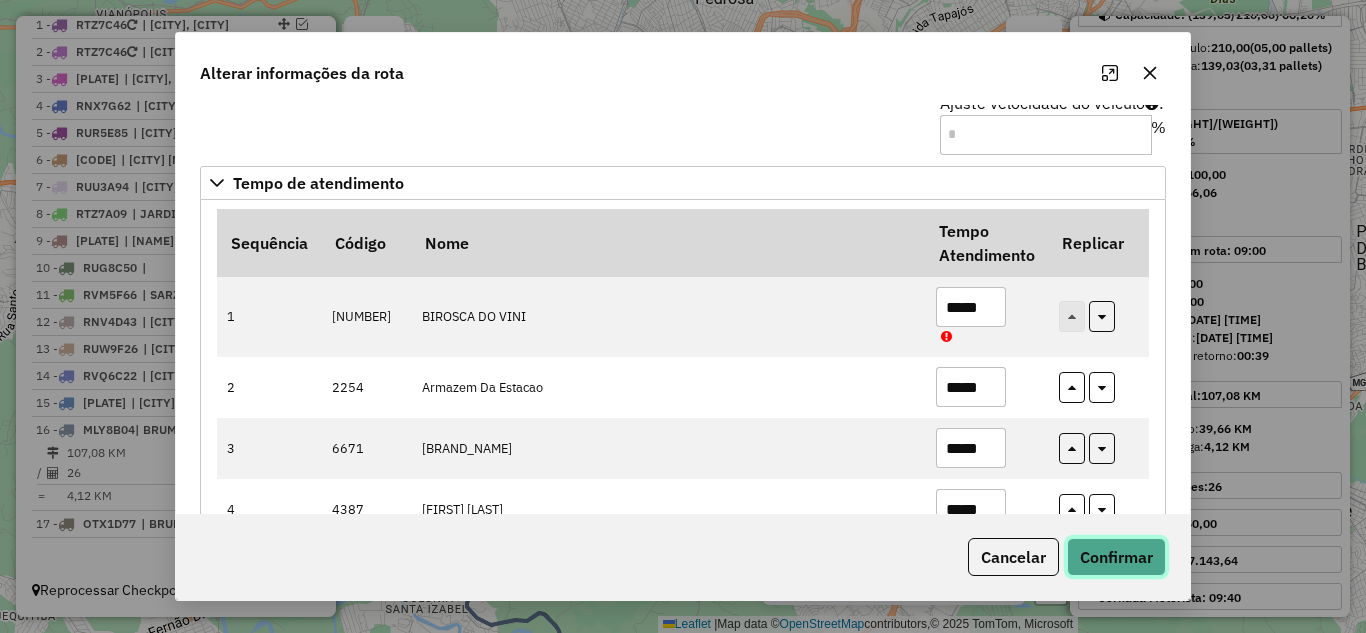 click on "Confirmar" 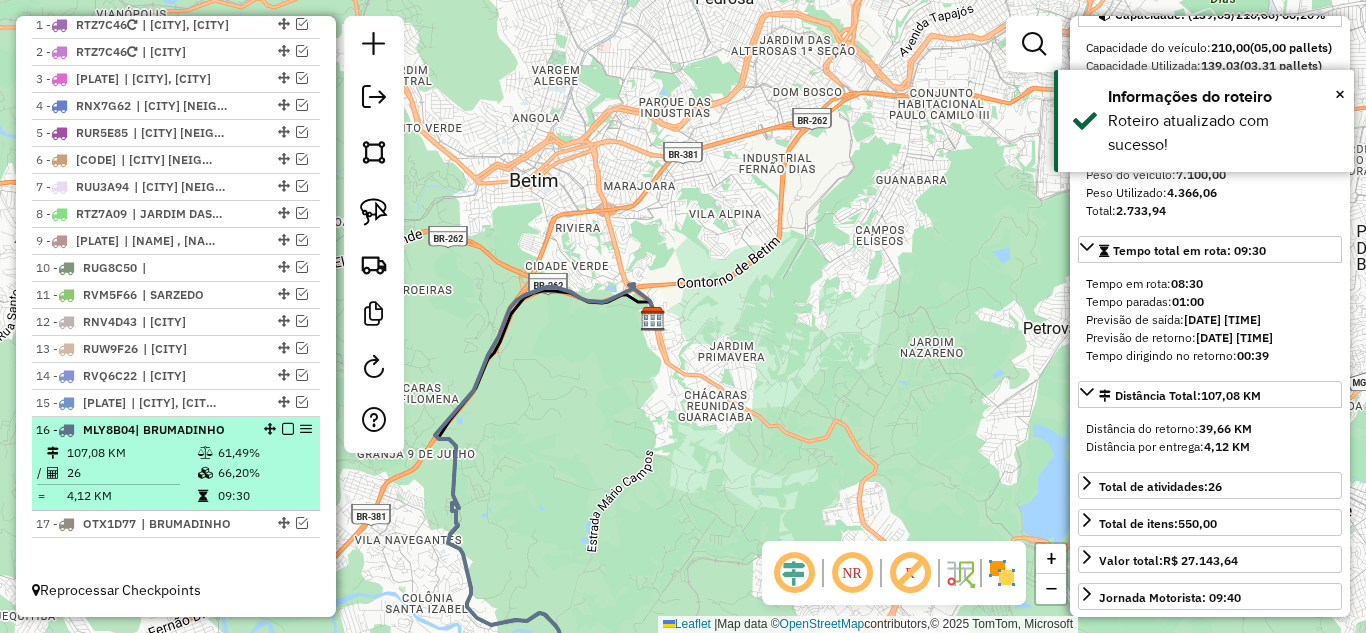 click at bounding box center [288, 429] 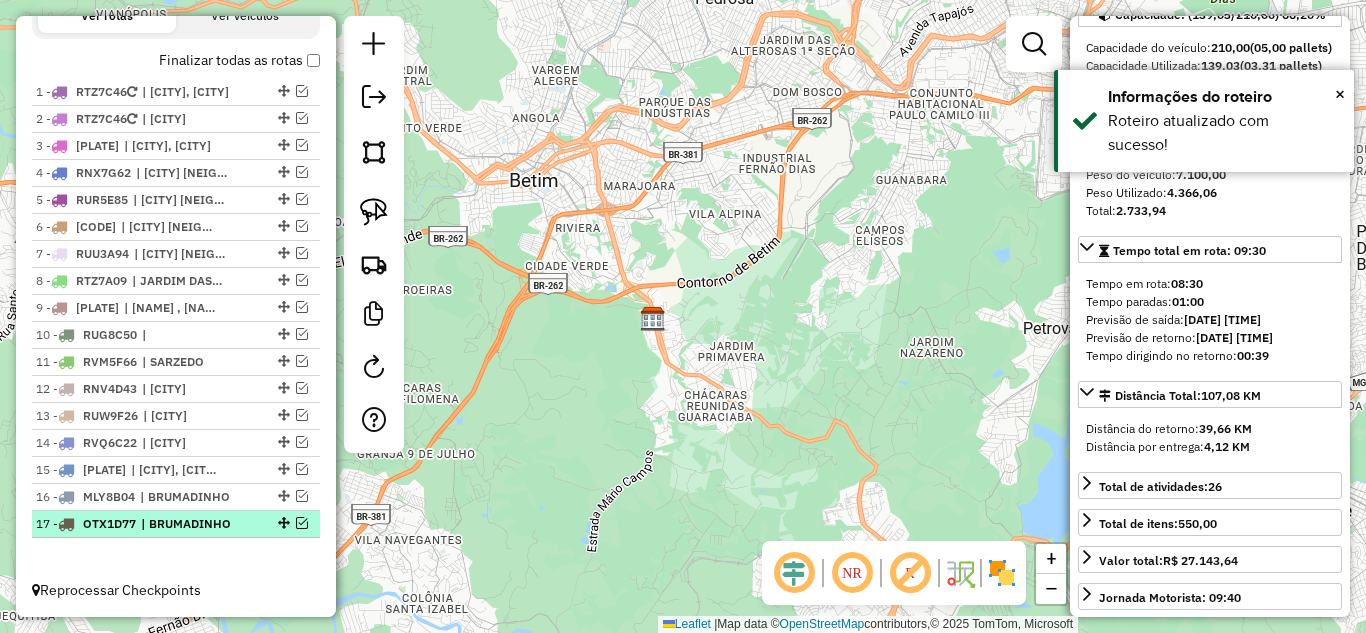 click at bounding box center (302, 523) 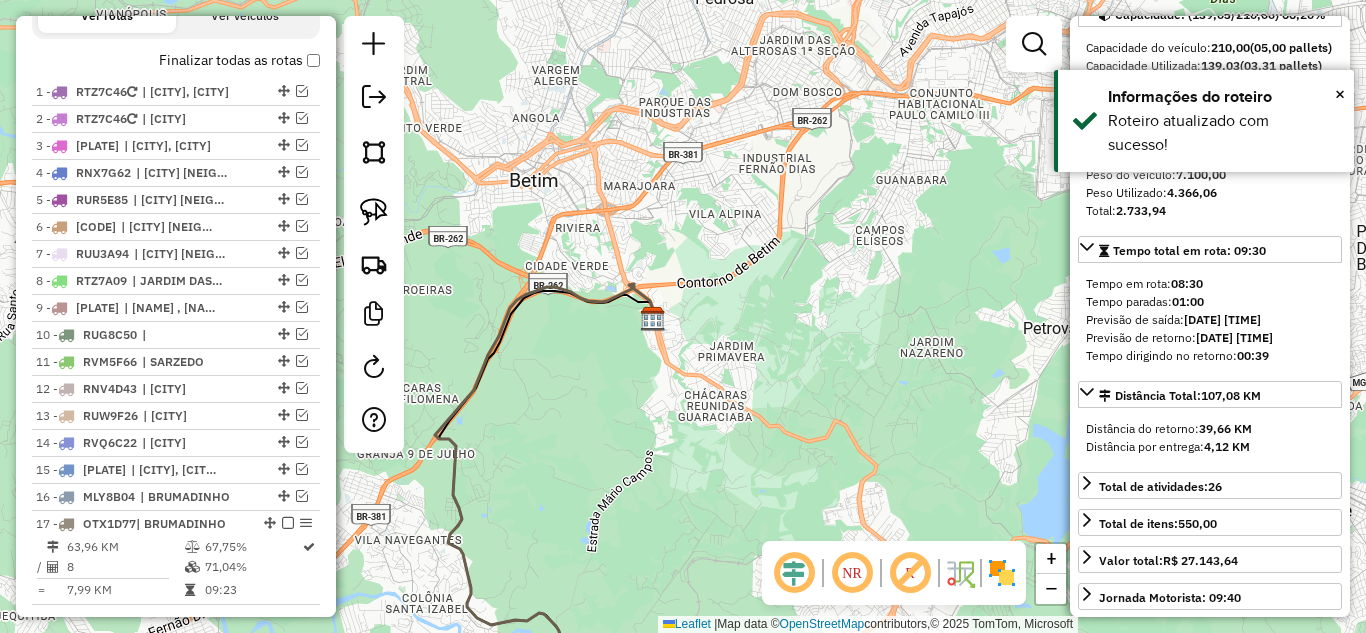 scroll, scrollTop: 778, scrollLeft: 0, axis: vertical 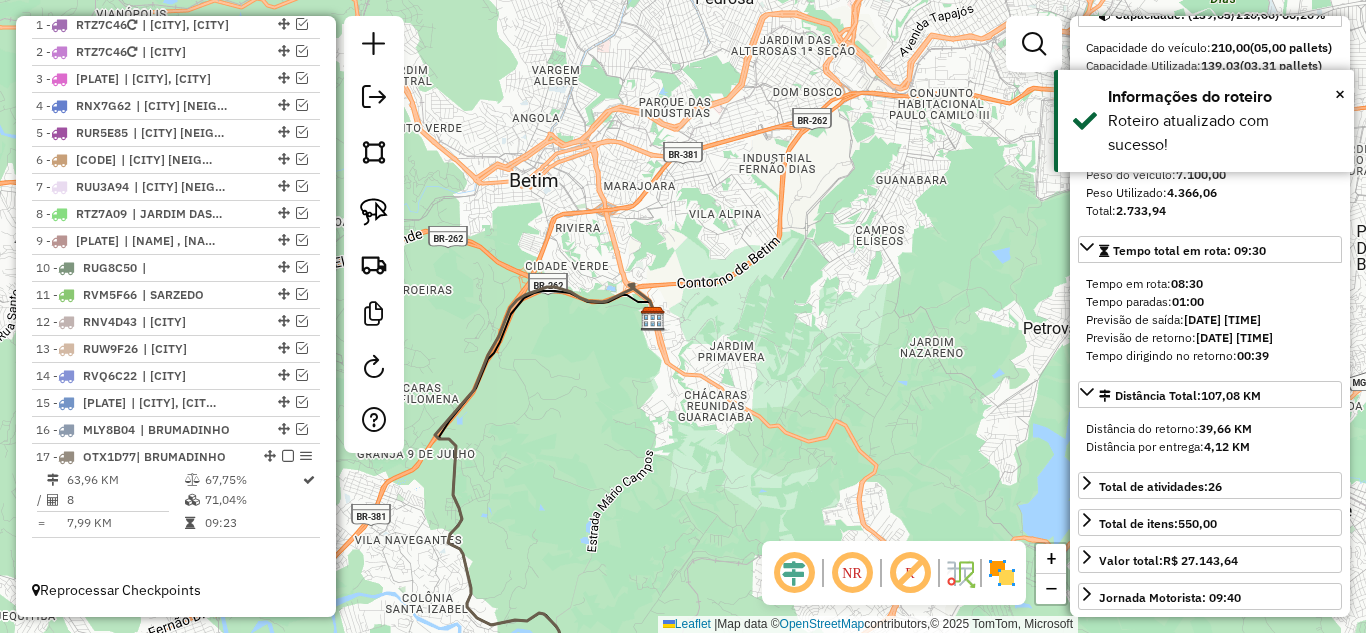 click 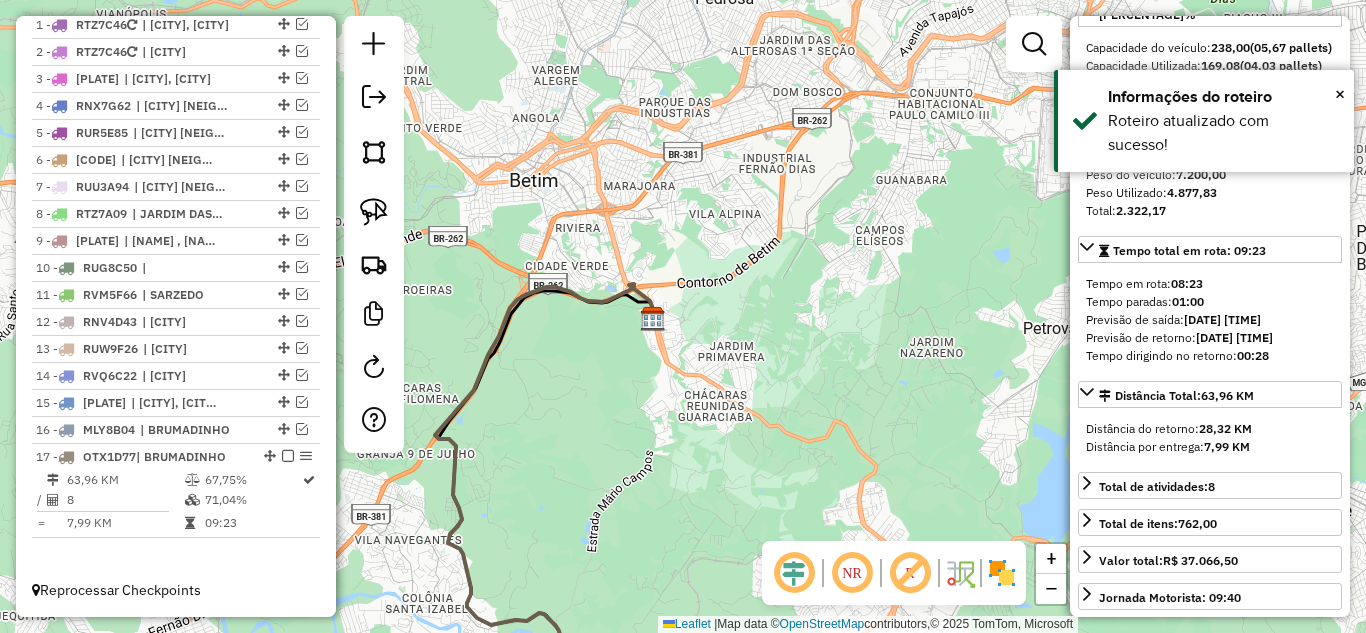 scroll, scrollTop: 200, scrollLeft: 0, axis: vertical 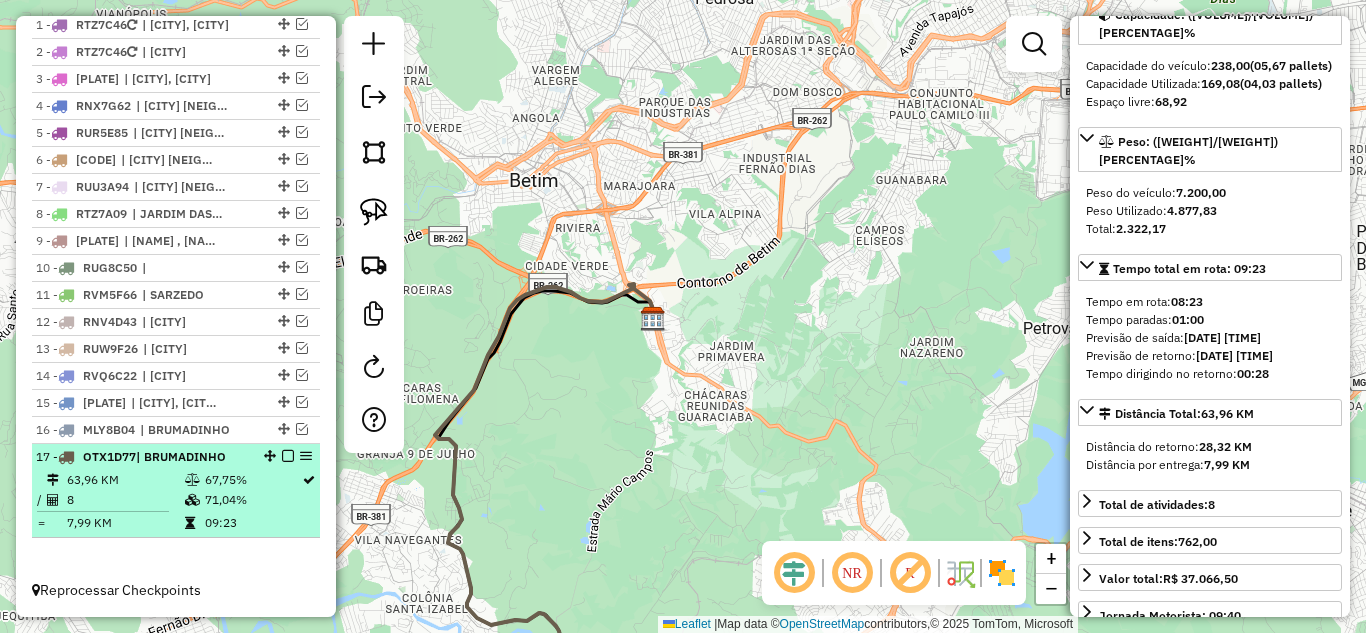 click at bounding box center [288, 456] 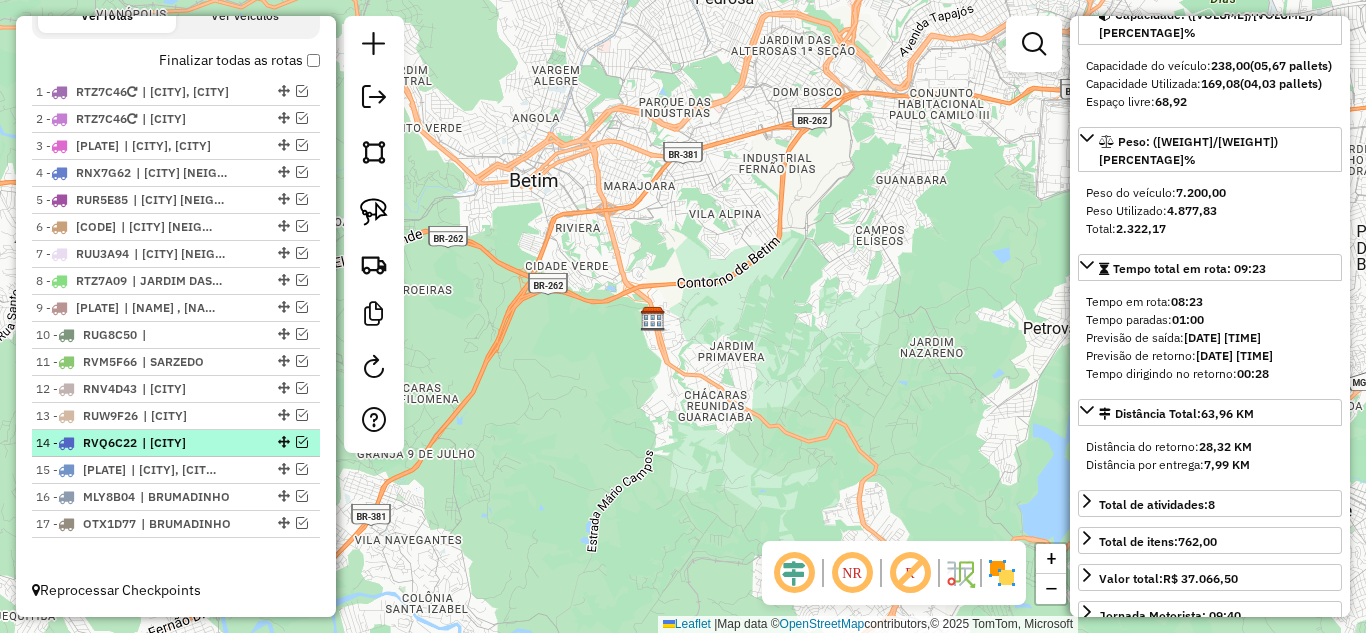 scroll, scrollTop: 711, scrollLeft: 0, axis: vertical 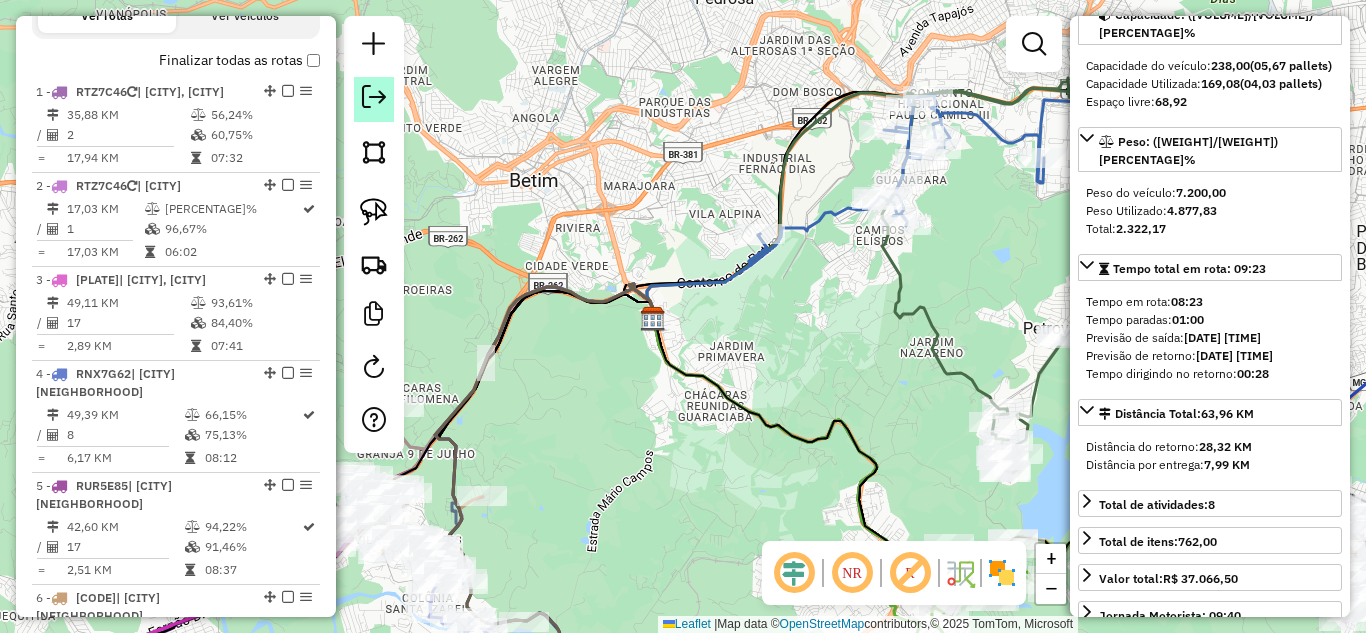 click 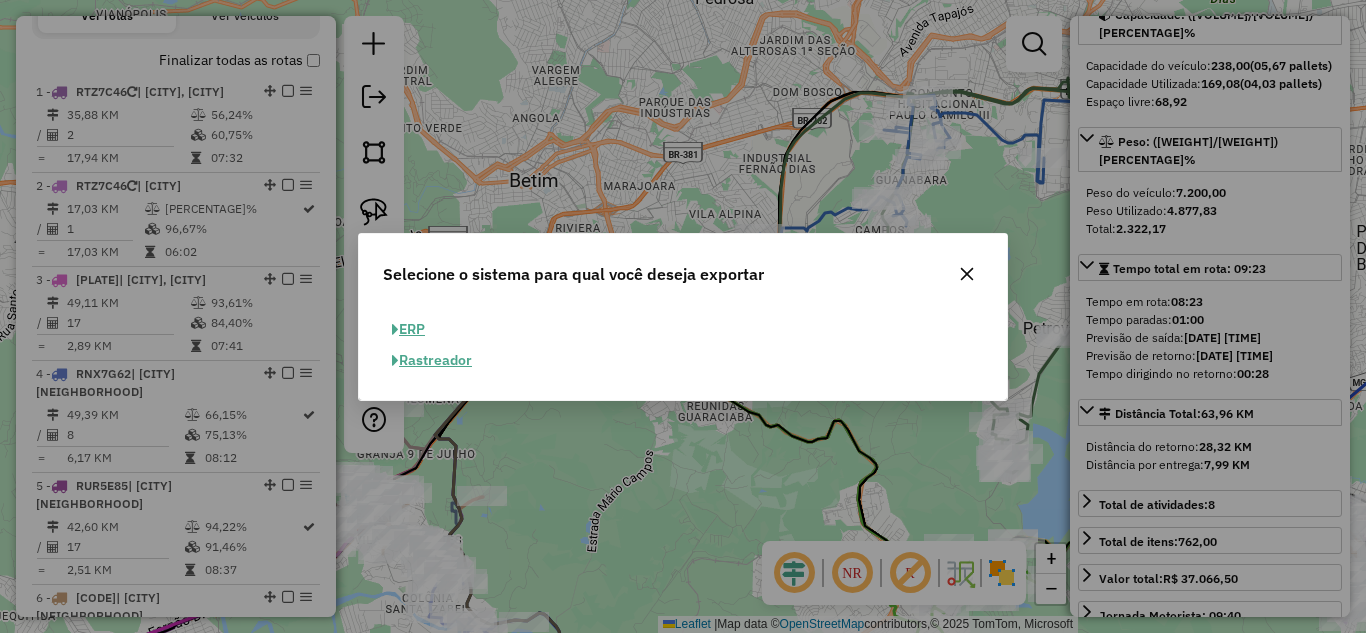 click on "ERP" 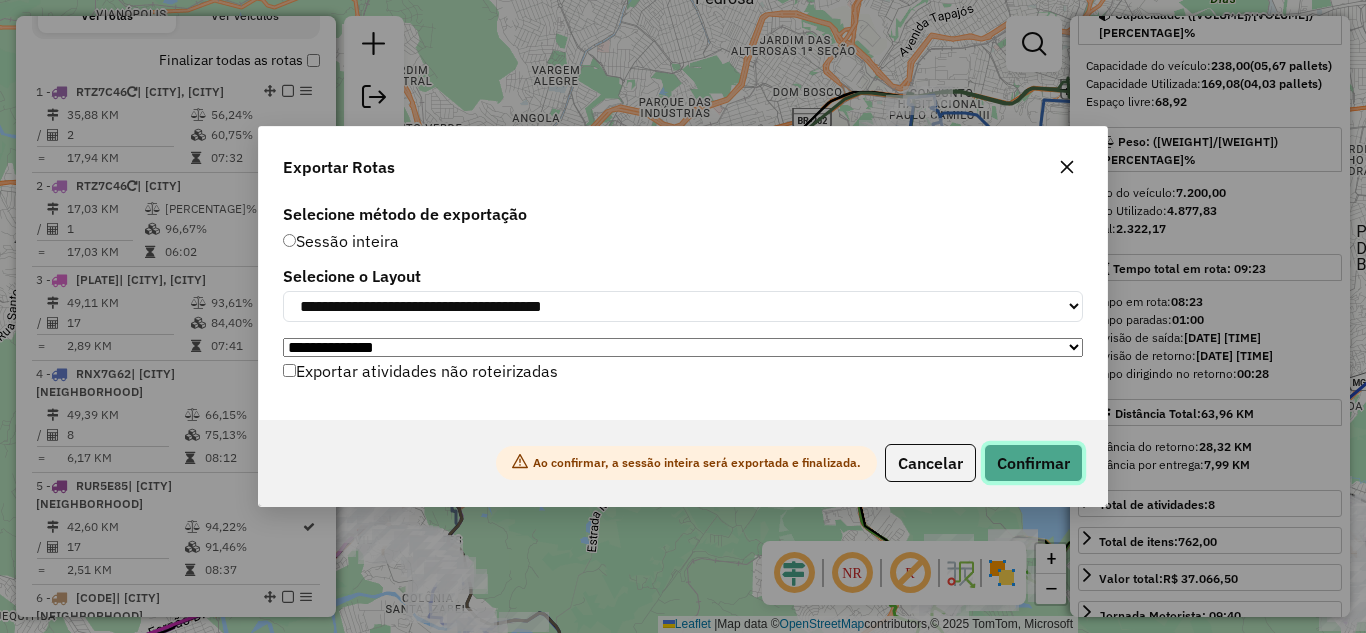 click on "Confirmar" 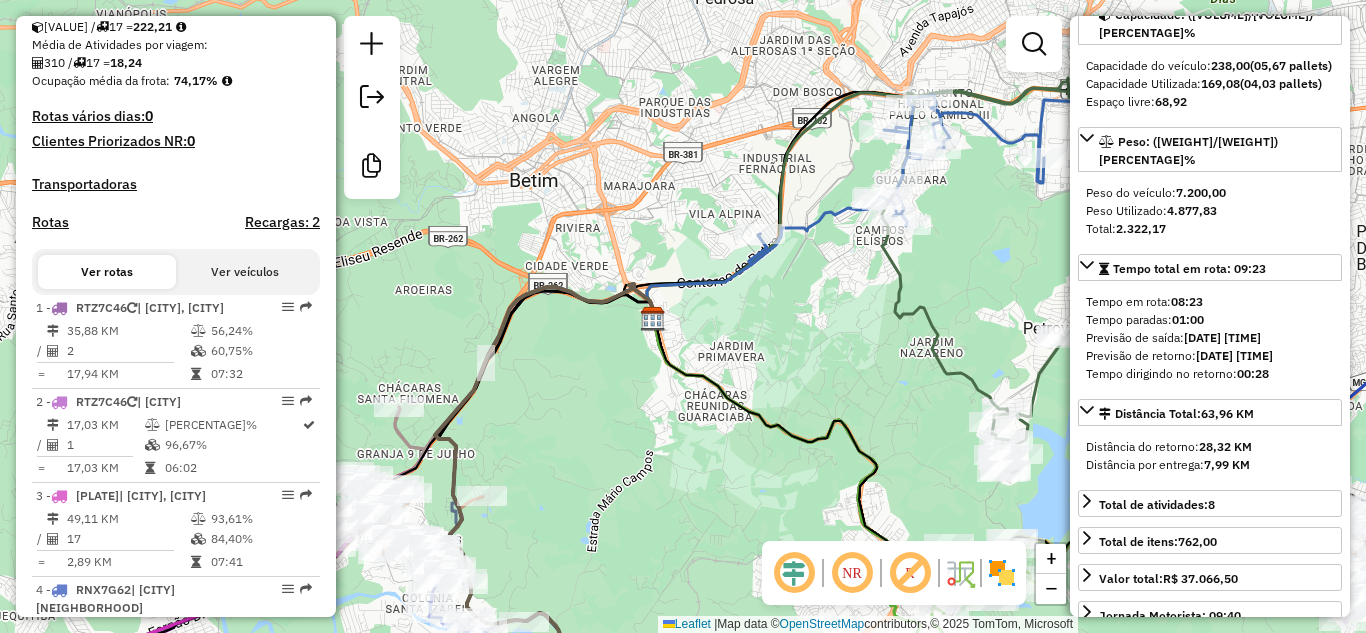 scroll, scrollTop: 109, scrollLeft: 0, axis: vertical 